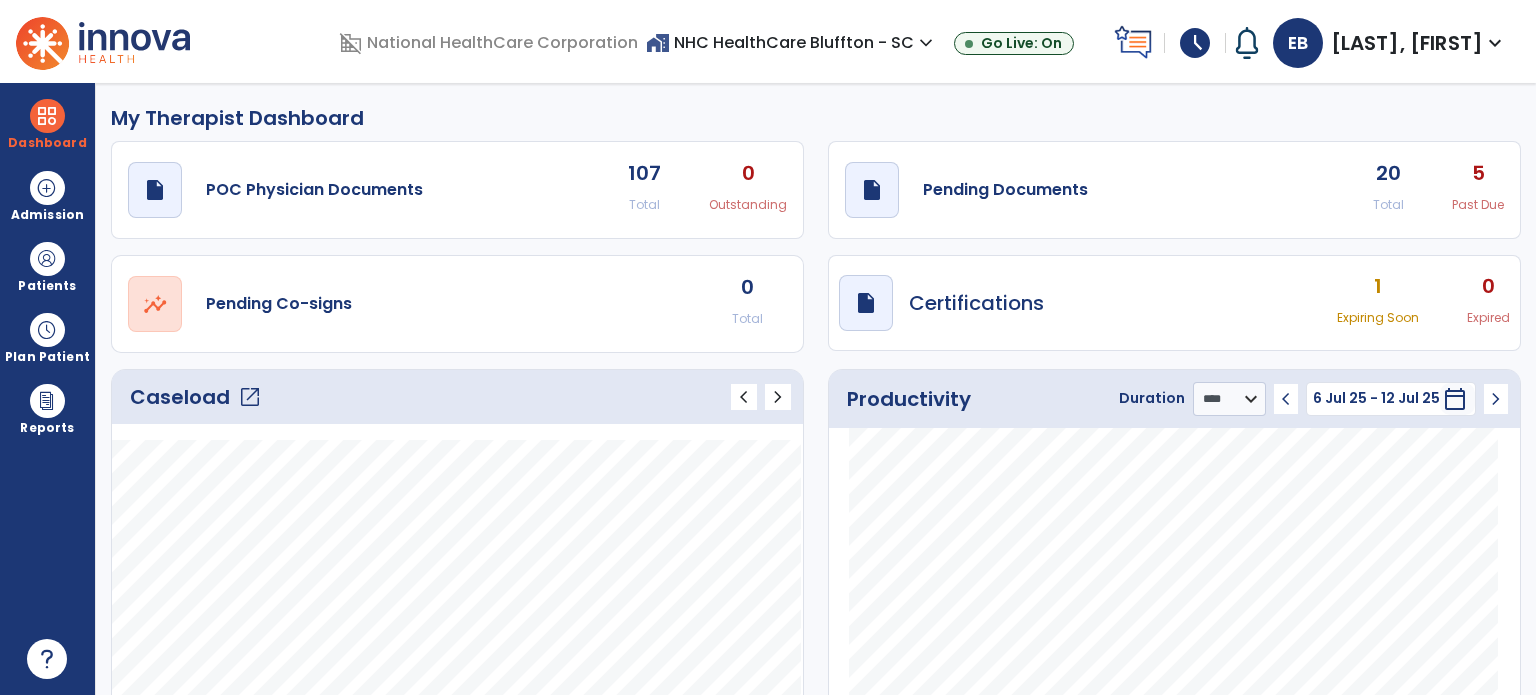 select on "****" 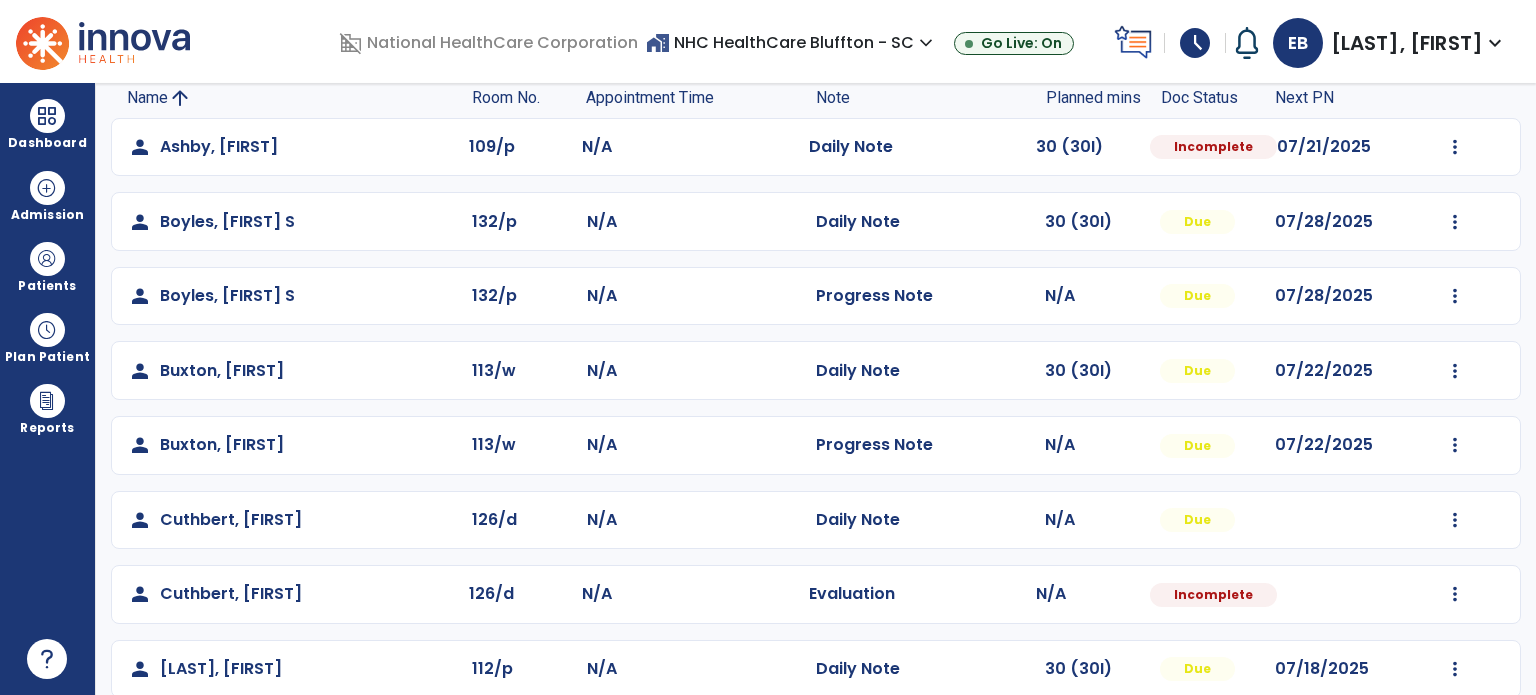 scroll, scrollTop: 211, scrollLeft: 0, axis: vertical 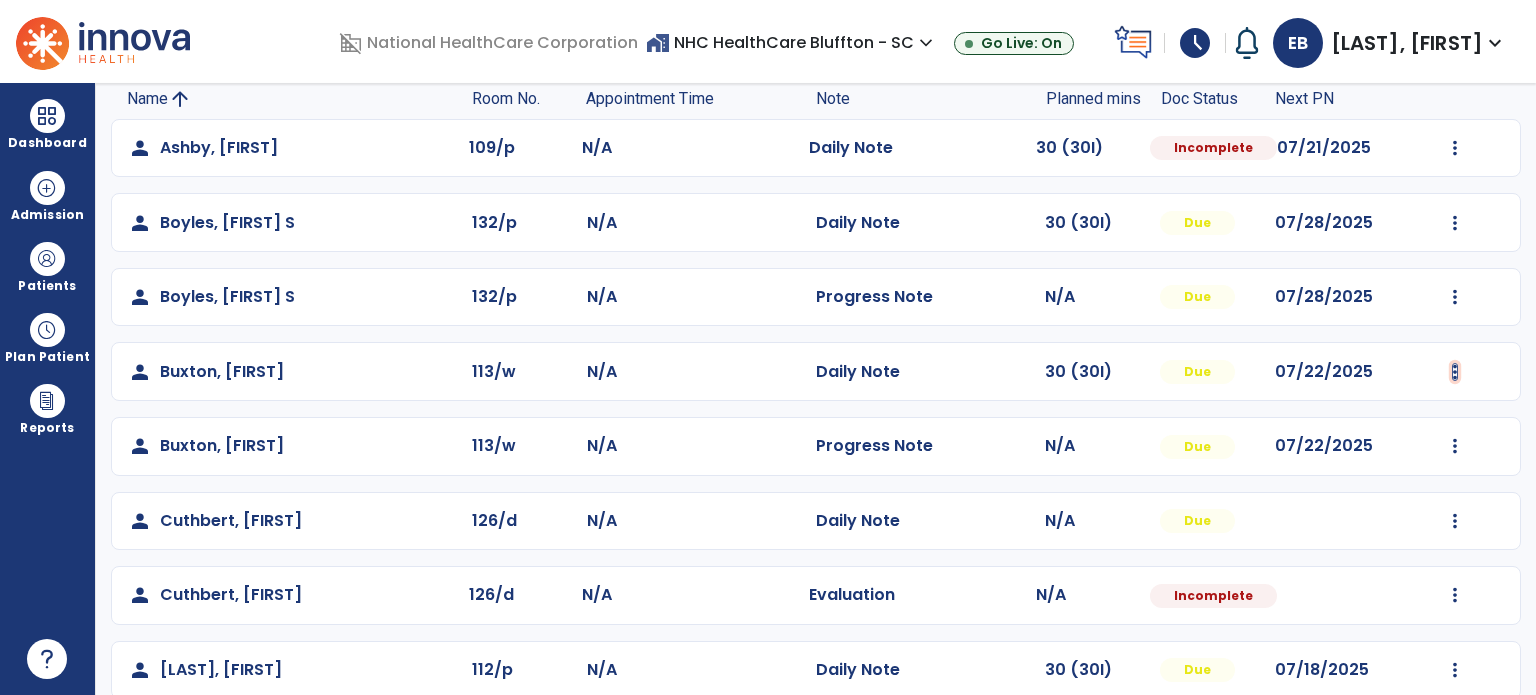 click at bounding box center (1455, 148) 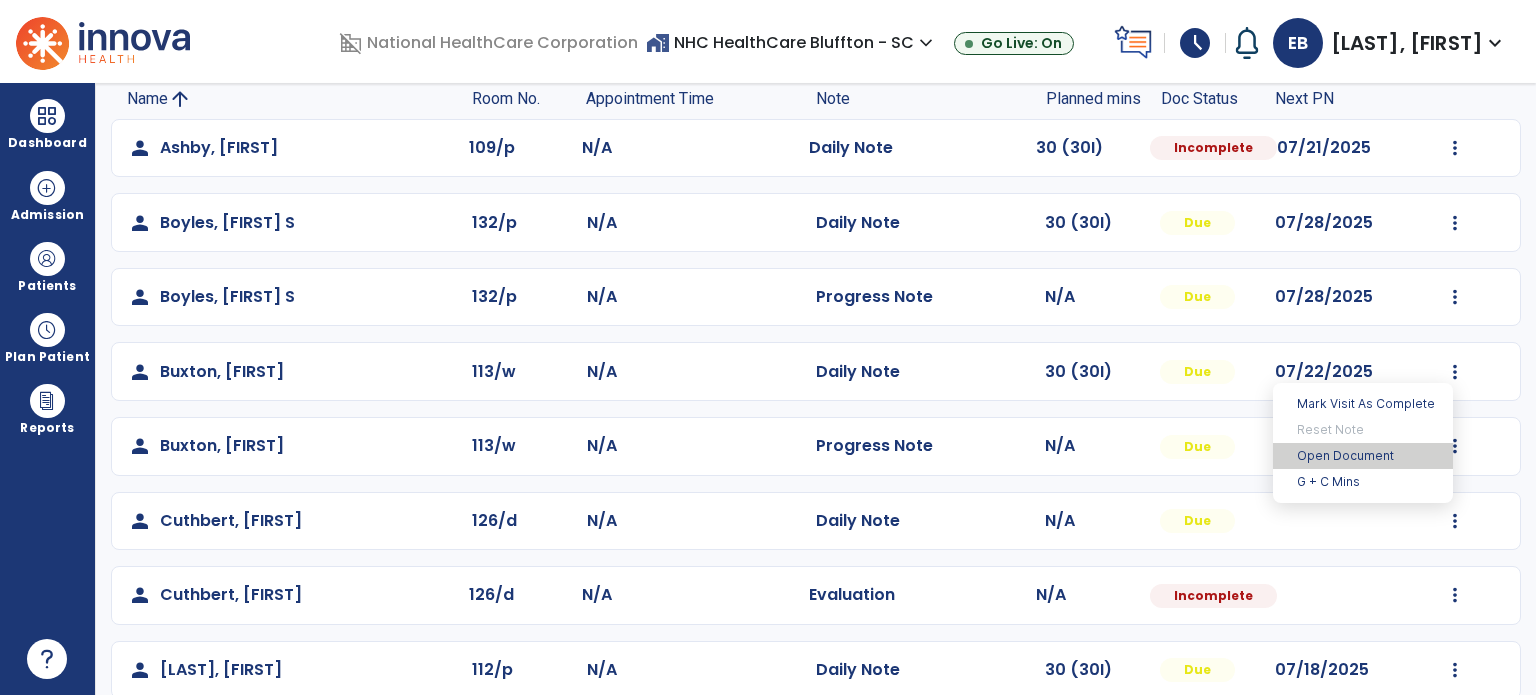 click on "Open Document" at bounding box center [1363, 456] 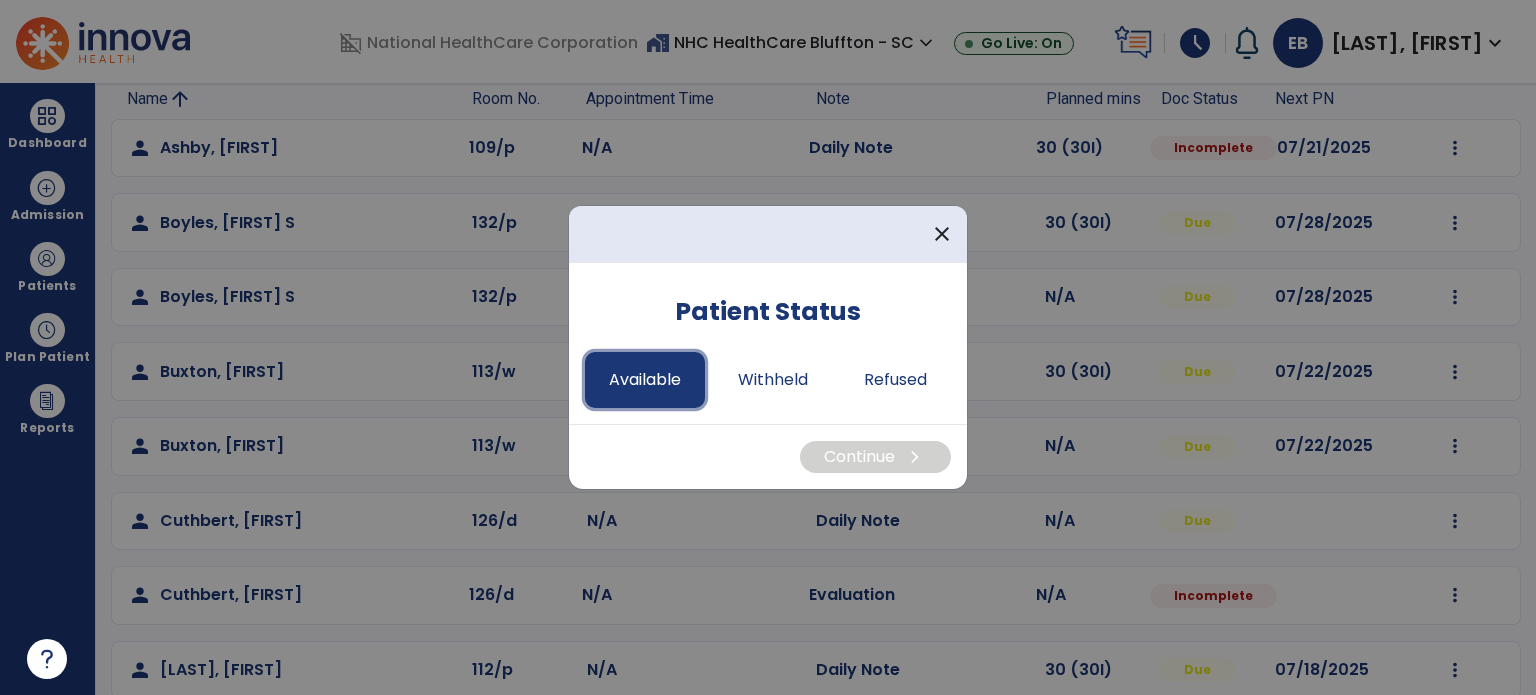 click on "Available" at bounding box center [645, 380] 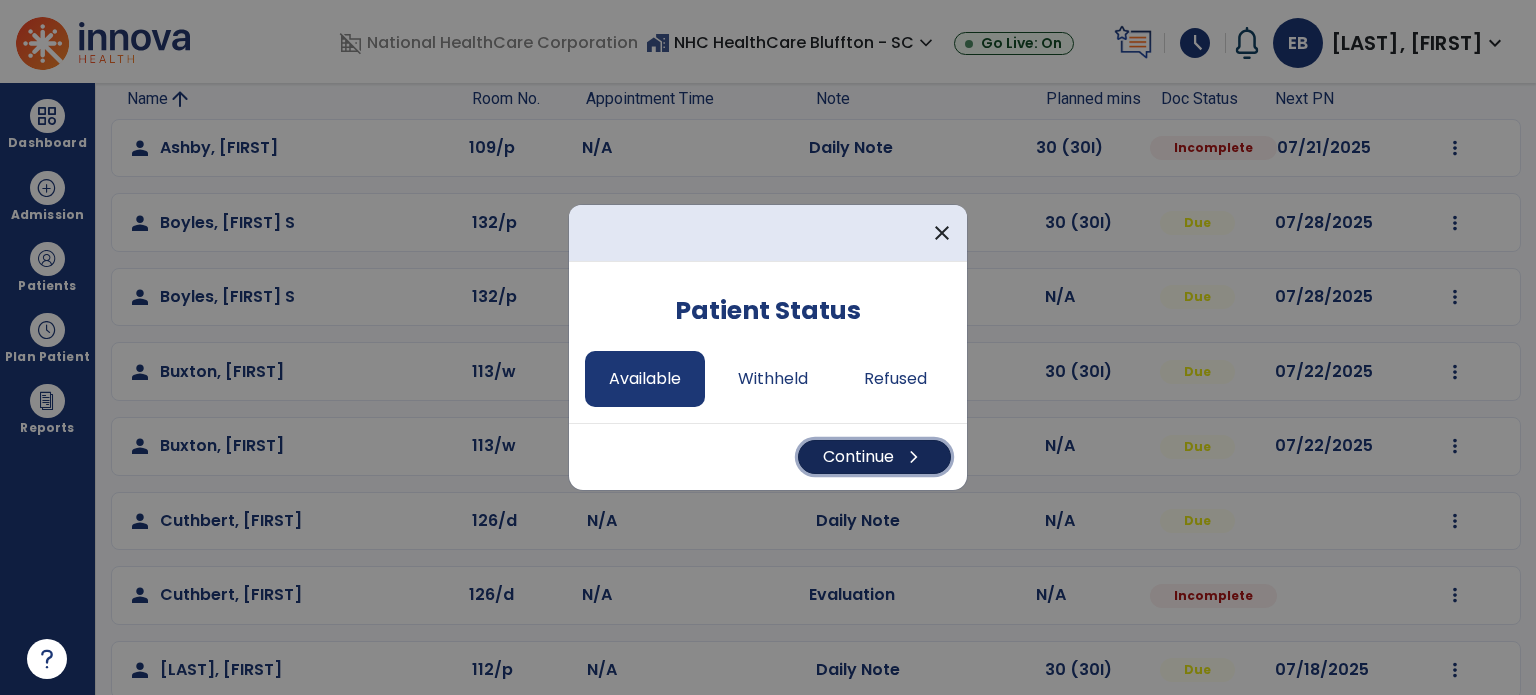 click on "Continue   chevron_right" at bounding box center [874, 457] 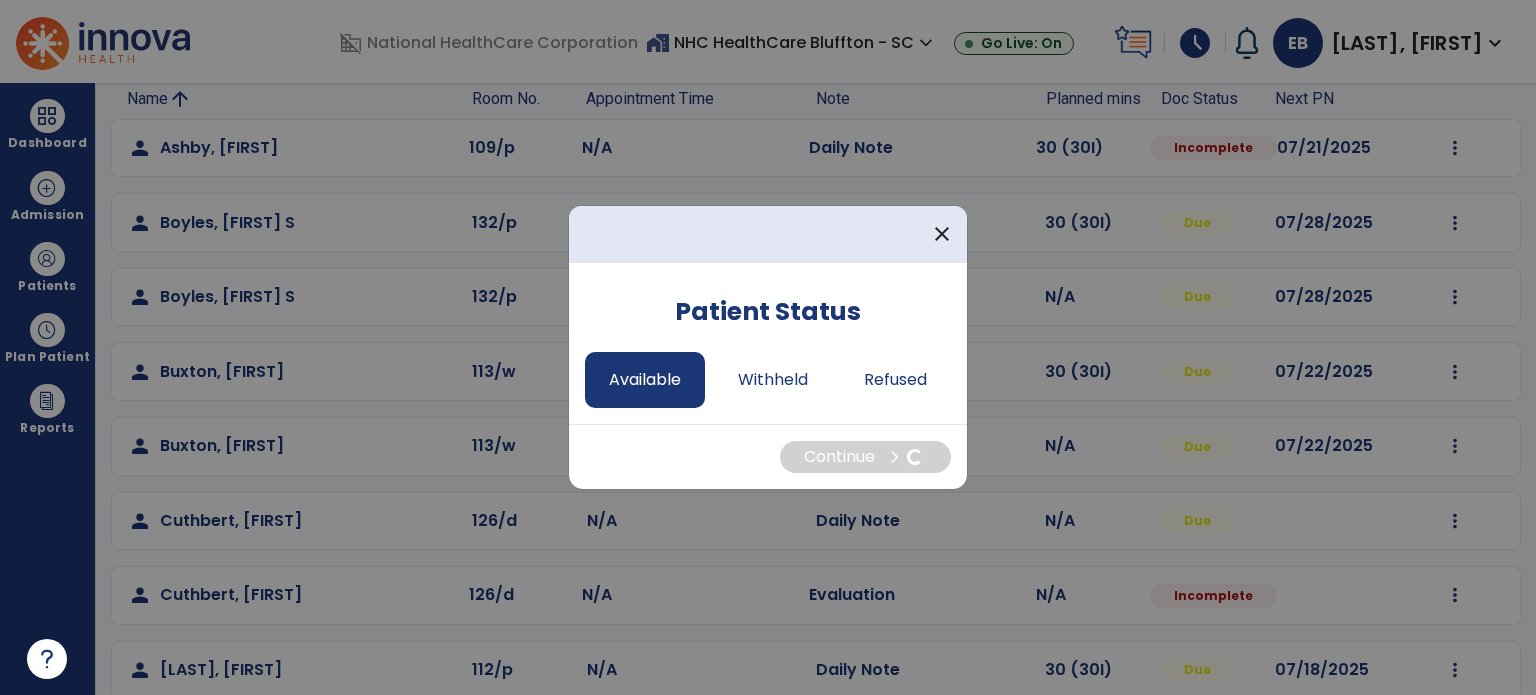 select on "*" 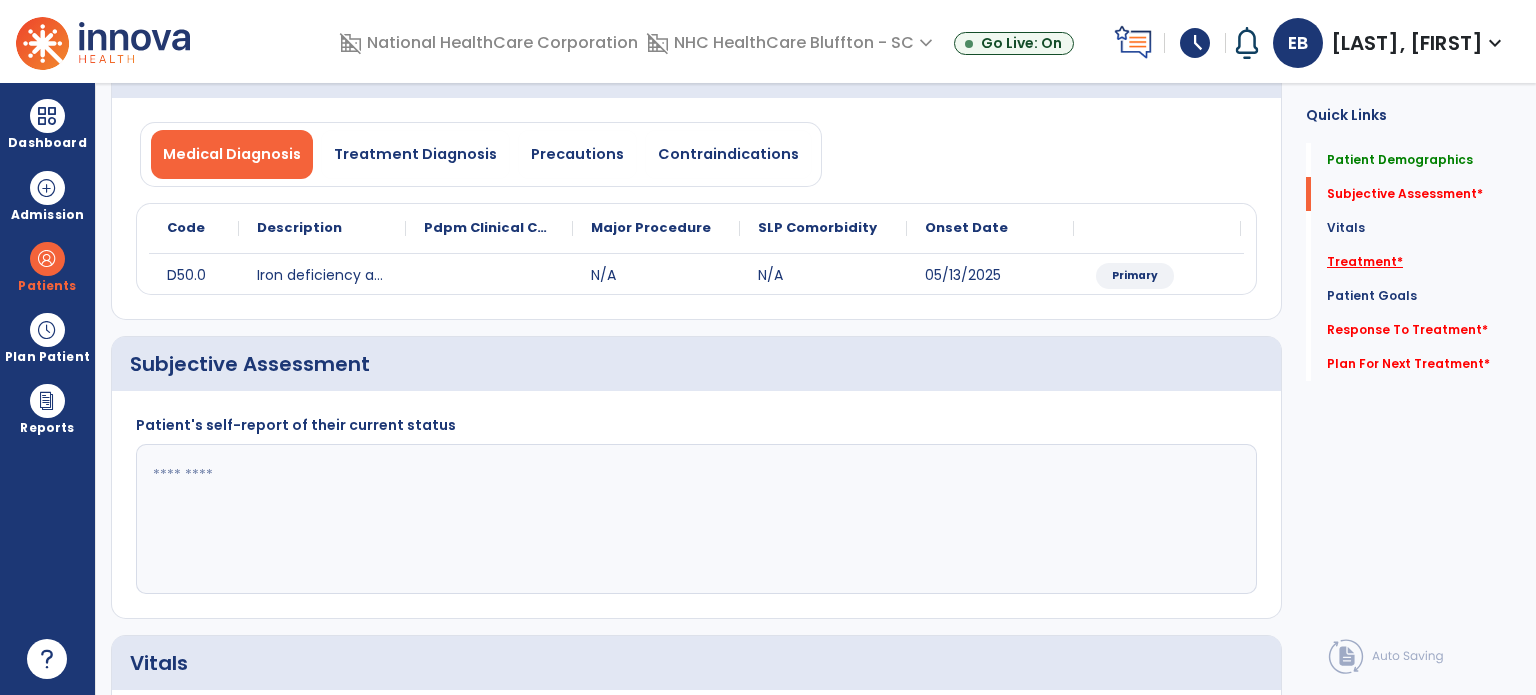 click on "Treatment   *" 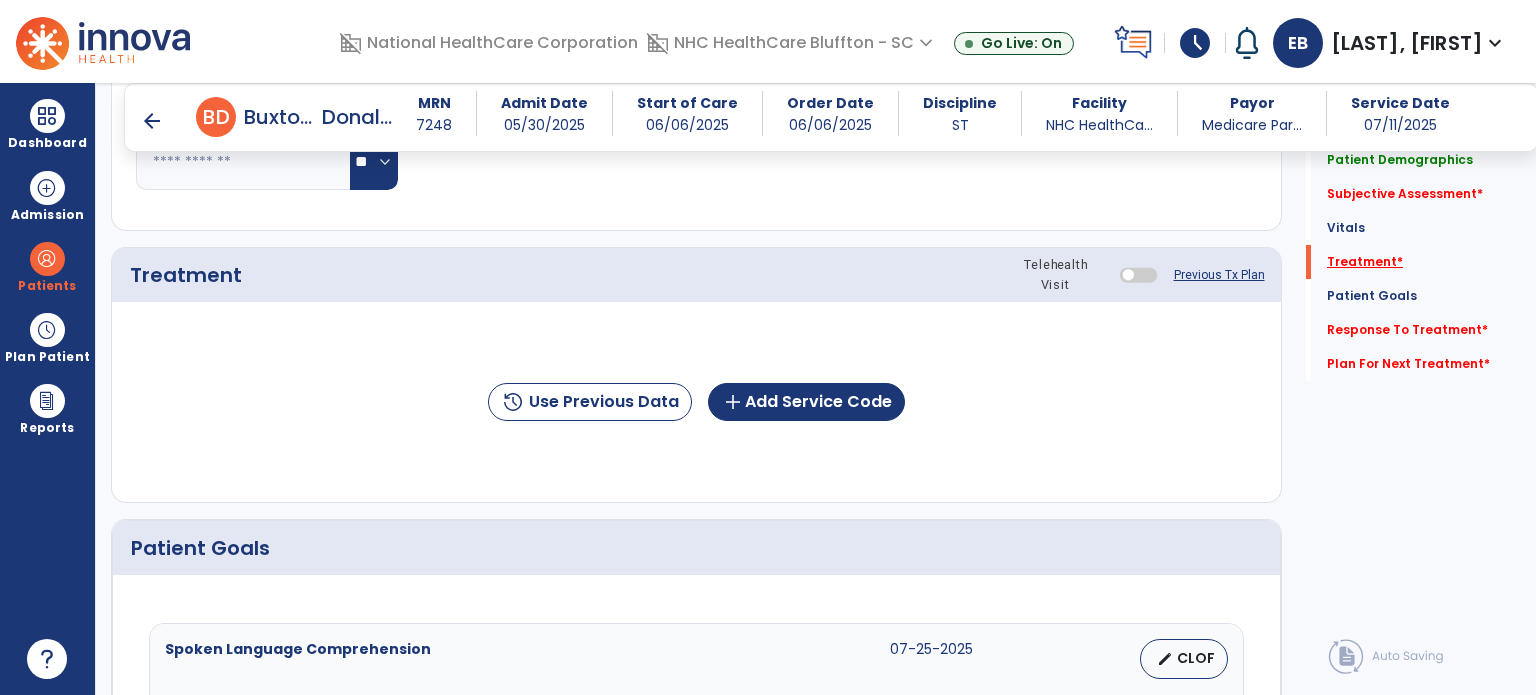 scroll, scrollTop: 1005, scrollLeft: 0, axis: vertical 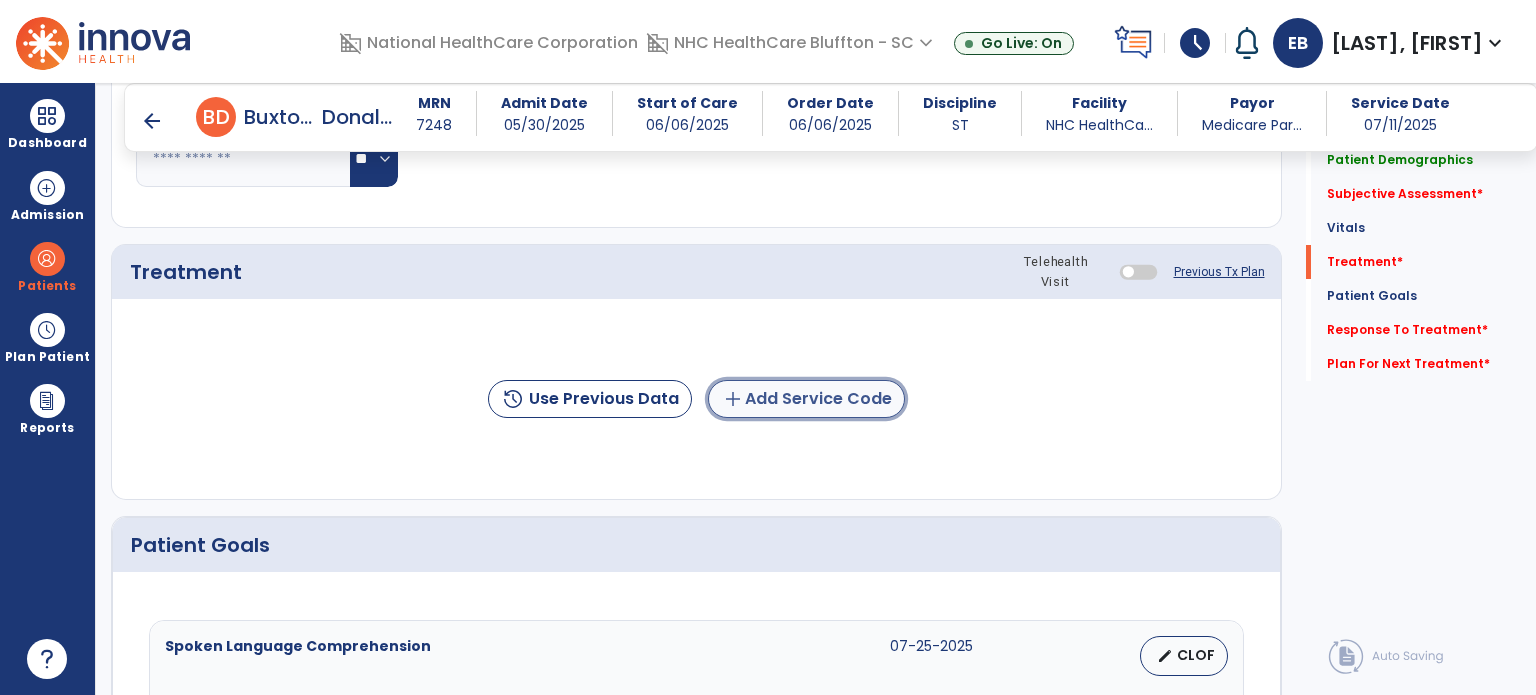 click on "add  Add Service Code" 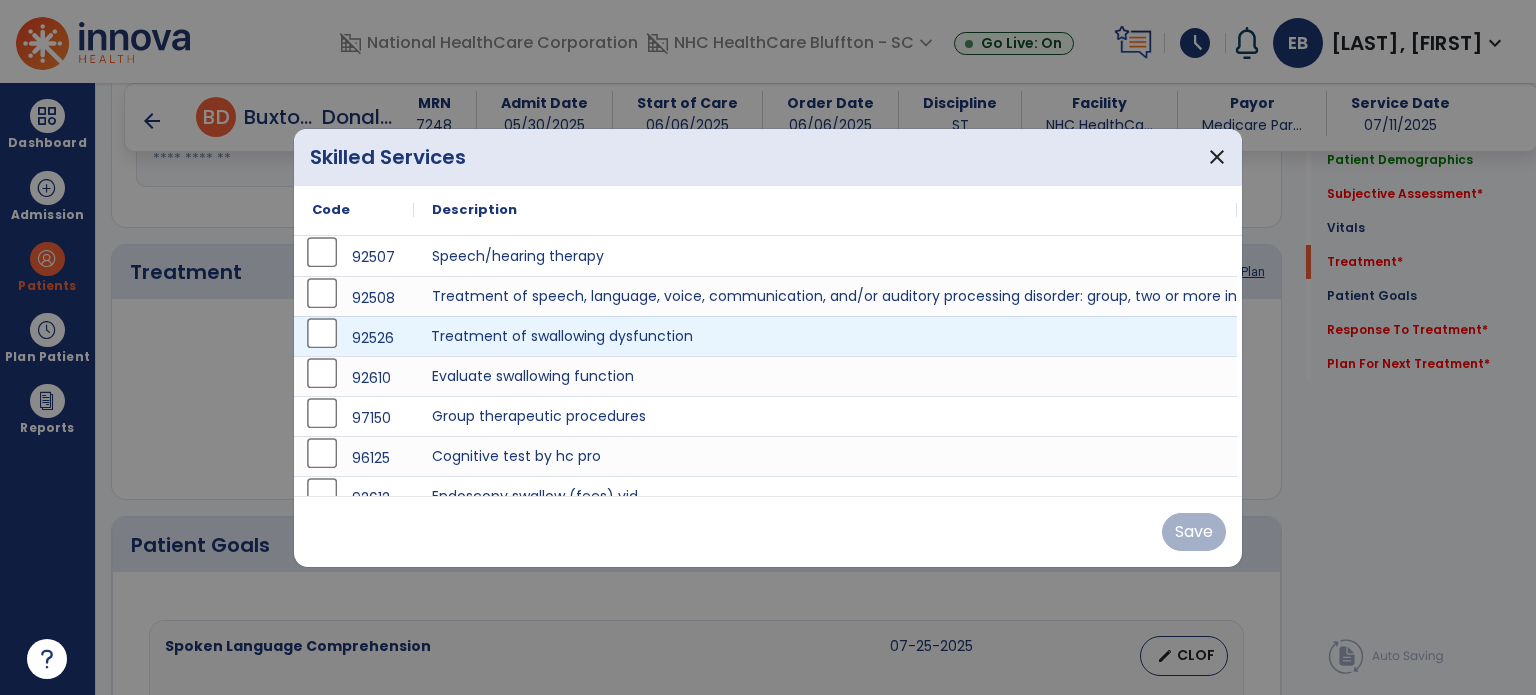 click on "Treatment of swallowing dysfunction" at bounding box center (825, 336) 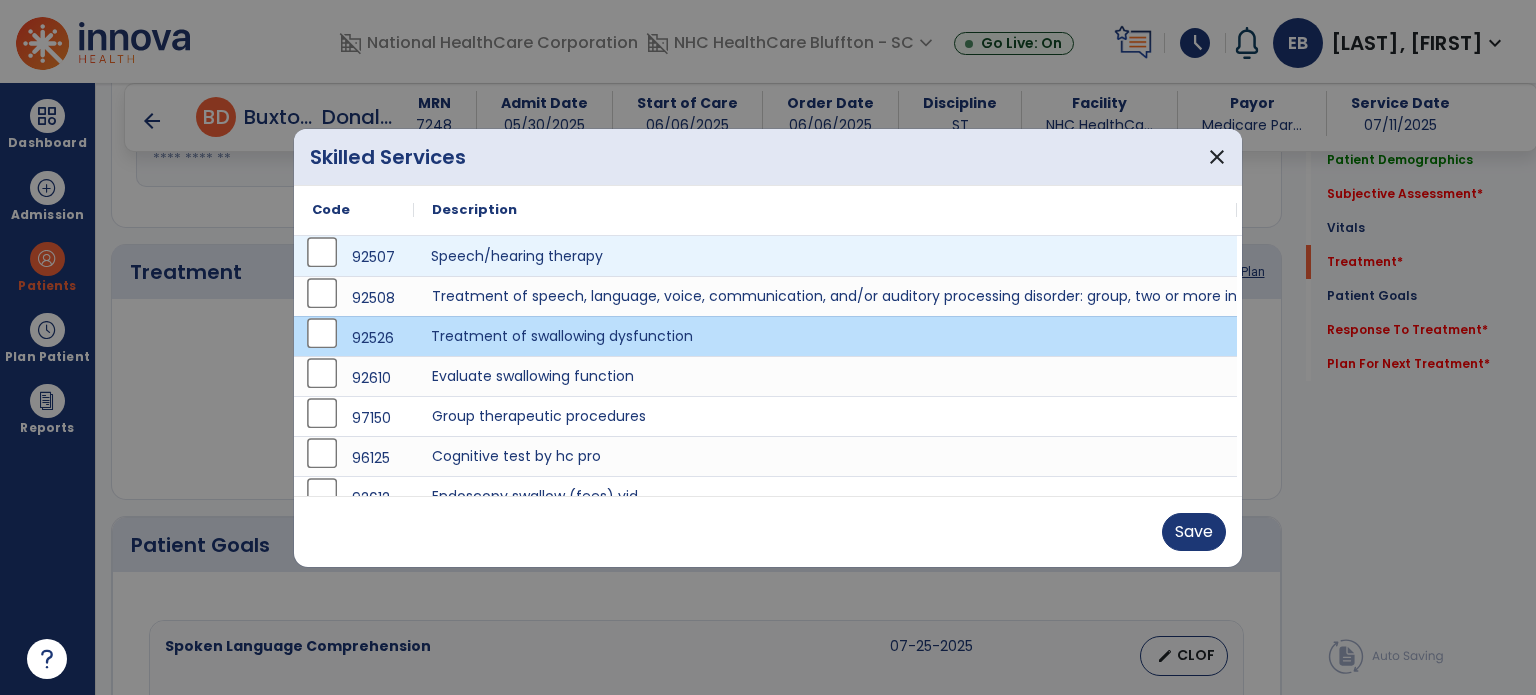 click on "Speech/hearing therapy" at bounding box center [825, 256] 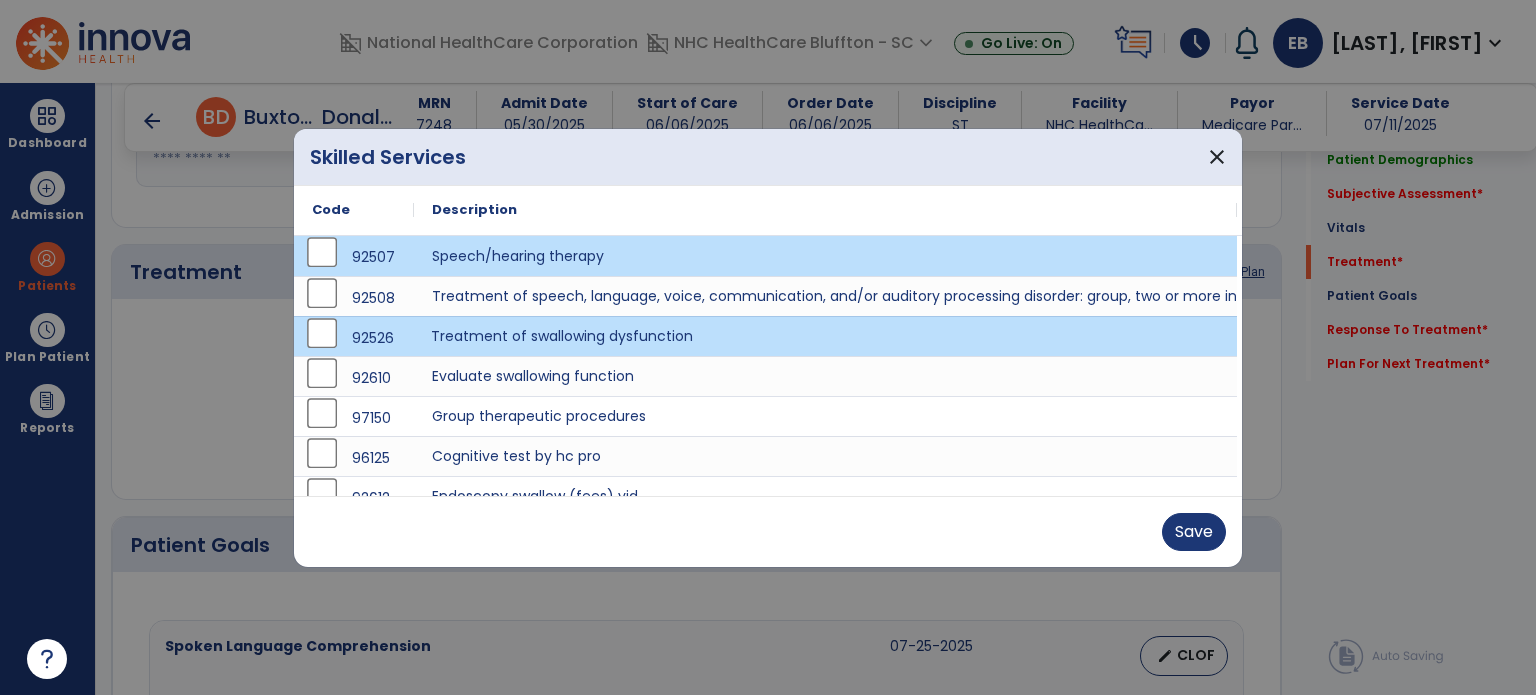 click on "Treatment of swallowing dysfunction" at bounding box center (825, 336) 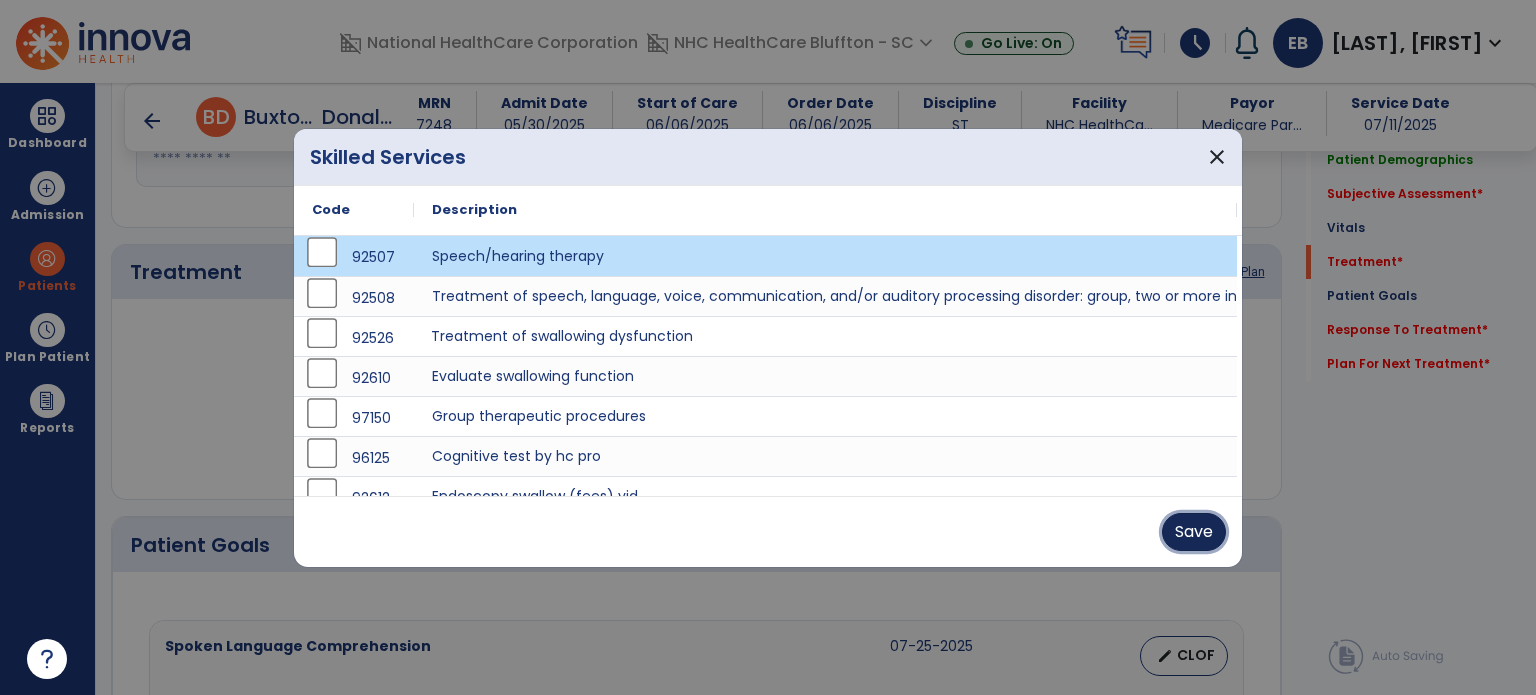 click on "Save" at bounding box center (1194, 532) 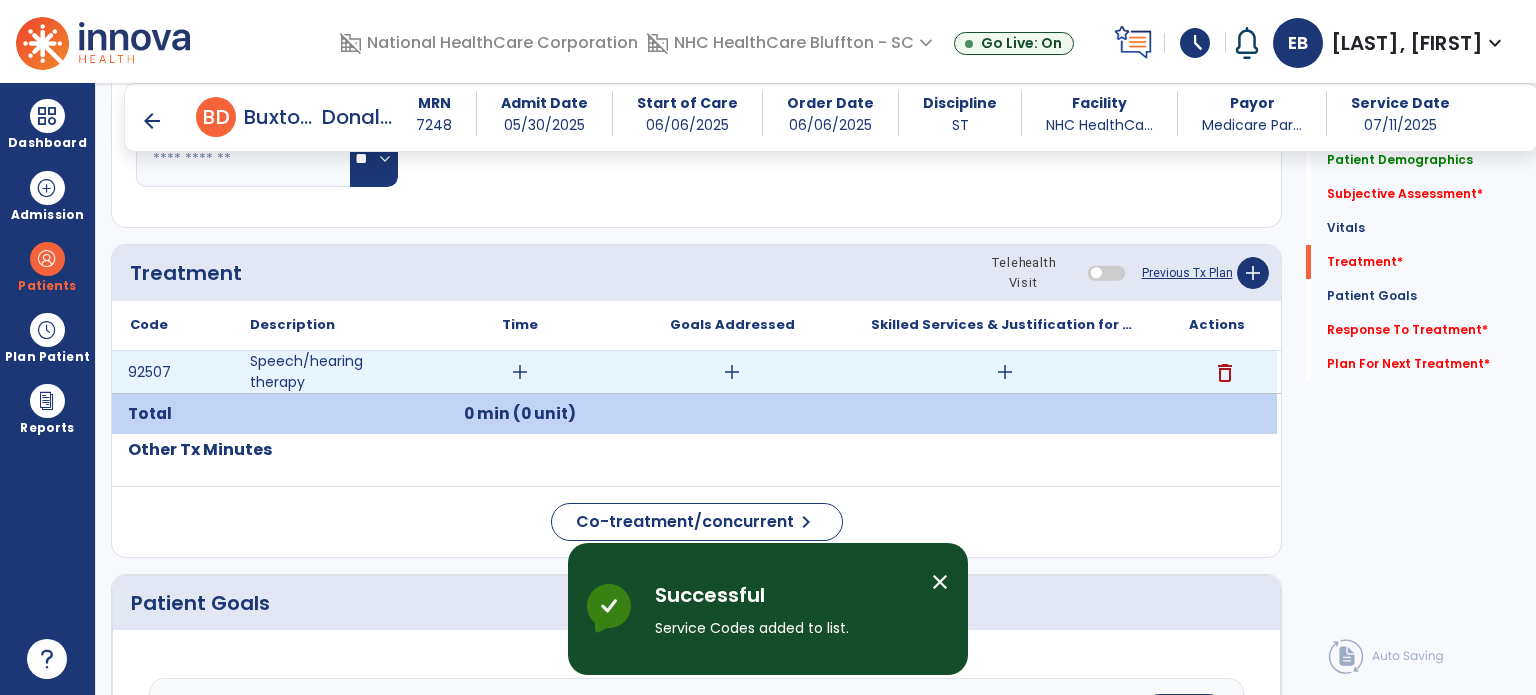 click on "add" at bounding box center [1005, 372] 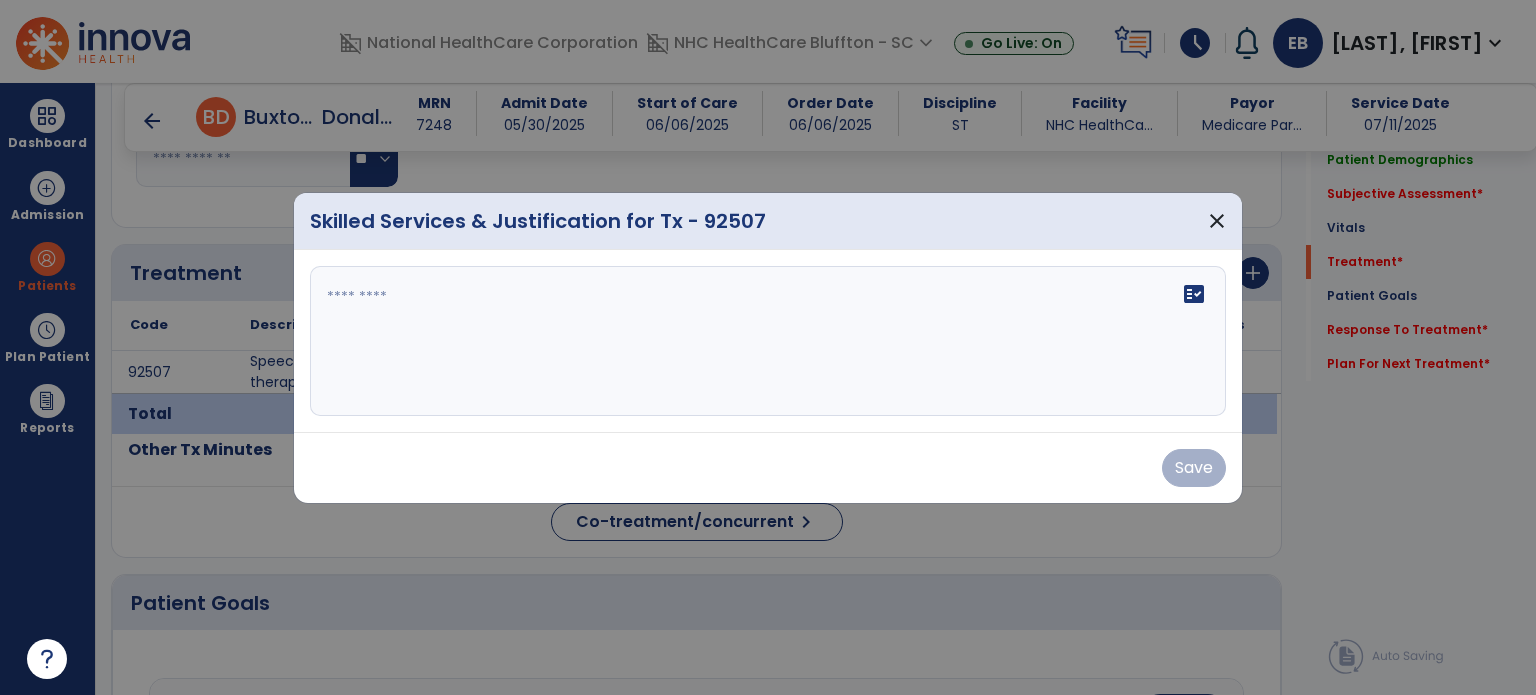 click on "fact_check" at bounding box center (768, 341) 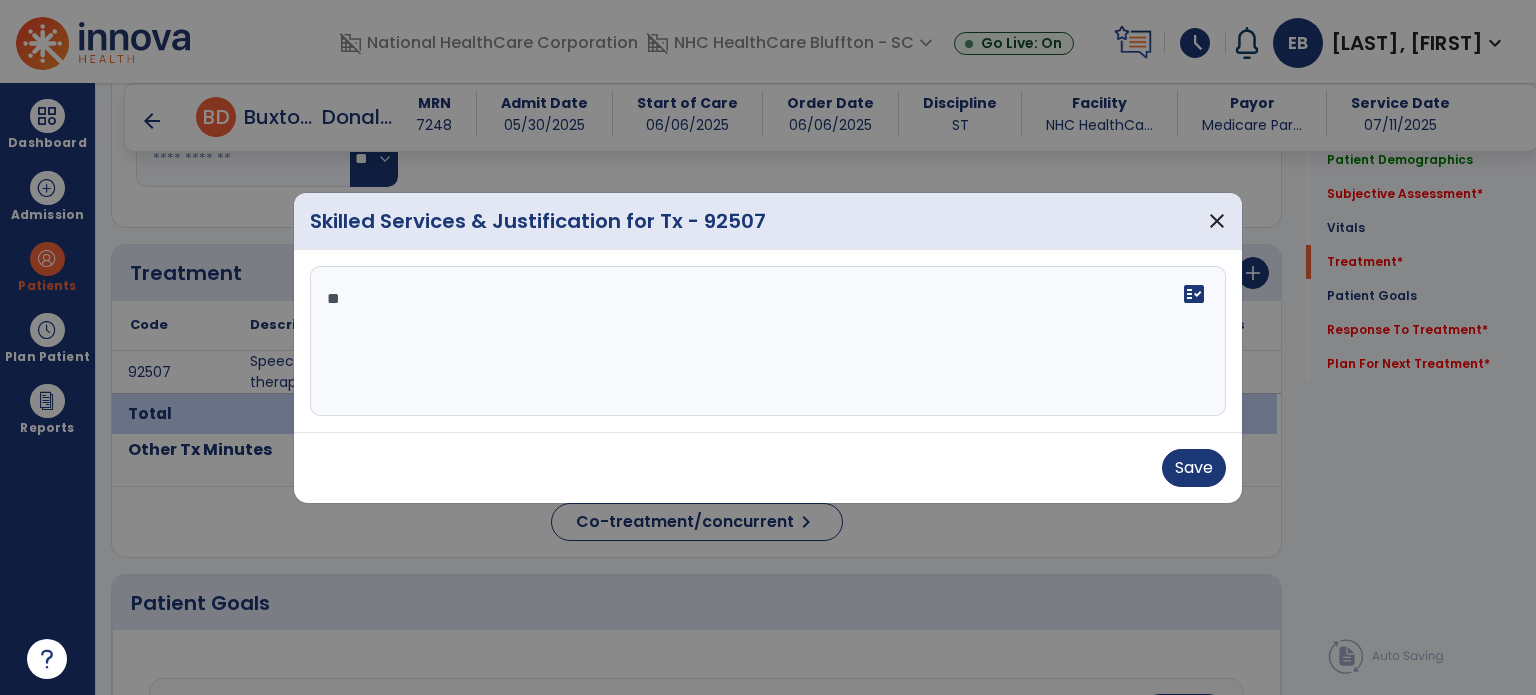 type on "*" 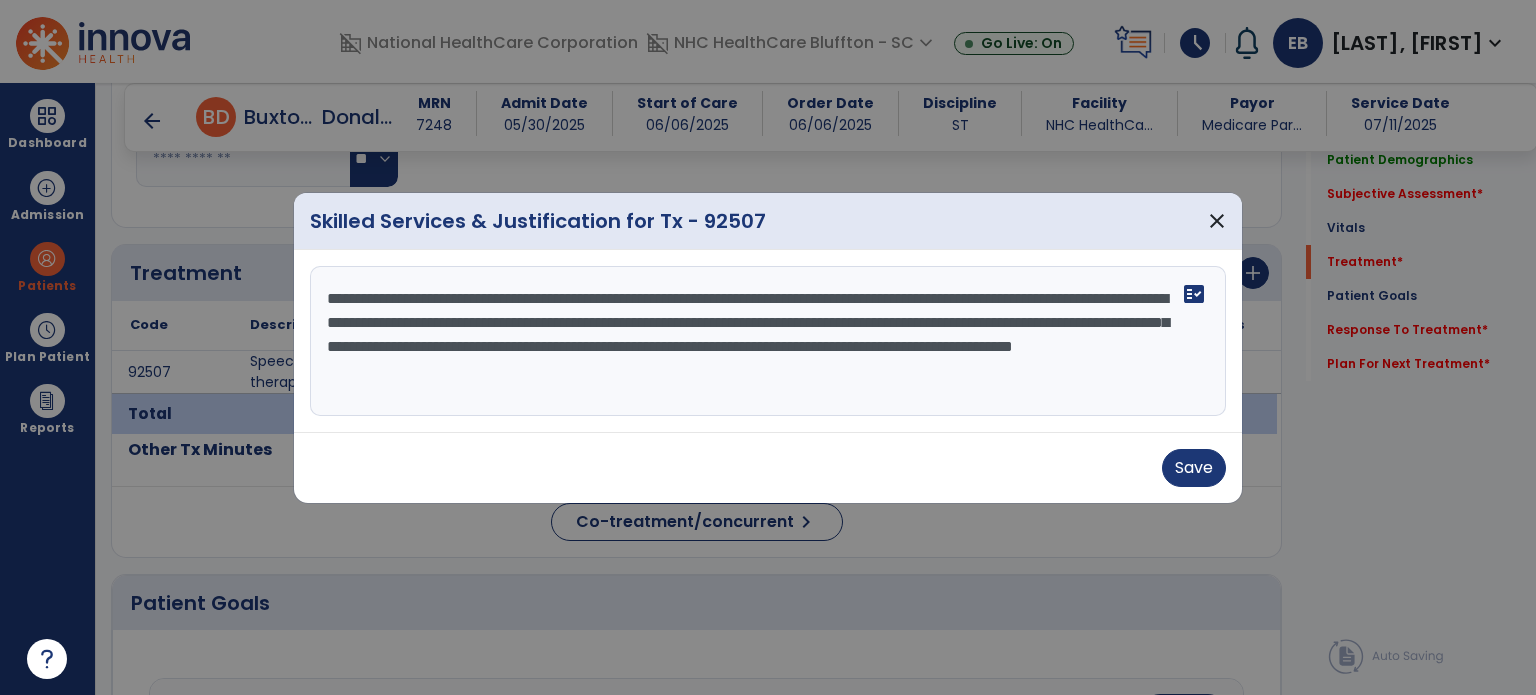click on "**********" at bounding box center (768, 341) 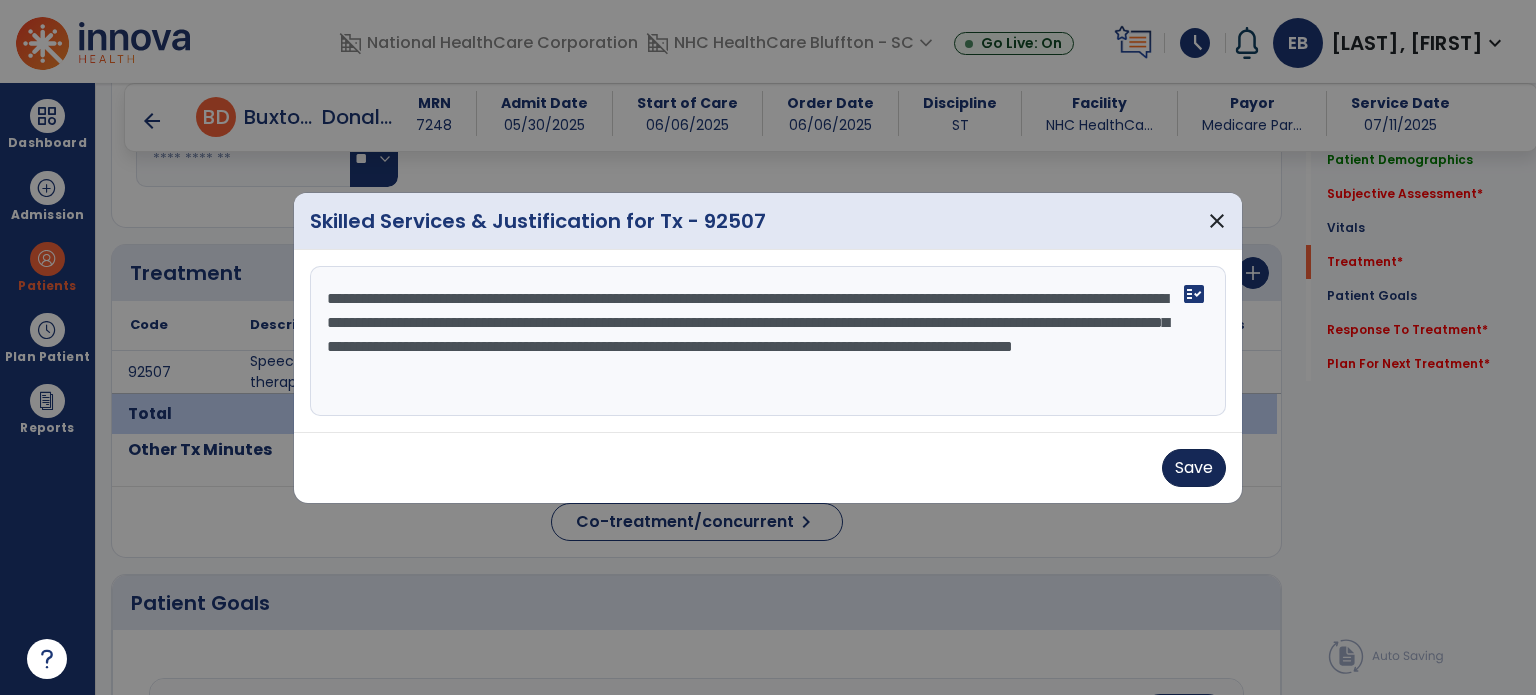 type on "**********" 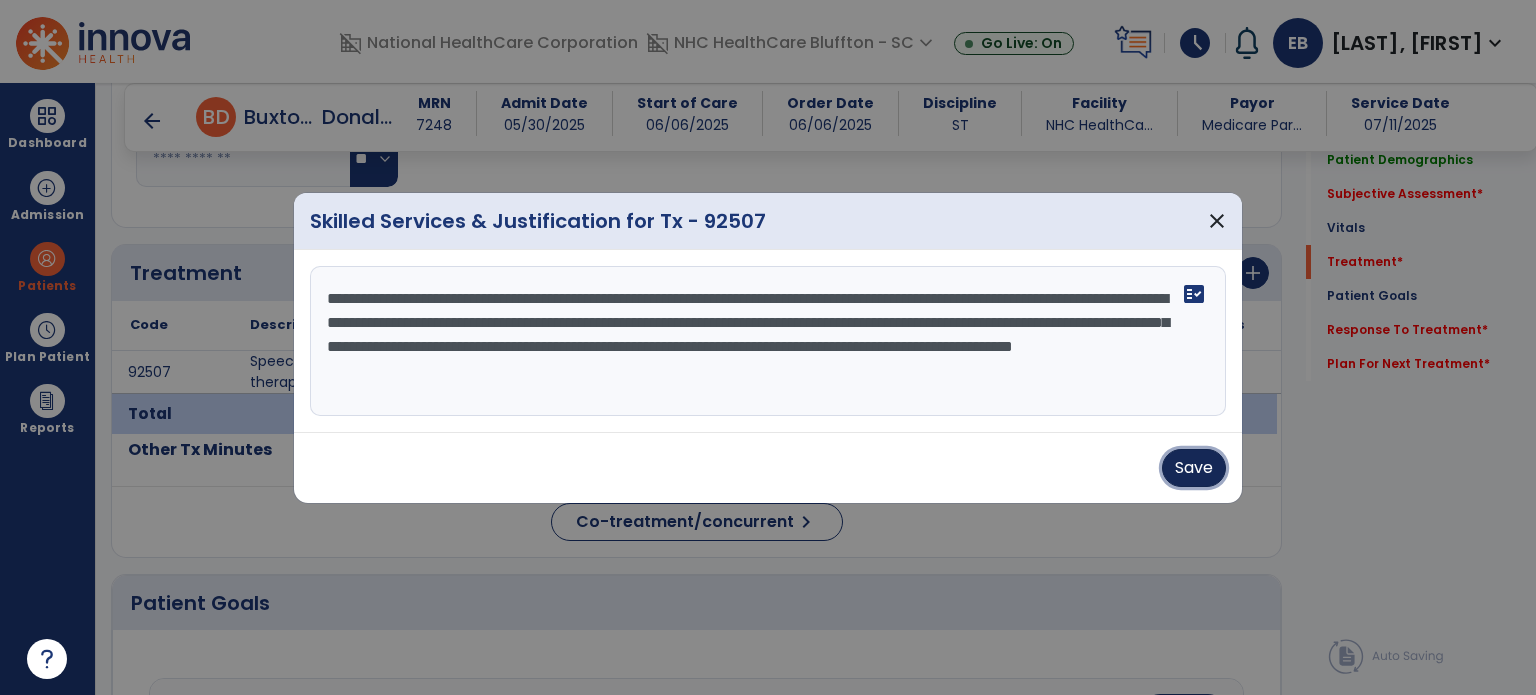 click on "Save" at bounding box center (1194, 468) 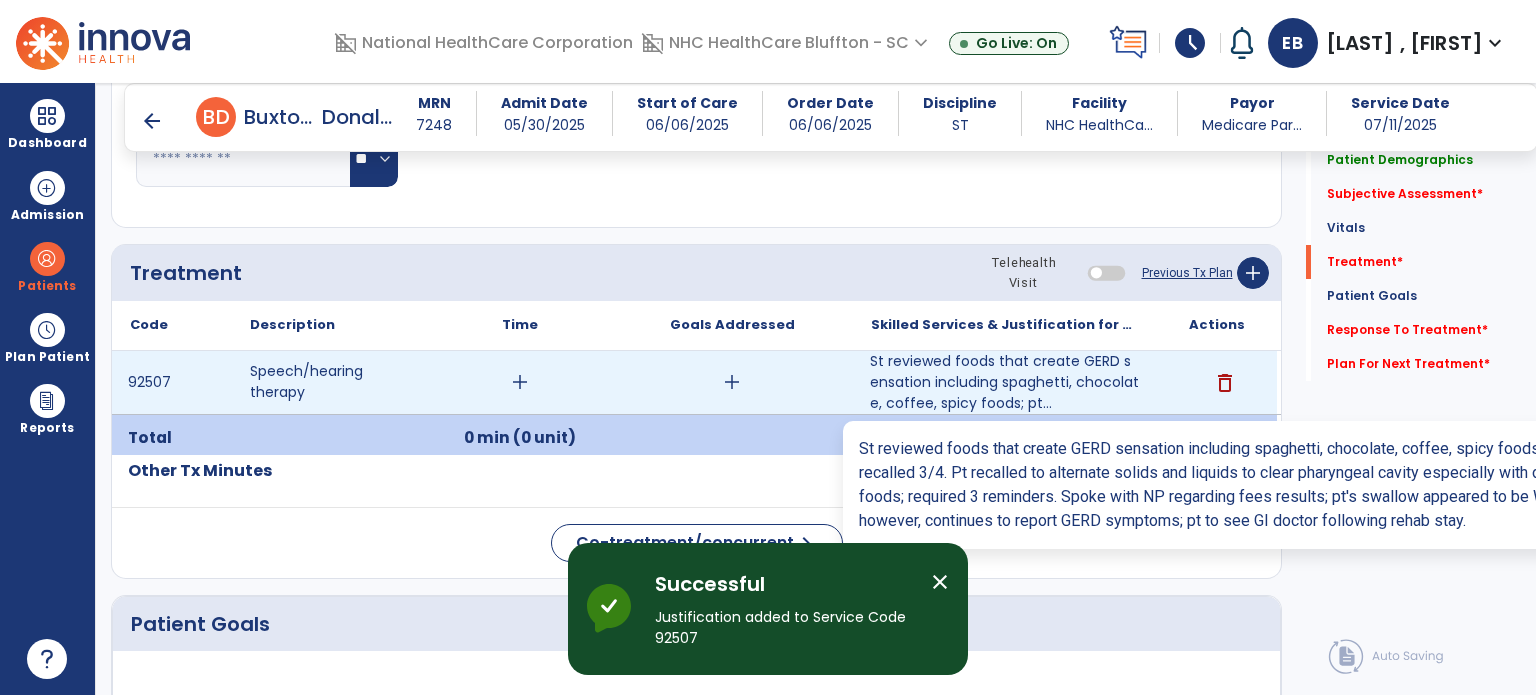 click on "St reviewed foods that create GERD sensation including spaghetti, chocolate, coffee, spicy foods; pt..." at bounding box center [1004, 382] 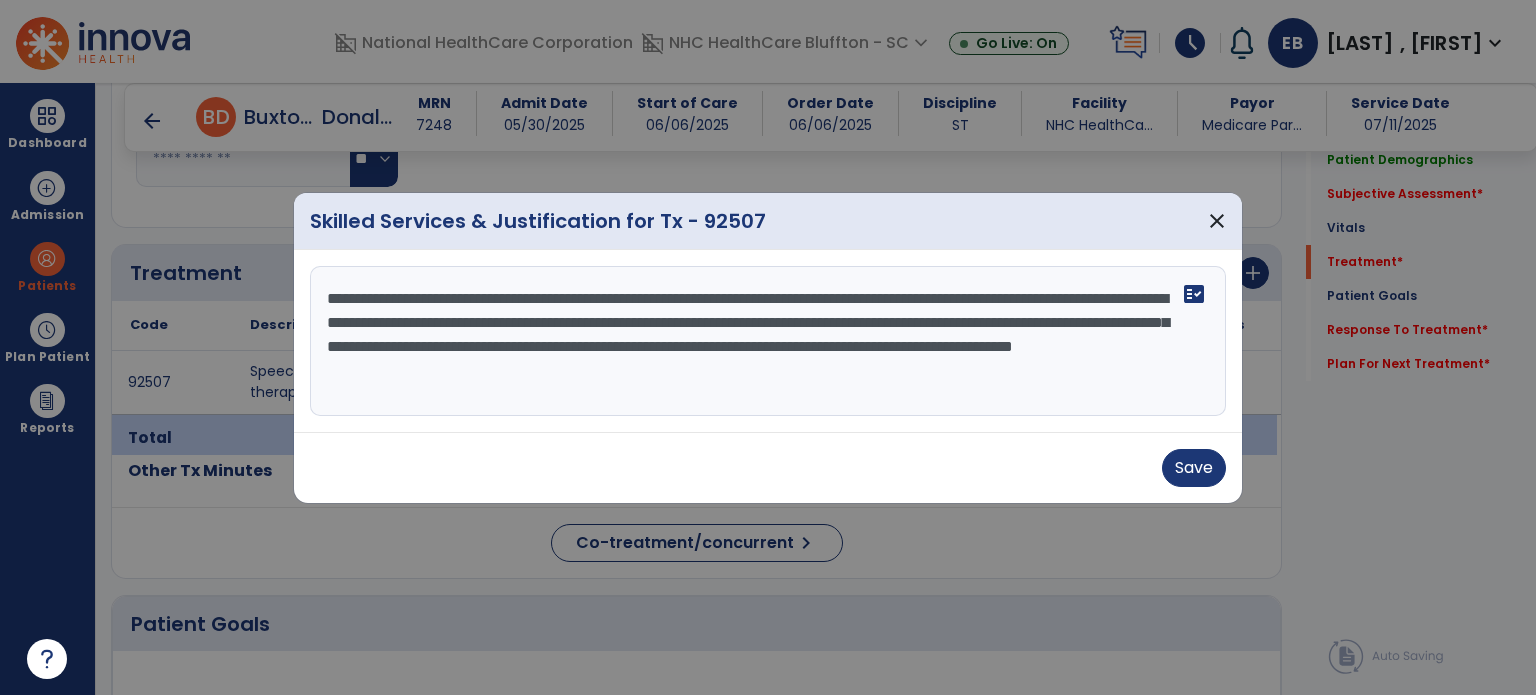 click on "**********" at bounding box center (768, 341) 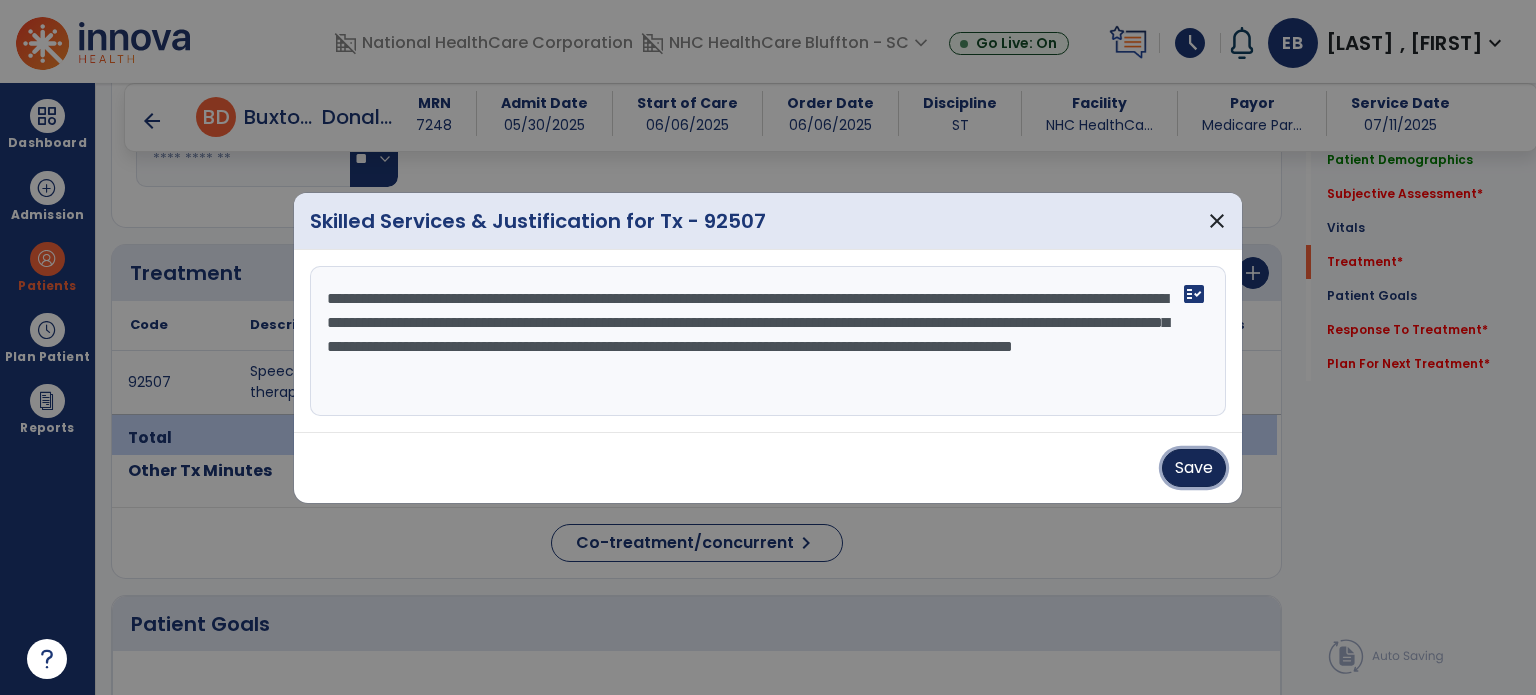 click on "Save" at bounding box center [1194, 468] 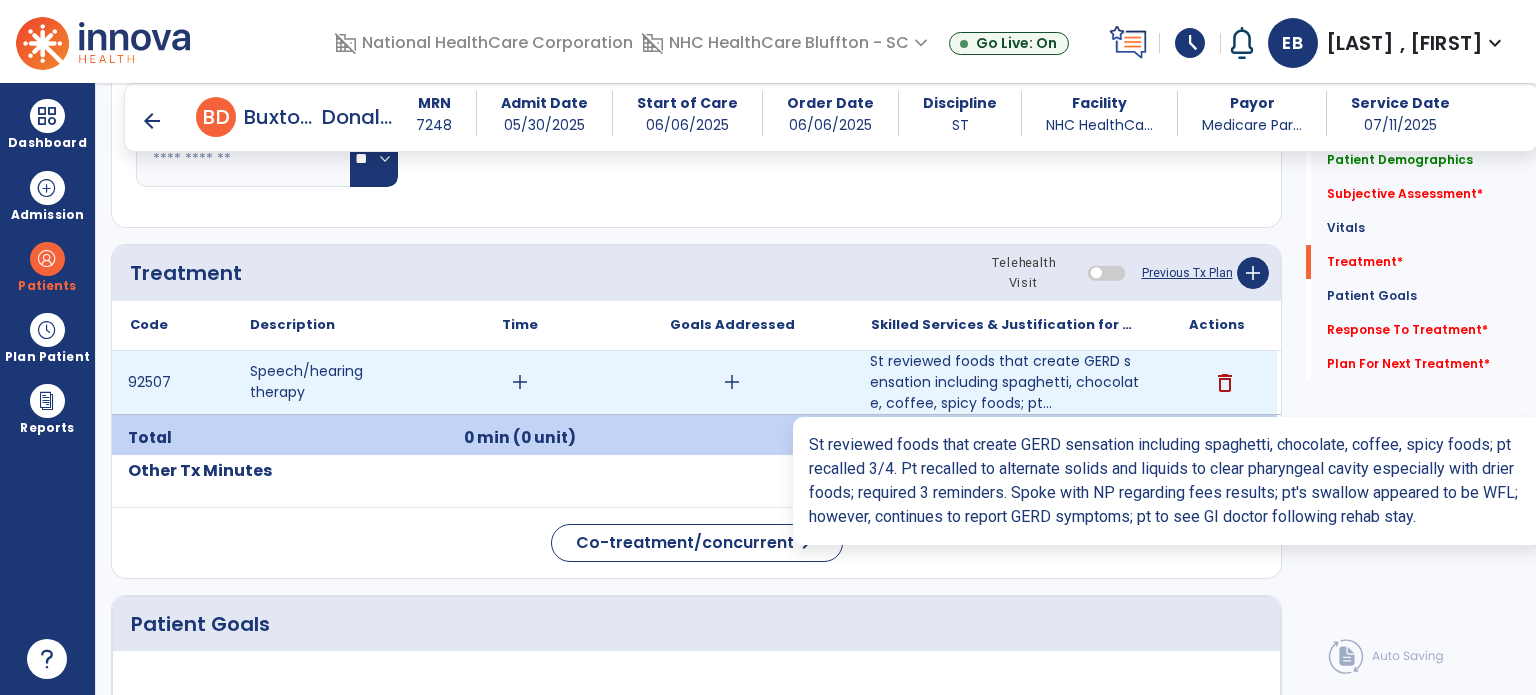 click on "St reviewed foods that create GERD sensation including spaghetti, chocolate, coffee, spicy foods; pt..." at bounding box center [1004, 382] 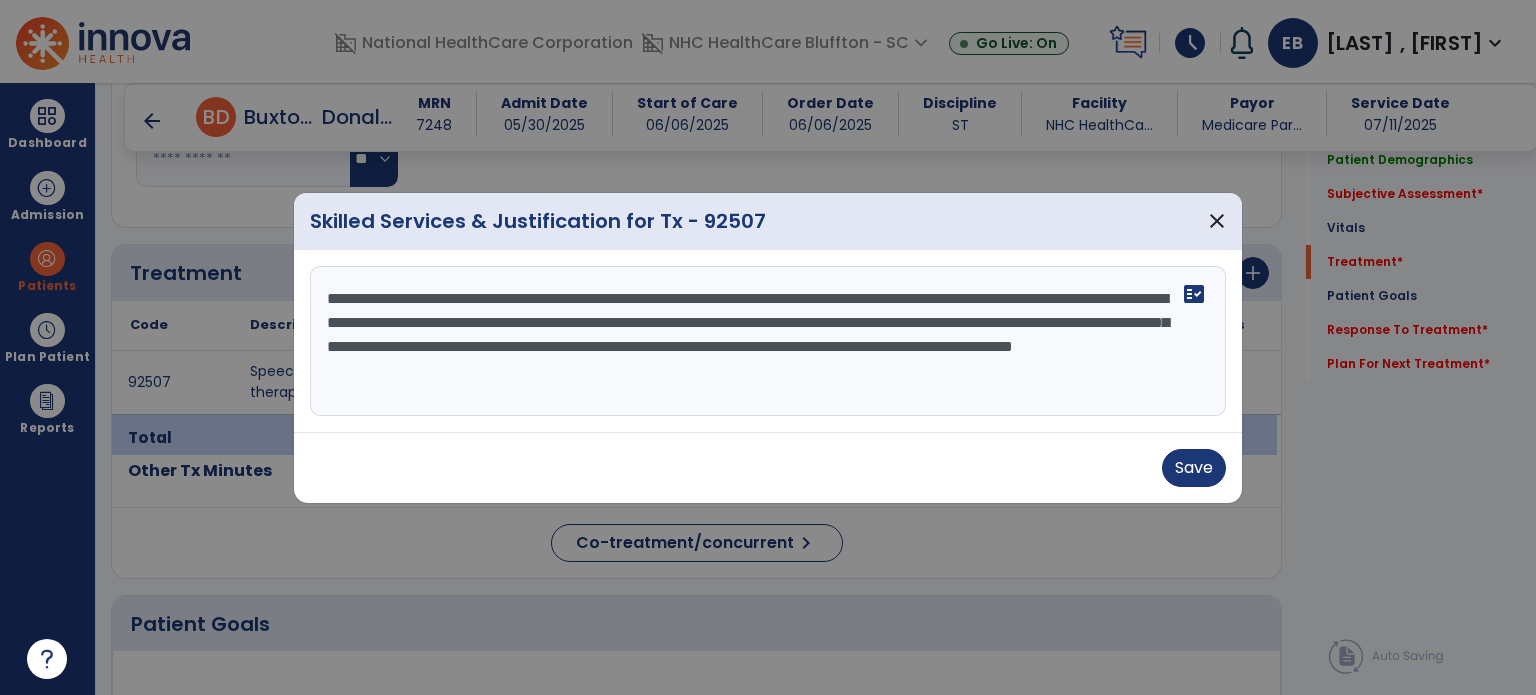 click on "**********" at bounding box center [768, 341] 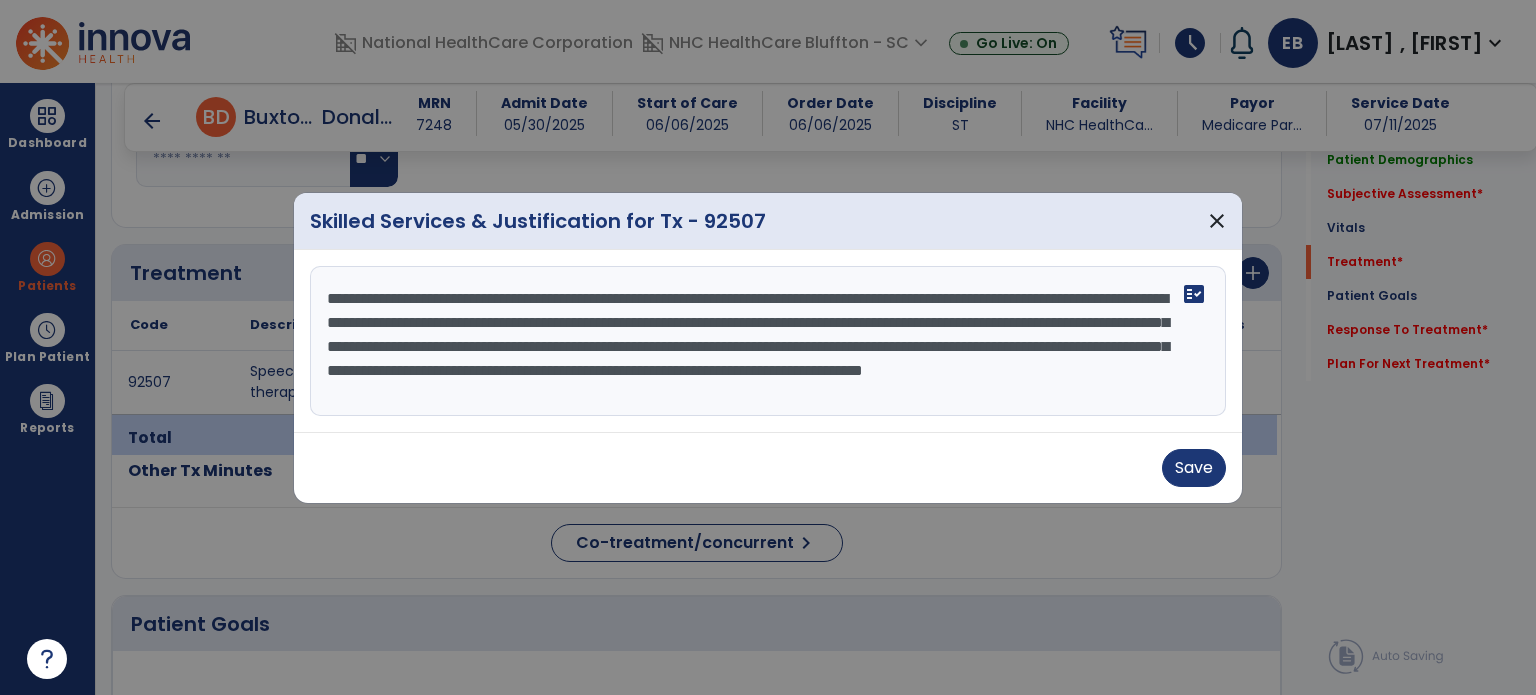 scroll, scrollTop: 15, scrollLeft: 0, axis: vertical 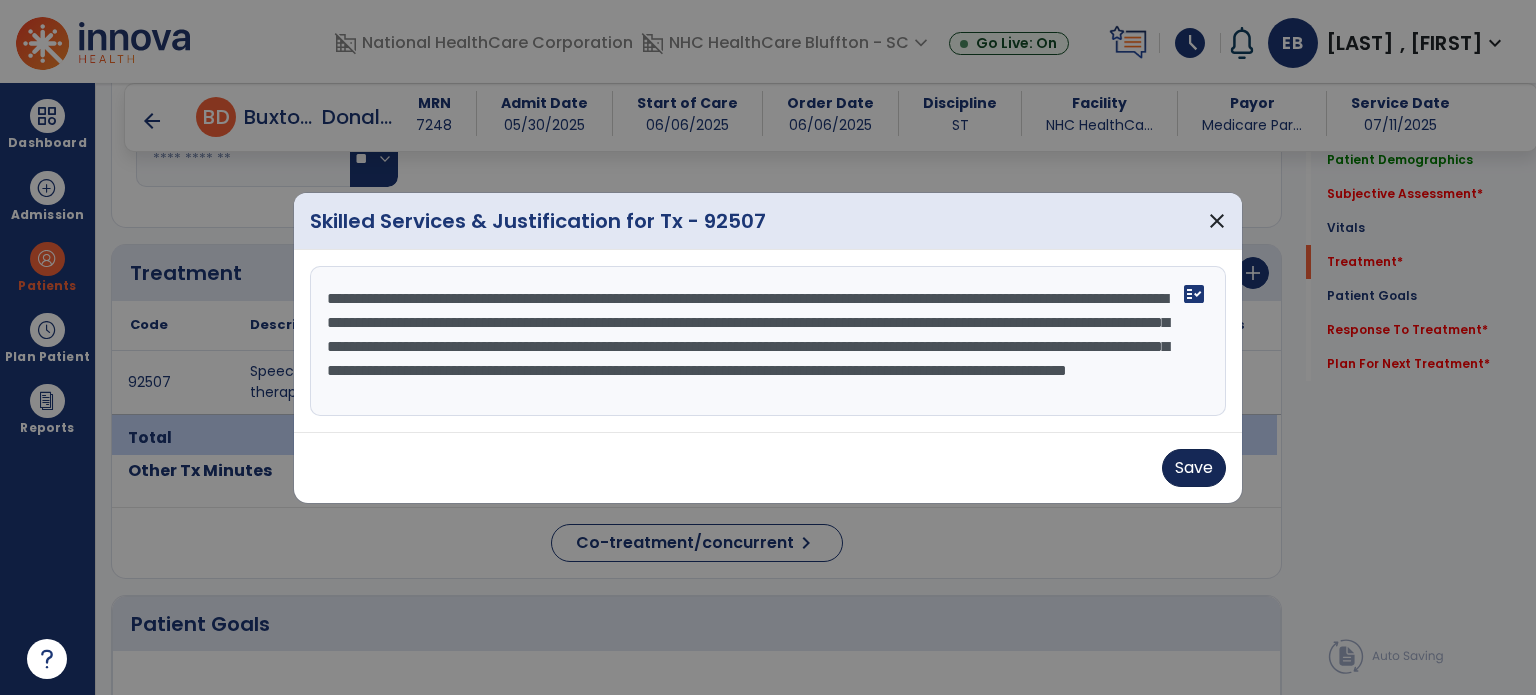 type on "**********" 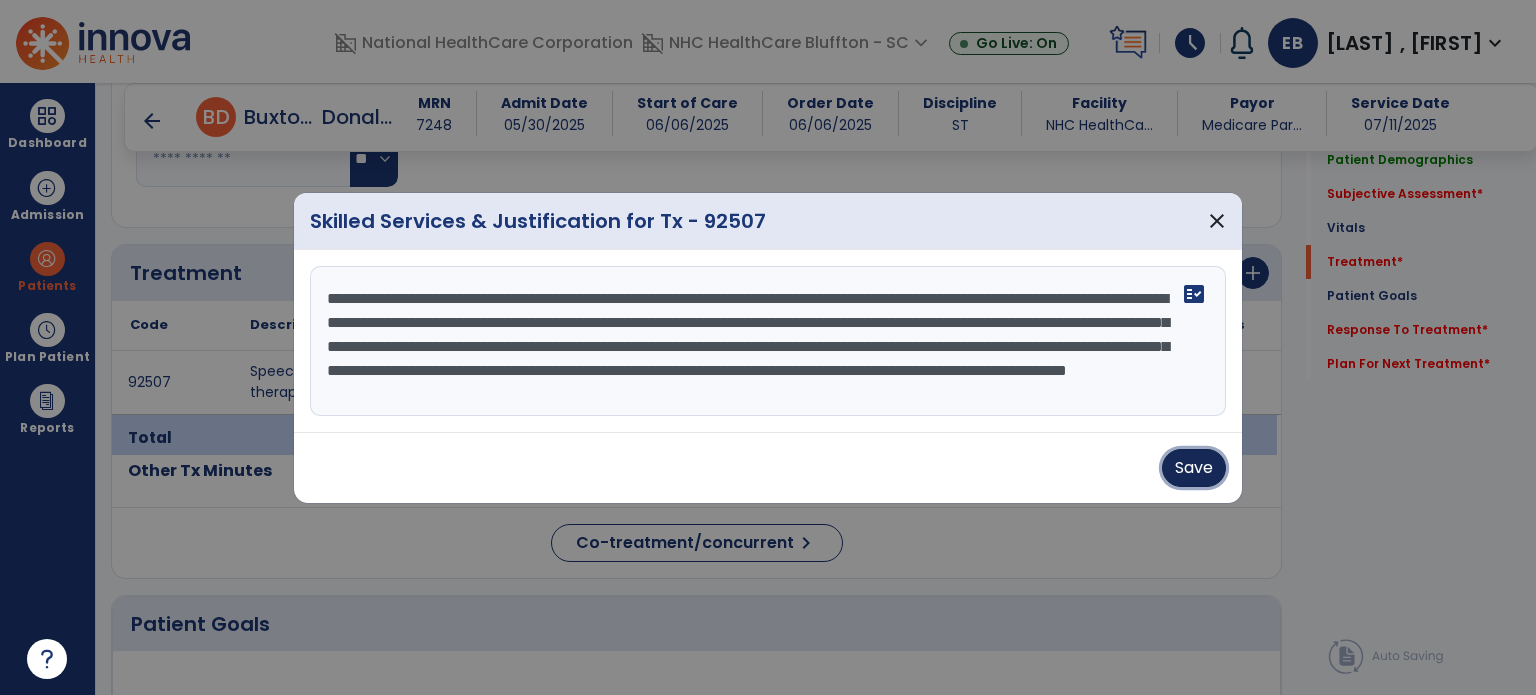 click on "Save" at bounding box center (1194, 468) 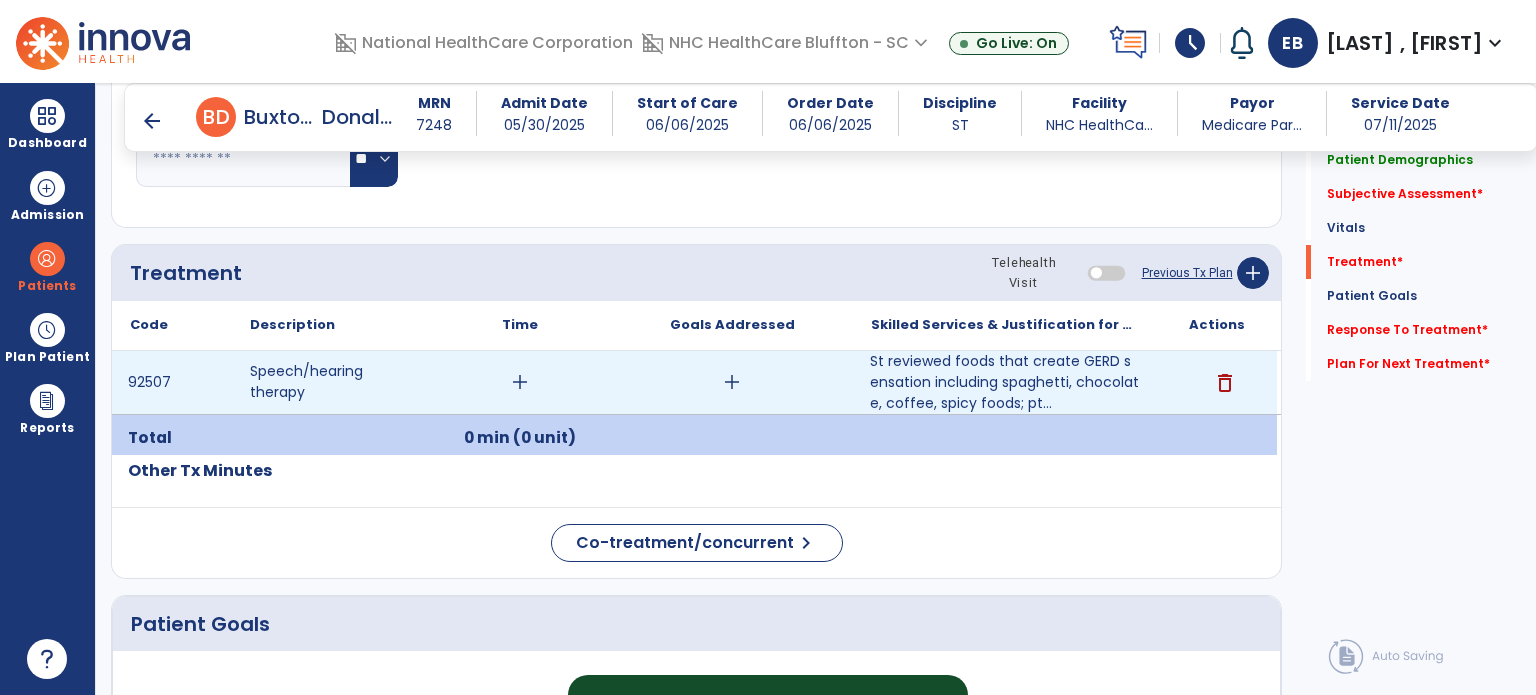 click on "add" at bounding box center [520, 382] 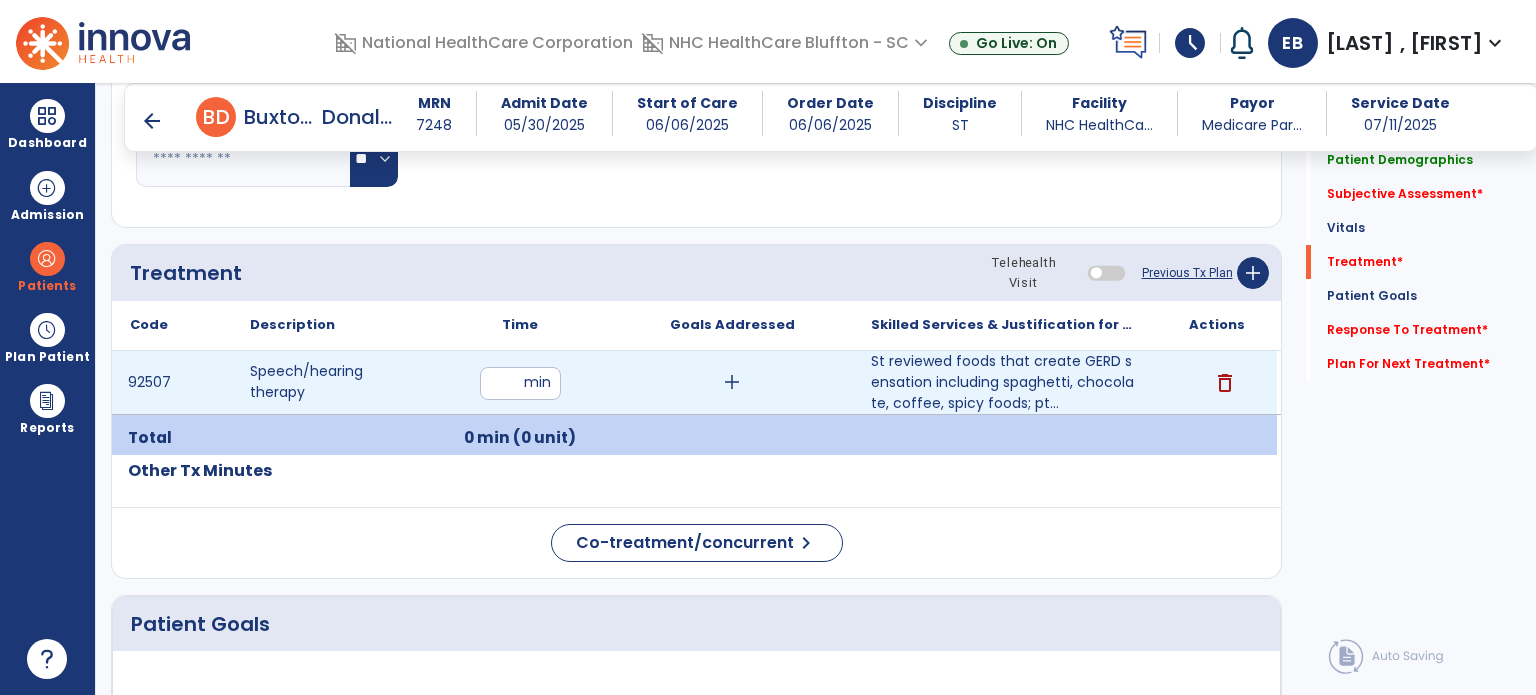 type on "**" 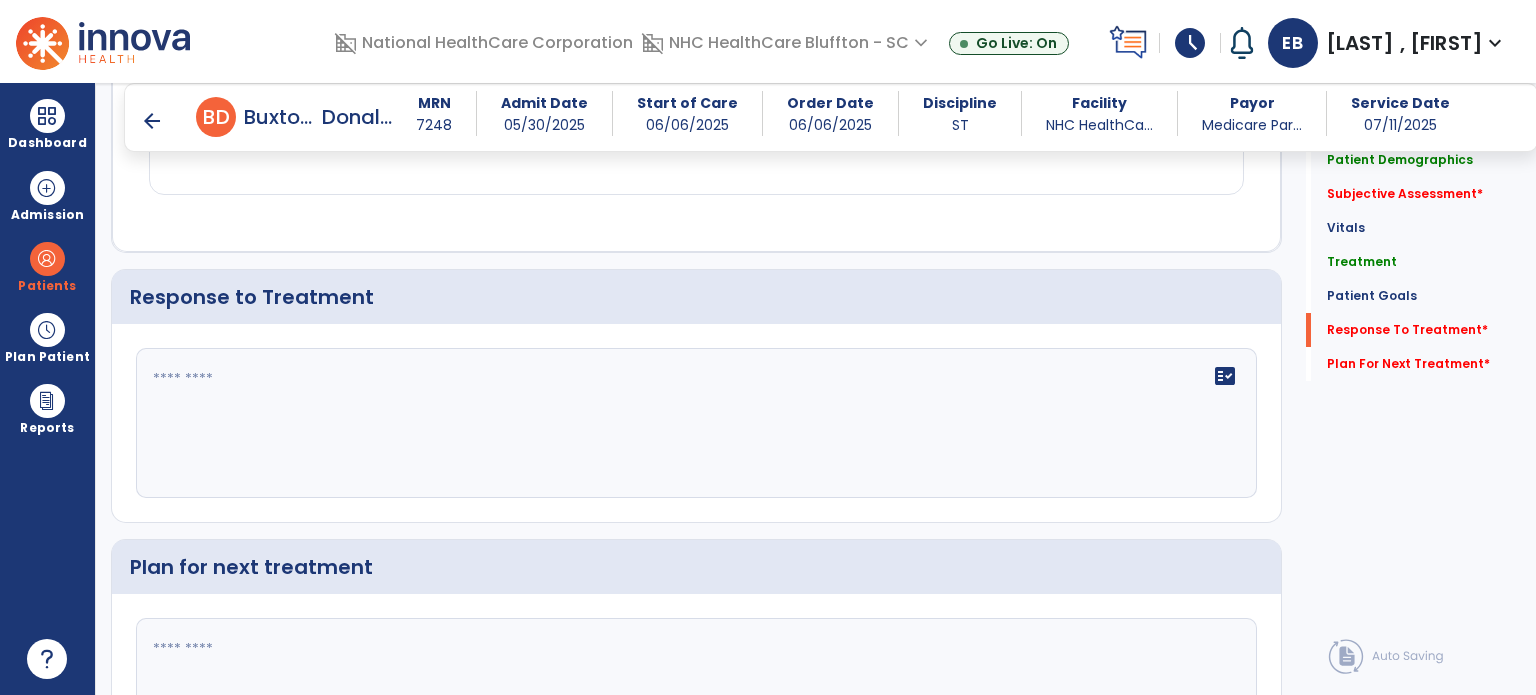 scroll, scrollTop: 3177, scrollLeft: 0, axis: vertical 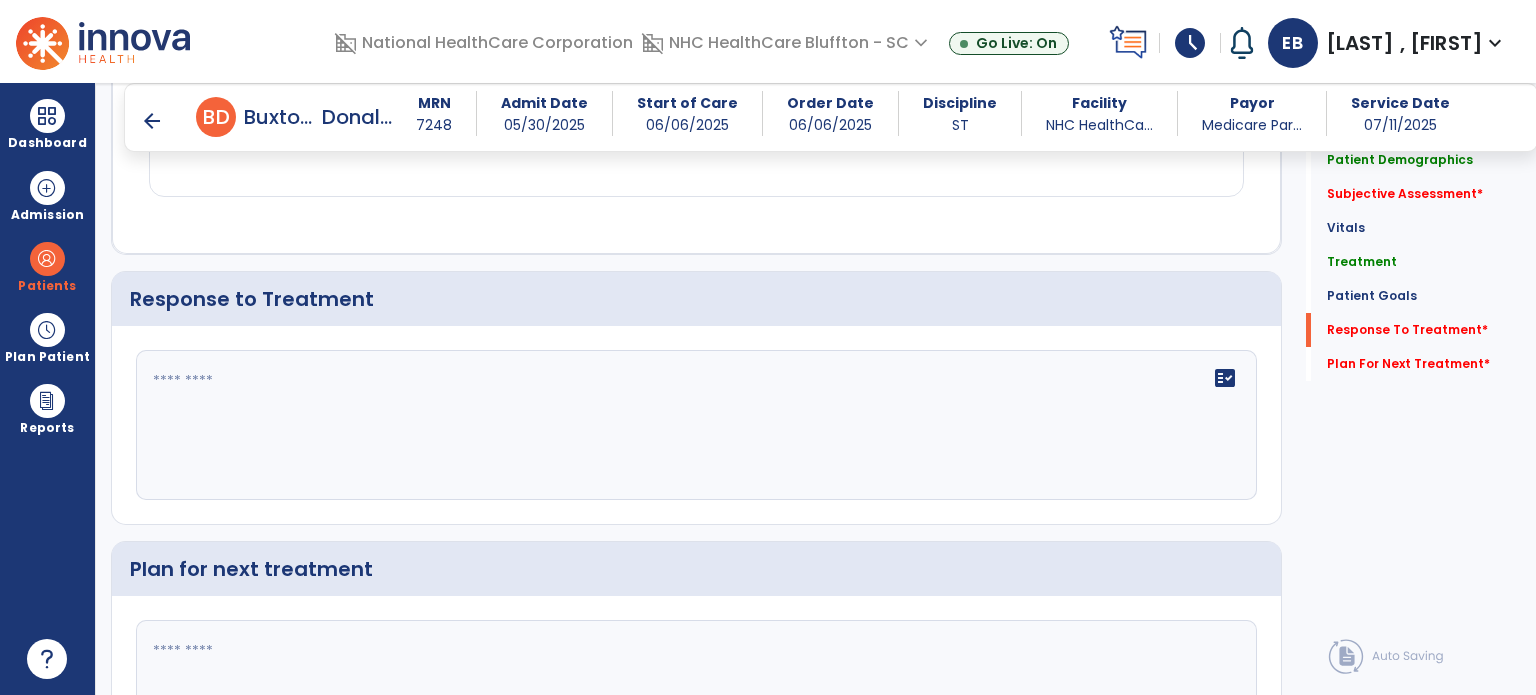 click 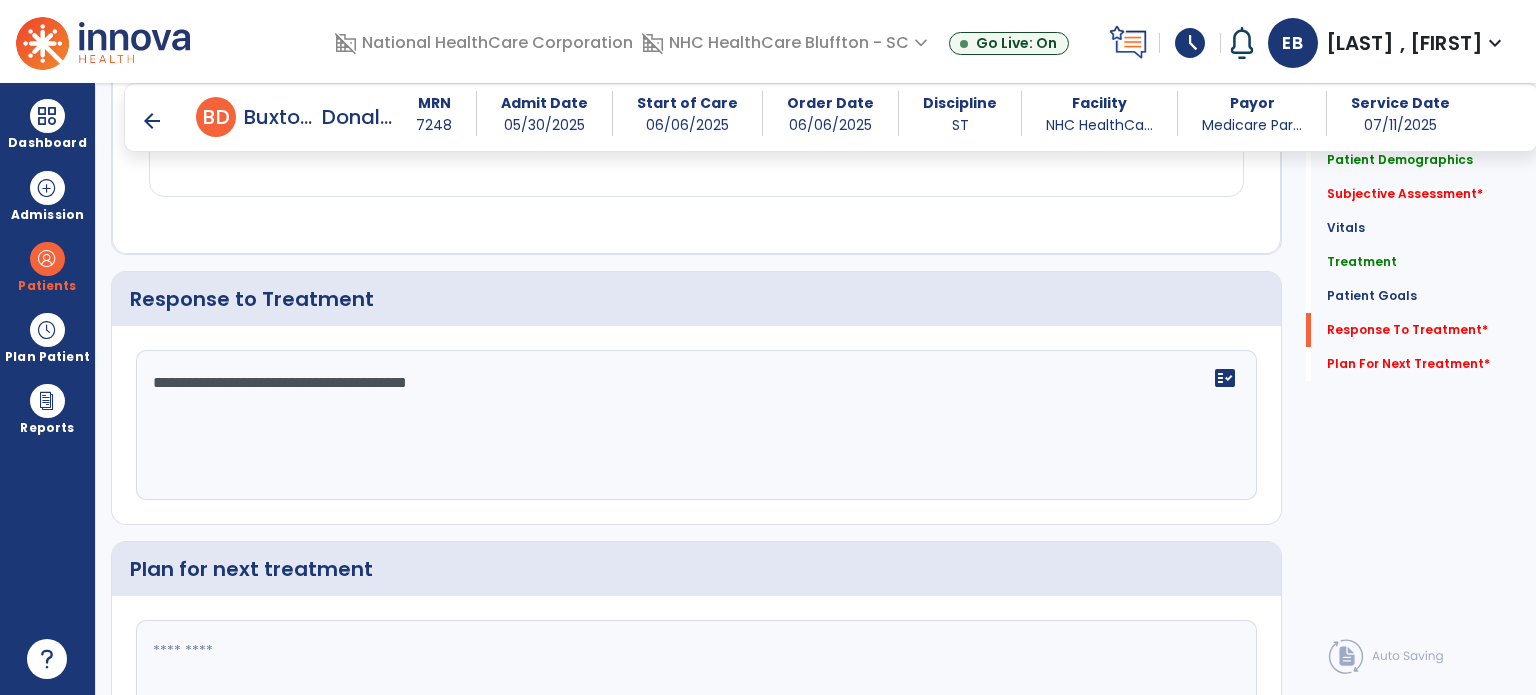 scroll, scrollTop: 3314, scrollLeft: 0, axis: vertical 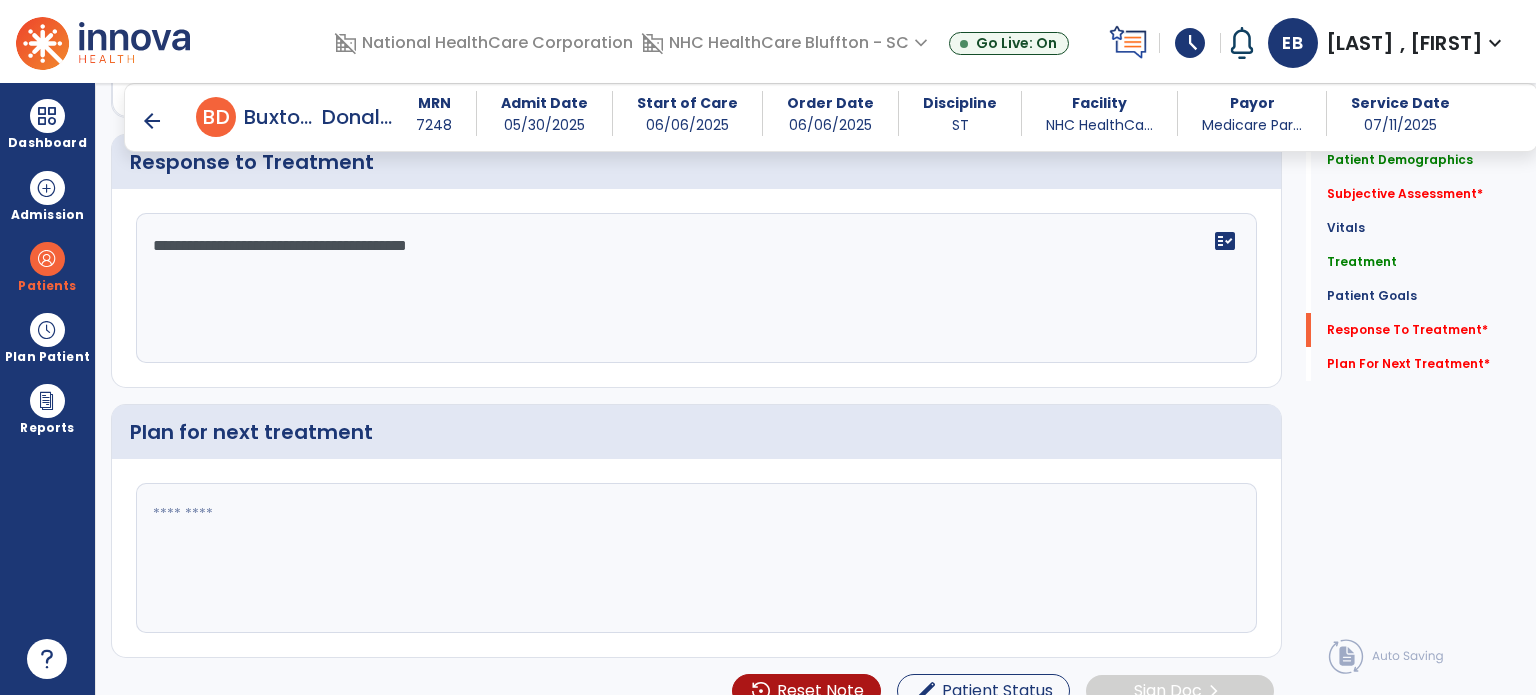 type on "**********" 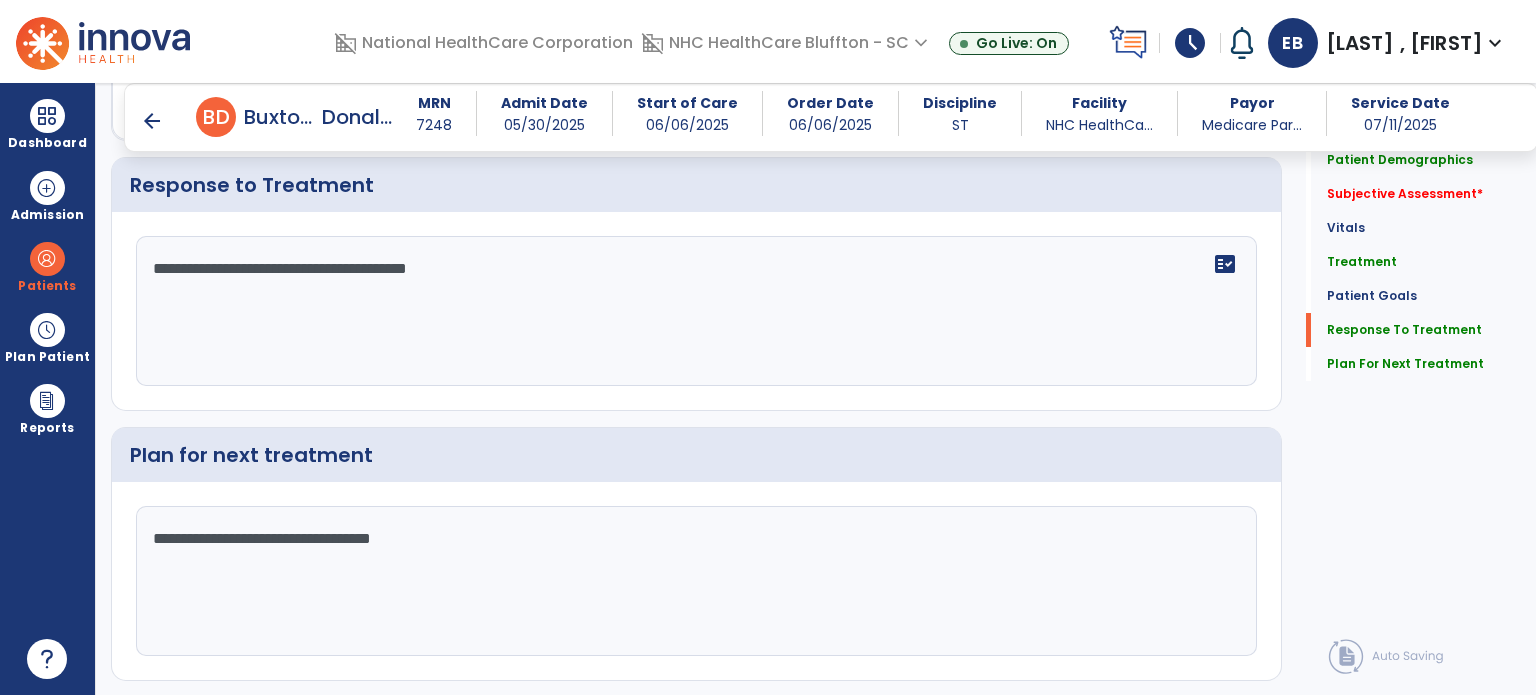 scroll, scrollTop: 3314, scrollLeft: 0, axis: vertical 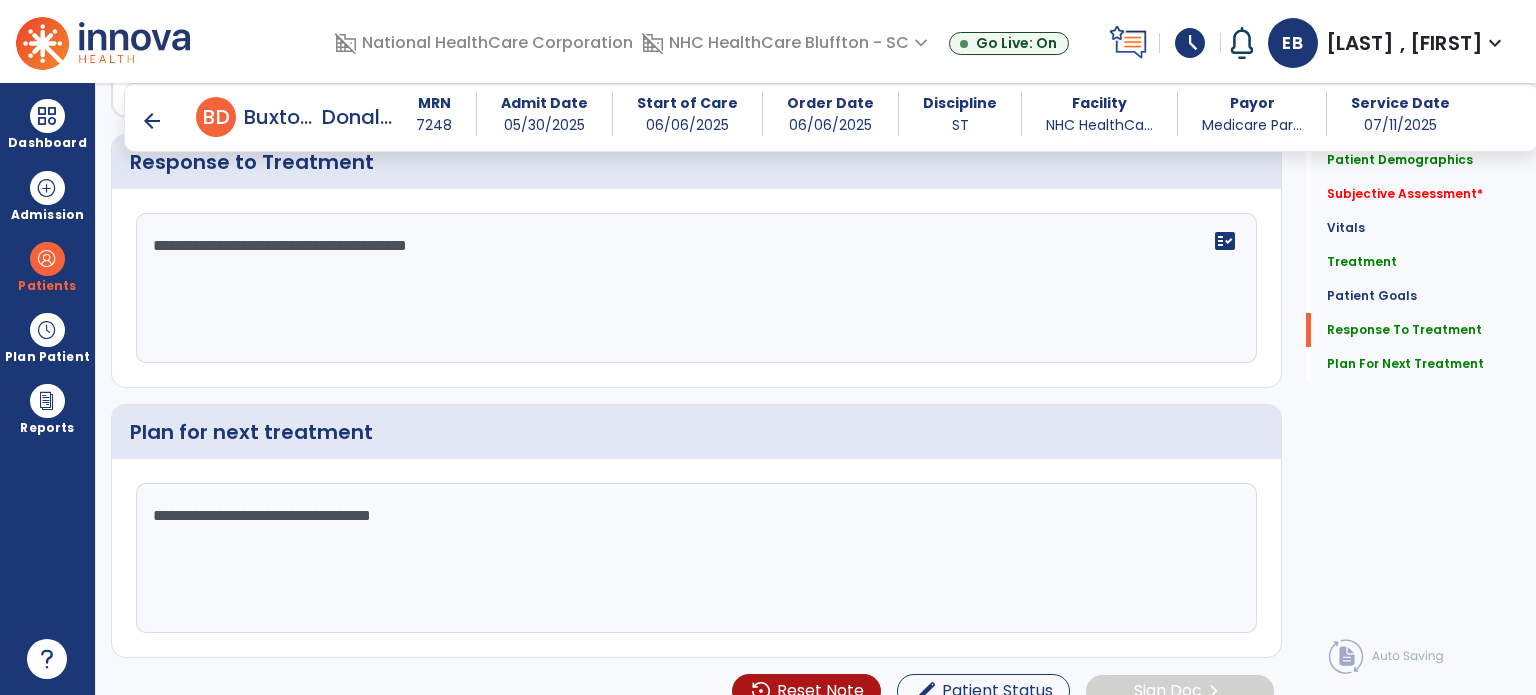 type on "**********" 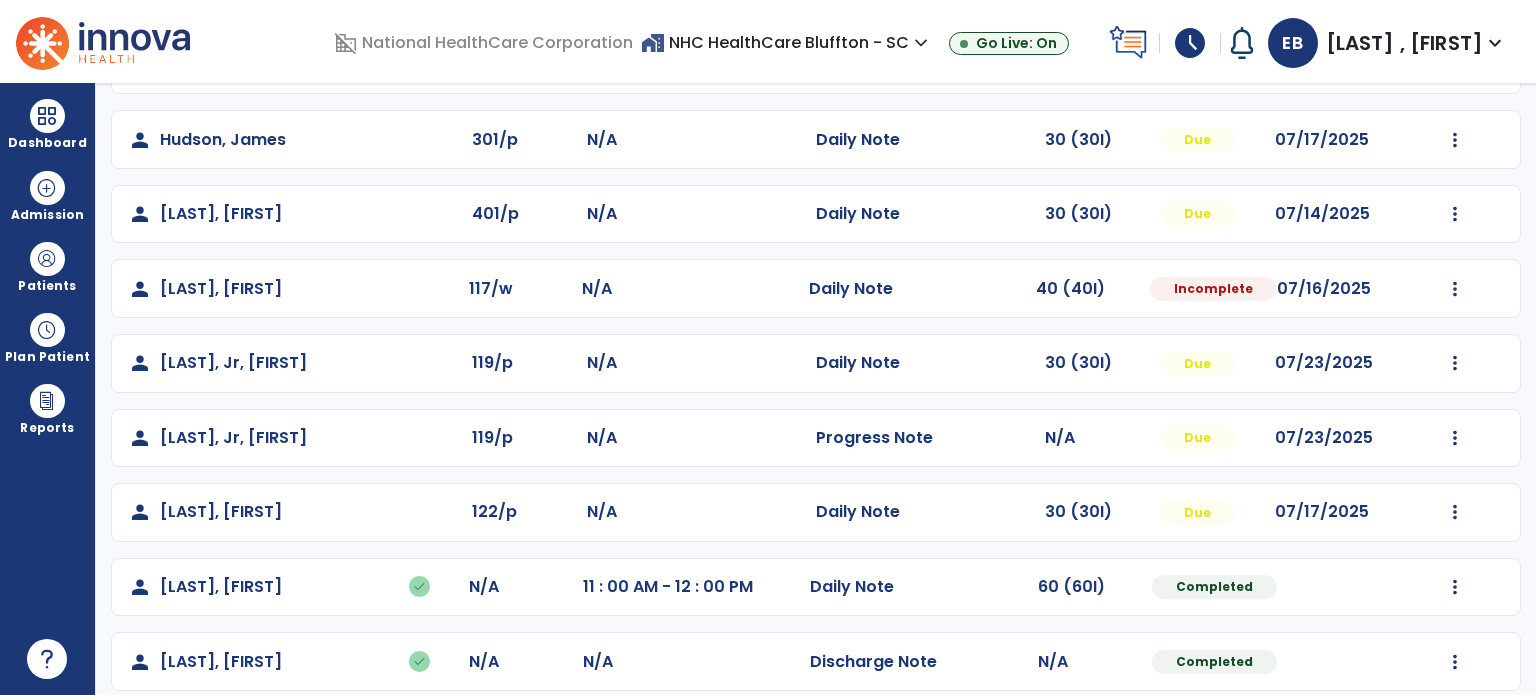 scroll, scrollTop: 815, scrollLeft: 0, axis: vertical 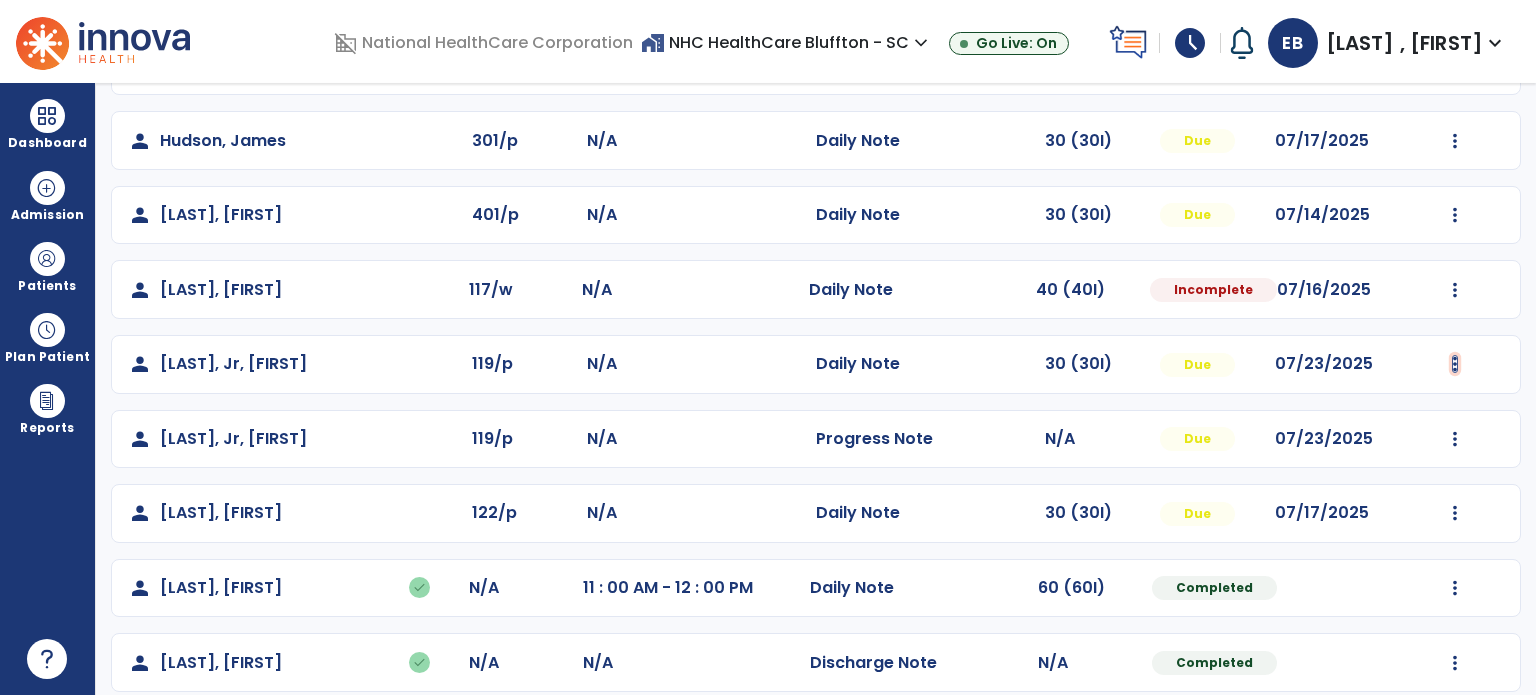 click at bounding box center [1455, -456] 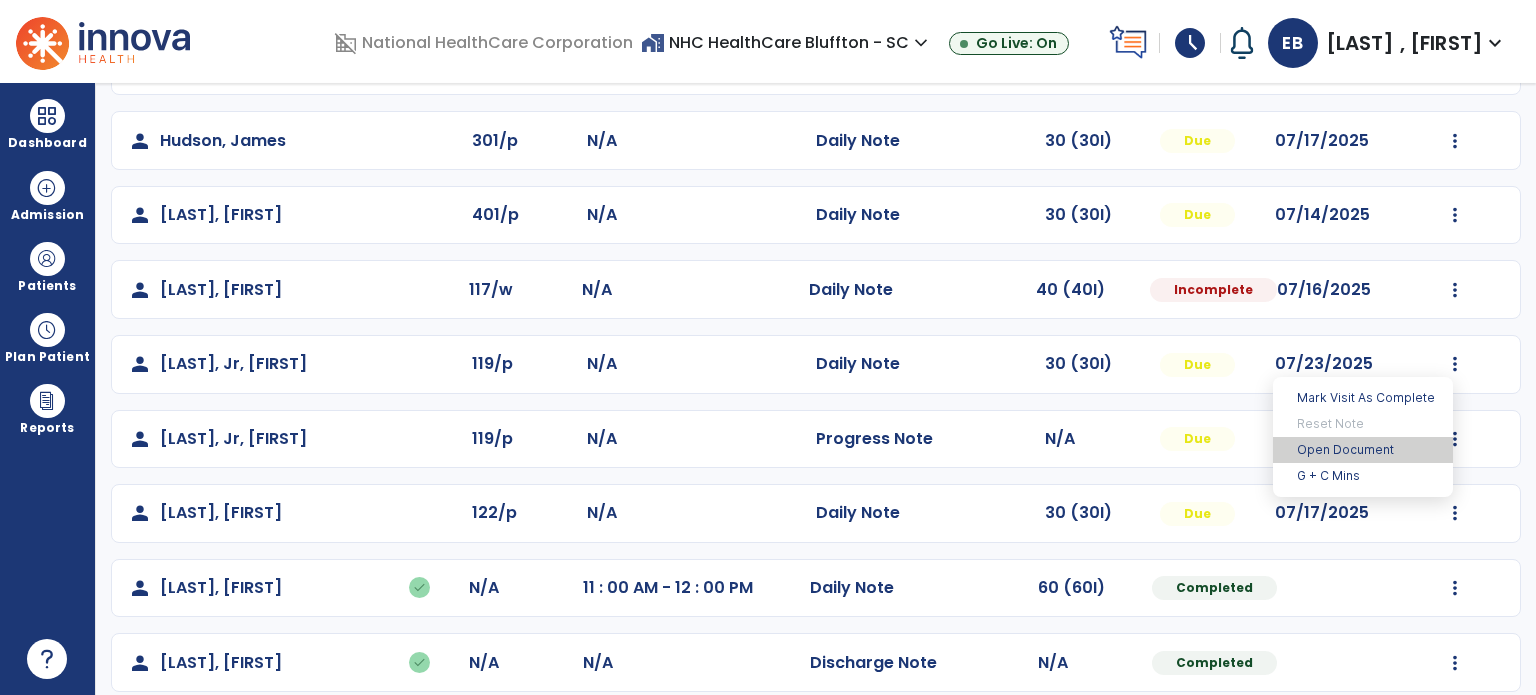 click on "Open Document" at bounding box center [1363, 450] 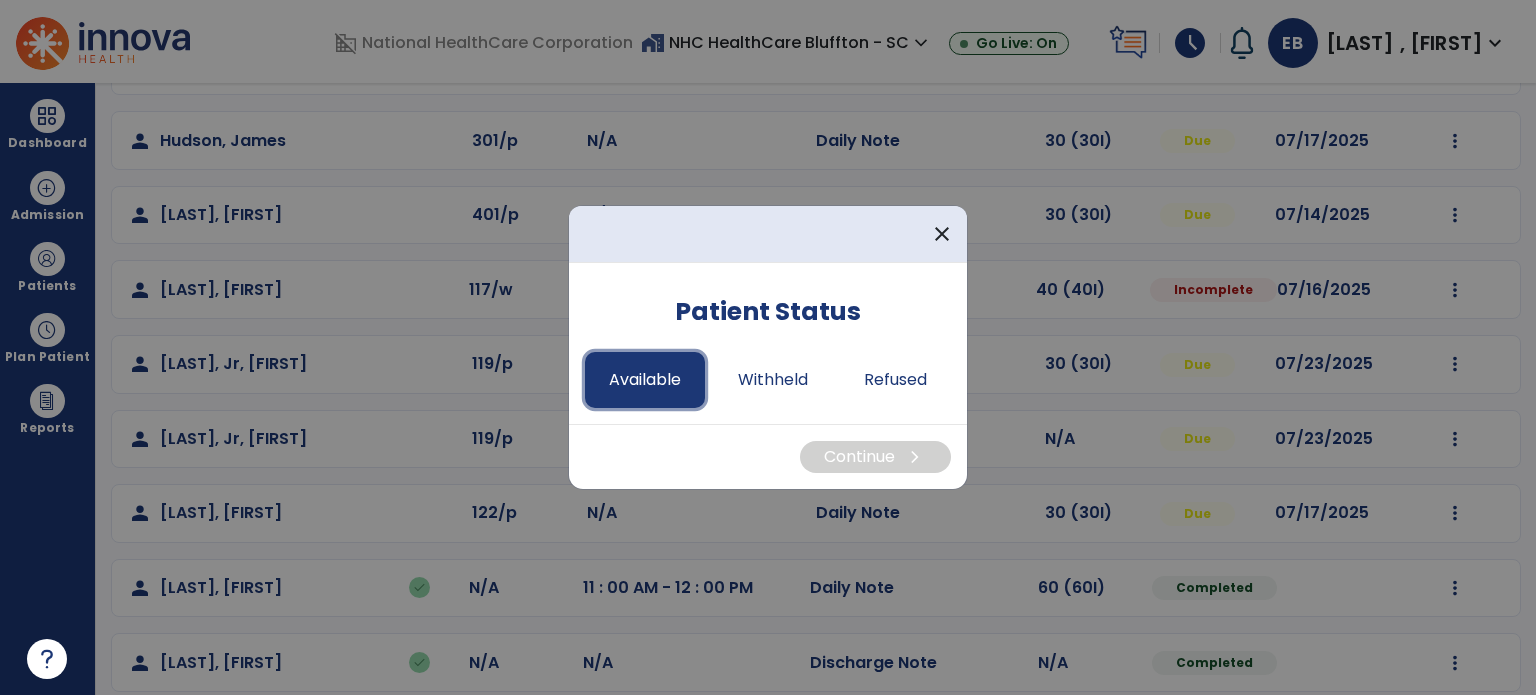 click on "Available" at bounding box center [645, 380] 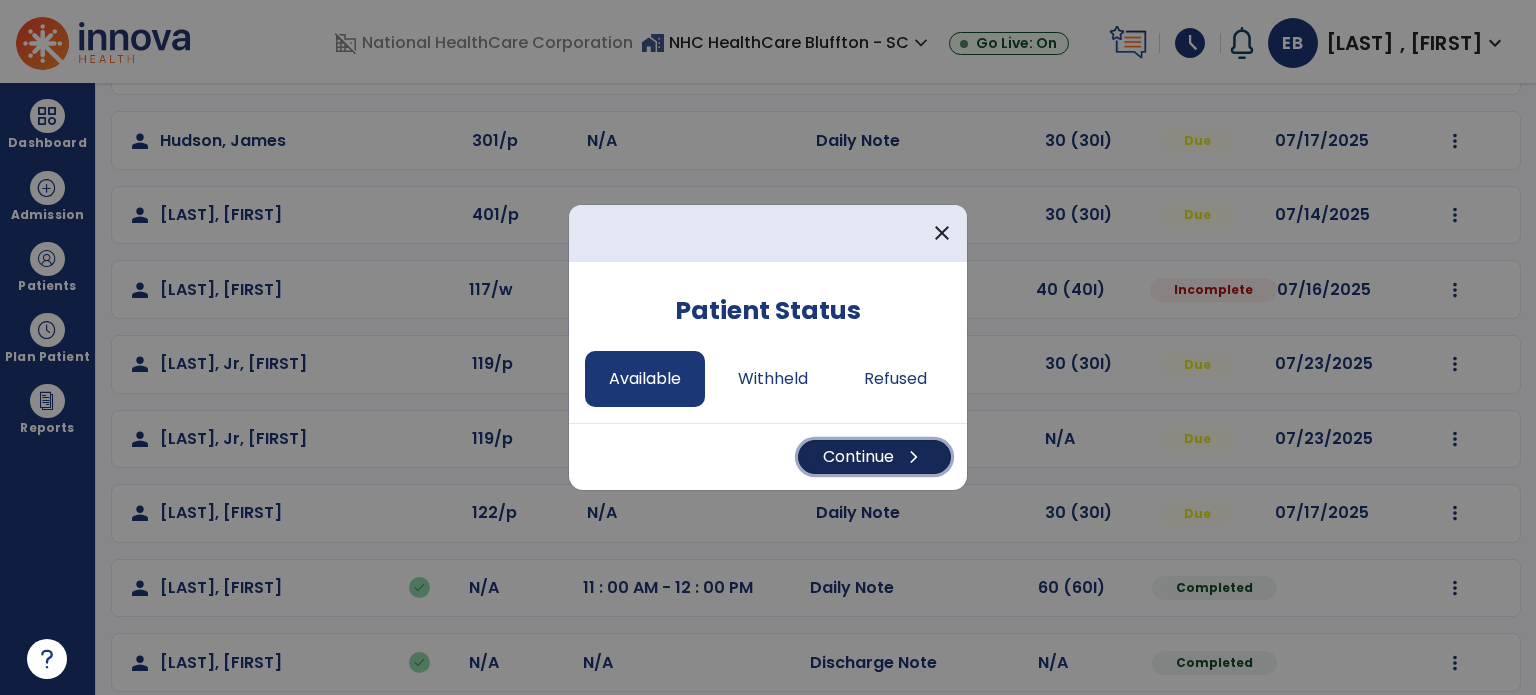 click on "Continue   chevron_right" at bounding box center (874, 457) 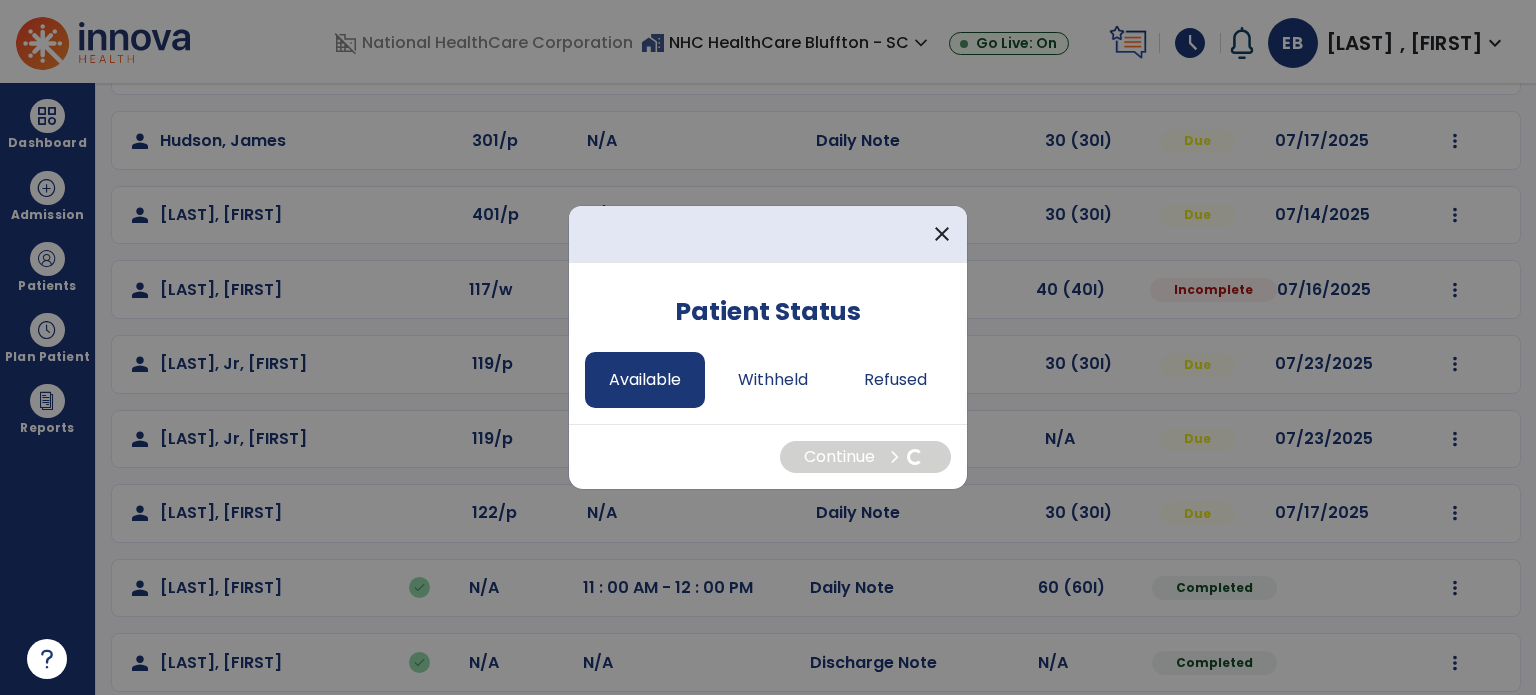 select on "*" 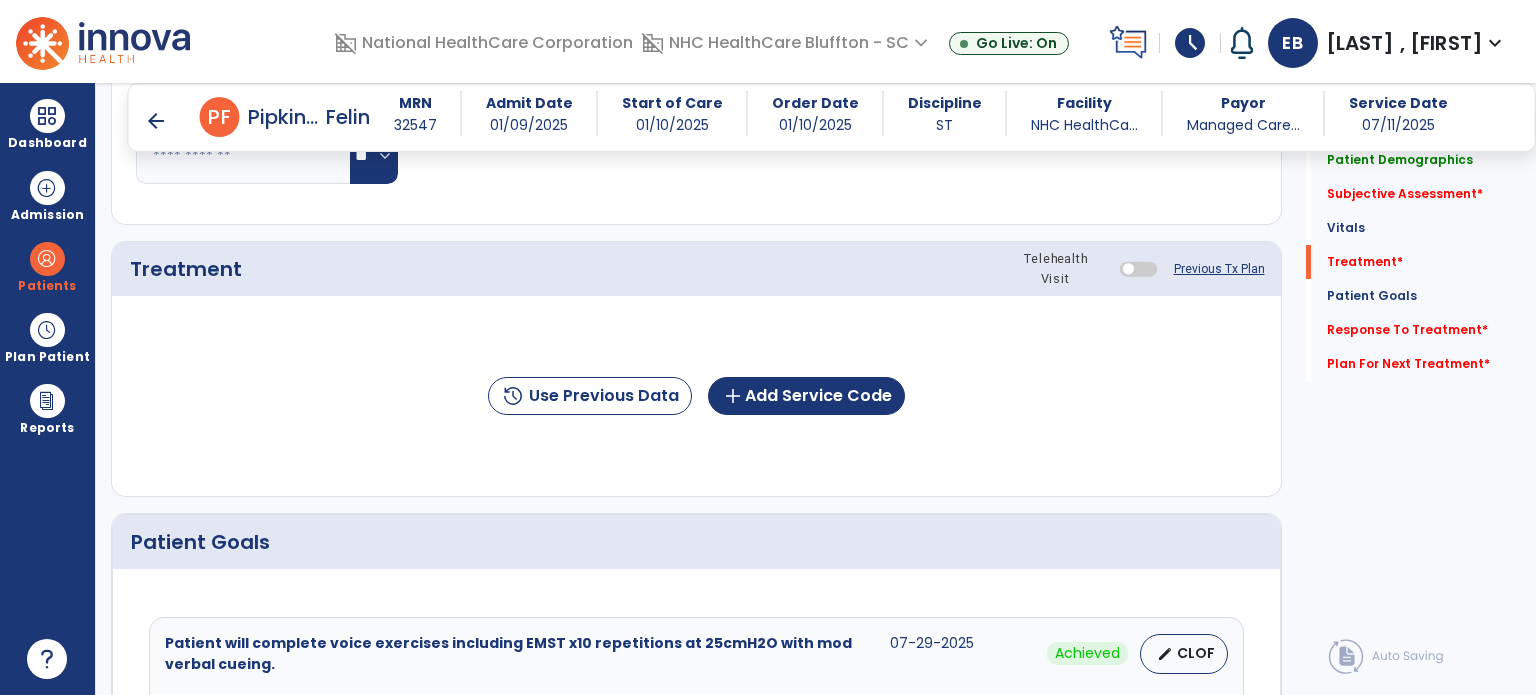 scroll, scrollTop: 1044, scrollLeft: 0, axis: vertical 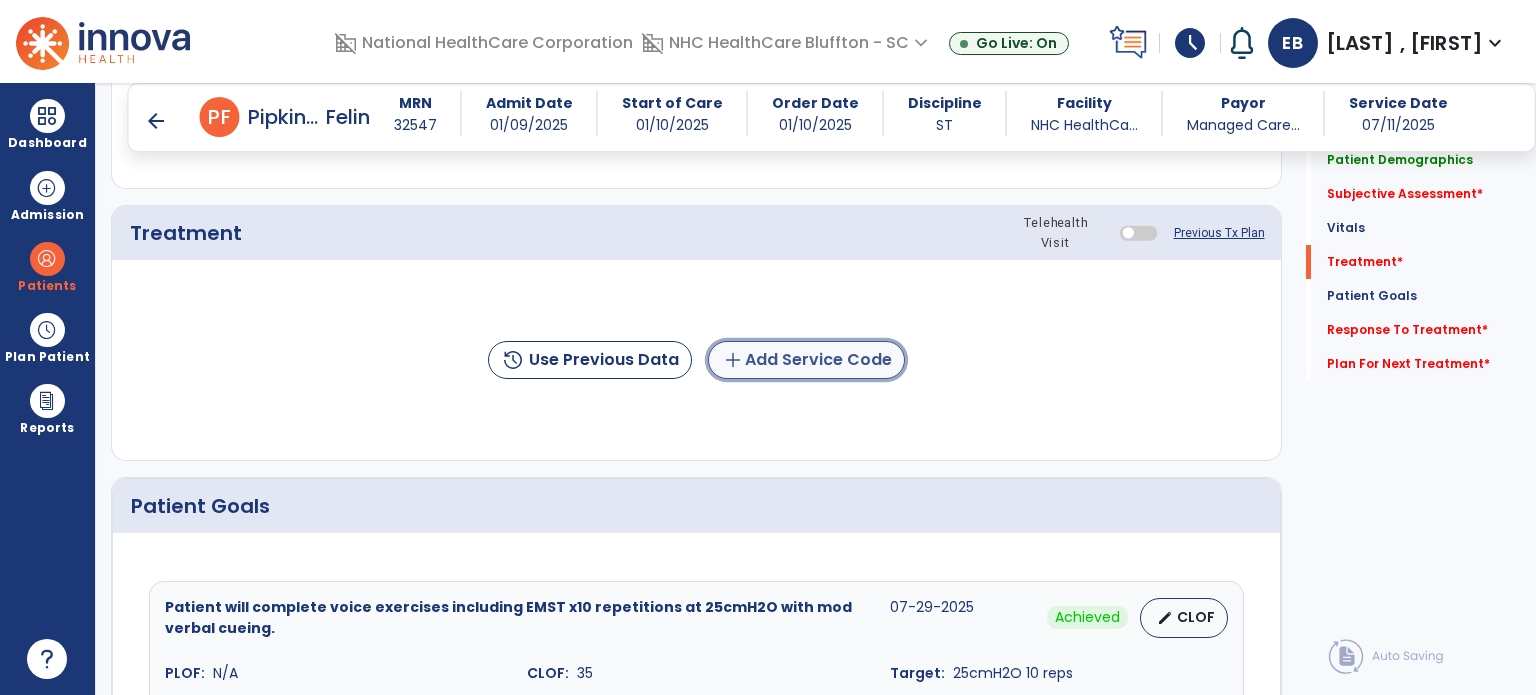 click on "add  Add Service Code" 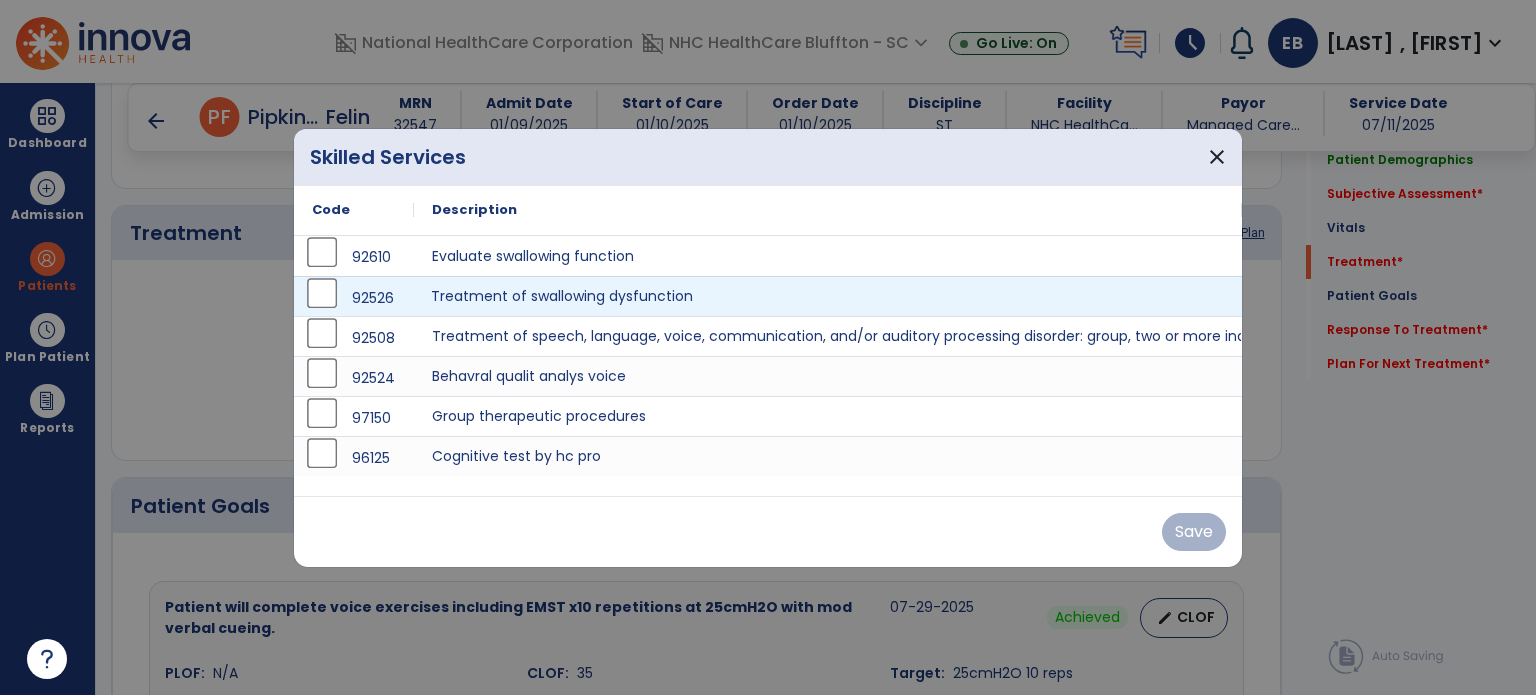 click on "Treatment of swallowing dysfunction" at bounding box center (828, 296) 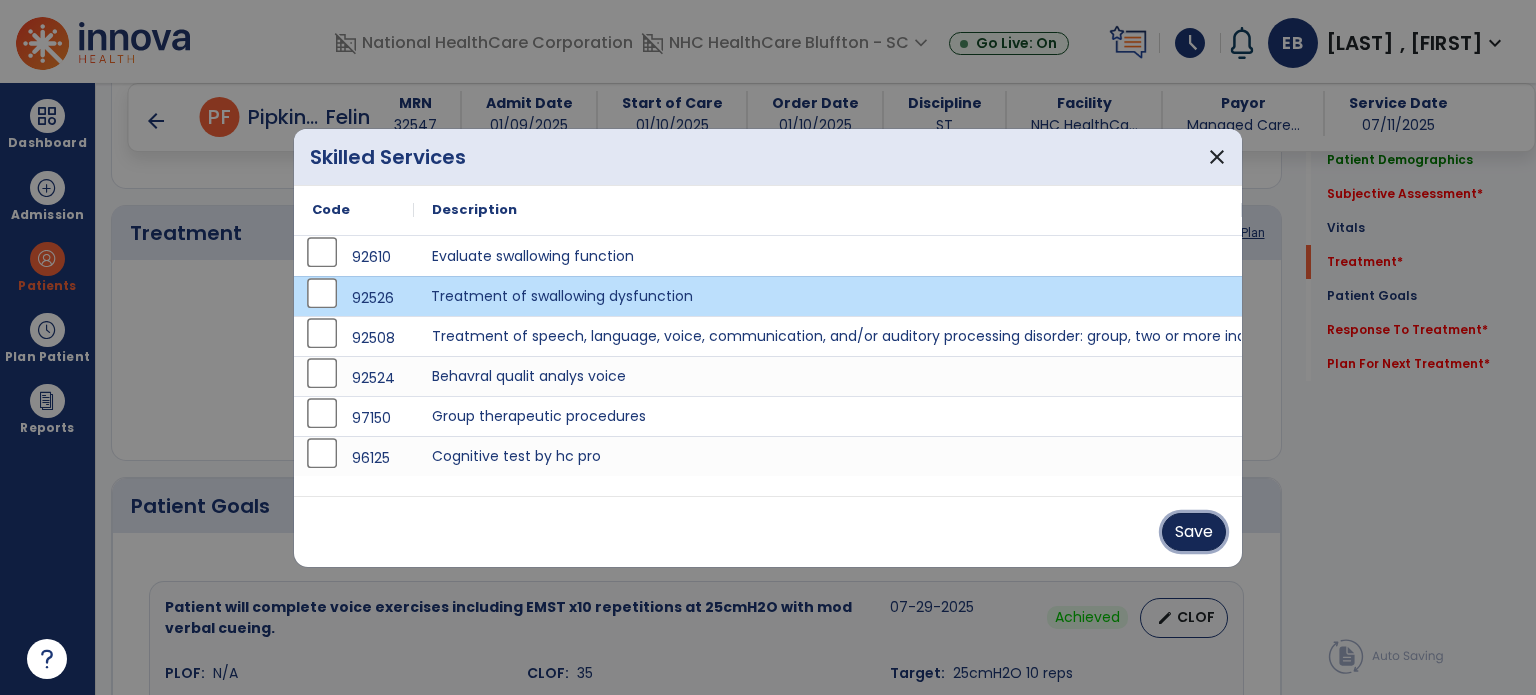 click on "Save" at bounding box center (1194, 532) 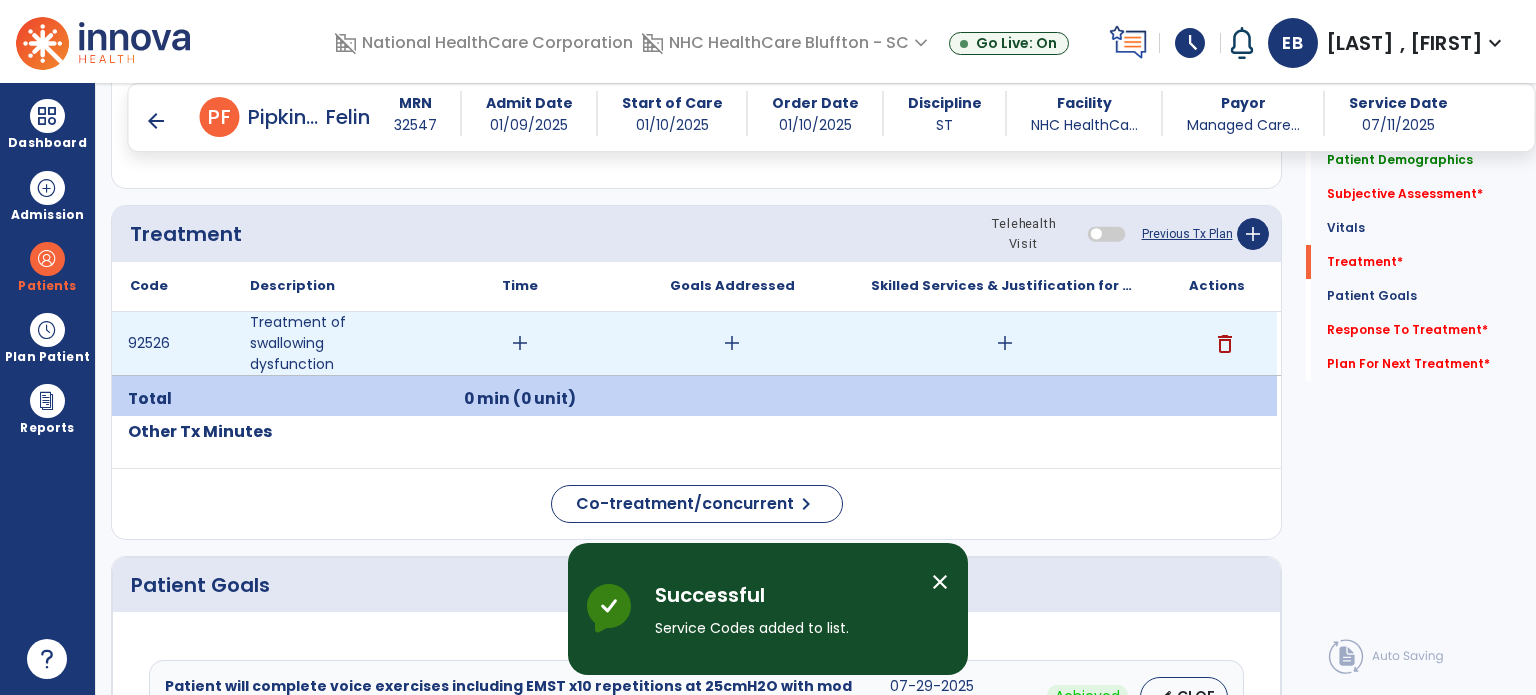 click on "add" at bounding box center [520, 343] 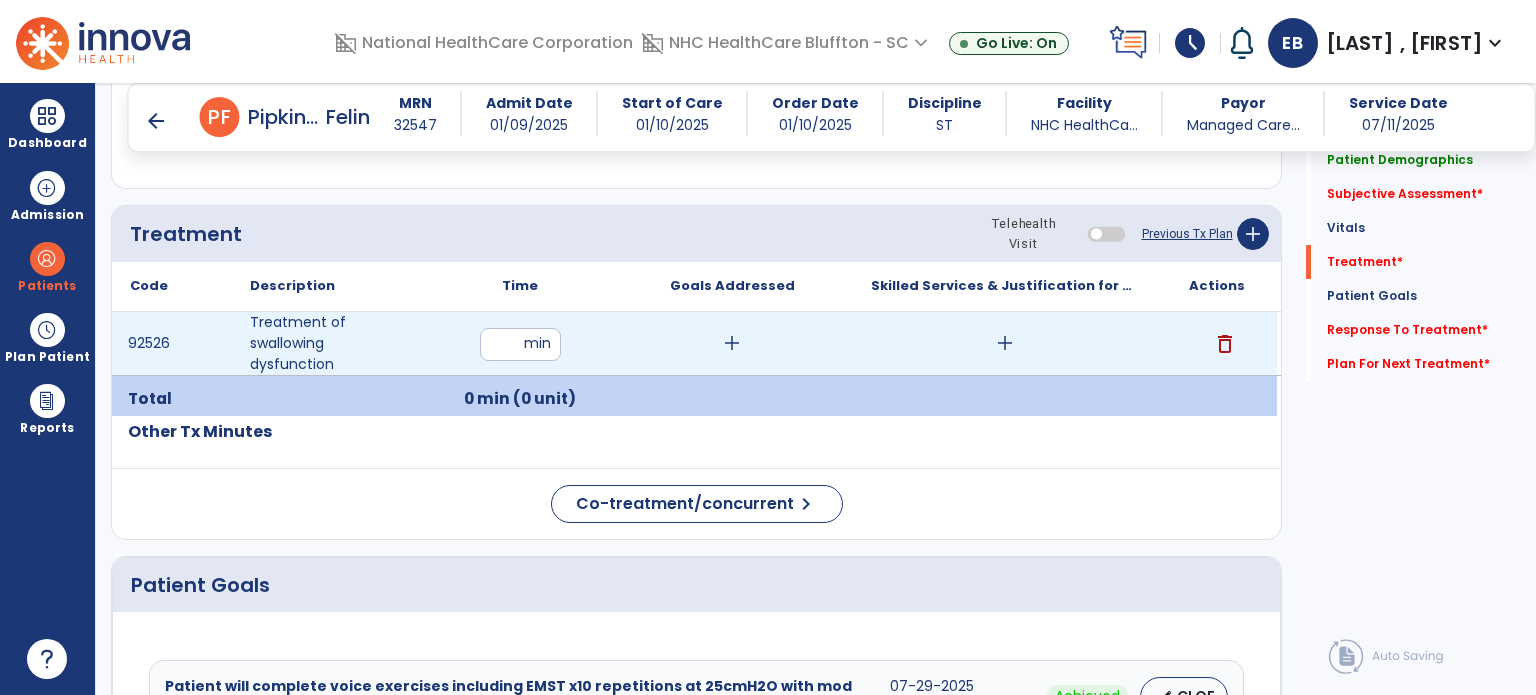 type on "**" 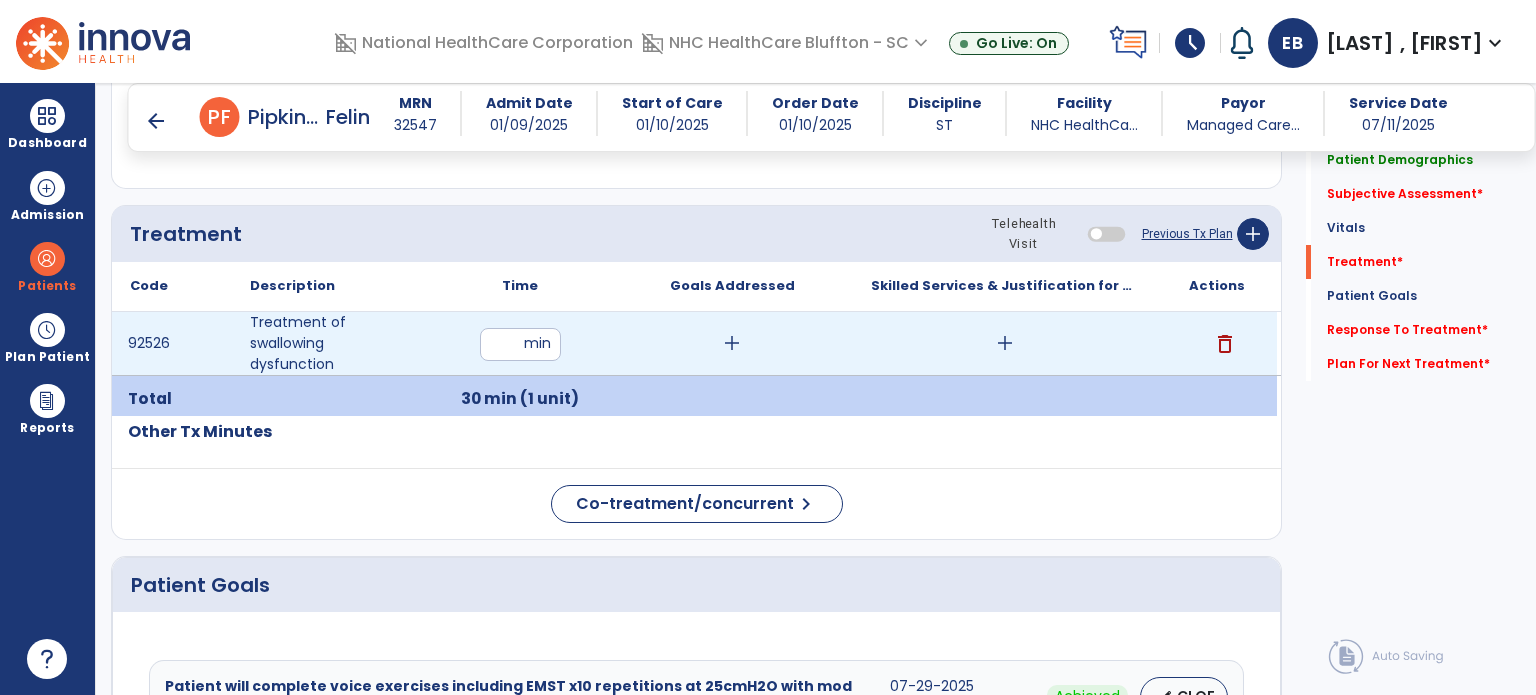 click on "add" at bounding box center (1005, 343) 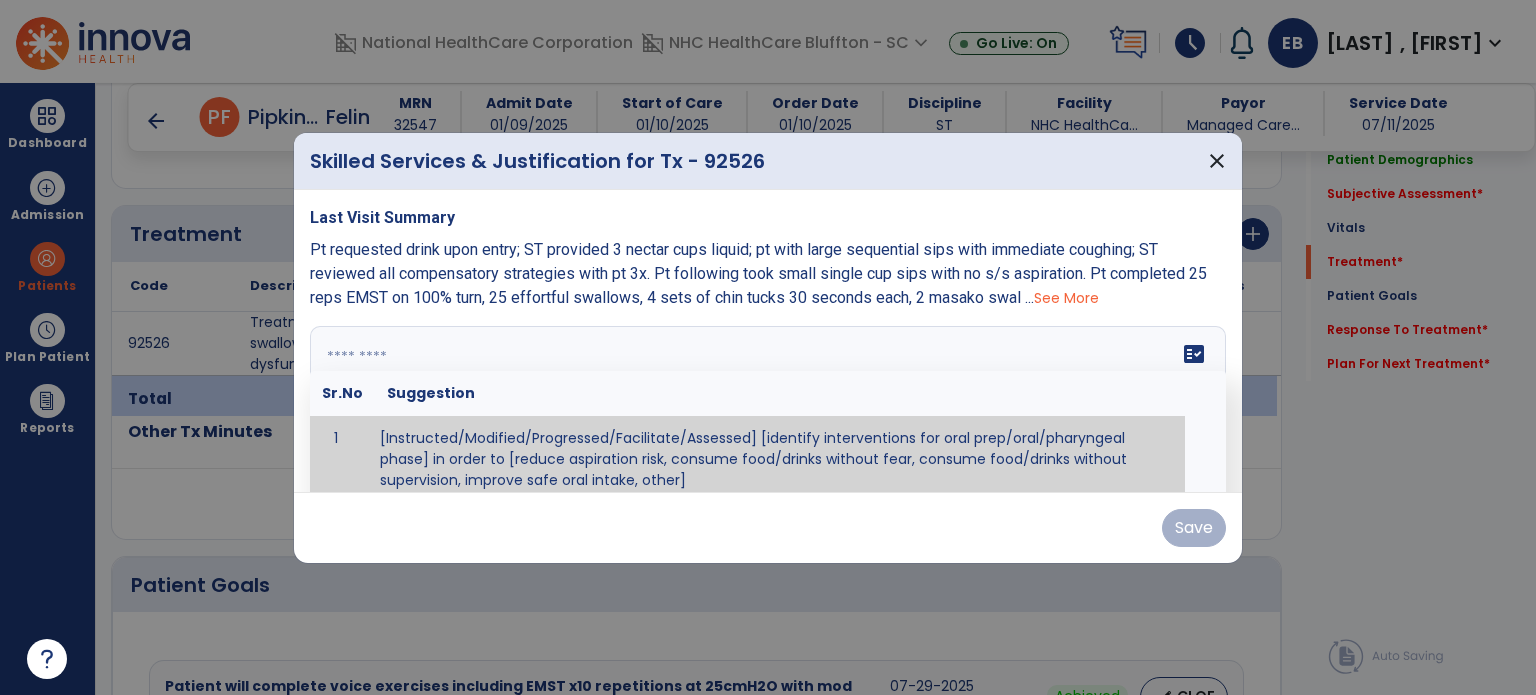 click at bounding box center (766, 401) 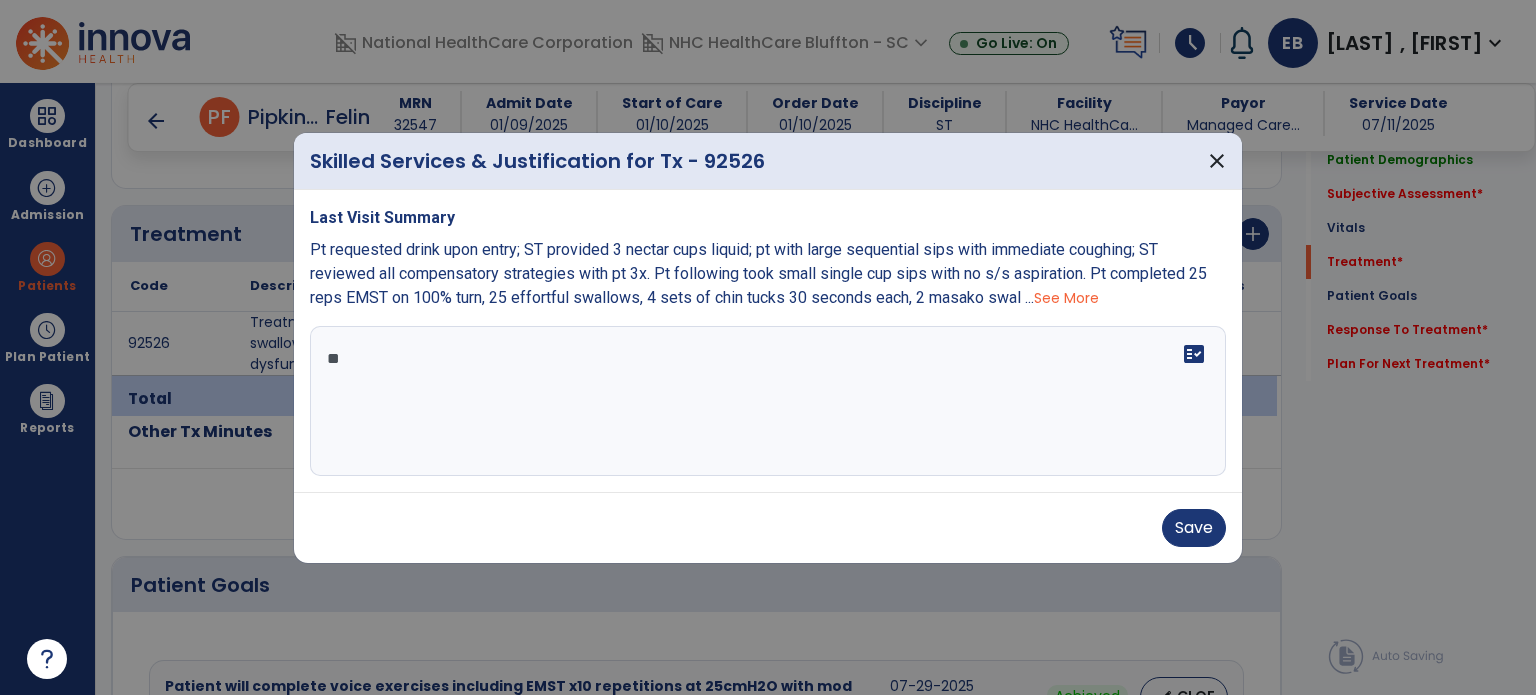 scroll, scrollTop: 0, scrollLeft: 0, axis: both 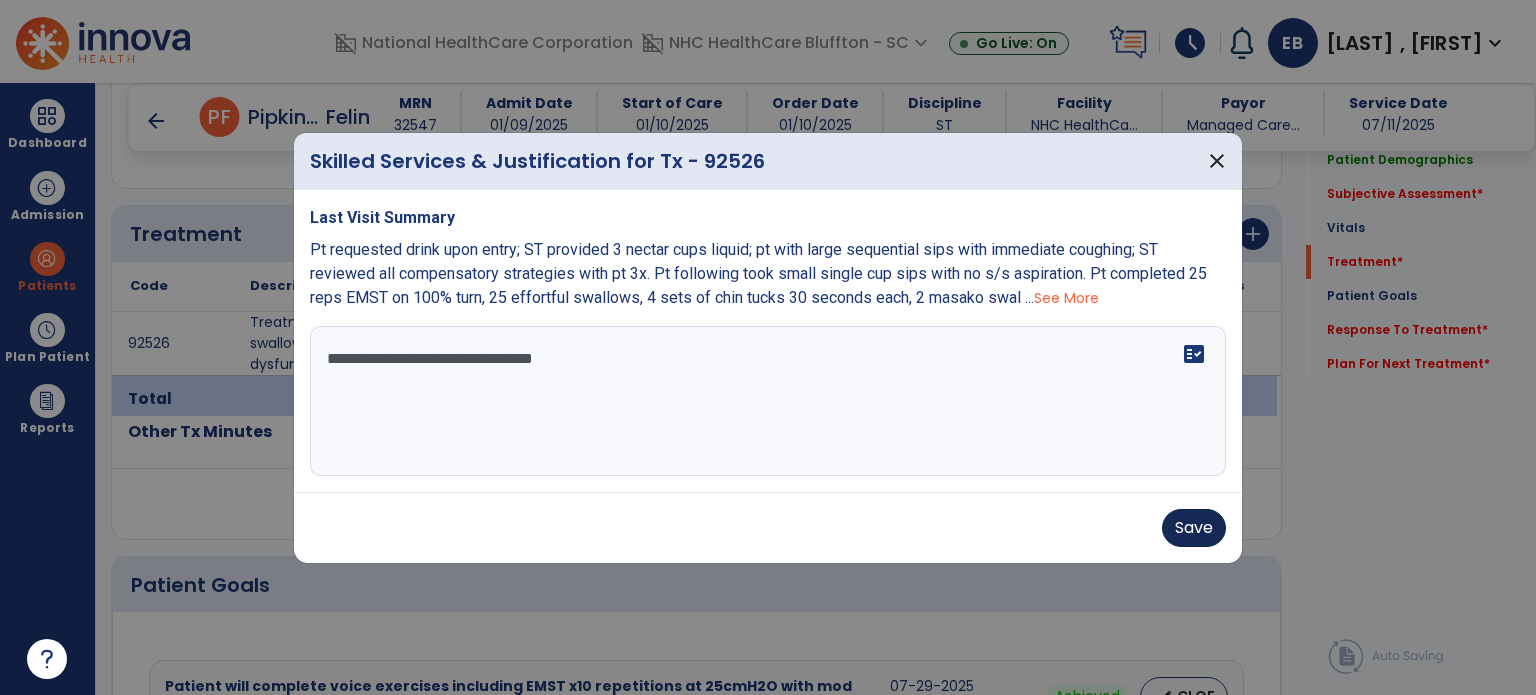 type on "**********" 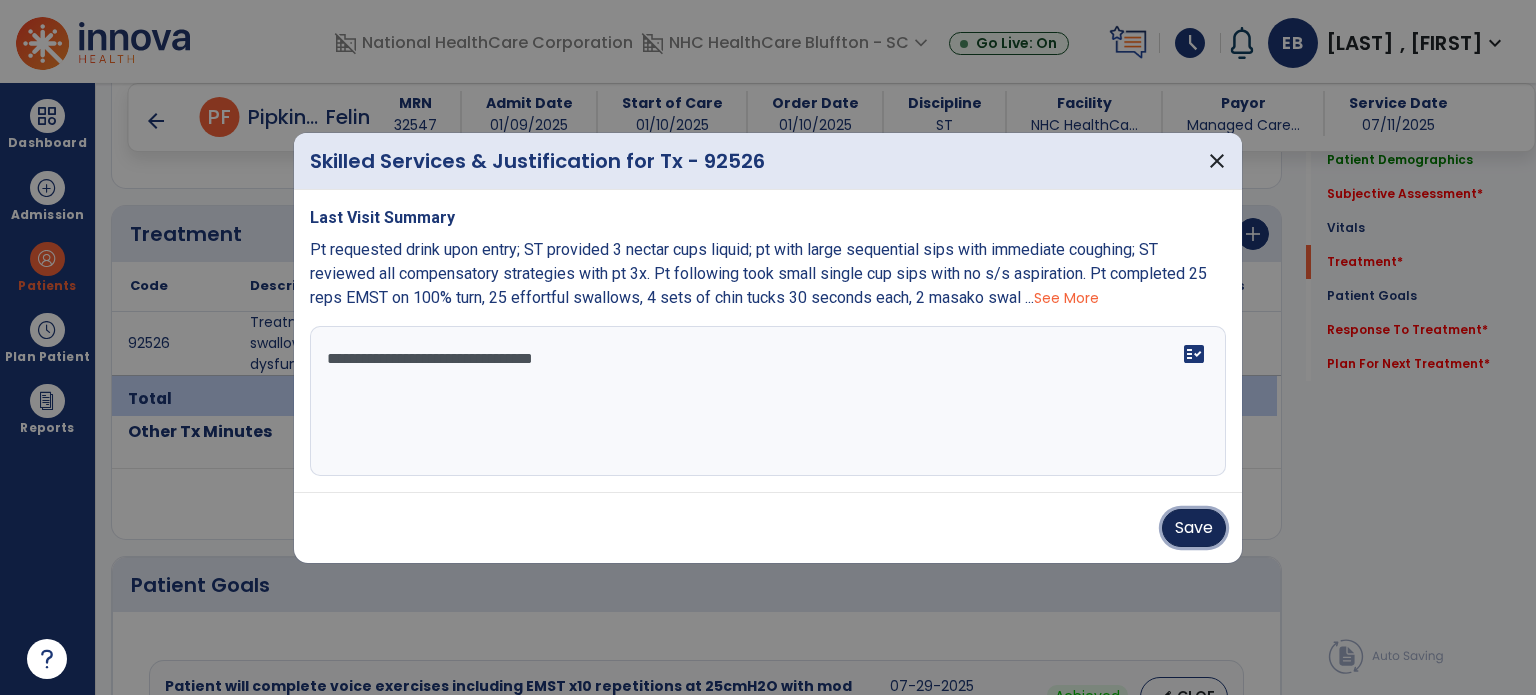 click on "Save" at bounding box center (1194, 528) 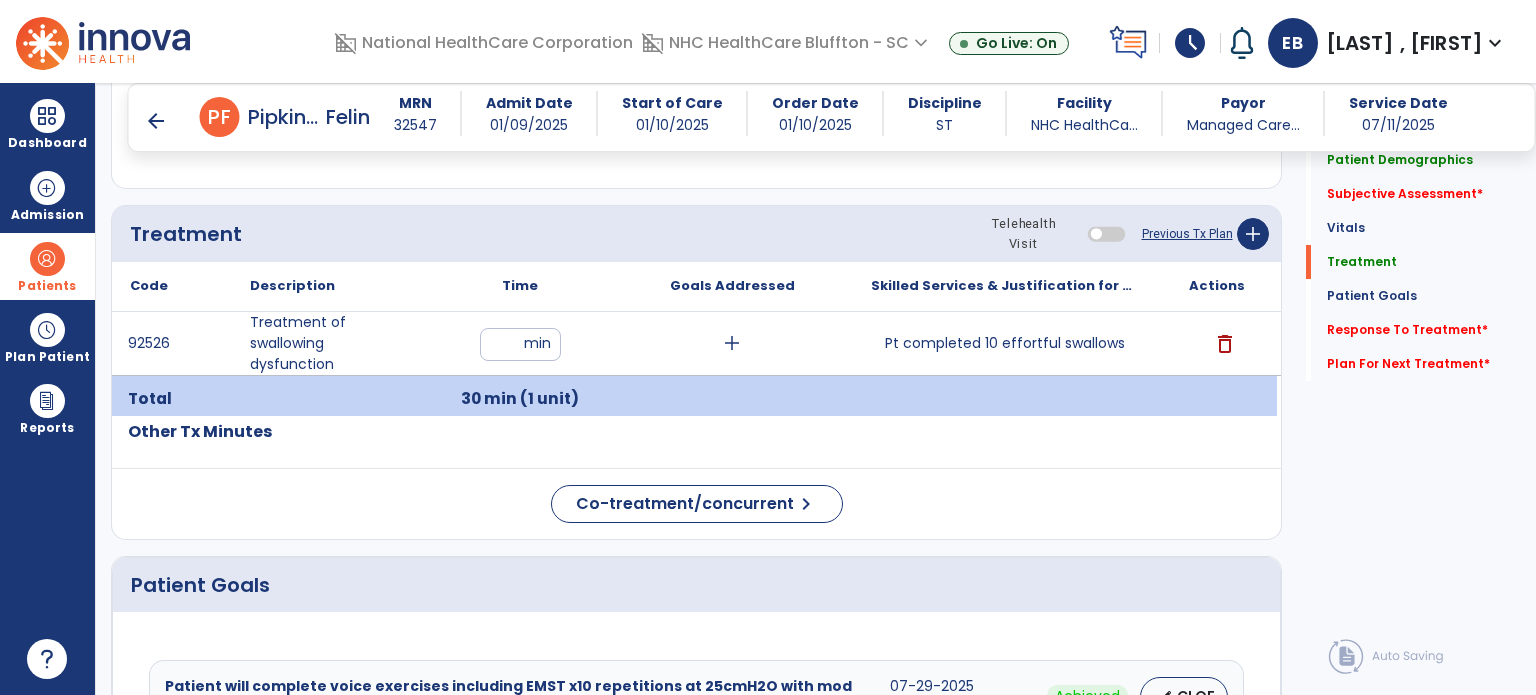click on "Patients" at bounding box center (47, 286) 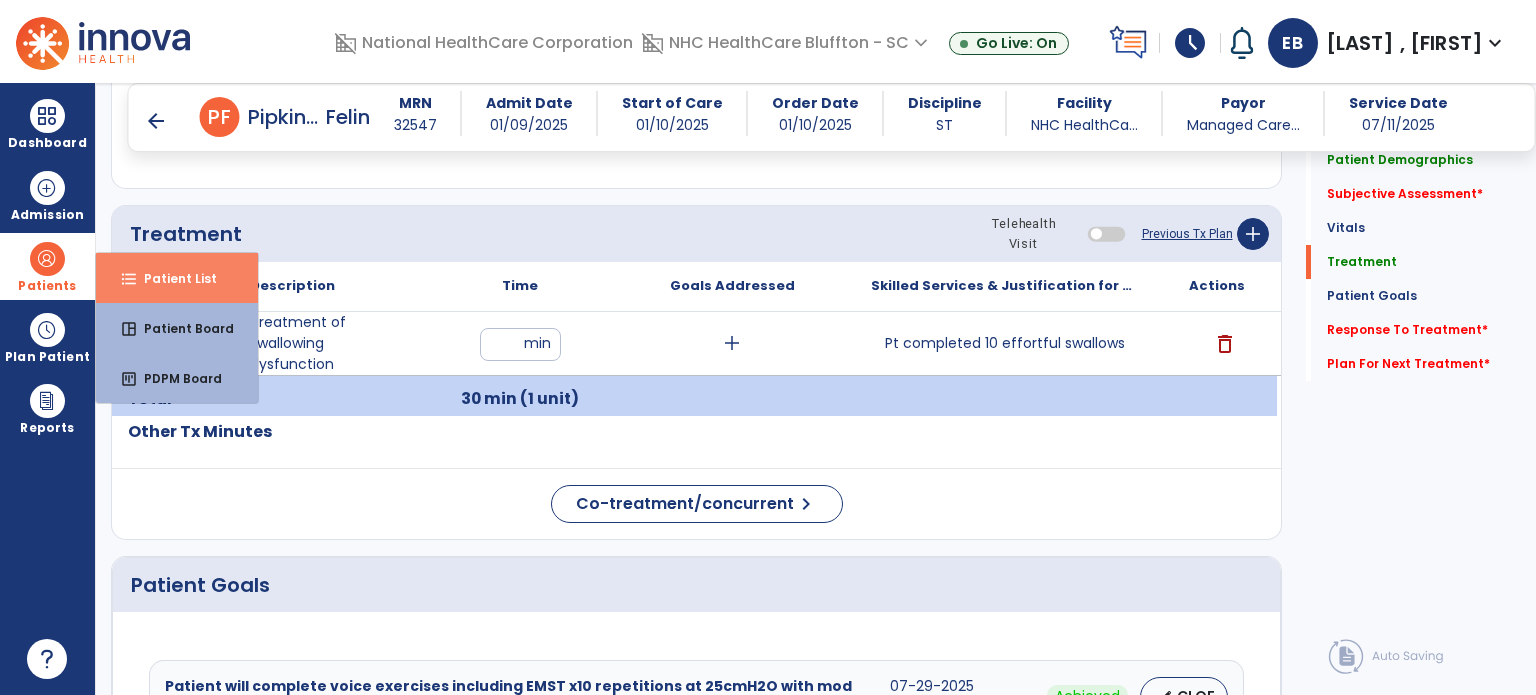click on "Patient List" at bounding box center (172, 278) 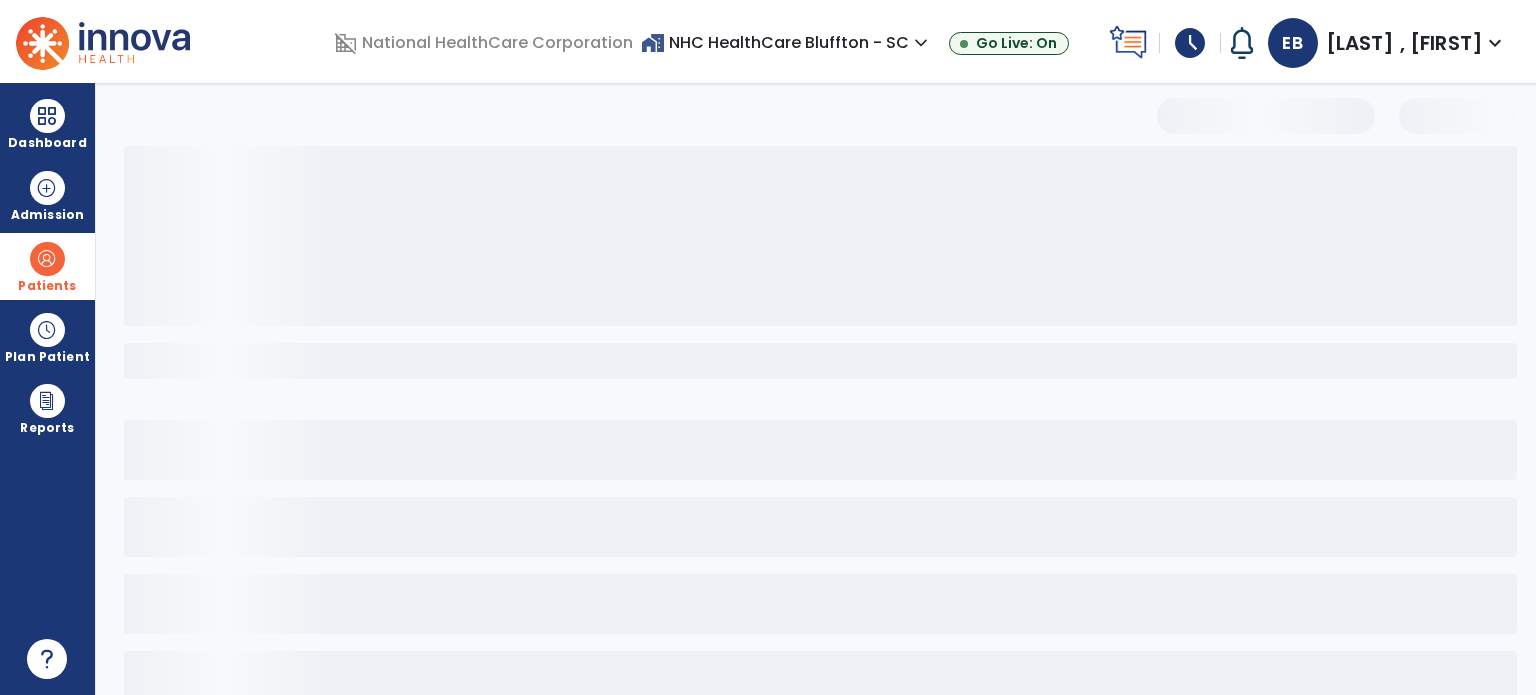 scroll, scrollTop: 46, scrollLeft: 0, axis: vertical 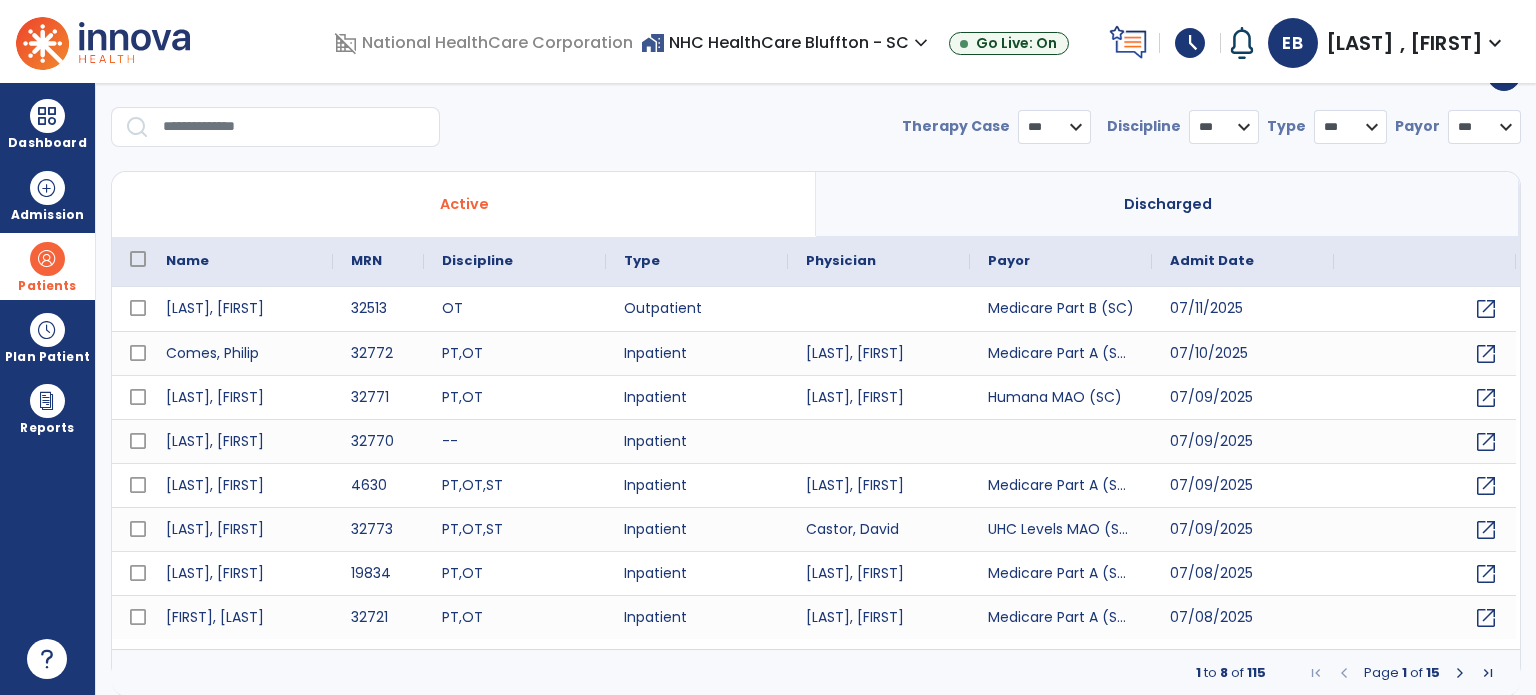 click at bounding box center [294, 127] 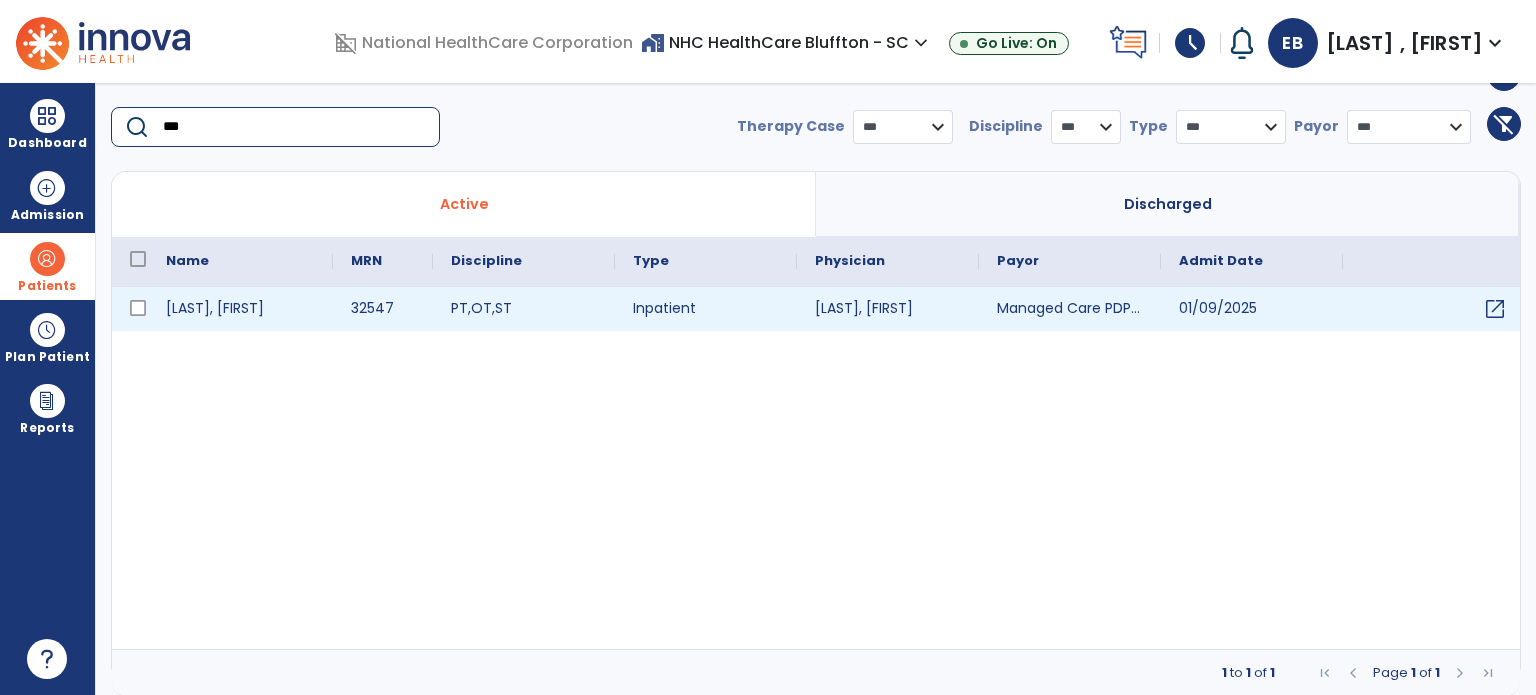 type on "***" 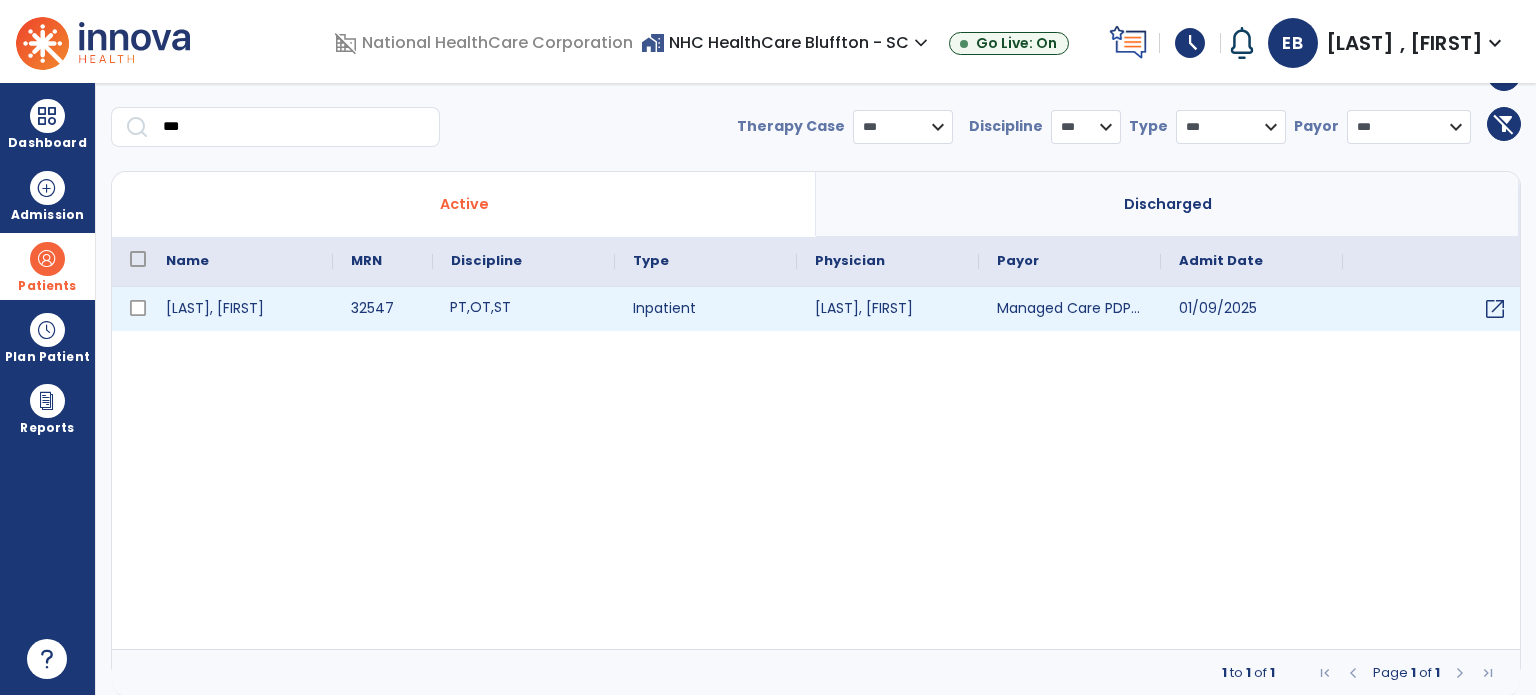 click on "OT" at bounding box center [480, 307] 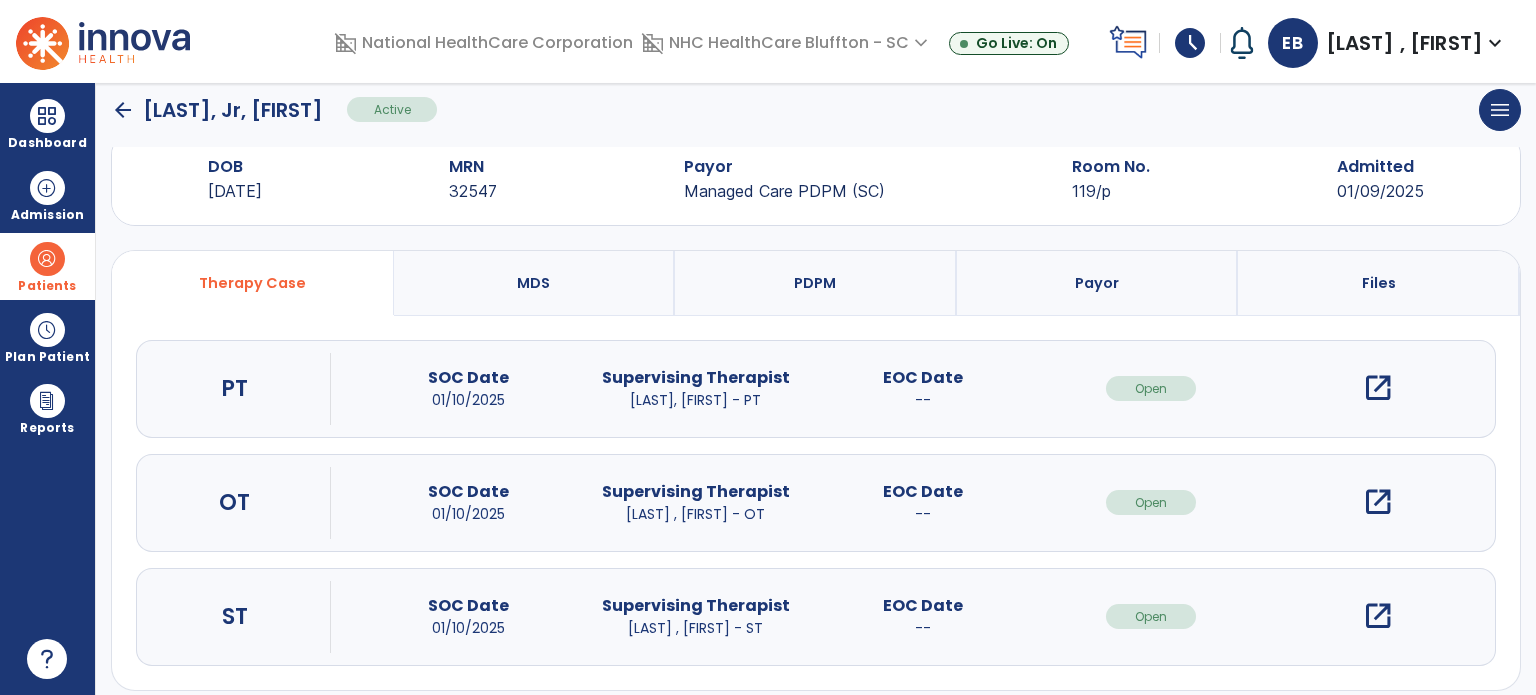 click on "open_in_new" at bounding box center [1378, 616] 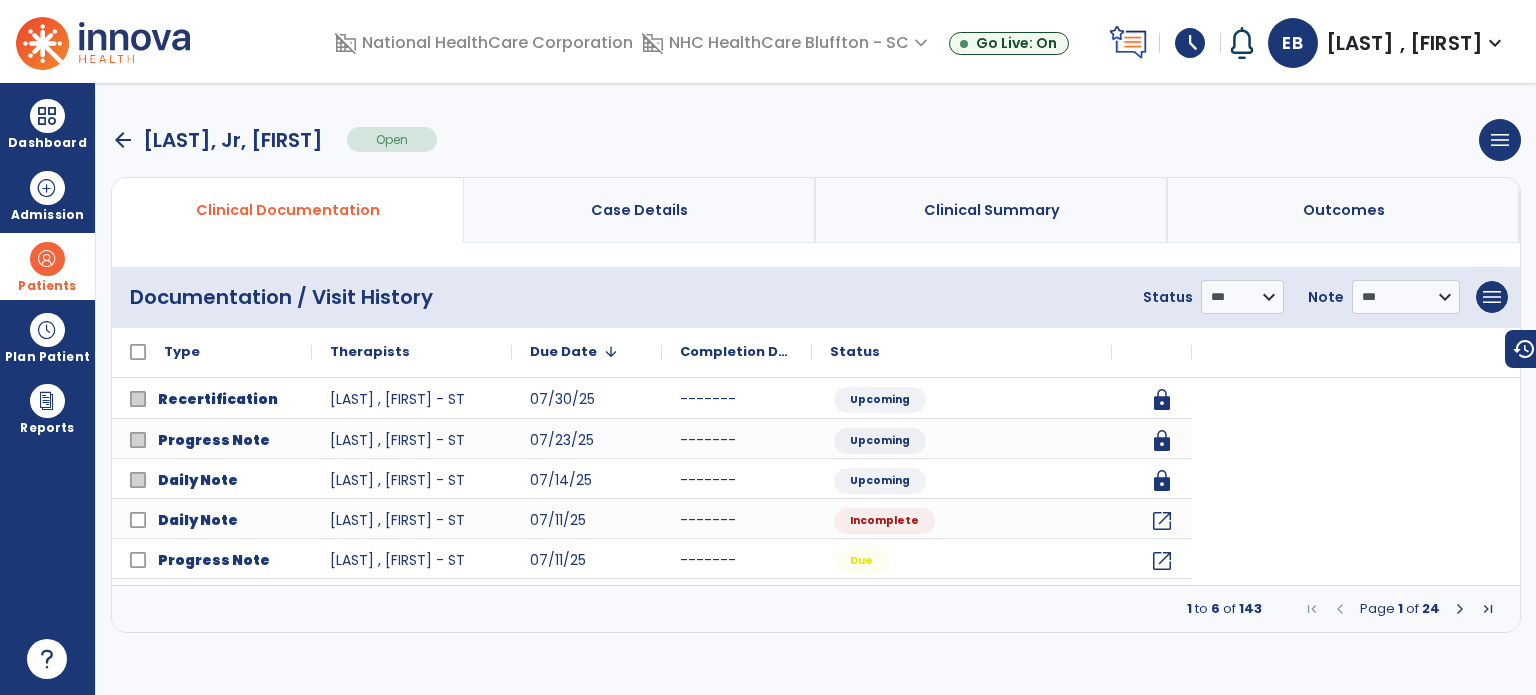 scroll, scrollTop: 0, scrollLeft: 0, axis: both 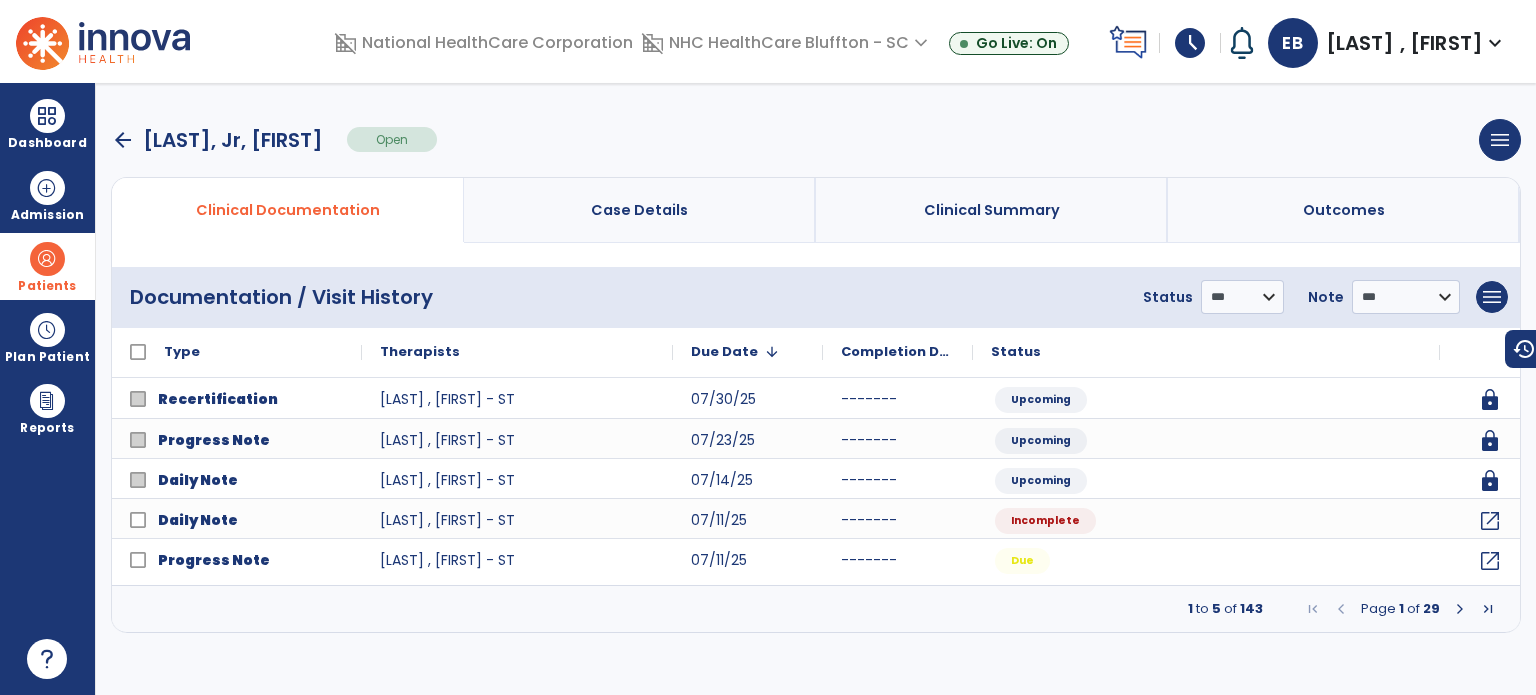 click at bounding box center (1460, 609) 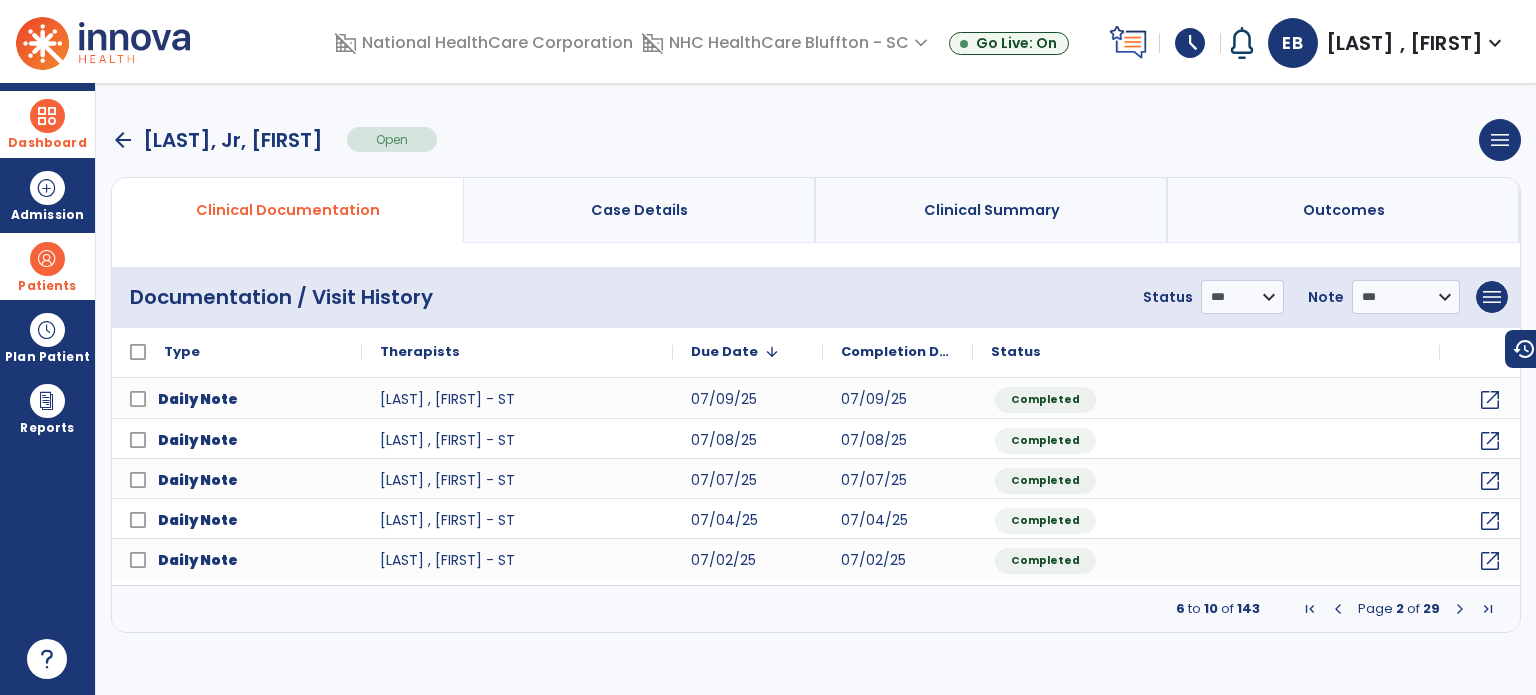click on "Dashboard" at bounding box center (47, 143) 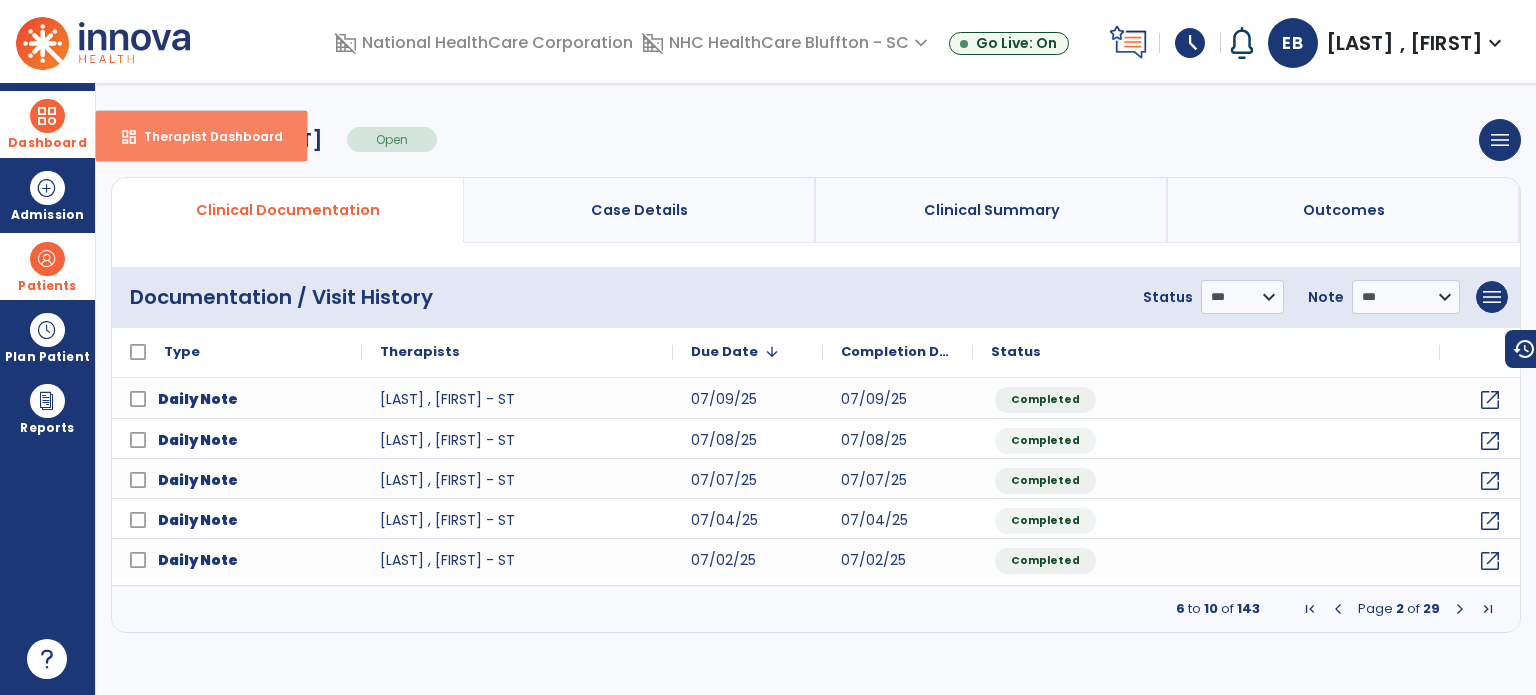 click on "Therapist Dashboard" at bounding box center [205, 136] 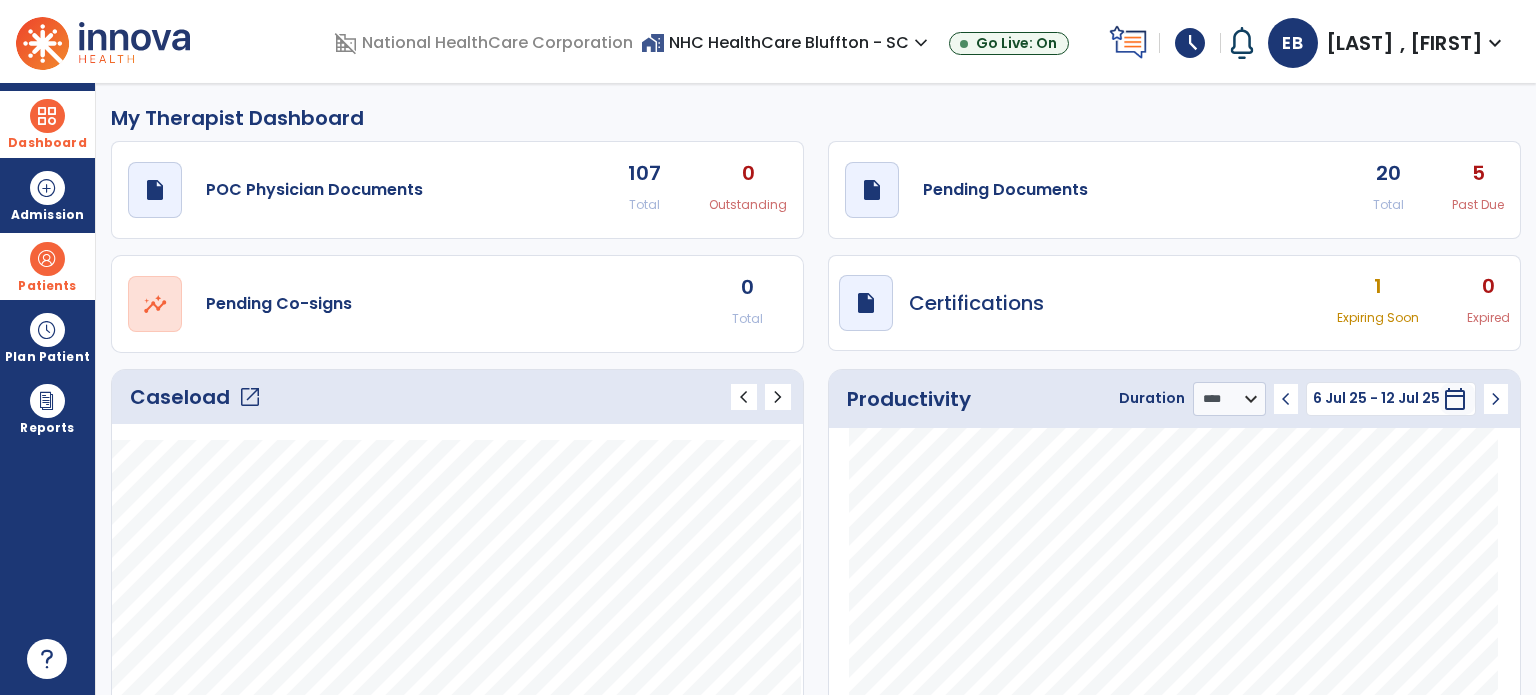 click on "open_in_new" 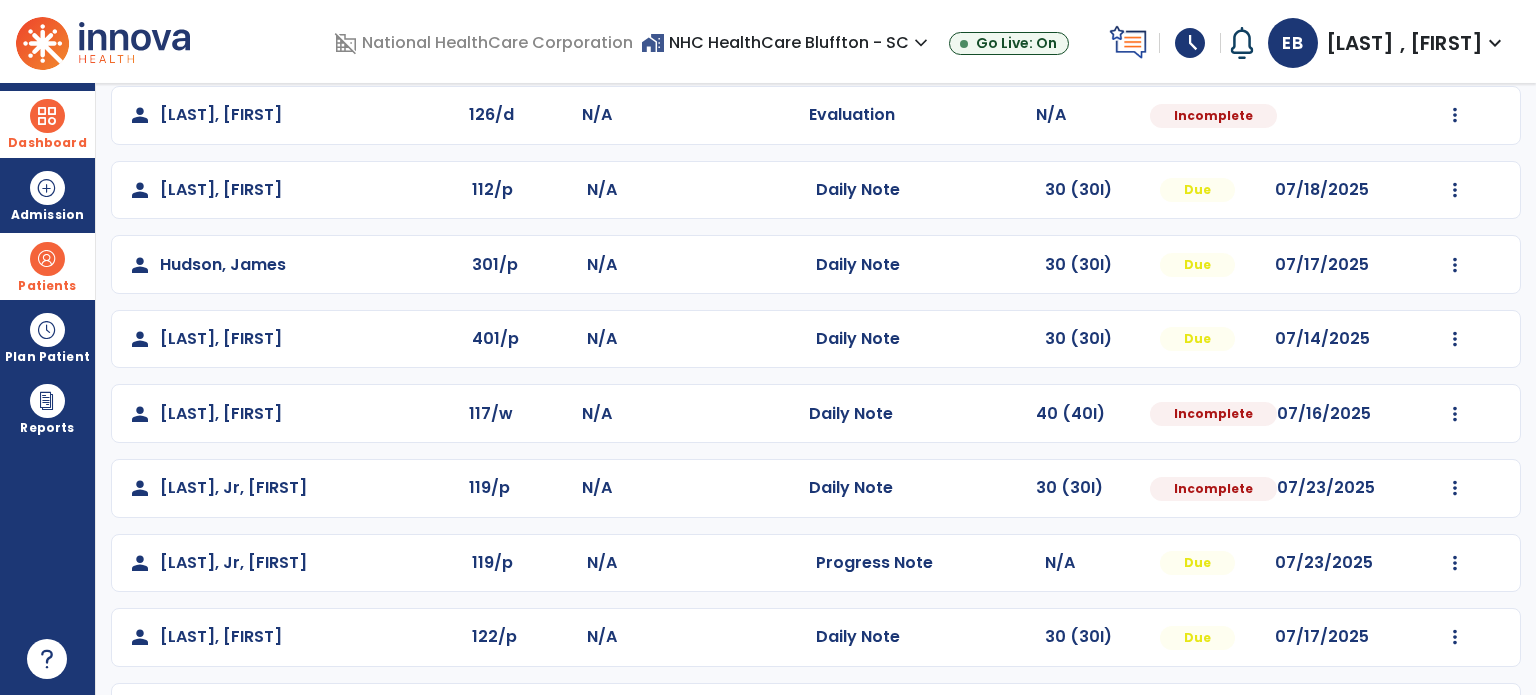 scroll, scrollTop: 694, scrollLeft: 0, axis: vertical 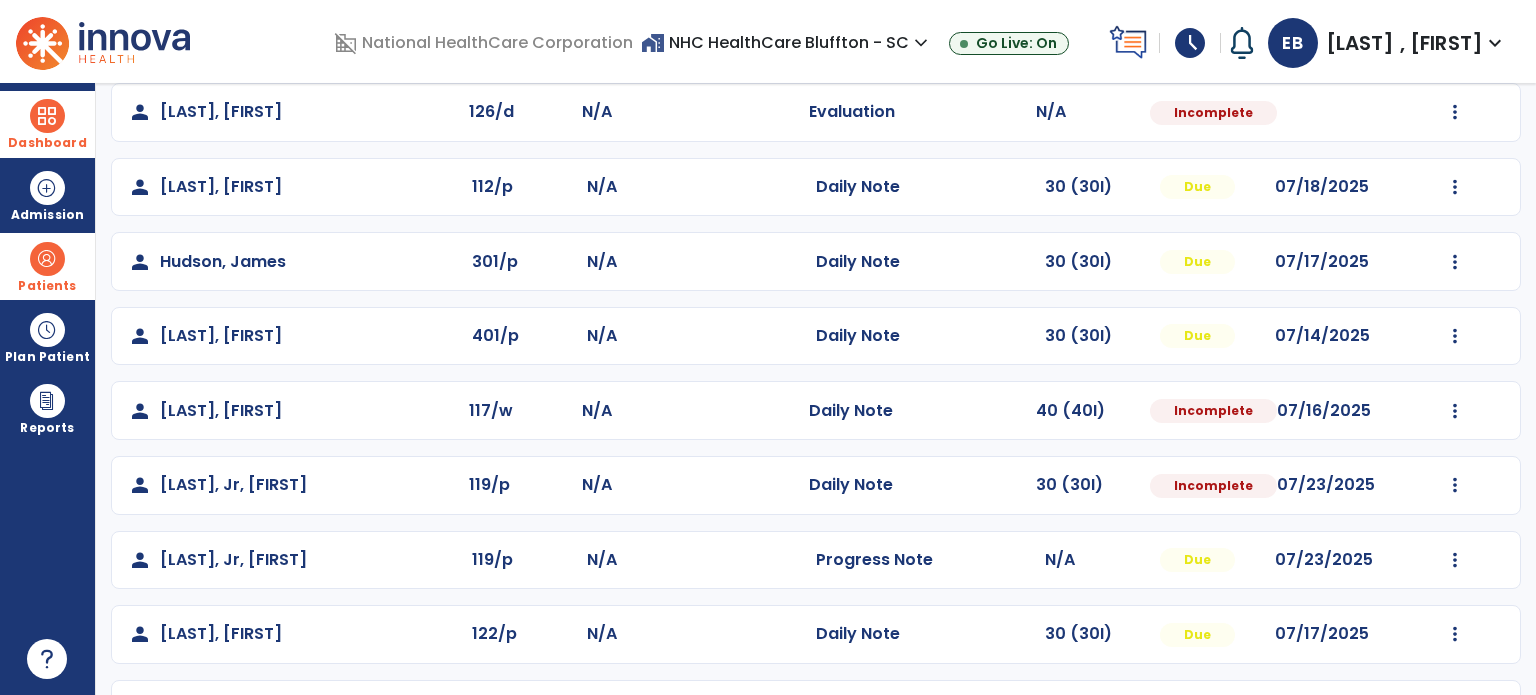 click on "Mark Visit As Complete   Reset Note   Open Document   G + C Mins" 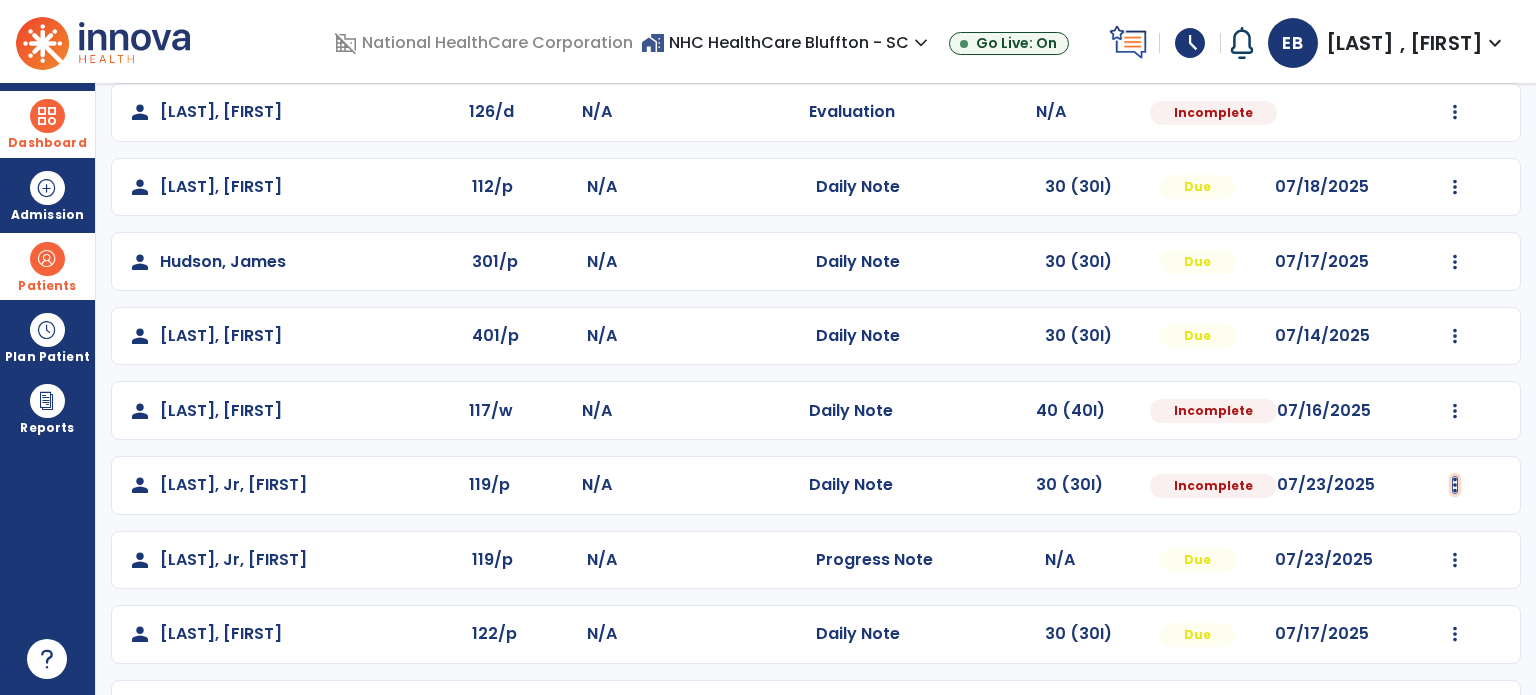 click at bounding box center (1455, -335) 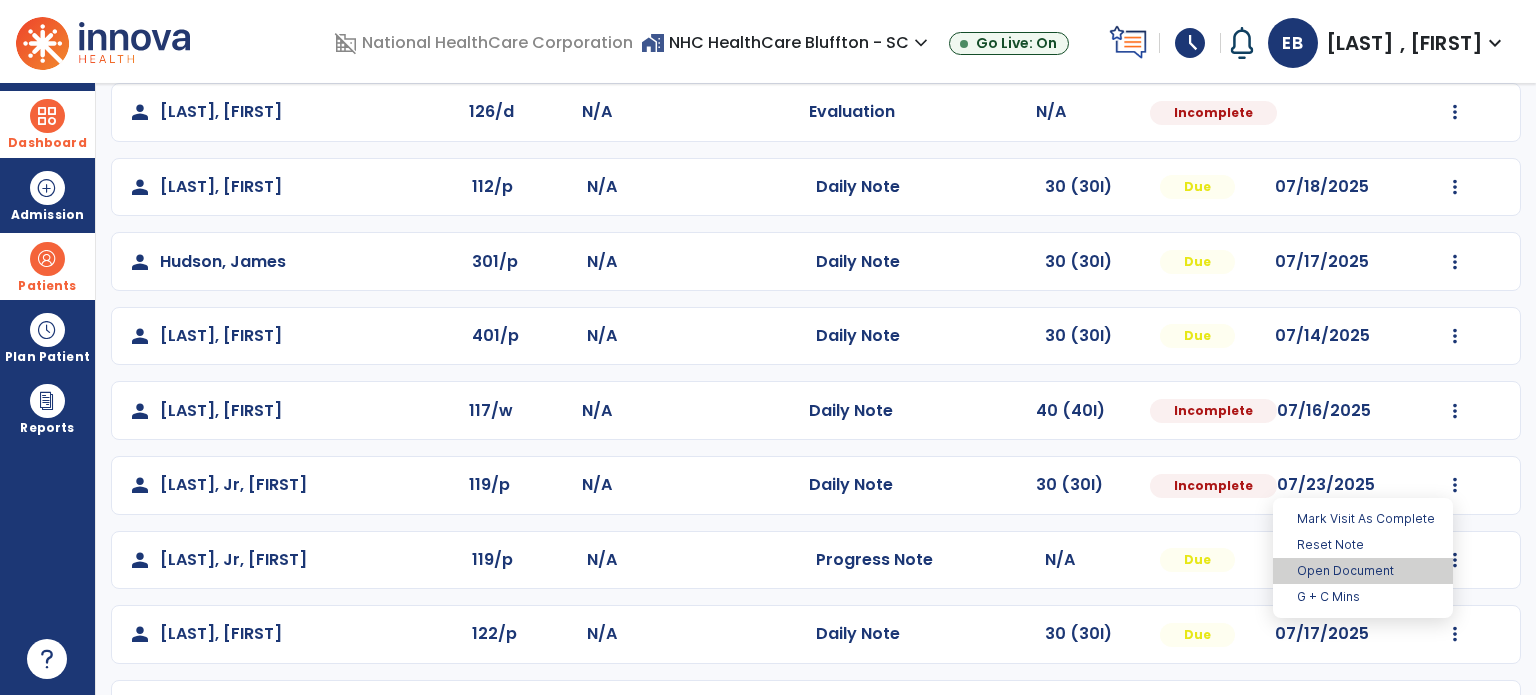 click on "Open Document" at bounding box center [1363, 571] 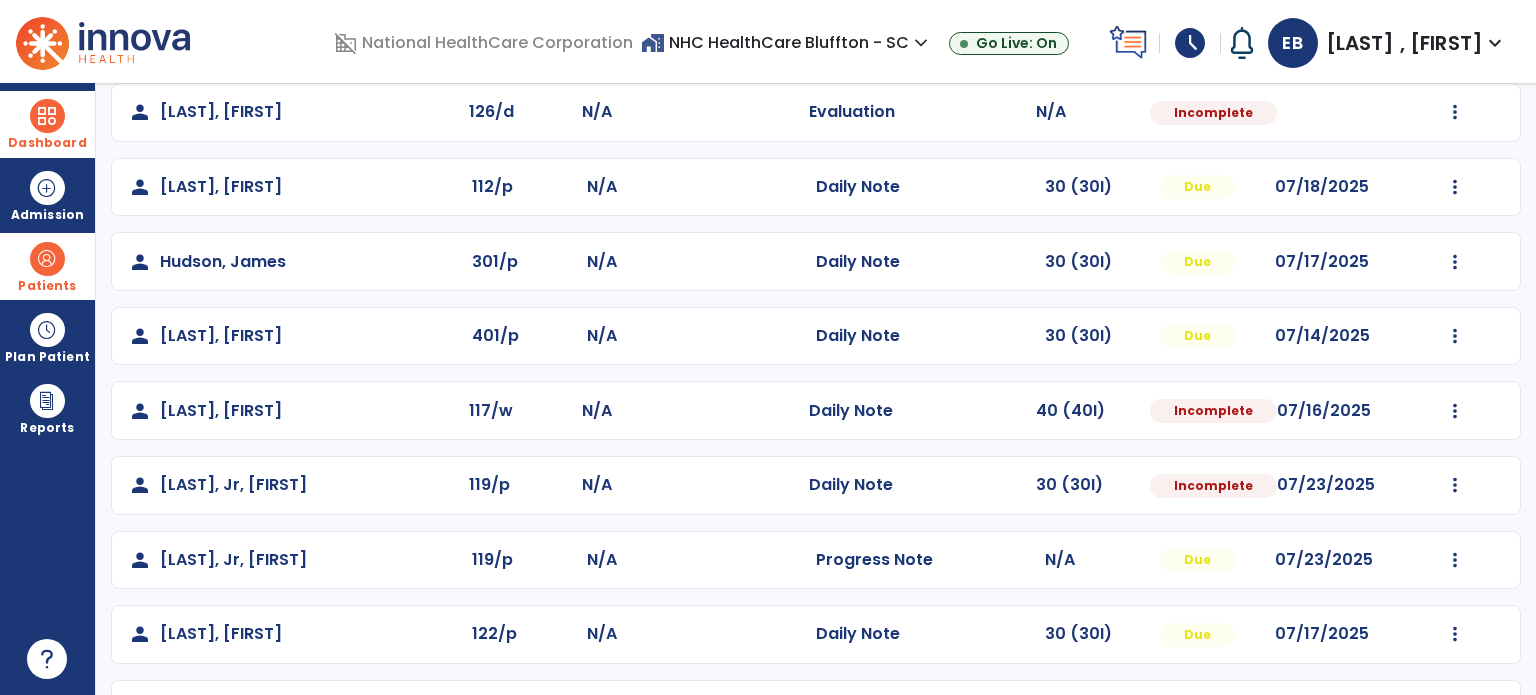 select on "*" 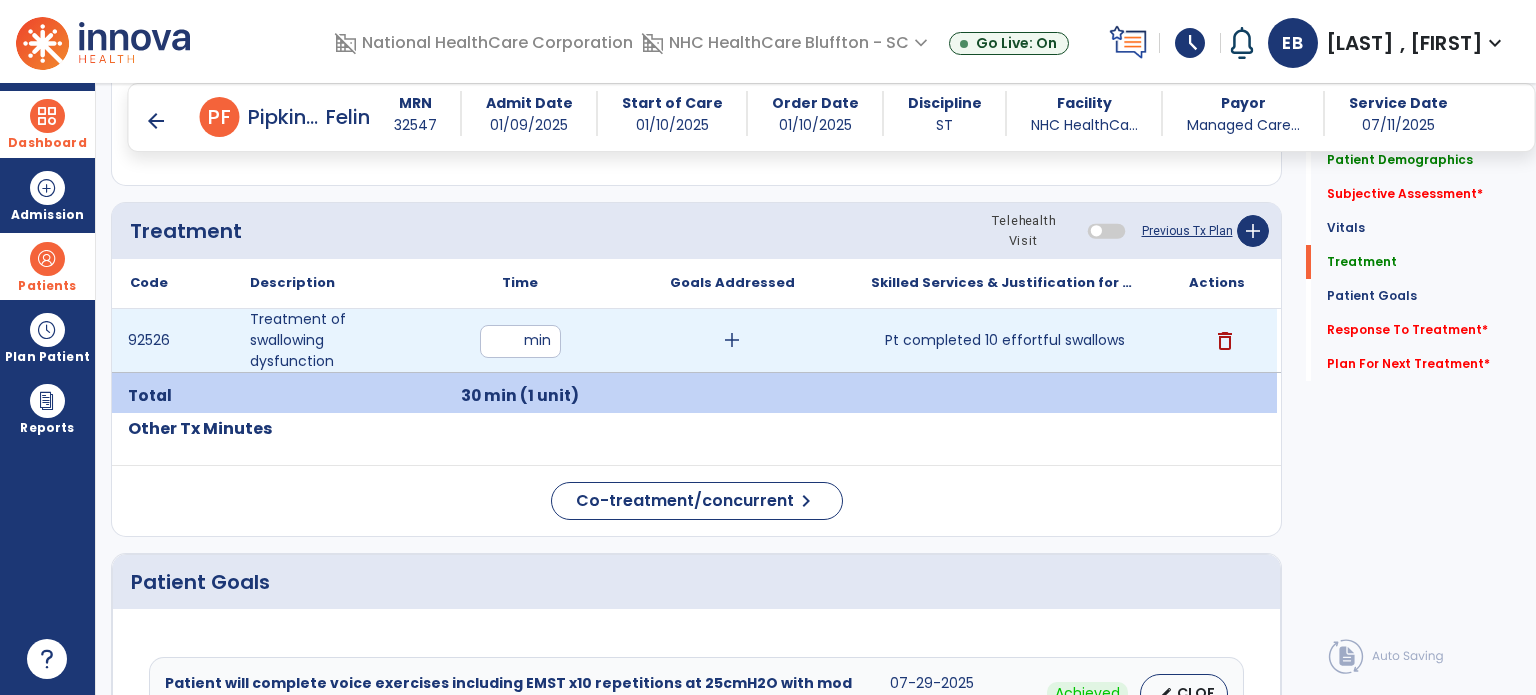 scroll, scrollTop: 1047, scrollLeft: 0, axis: vertical 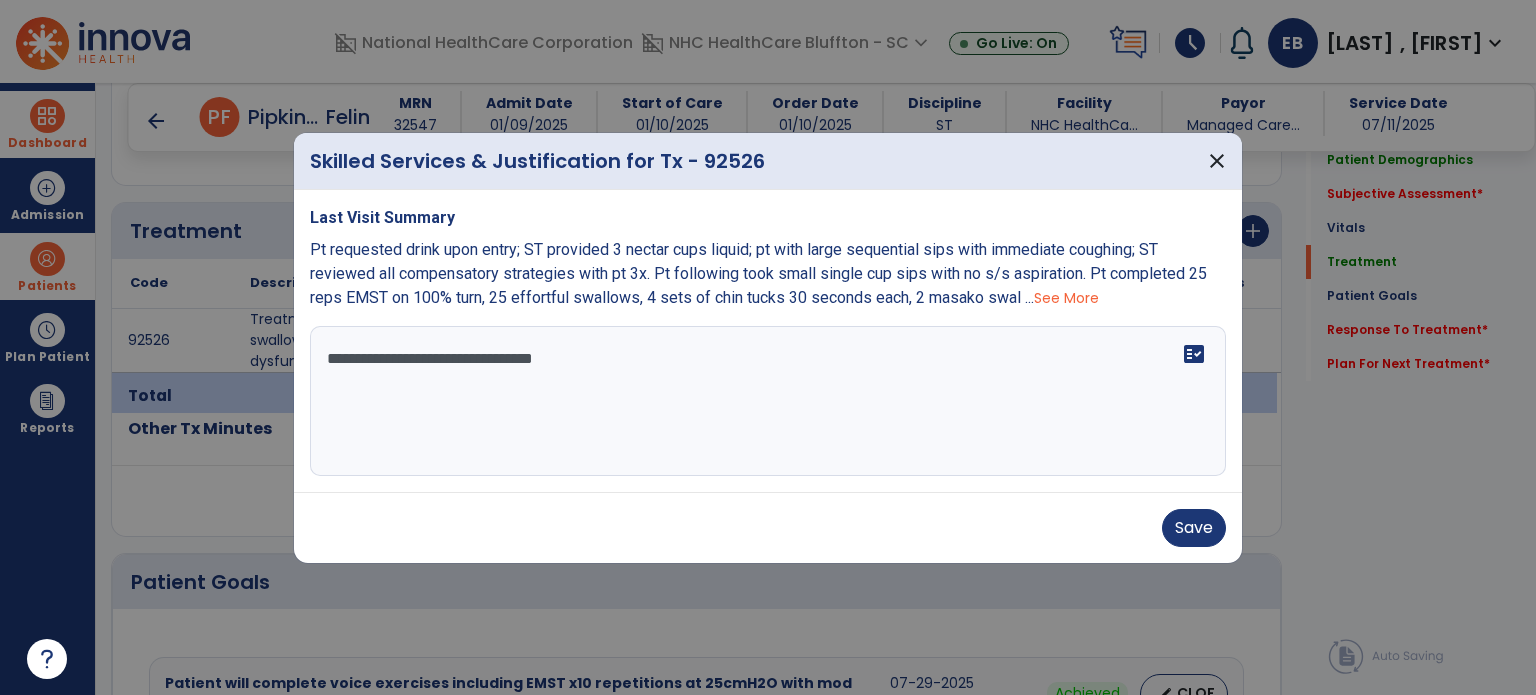 click on "**********" at bounding box center [768, 401] 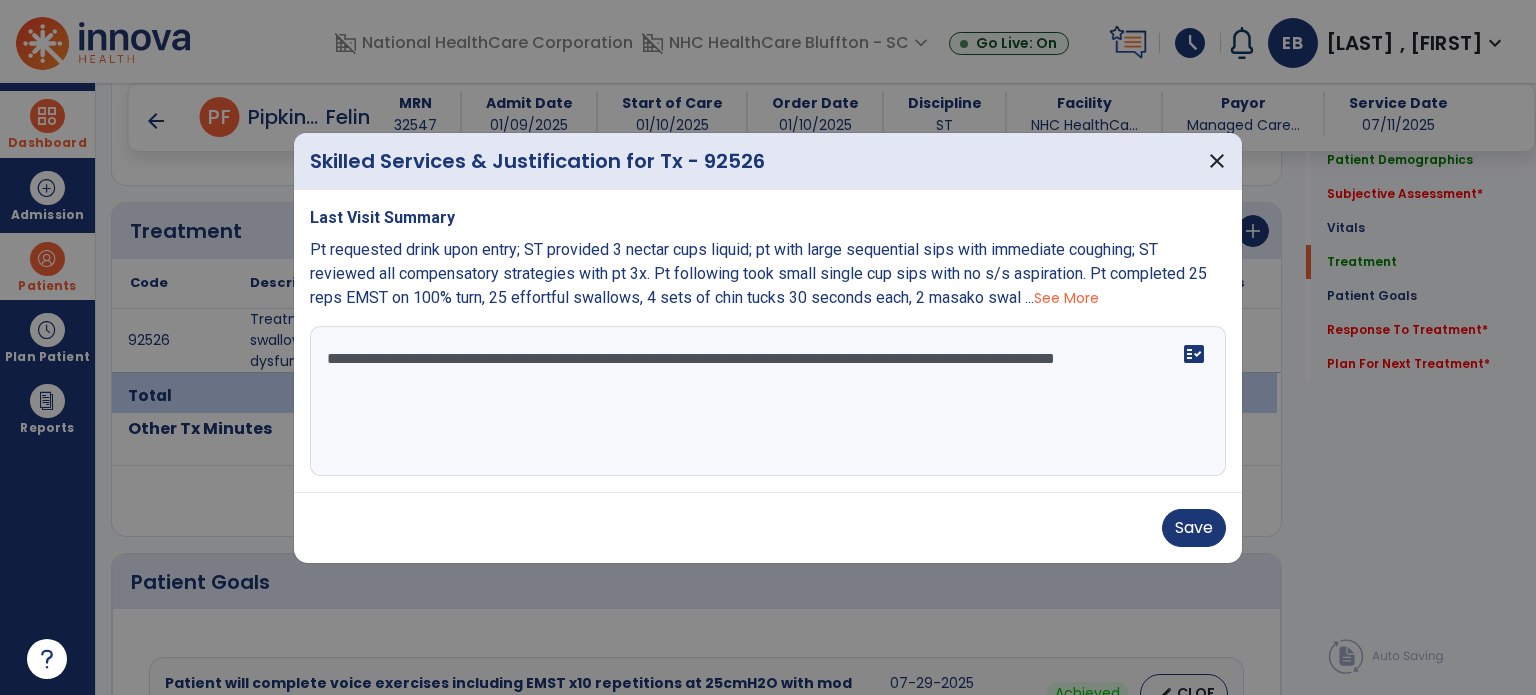 click on "**********" at bounding box center [768, 401] 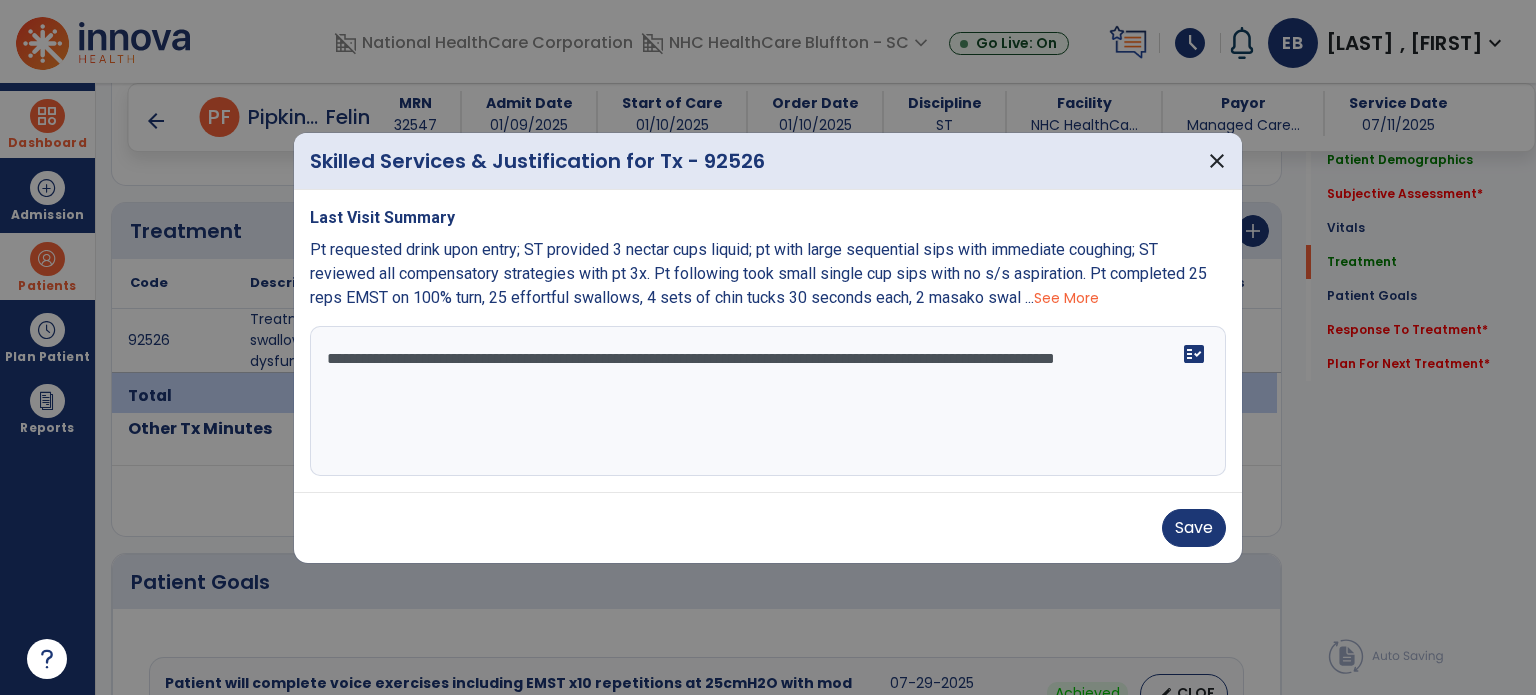 click on "**********" at bounding box center (768, 401) 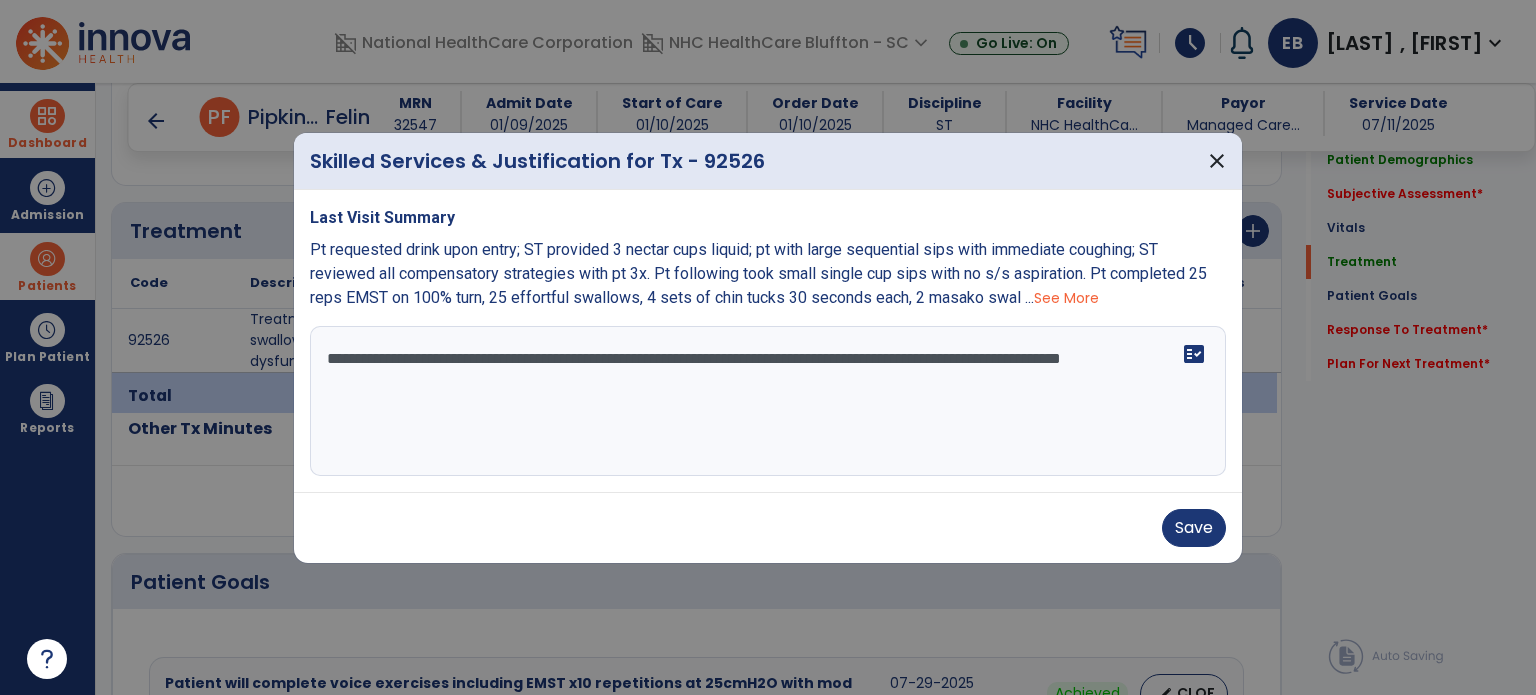 type on "**********" 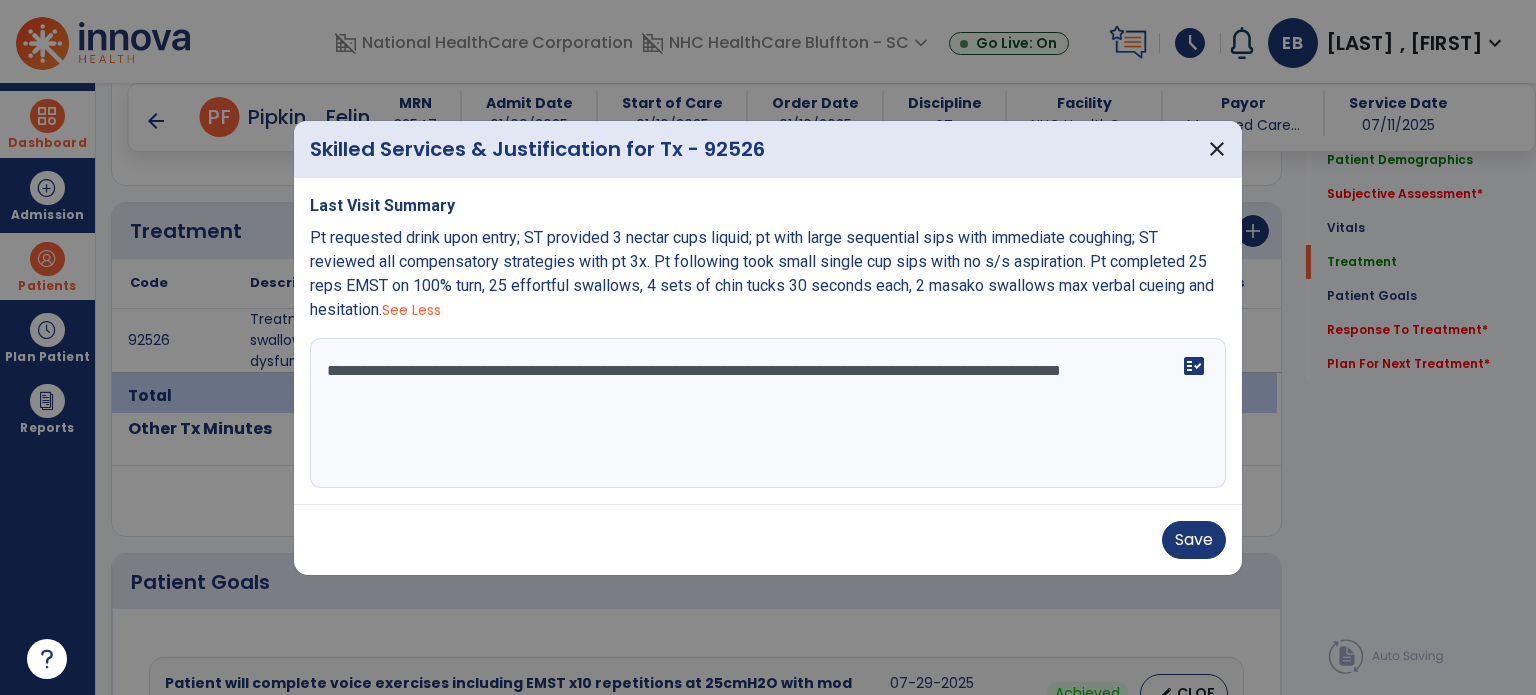click on "**********" at bounding box center (768, 413) 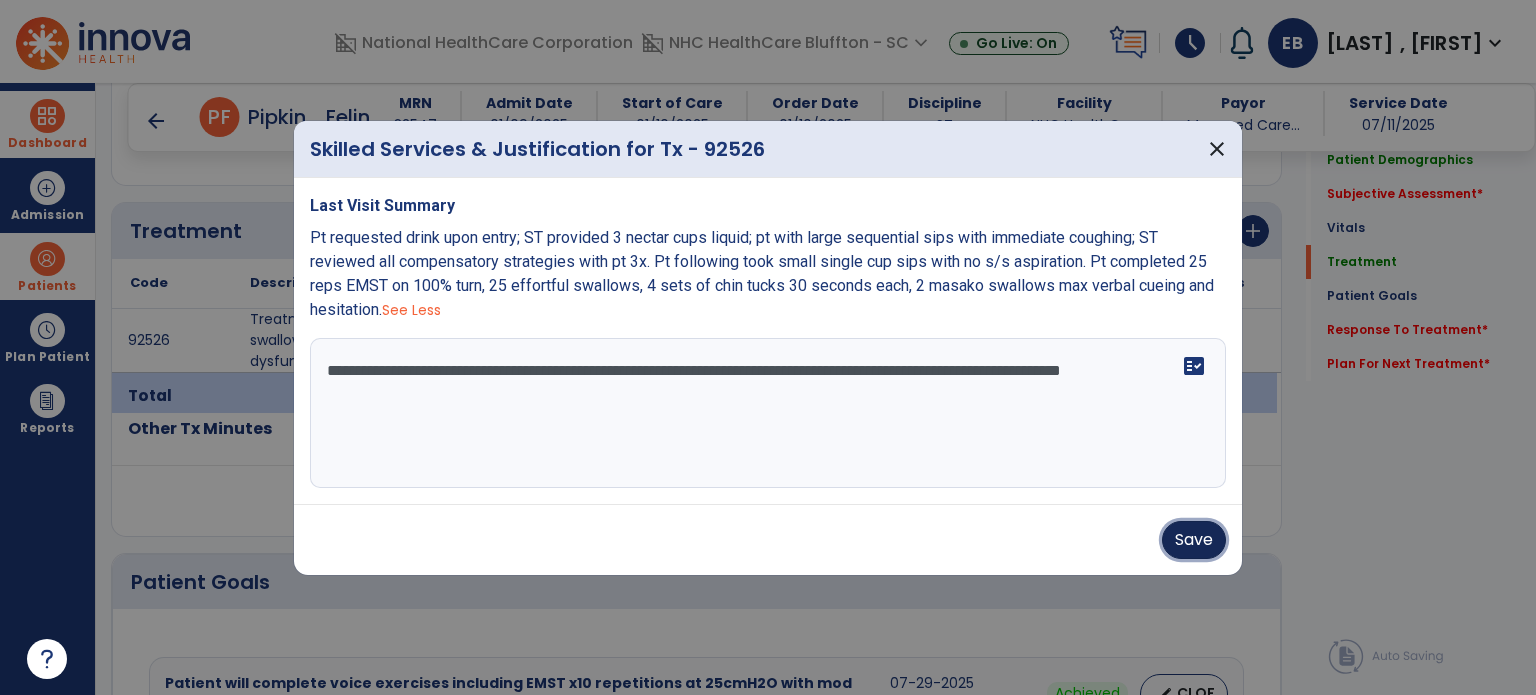 click on "Save" at bounding box center (1194, 540) 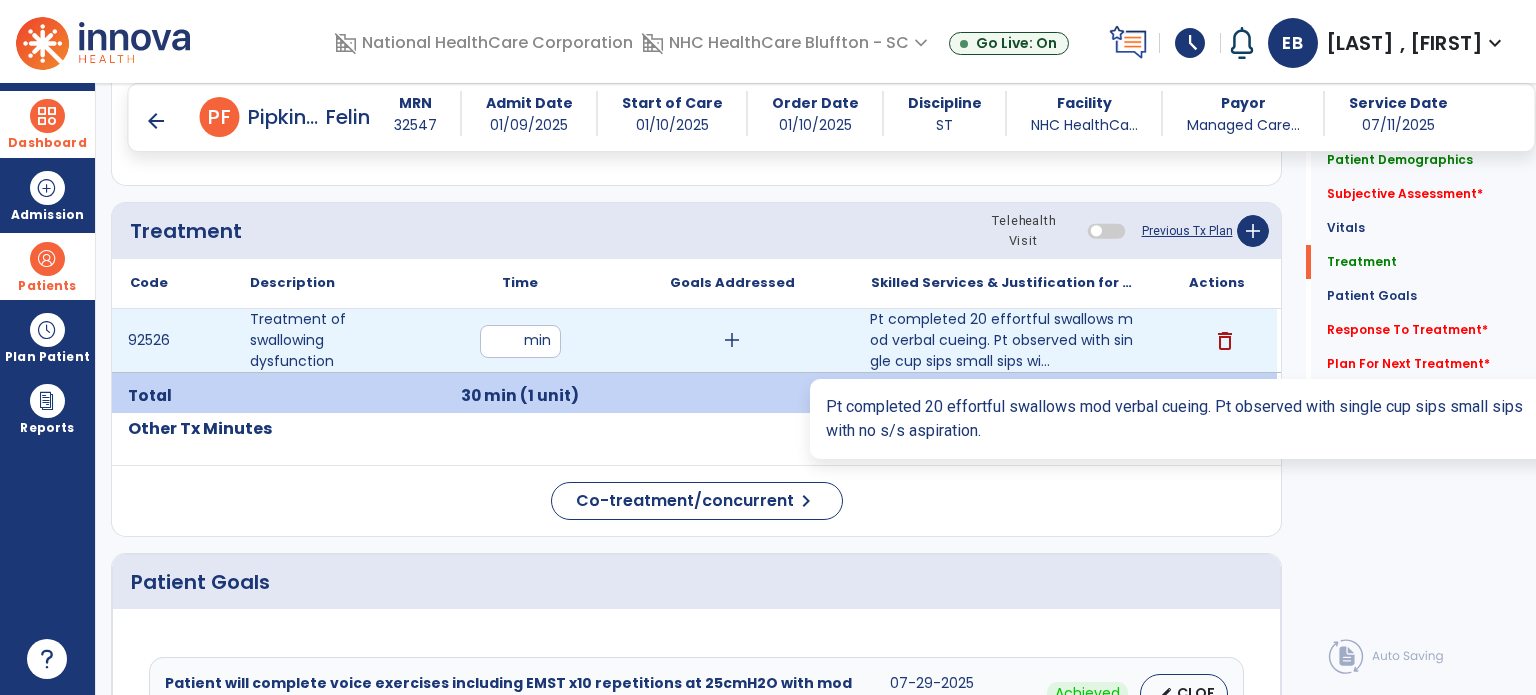 click on "Pt completed 20 effortful swallows mod verbal cueing. Pt observed with single cup sips small sips wi..." at bounding box center (1004, 340) 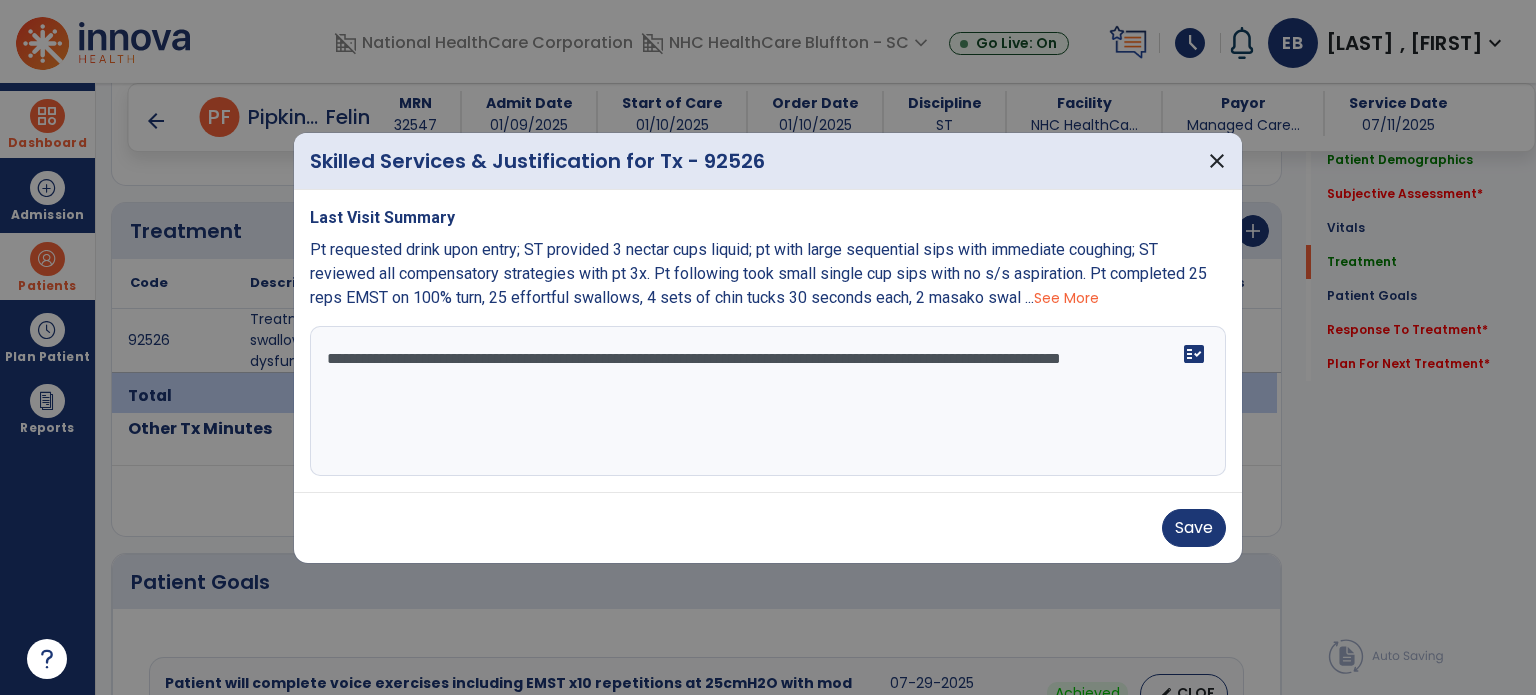 click on "**********" at bounding box center [768, 401] 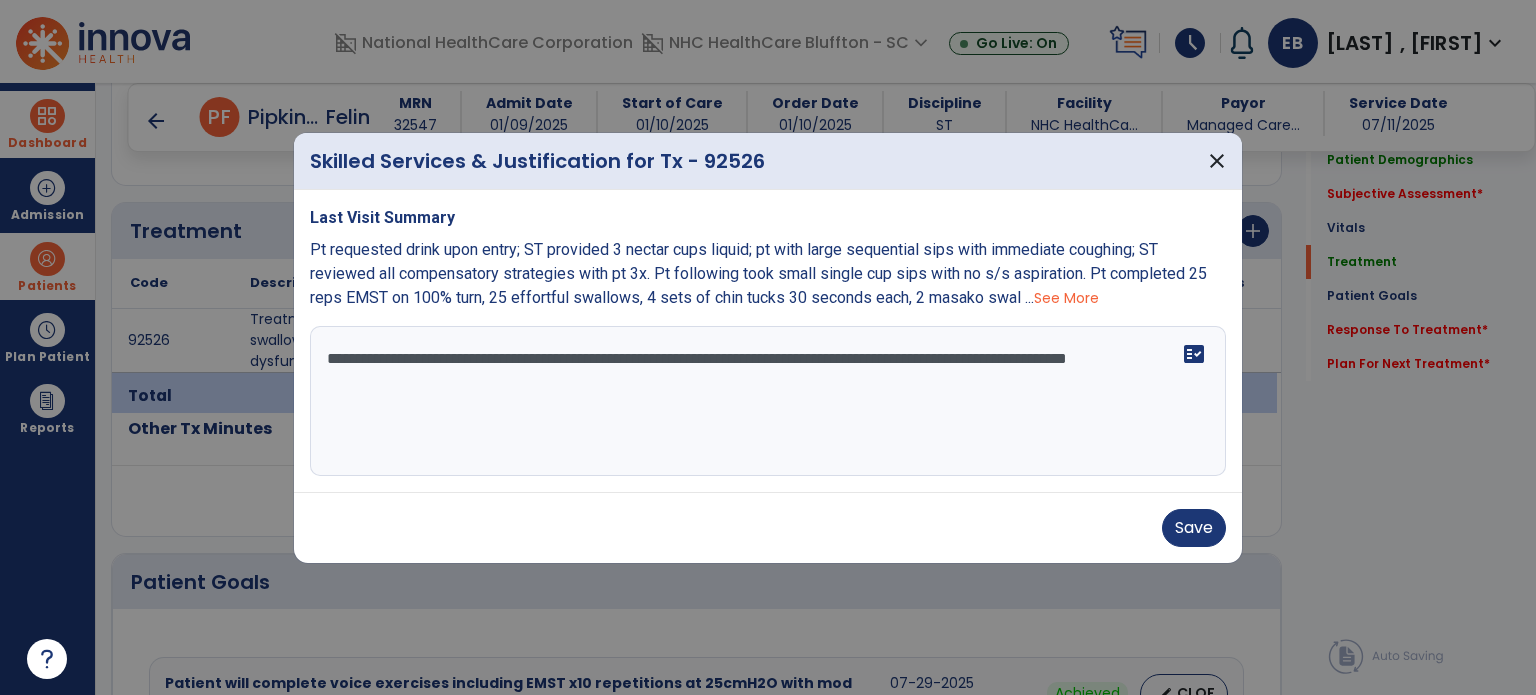 type on "**********" 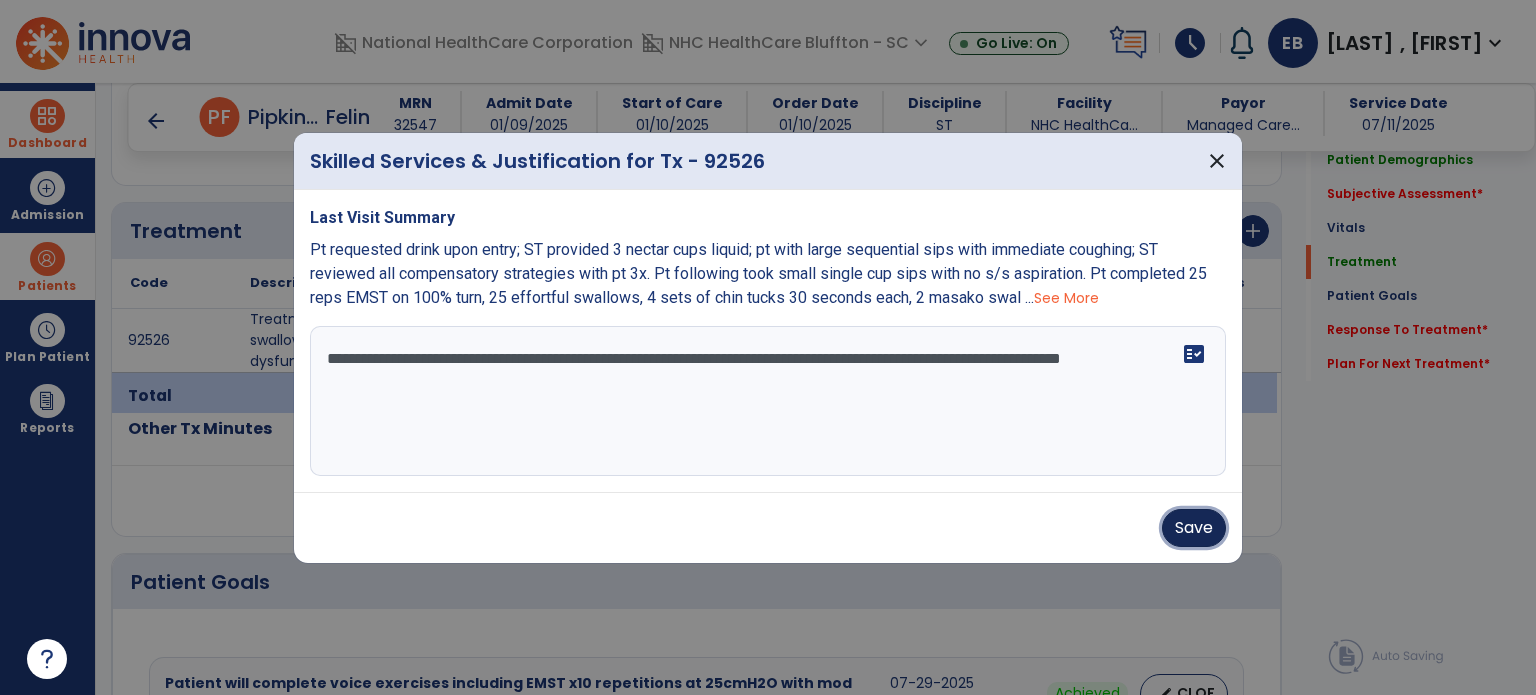 click on "Save" at bounding box center [1194, 528] 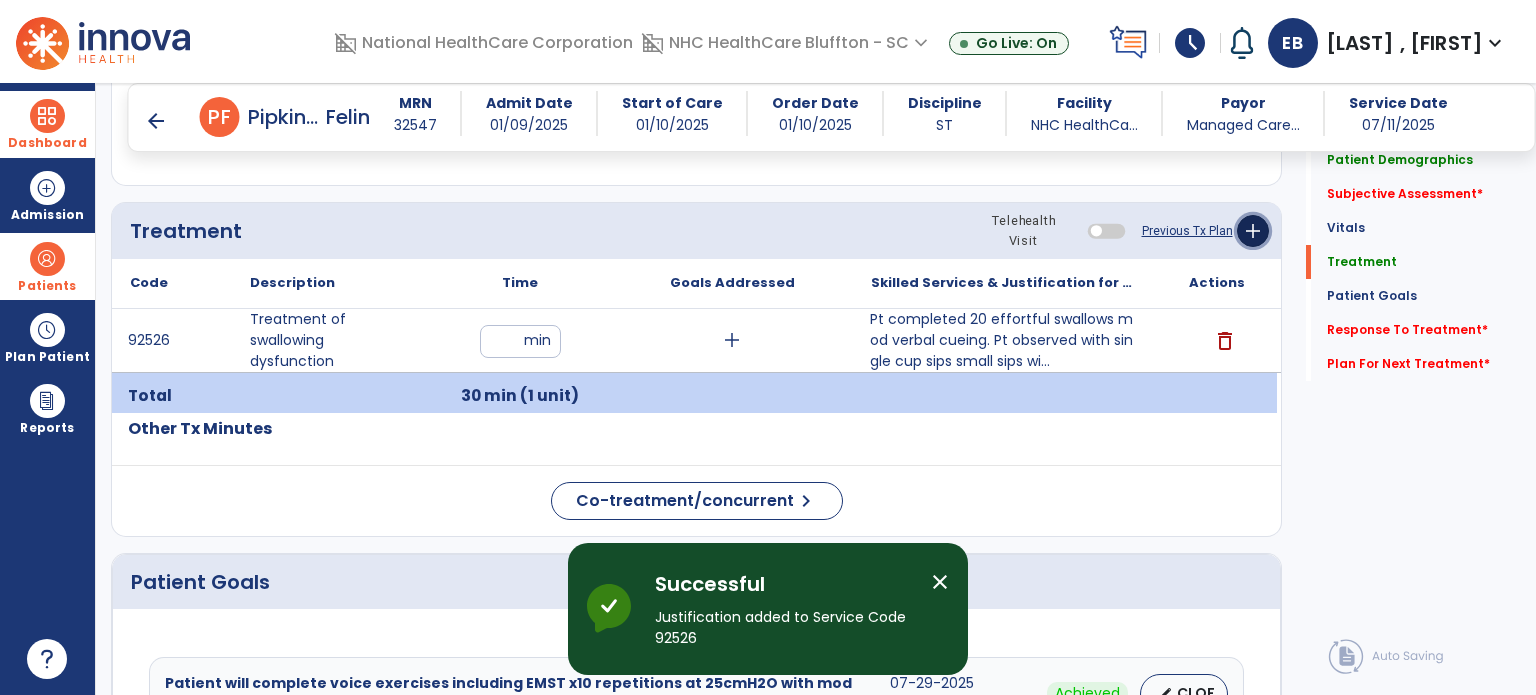 click on "add" 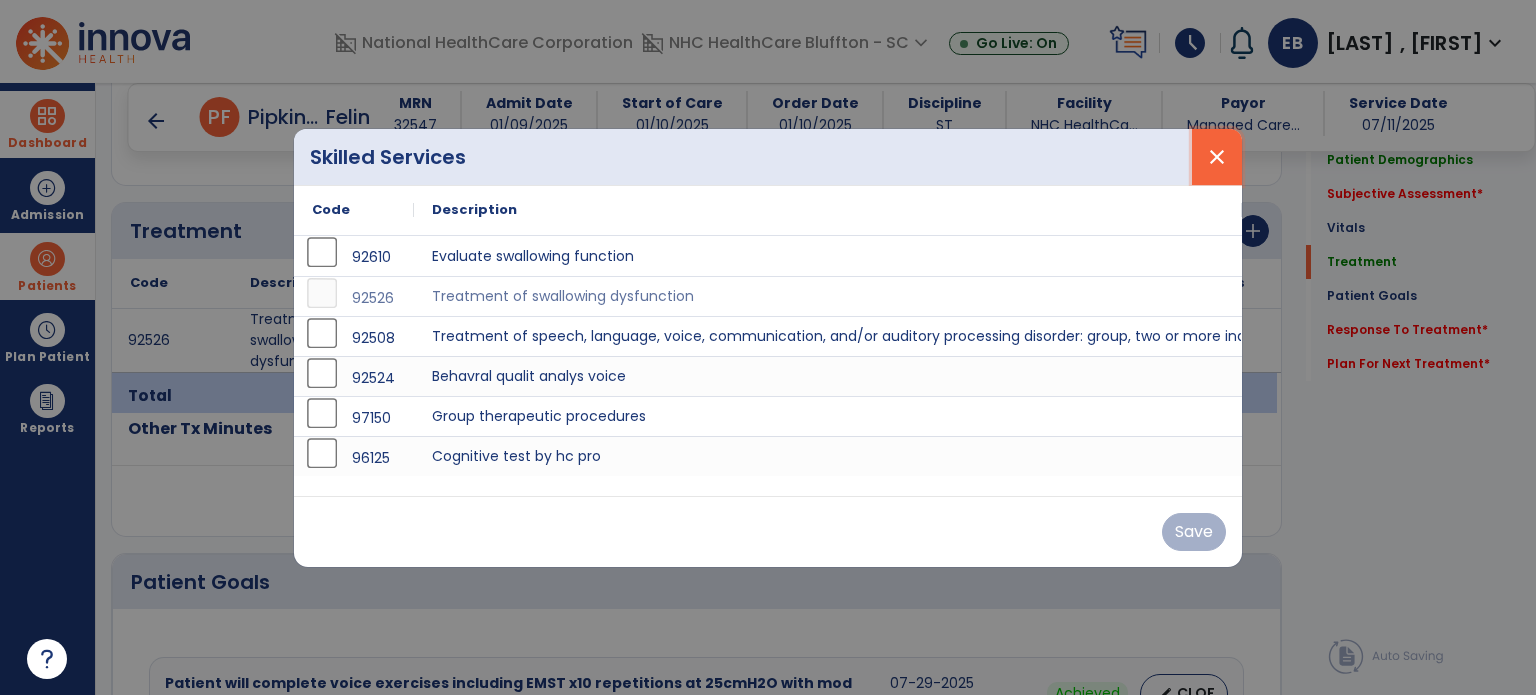 click on "close" at bounding box center [1217, 157] 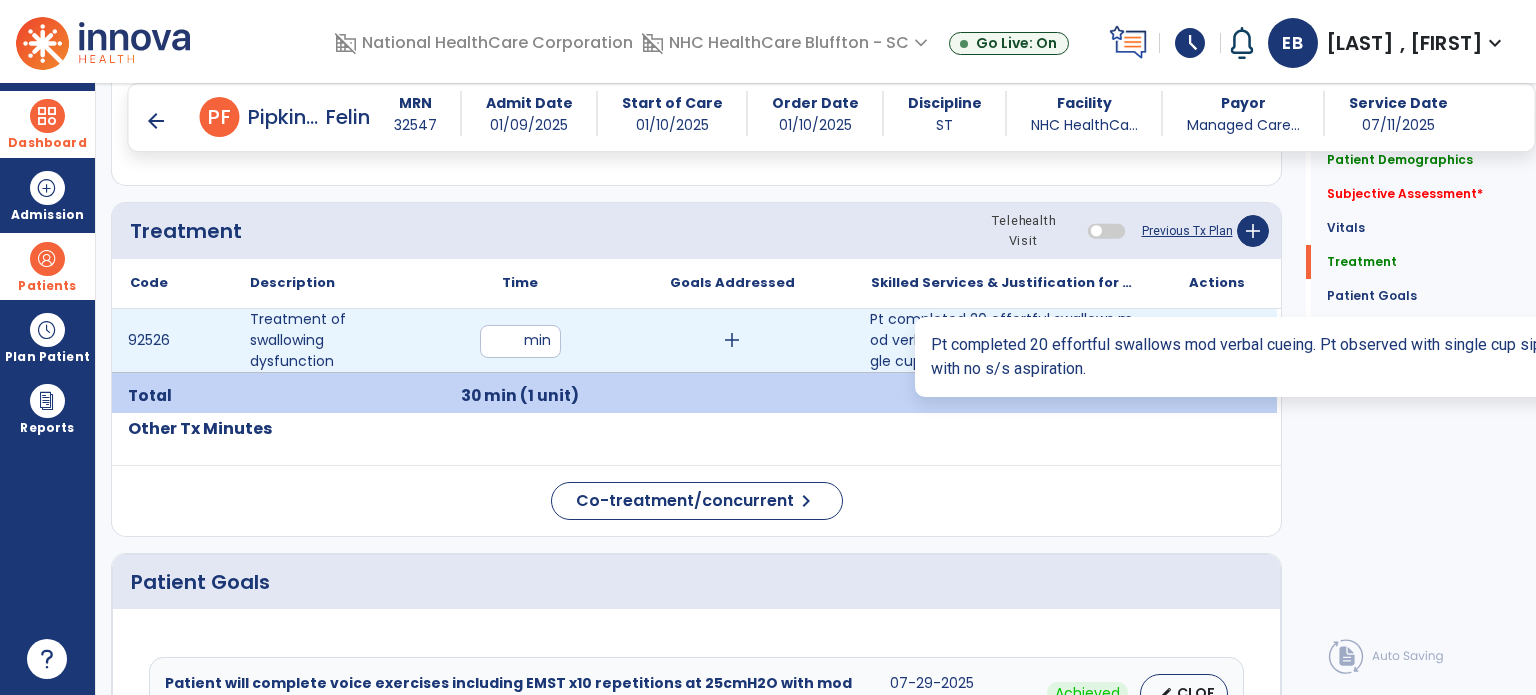 click on "Pt completed 20 effortful swallows mod verbal cueing. Pt observed with single cup sips small sips wi..." at bounding box center (1004, 340) 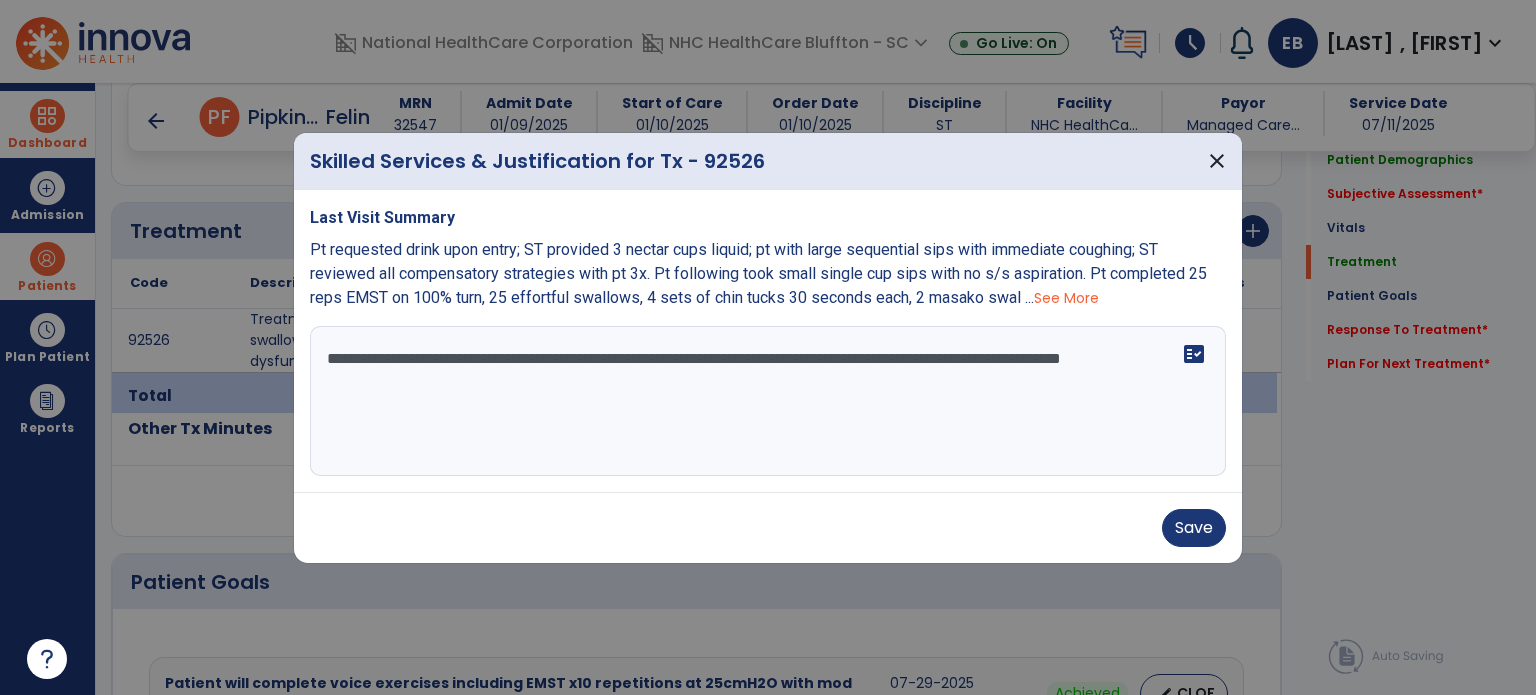 click on "**********" at bounding box center [768, 401] 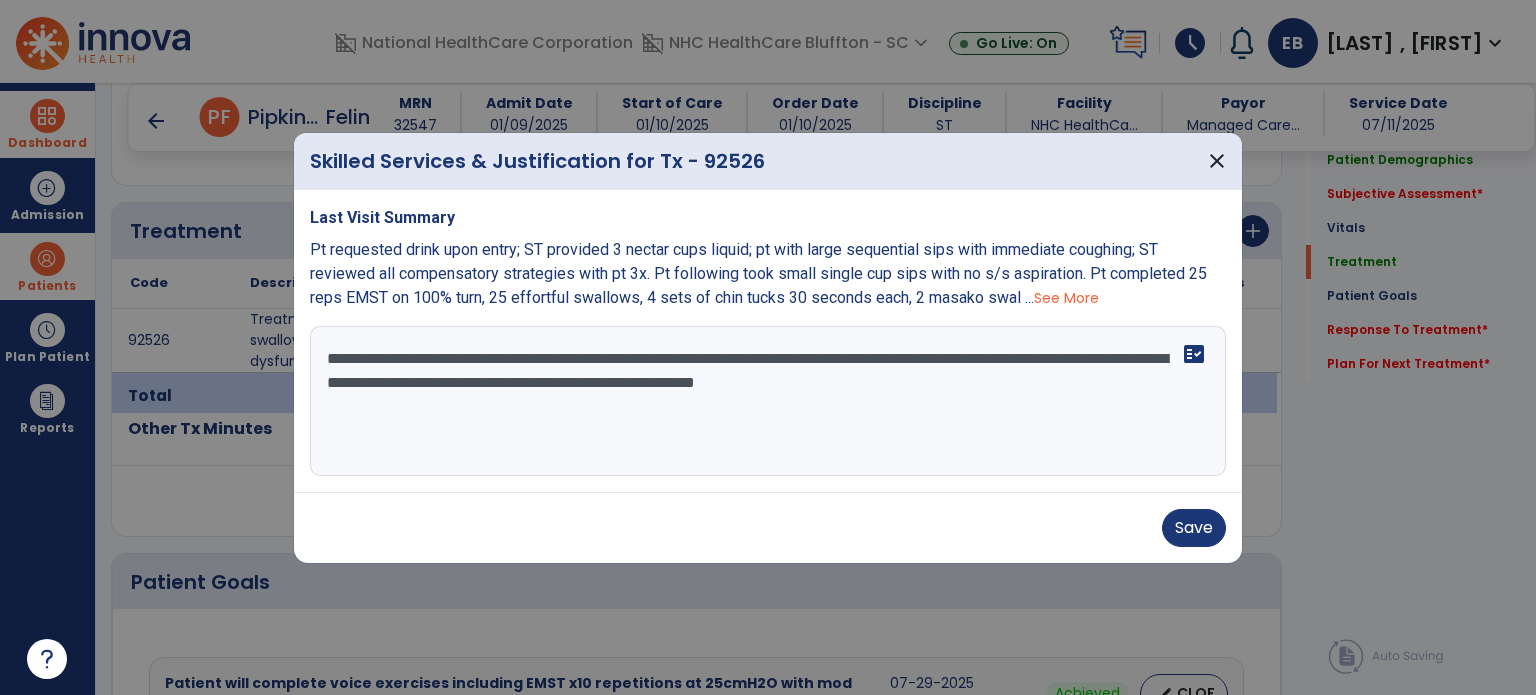 click on "**********" at bounding box center (768, 401) 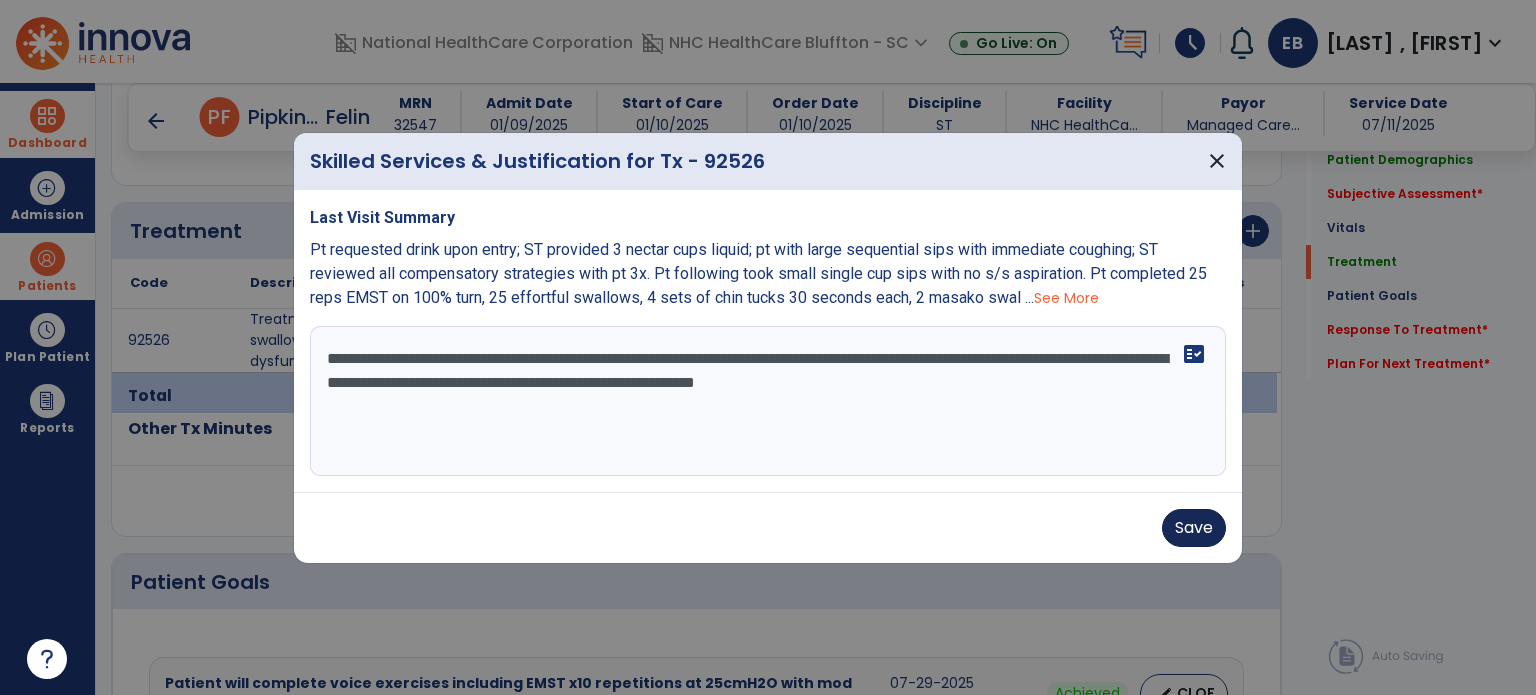 type on "**********" 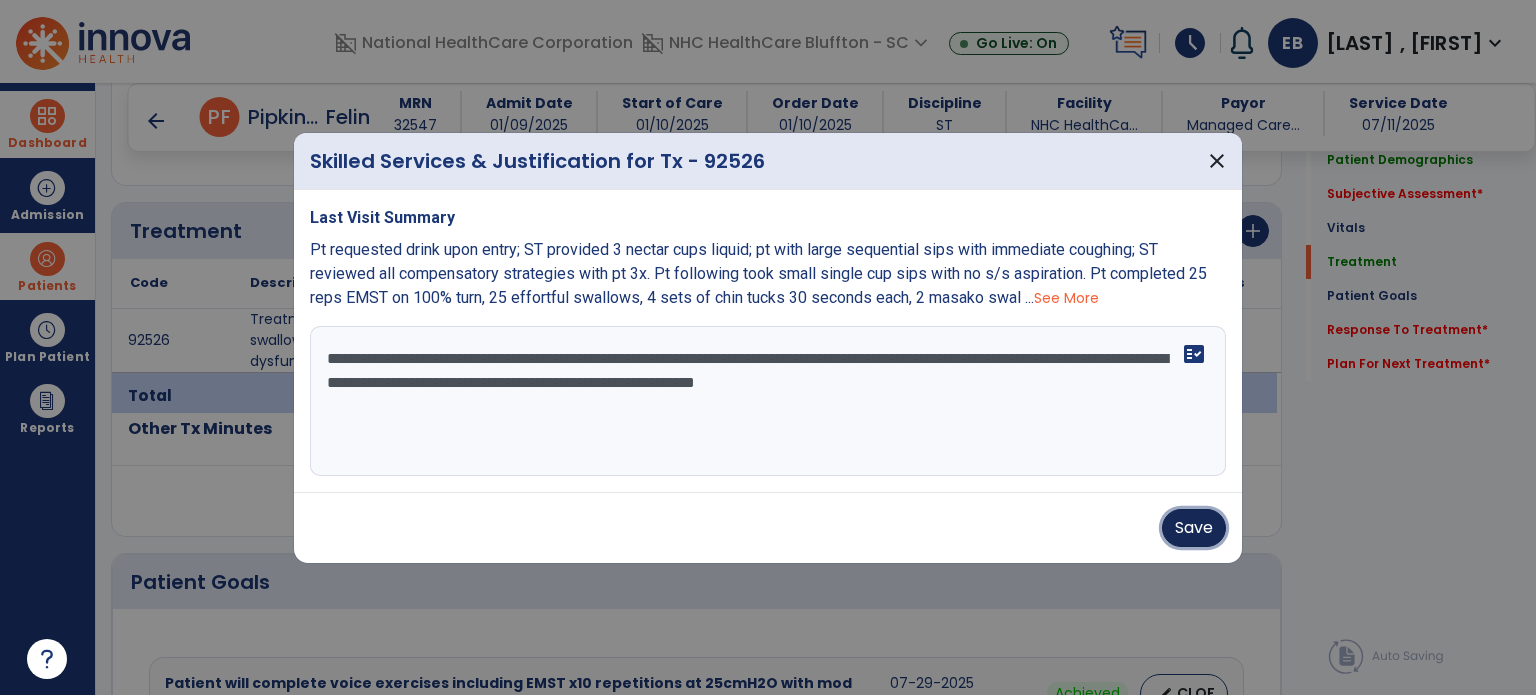 click on "Save" at bounding box center (1194, 528) 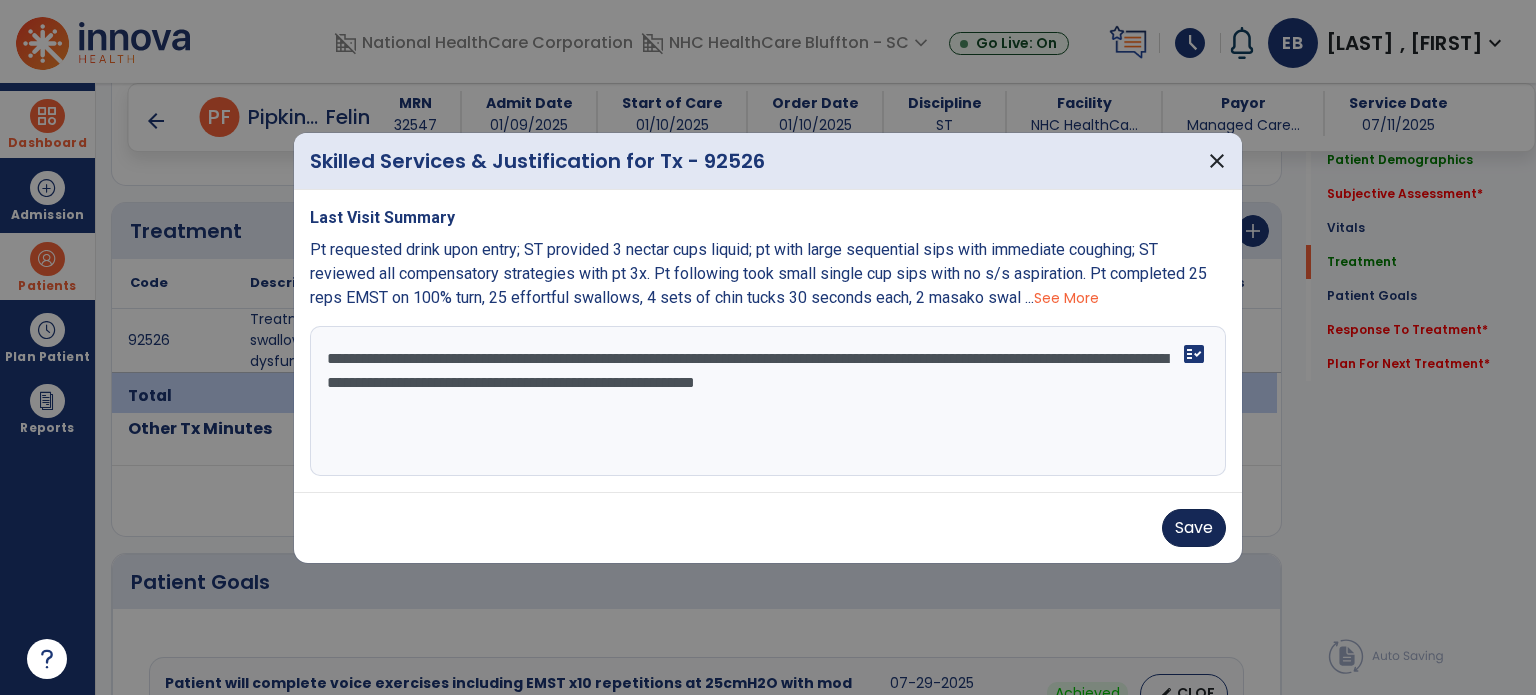 click on "Save" at bounding box center [768, 528] 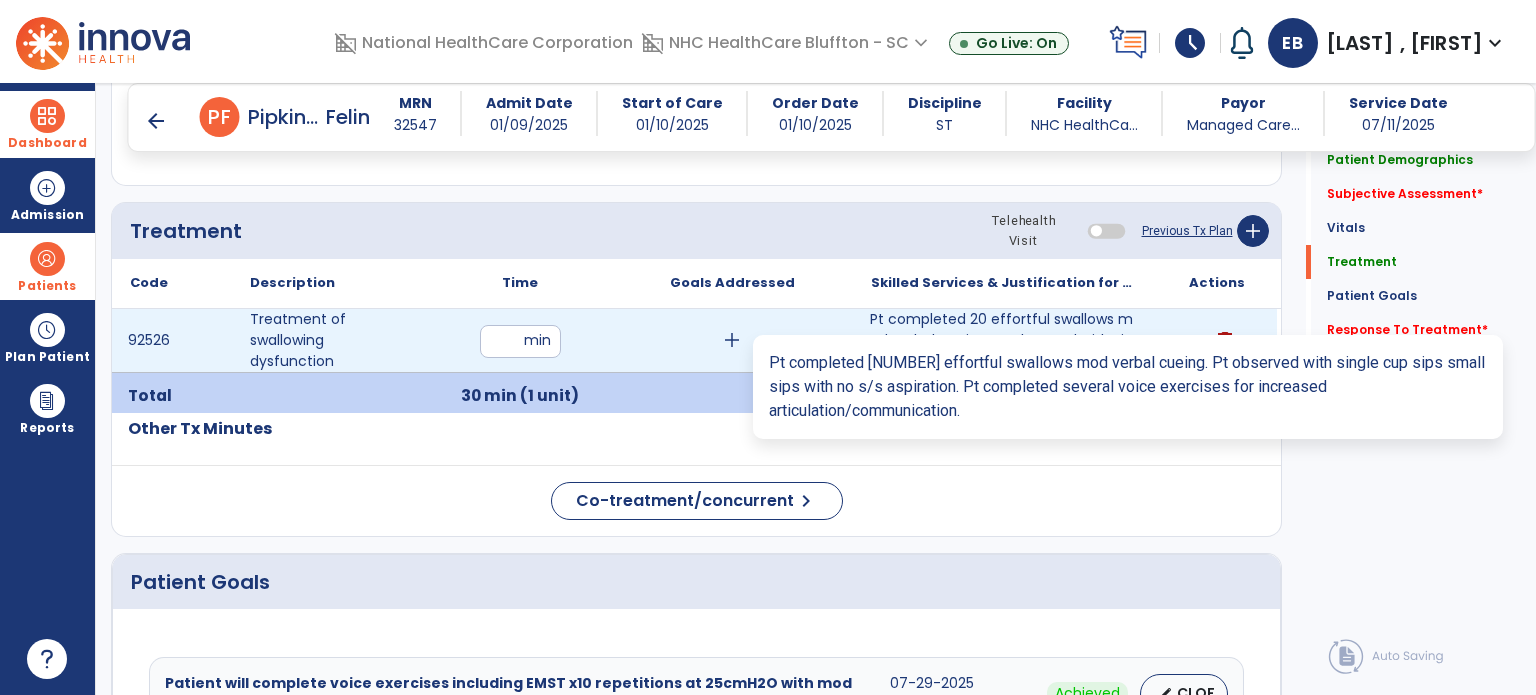 click on "Pt completed 20 effortful swallows mod verbal cueing. Pt observed with single cup sips small sips wi..." at bounding box center [1004, 340] 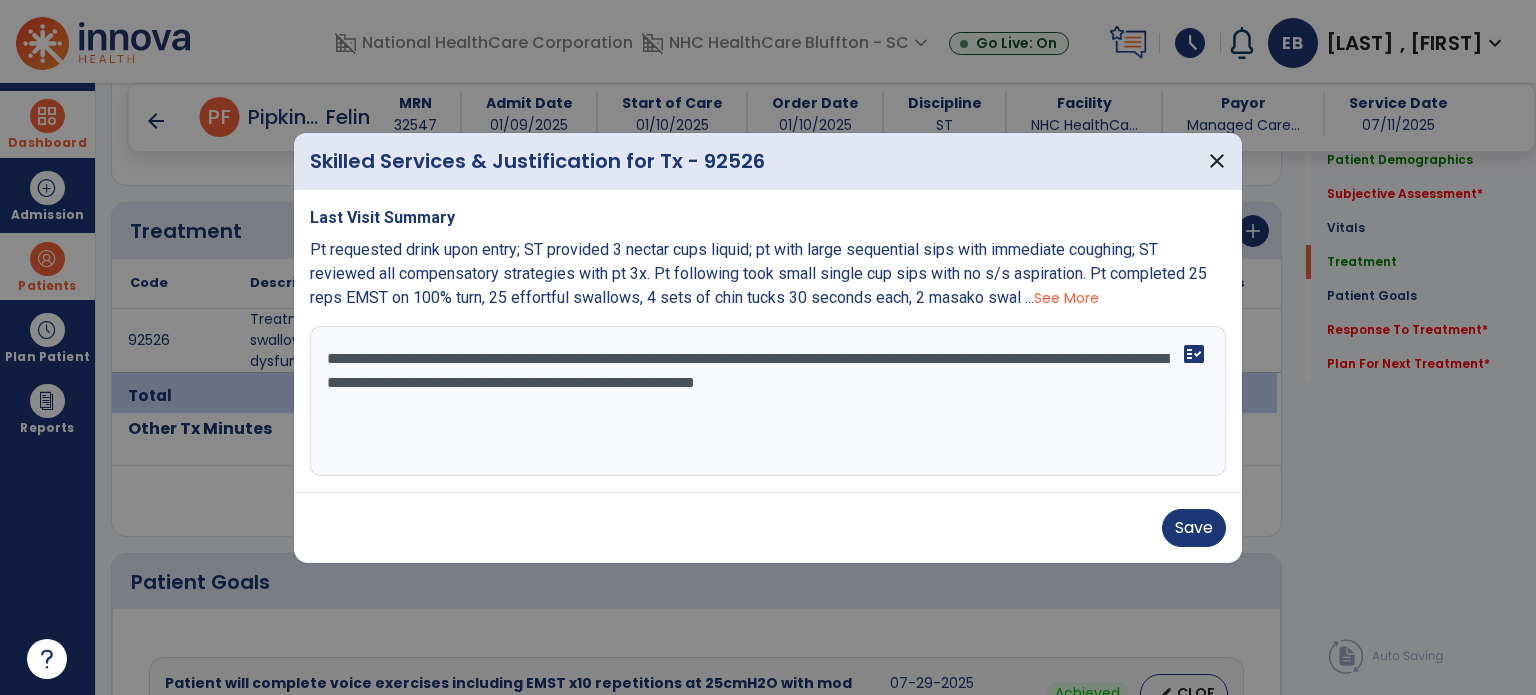 click on "**********" at bounding box center [768, 401] 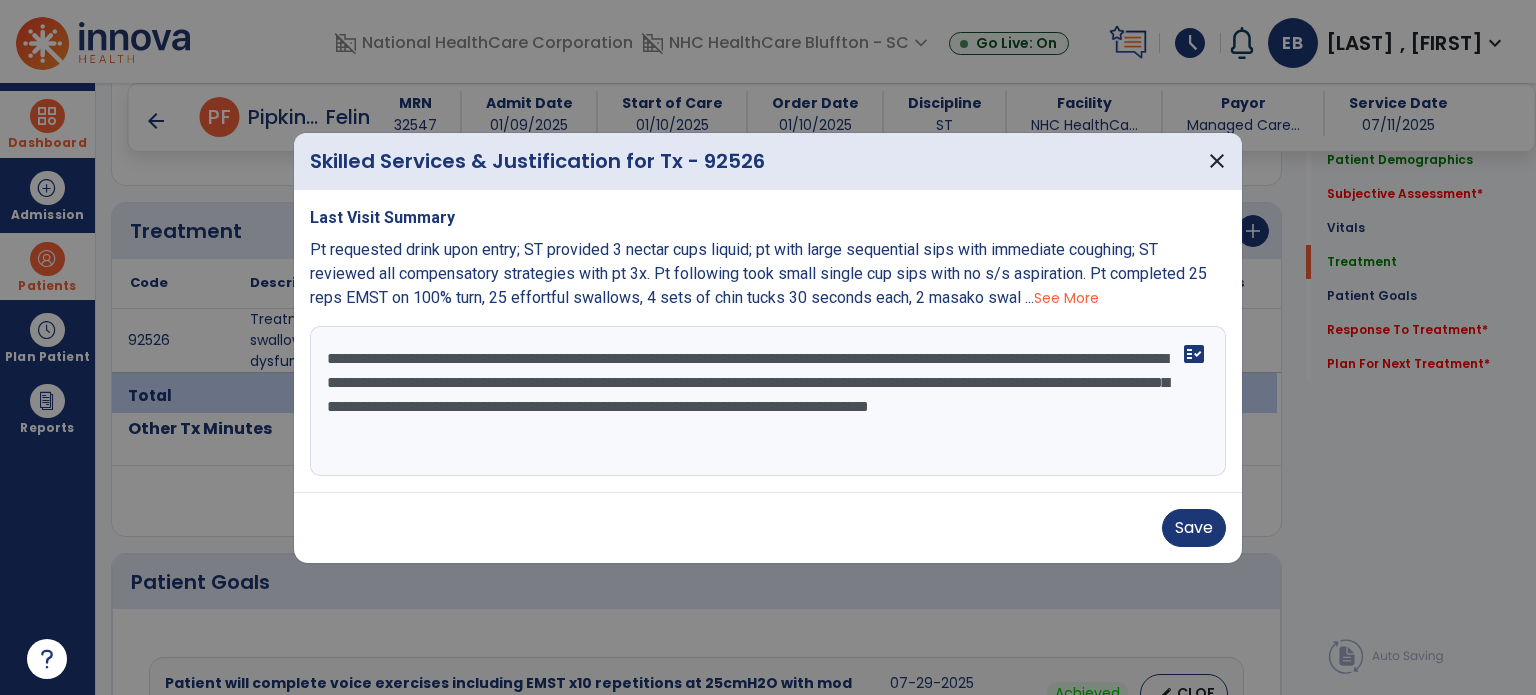 click on "**********" at bounding box center [768, 401] 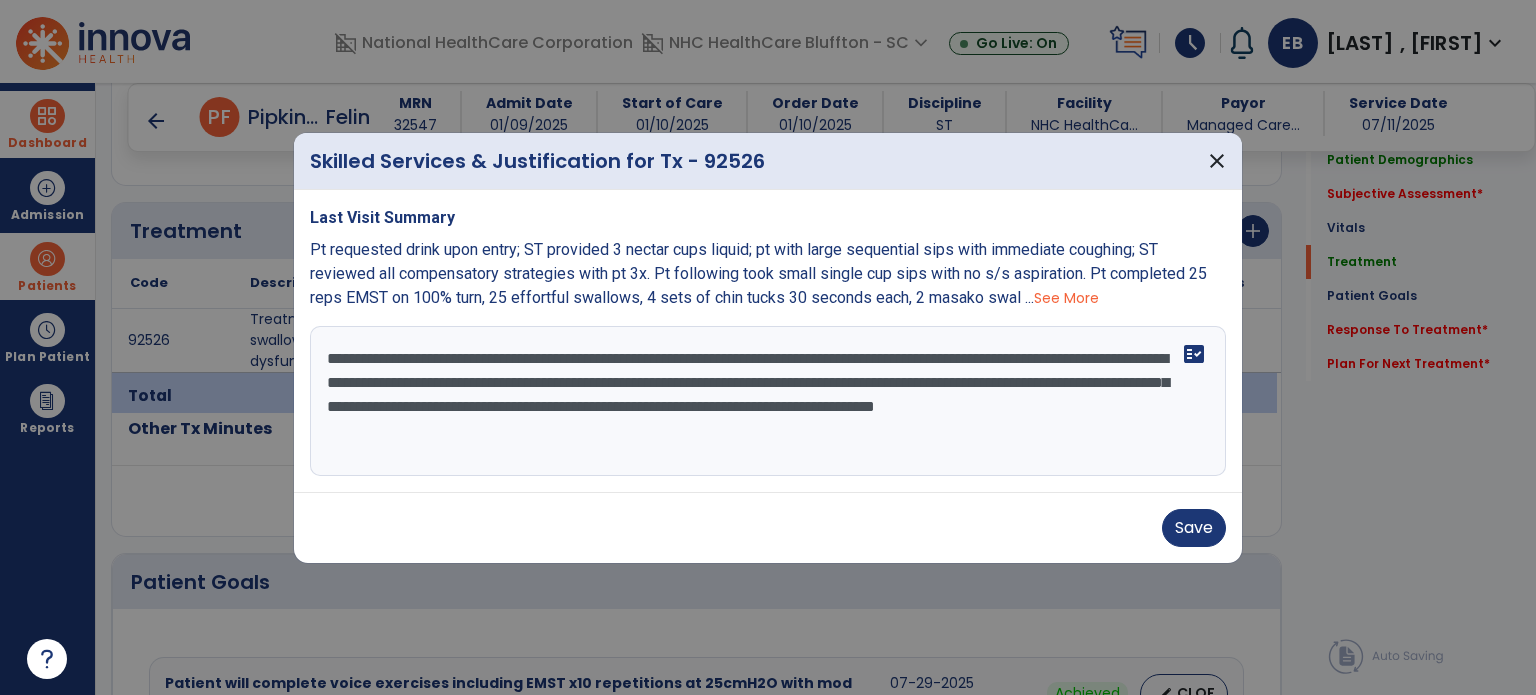 click on "**********" at bounding box center [768, 401] 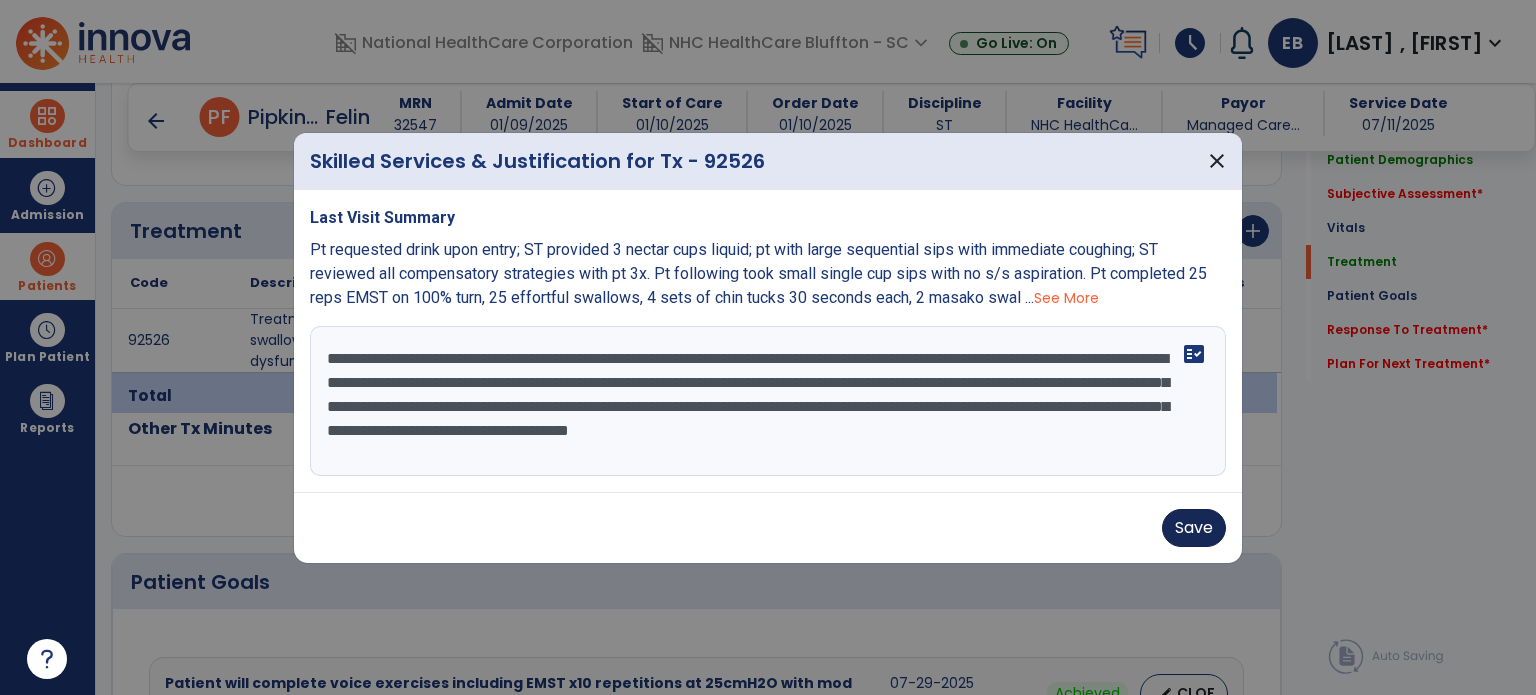 type on "**********" 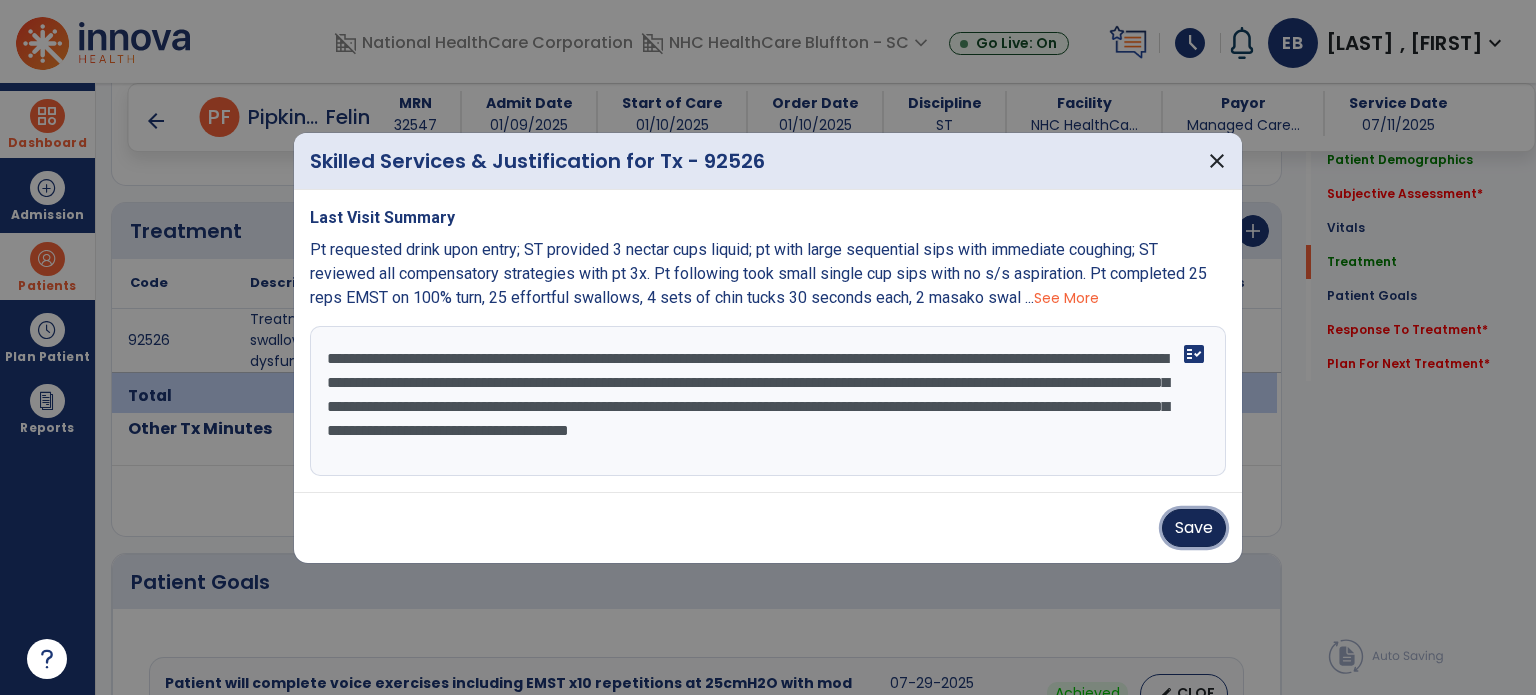click on "Save" at bounding box center (1194, 528) 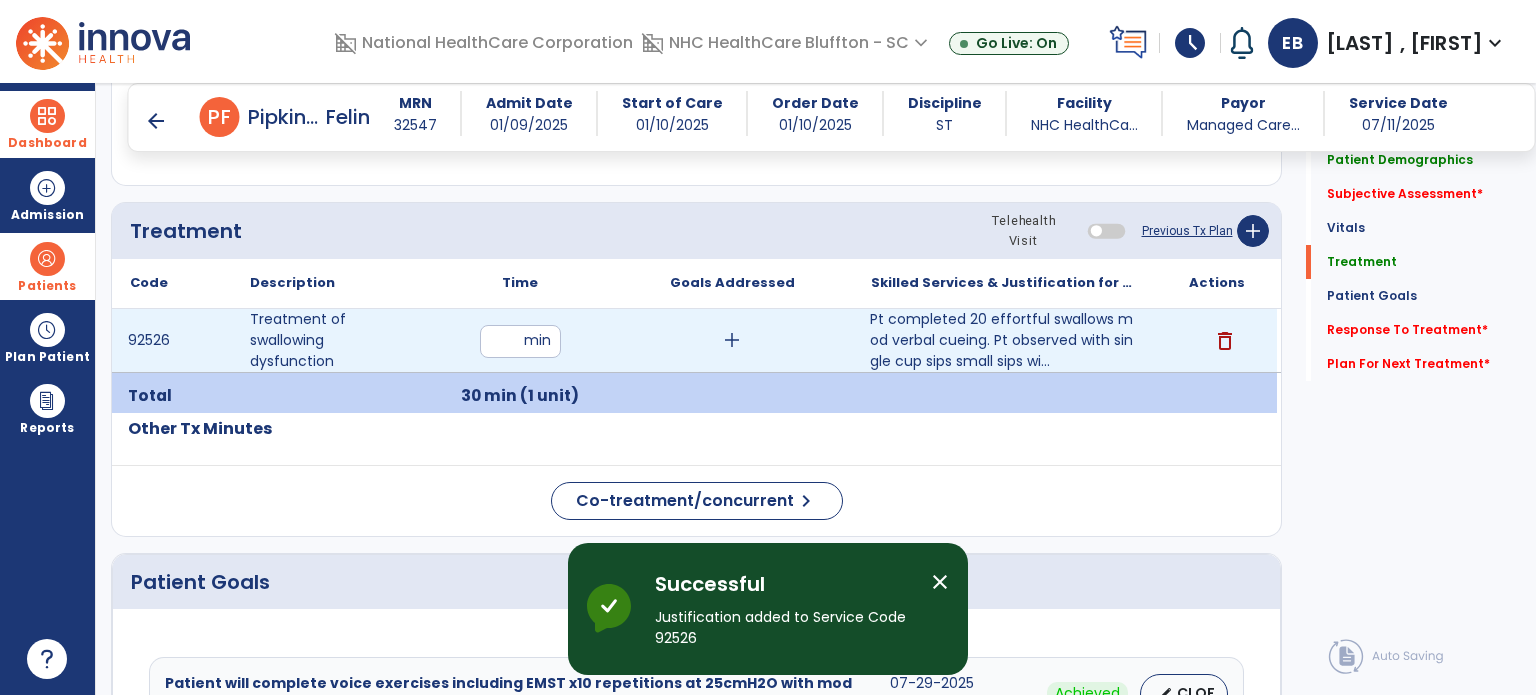 click on "add" at bounding box center (732, 340) 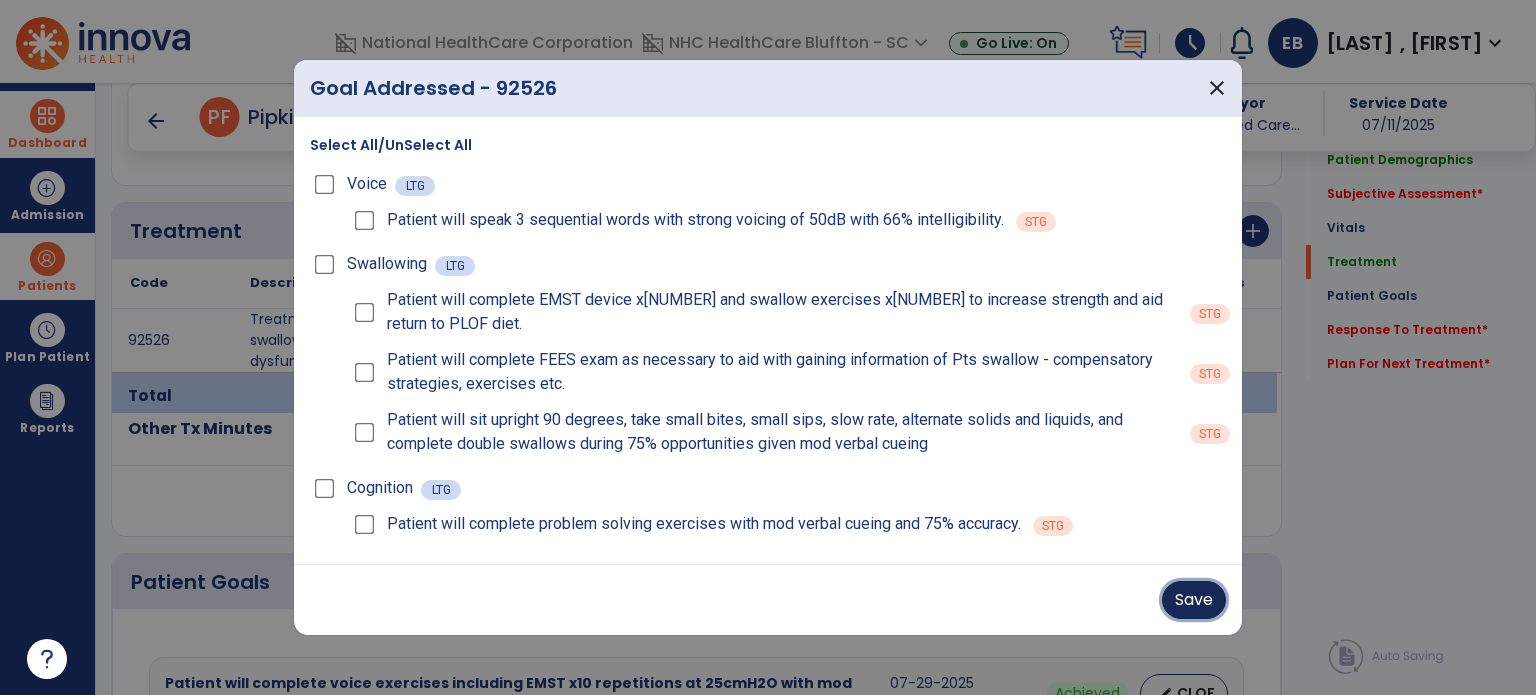 click on "Save" at bounding box center (1194, 600) 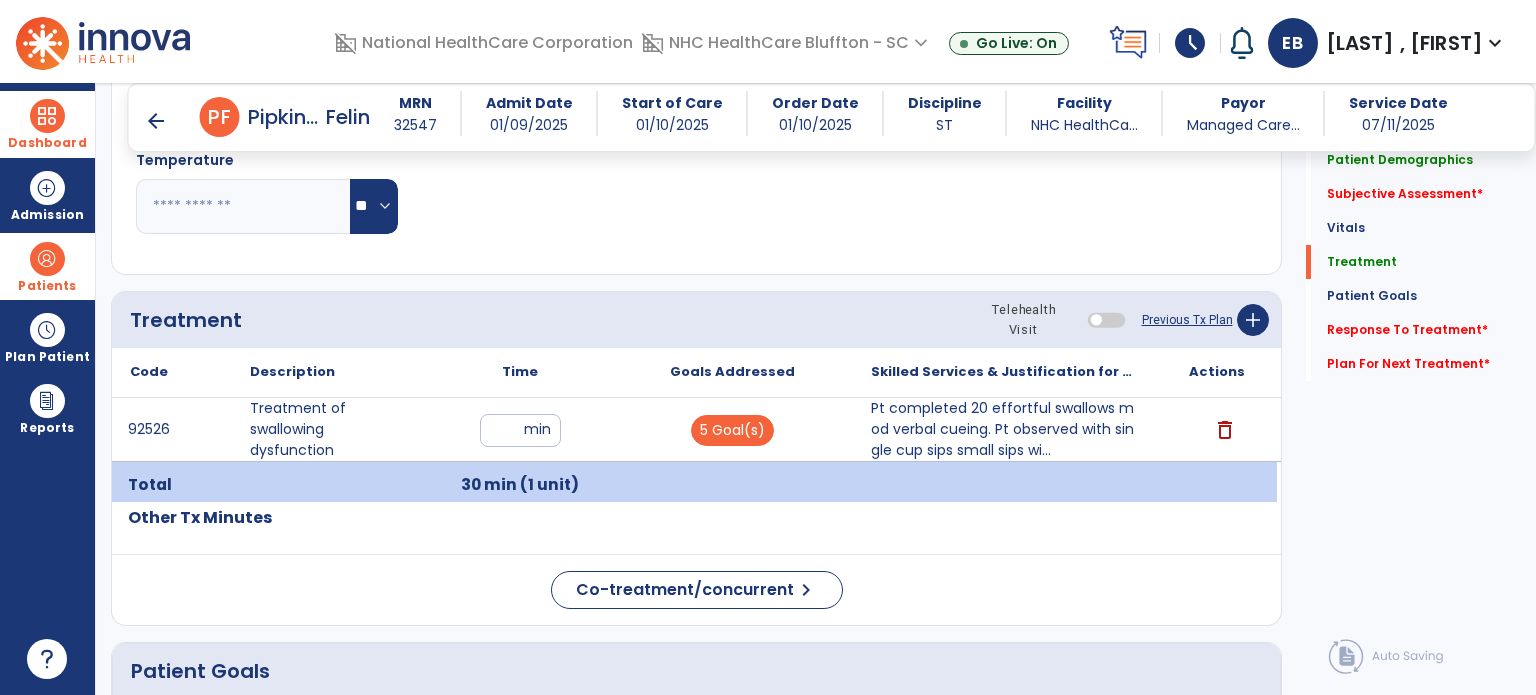 scroll, scrollTop: 956, scrollLeft: 0, axis: vertical 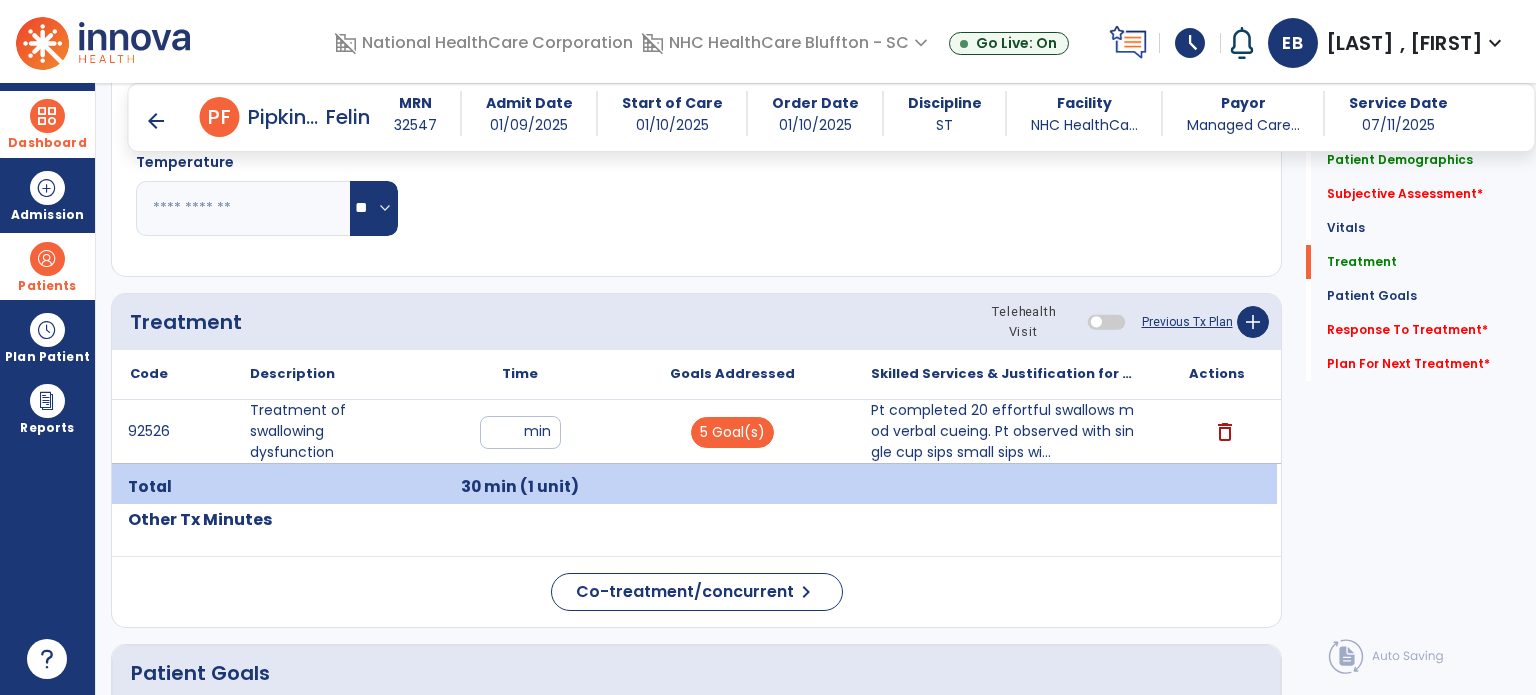click on "arrow_back" at bounding box center (156, 121) 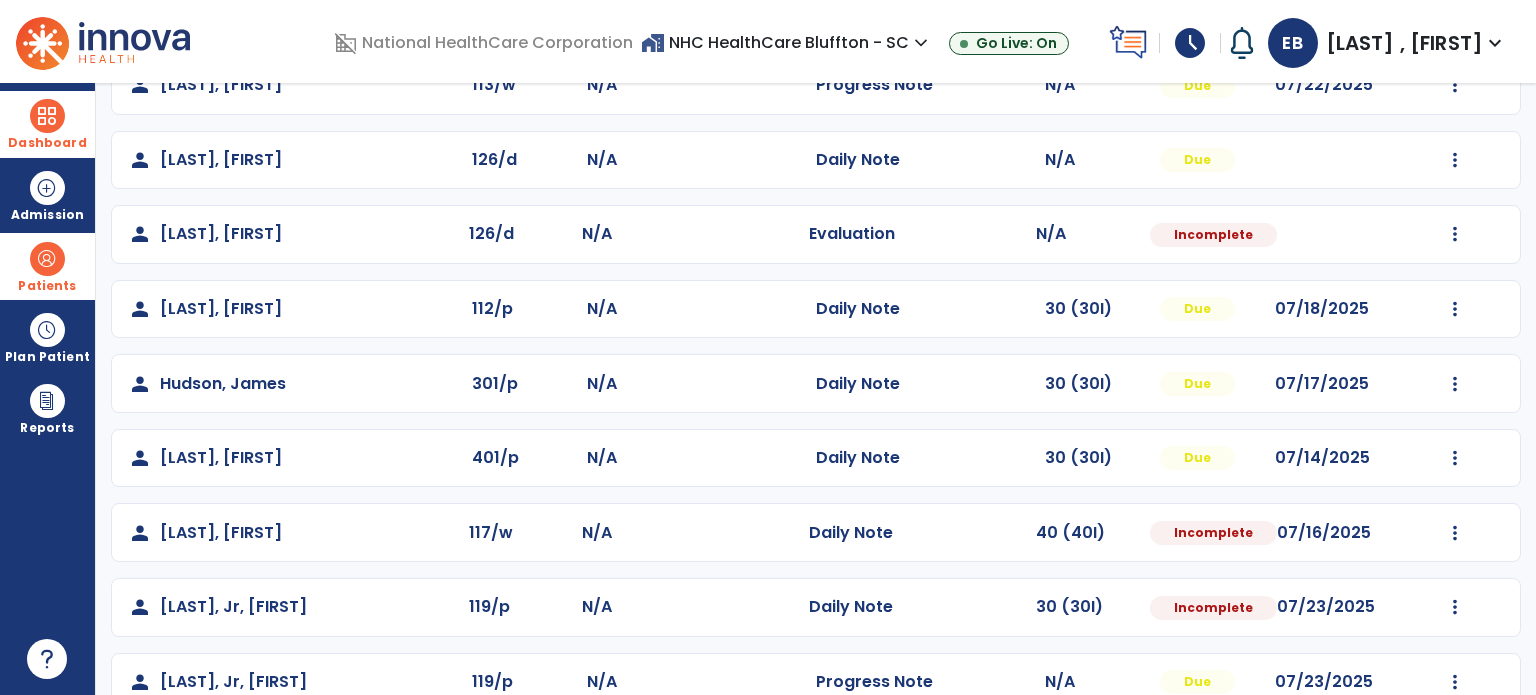 scroll, scrollTop: 574, scrollLeft: 0, axis: vertical 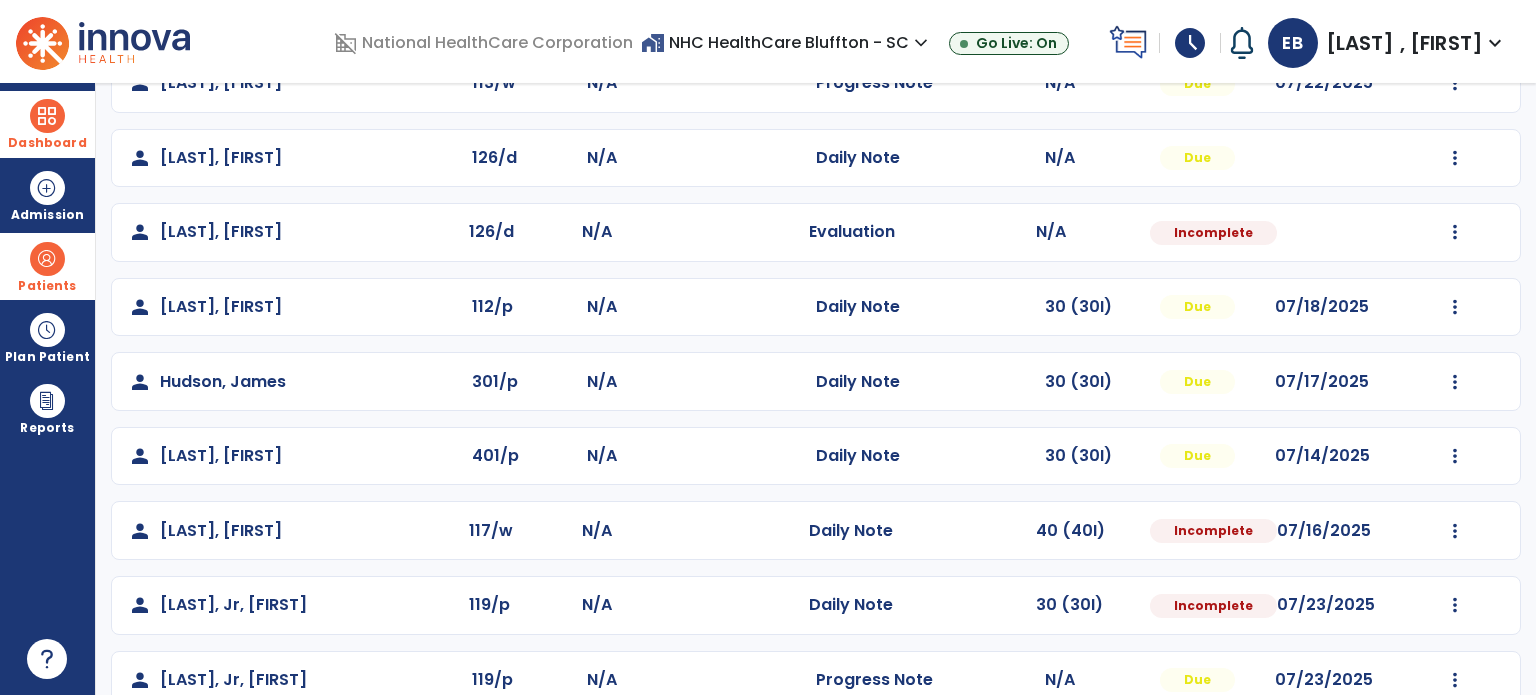 click at bounding box center [47, 259] 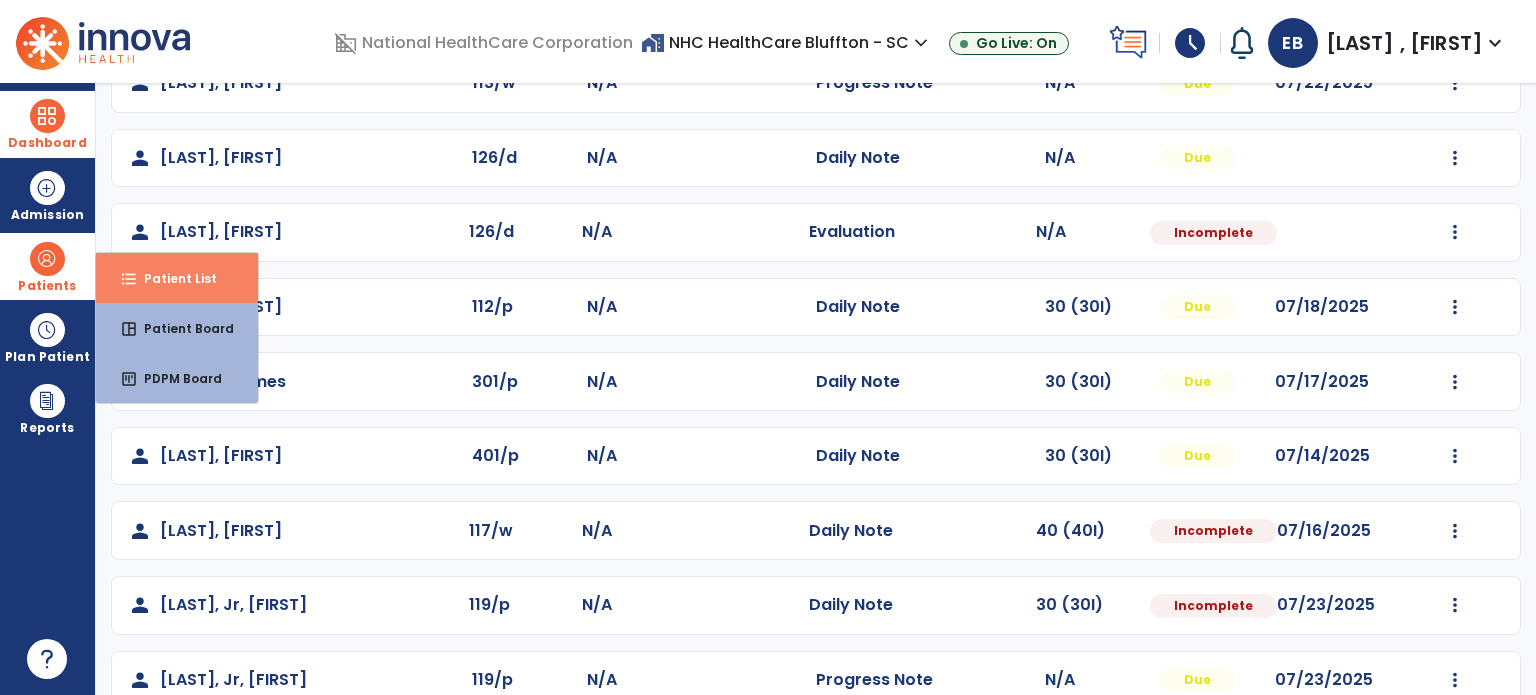 click on "Patient List" at bounding box center (172, 278) 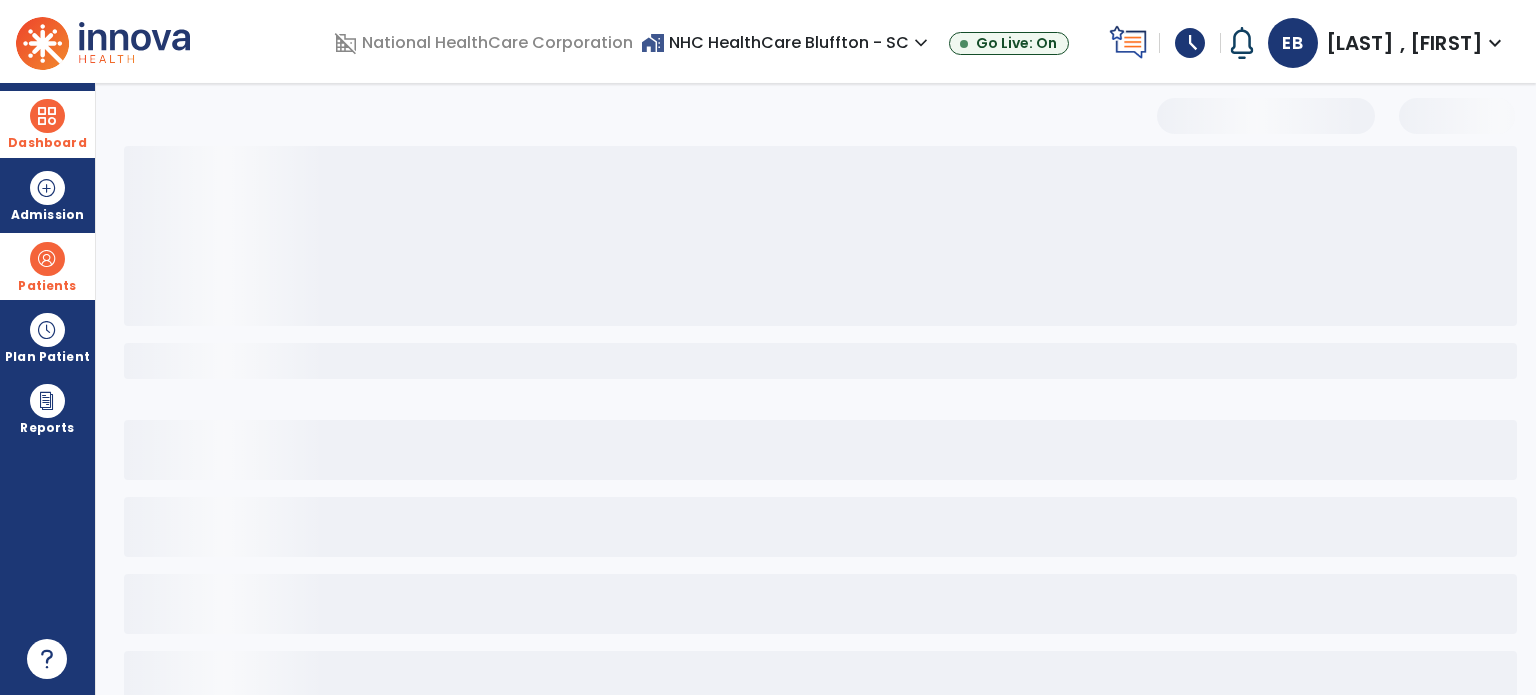 select on "***" 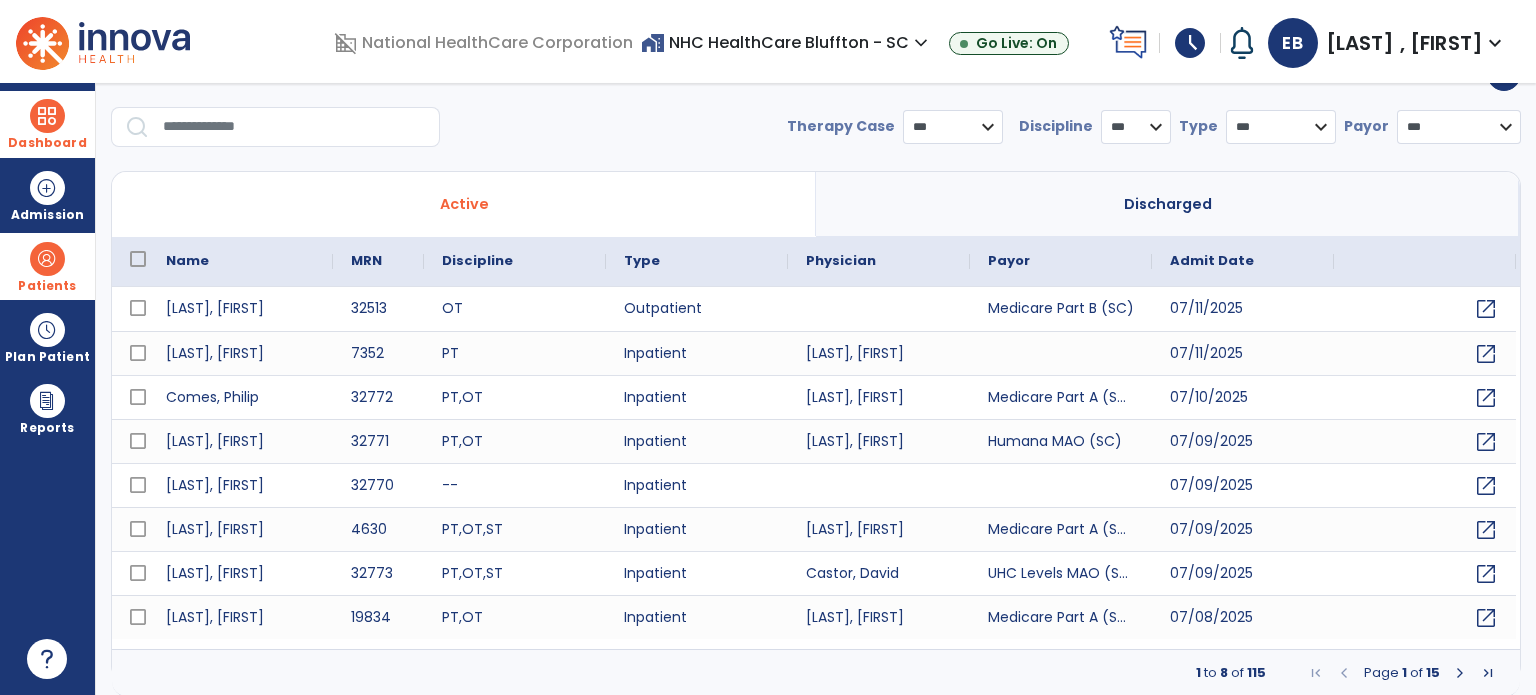 click at bounding box center (294, 127) 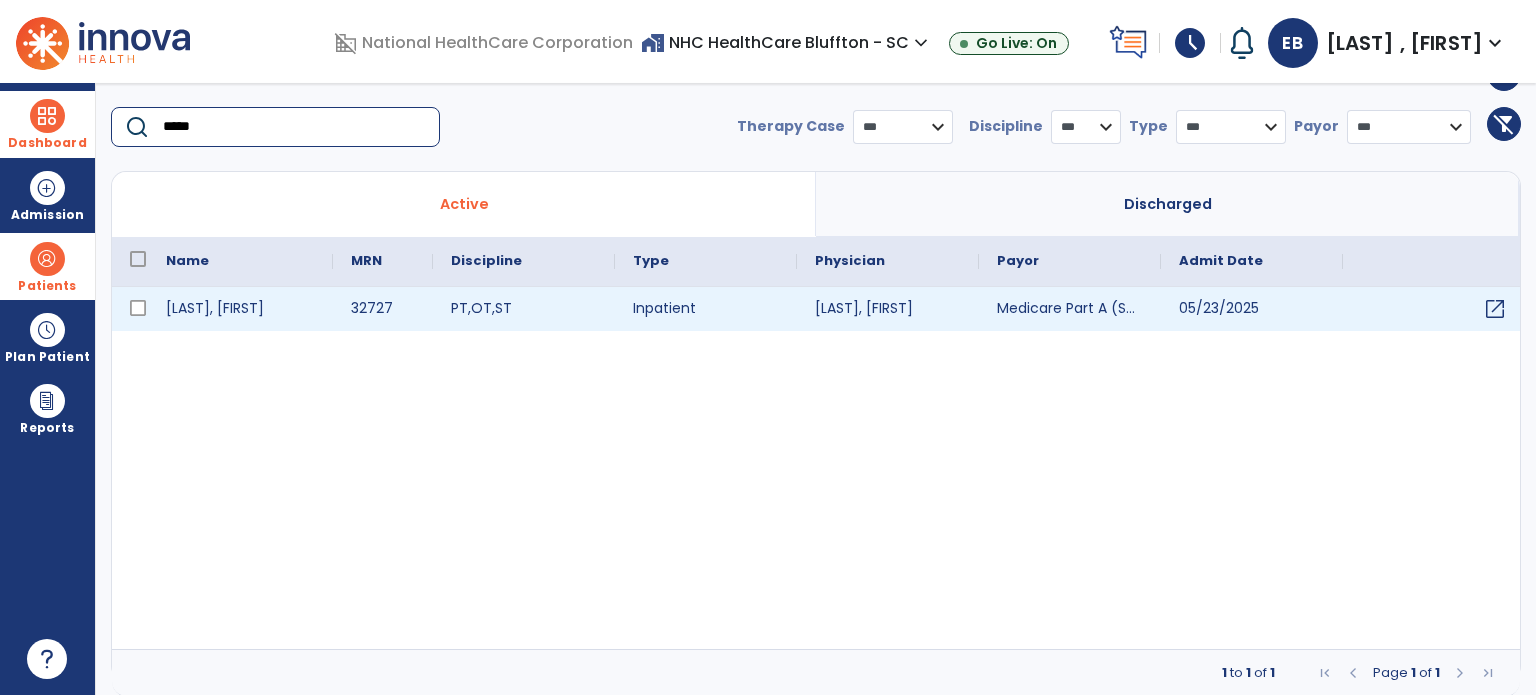 type on "*****" 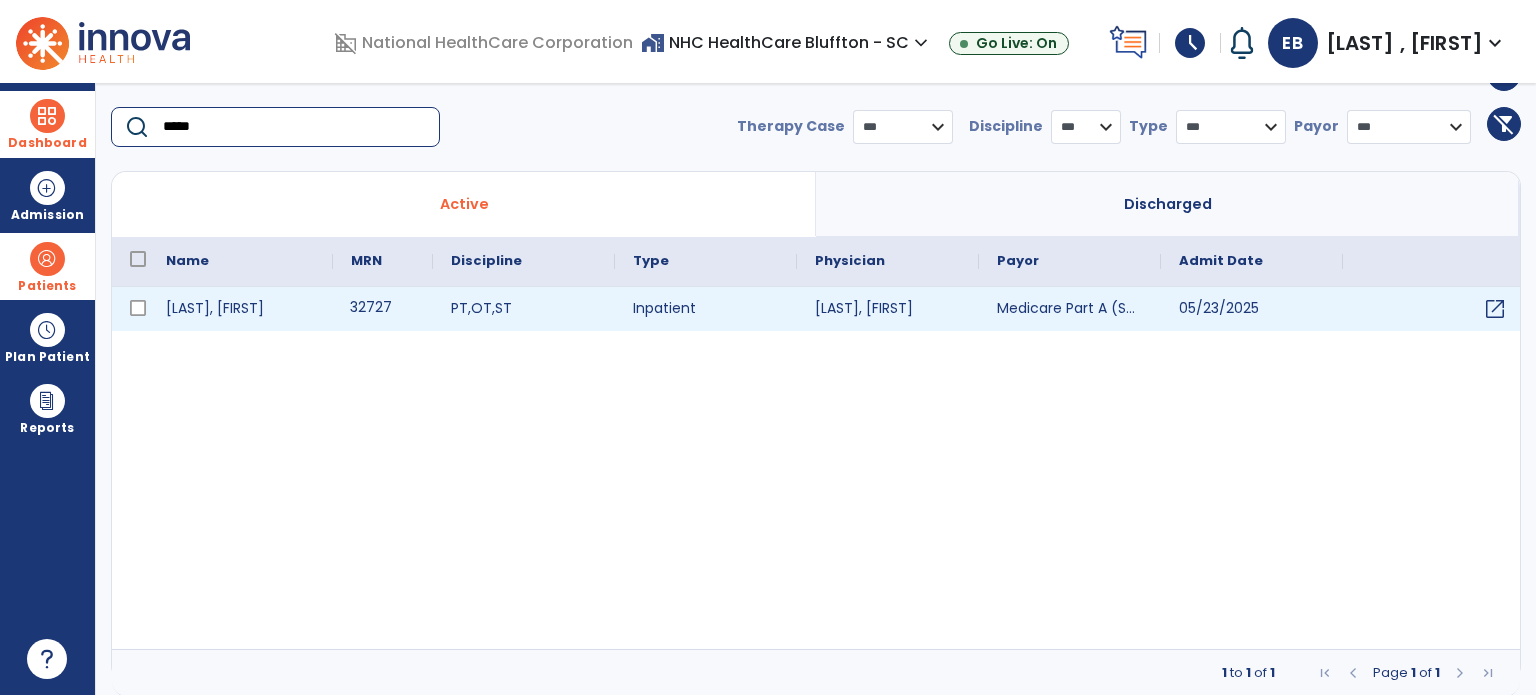 click on "32727" at bounding box center [383, 309] 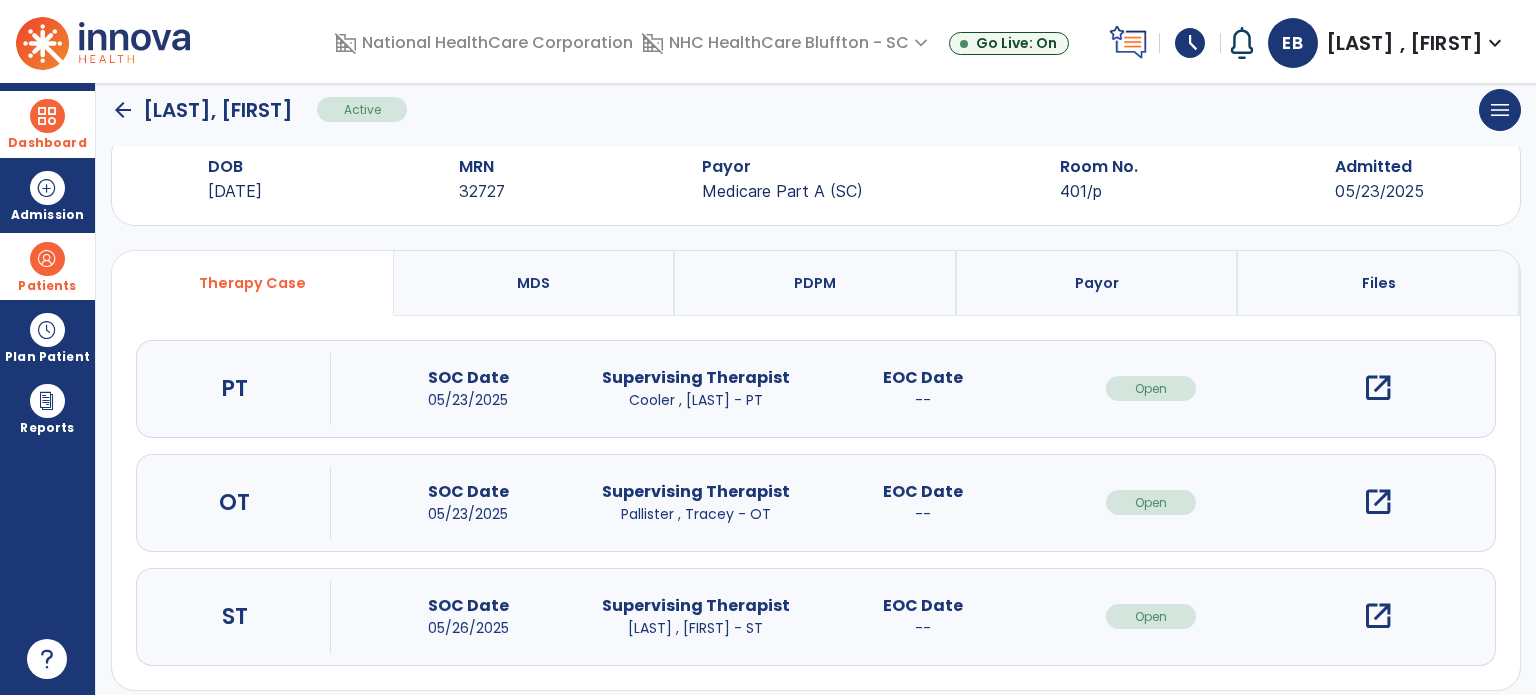 click on "open_in_new" at bounding box center (1378, 502) 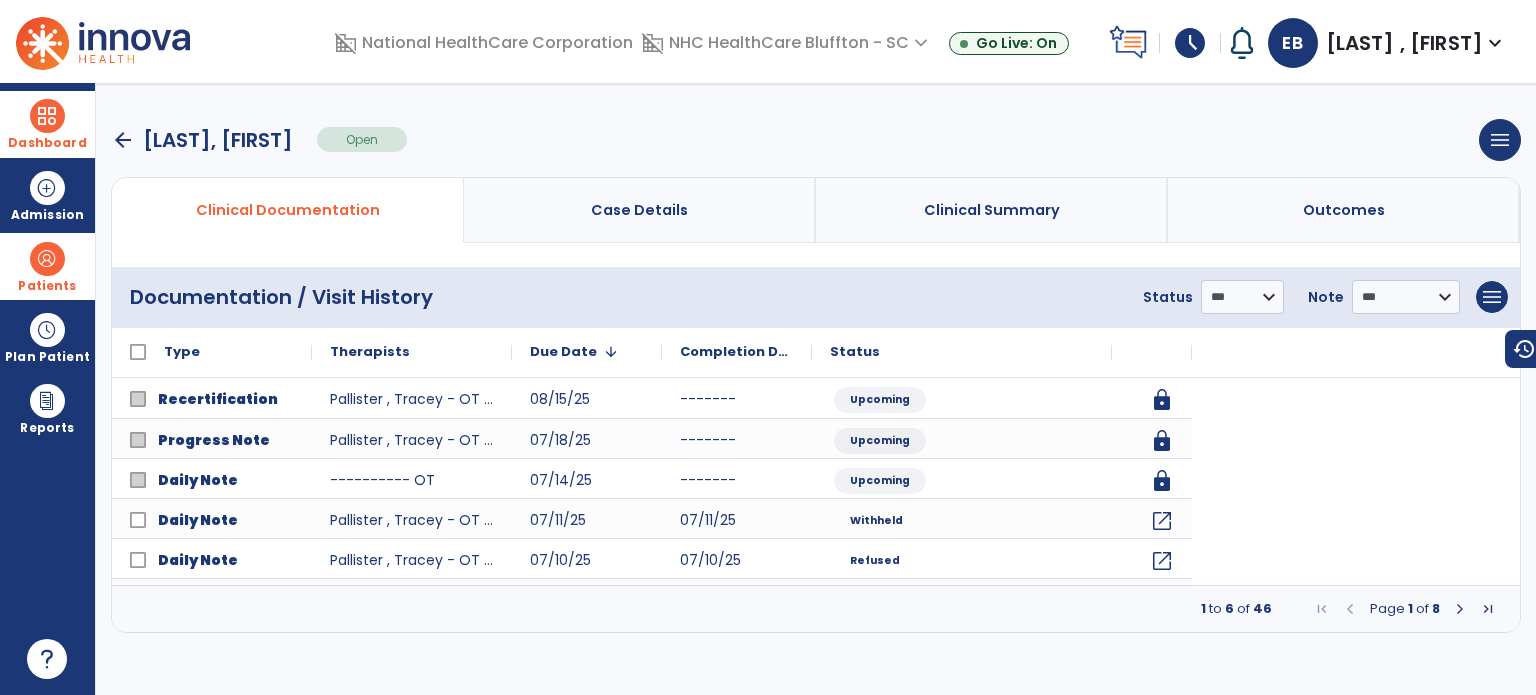 scroll, scrollTop: 0, scrollLeft: 0, axis: both 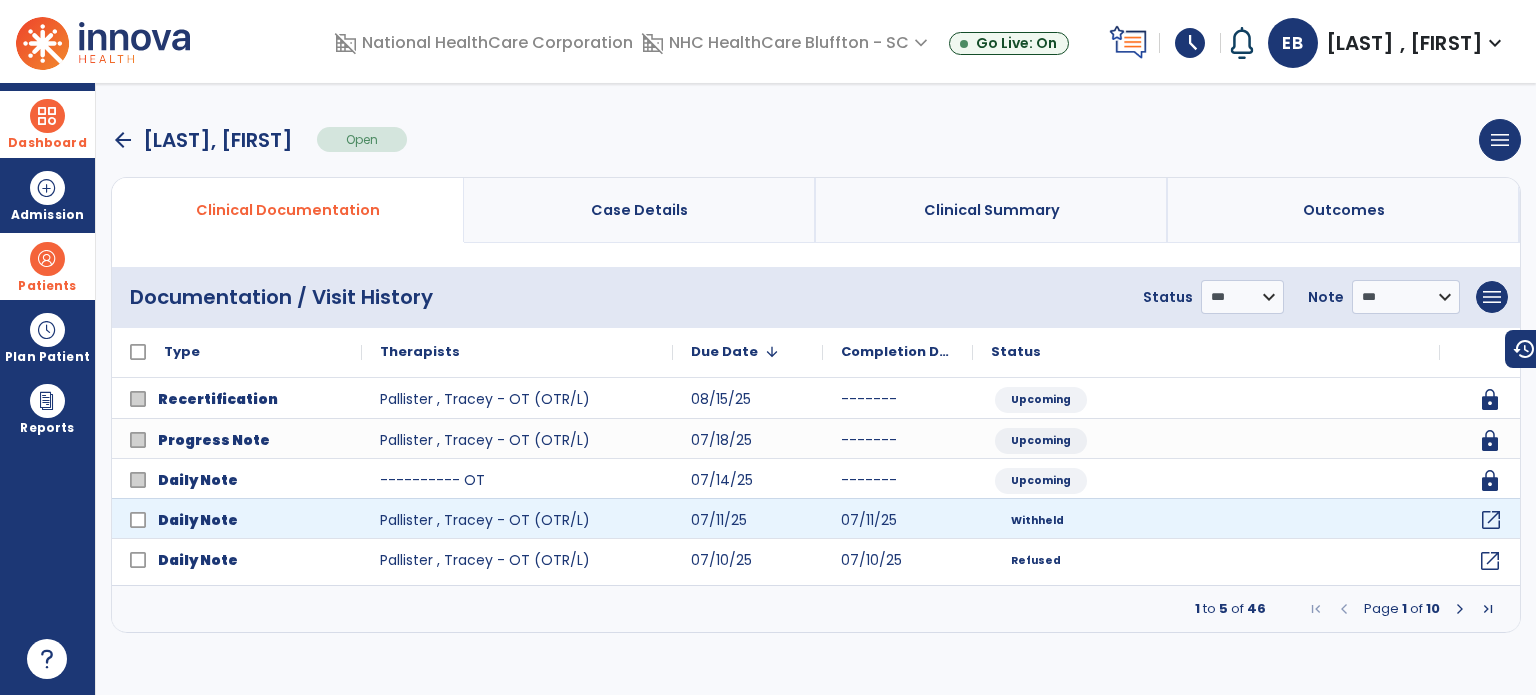 click on "open_in_new" 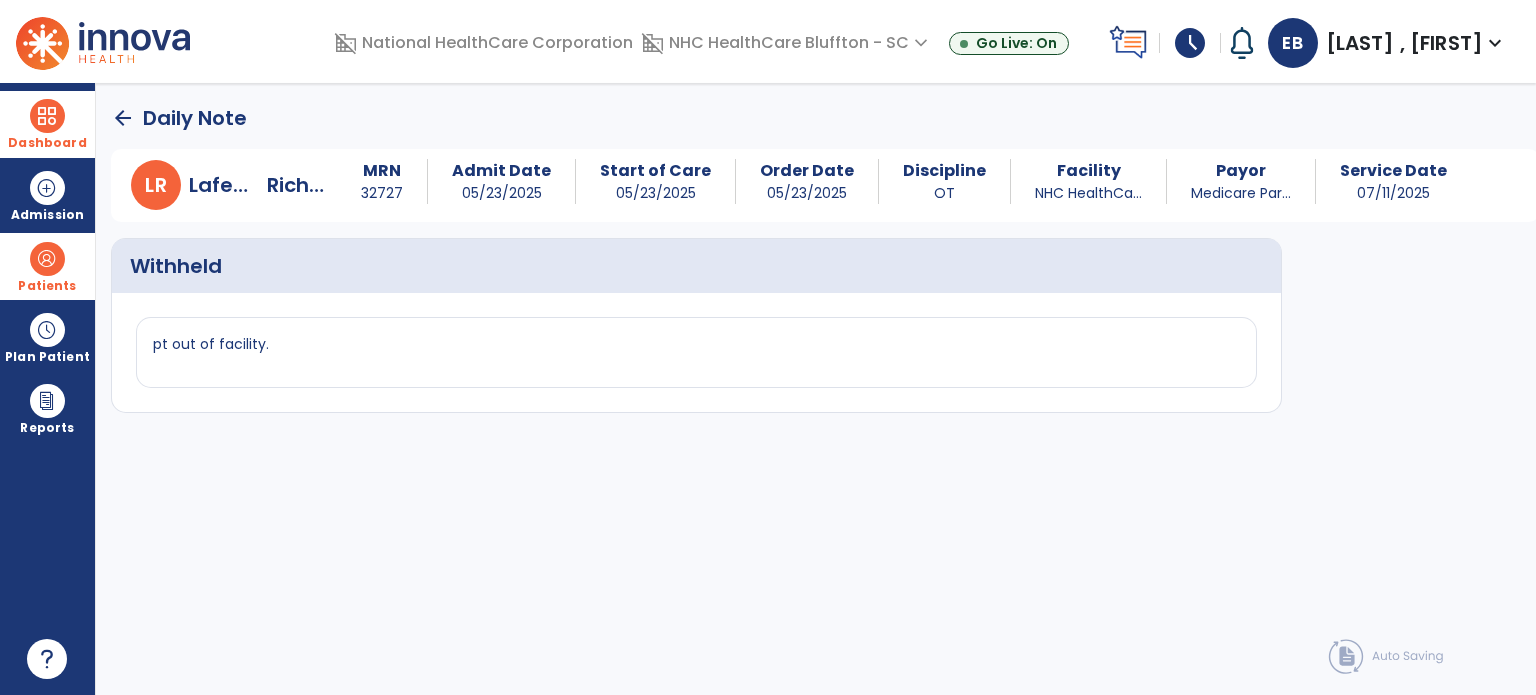 click on "arrow_back" 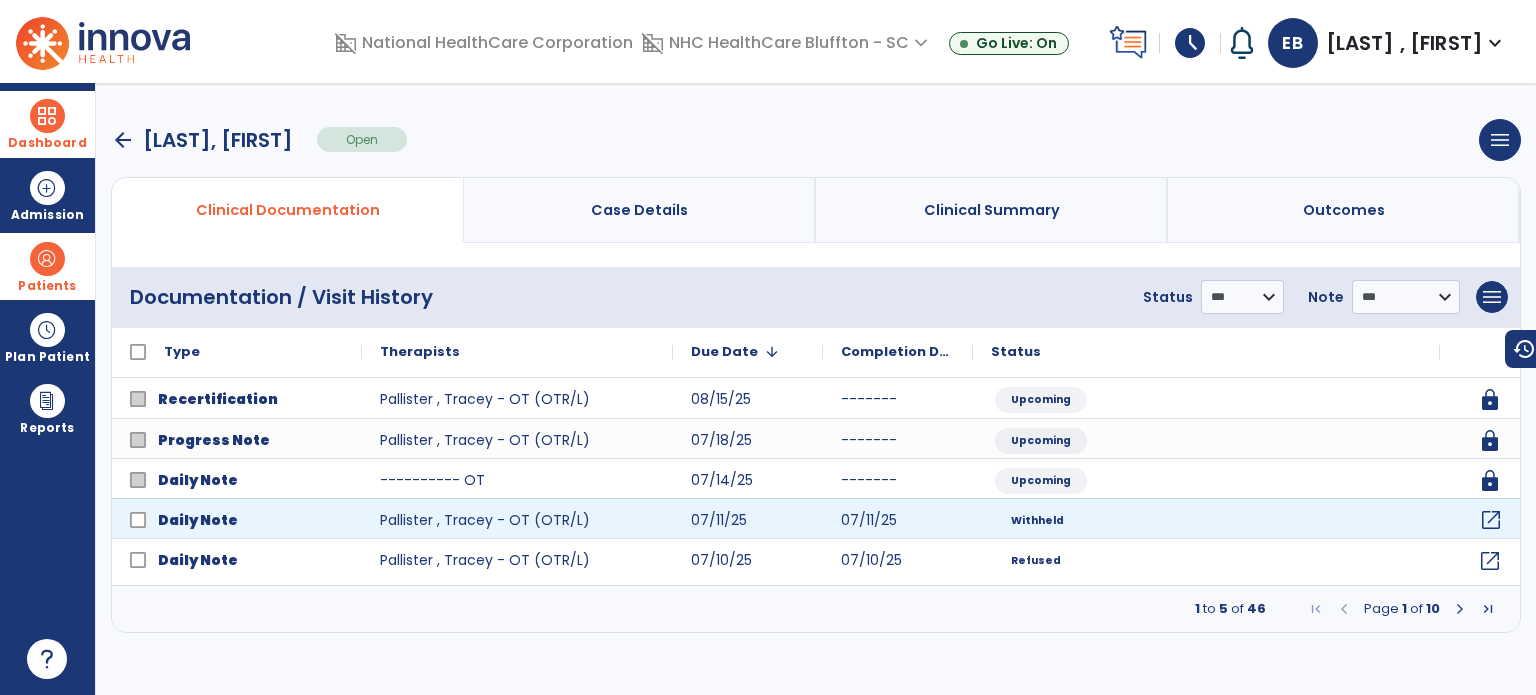 click on "open_in_new" 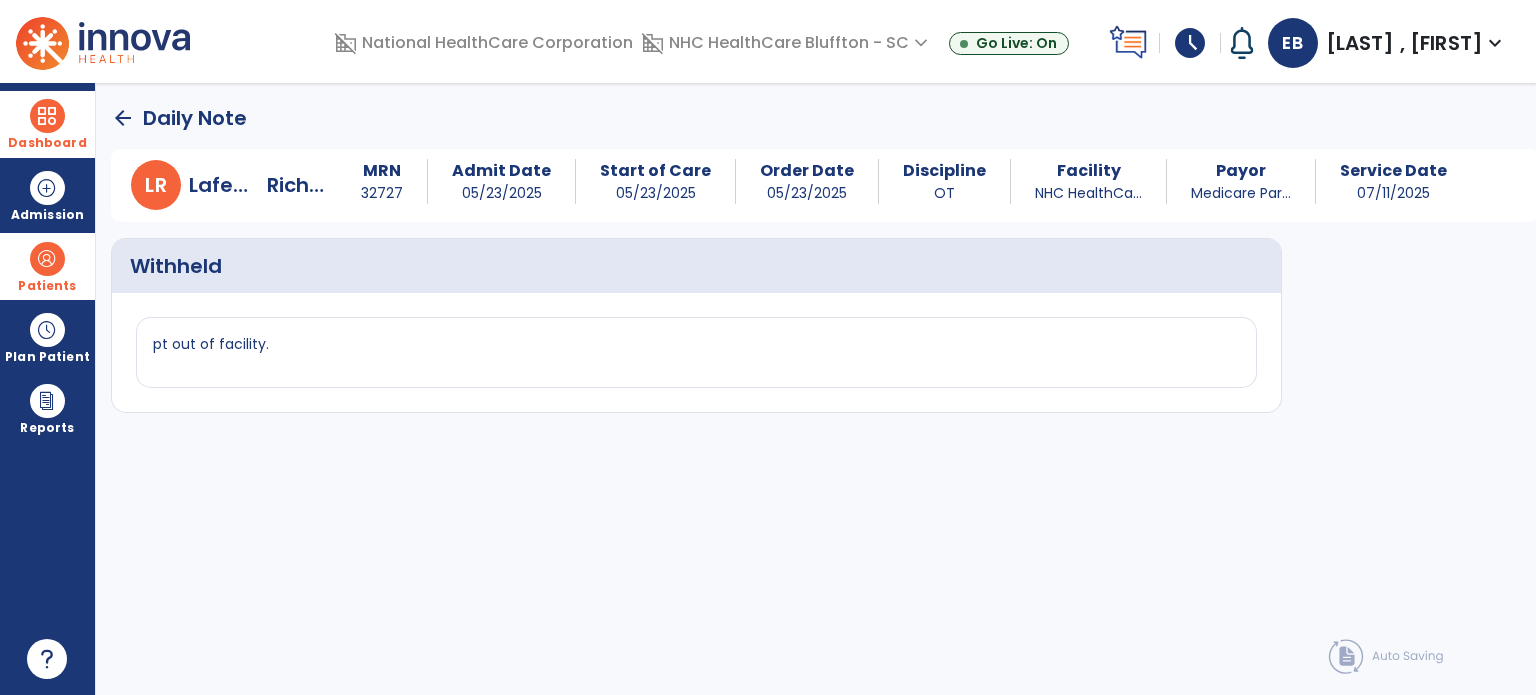 click on "arrow_back" 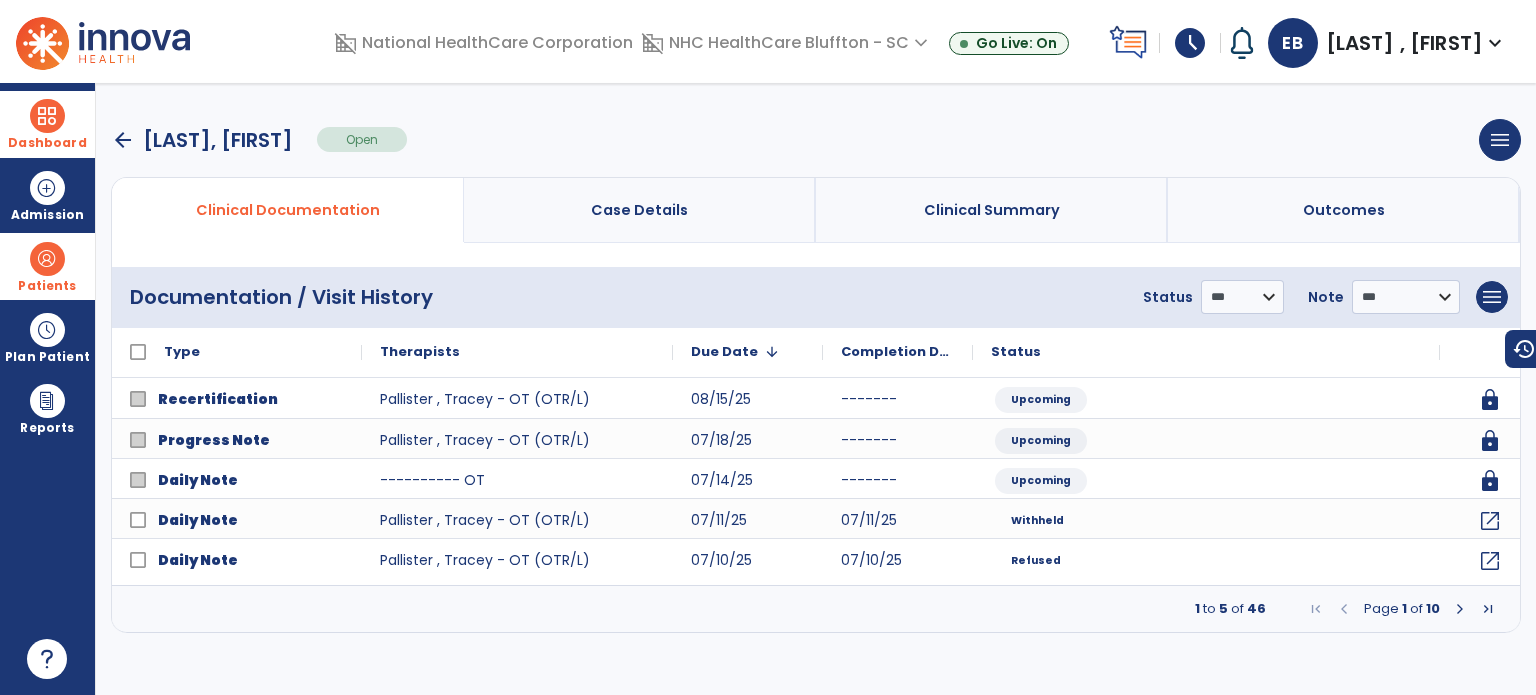 click on "arrow_back" at bounding box center [123, 140] 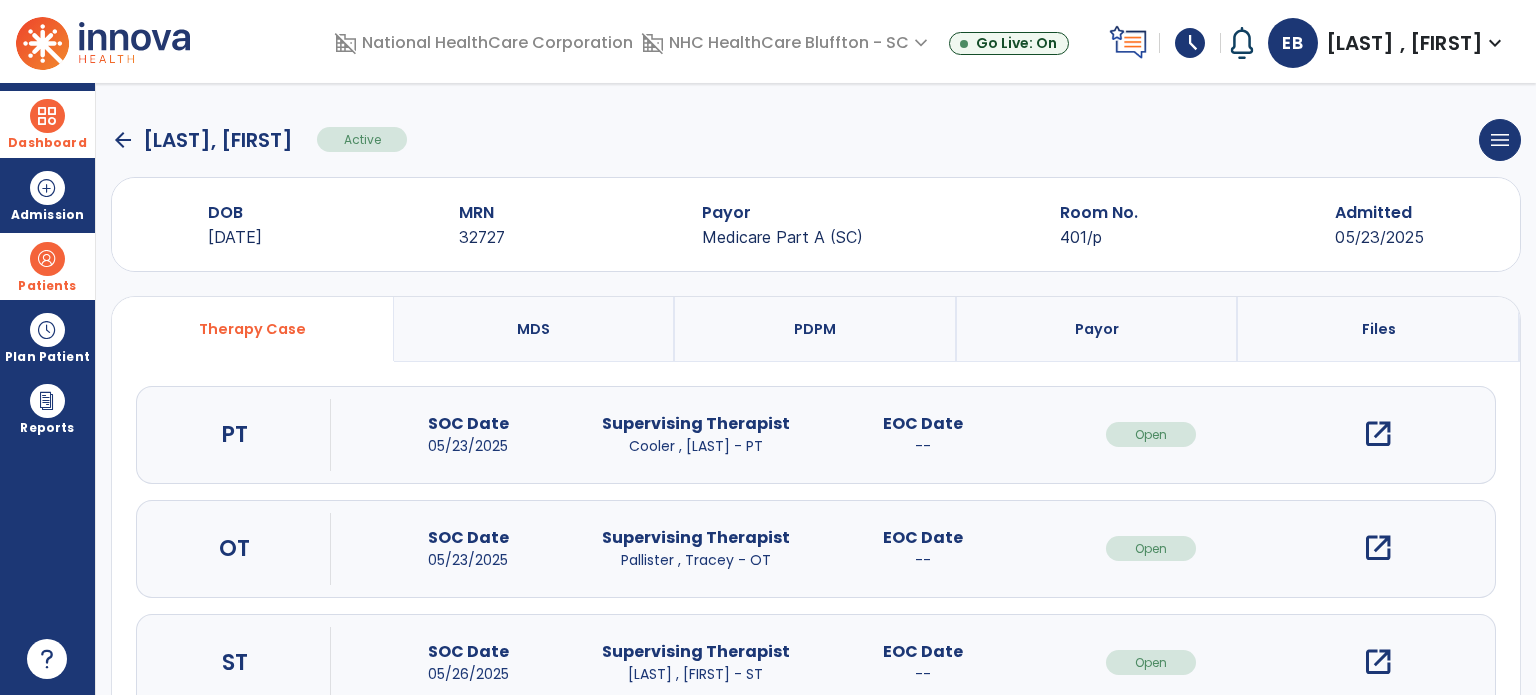 scroll, scrollTop: 62, scrollLeft: 0, axis: vertical 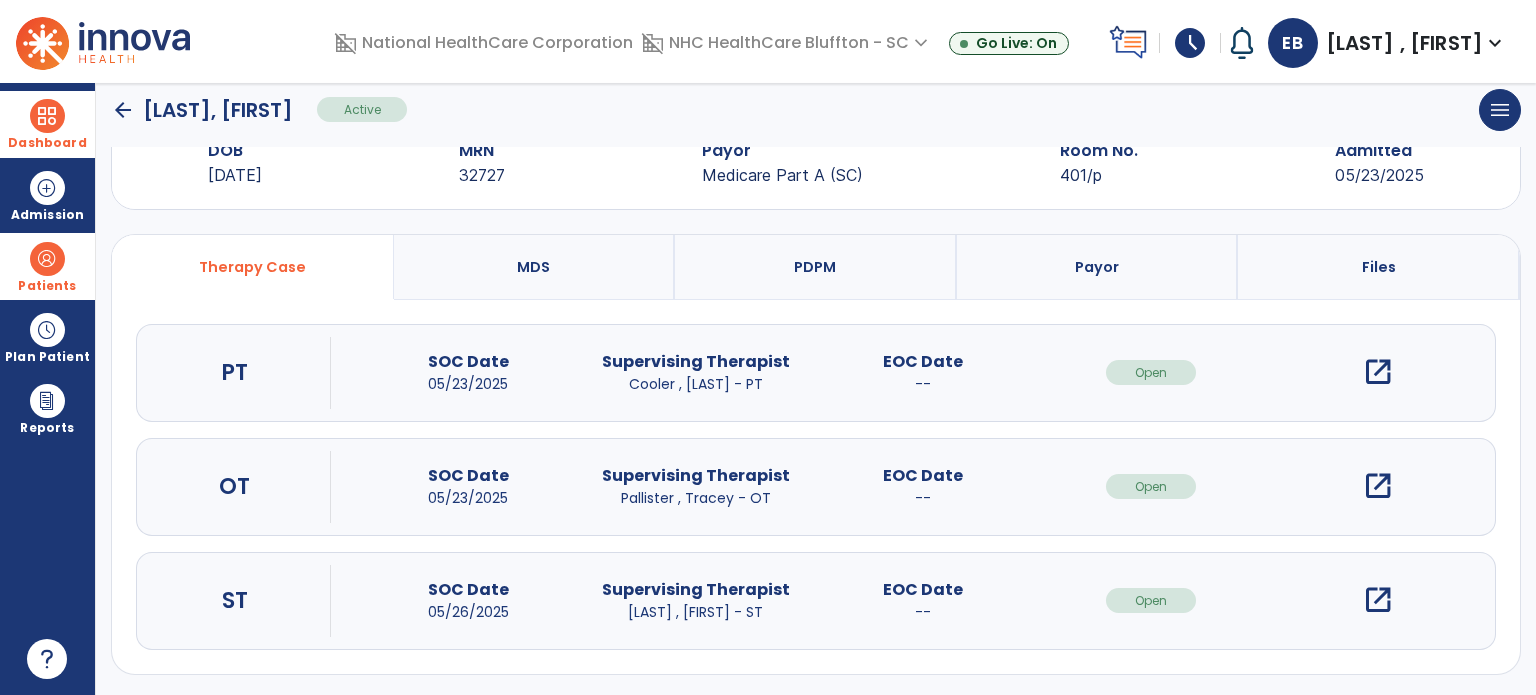 click on "open_in_new" at bounding box center [1378, 372] 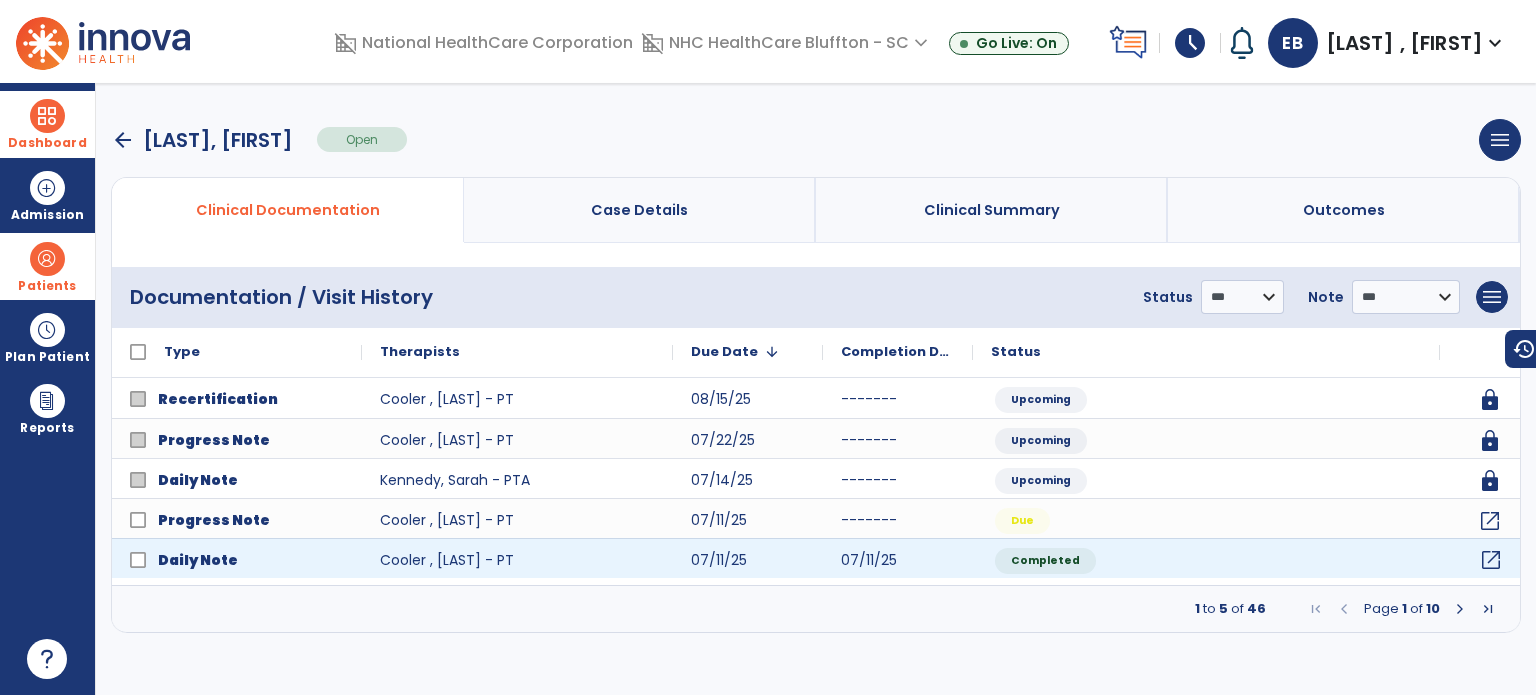 click on "open_in_new" 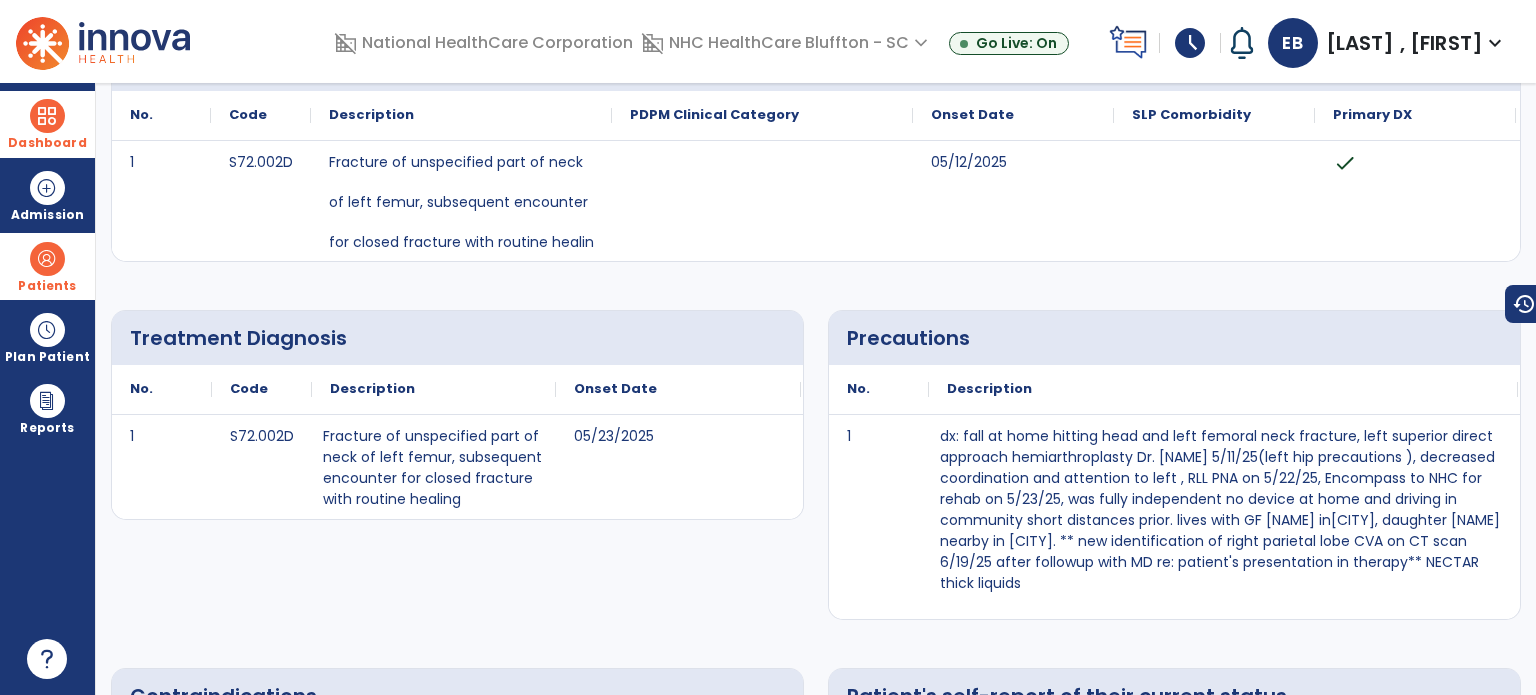 scroll, scrollTop: 0, scrollLeft: 0, axis: both 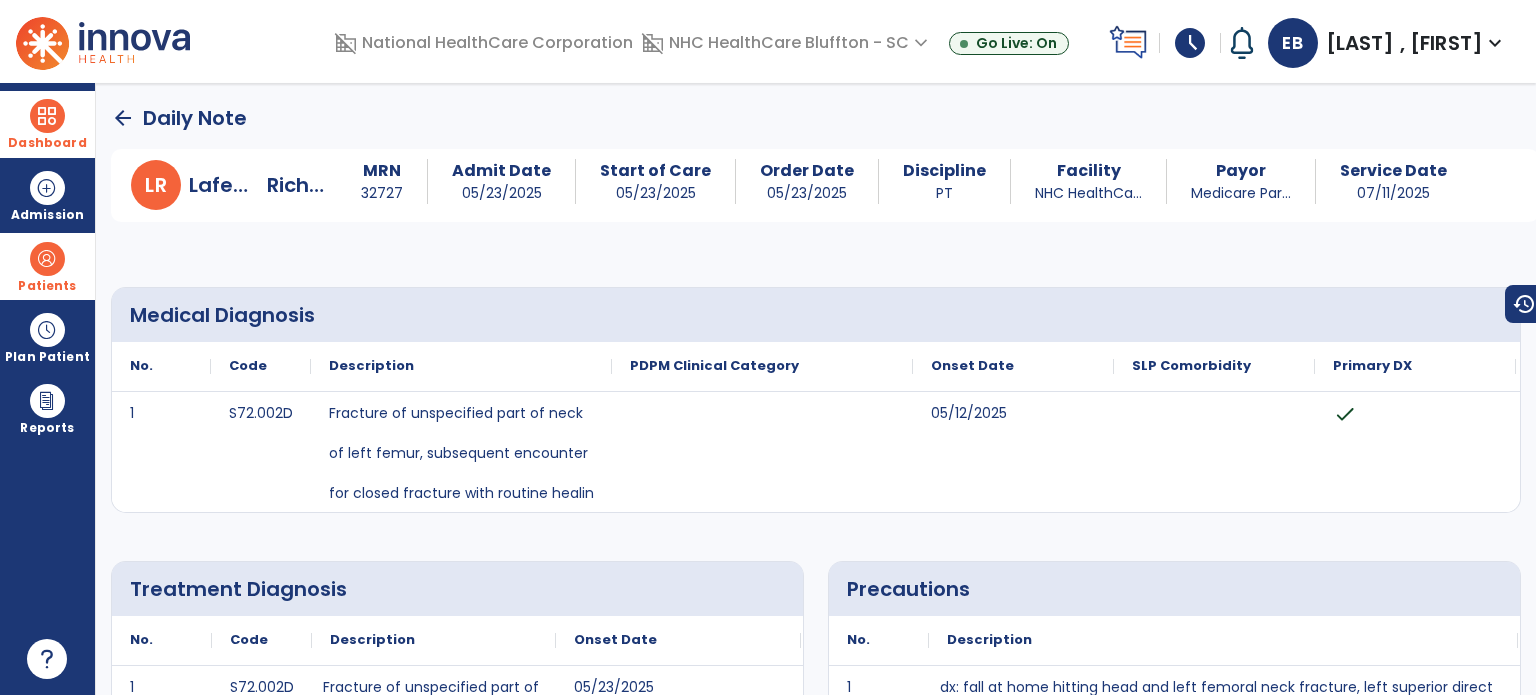 click on "arrow_back" 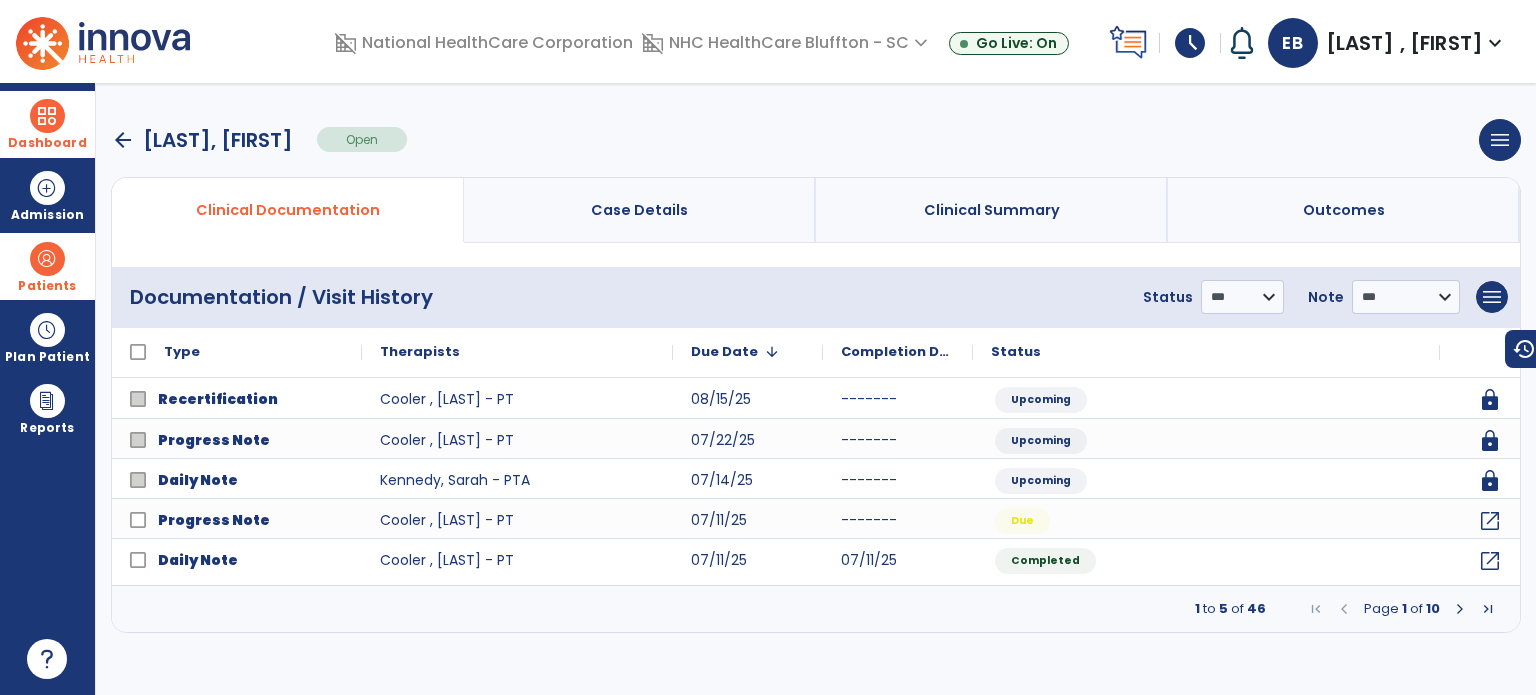 click on "arrow_back" at bounding box center [123, 140] 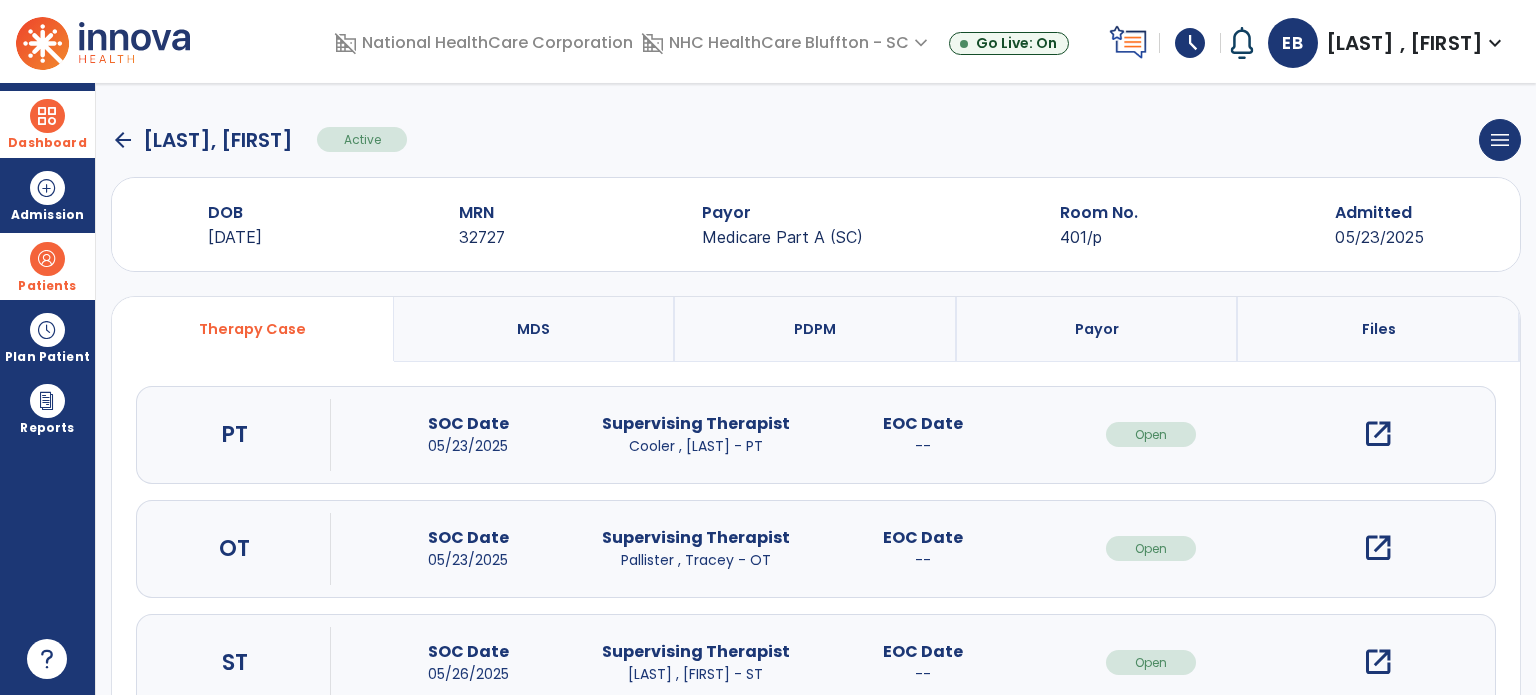click on "Dashboard" at bounding box center [47, 124] 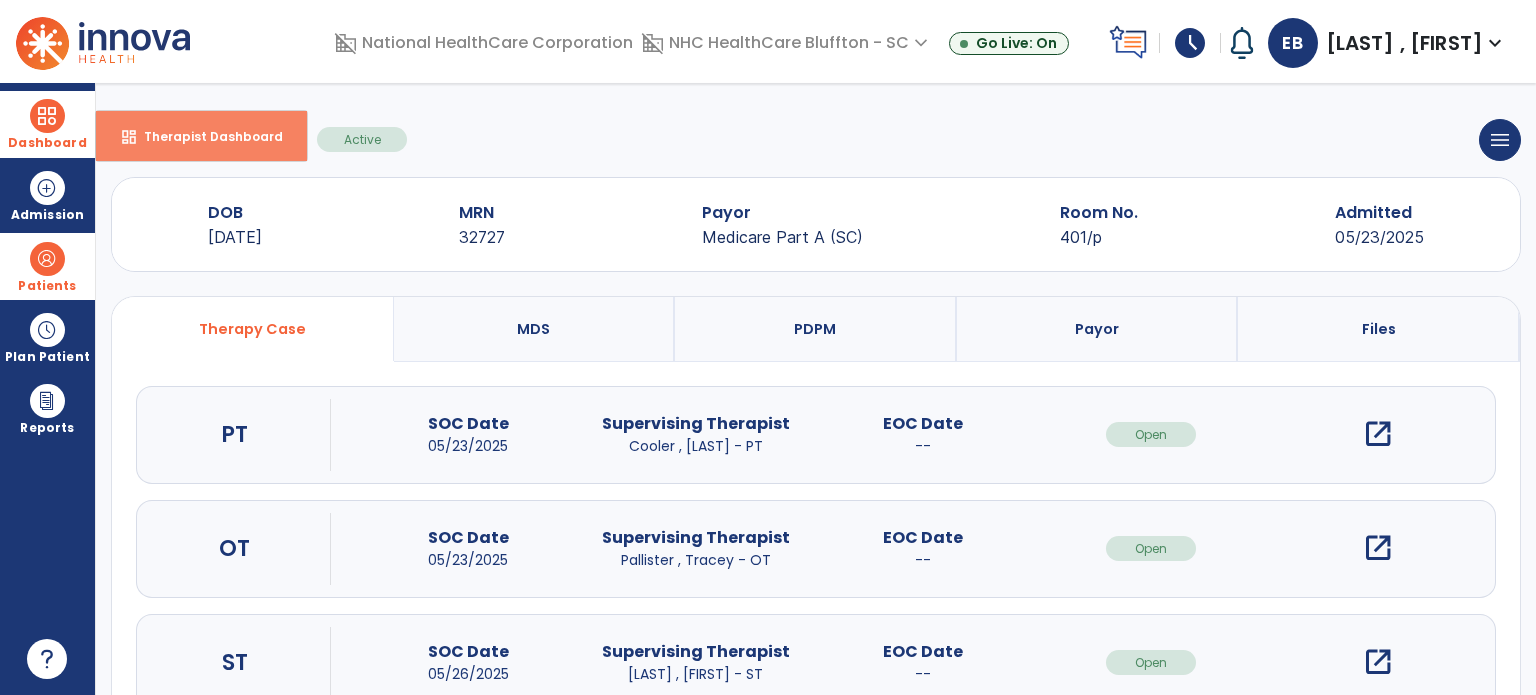 click on "dashboard" at bounding box center (129, 137) 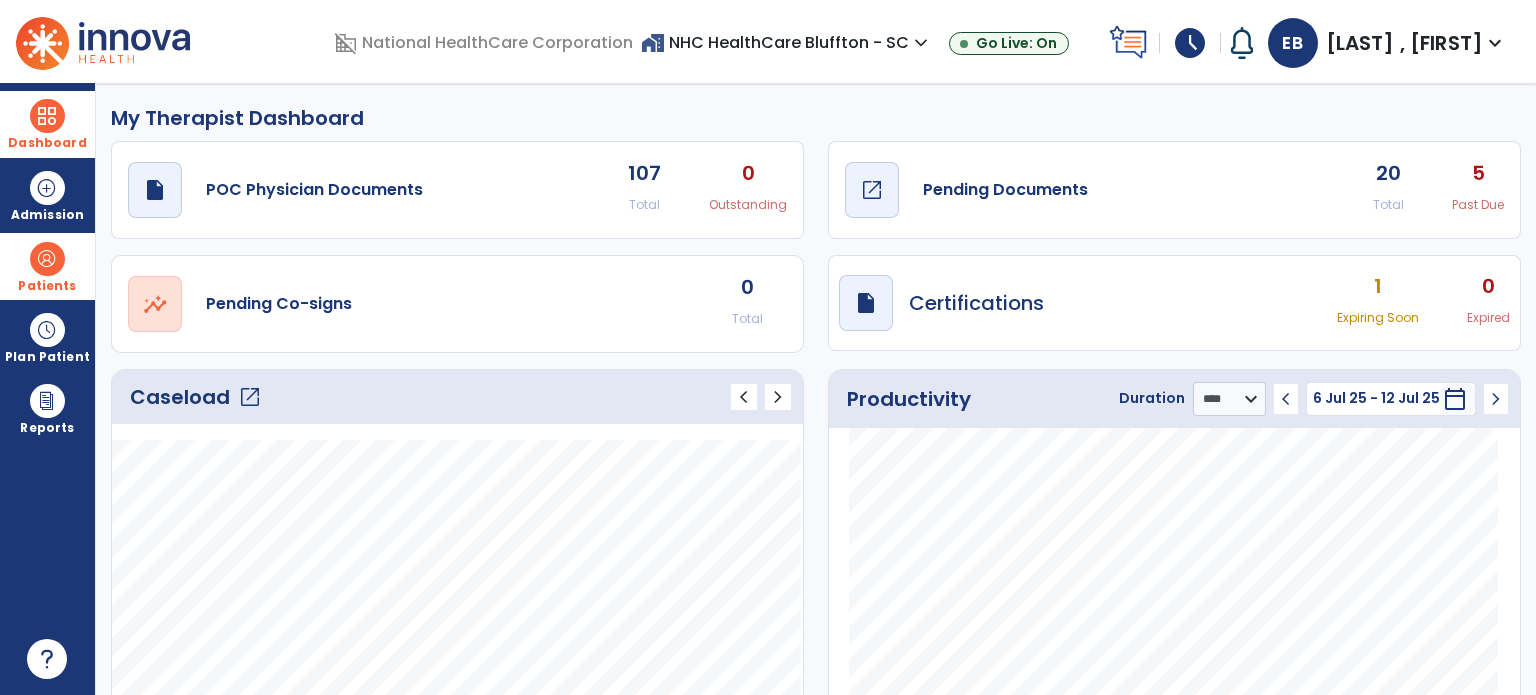 click on "Pending Documents" 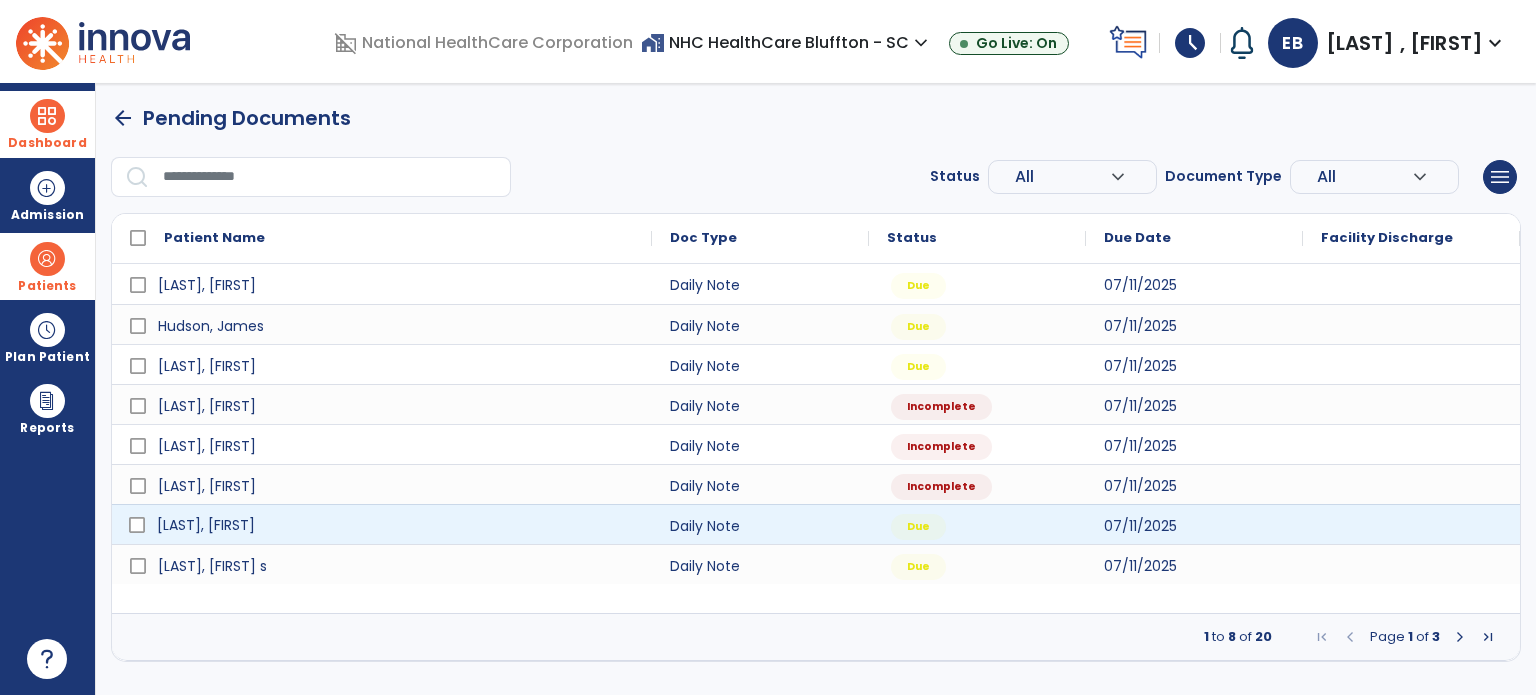 click on "[LAST], [FIRST]" at bounding box center [396, 525] 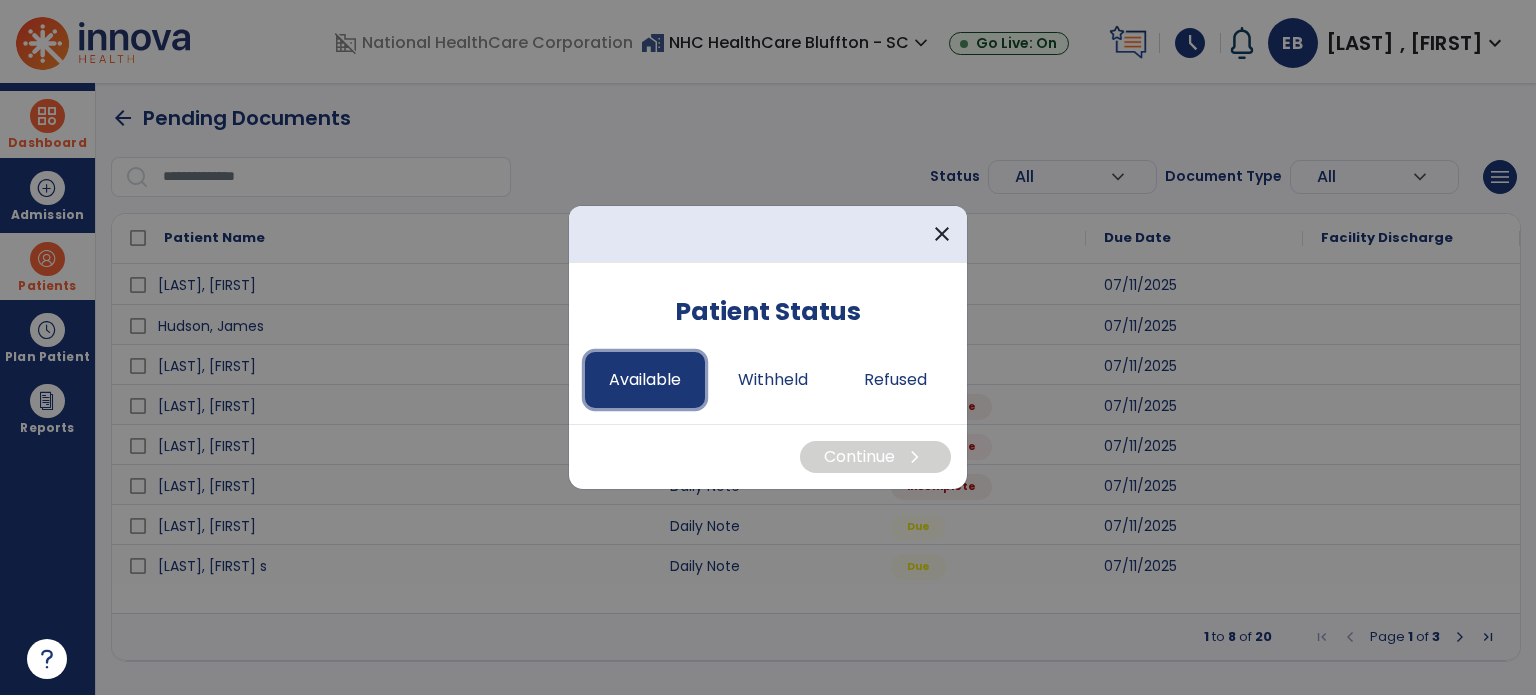 click on "Available" at bounding box center (645, 380) 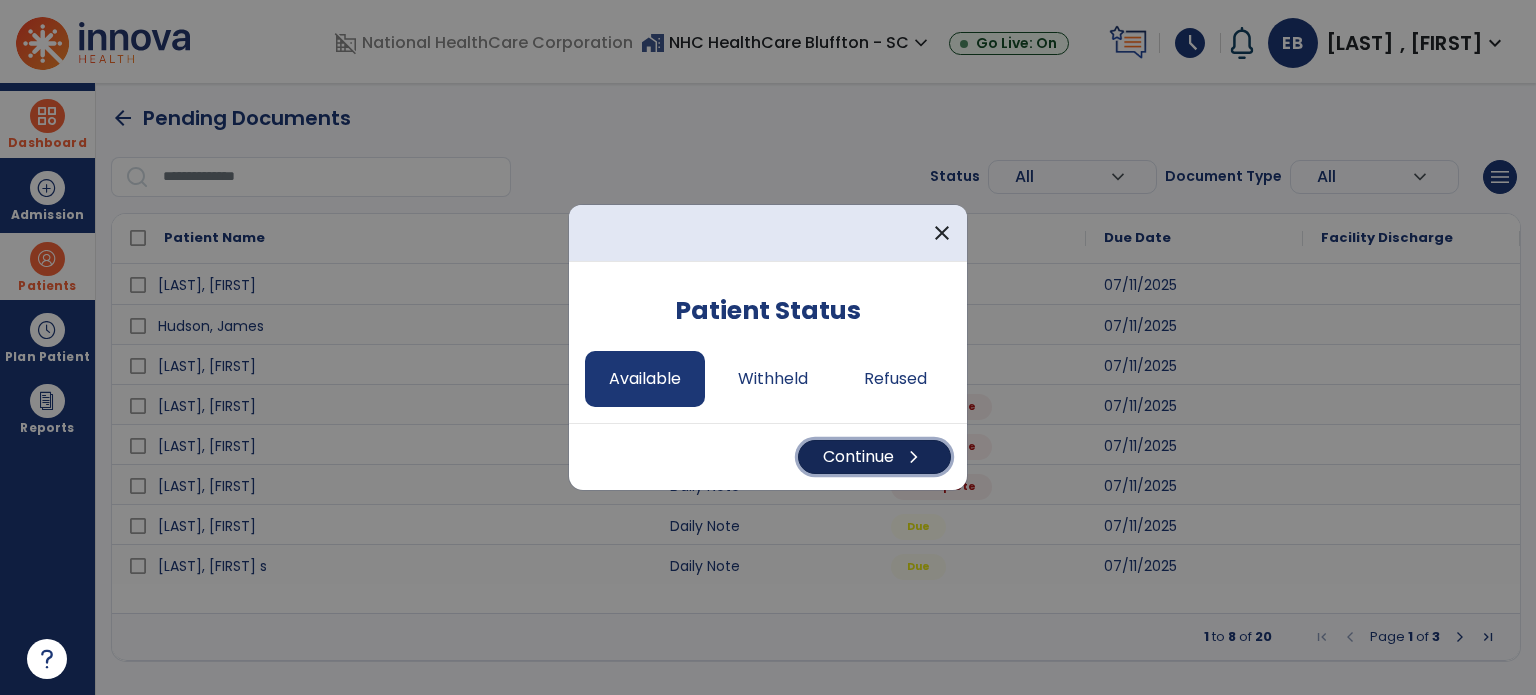 click on "Continue   chevron_right" at bounding box center (874, 457) 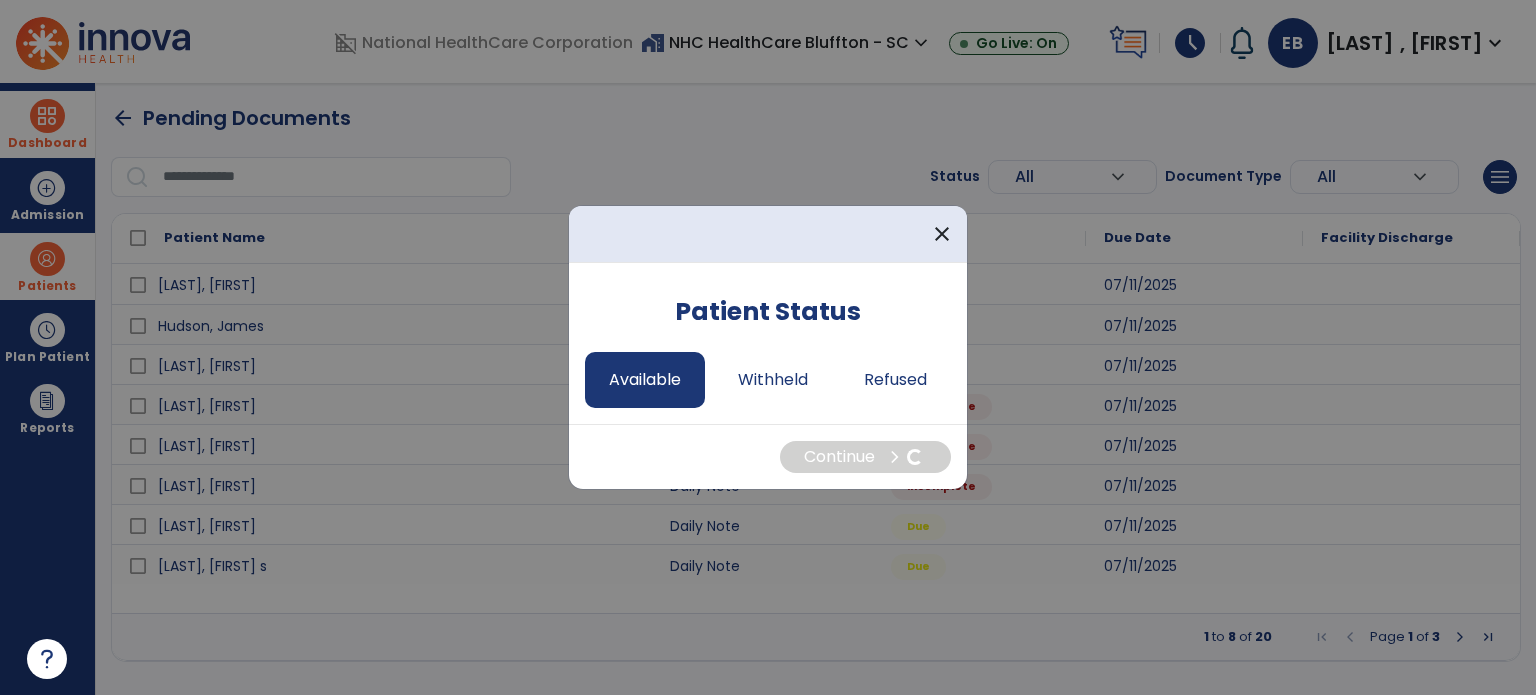 select on "*" 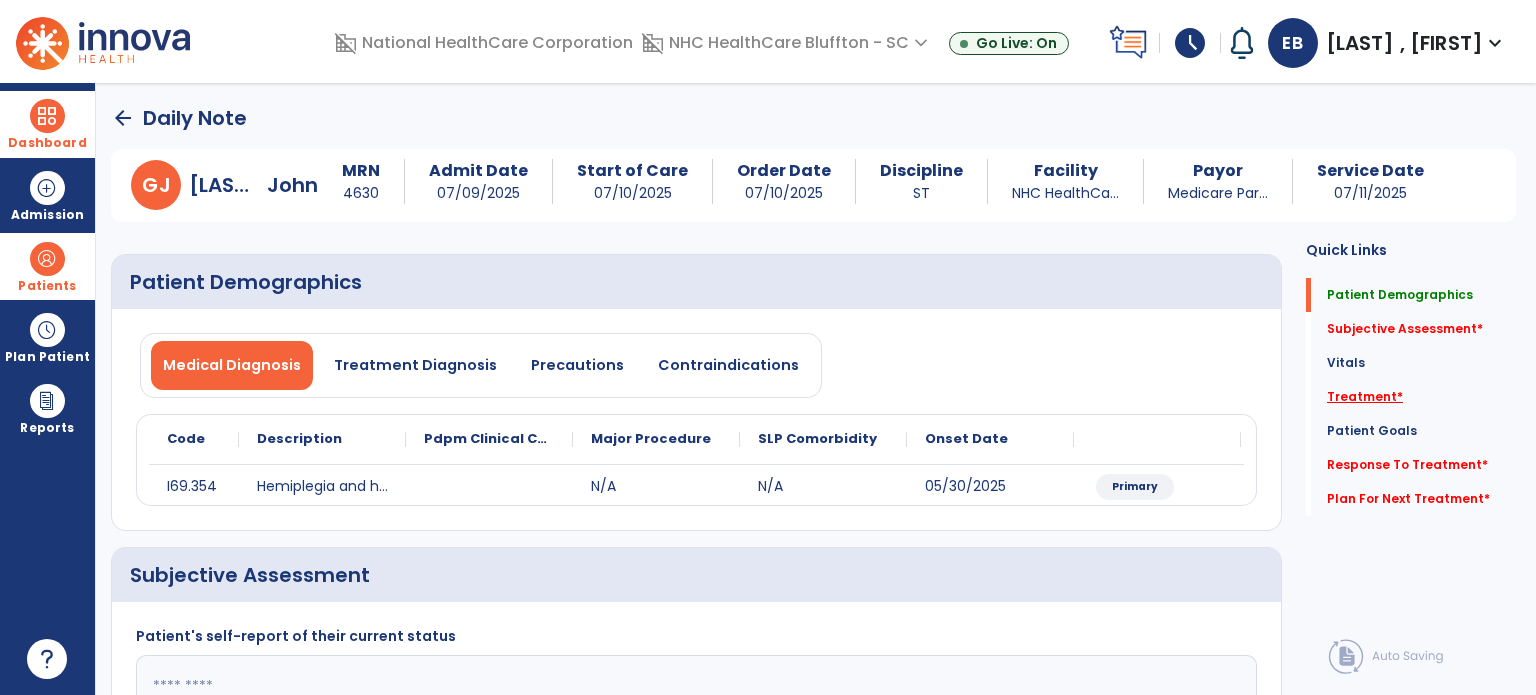 click on "Treatment   *" 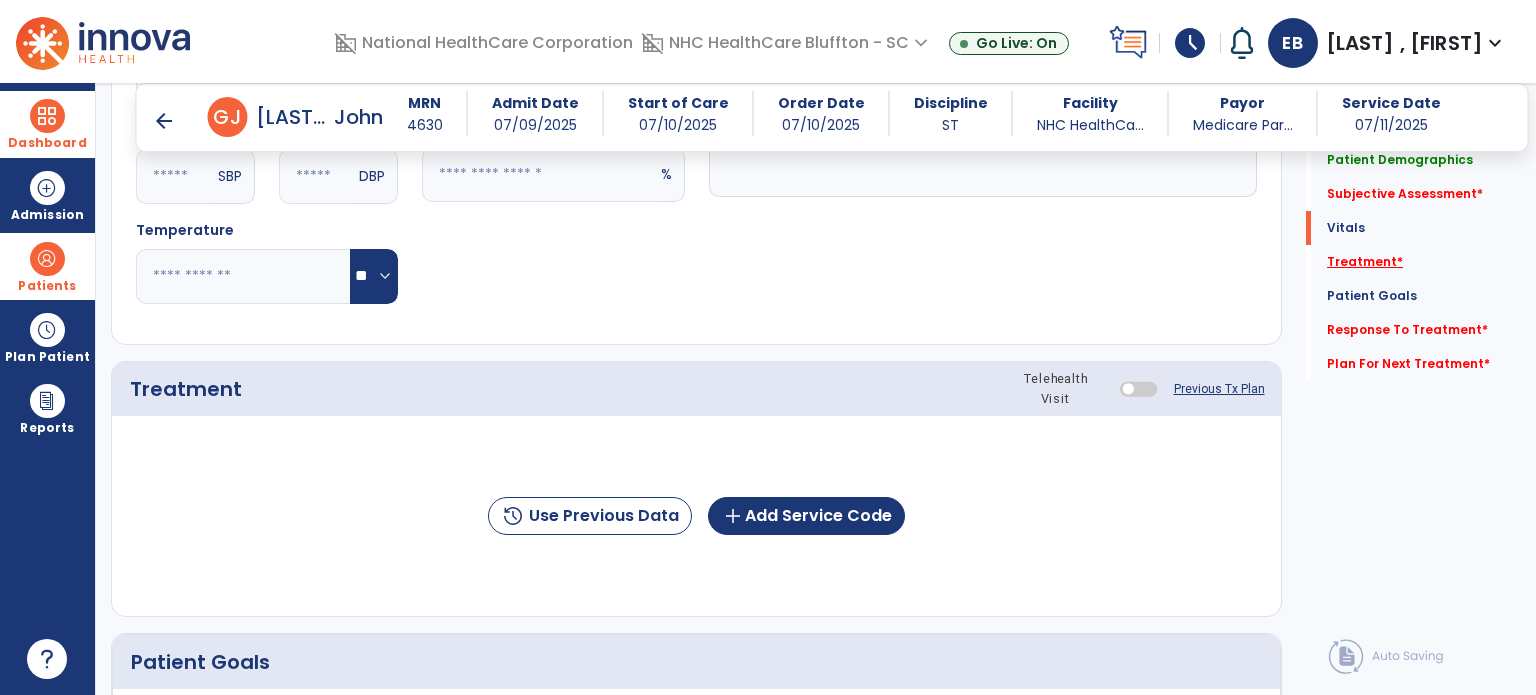 scroll, scrollTop: 1005, scrollLeft: 0, axis: vertical 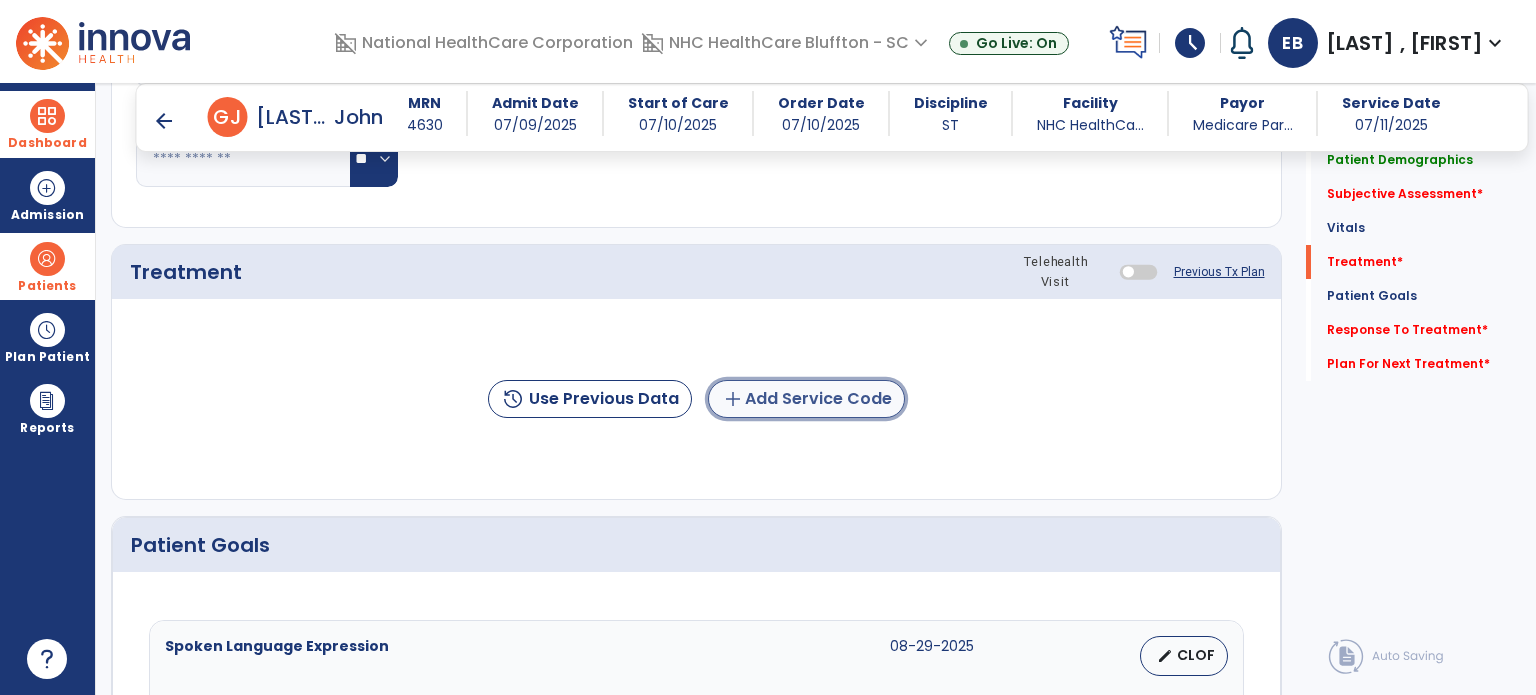 click on "add  Add Service Code" 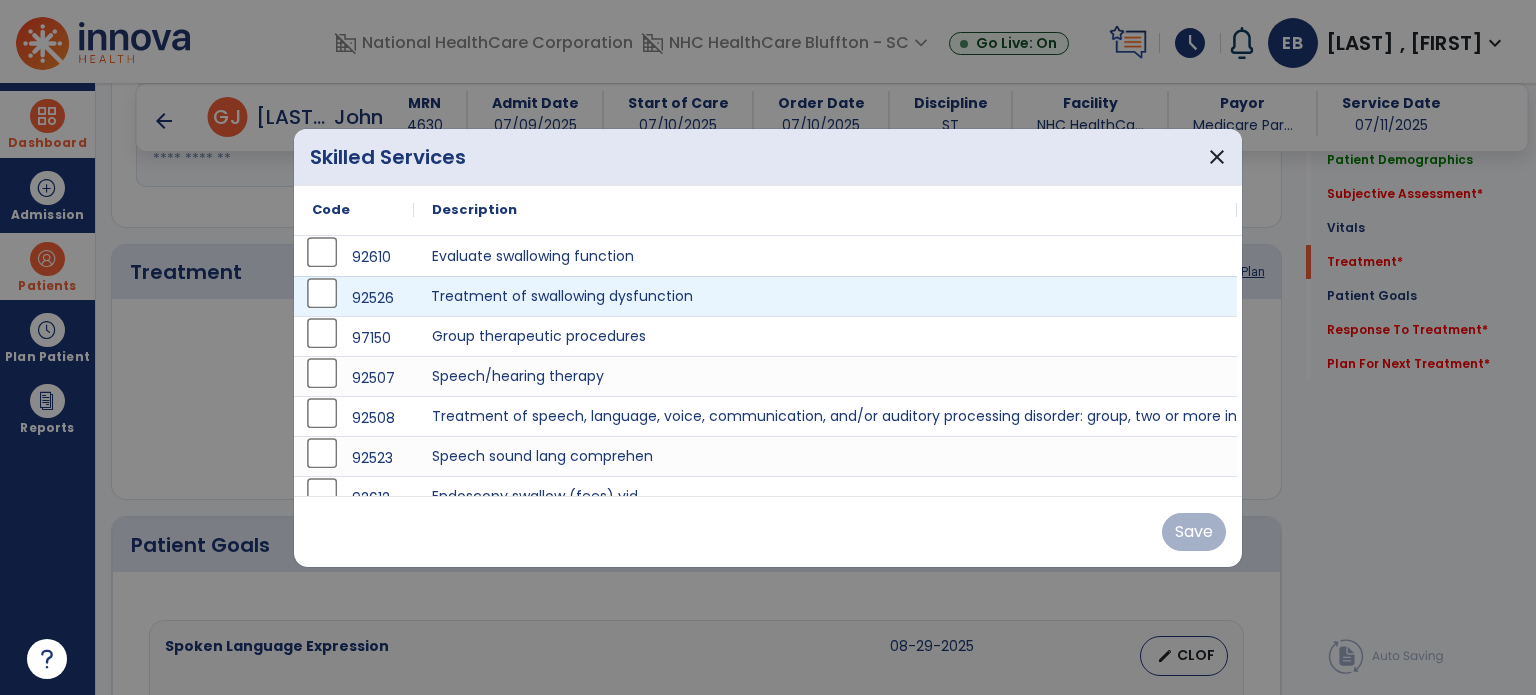 click on "Treatment of swallowing dysfunction" at bounding box center [825, 296] 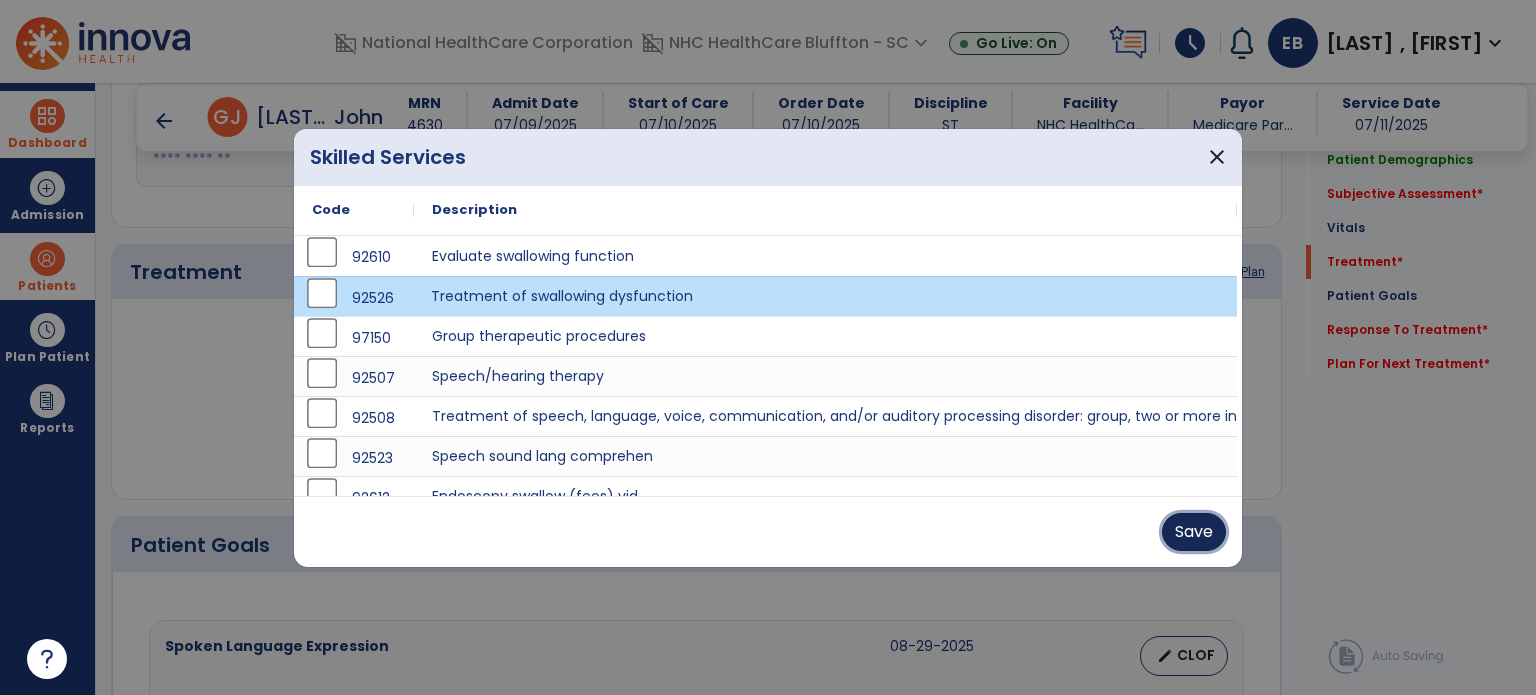 click on "Save" at bounding box center (1194, 532) 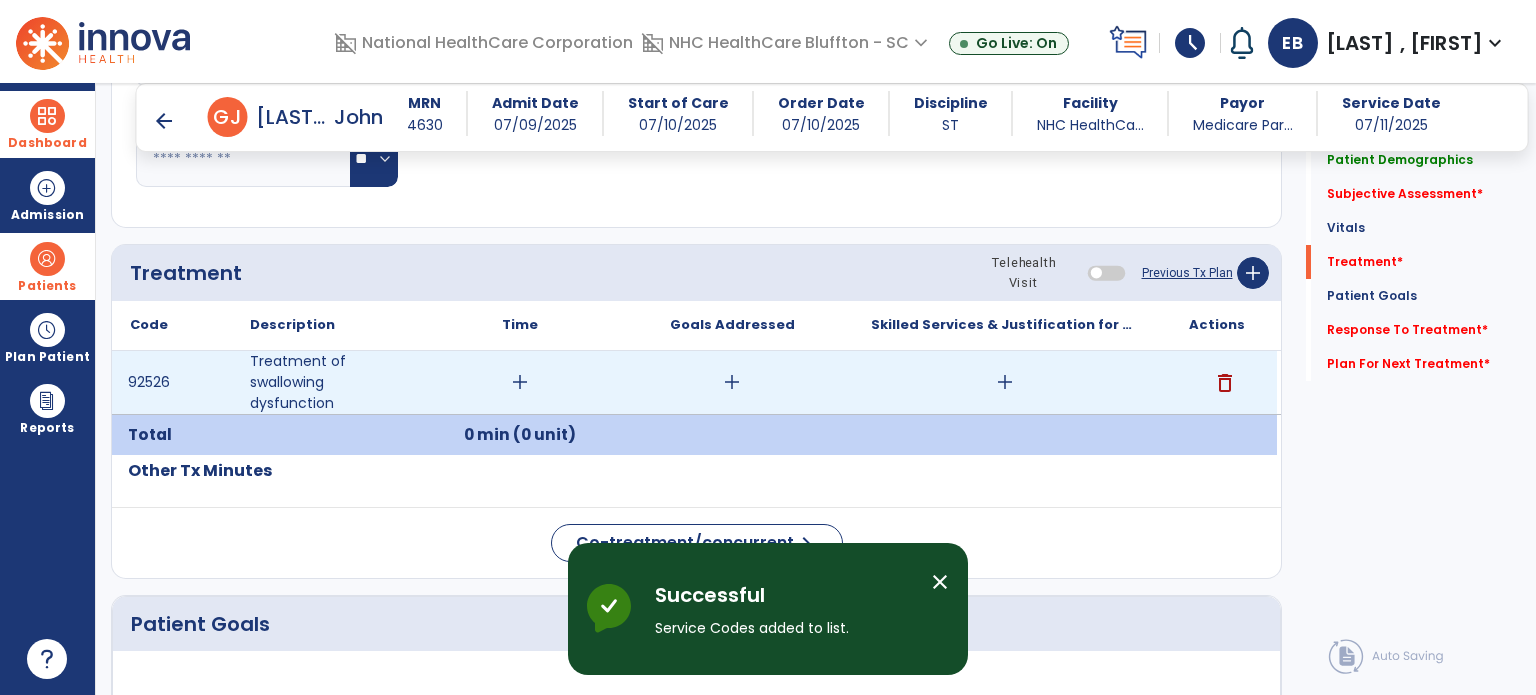 click on "add" at bounding box center (1005, 382) 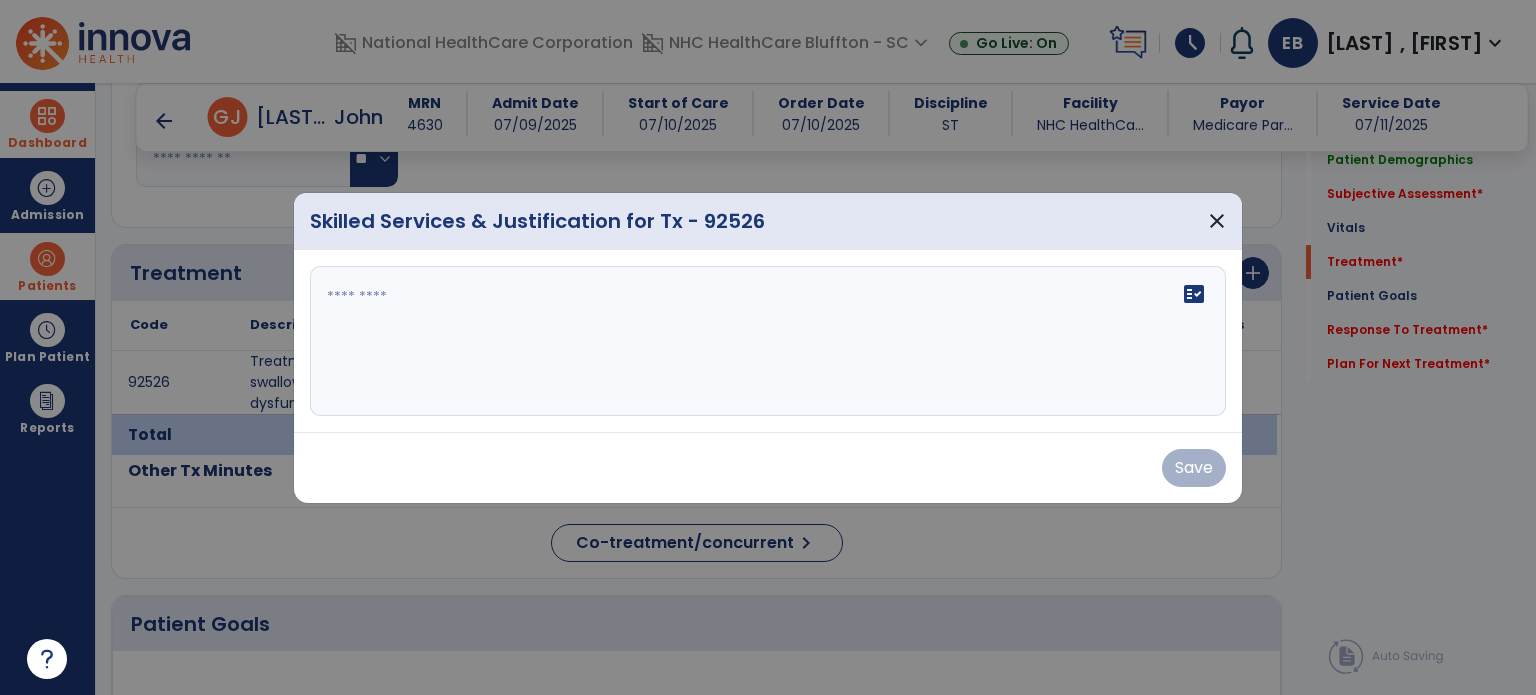 click on "fact_check" at bounding box center [768, 341] 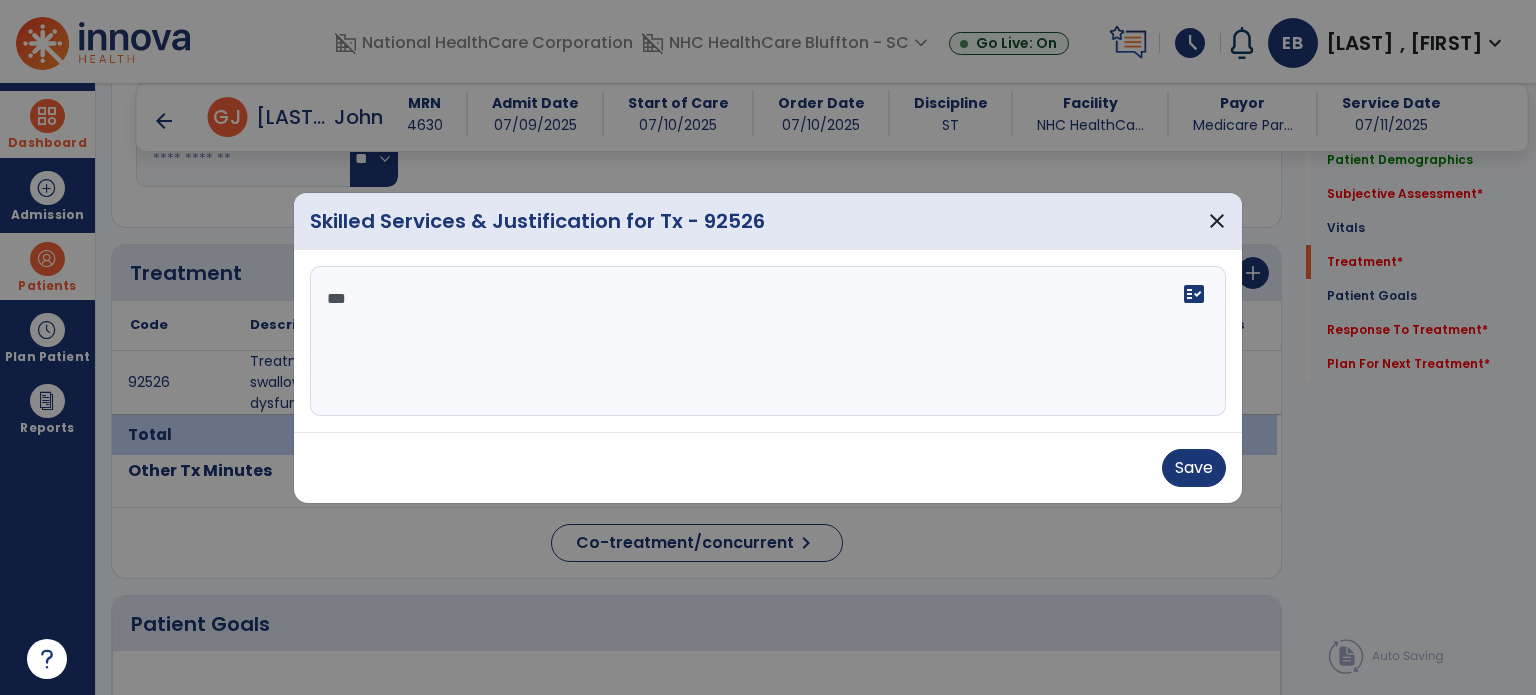 scroll, scrollTop: 0, scrollLeft: 0, axis: both 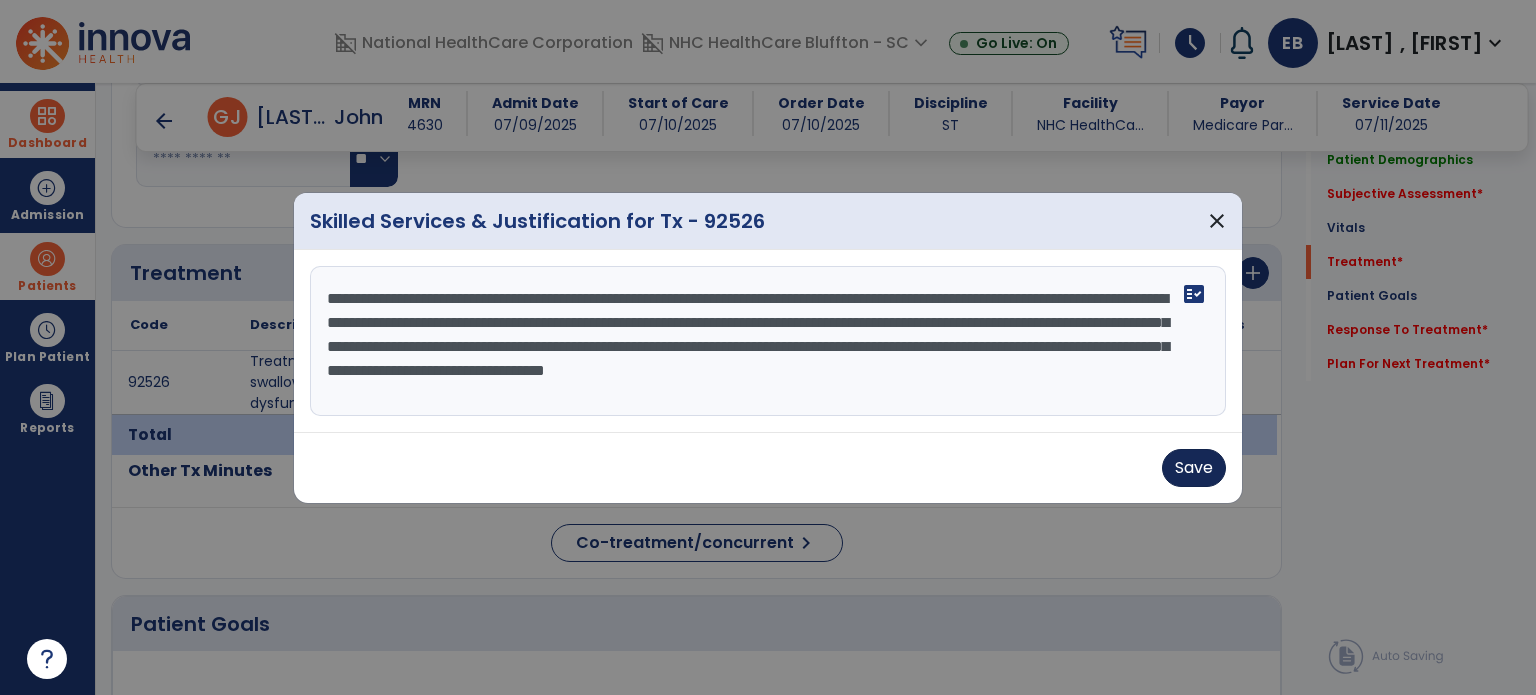 type on "**********" 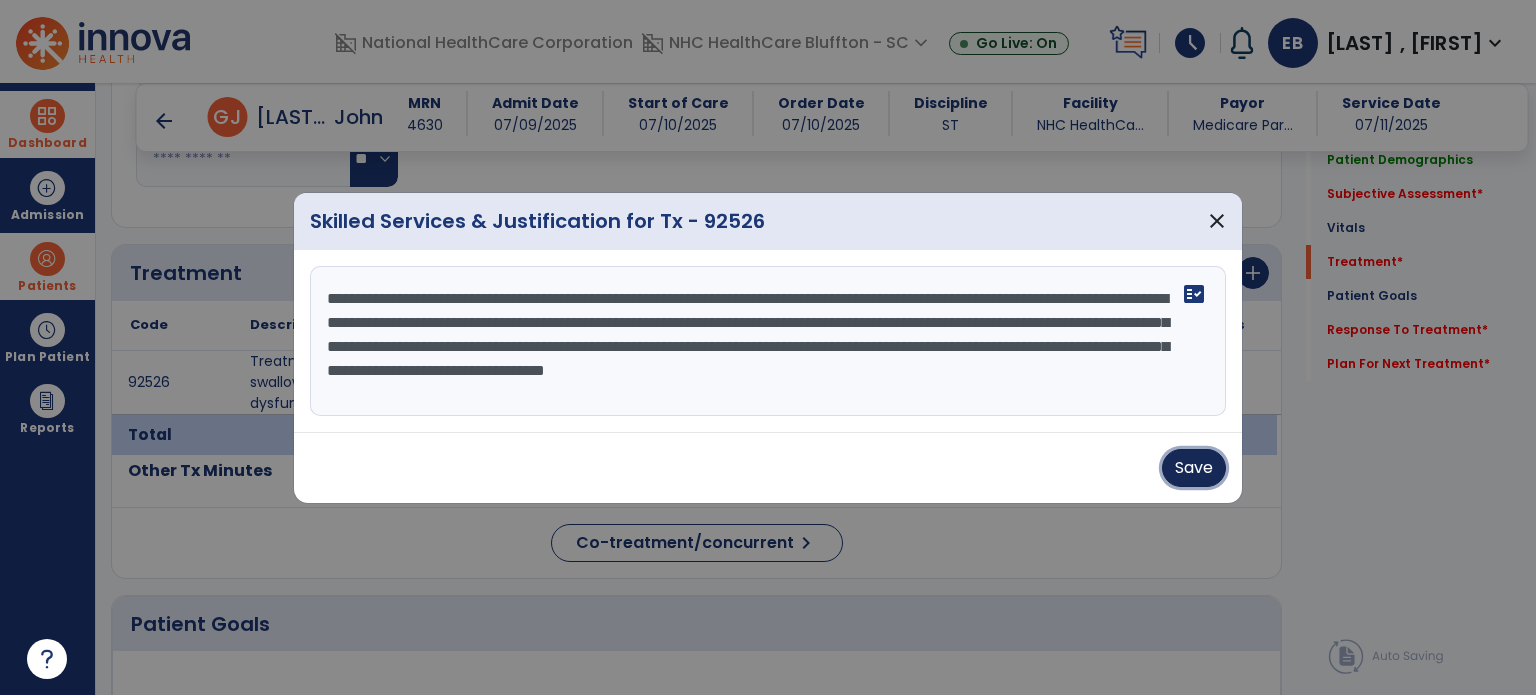 click on "Save" at bounding box center (1194, 468) 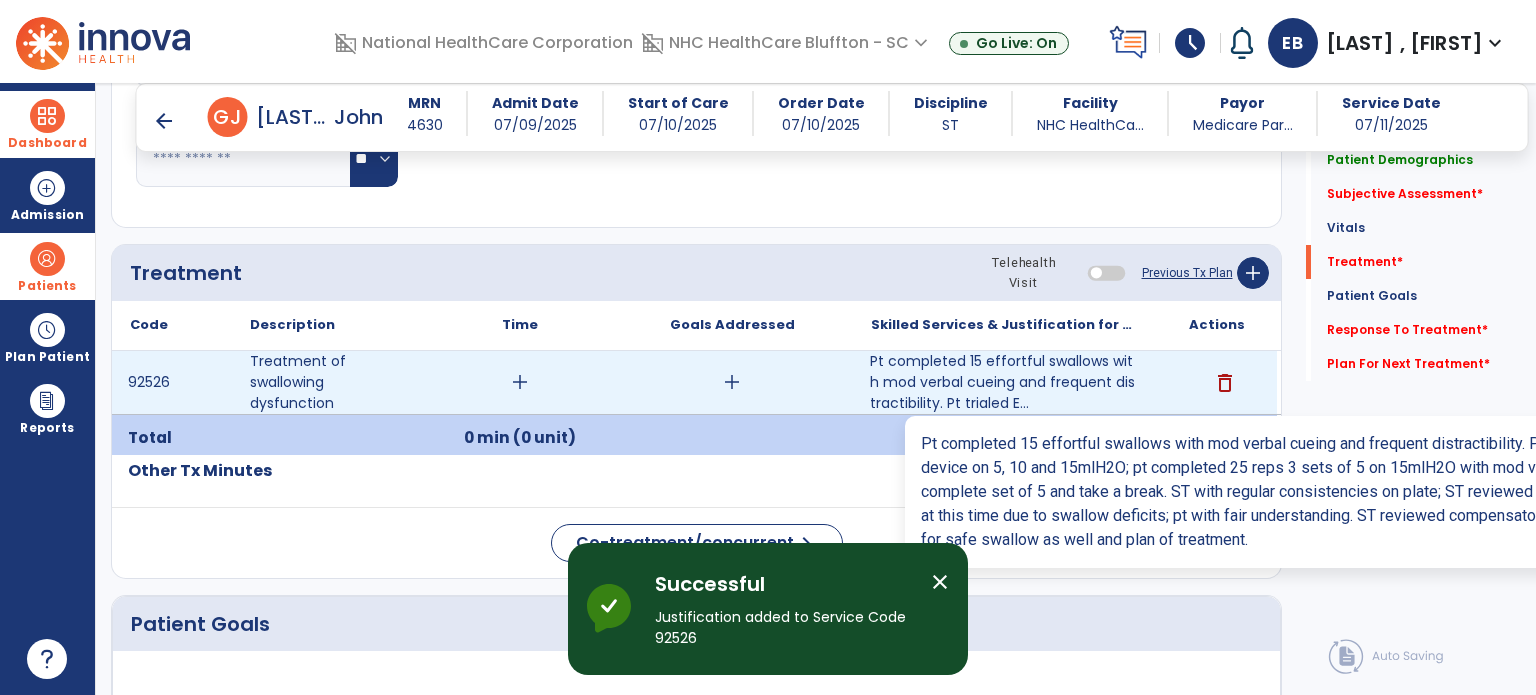 click on "Pt completed 15 effortful swallows with mod verbal cueing and frequent distractibility. Pt trialed E..." at bounding box center (1004, 382) 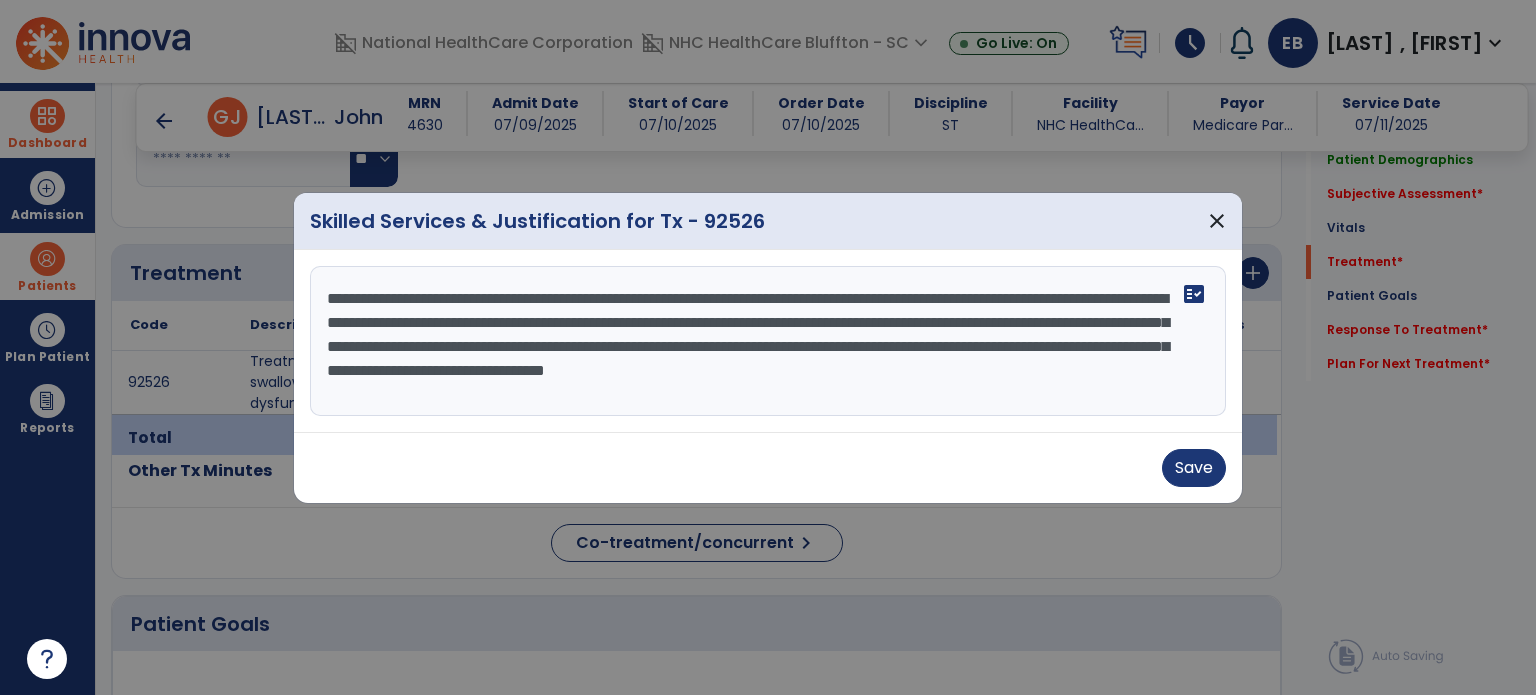 click on "**********" at bounding box center [768, 341] 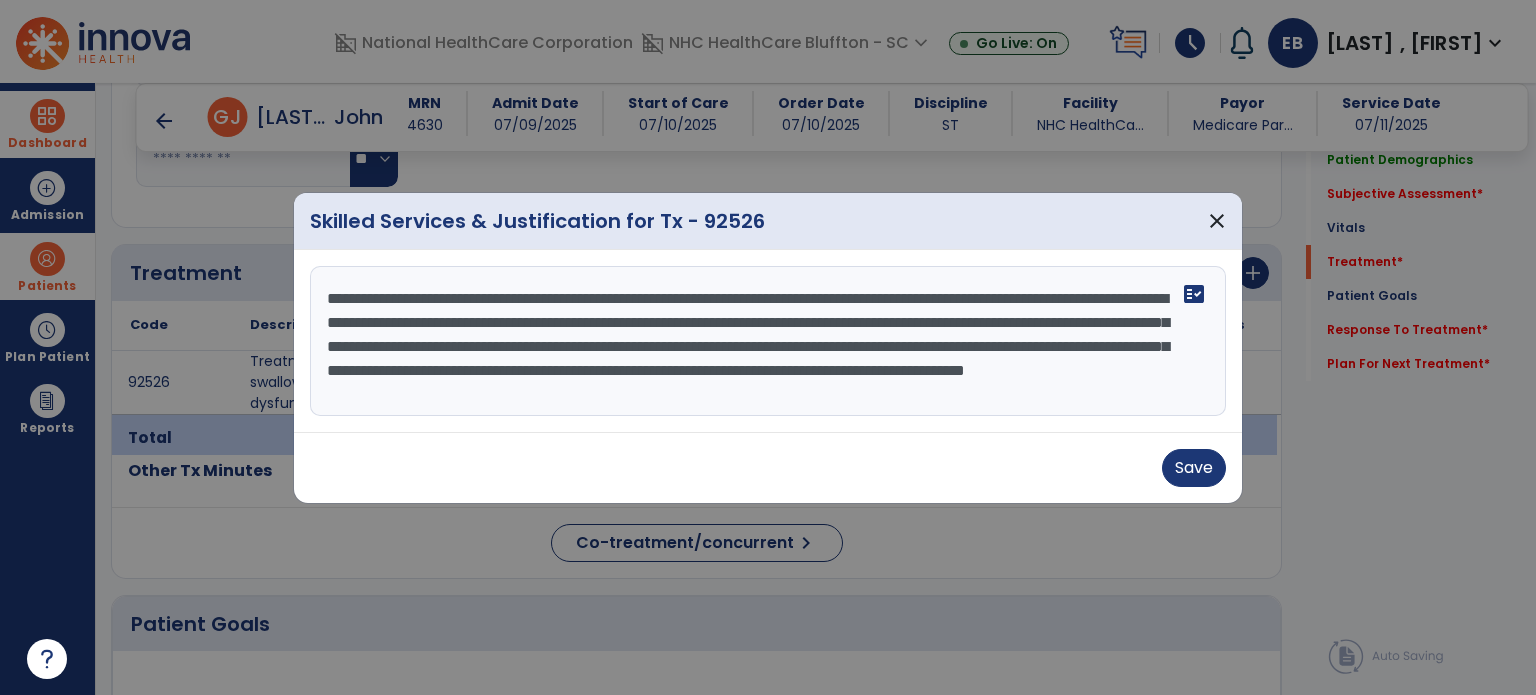 scroll, scrollTop: 15, scrollLeft: 0, axis: vertical 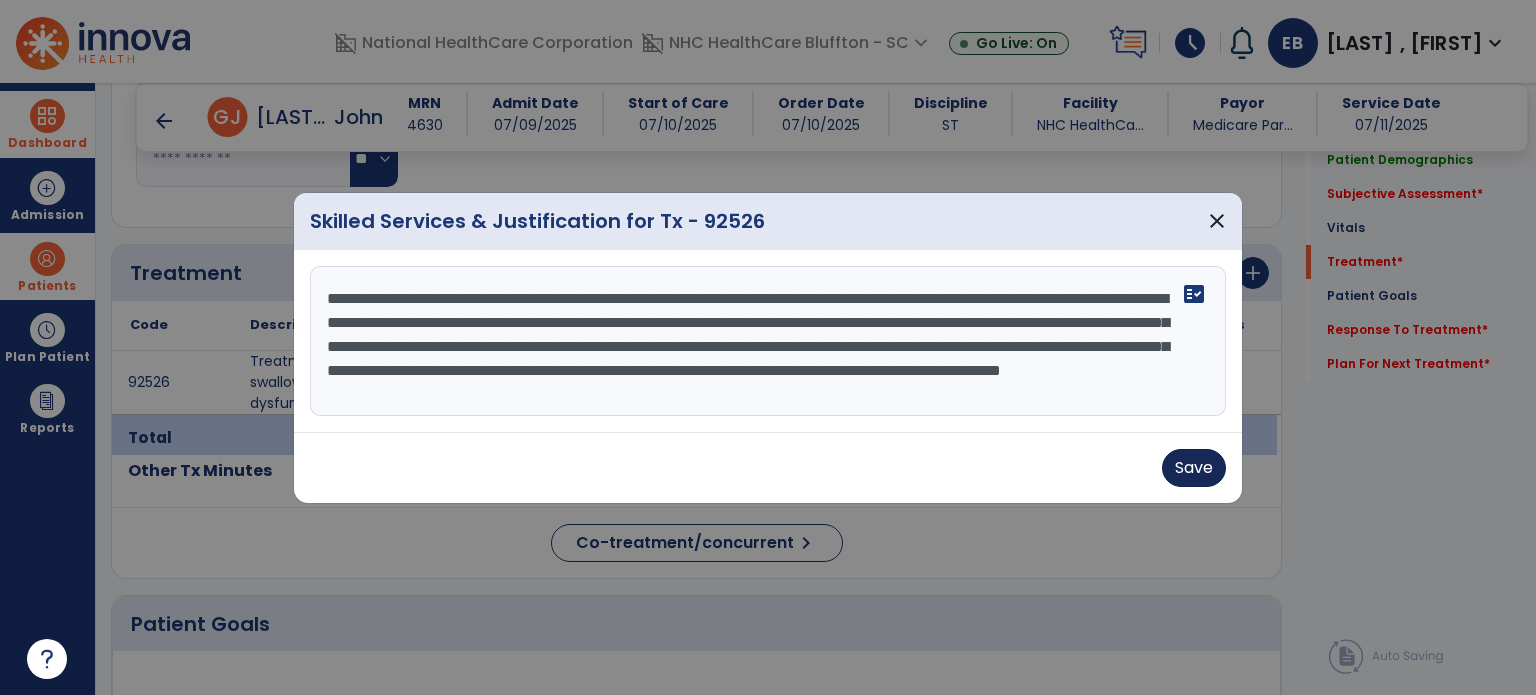 type on "**********" 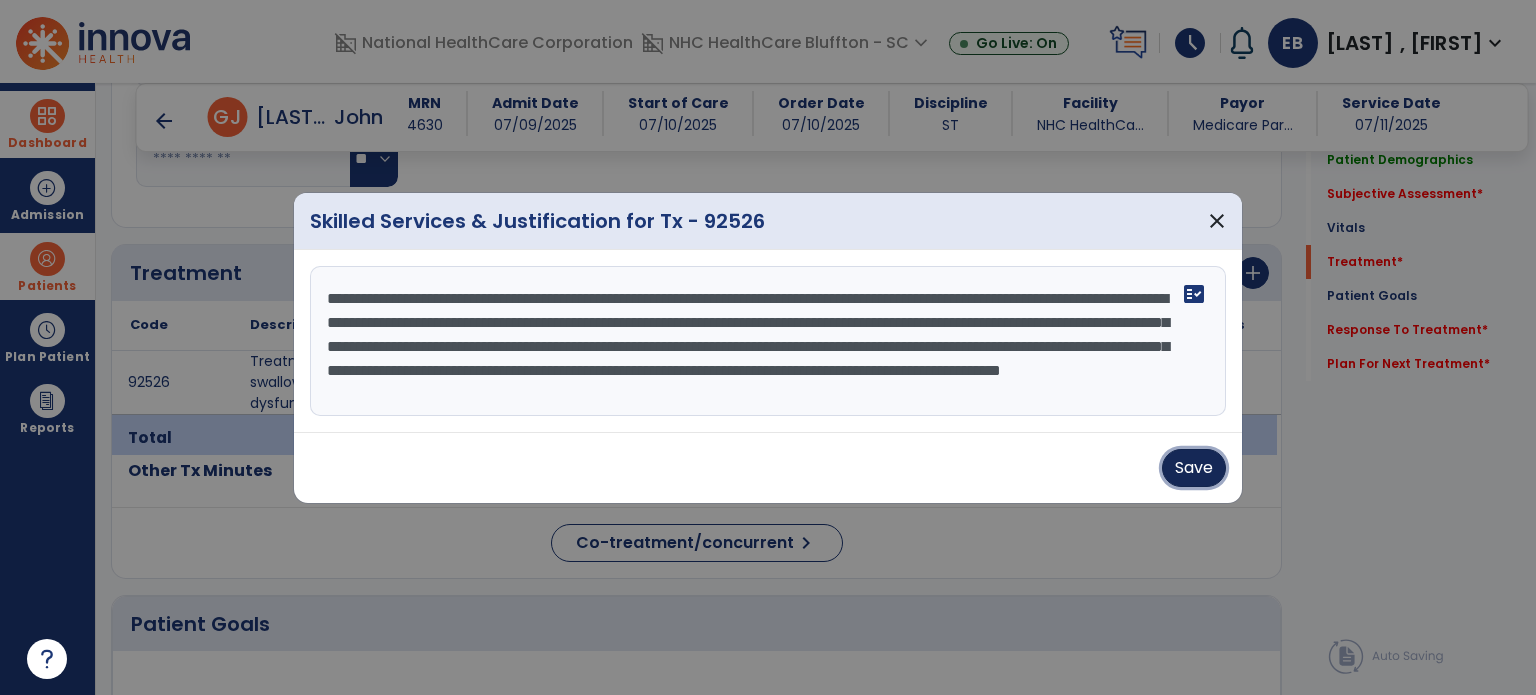 click on "Save" at bounding box center [1194, 468] 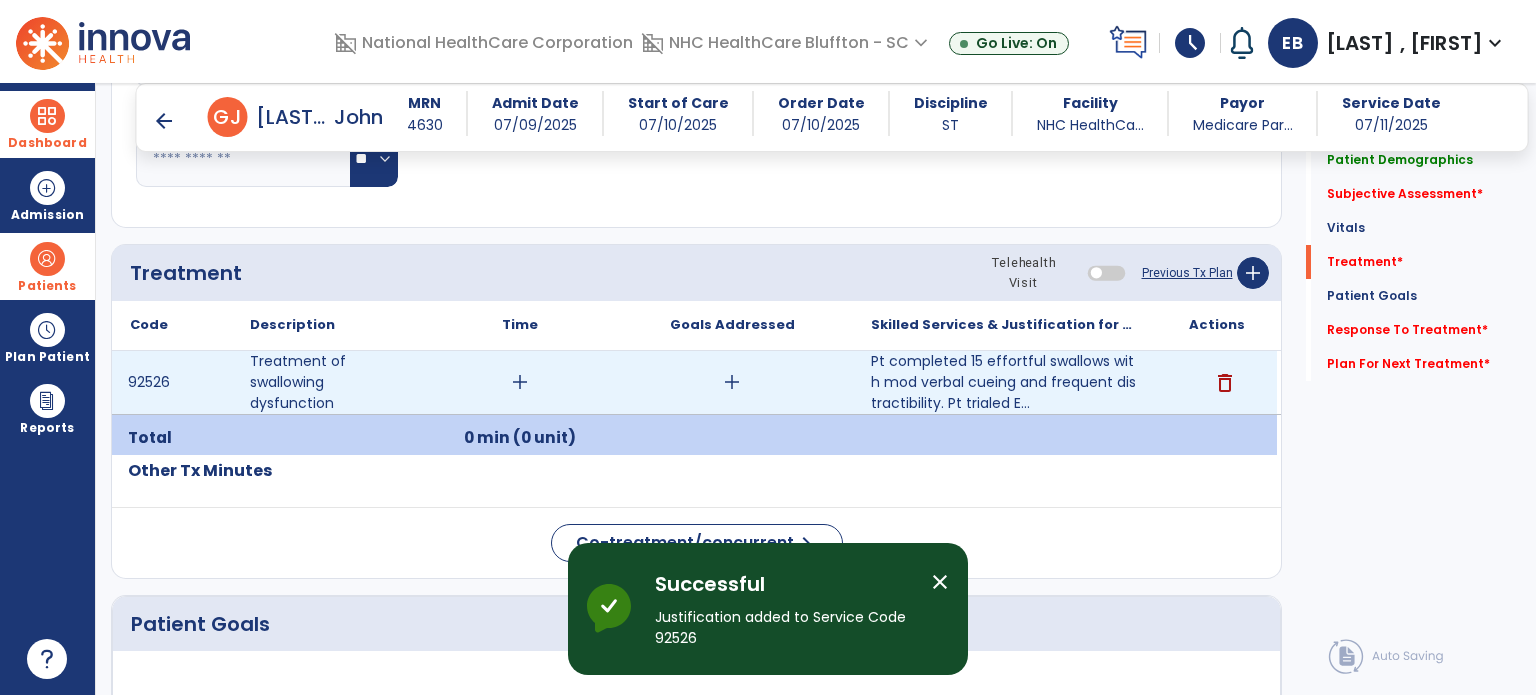 click on "add" at bounding box center (520, 382) 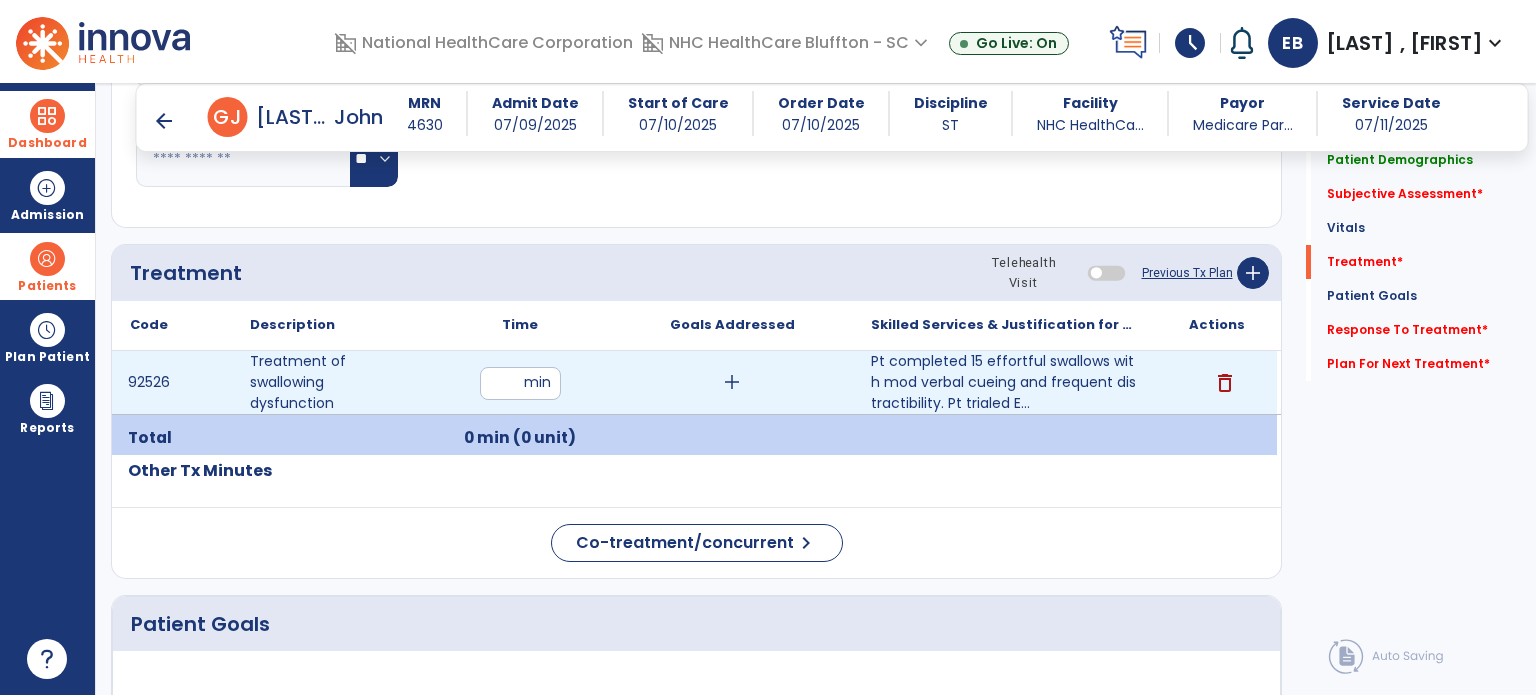 type on "**" 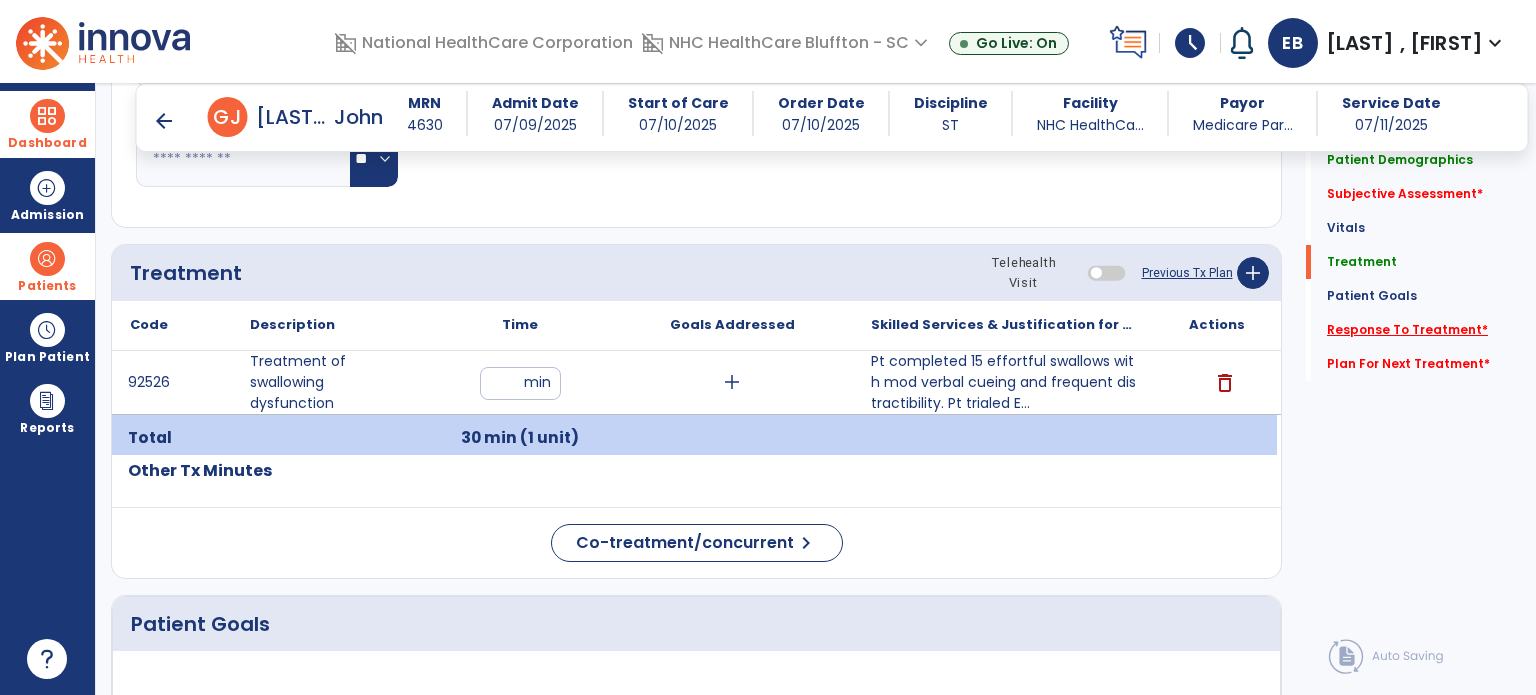 click on "Response To Treatment   *" 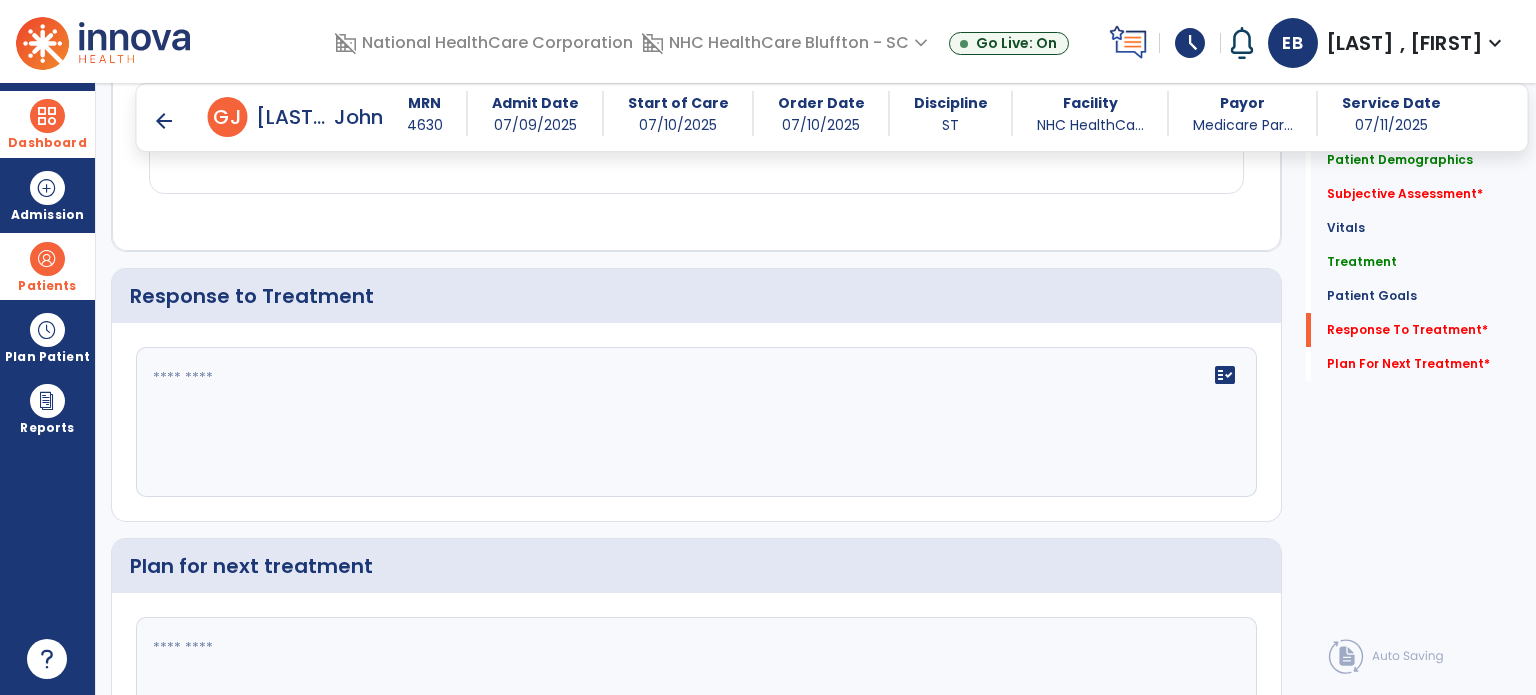 scroll, scrollTop: 2745, scrollLeft: 0, axis: vertical 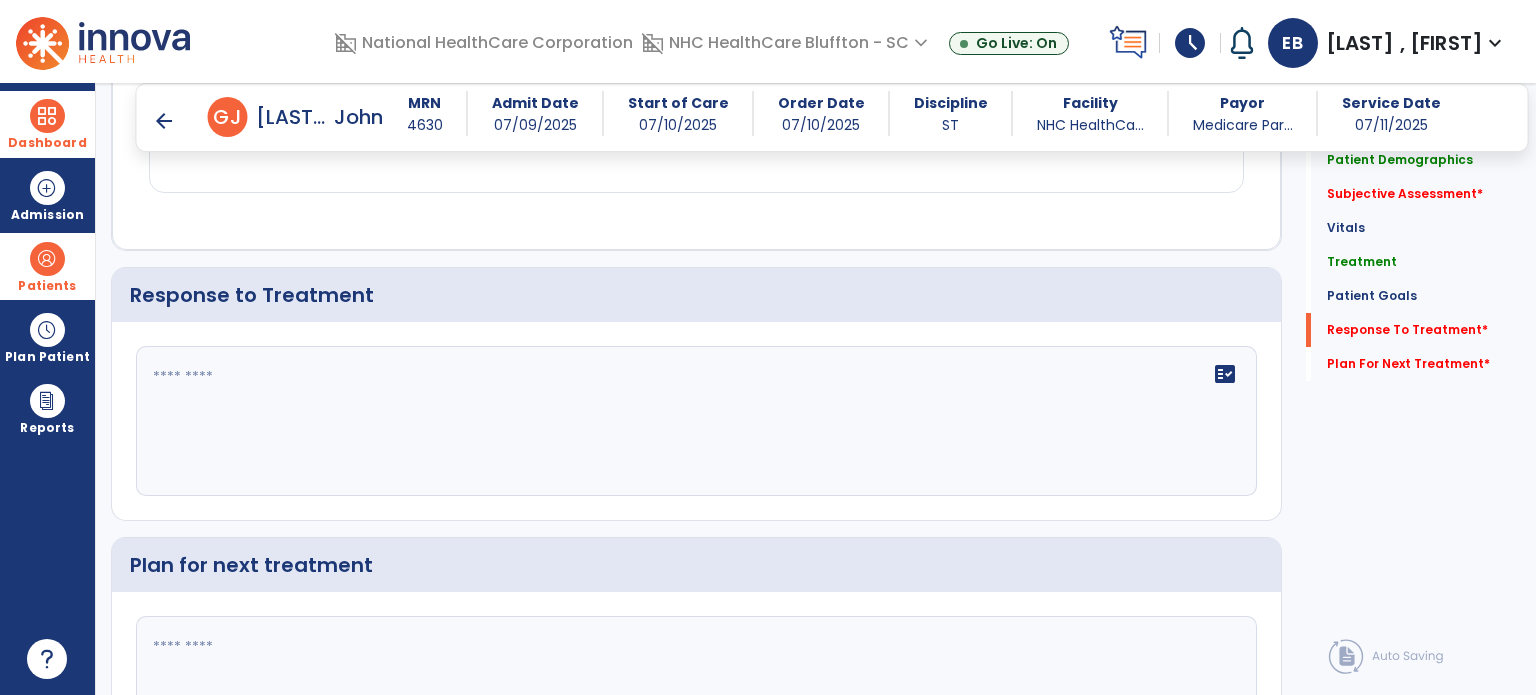click on "fact_check" 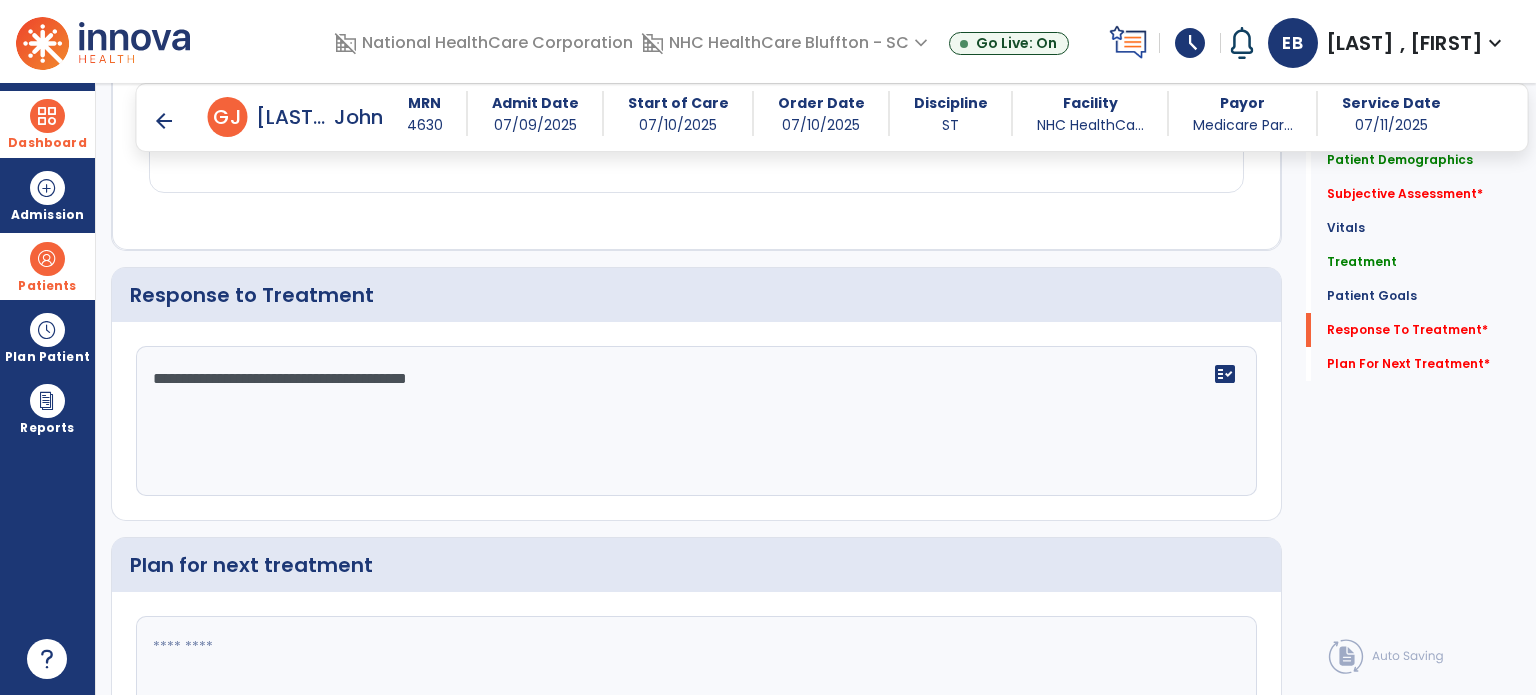 scroll, scrollTop: 2900, scrollLeft: 0, axis: vertical 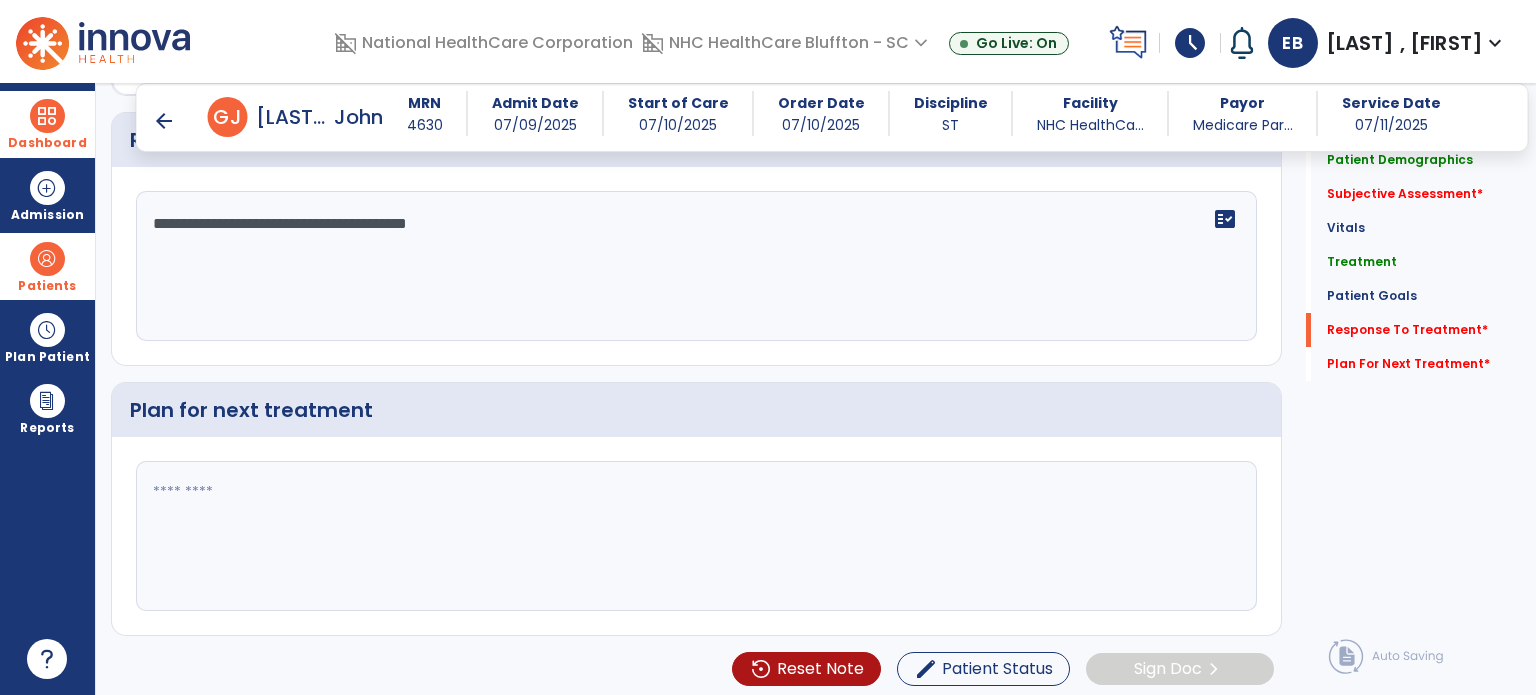type on "**********" 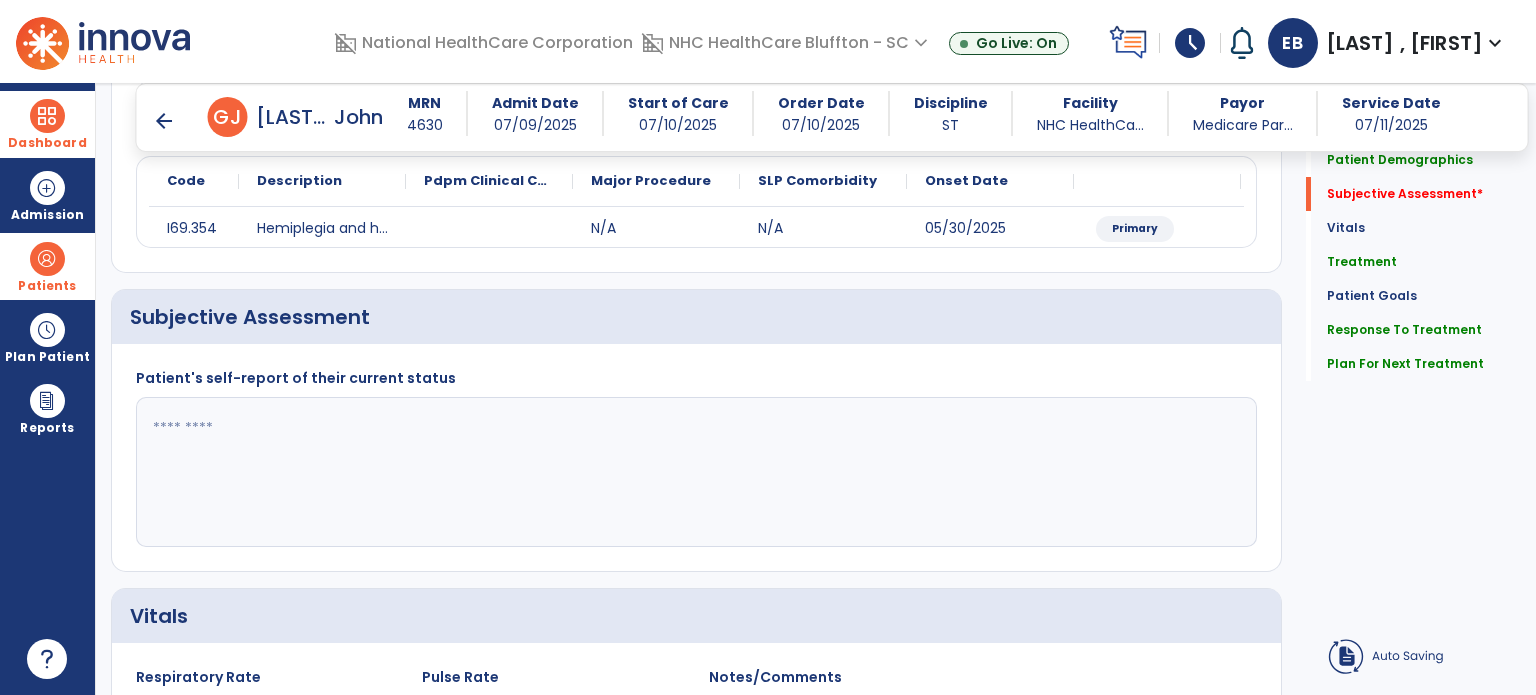 scroll, scrollTop: 312, scrollLeft: 0, axis: vertical 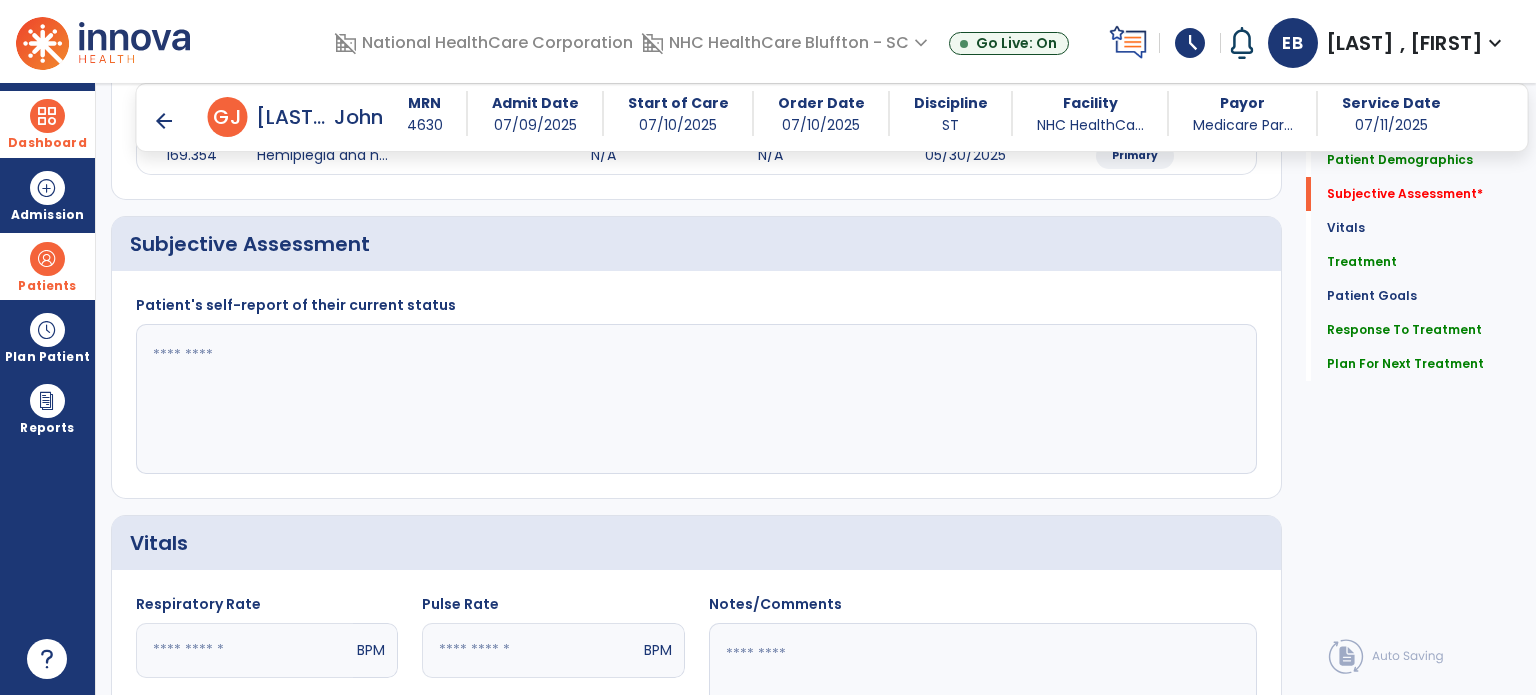 type on "**********" 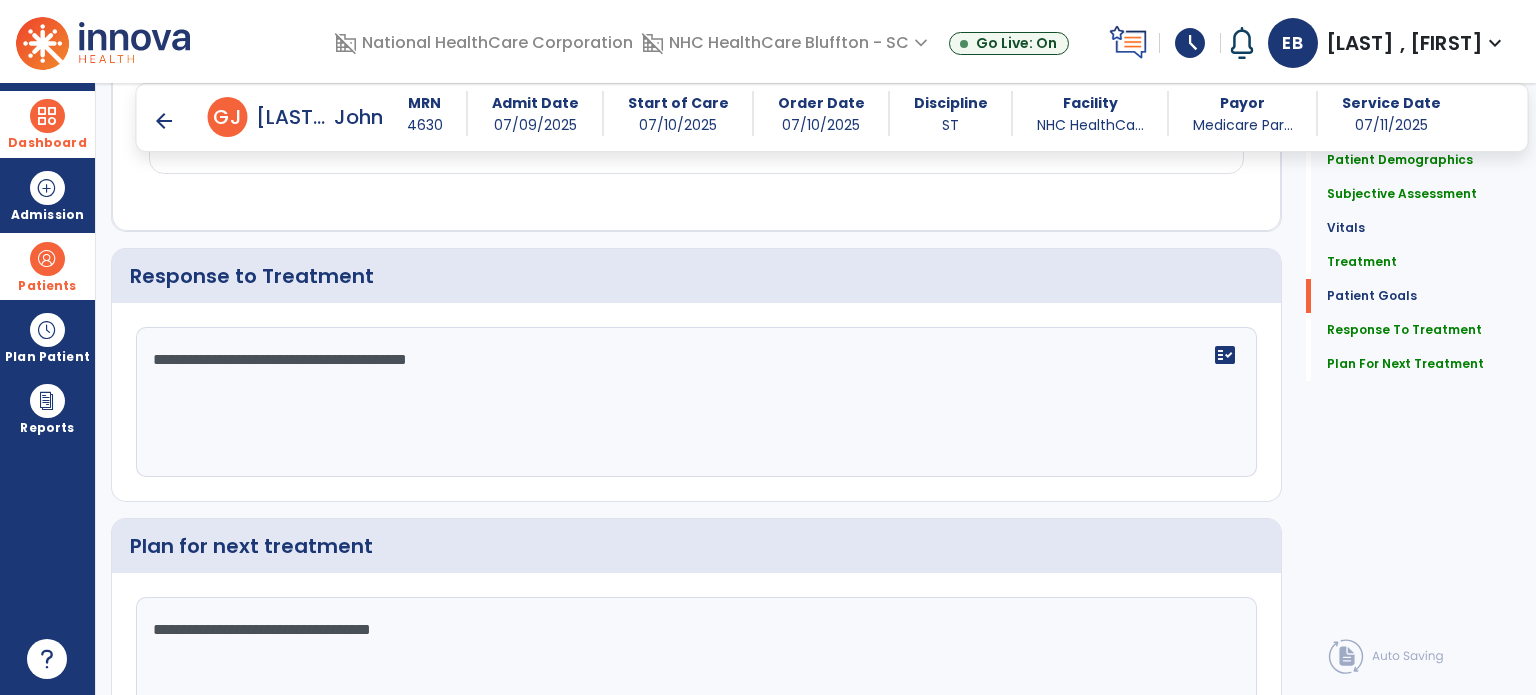 scroll, scrollTop: 2763, scrollLeft: 0, axis: vertical 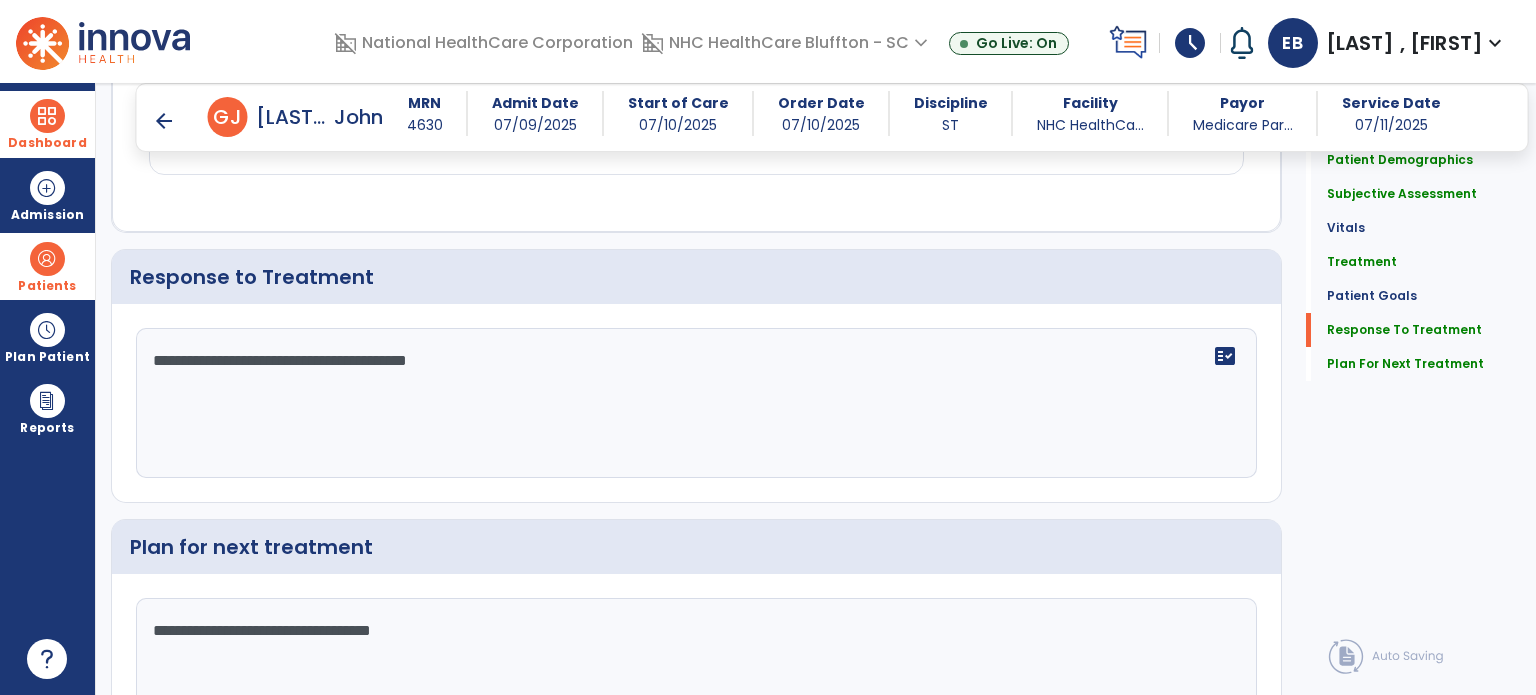 type on "**********" 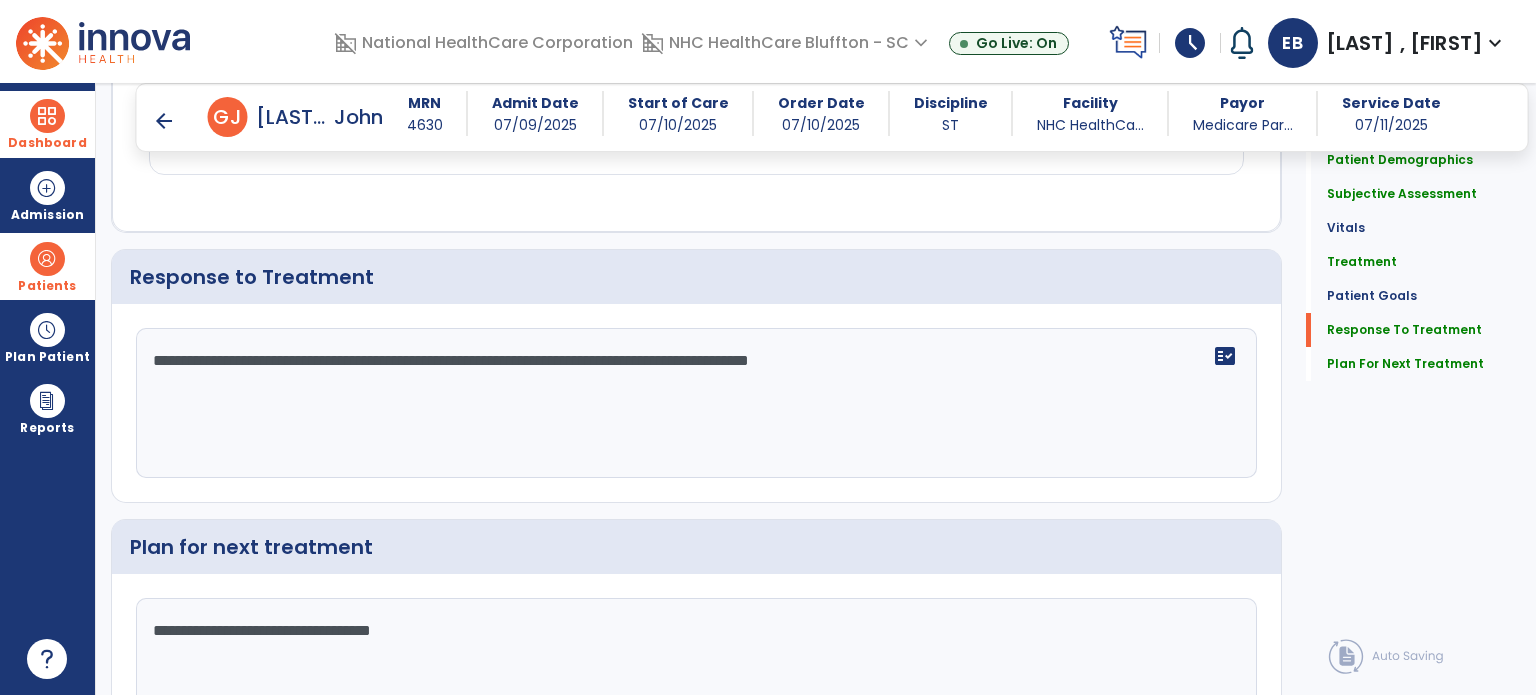 scroll, scrollTop: 2764, scrollLeft: 0, axis: vertical 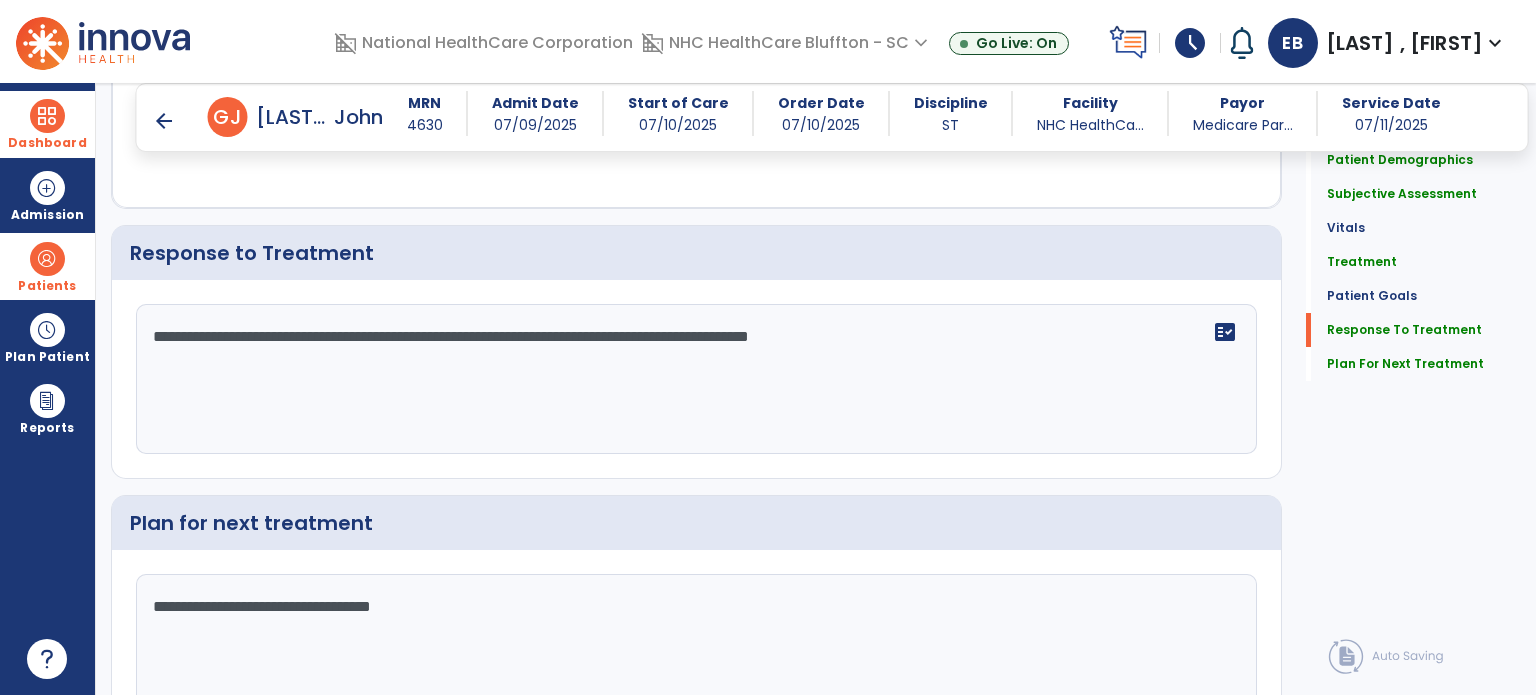 type on "**********" 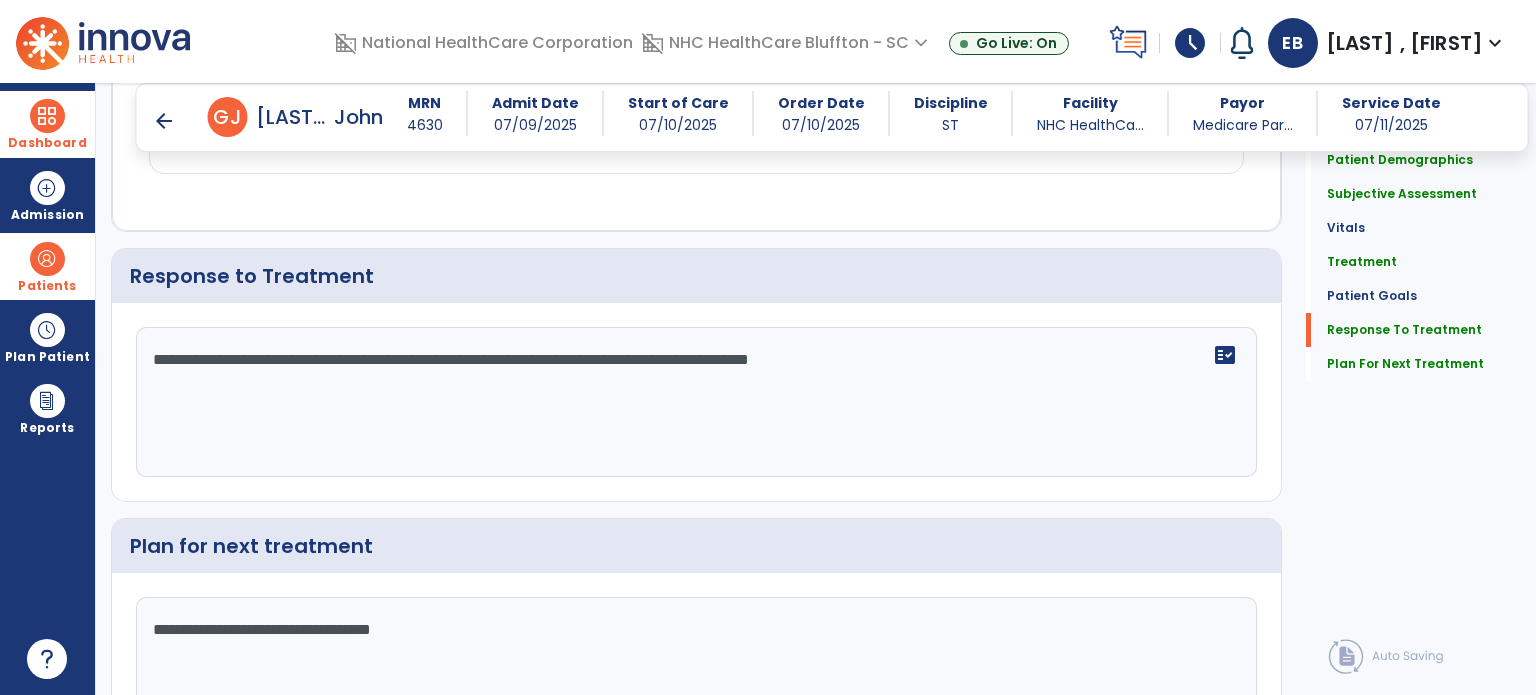 click on "arrow_back" at bounding box center (164, 121) 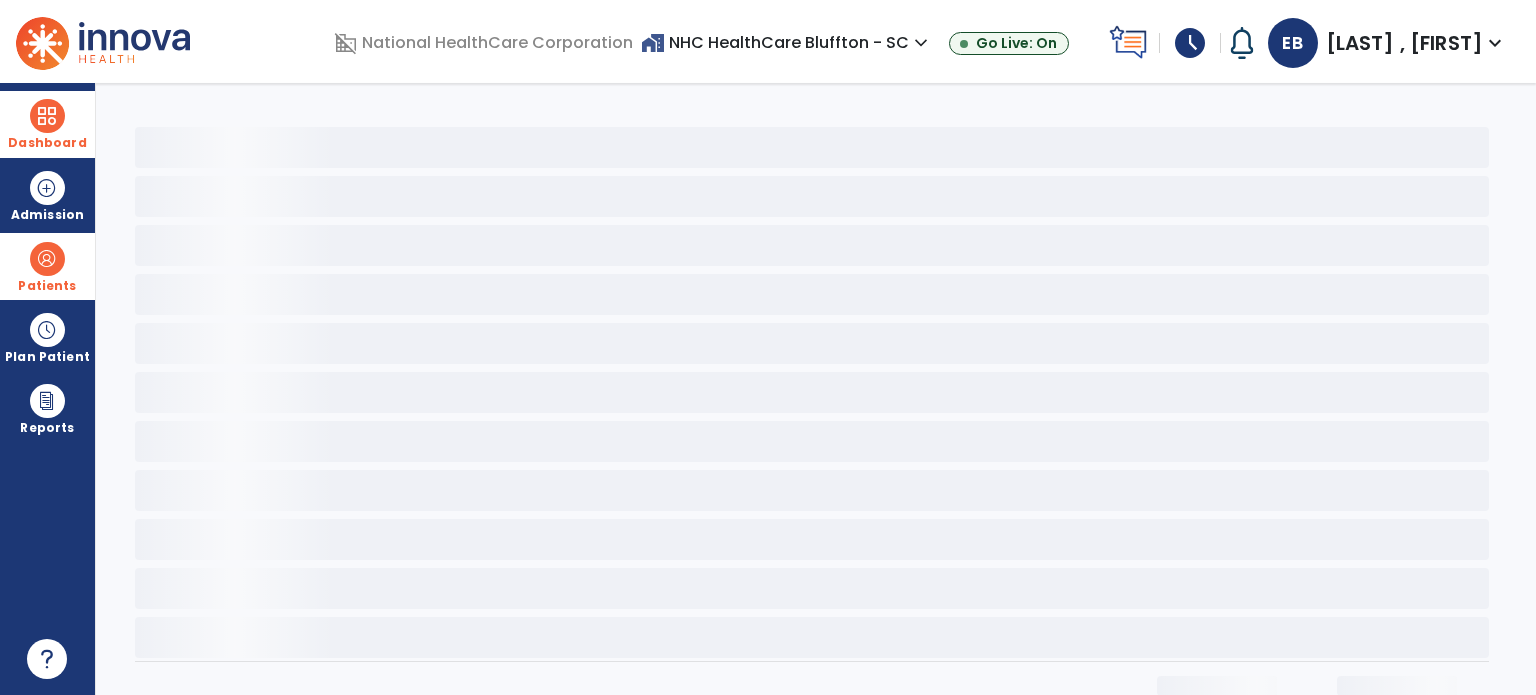 scroll, scrollTop: 0, scrollLeft: 0, axis: both 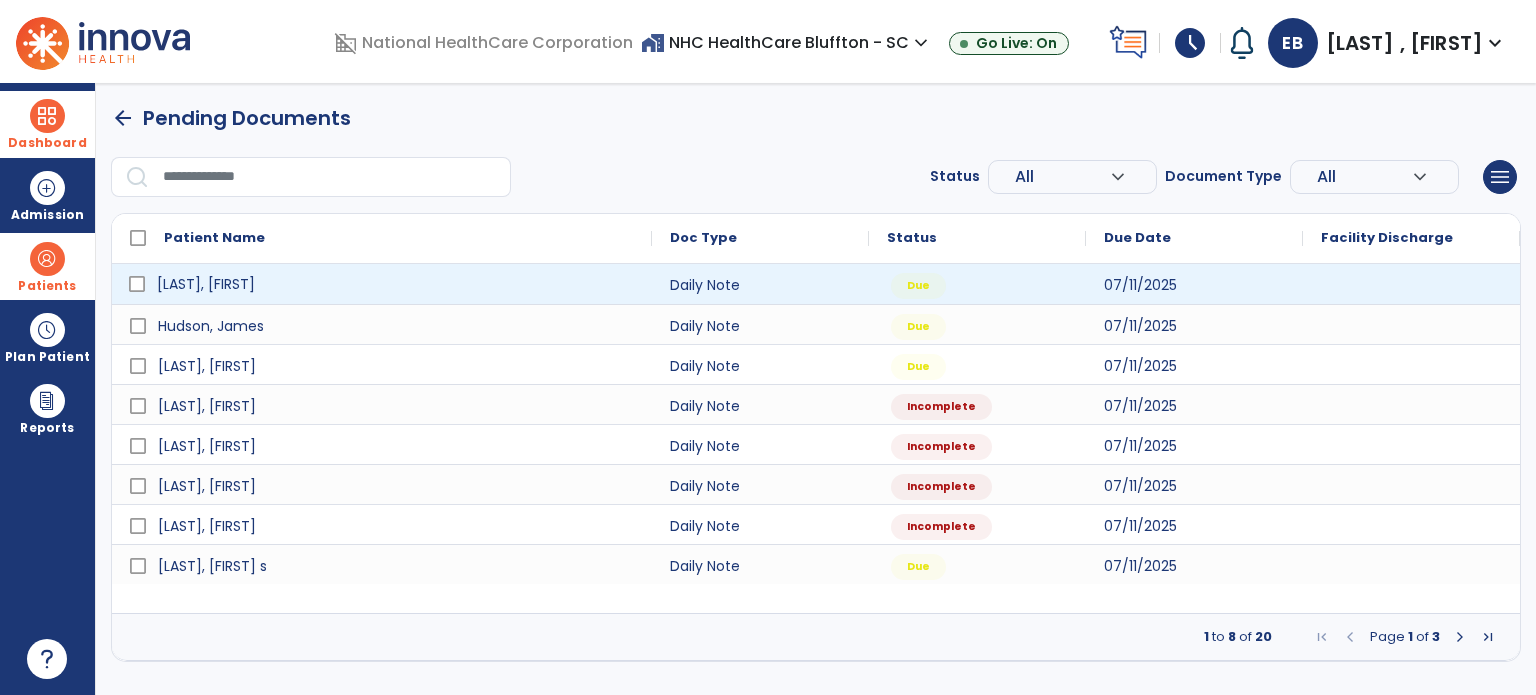 click on "[LAST], [FIRST]" at bounding box center (396, 284) 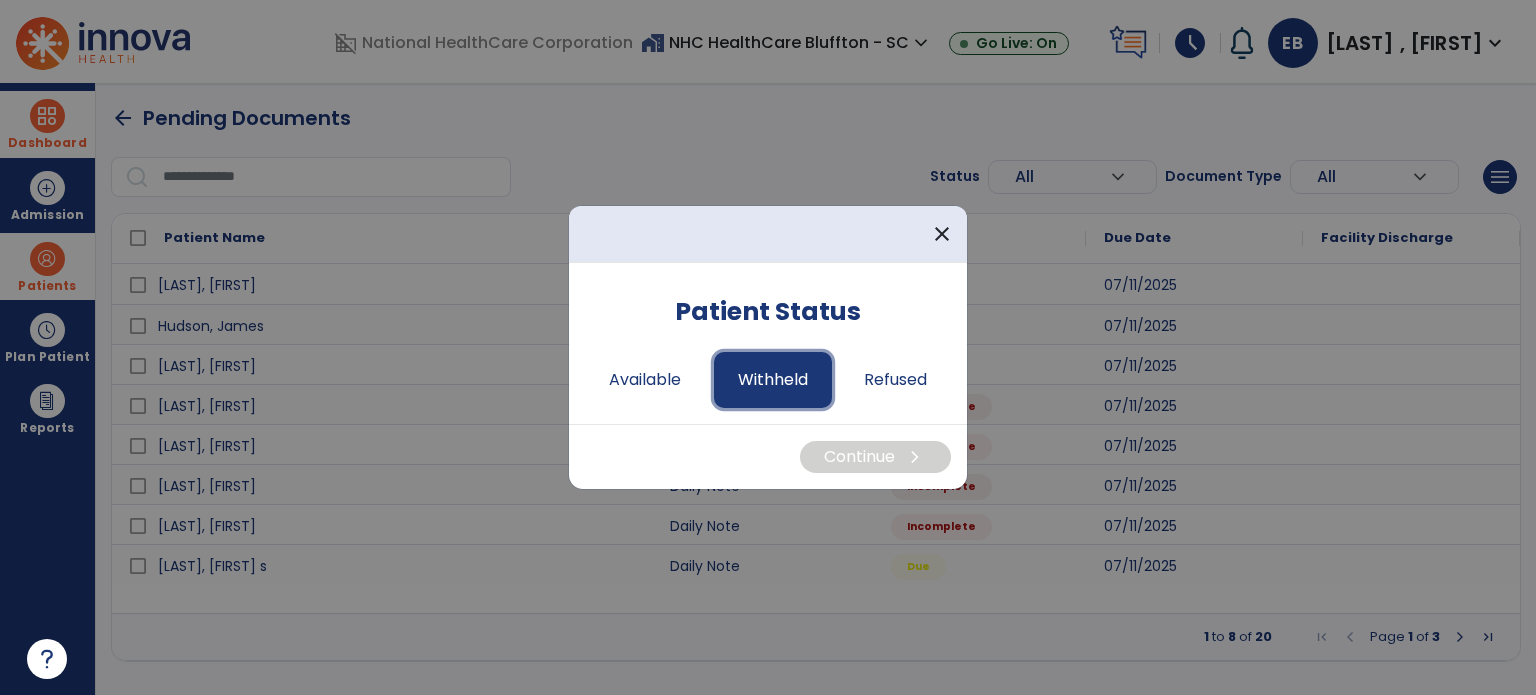 click on "Withheld" at bounding box center (773, 380) 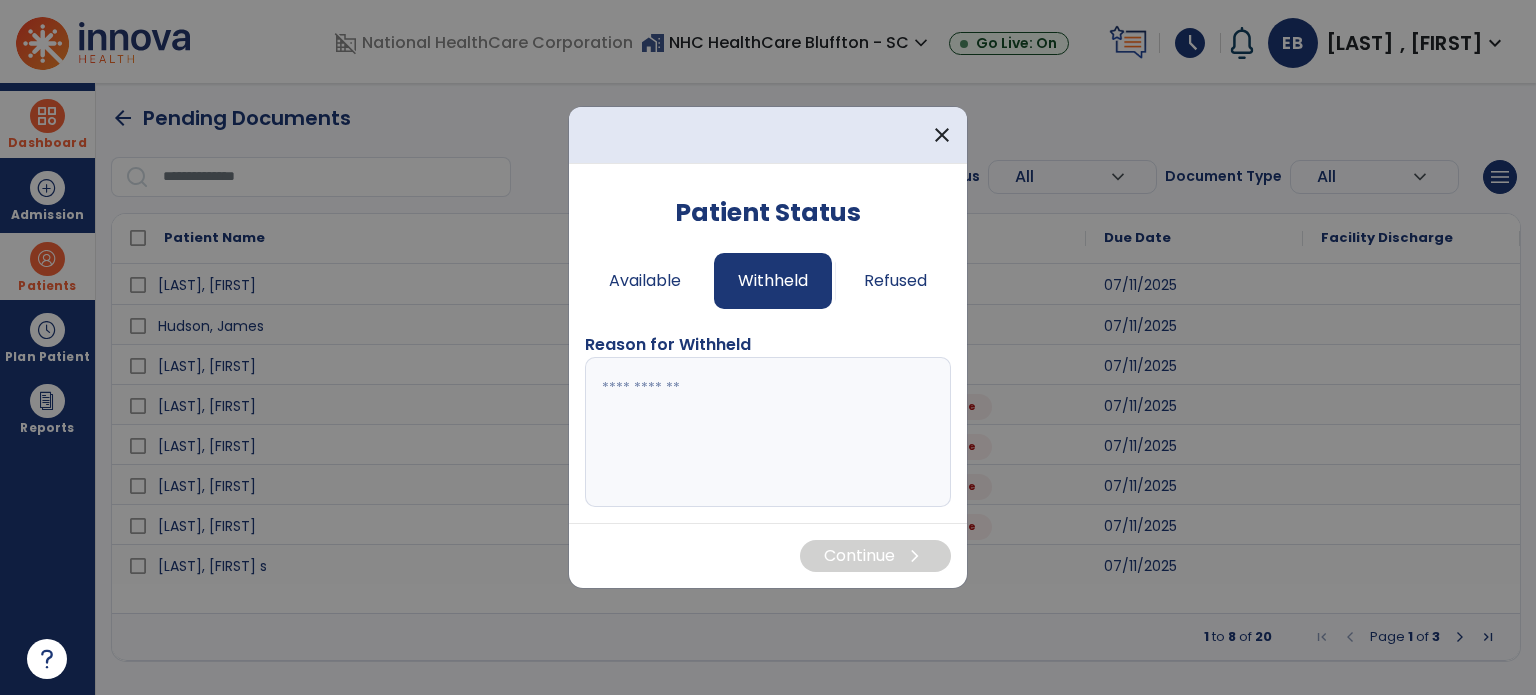 click at bounding box center (768, 432) 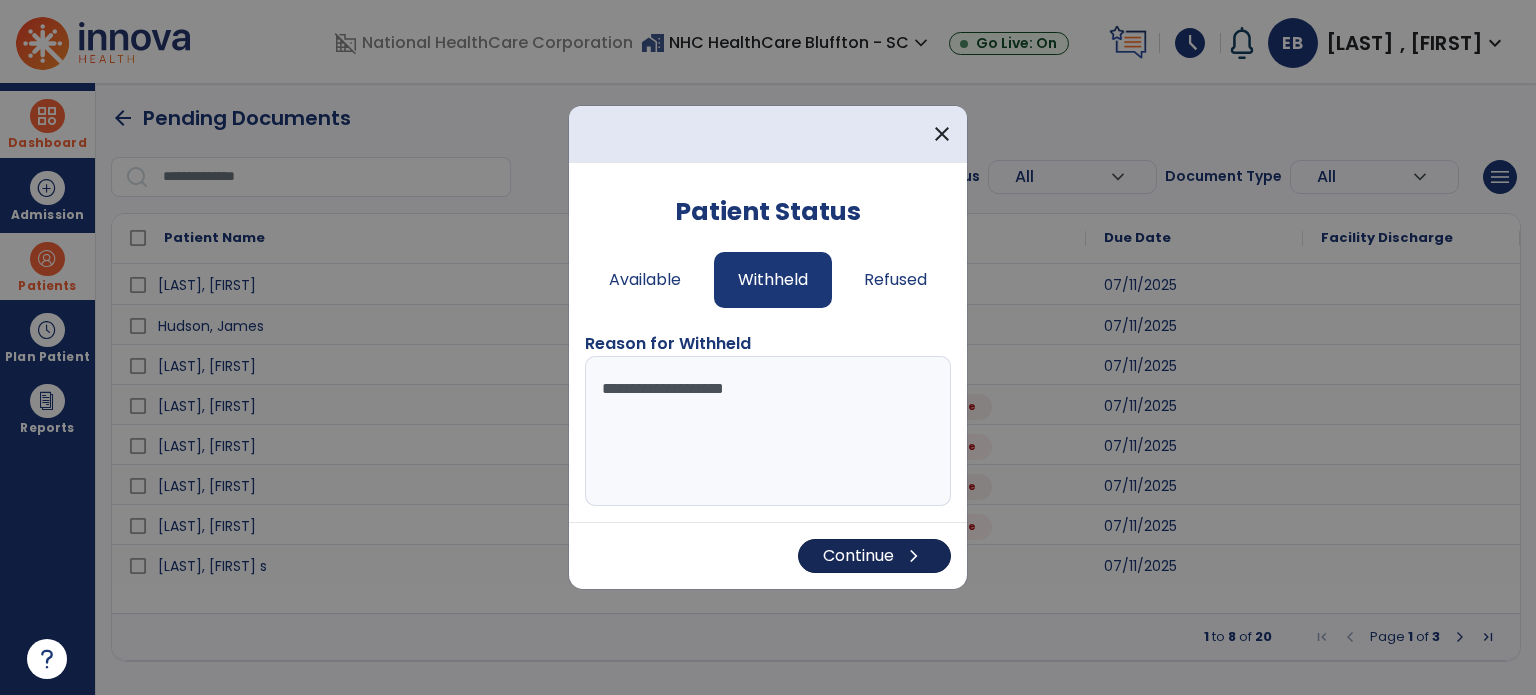 type on "**********" 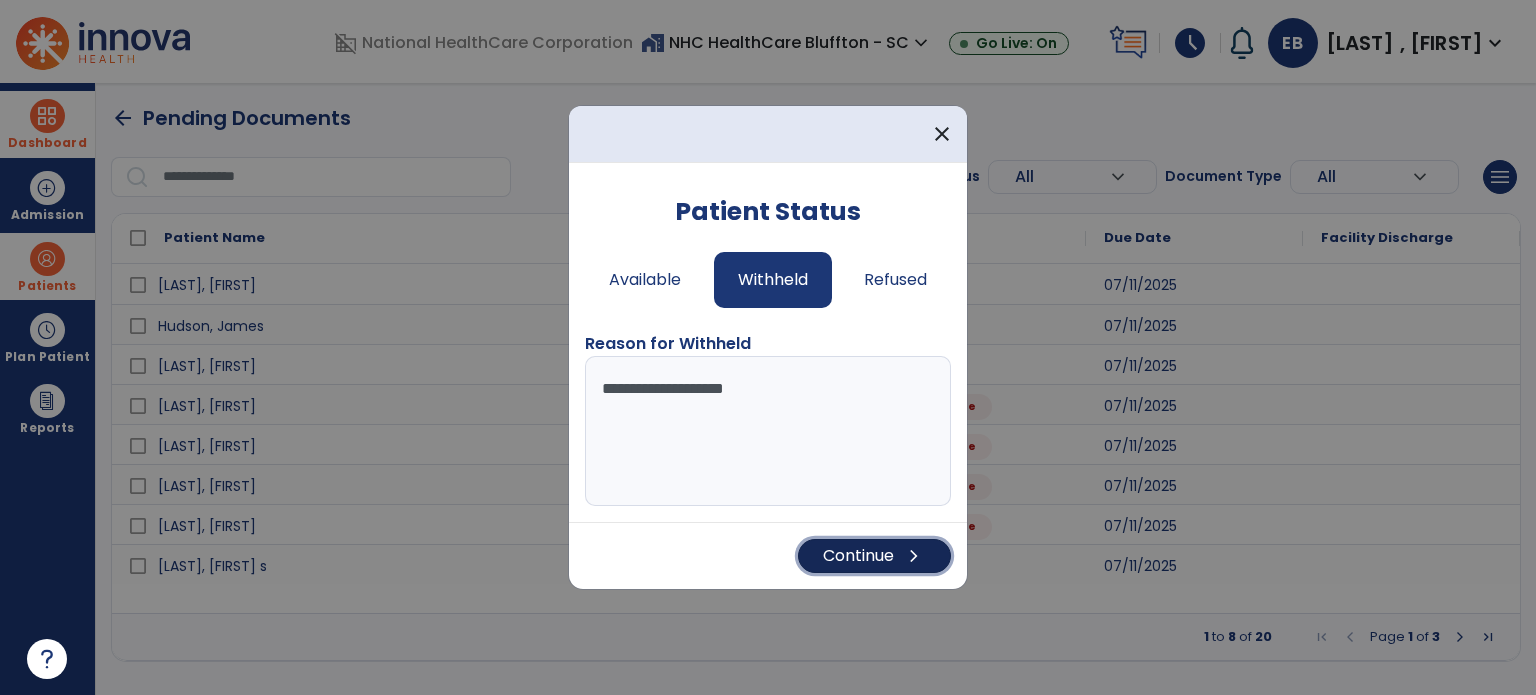 click on "Continue   chevron_right" at bounding box center (874, 556) 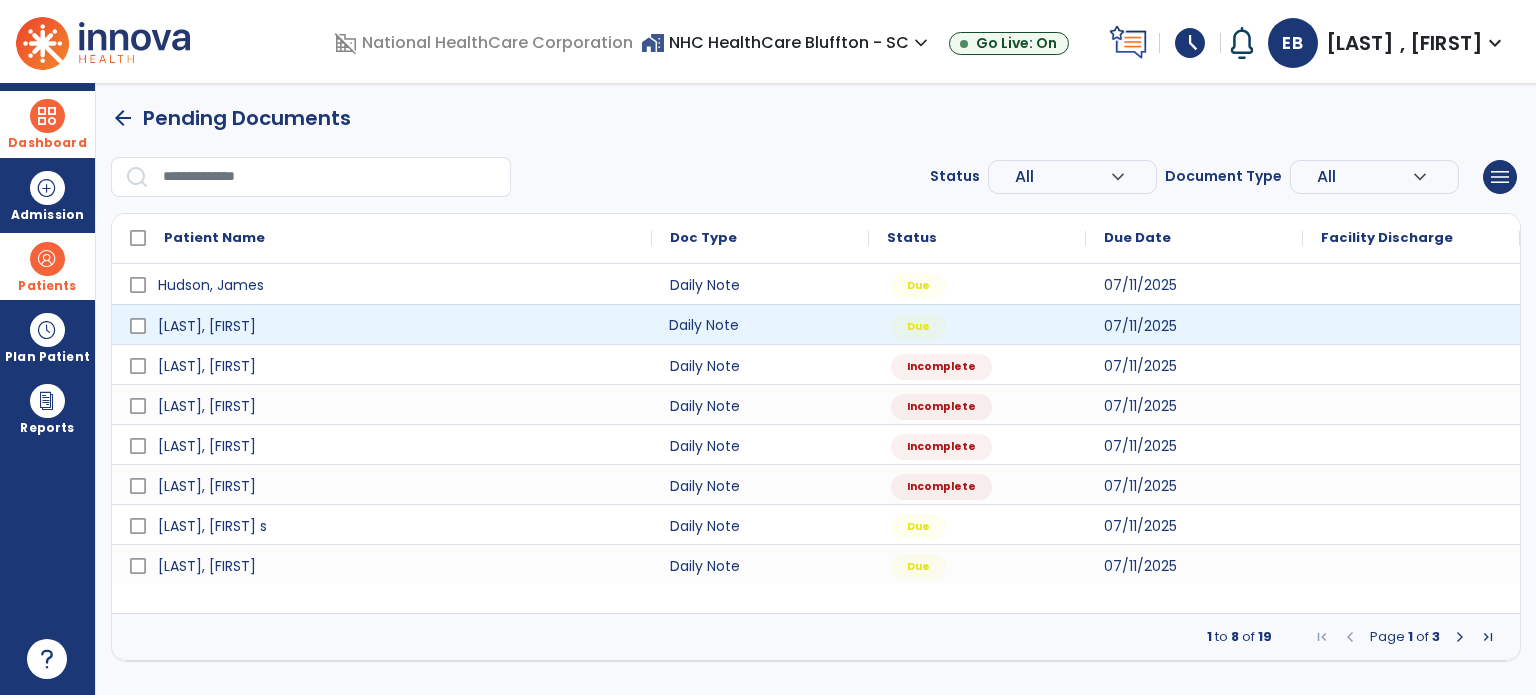 click on "Daily Note" at bounding box center (760, 324) 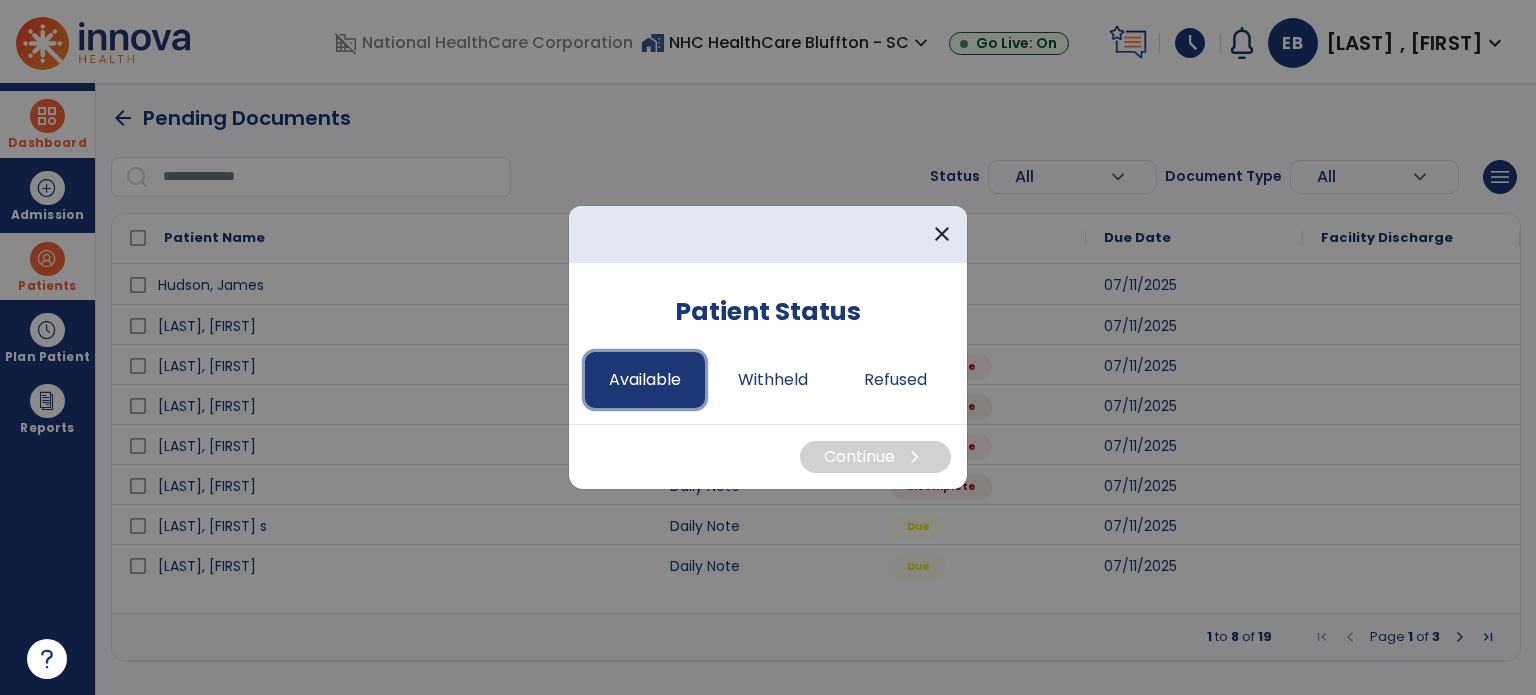 click on "Available" at bounding box center [645, 380] 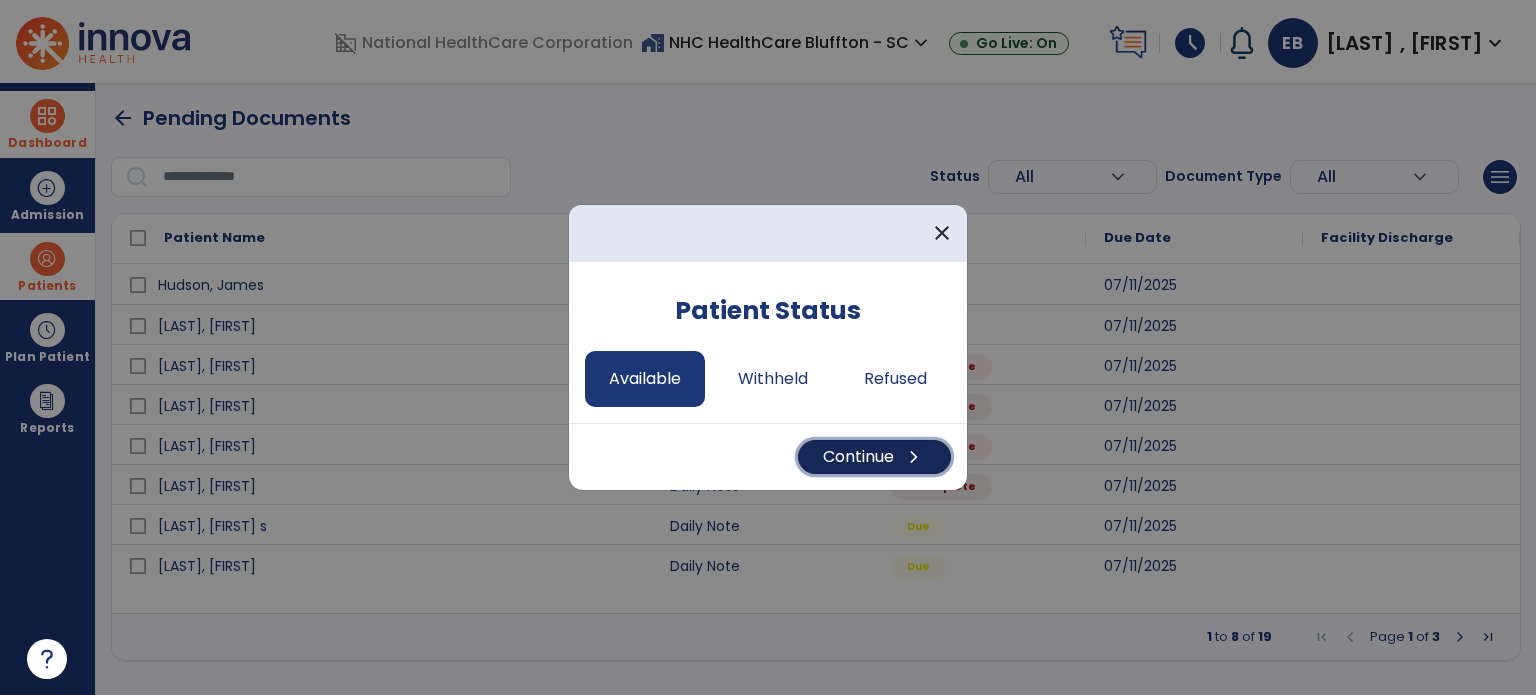 click on "Continue   chevron_right" at bounding box center [874, 457] 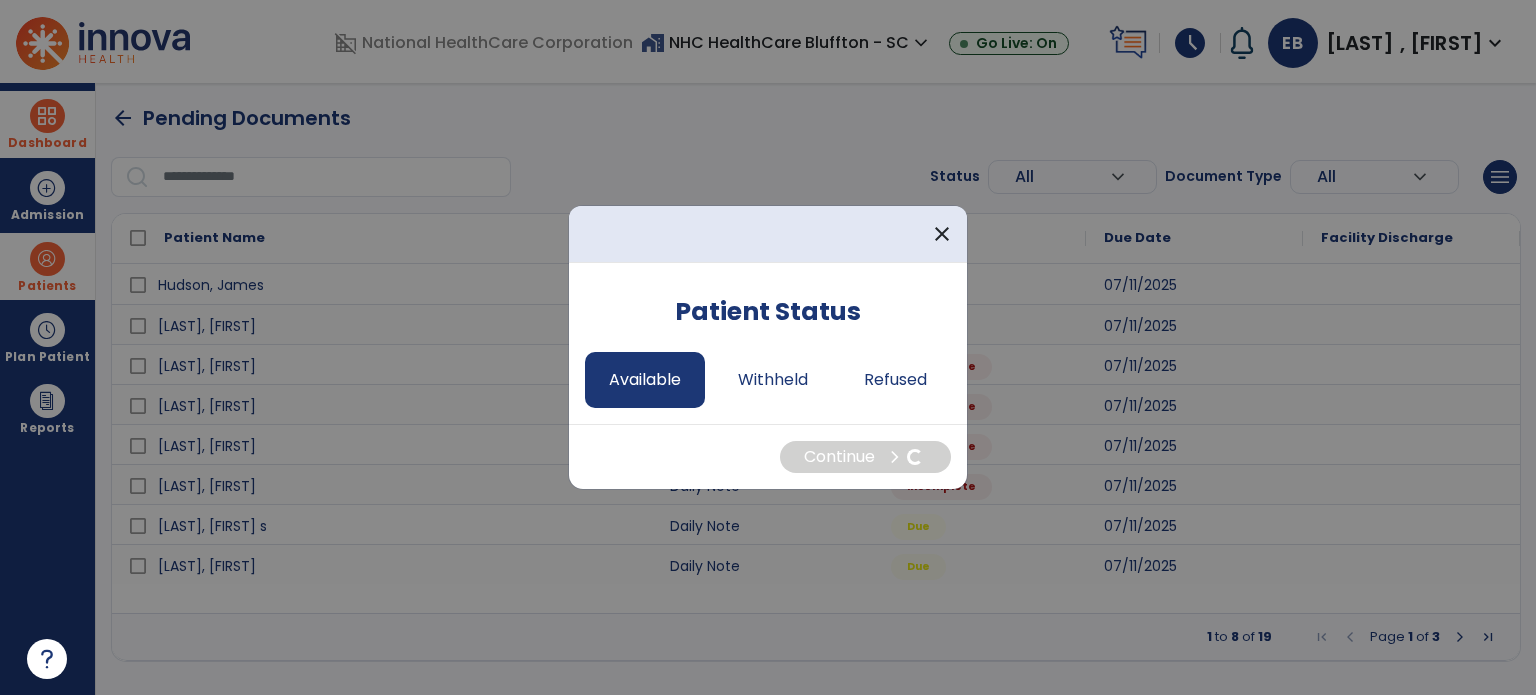 select on "*" 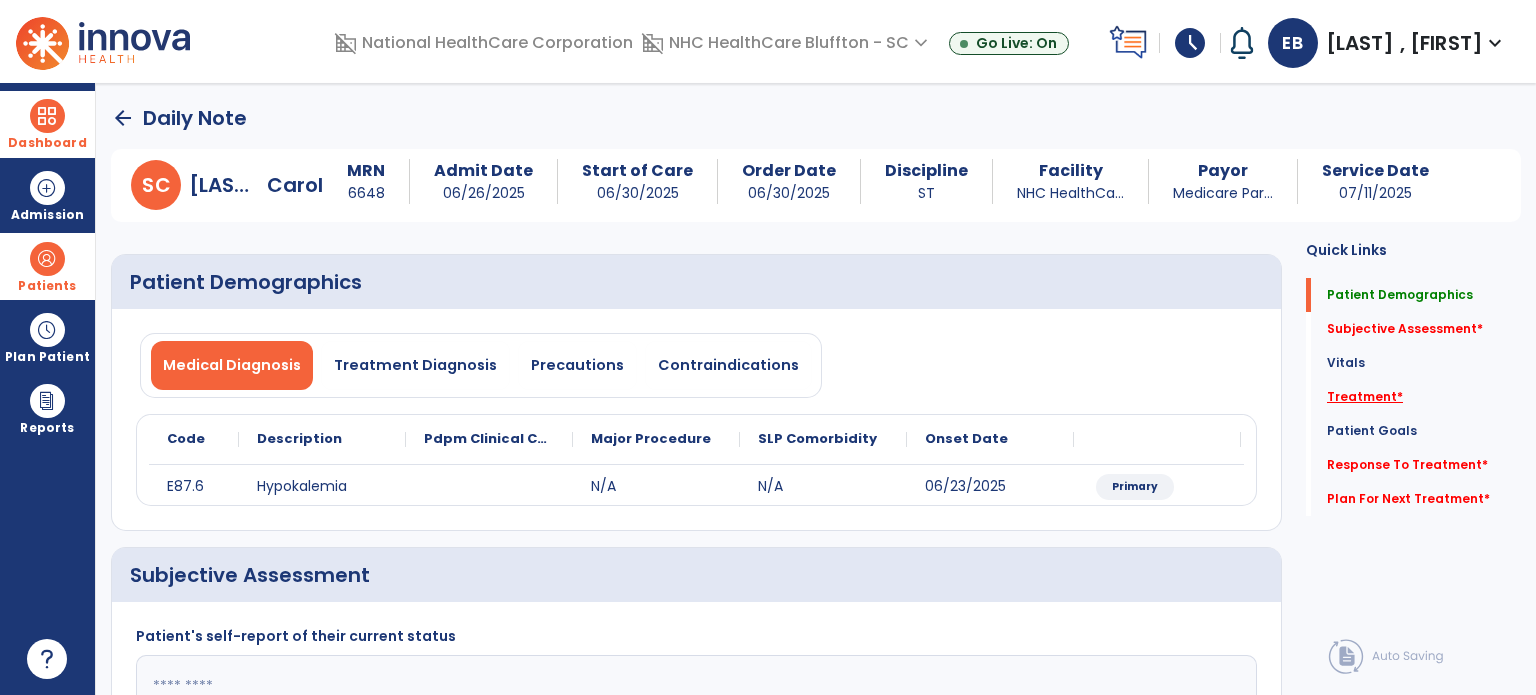 click on "Treatment   *" 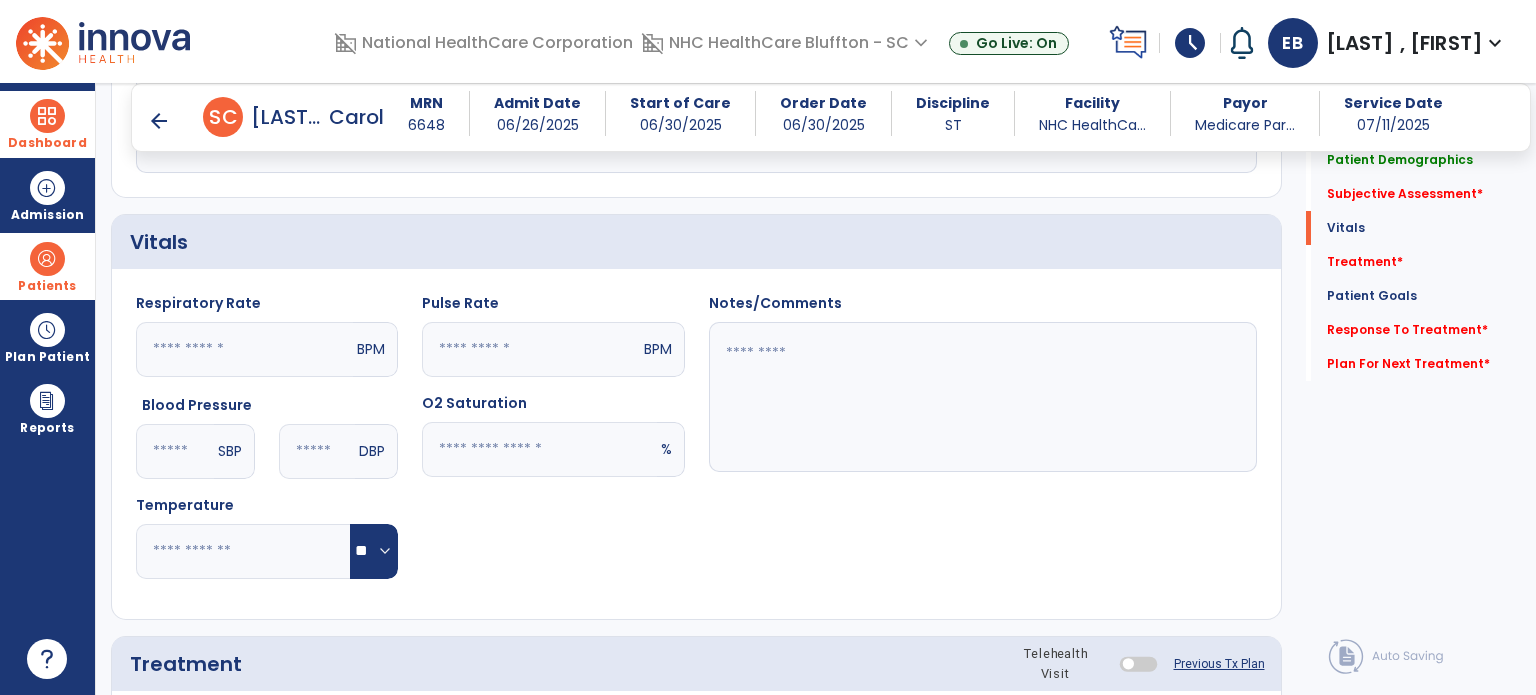 scroll, scrollTop: 1005, scrollLeft: 0, axis: vertical 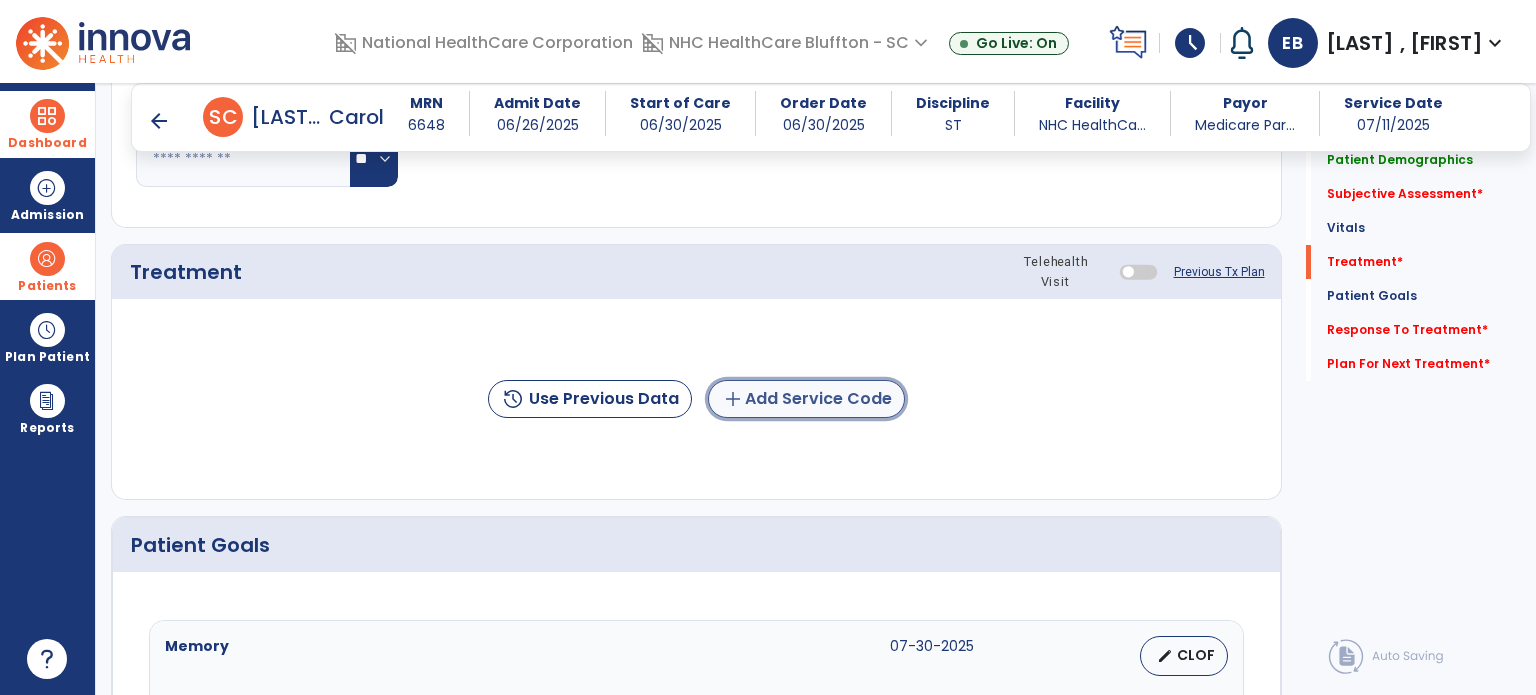 click on "add  Add Service Code" 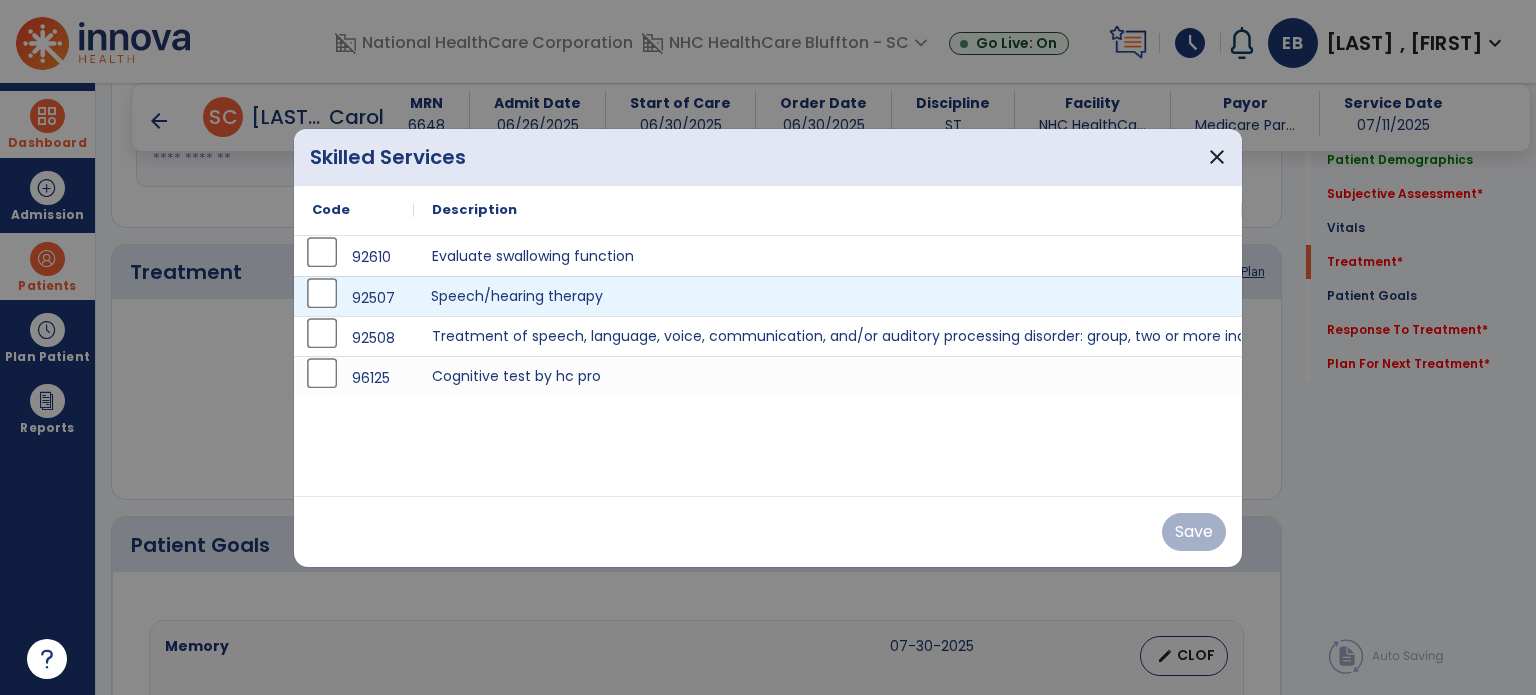 click on "Speech/hearing therapy" at bounding box center (828, 296) 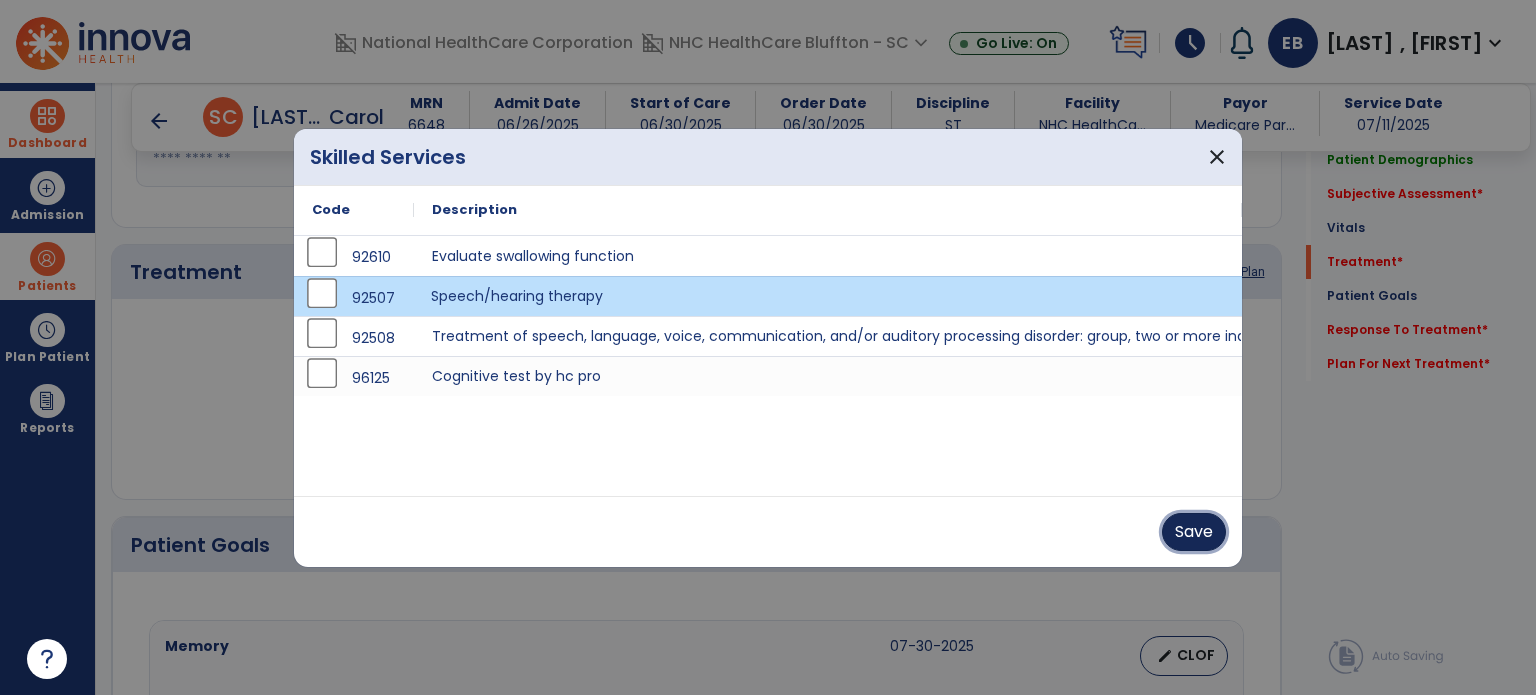 click on "Save" at bounding box center [1194, 532] 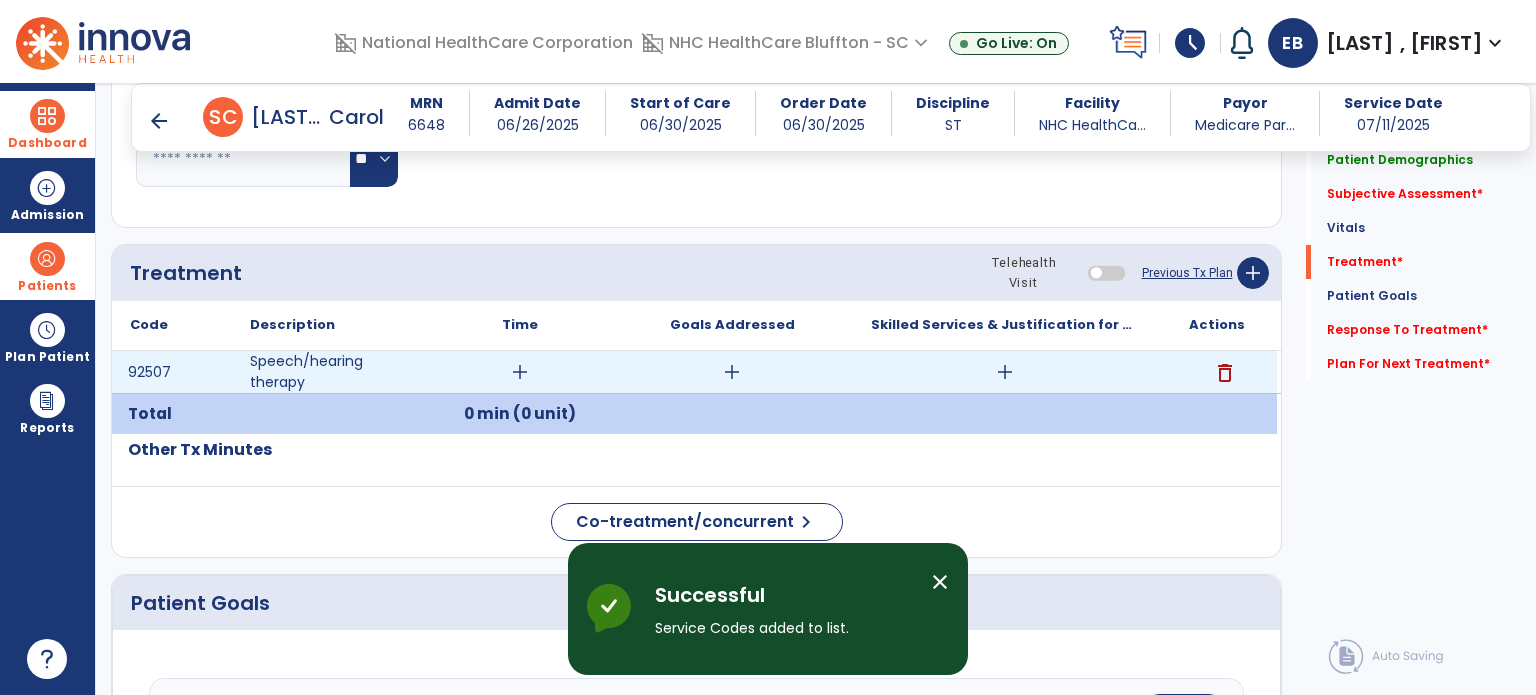 click on "add" at bounding box center (1005, 372) 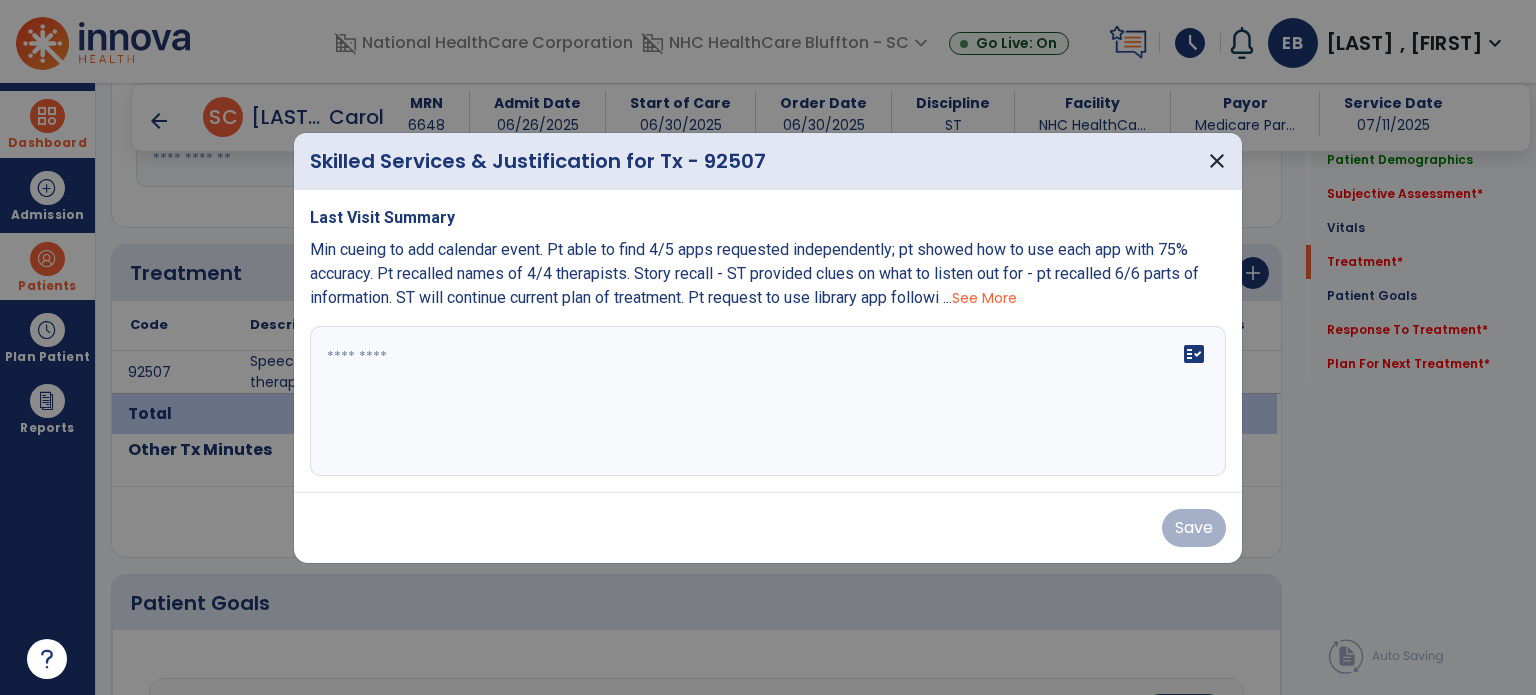 click on "fact_check" at bounding box center [768, 401] 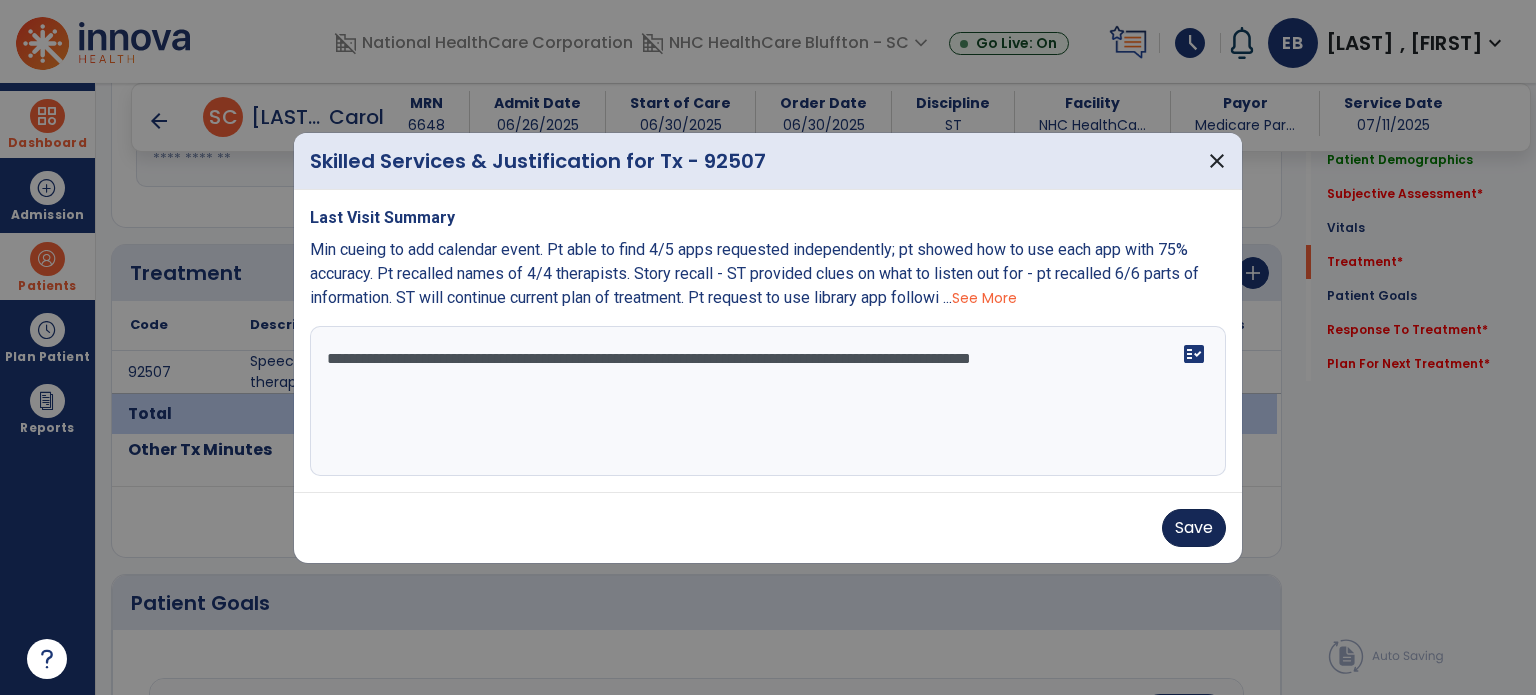 type on "**********" 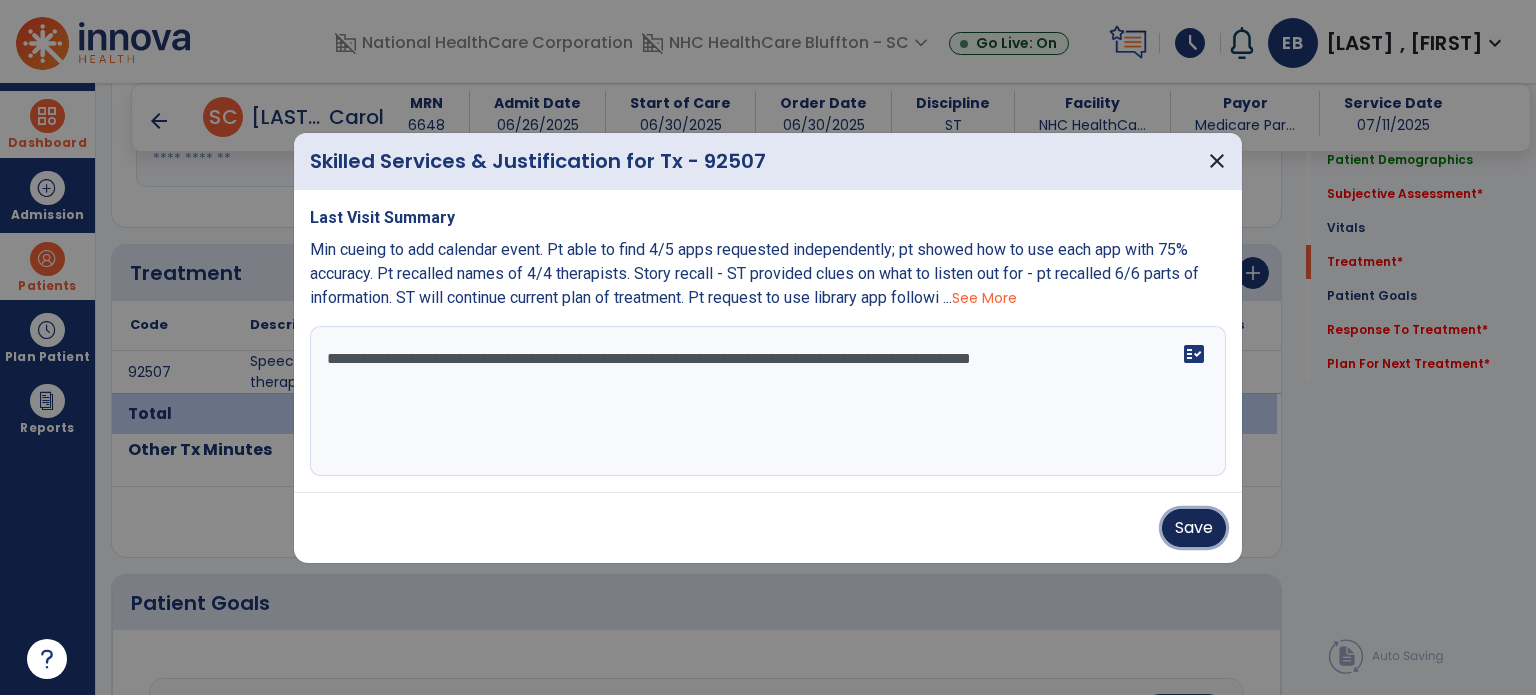 click on "Save" at bounding box center (1194, 528) 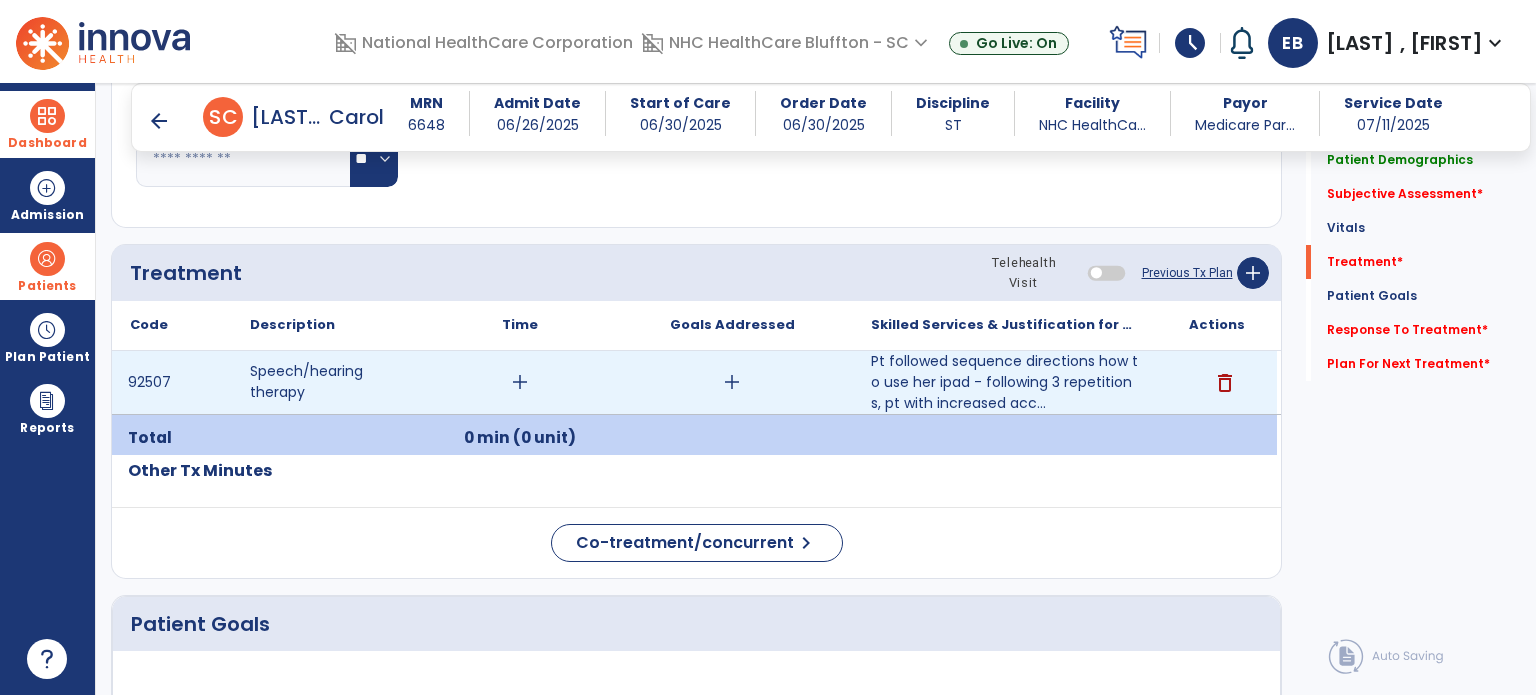 click on "add" at bounding box center (520, 382) 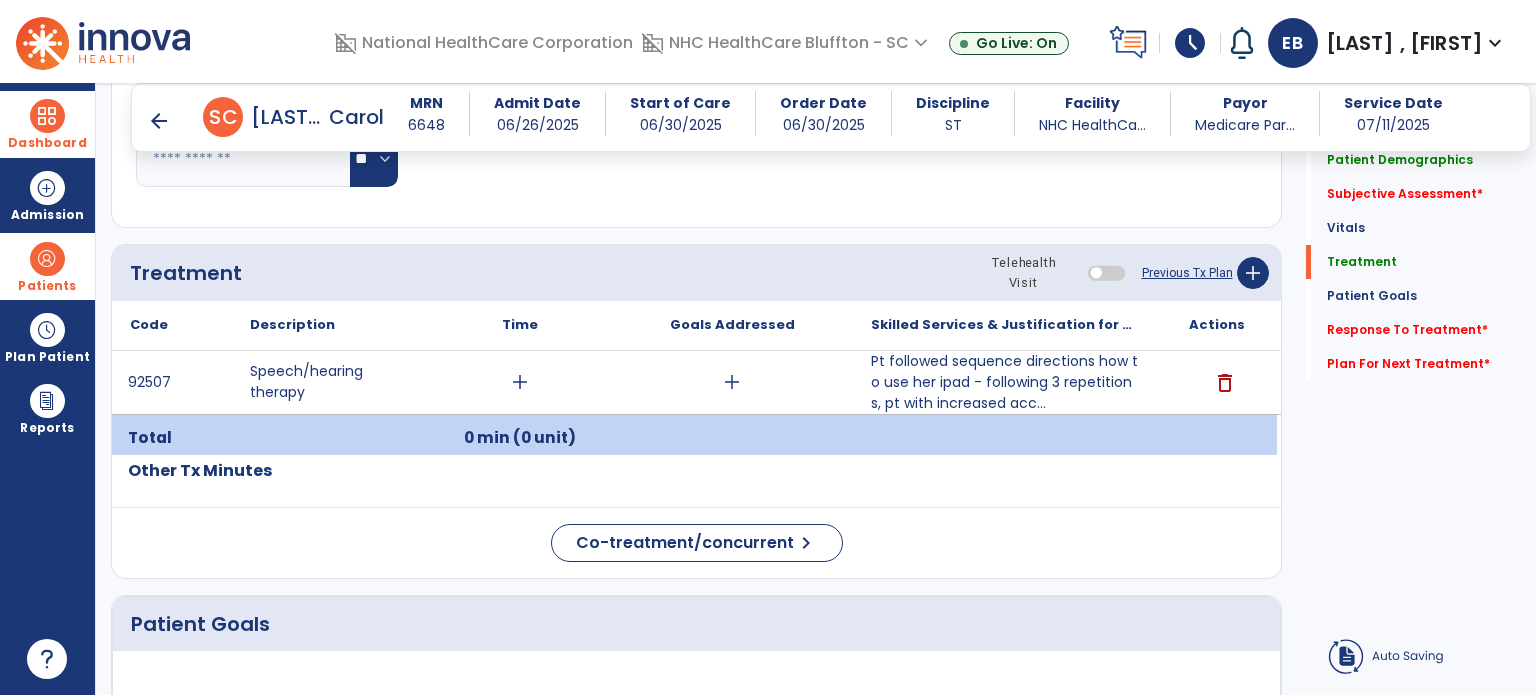 click on "arrow_back" at bounding box center (159, 121) 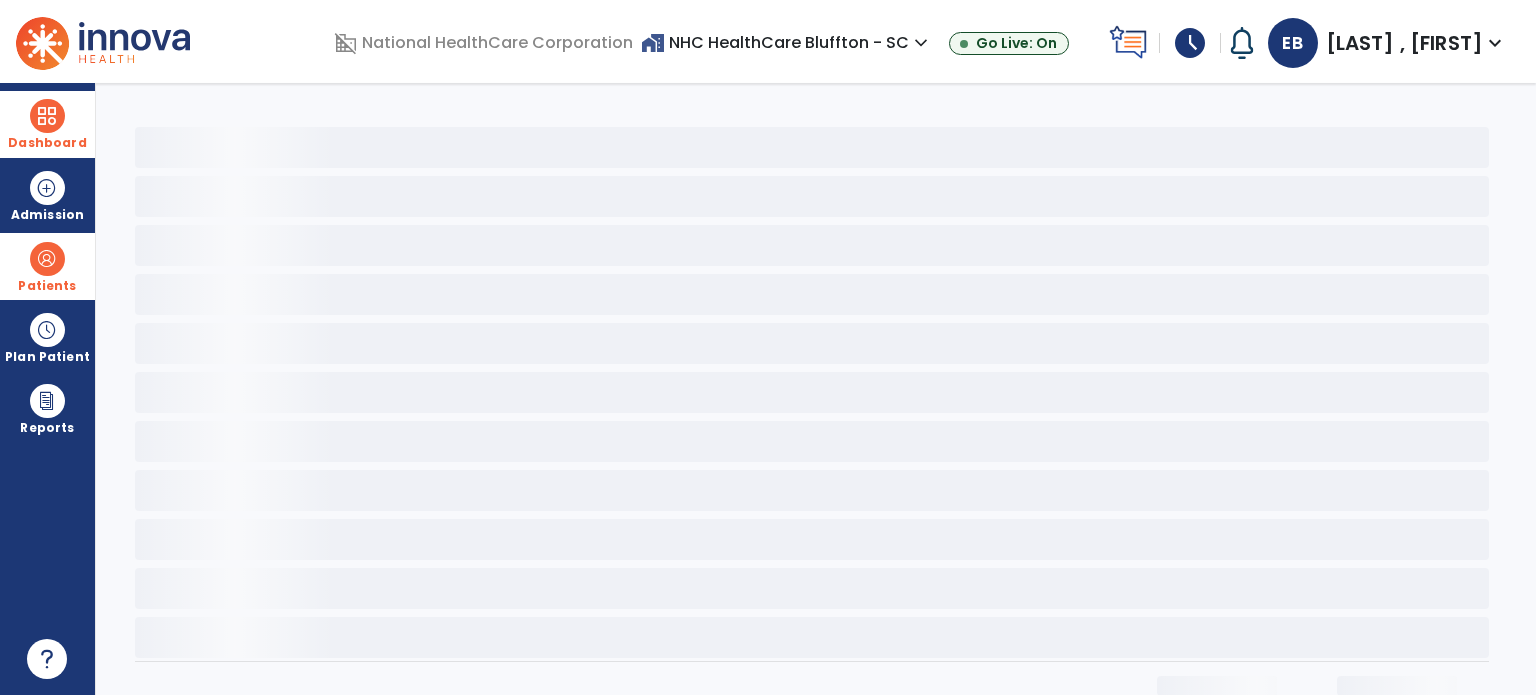 click 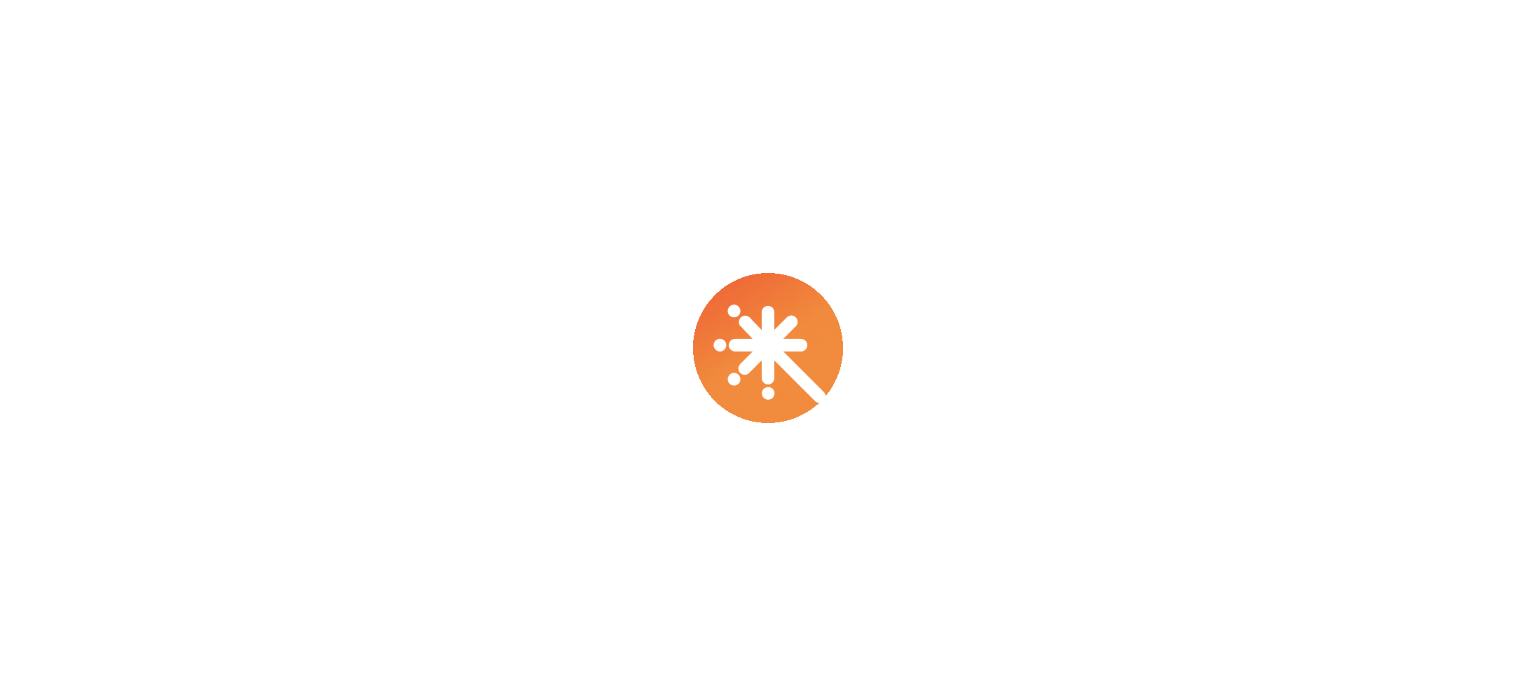 scroll, scrollTop: 0, scrollLeft: 0, axis: both 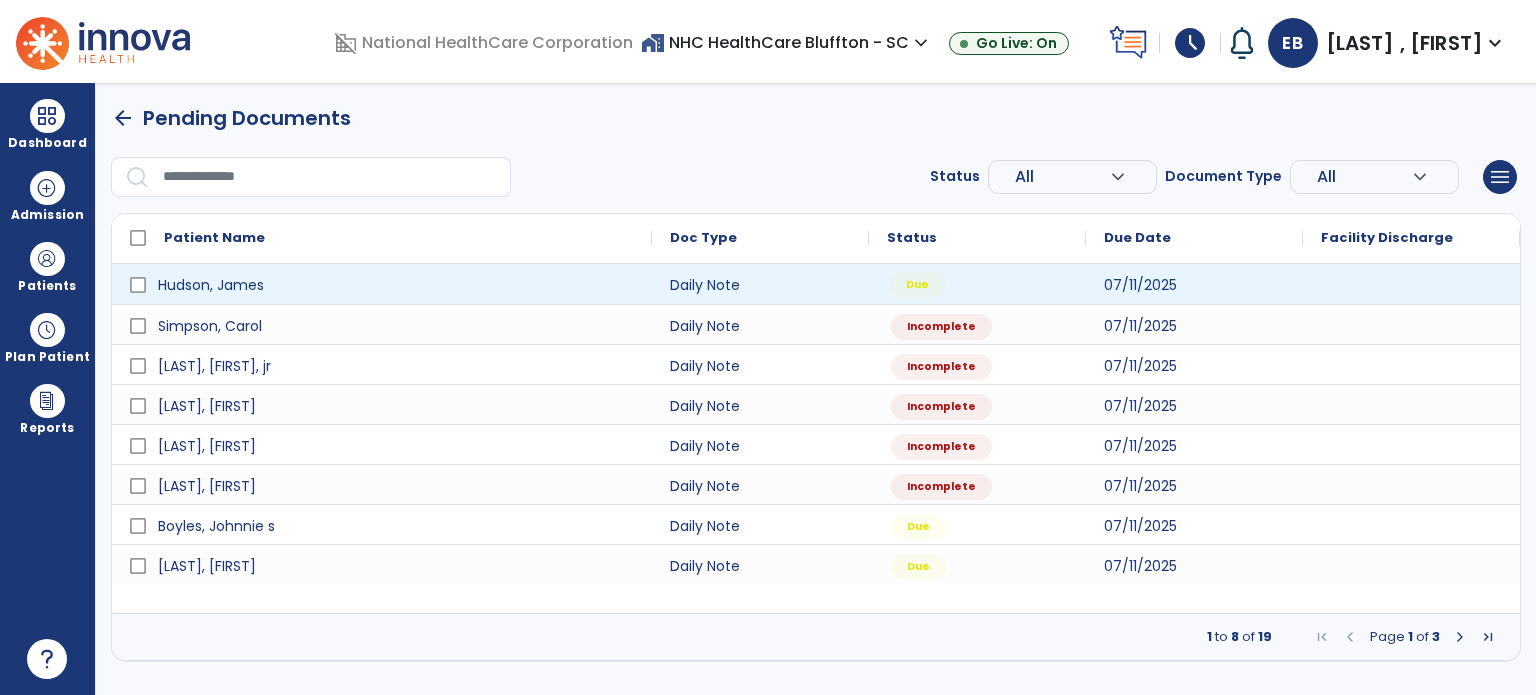 click on "Due" at bounding box center (977, 284) 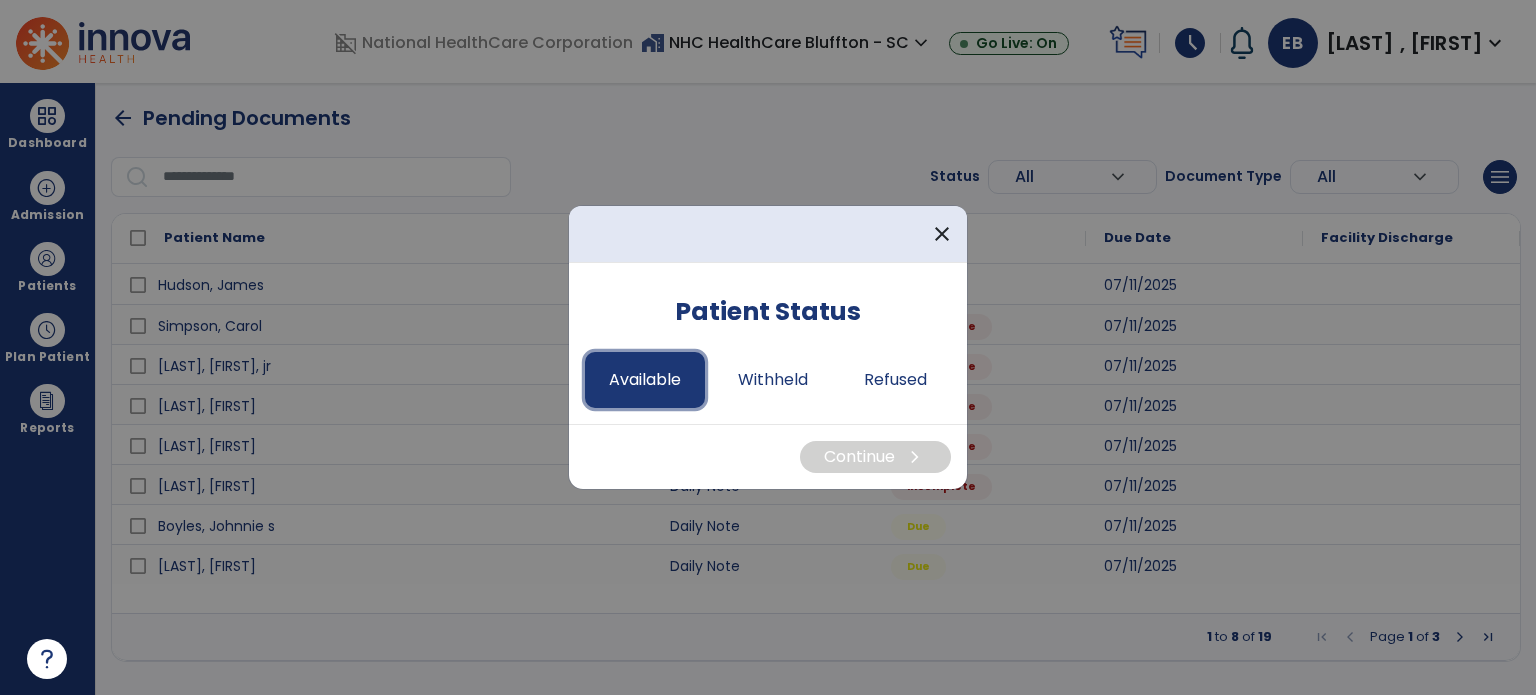 click on "Available" at bounding box center (645, 380) 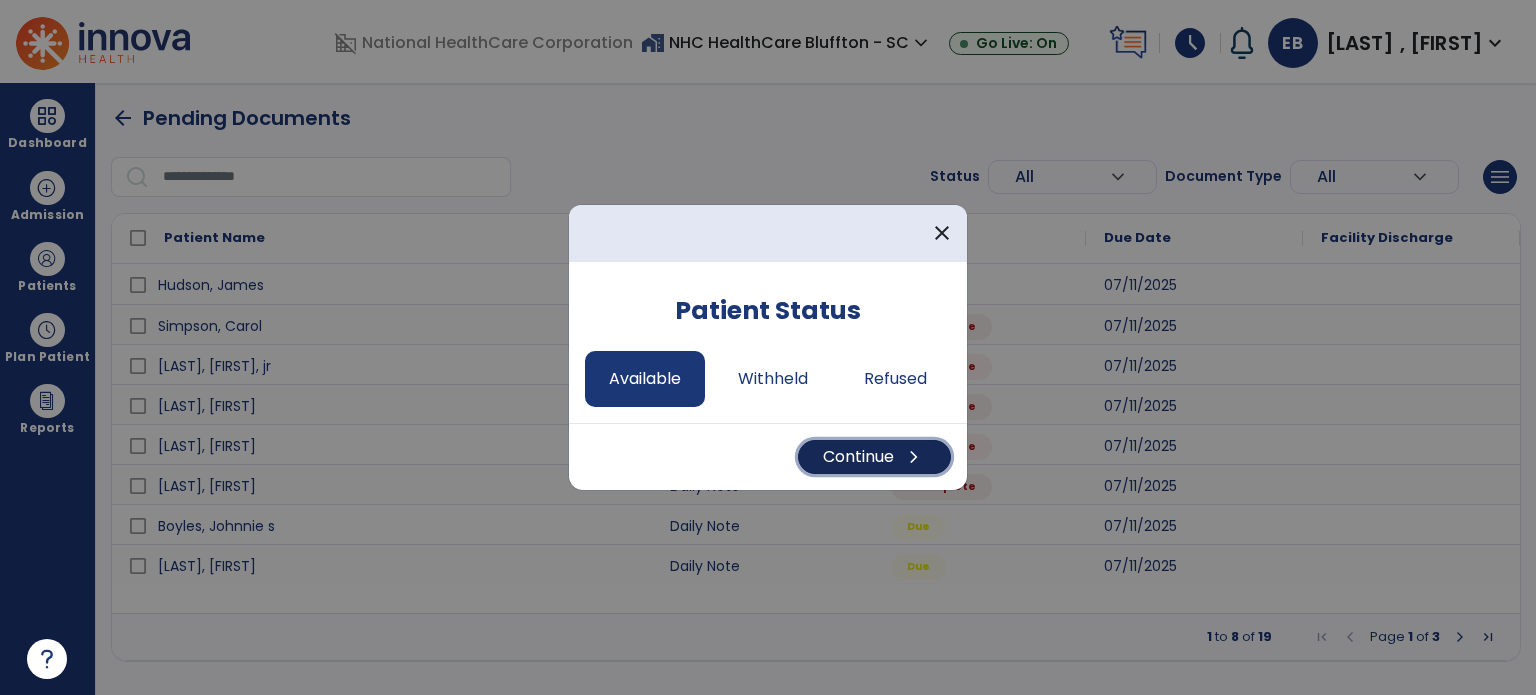 click on "Continue   chevron_right" at bounding box center [874, 457] 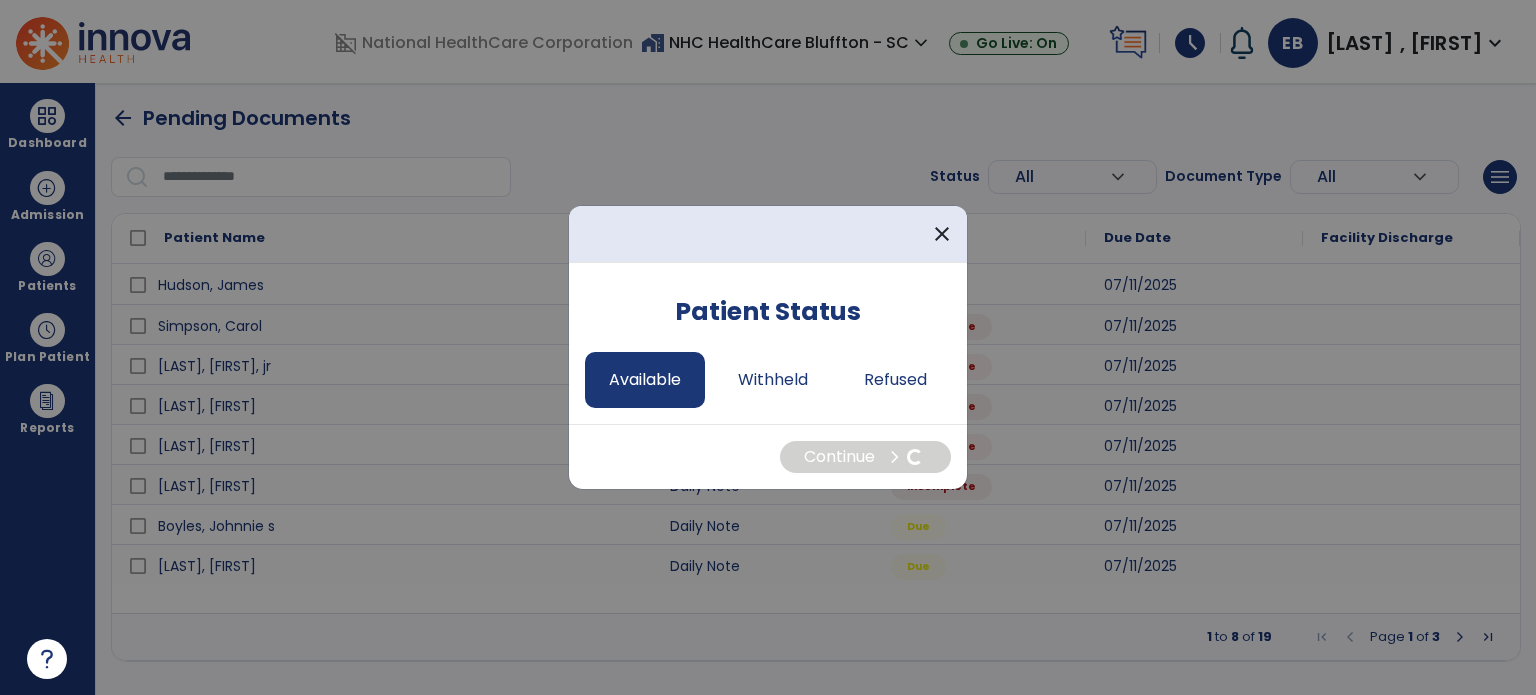select on "*" 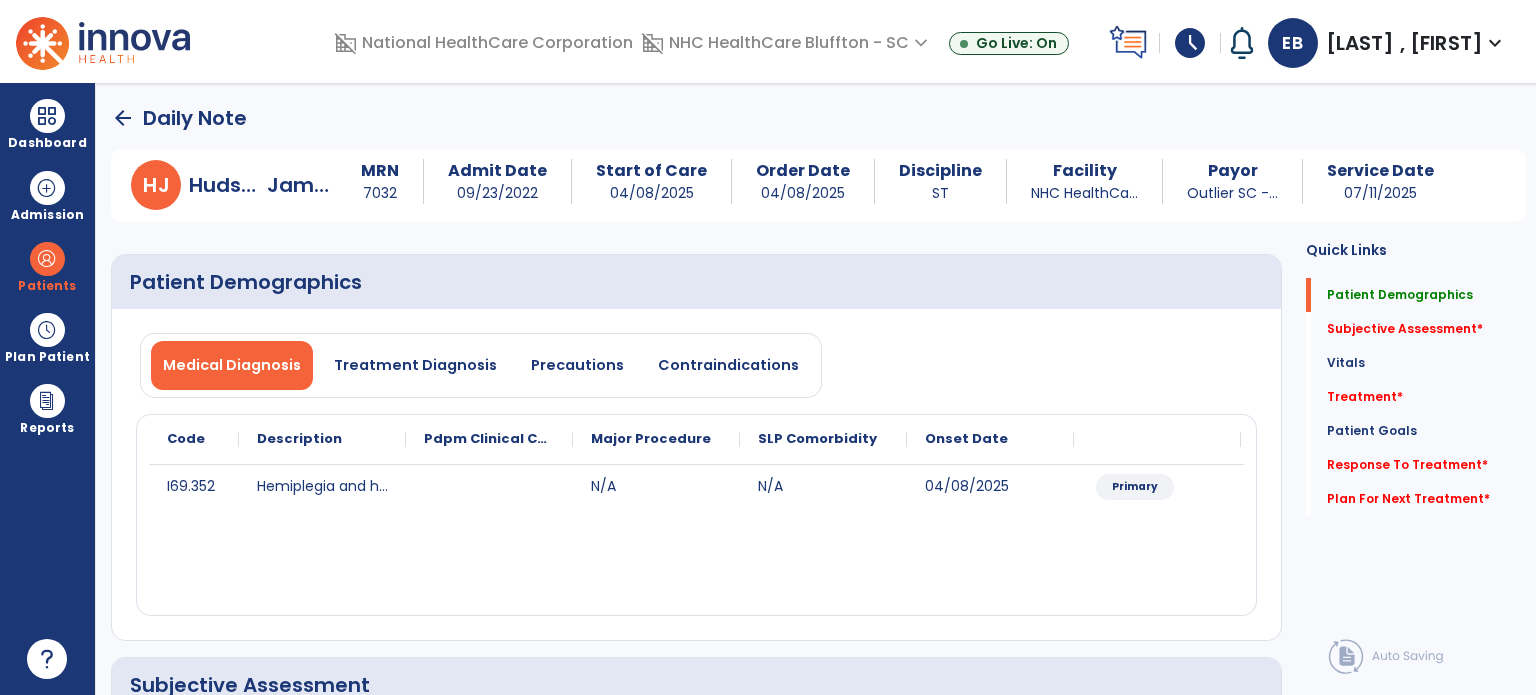 click on "SLP Comorbidity" 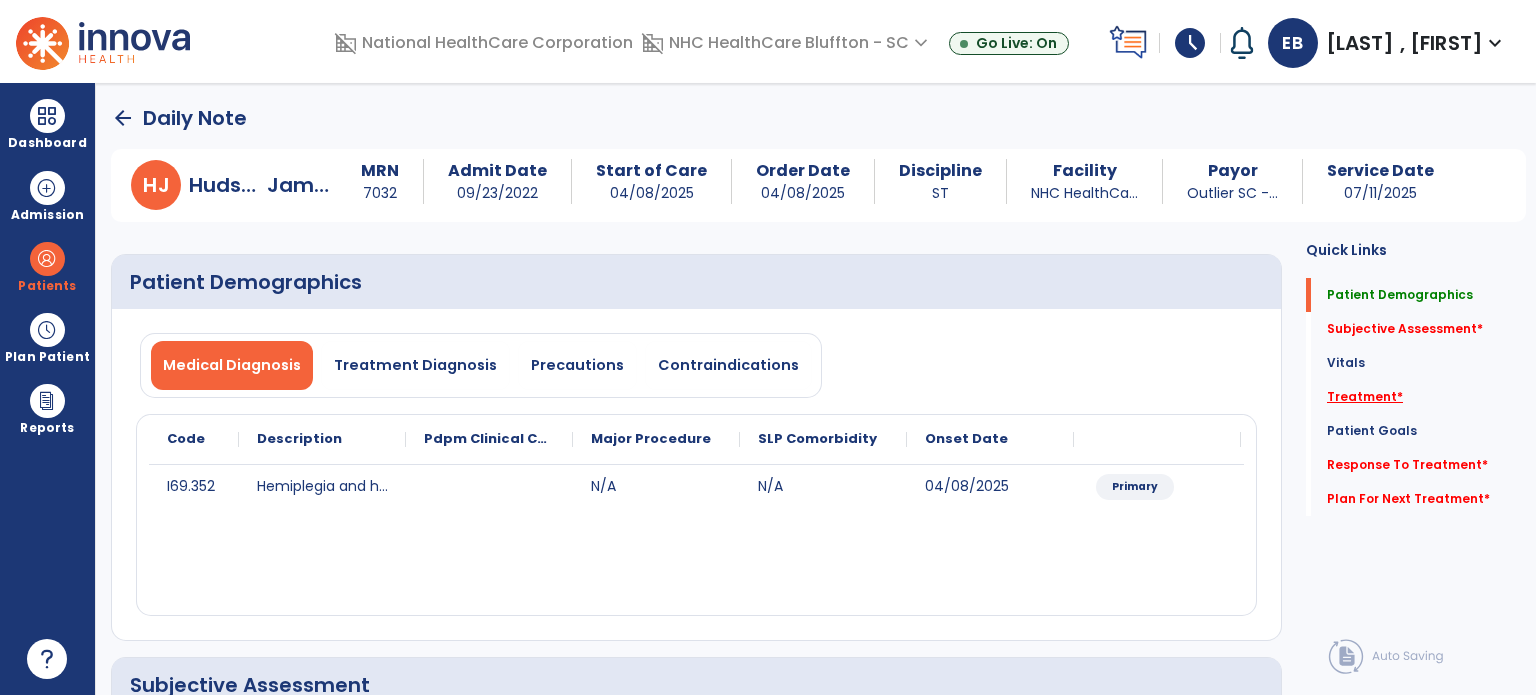 click on "Treatment   *" 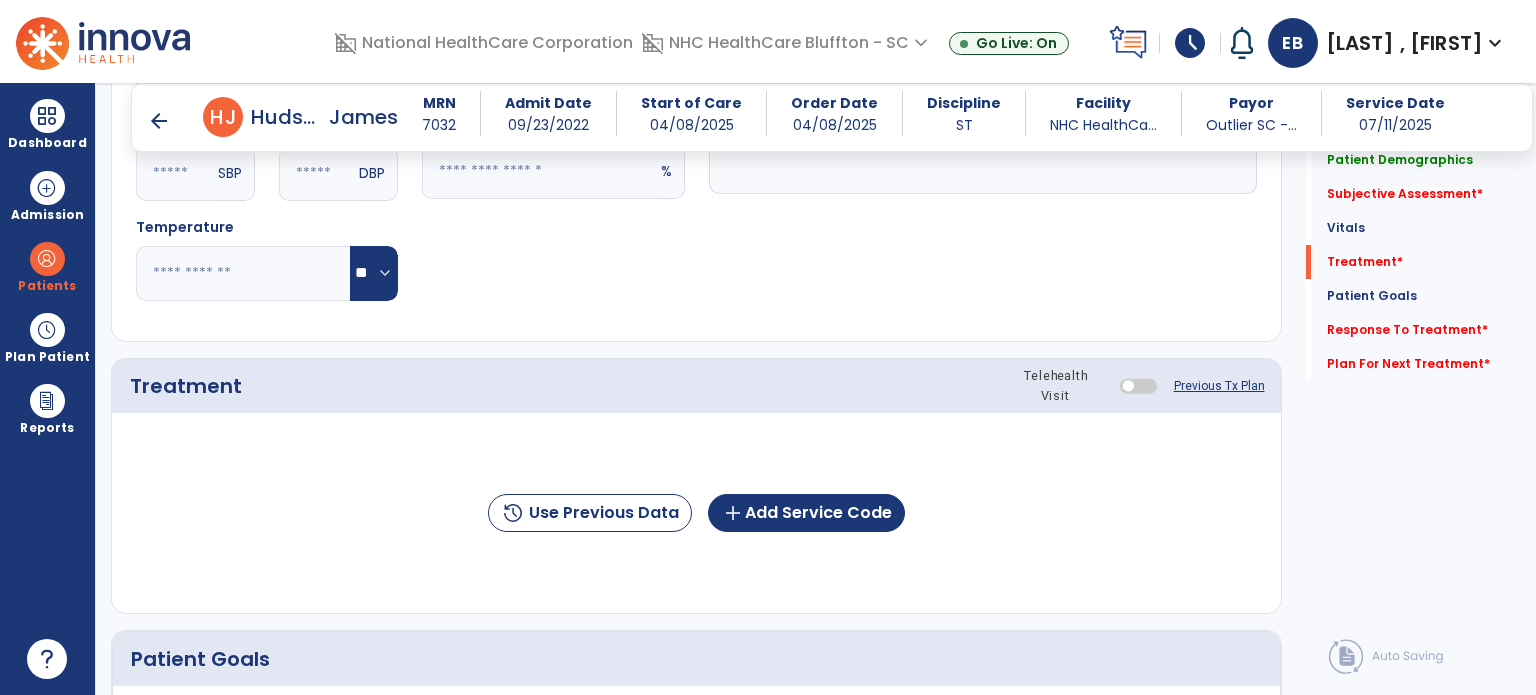 scroll, scrollTop: 1116, scrollLeft: 0, axis: vertical 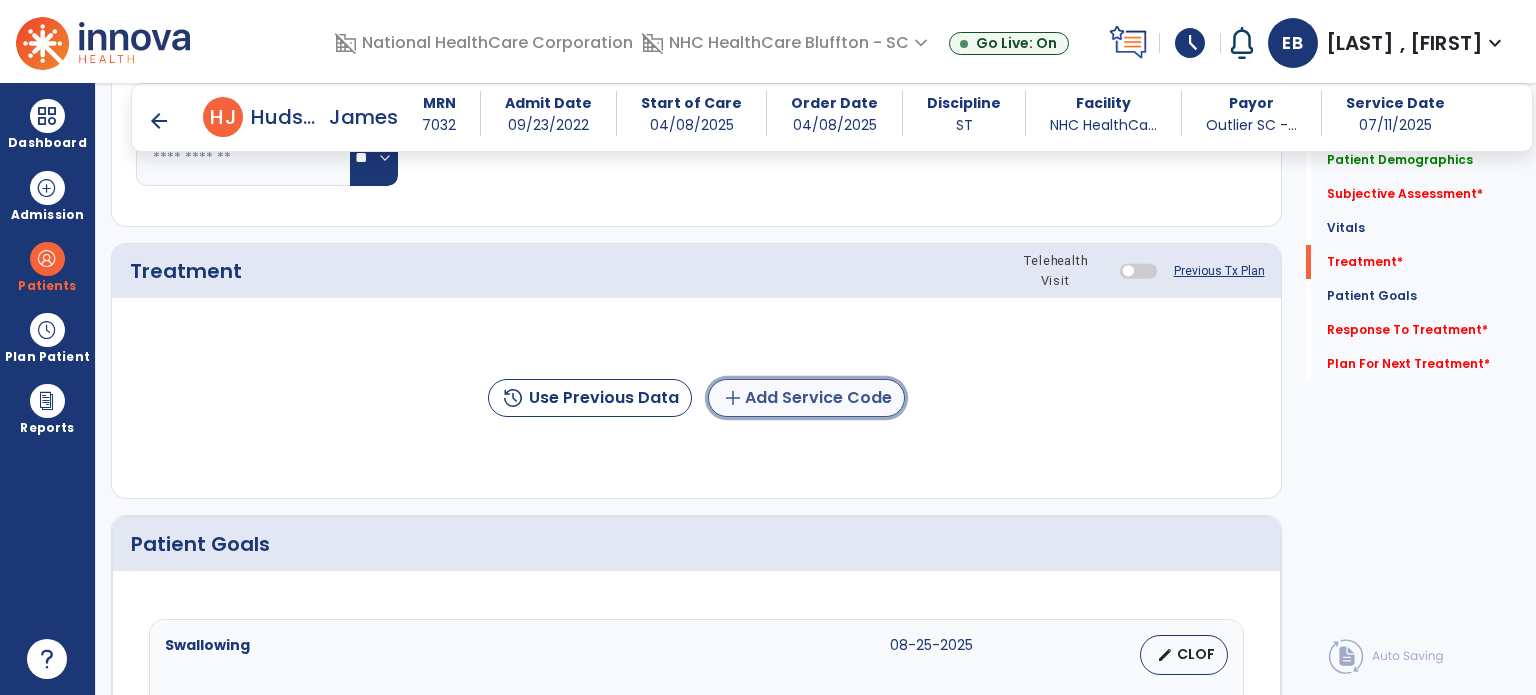 click on "add  Add Service Code" 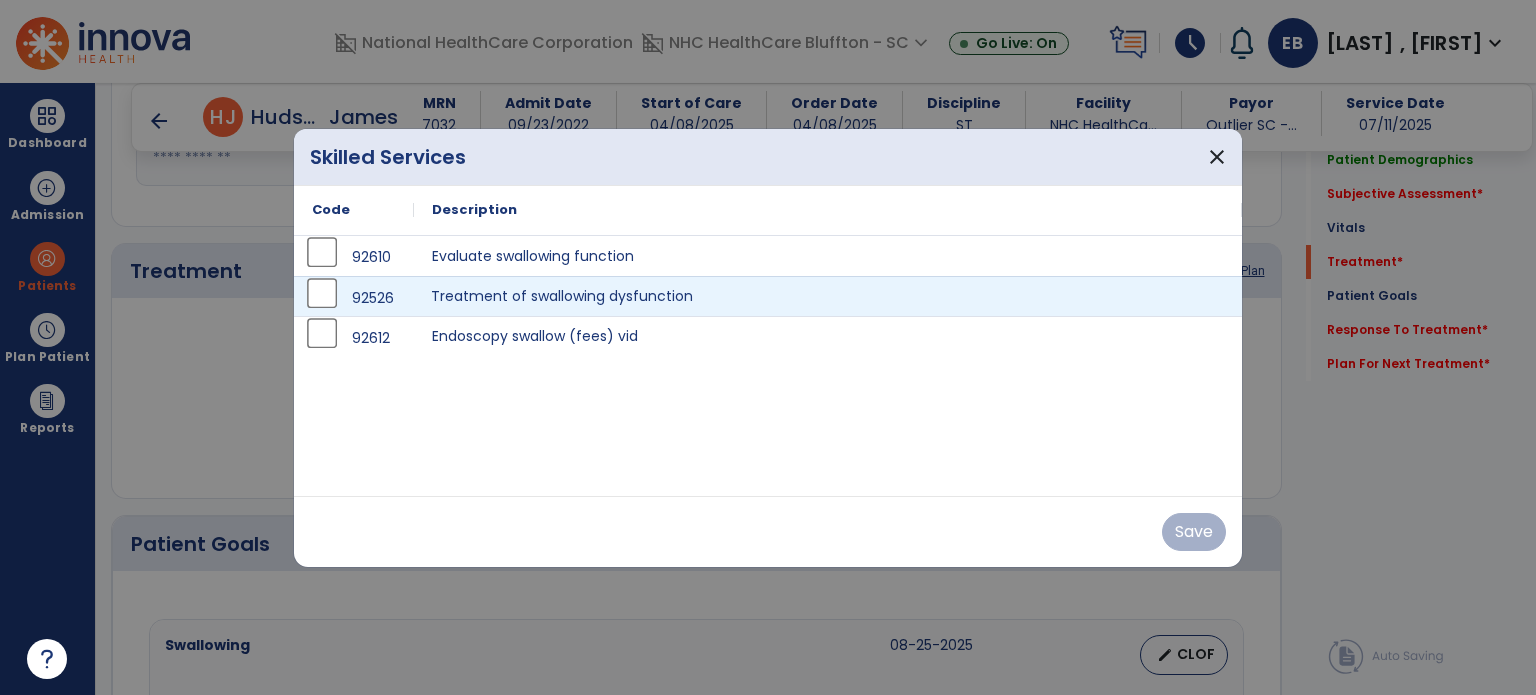 click on "Treatment of swallowing dysfunction" at bounding box center (828, 296) 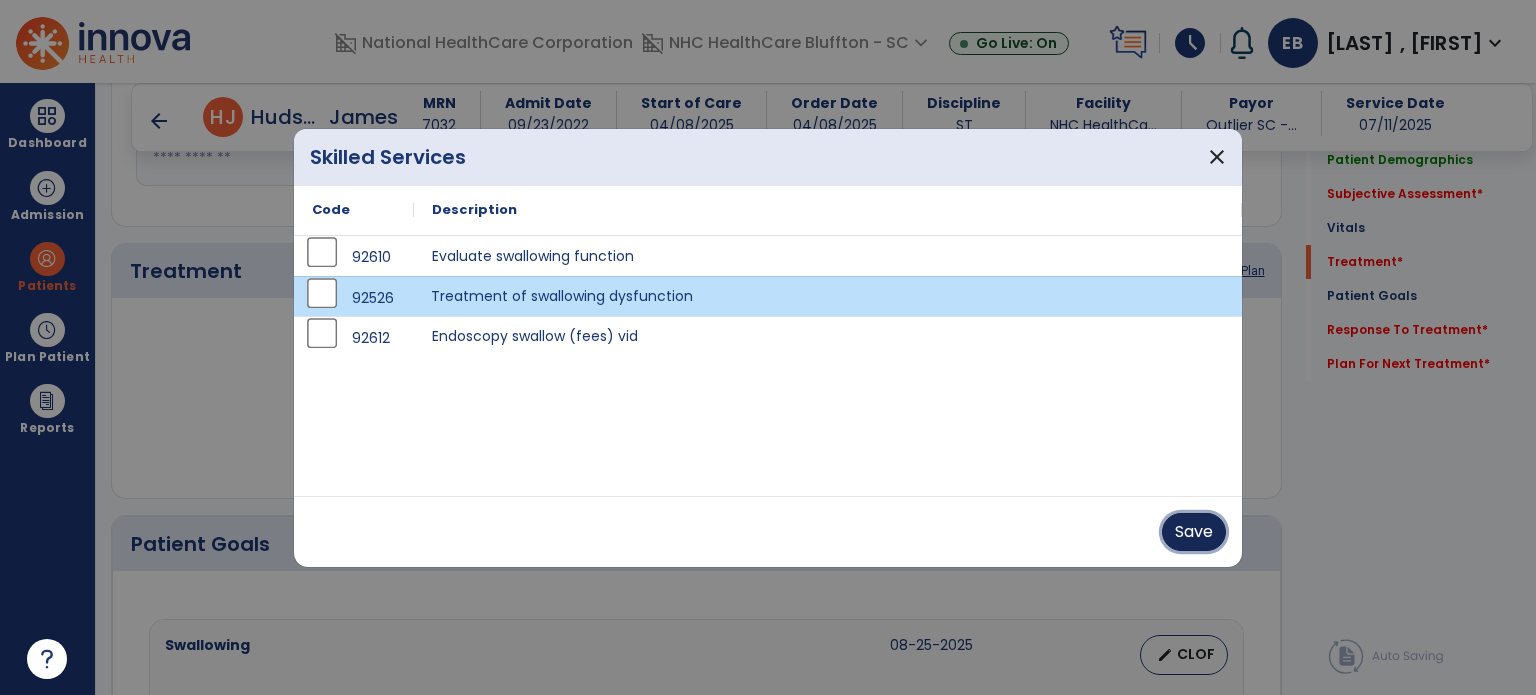 click on "Save" at bounding box center (1194, 532) 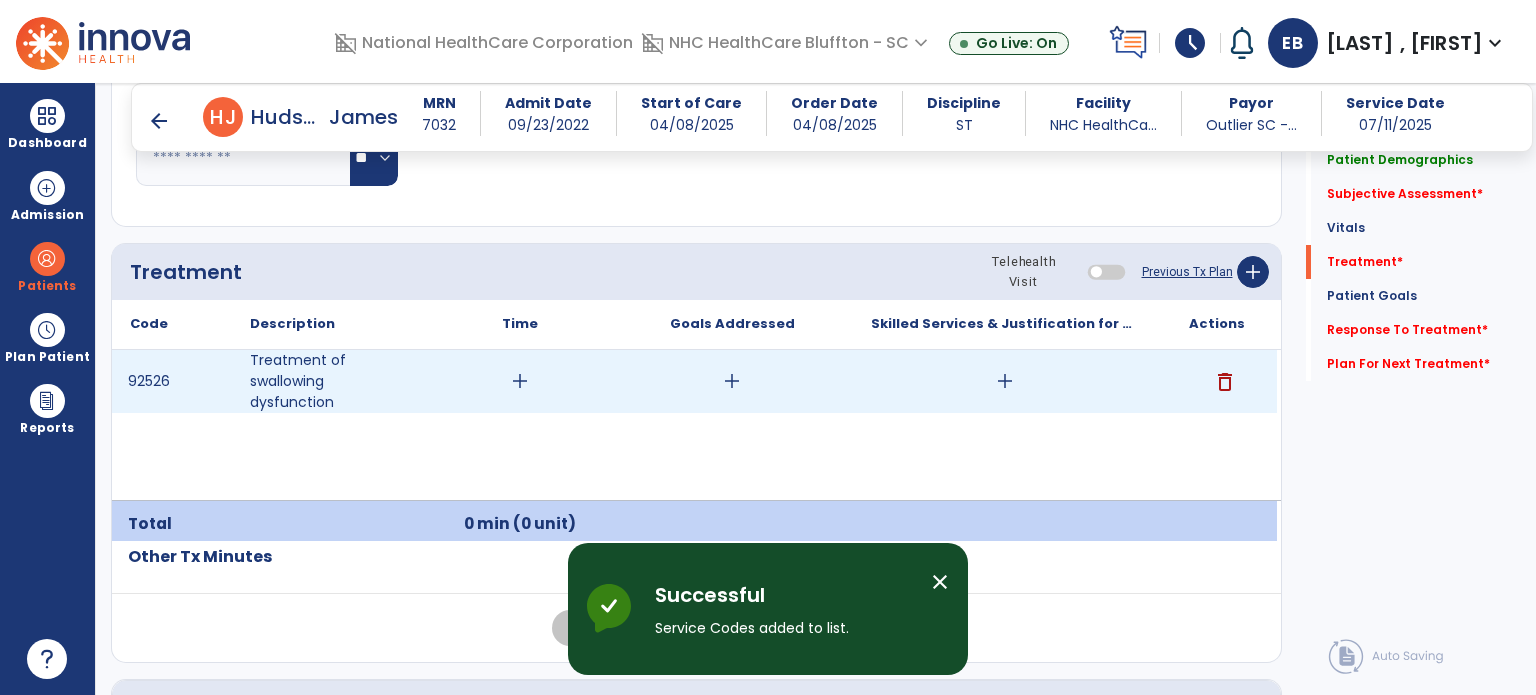click on "add" at bounding box center [520, 381] 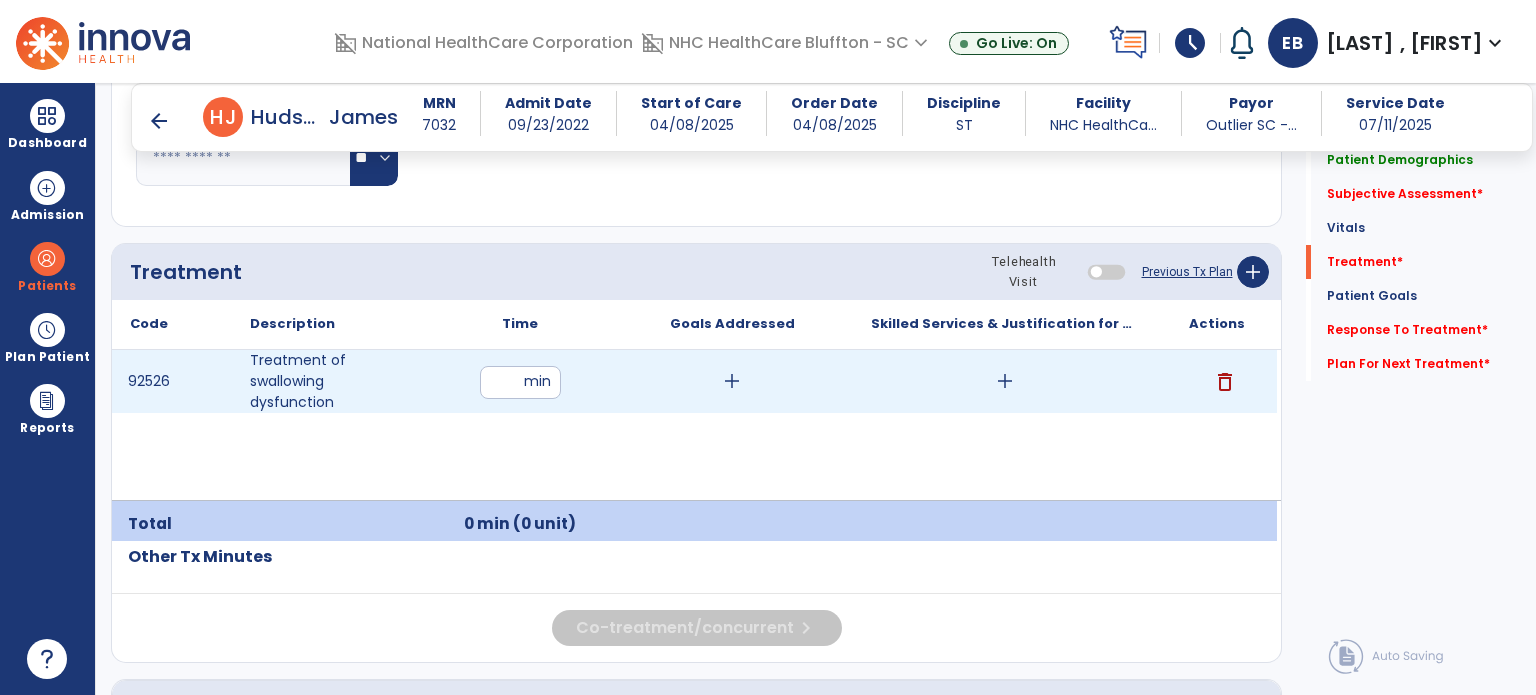 type on "**" 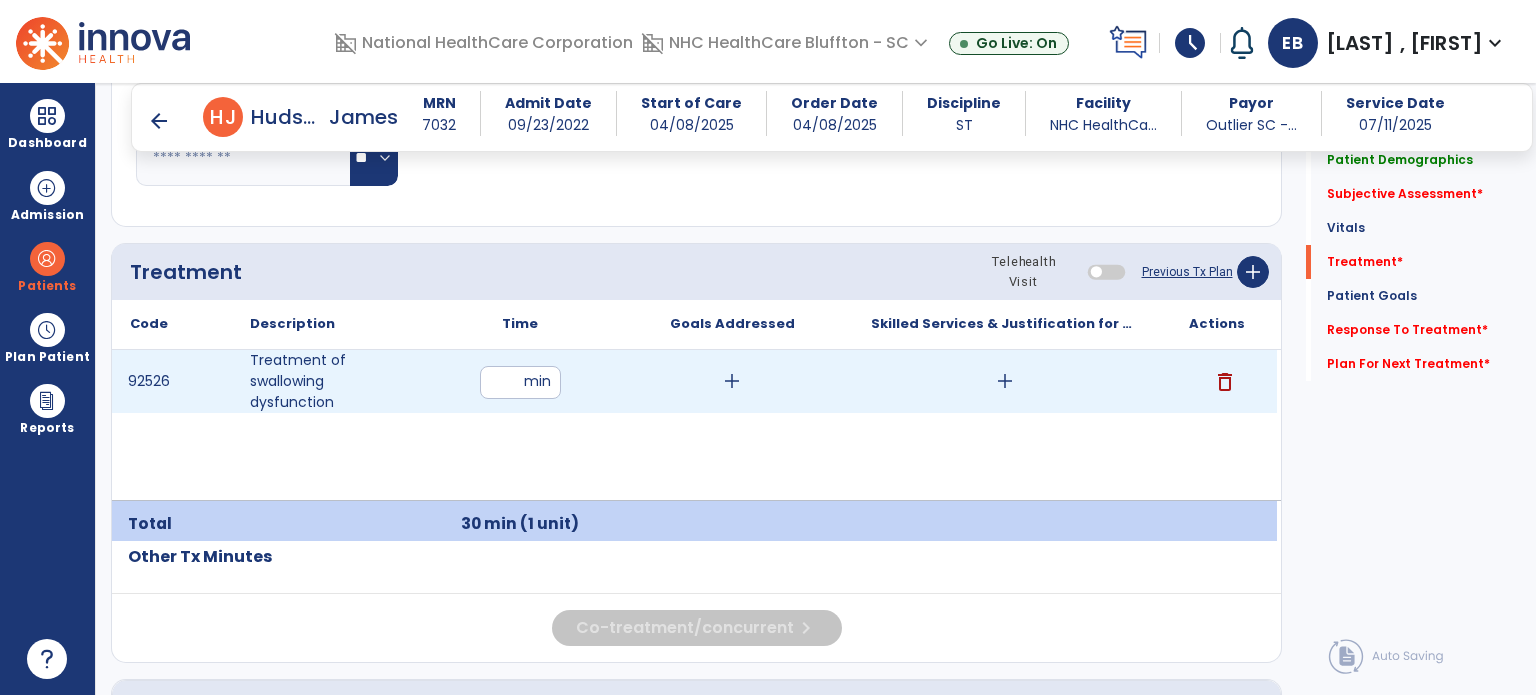 click on "add" at bounding box center (1005, 381) 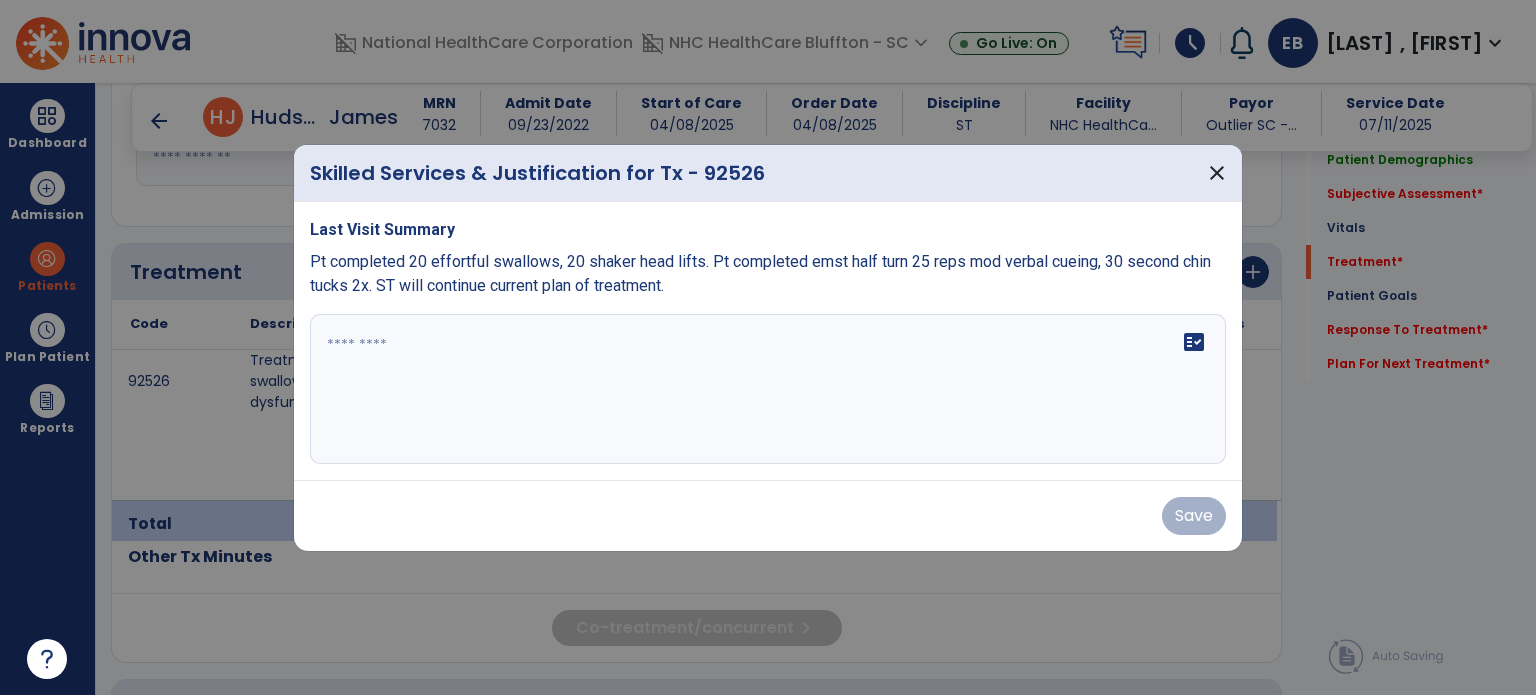 click on "fact_check" at bounding box center (768, 389) 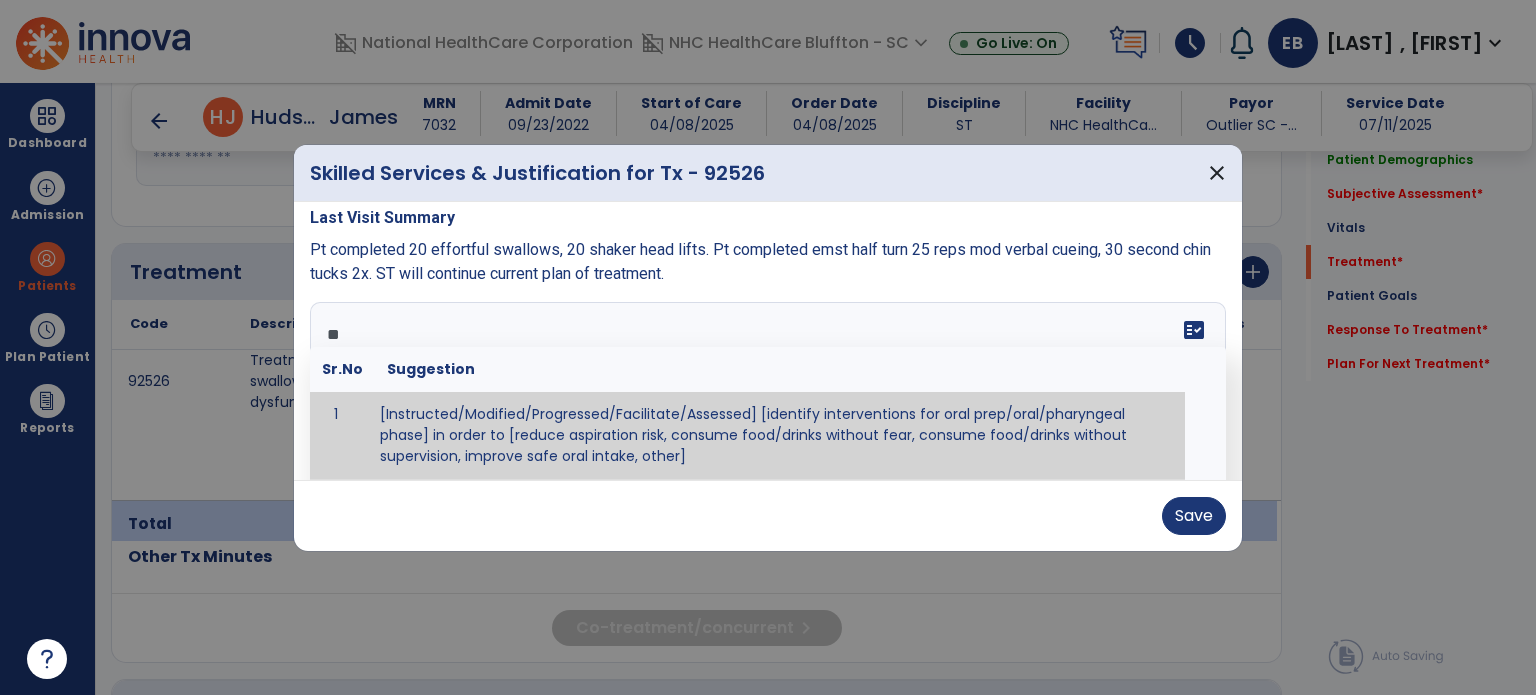 scroll, scrollTop: 0, scrollLeft: 0, axis: both 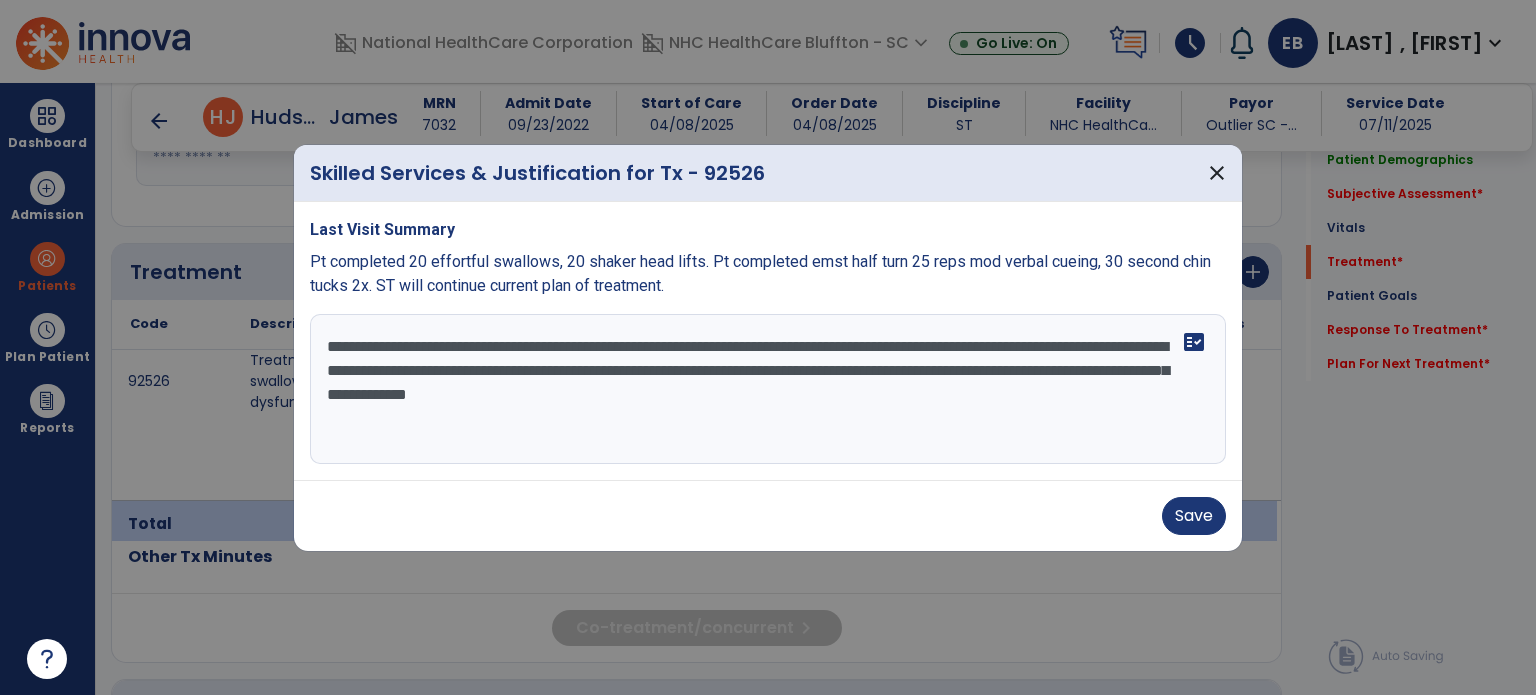 click on "**********" at bounding box center (768, 389) 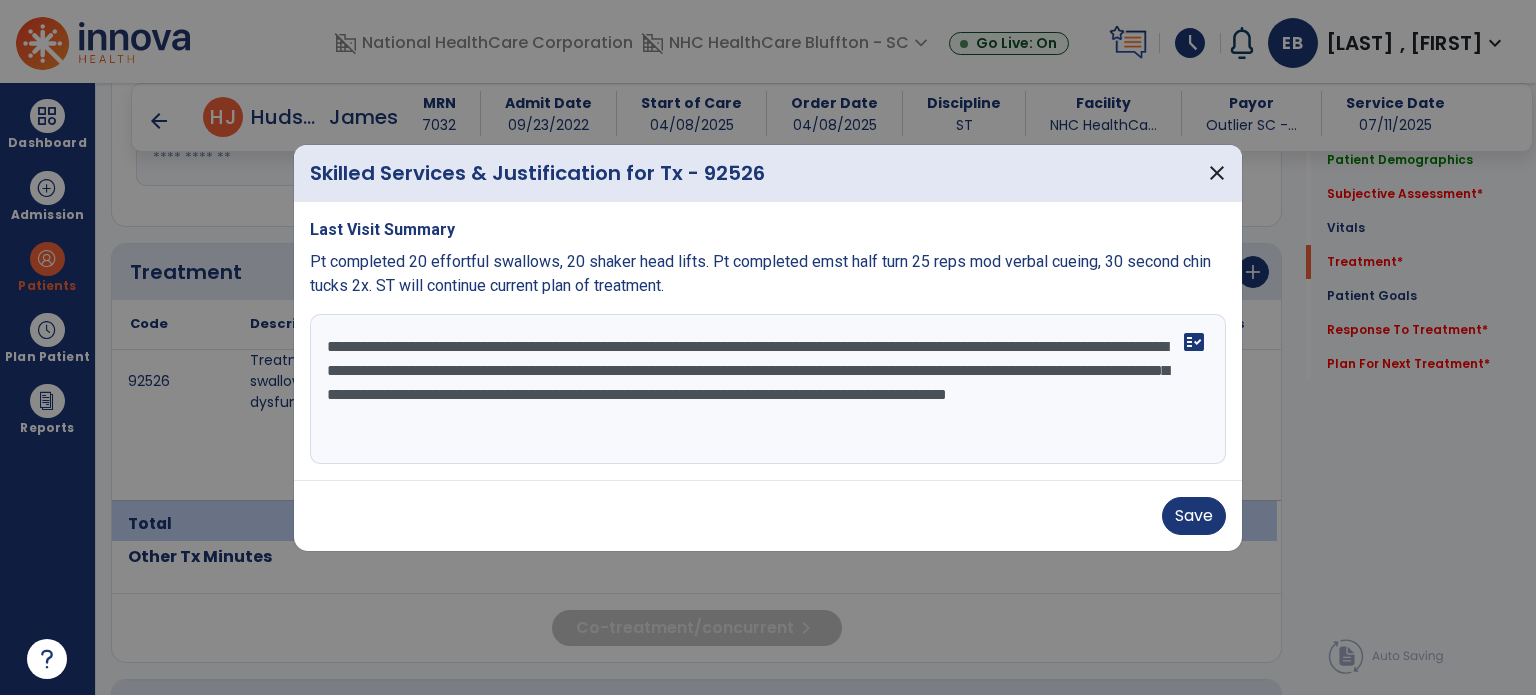 click on "**********" at bounding box center [768, 389] 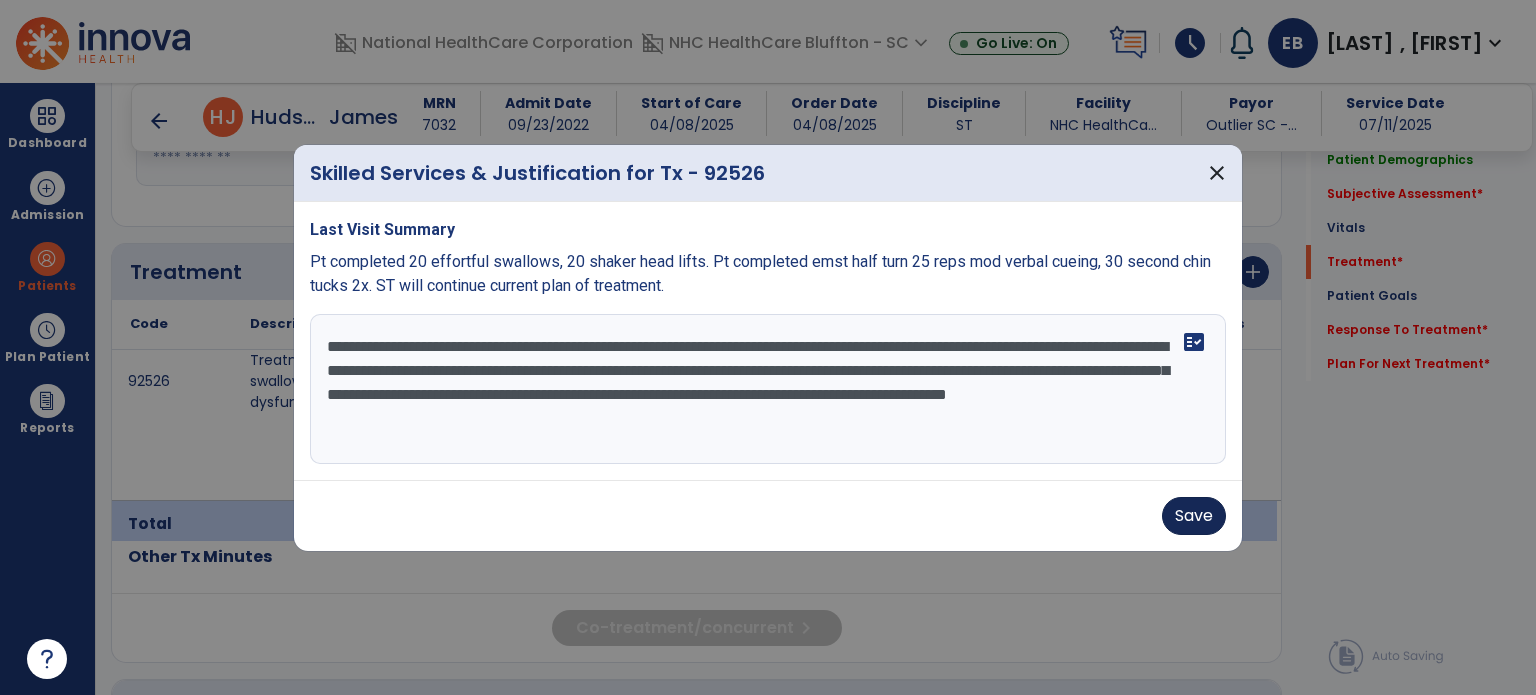 type on "**********" 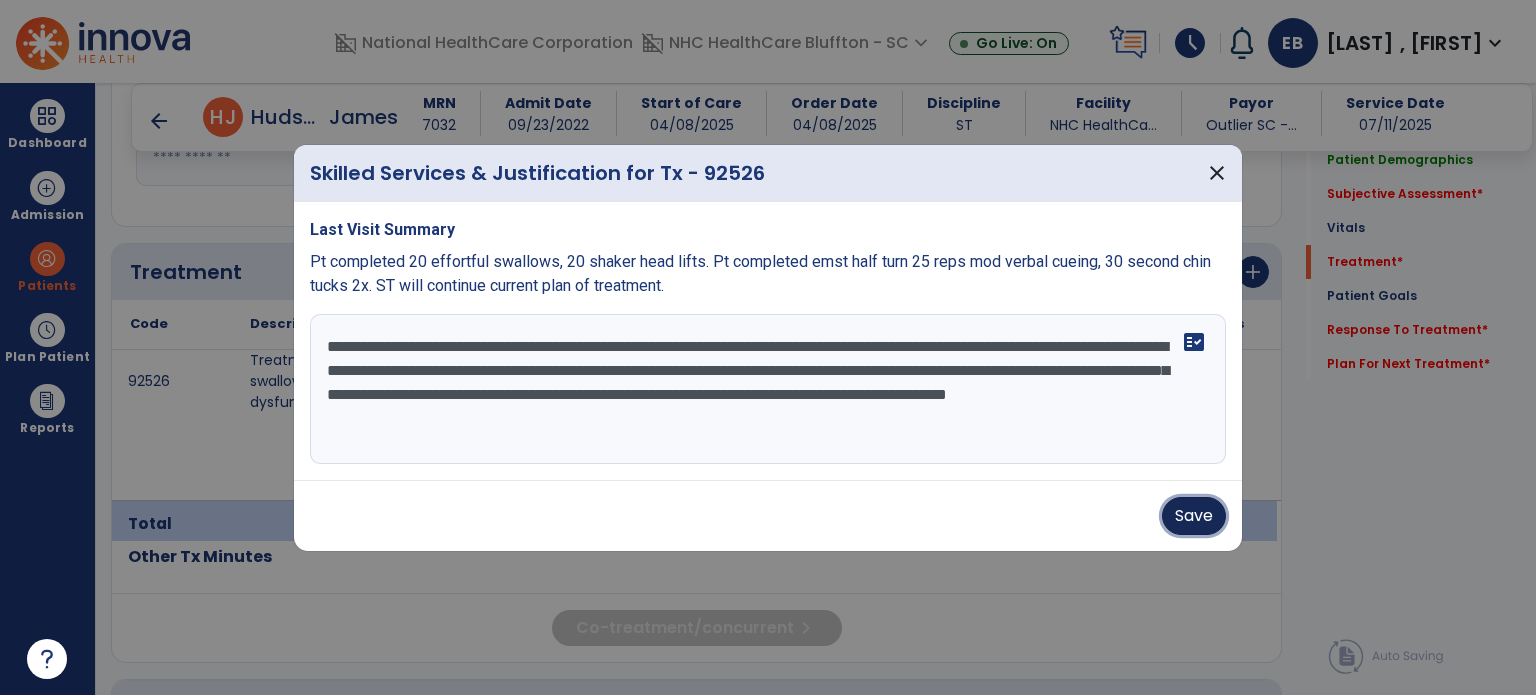 click on "Save" at bounding box center [1194, 516] 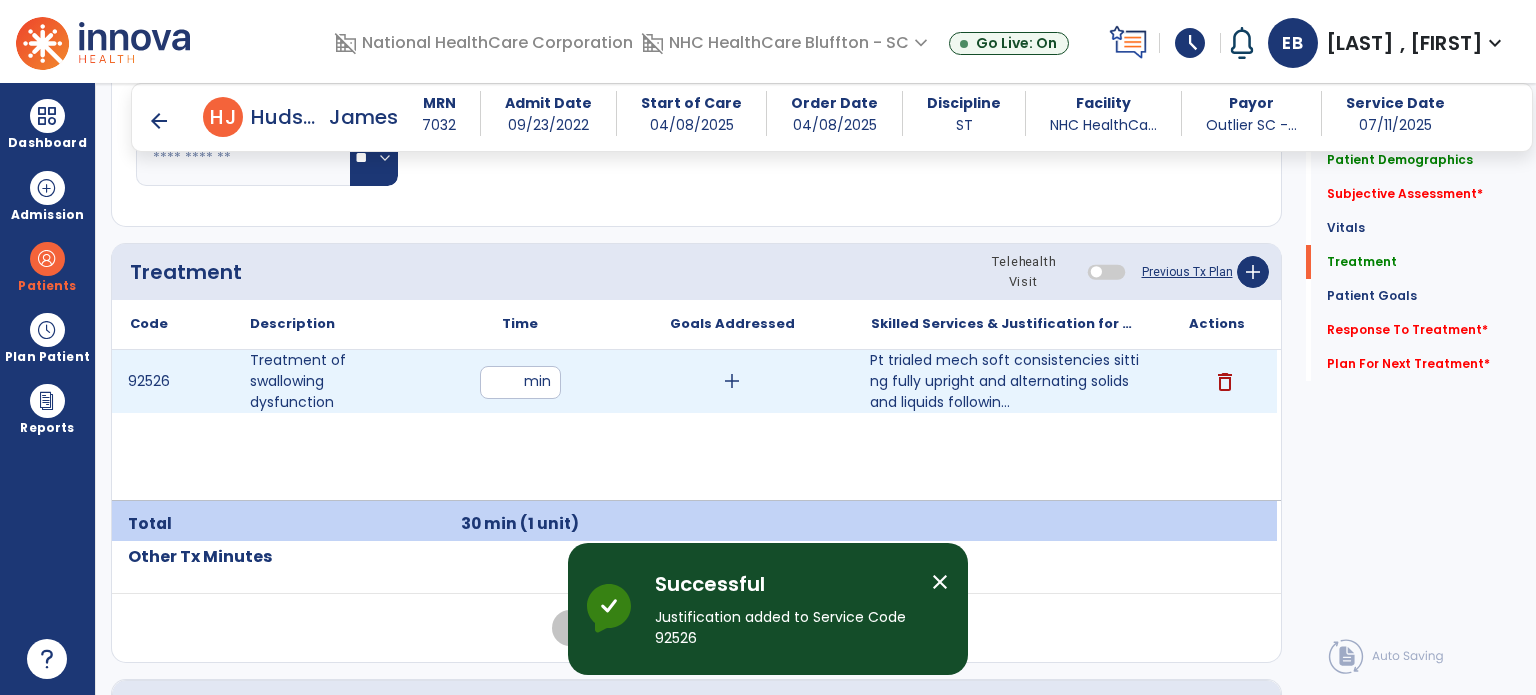 click on "add" at bounding box center [732, 381] 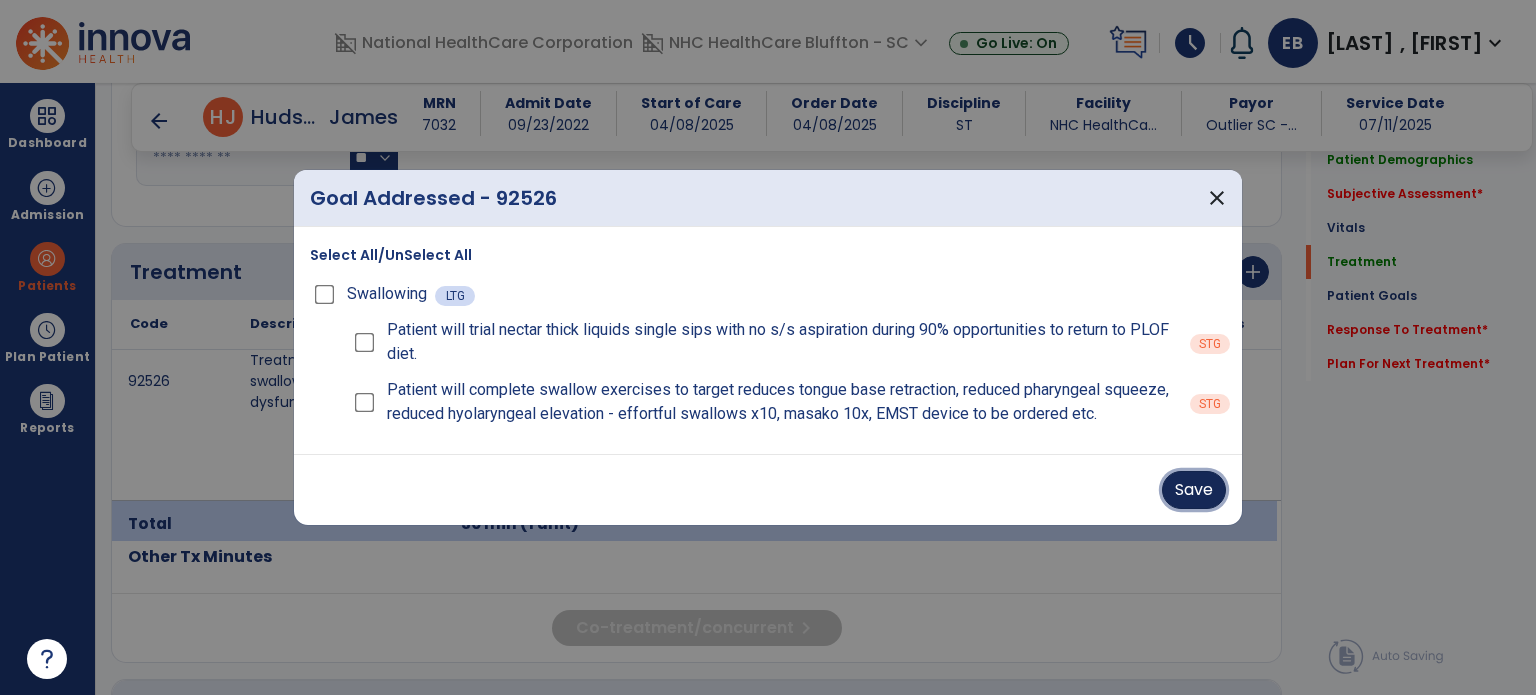 click on "Save" at bounding box center (1194, 490) 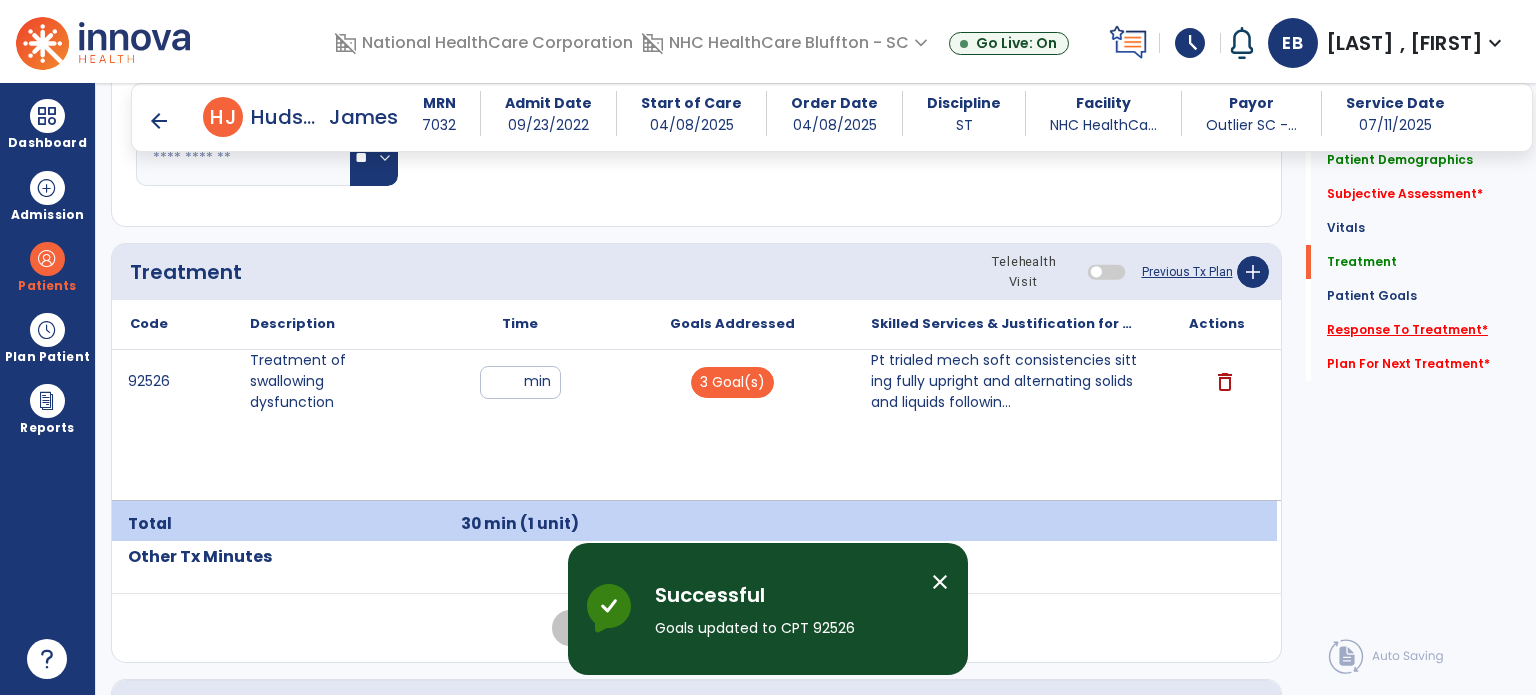 click on "Response To Treatment   *" 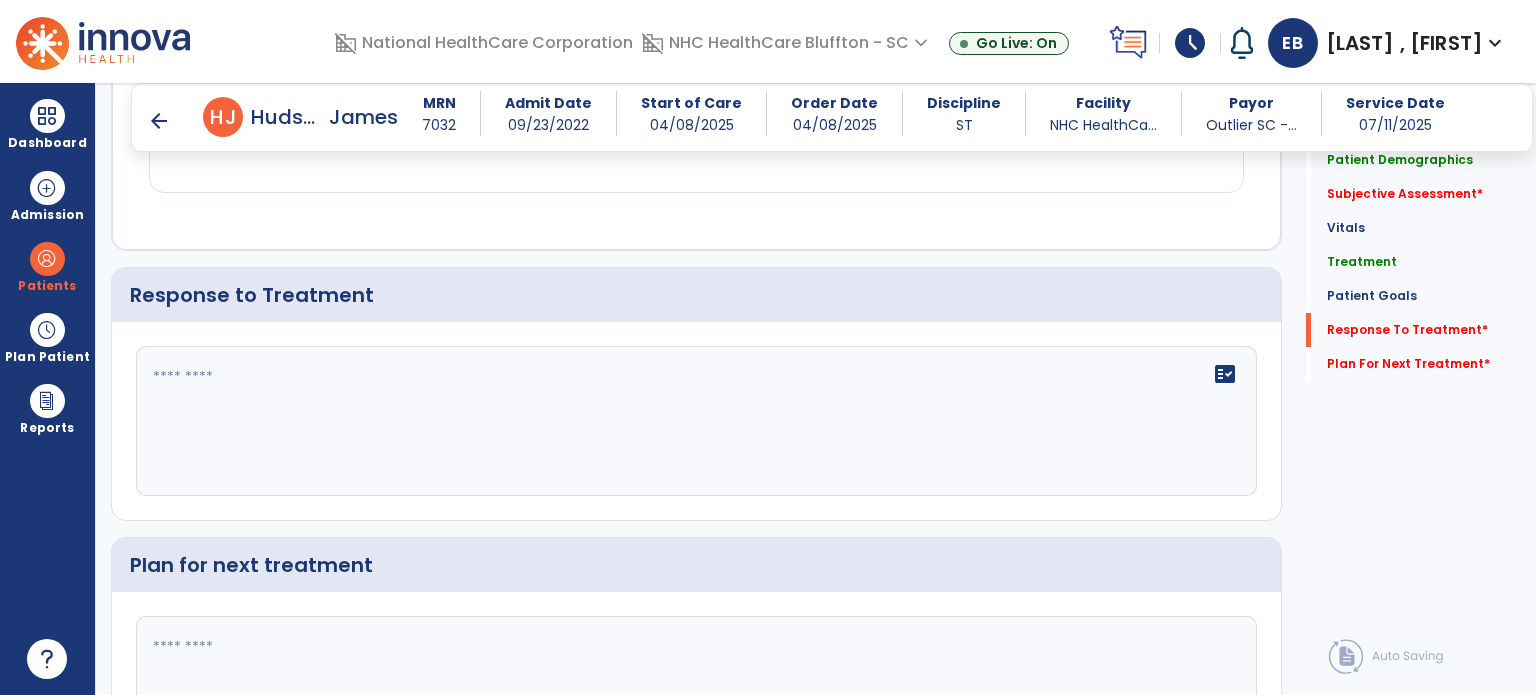 scroll, scrollTop: 2204, scrollLeft: 0, axis: vertical 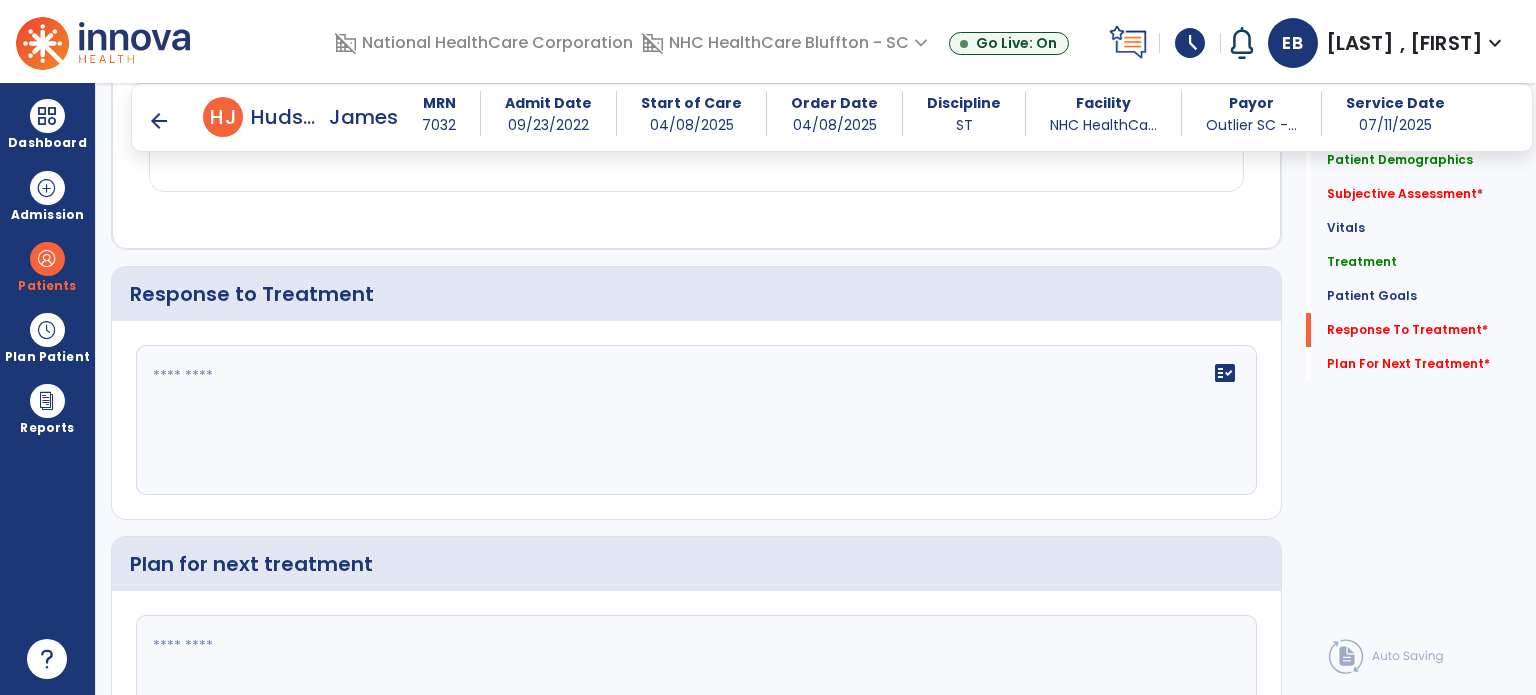 click on "fact_check" 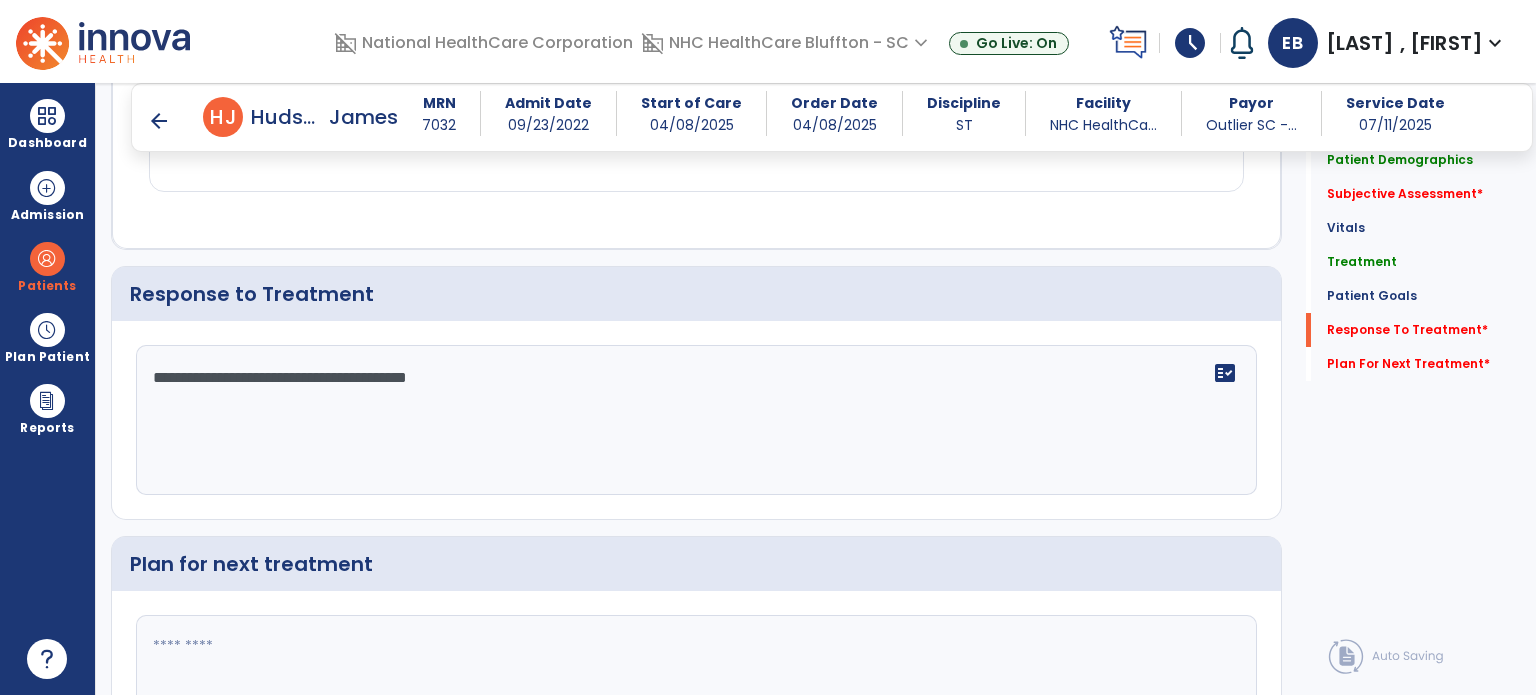 scroll, scrollTop: 2359, scrollLeft: 0, axis: vertical 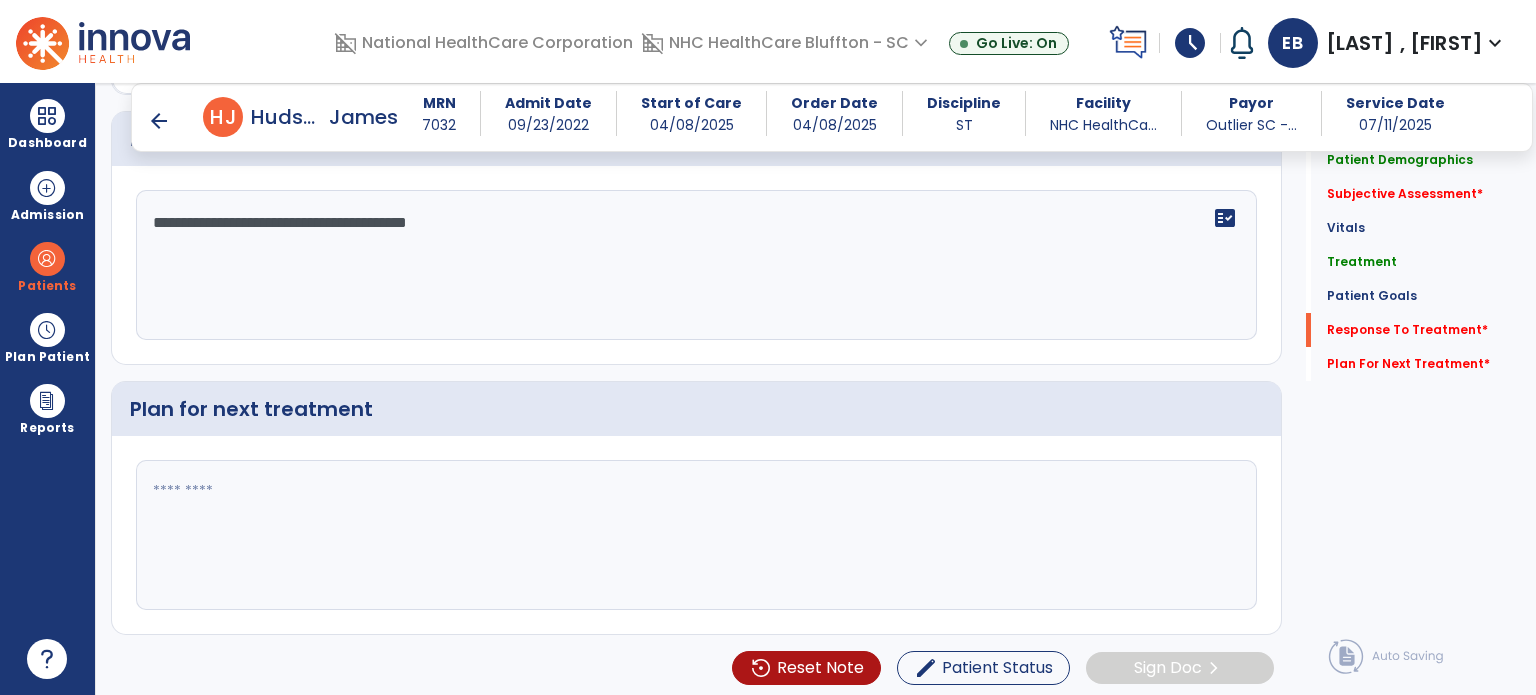 type on "**********" 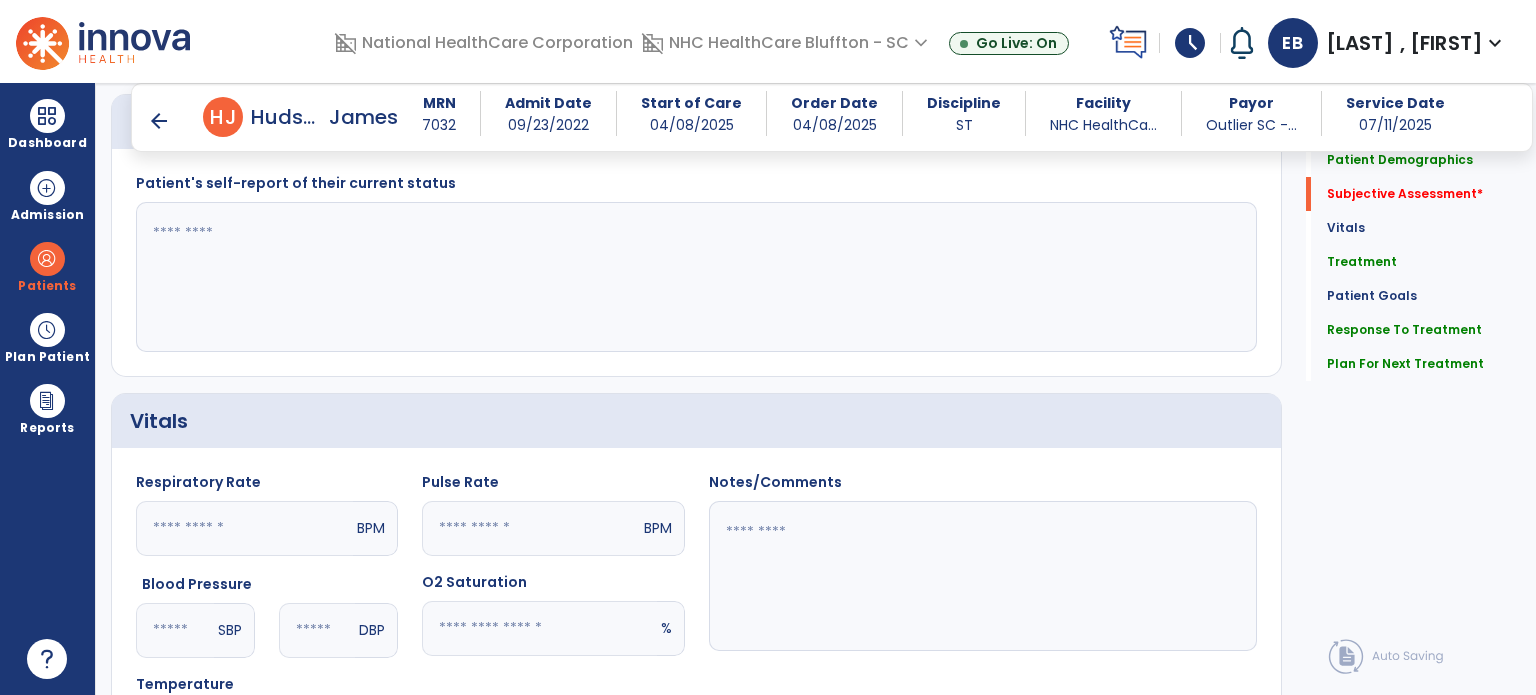 scroll, scrollTop: 415, scrollLeft: 0, axis: vertical 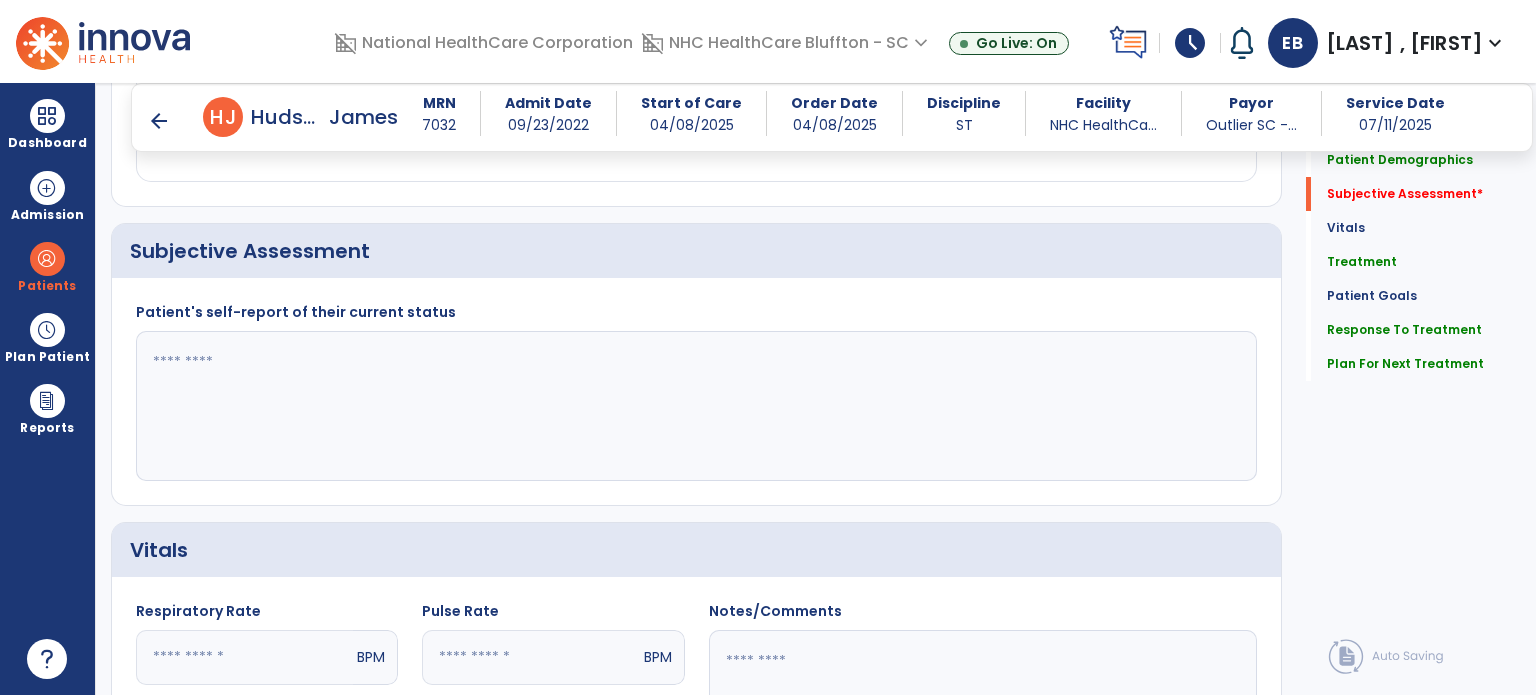 type on "**********" 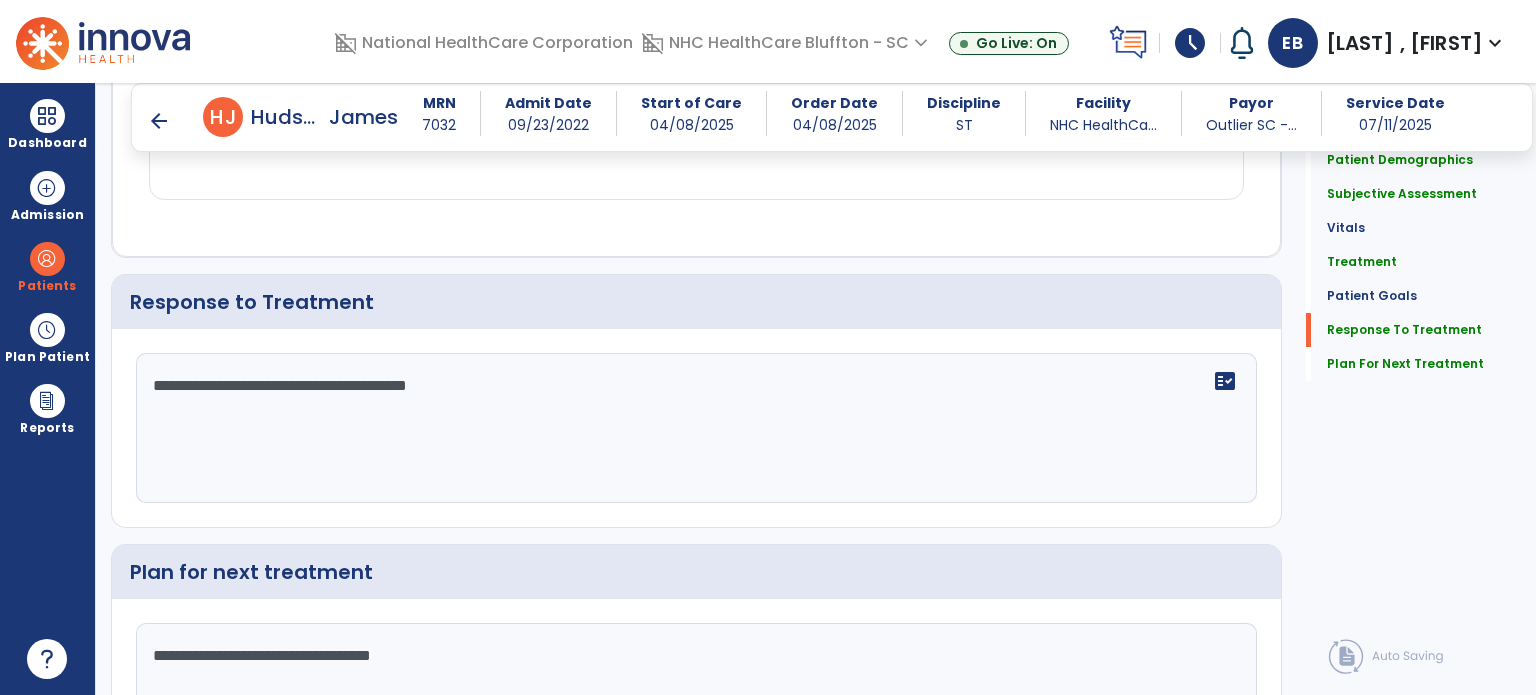 scroll, scrollTop: 2359, scrollLeft: 0, axis: vertical 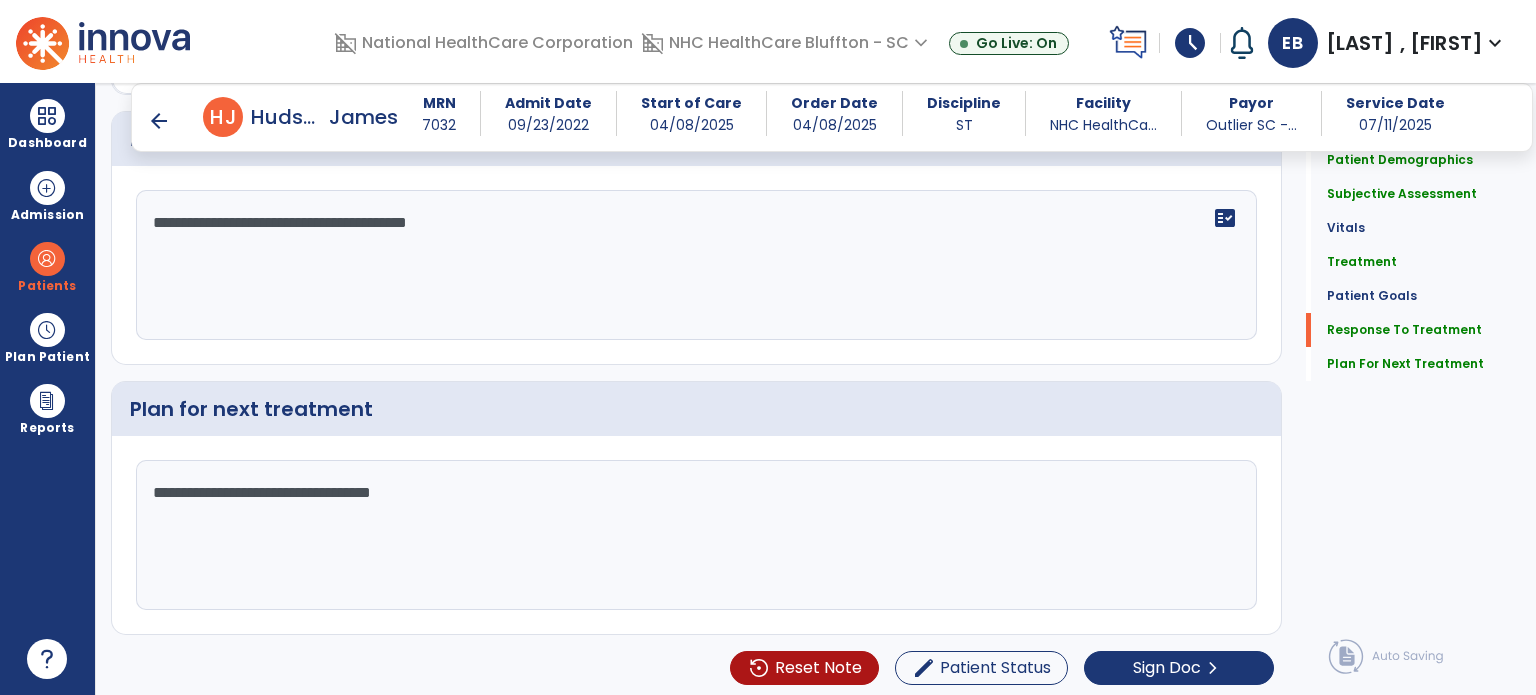 type on "**********" 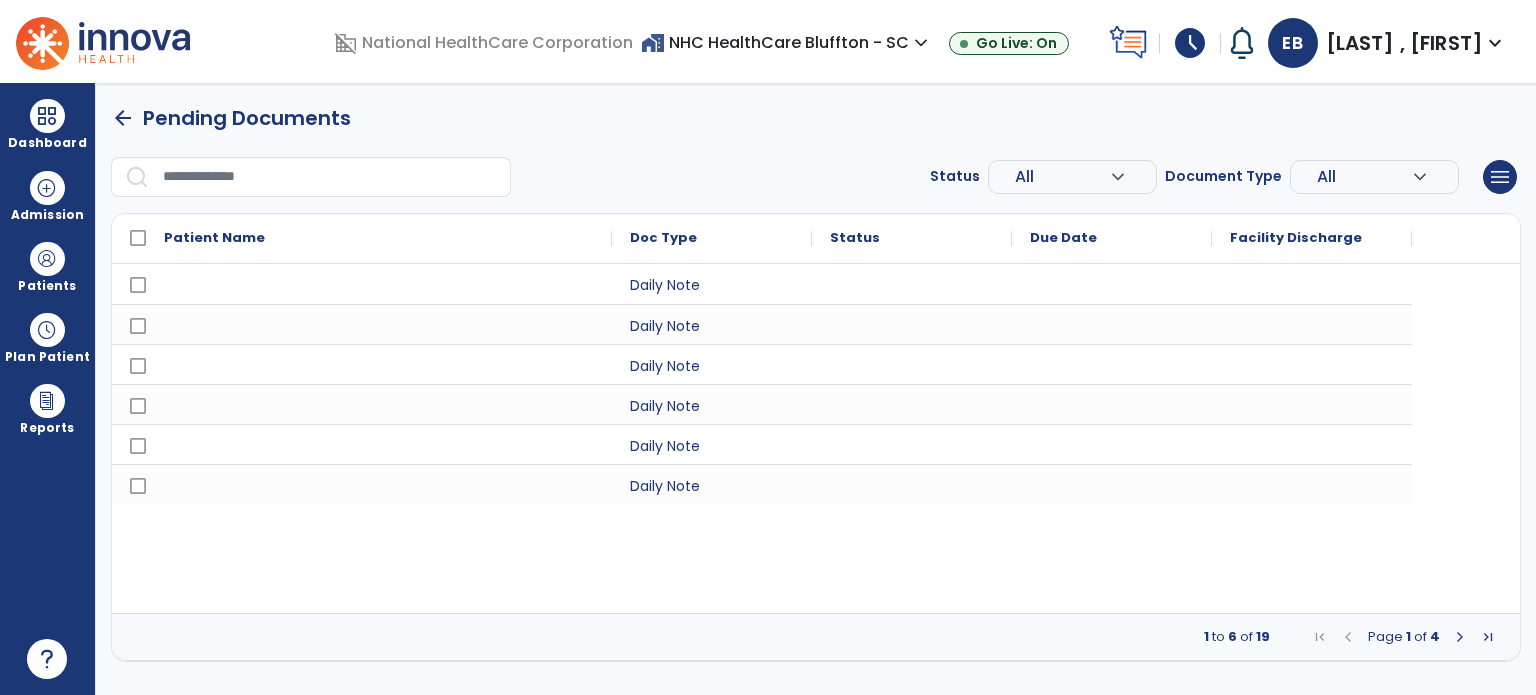scroll, scrollTop: 0, scrollLeft: 0, axis: both 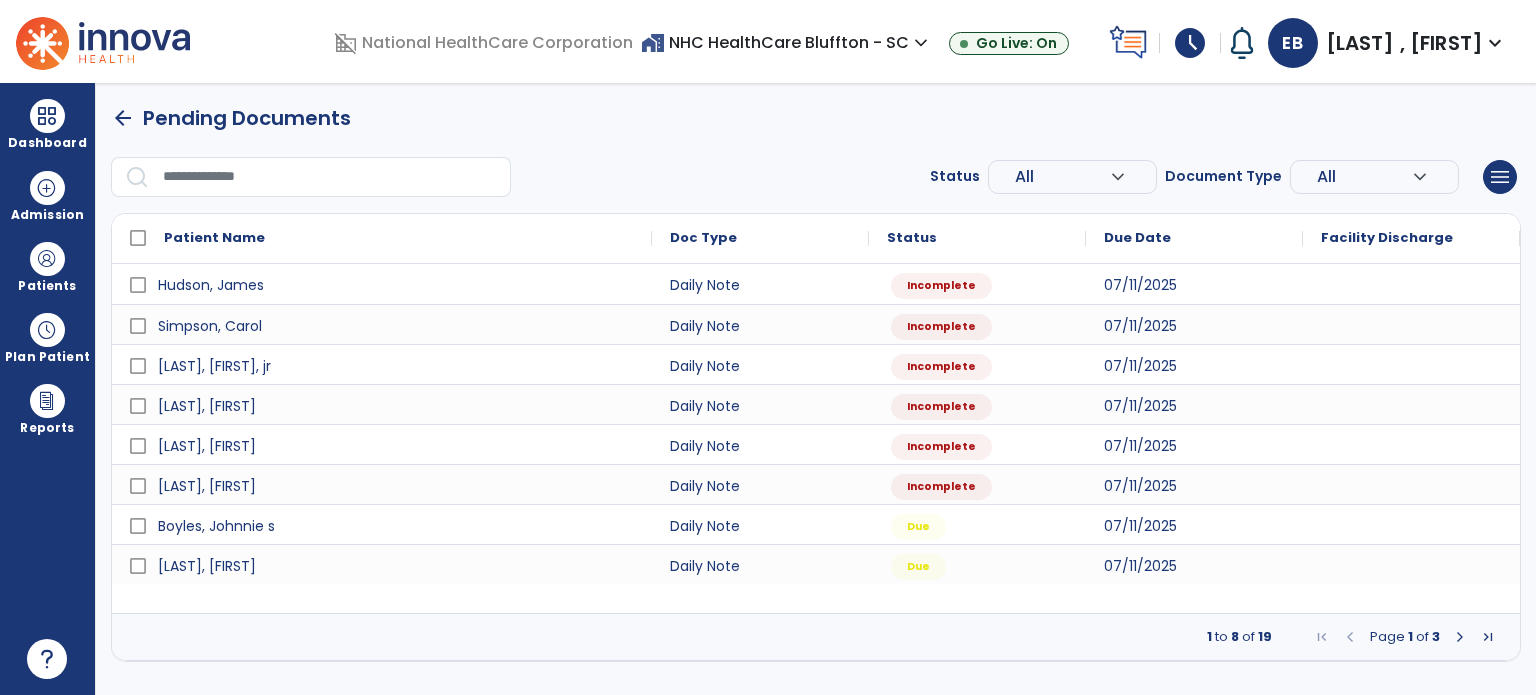 click on "arrow_back   Pending Documents  Status All  expand_more  ALL Due Past Due Incomplete Document Type All  expand_more  ALL Daily Note Progress Note Evaluation Discharge Note Recertification  menu   Export List   Print List
Patient Name
Doc Type
Status 1" at bounding box center [816, 389] 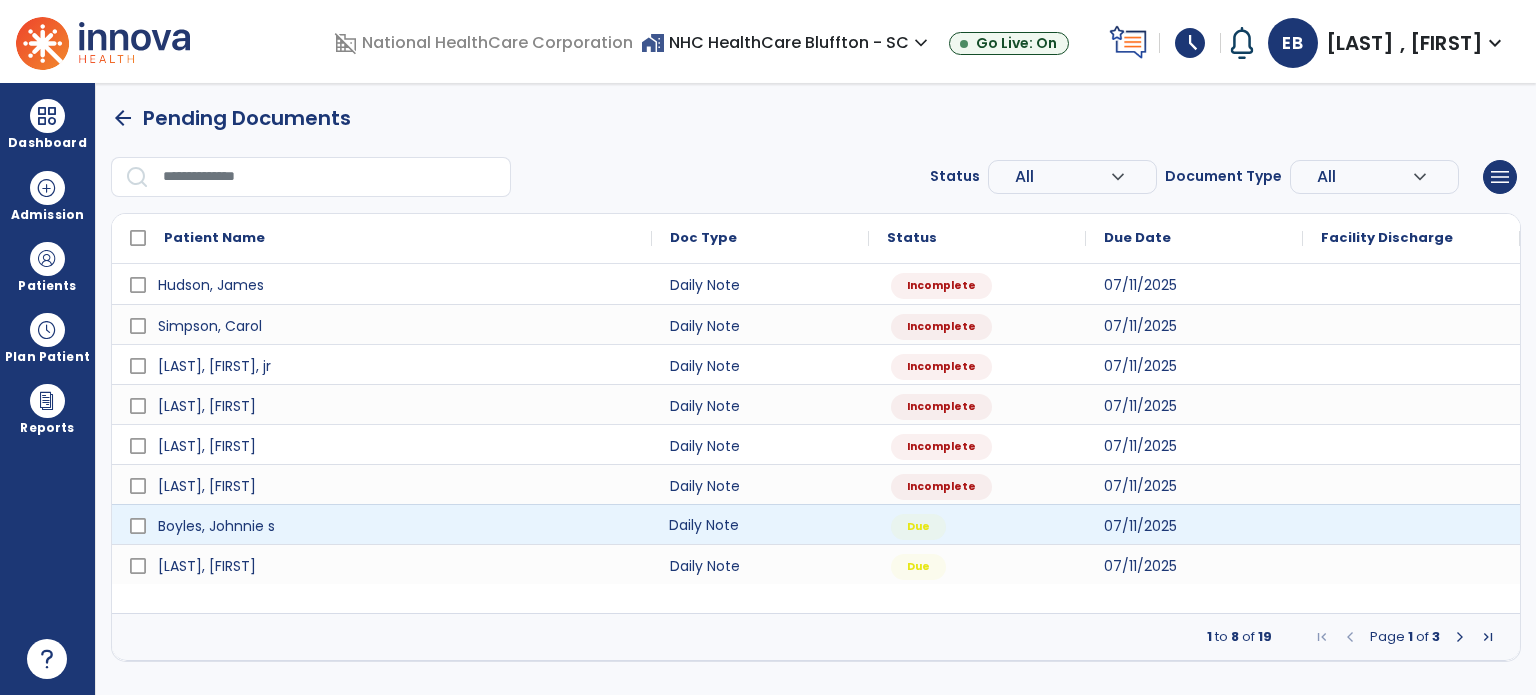 click on "Daily Note" at bounding box center [760, 524] 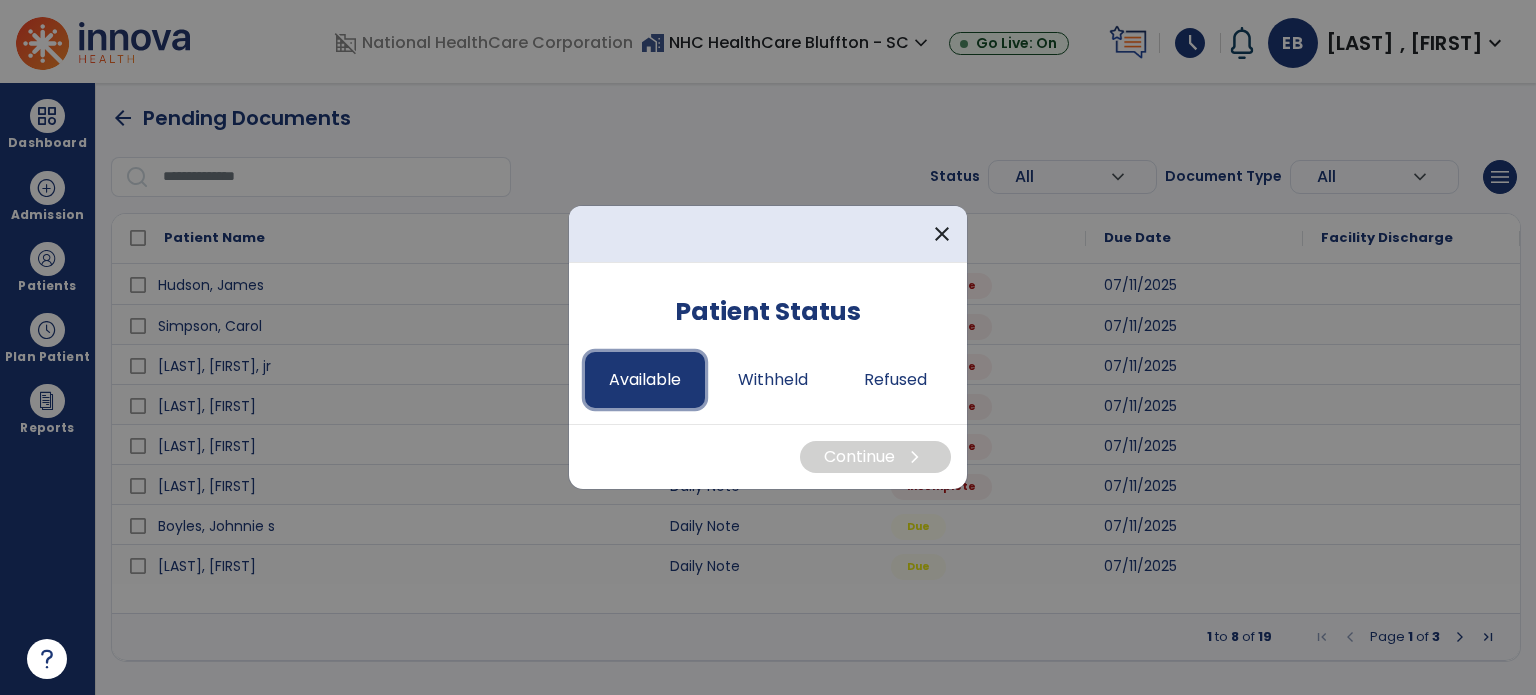 click on "Available" at bounding box center [645, 380] 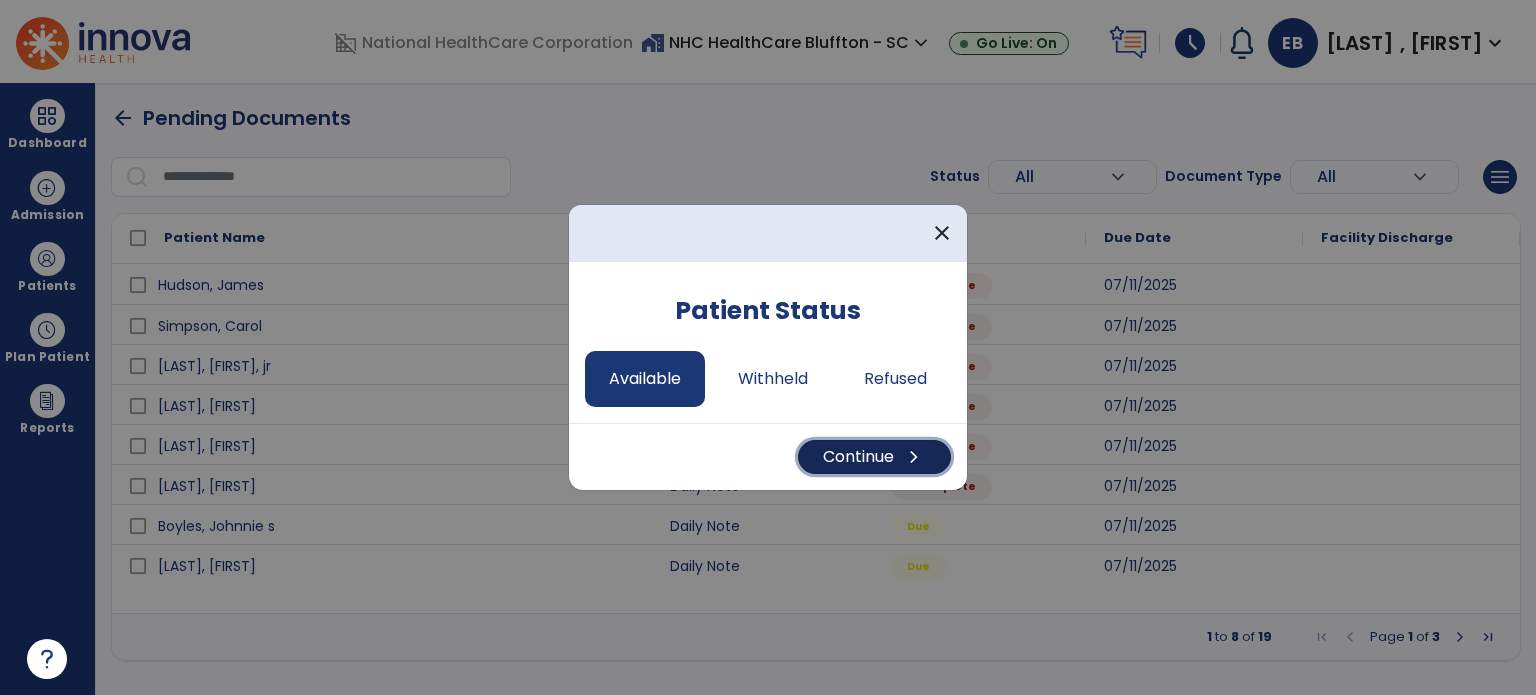 click on "Continue   chevron_right" at bounding box center (874, 457) 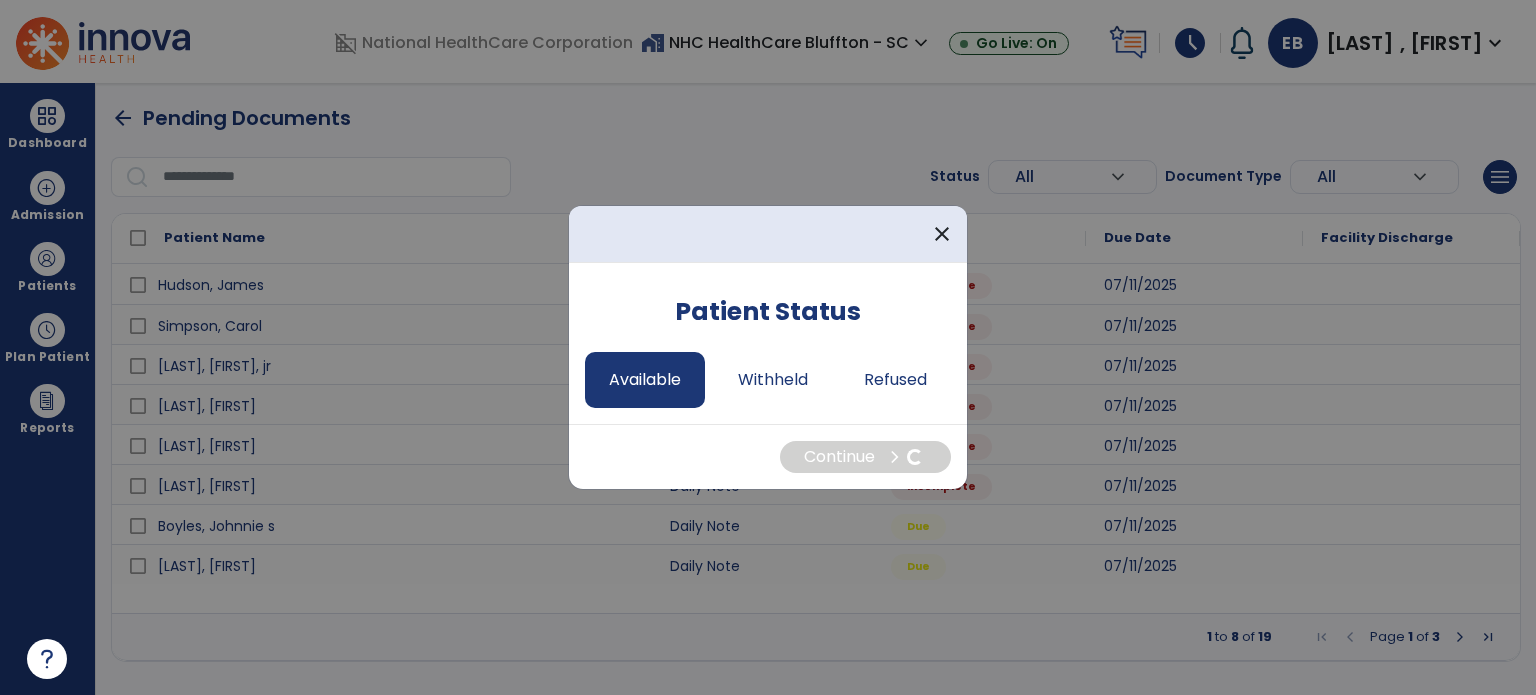 select on "*" 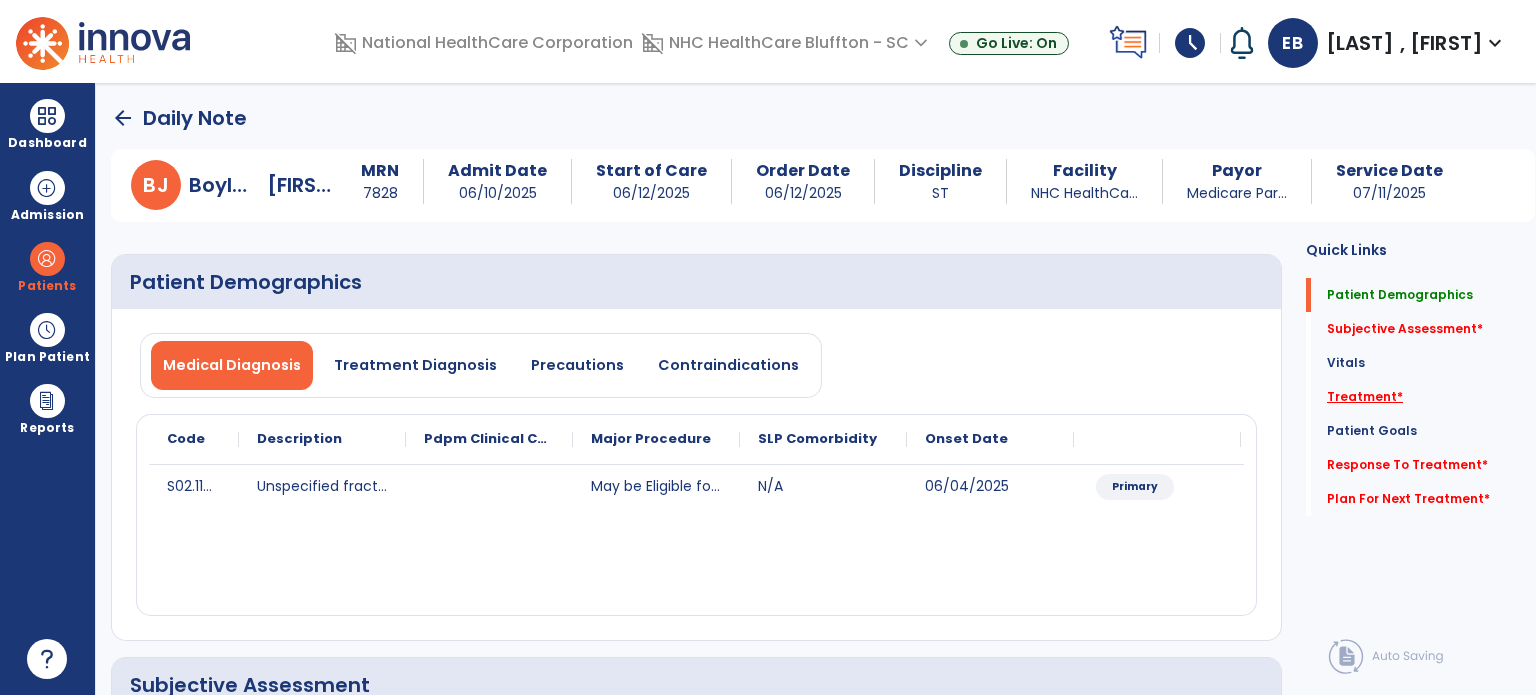 click on "Treatment   *" 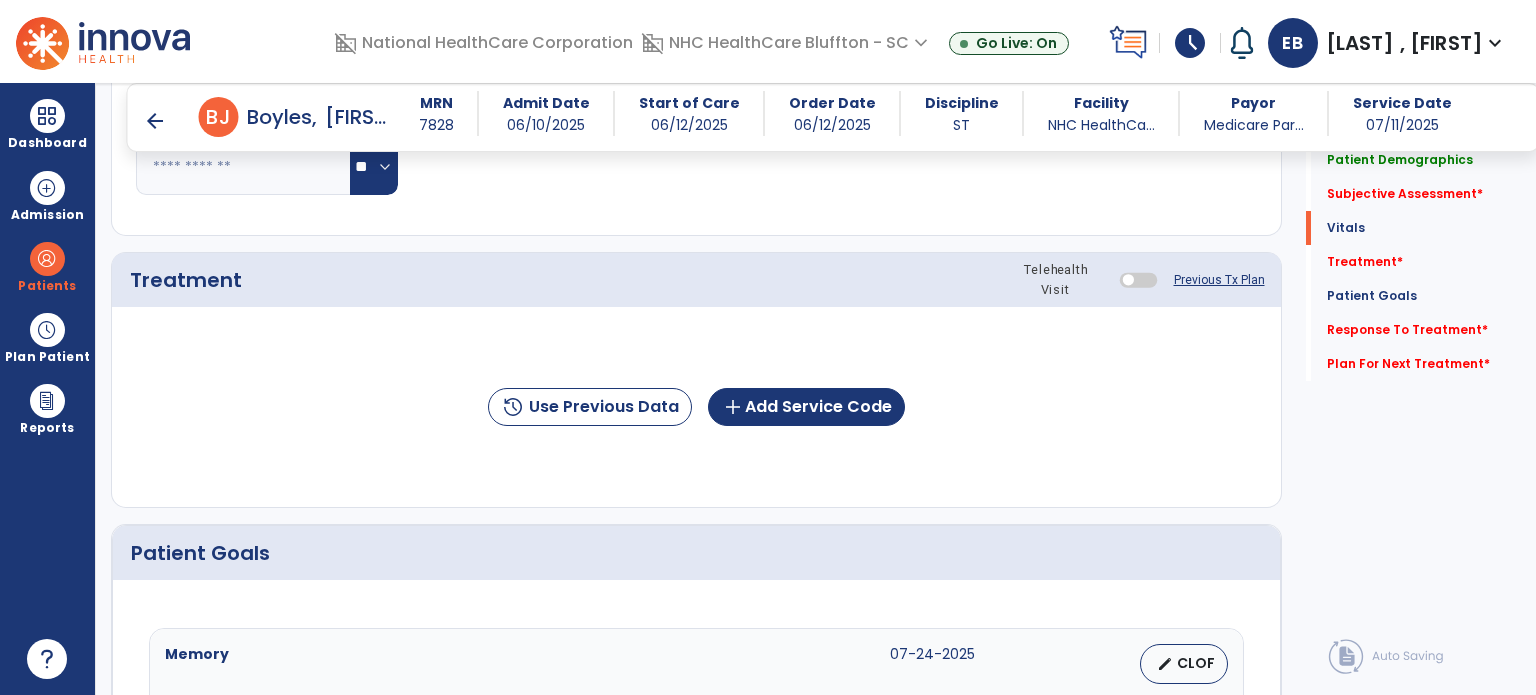 scroll, scrollTop: 1116, scrollLeft: 0, axis: vertical 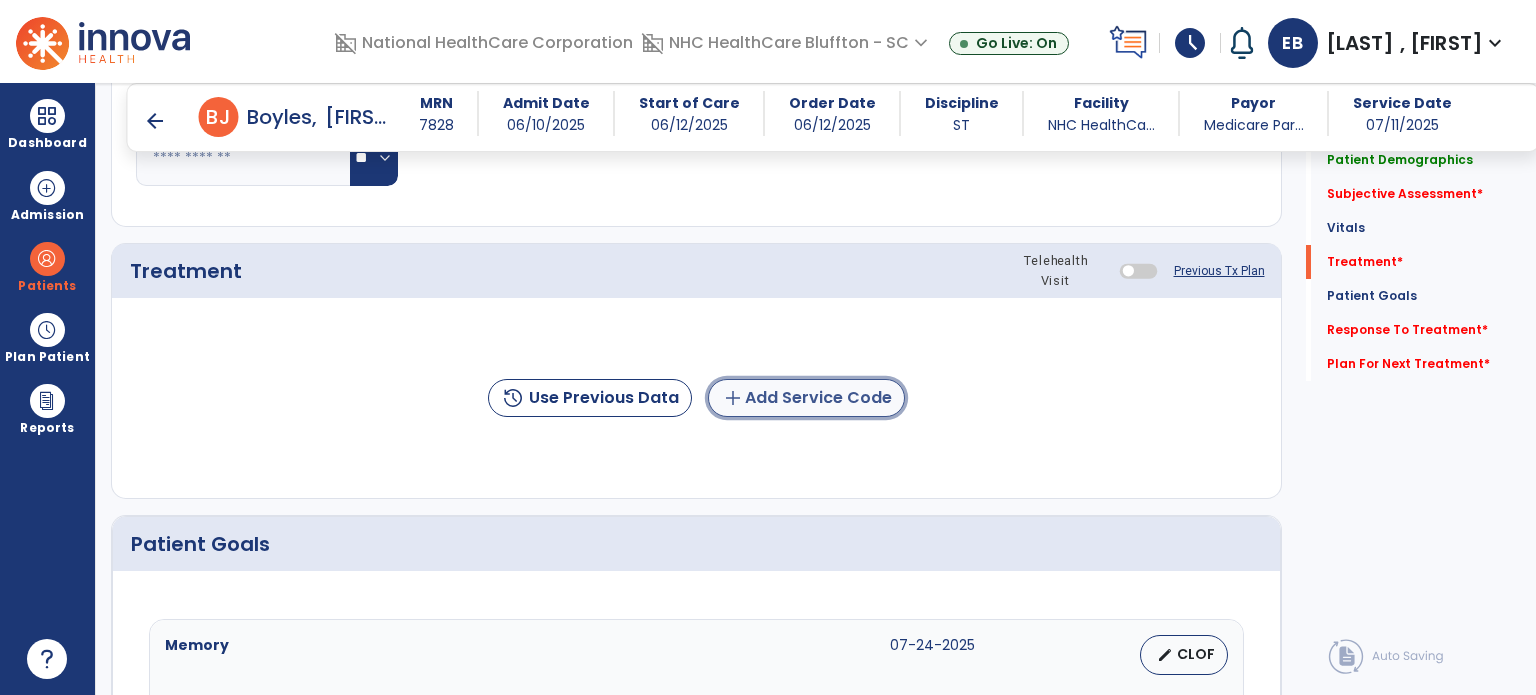 click on "add  Add Service Code" 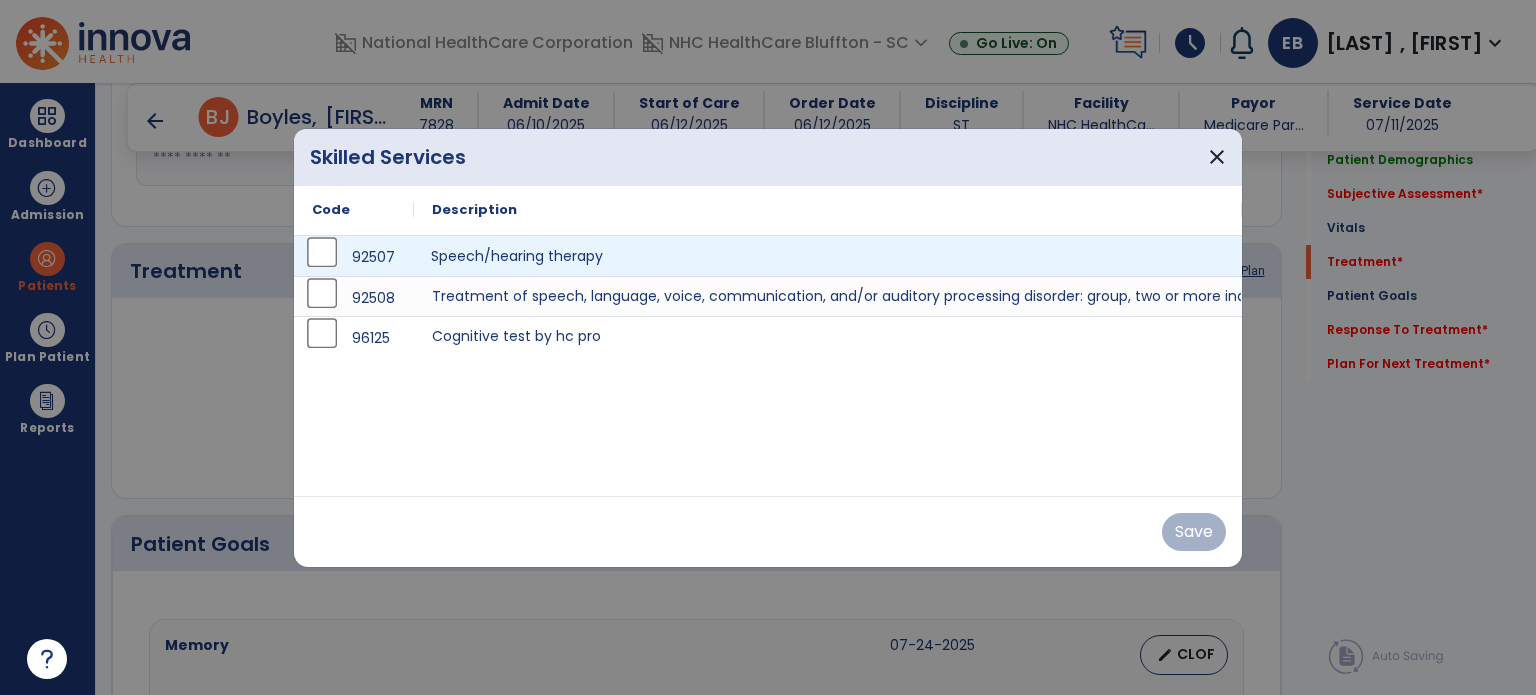 click on "Speech/hearing therapy" at bounding box center [828, 256] 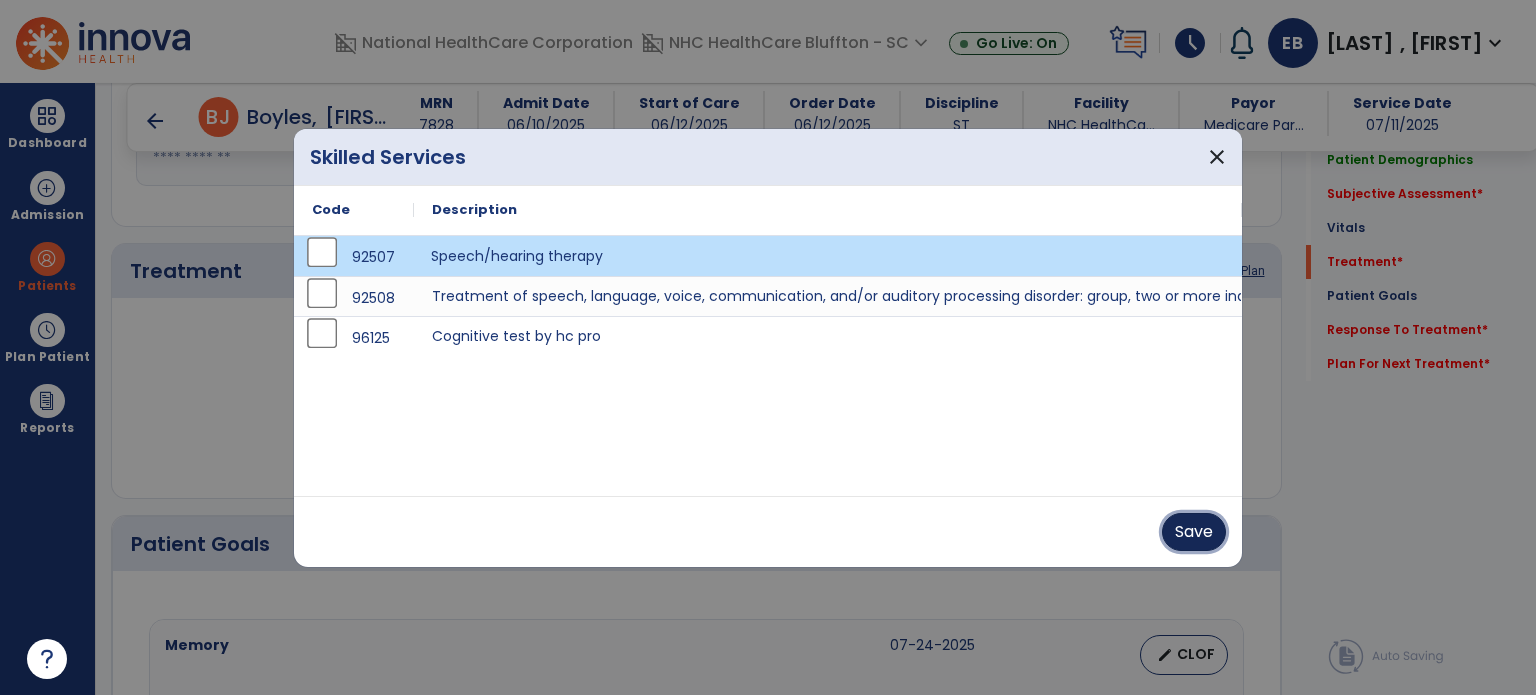 click on "Save" at bounding box center [1194, 532] 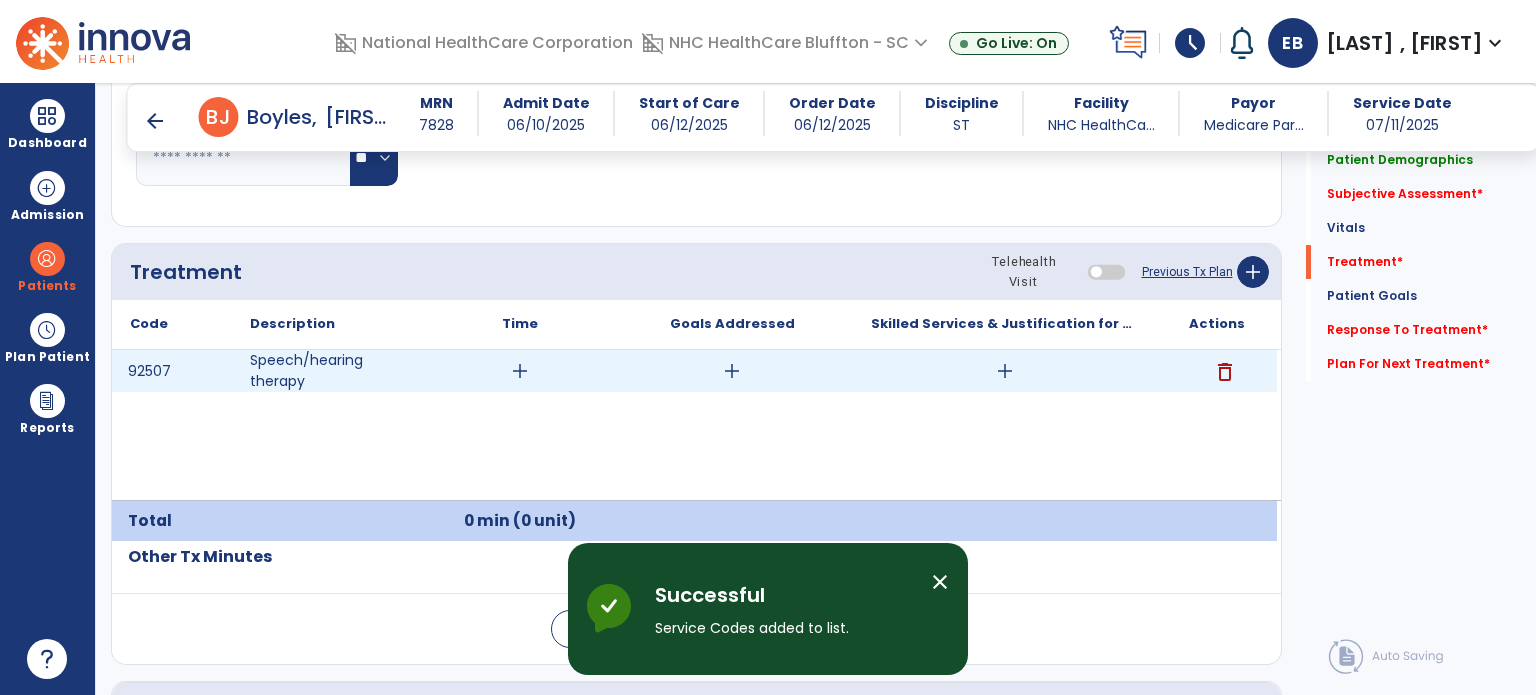 click on "add" at bounding box center (520, 371) 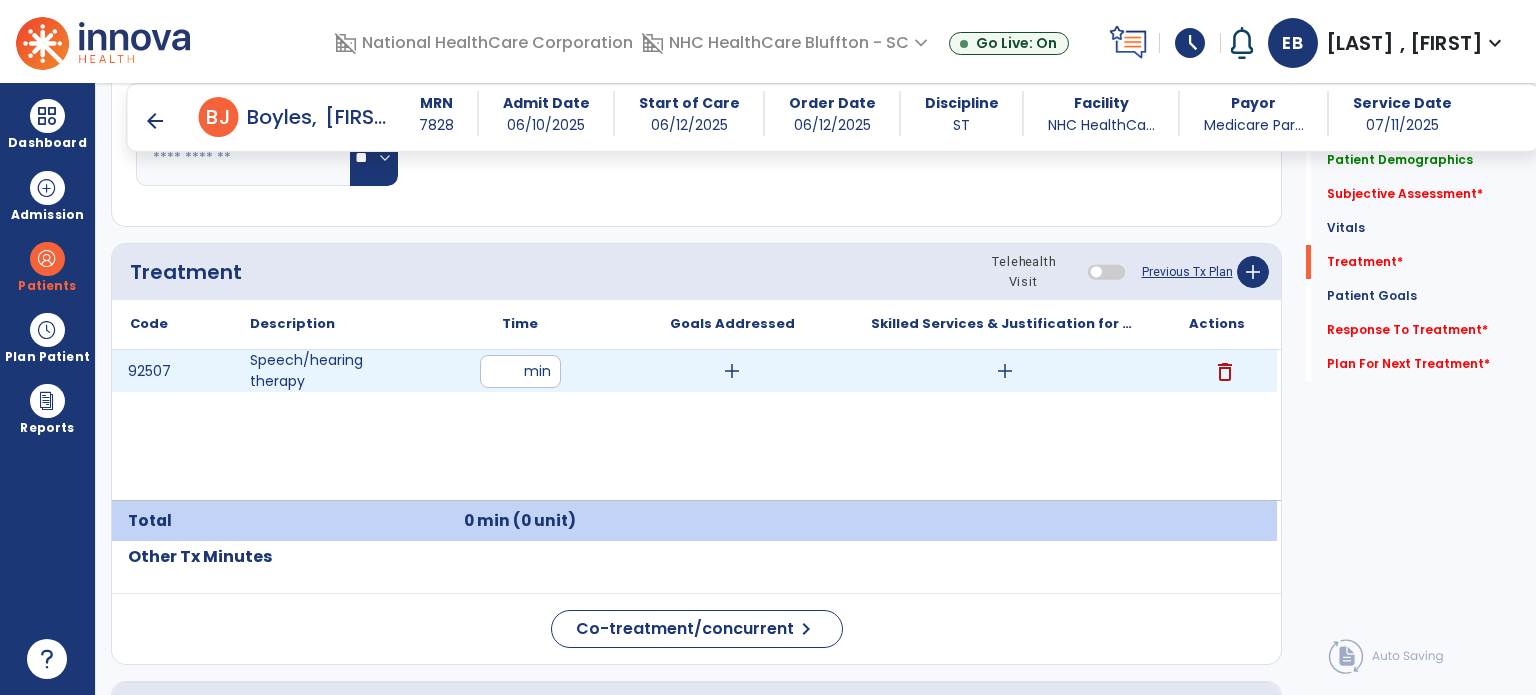 type on "**" 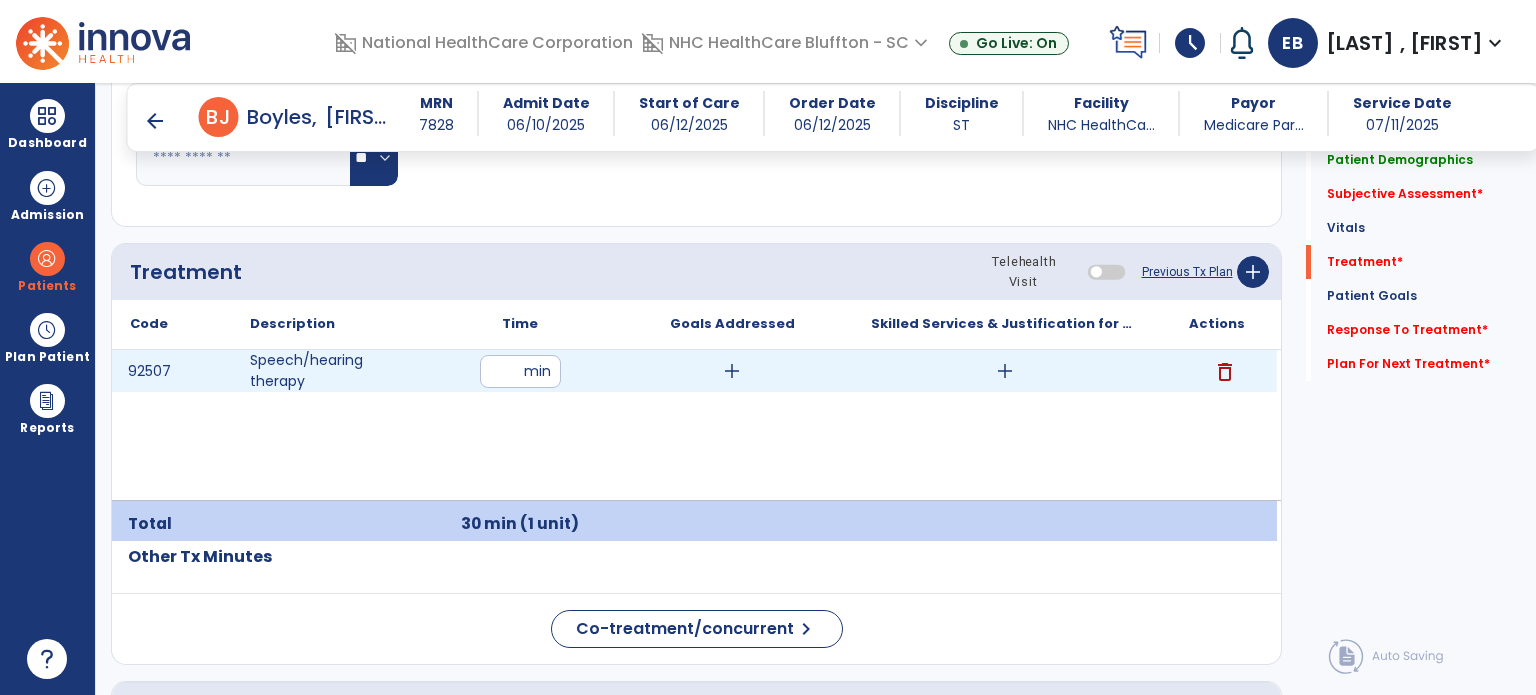click on "add" at bounding box center (1005, 371) 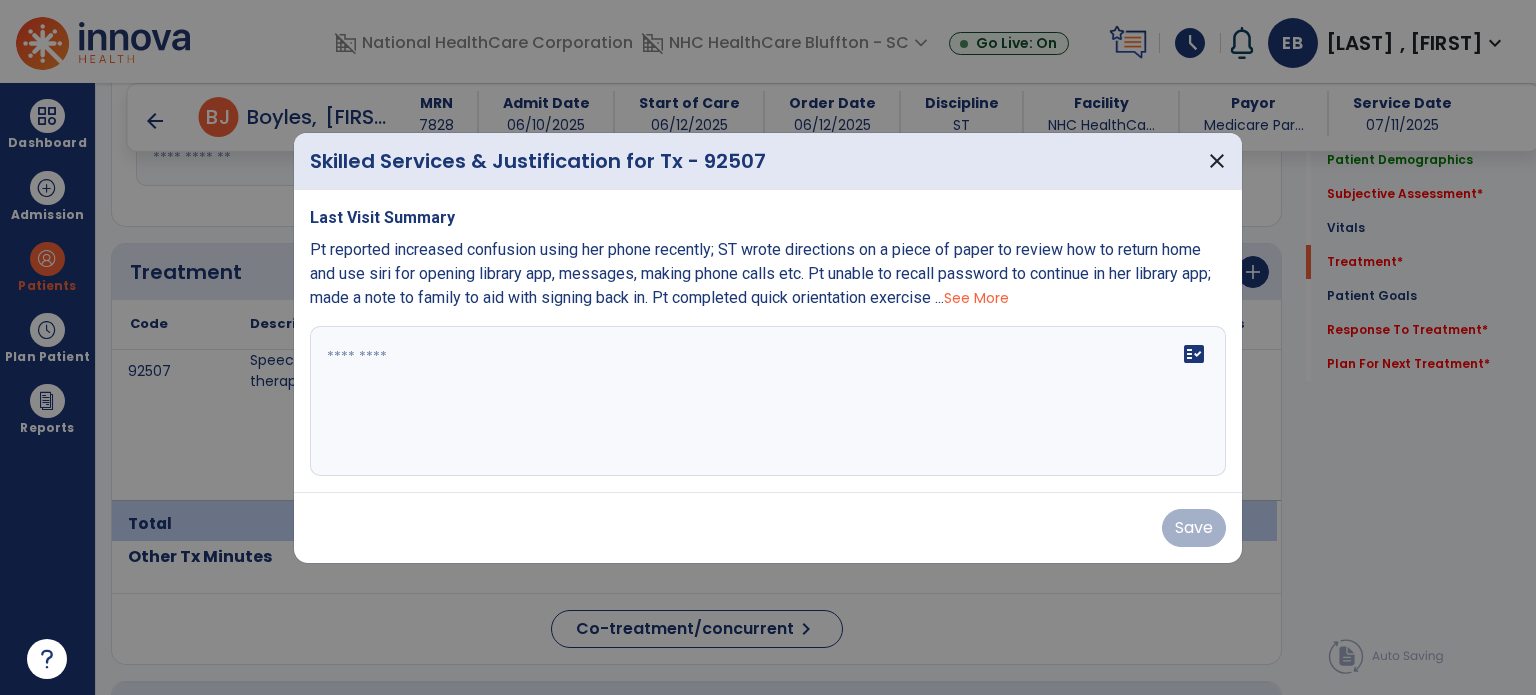 click on "fact_check" at bounding box center (768, 401) 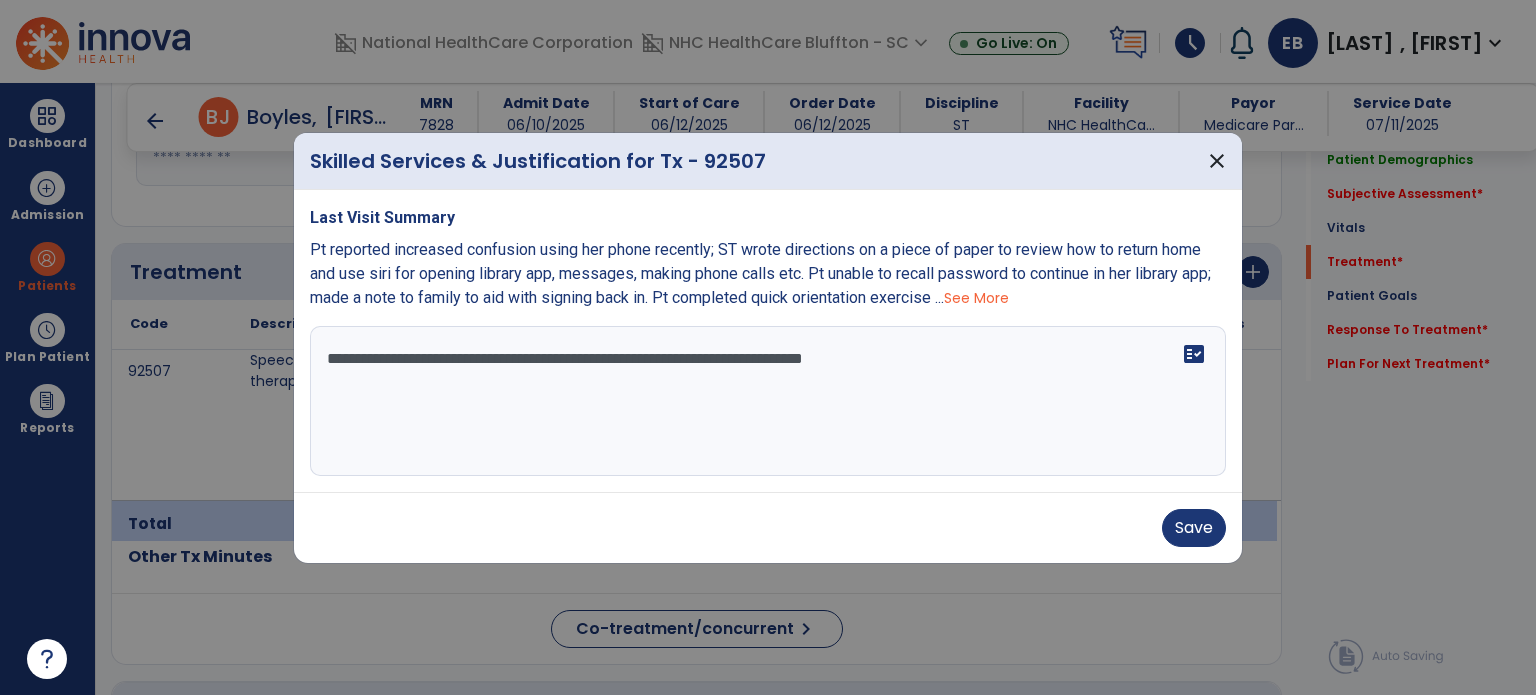 click on "**********" at bounding box center (768, 401) 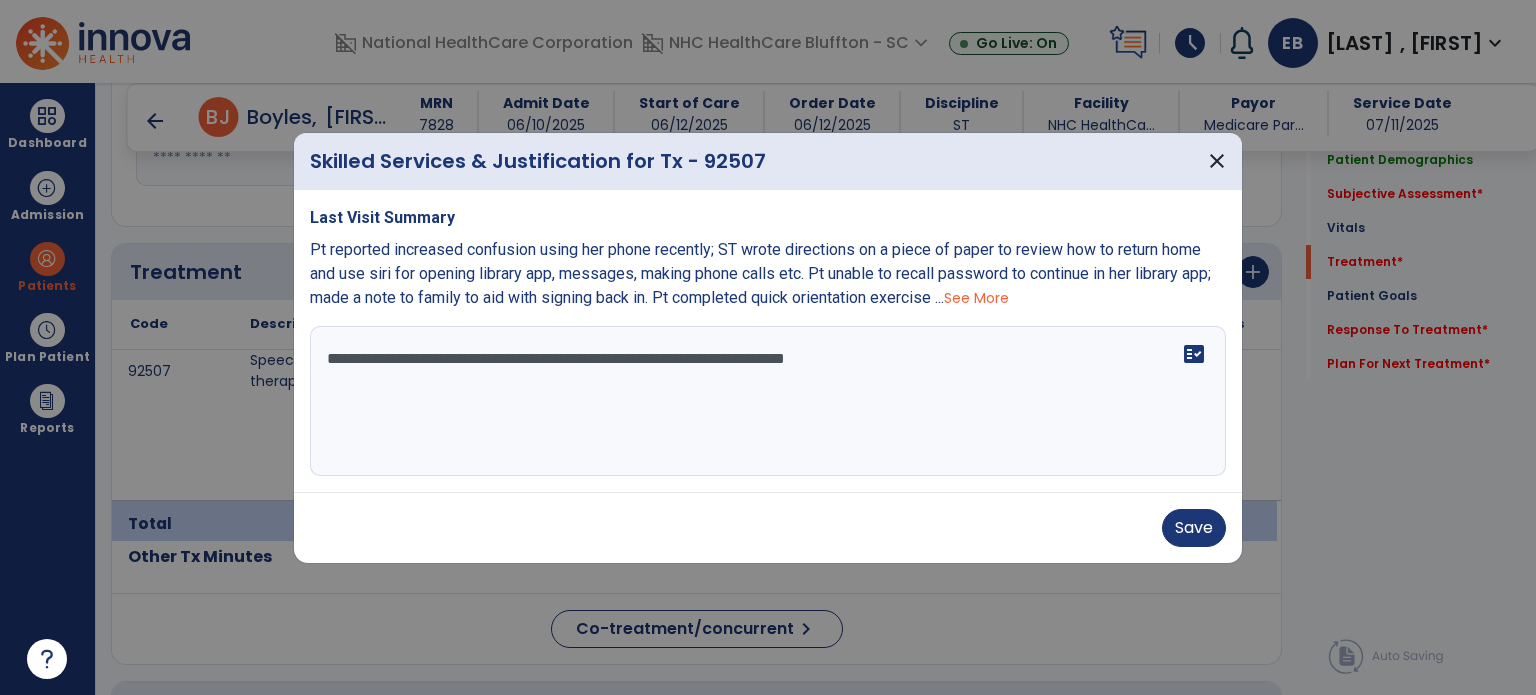 click on "**********" at bounding box center [768, 401] 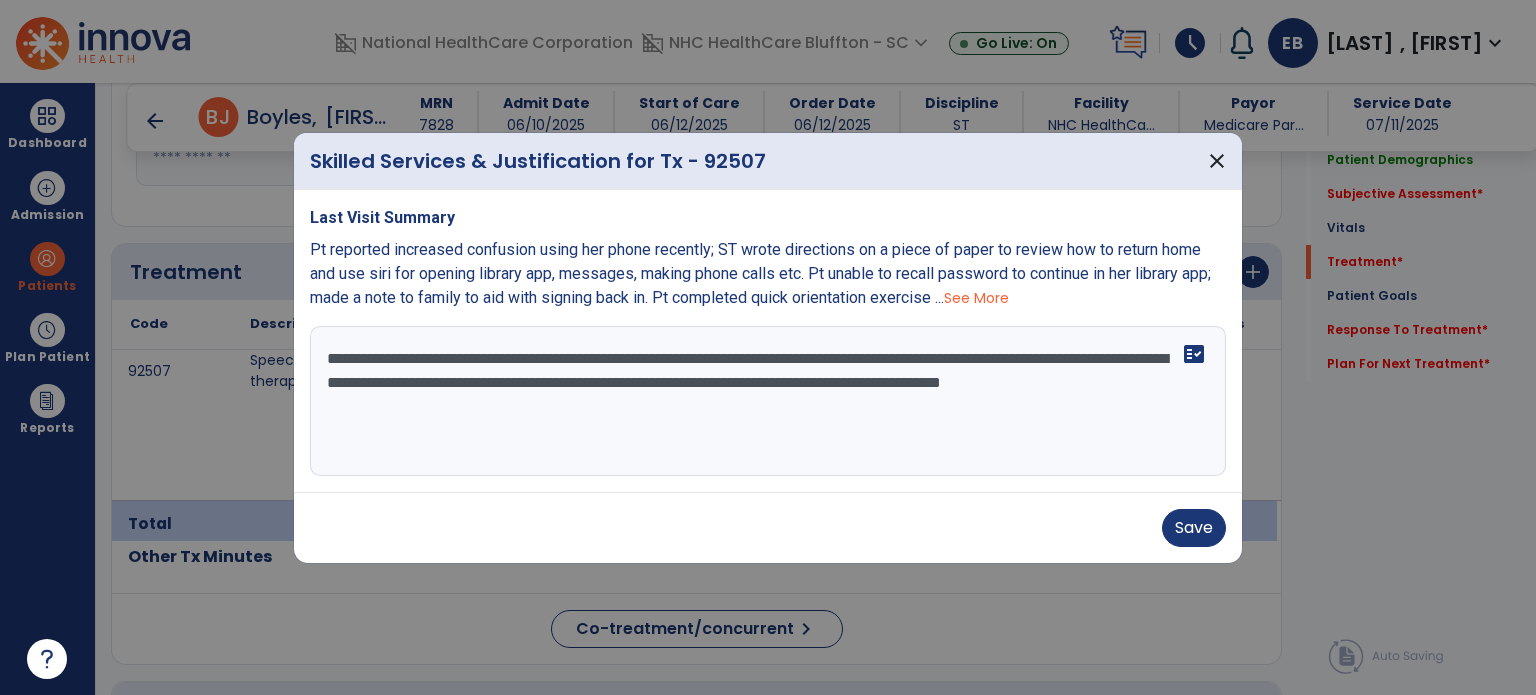 drag, startPoint x: 1152, startPoint y: 385, endPoint x: 1095, endPoint y: 391, distance: 57.31492 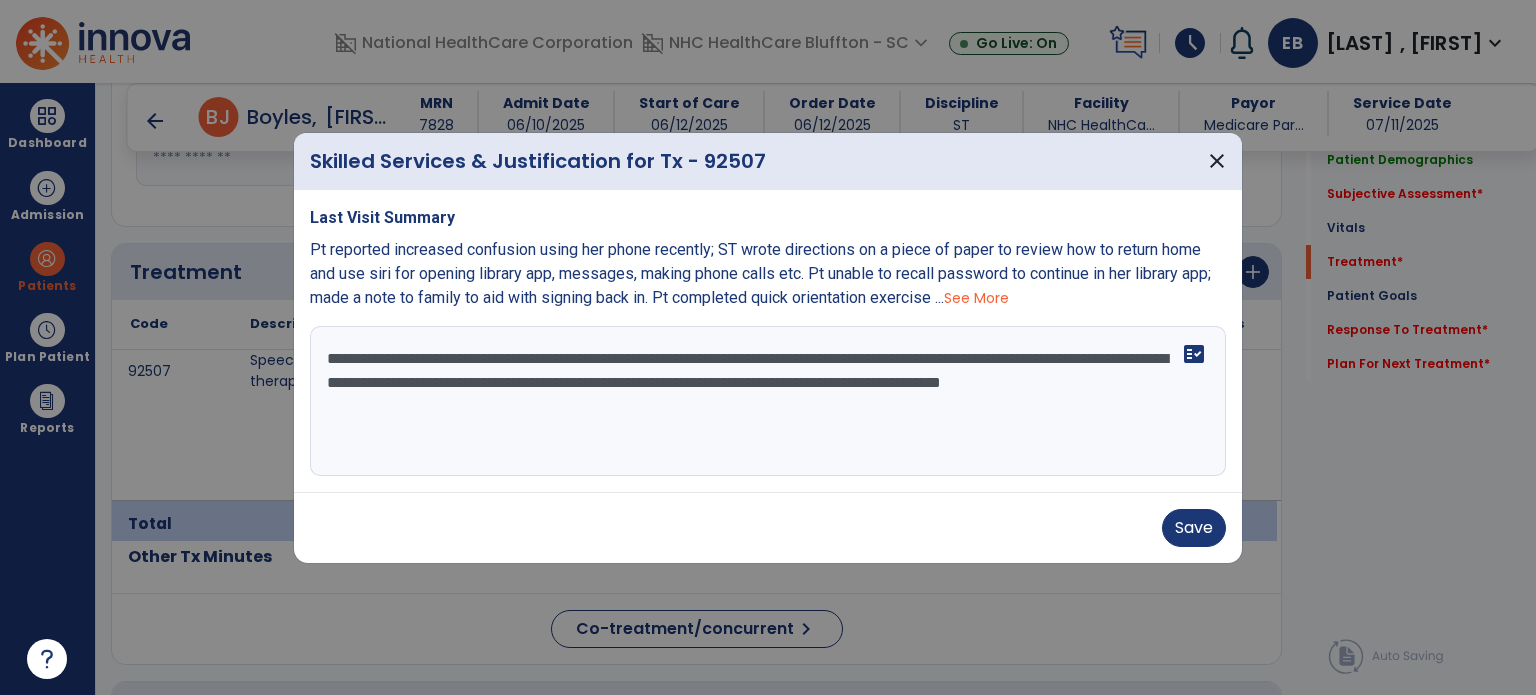 click on "**********" at bounding box center [768, 401] 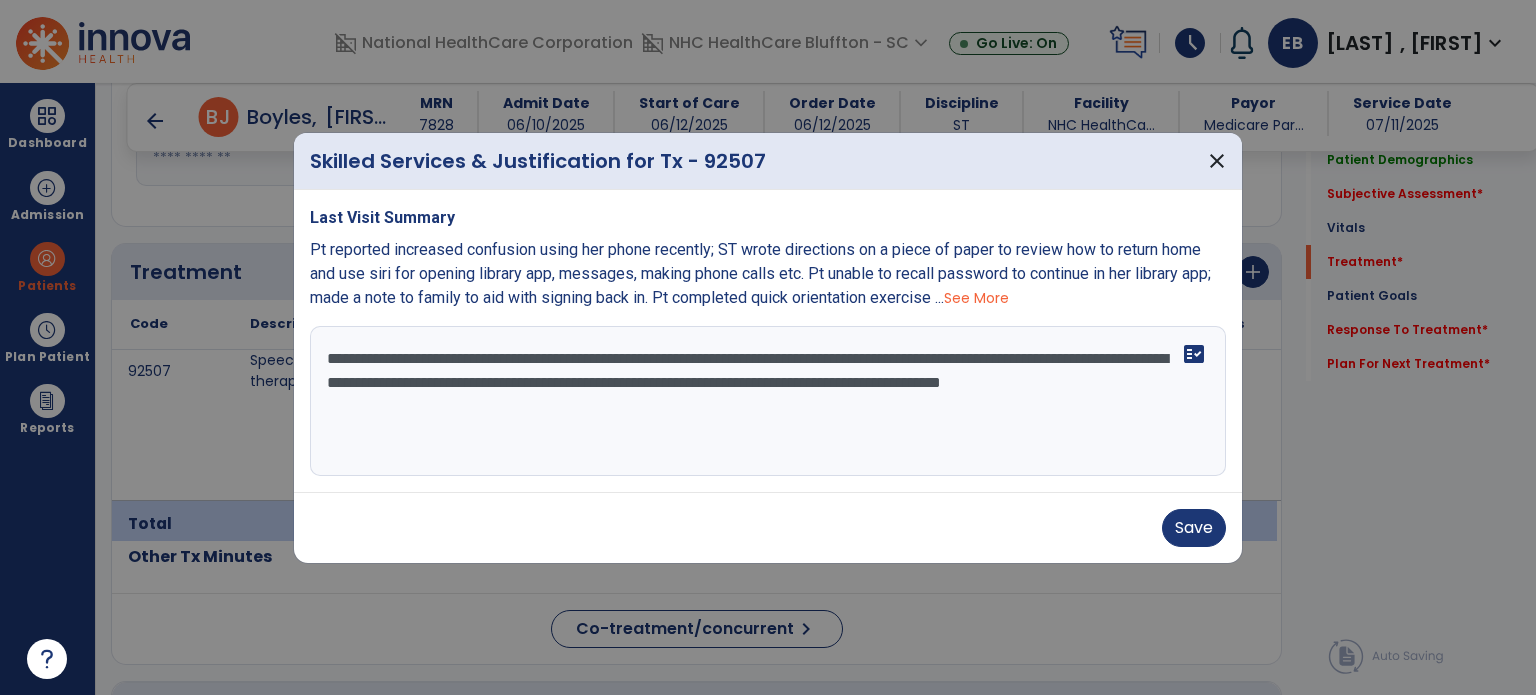 click on "**********" at bounding box center [768, 401] 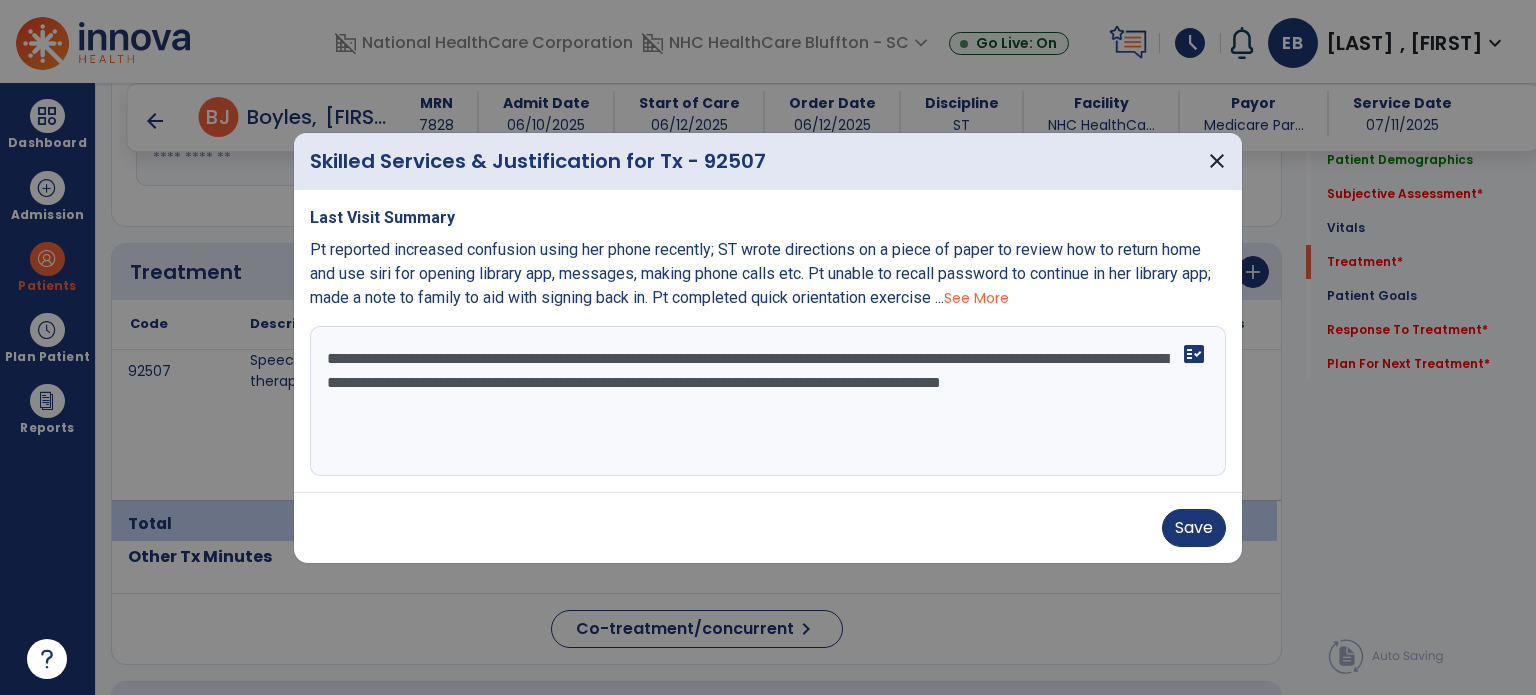 click on "**********" at bounding box center [768, 401] 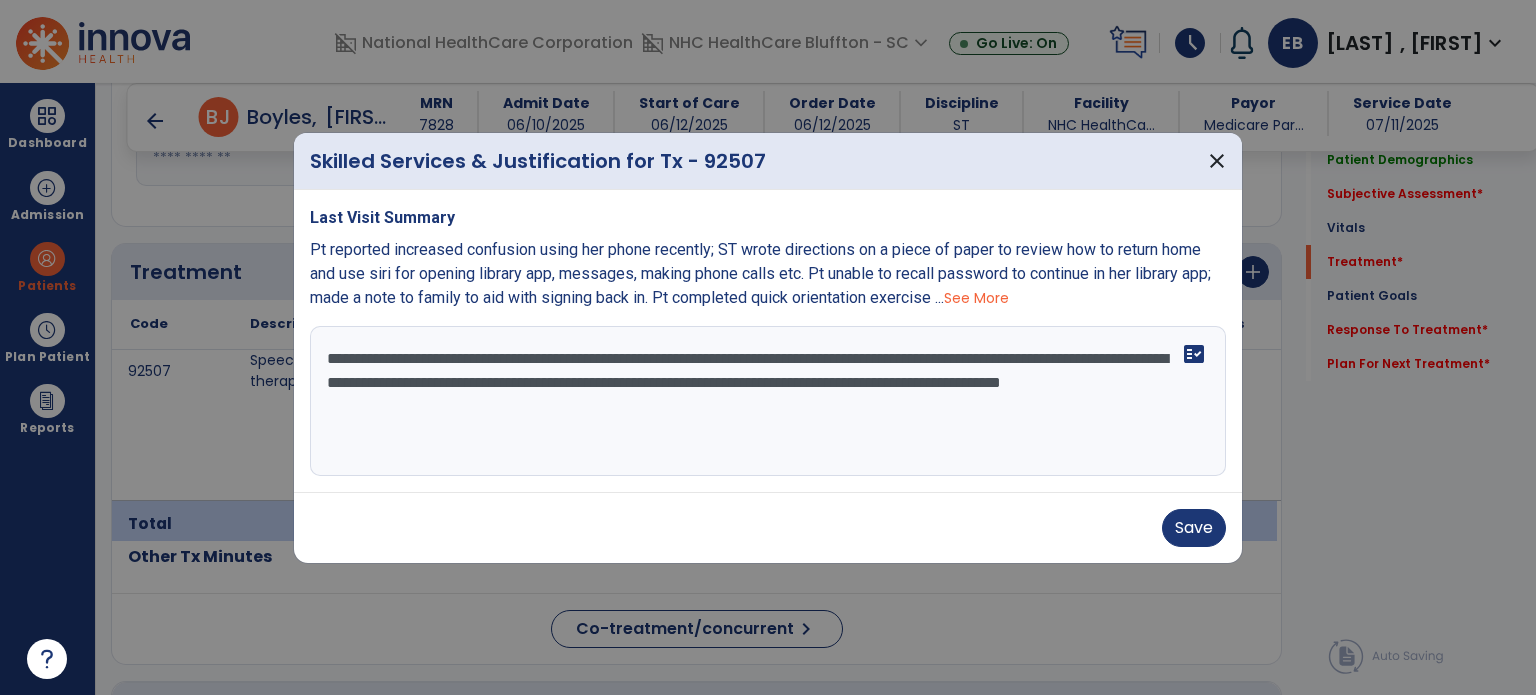 click on "**********" at bounding box center [768, 401] 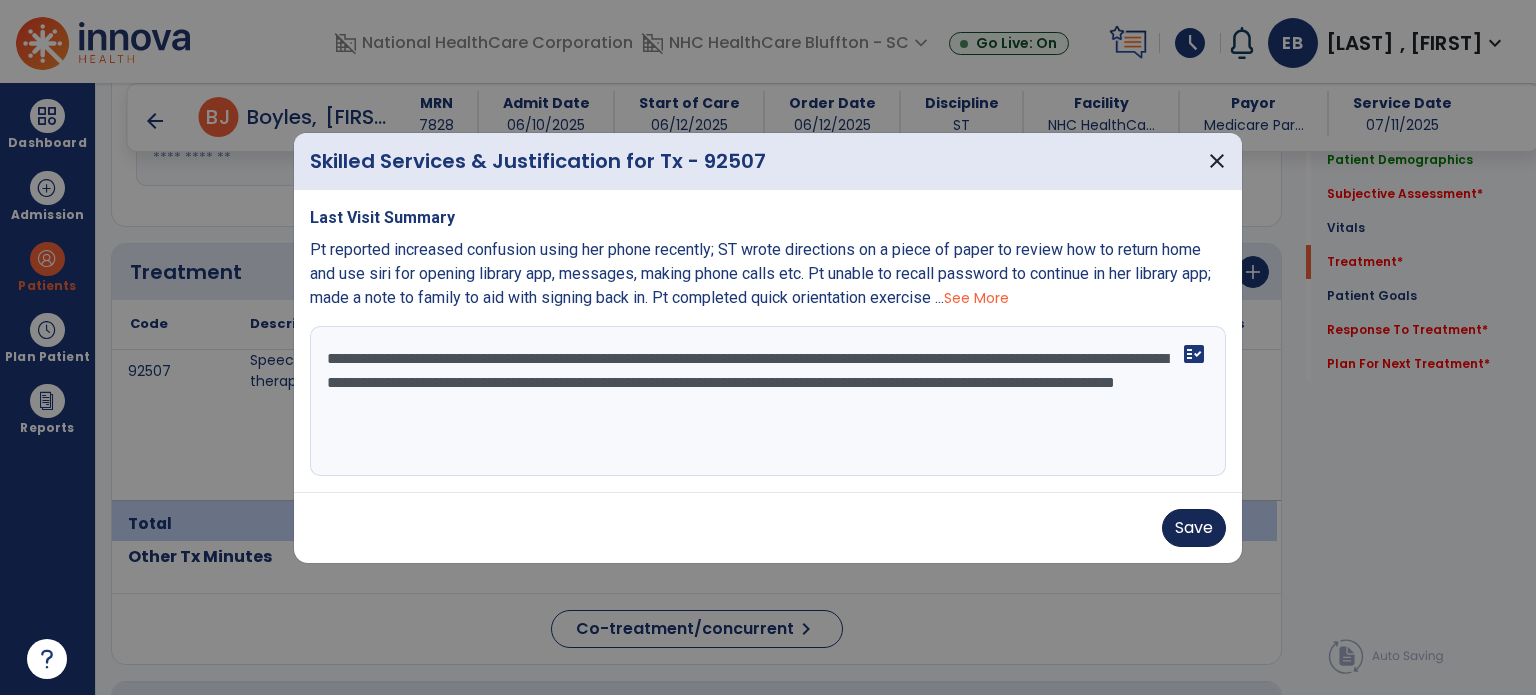 type on "**********" 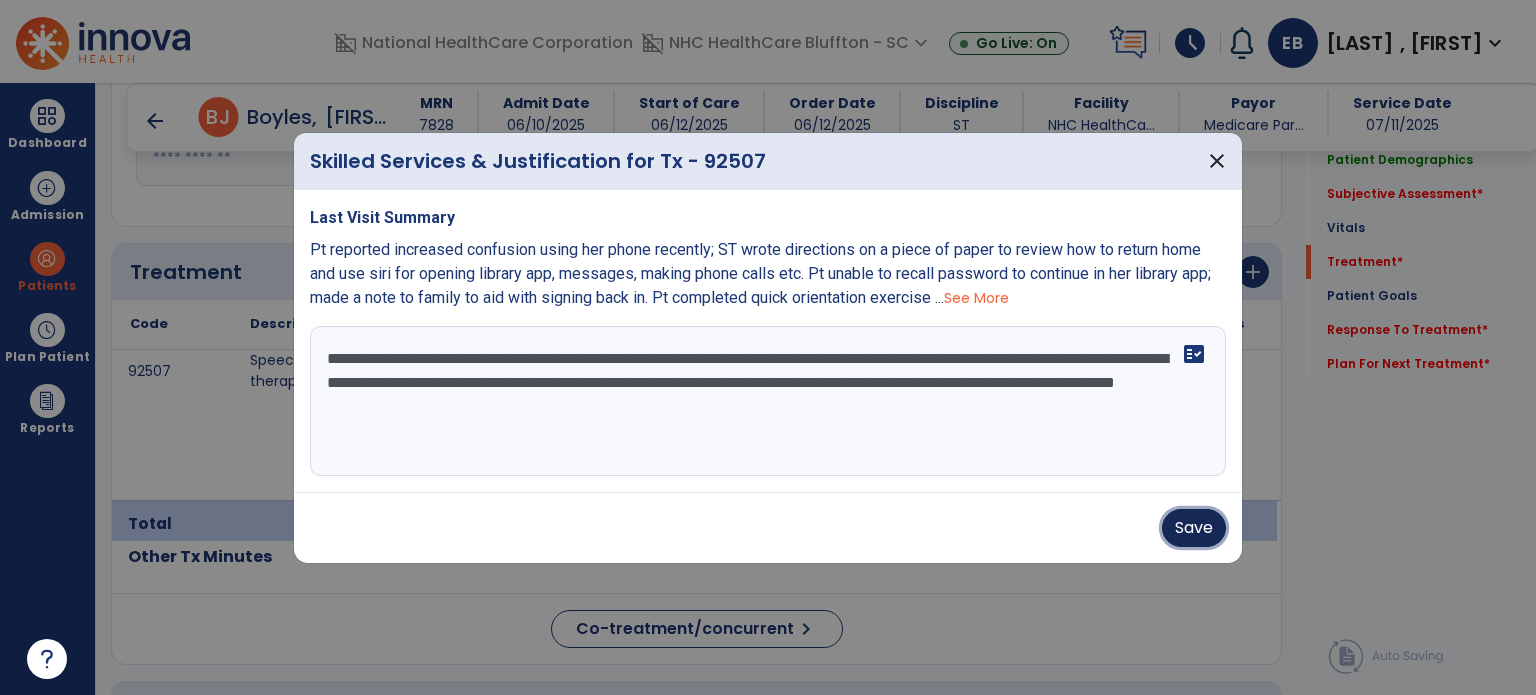 click on "Save" at bounding box center [1194, 528] 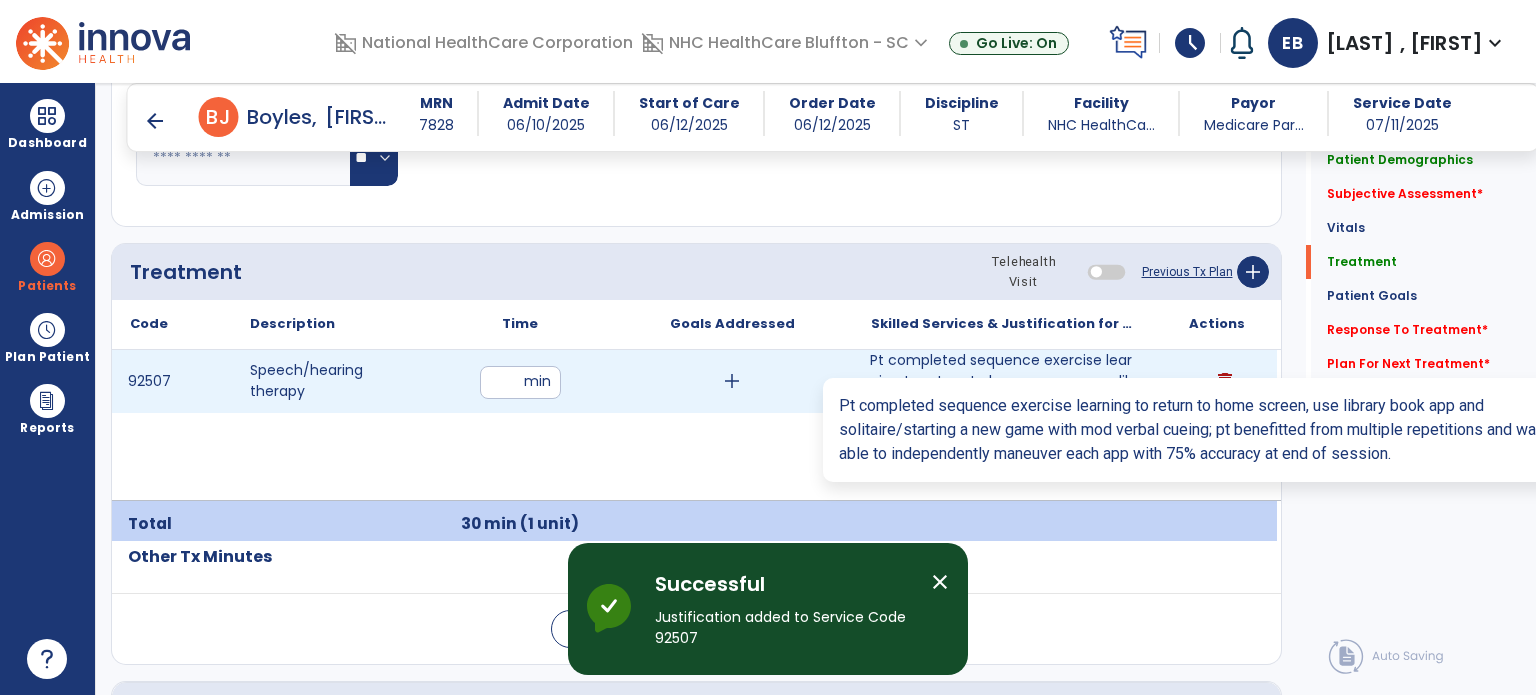 click on "Pt completed sequence exercise learning to return to home screen, use library book app and solitaire..." at bounding box center (1004, 381) 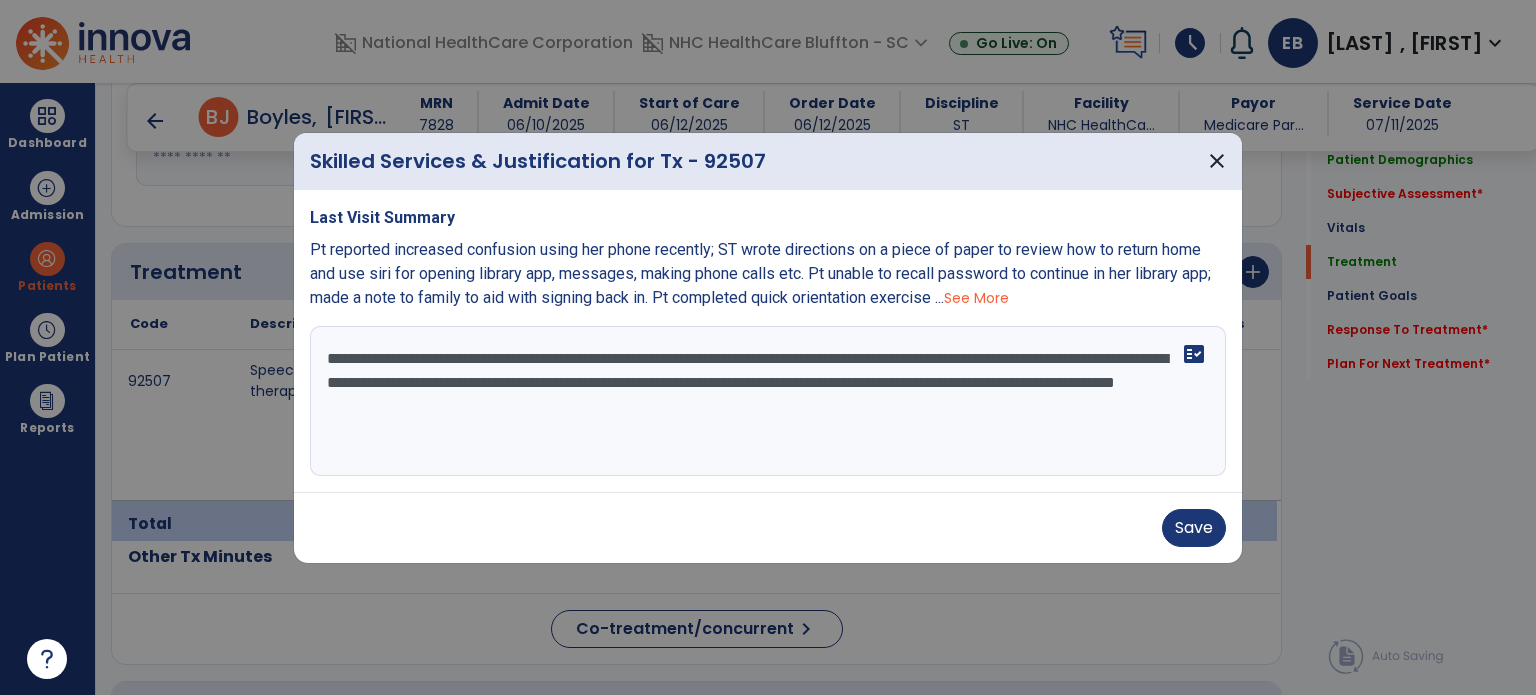 click on "**********" at bounding box center (768, 401) 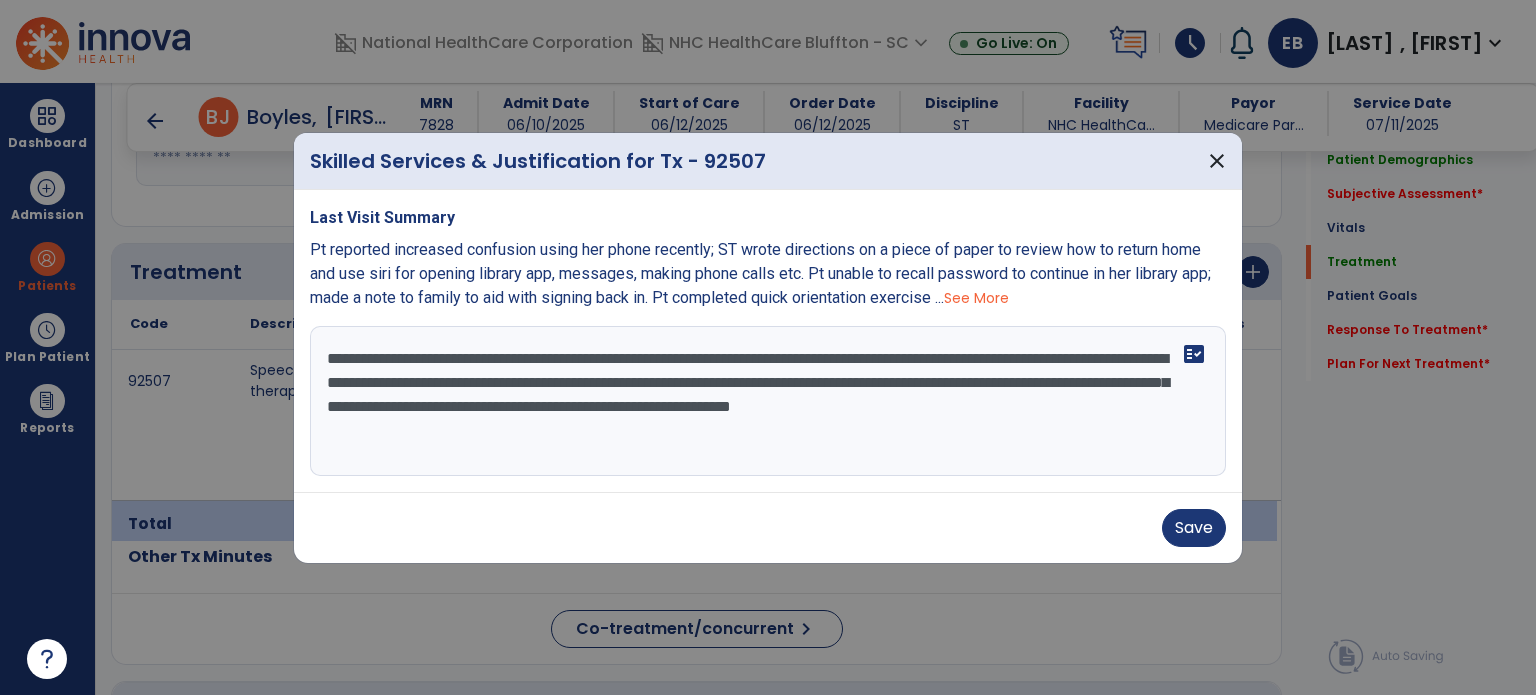 click on "**********" at bounding box center (768, 401) 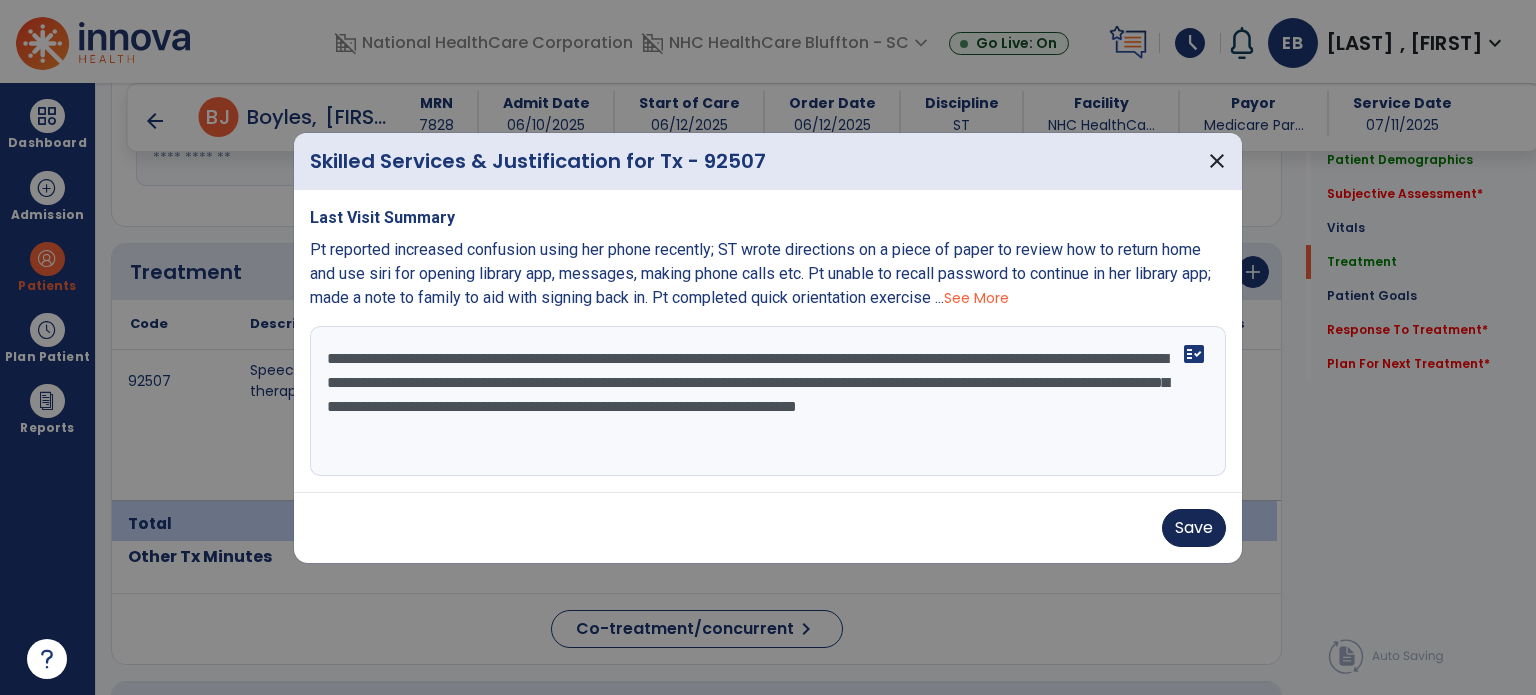 type on "**********" 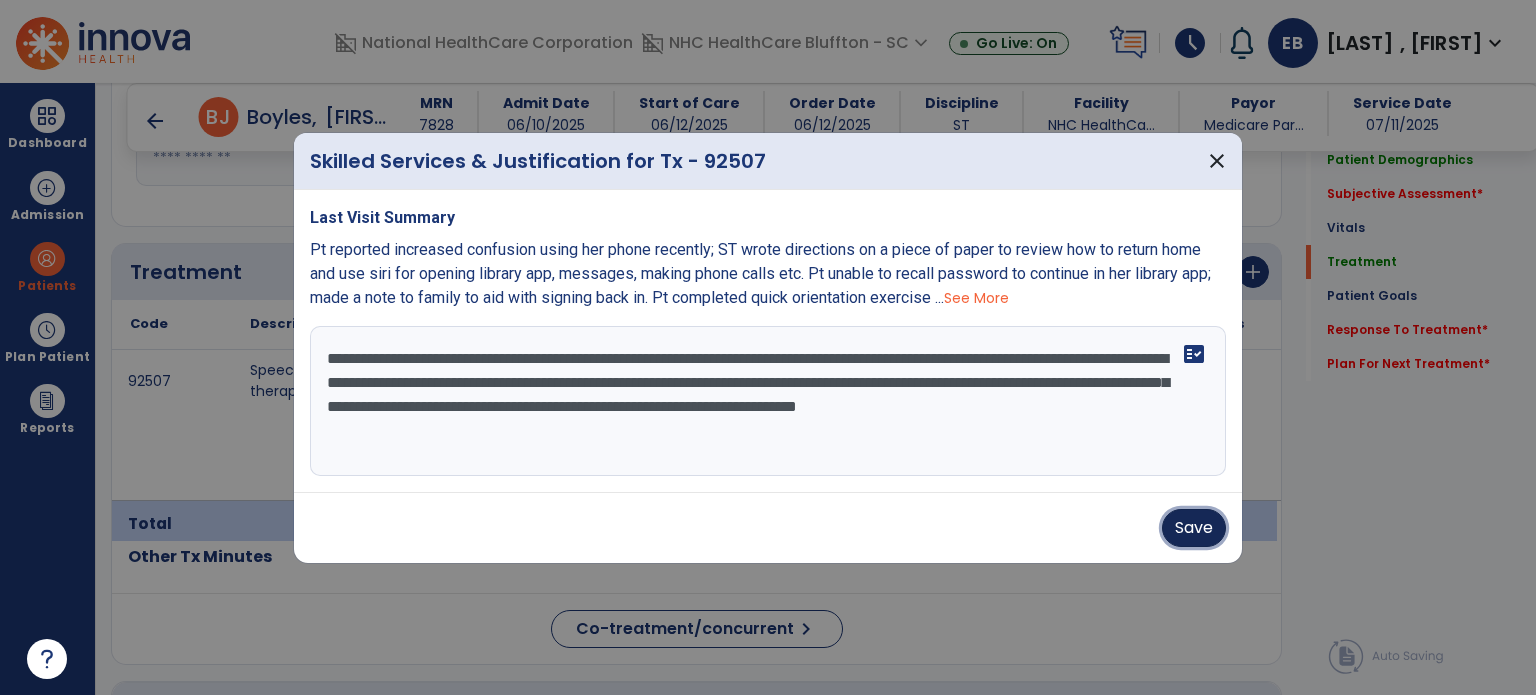 click on "Save" at bounding box center (1194, 528) 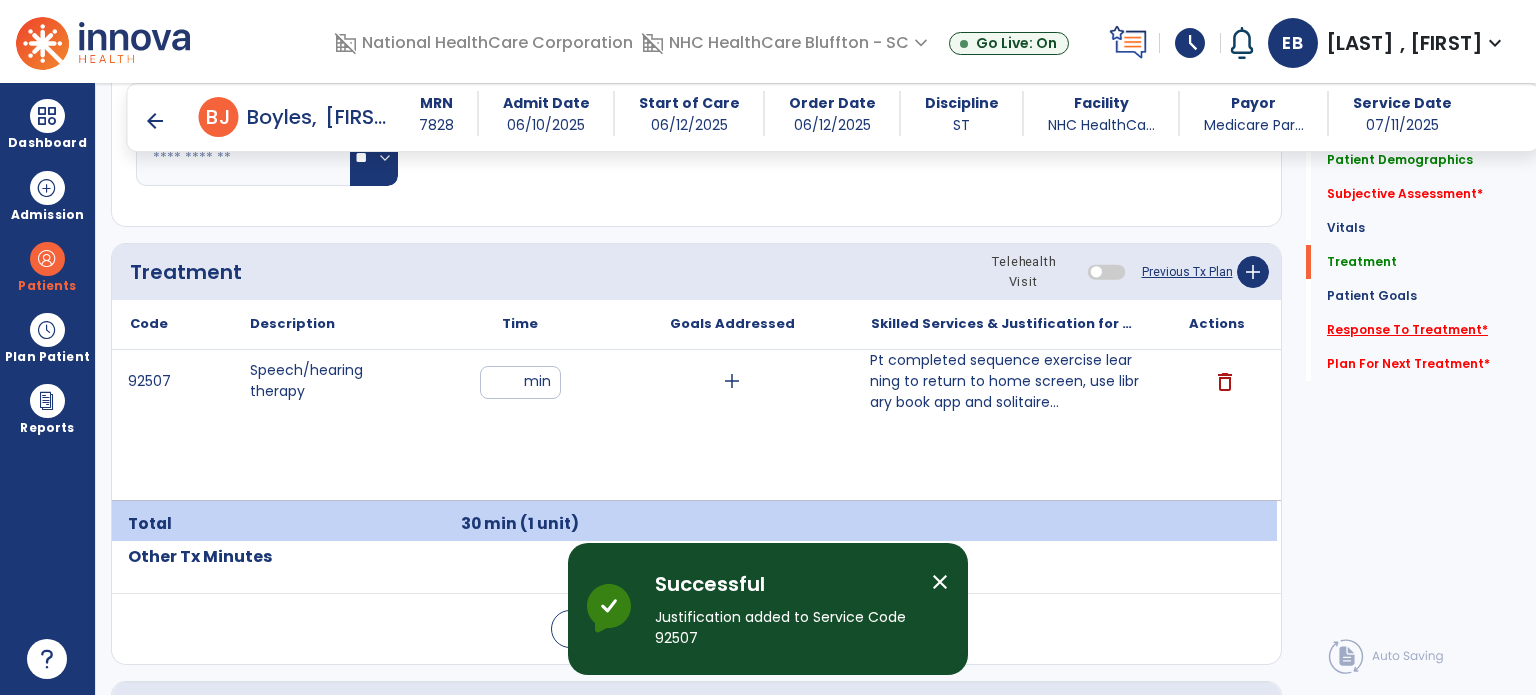 click on "Response To Treatment   *" 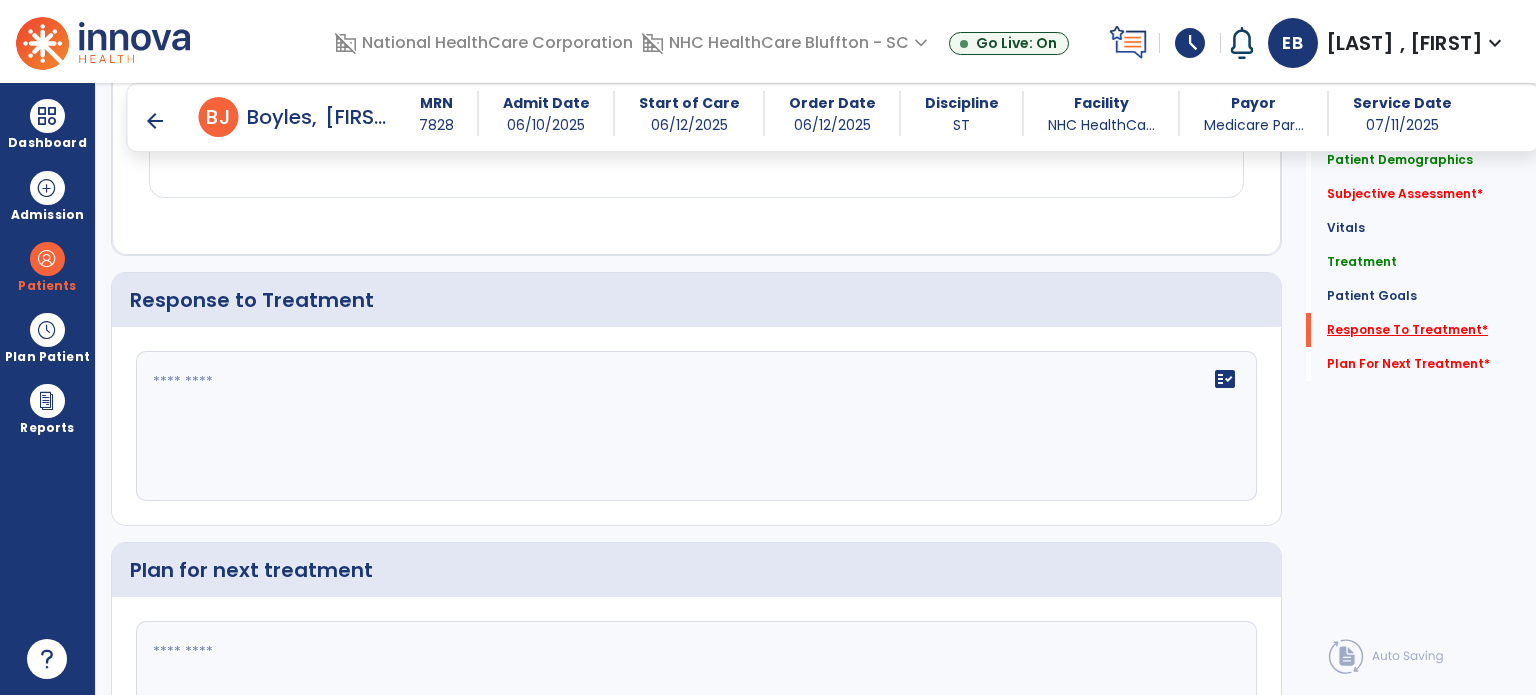 scroll, scrollTop: 2206, scrollLeft: 0, axis: vertical 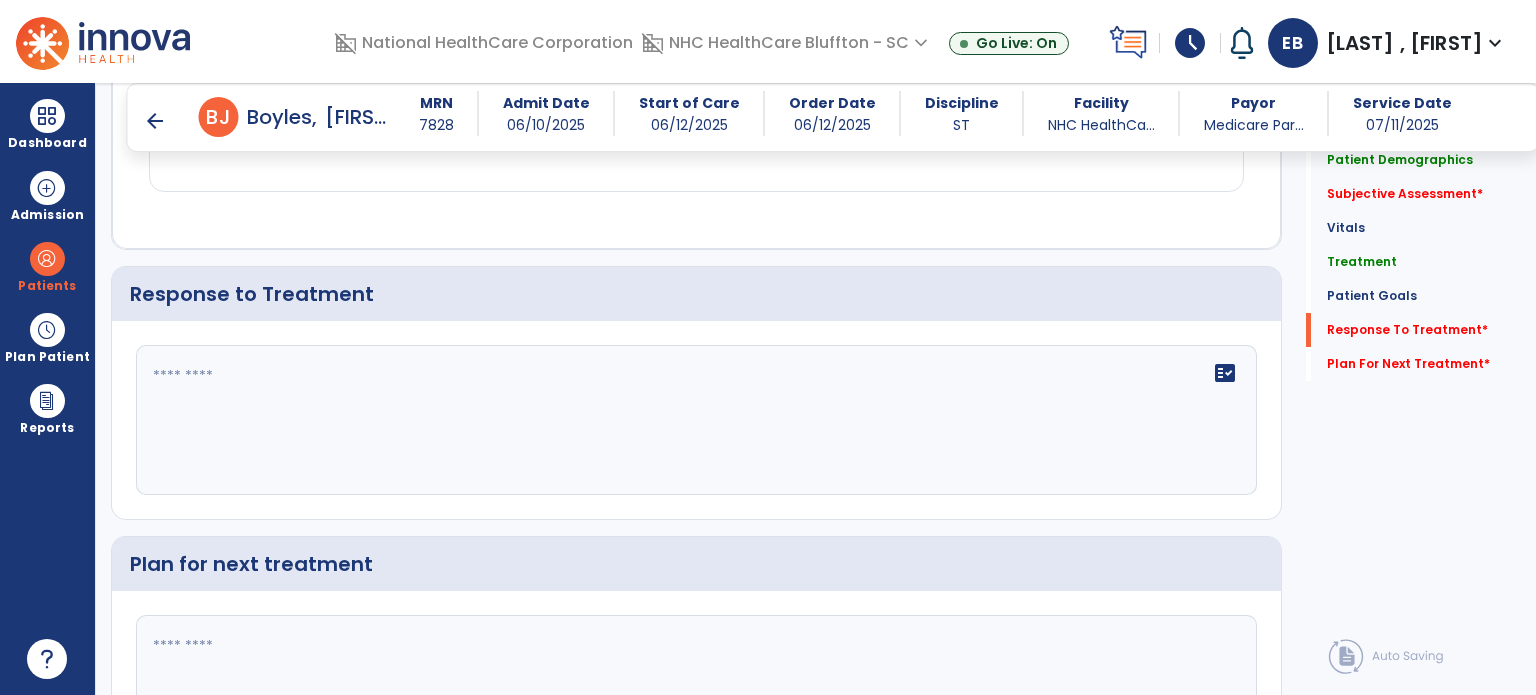 click 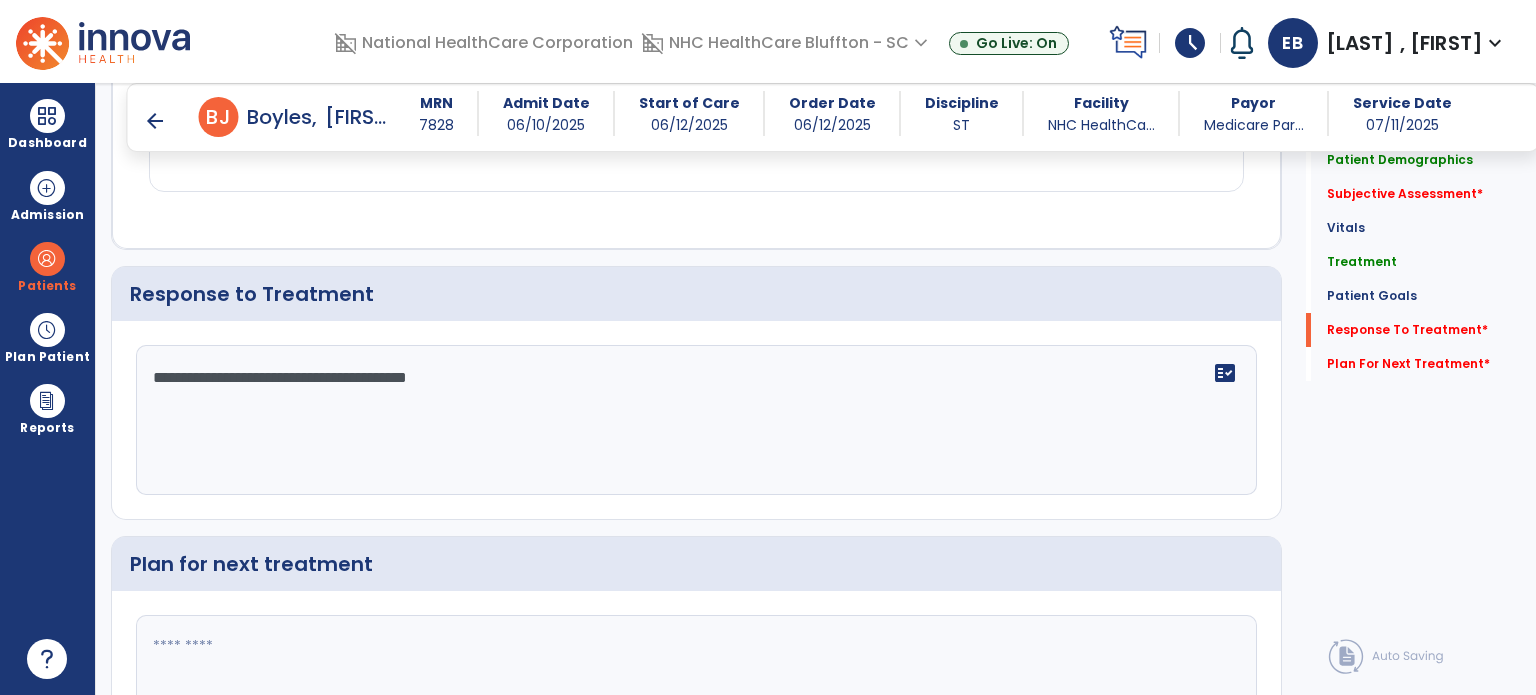 scroll, scrollTop: 2360, scrollLeft: 0, axis: vertical 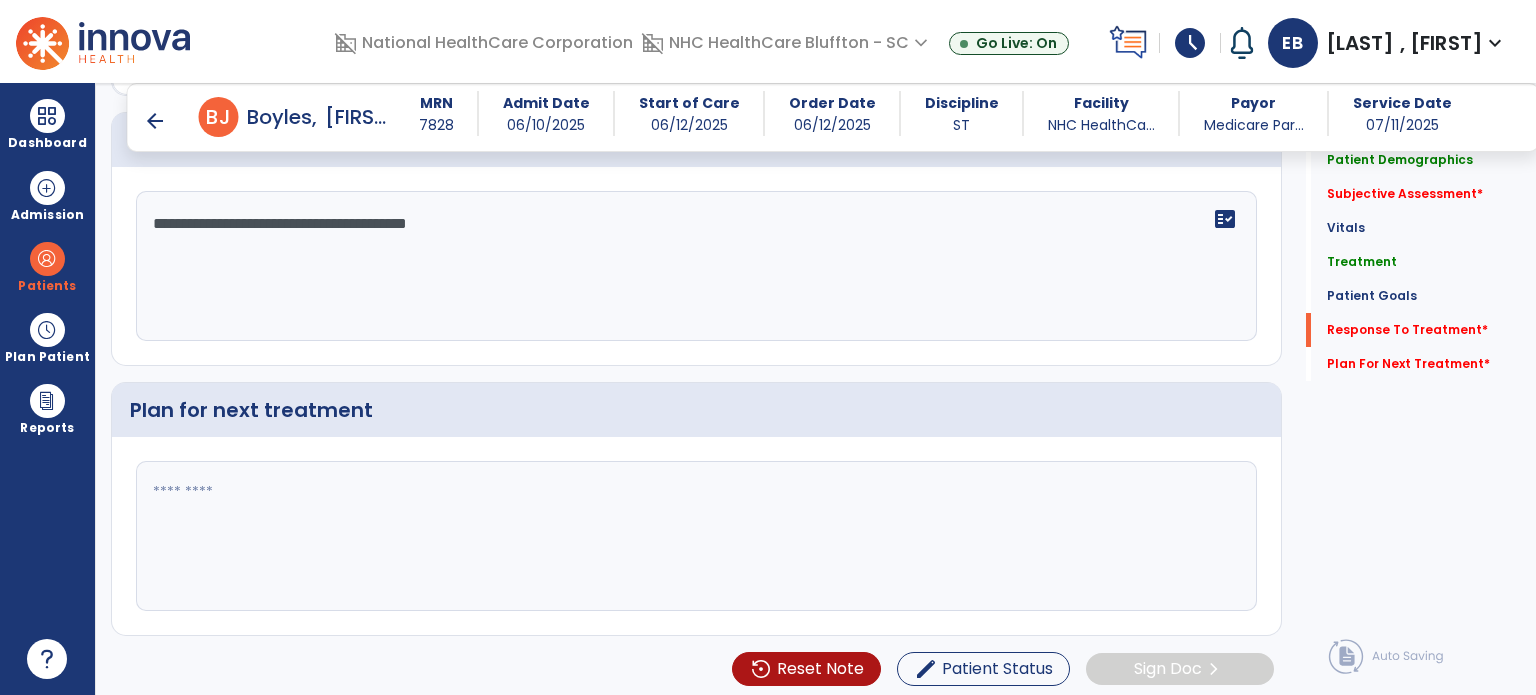 type on "**********" 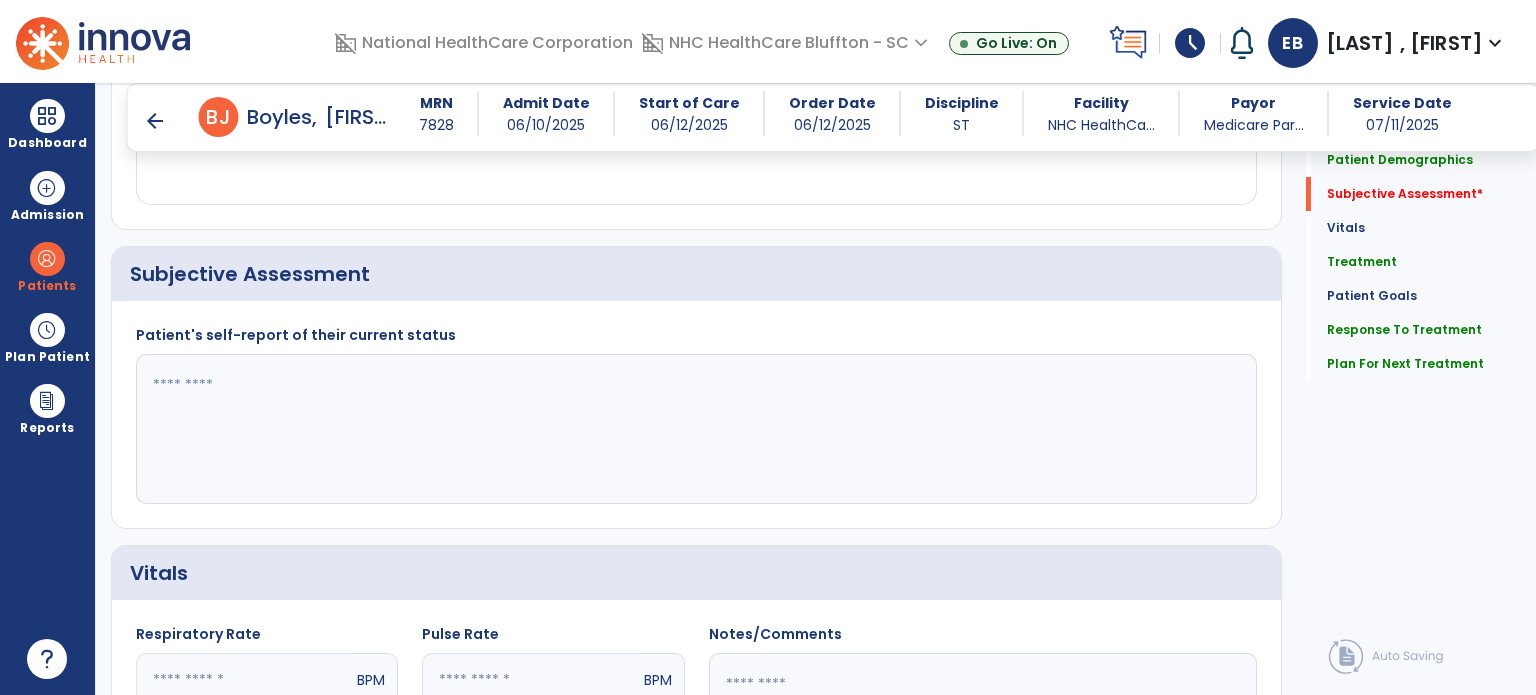 scroll, scrollTop: 368, scrollLeft: 0, axis: vertical 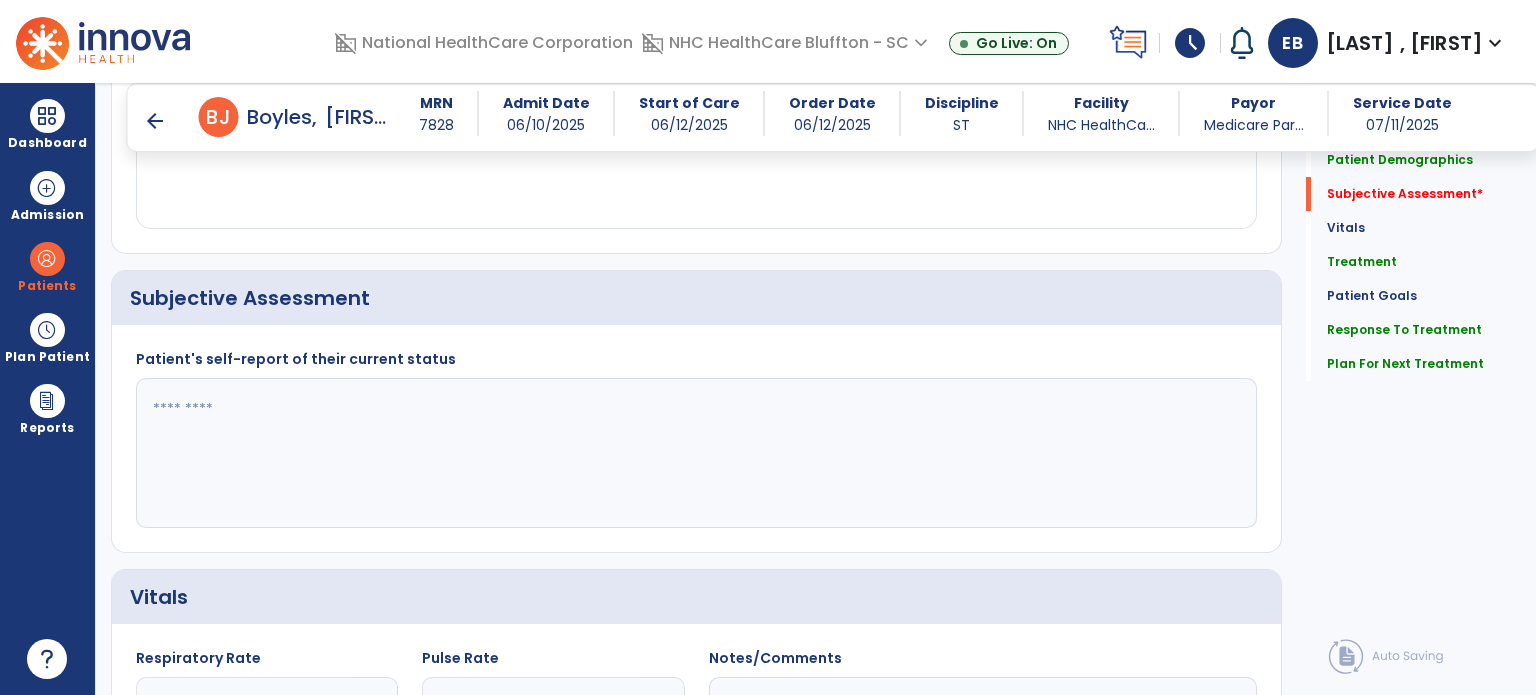 type on "**********" 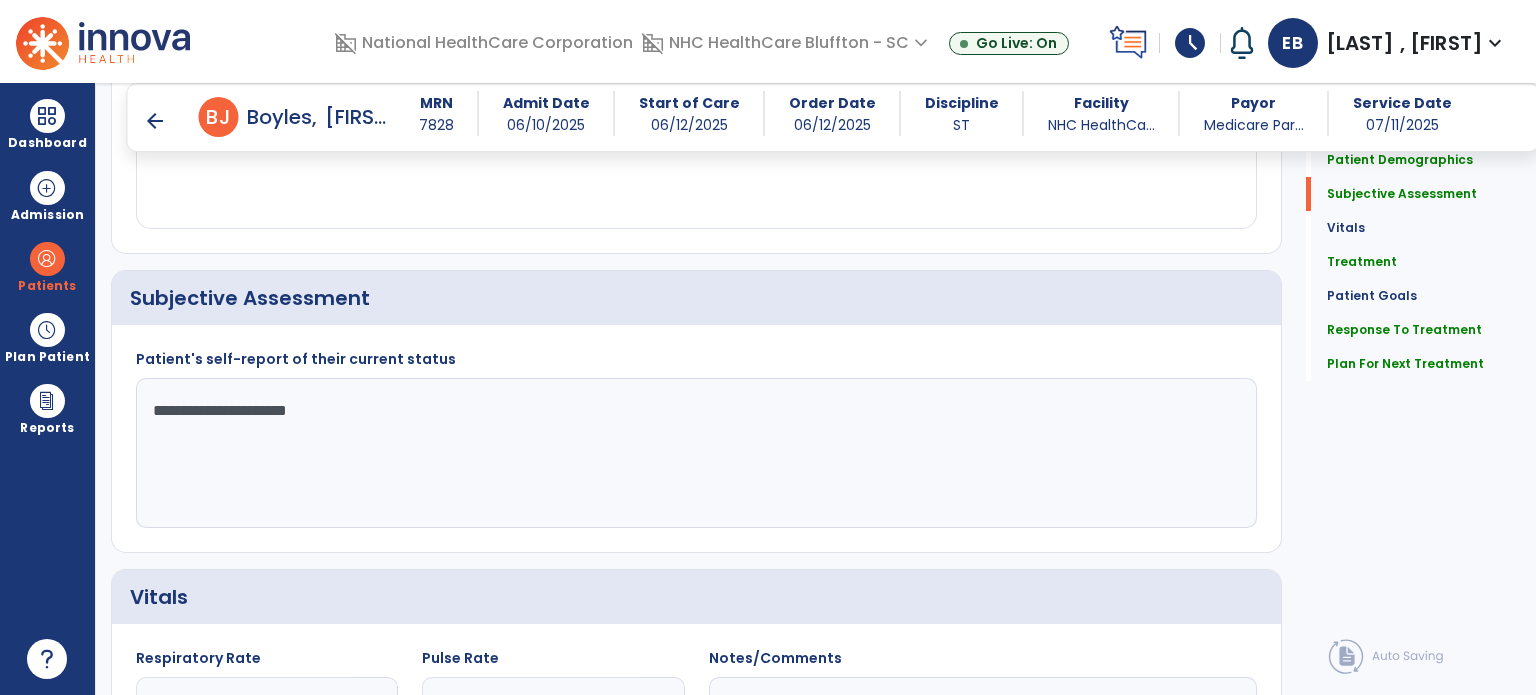 type on "**********" 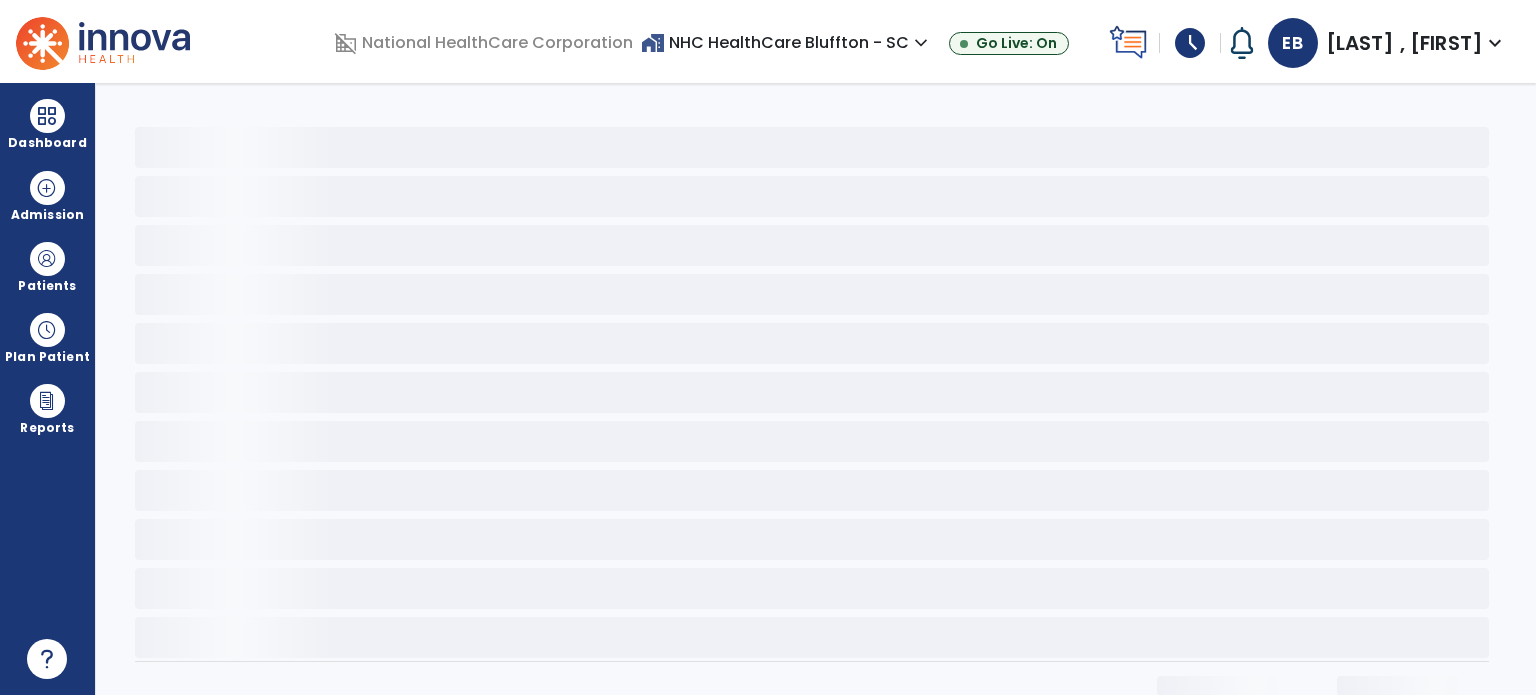scroll, scrollTop: 0, scrollLeft: 0, axis: both 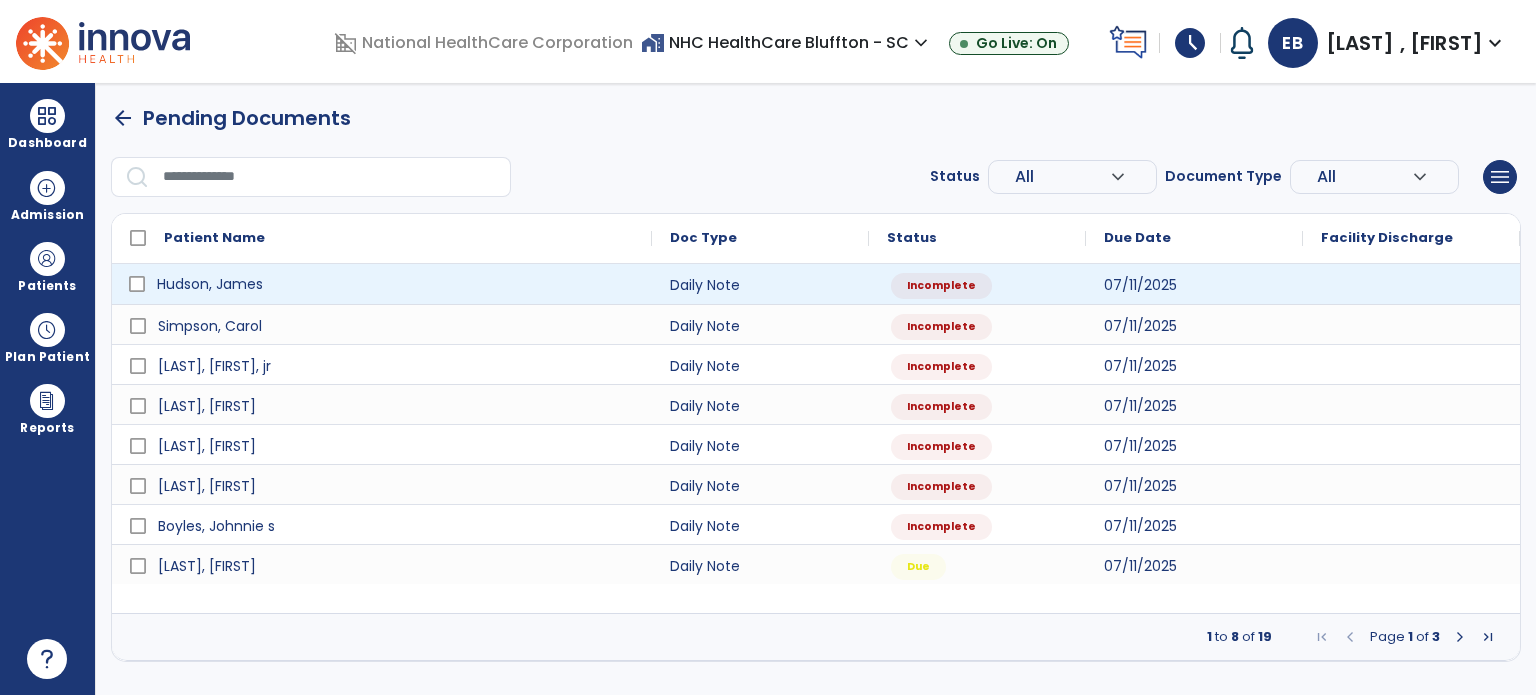 click on "Hudson, James" at bounding box center [396, 284] 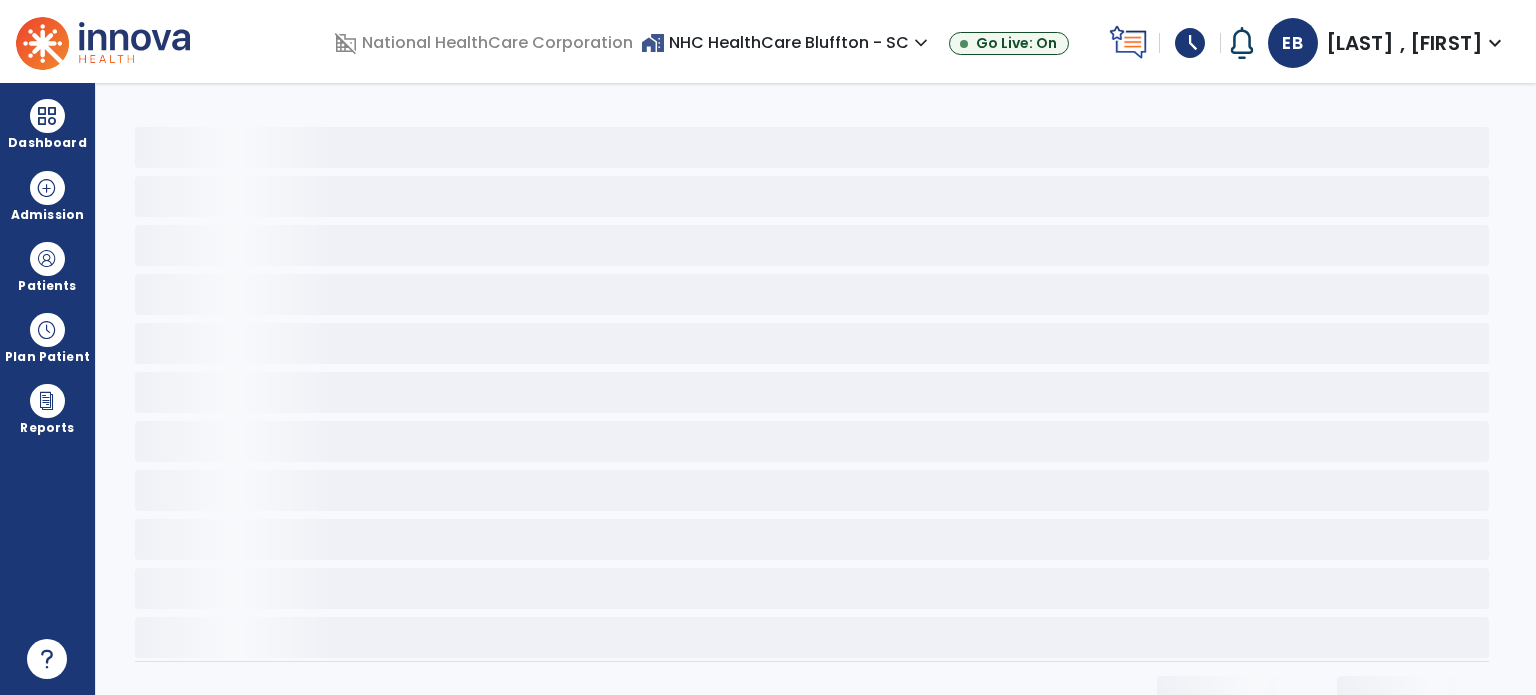 select on "*" 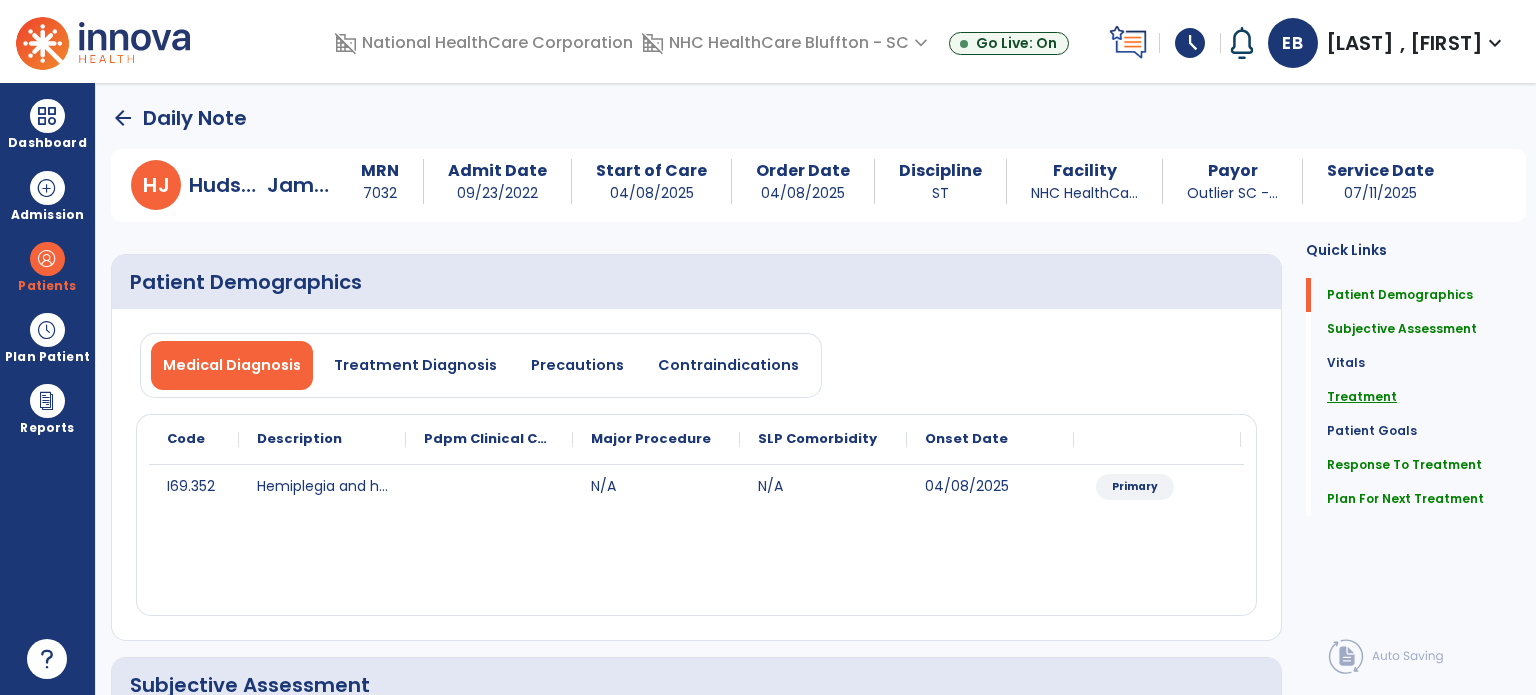 click on "Treatment" 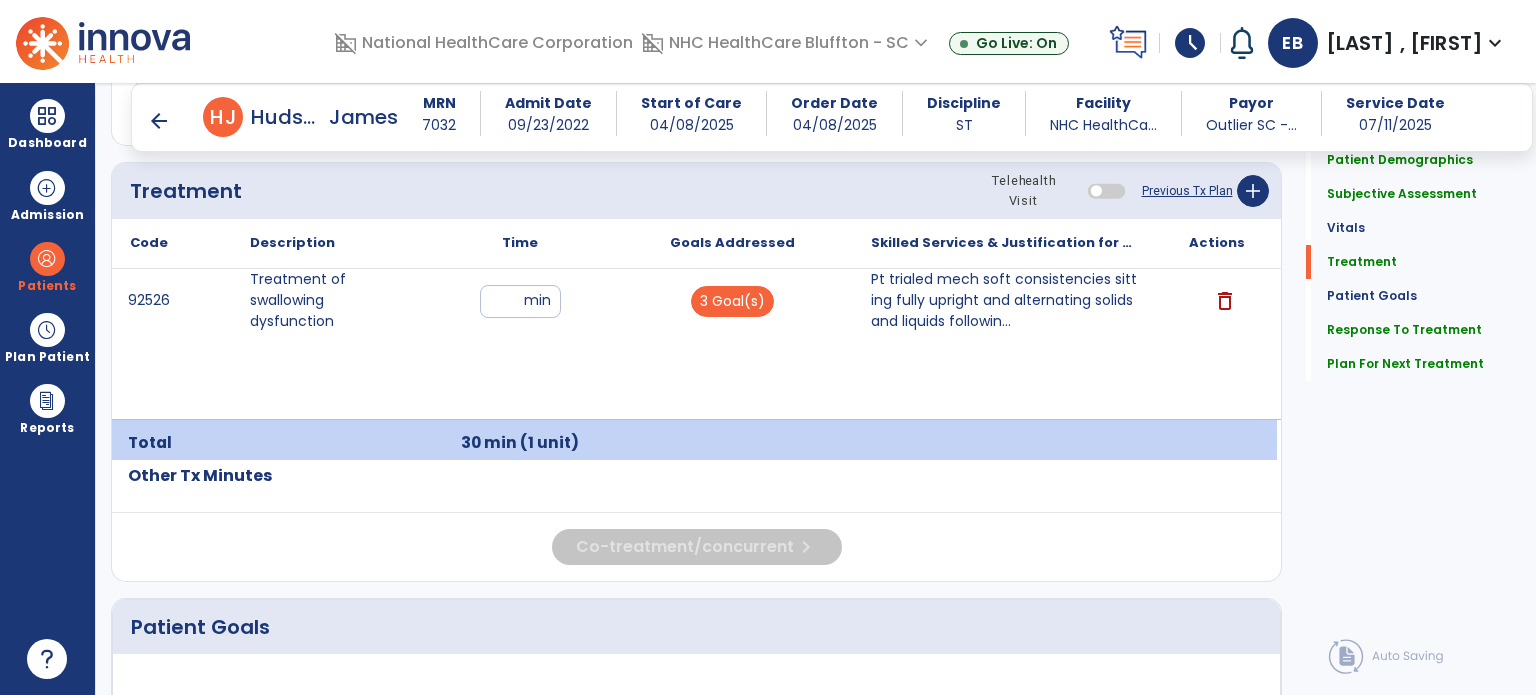 scroll, scrollTop: 2359, scrollLeft: 0, axis: vertical 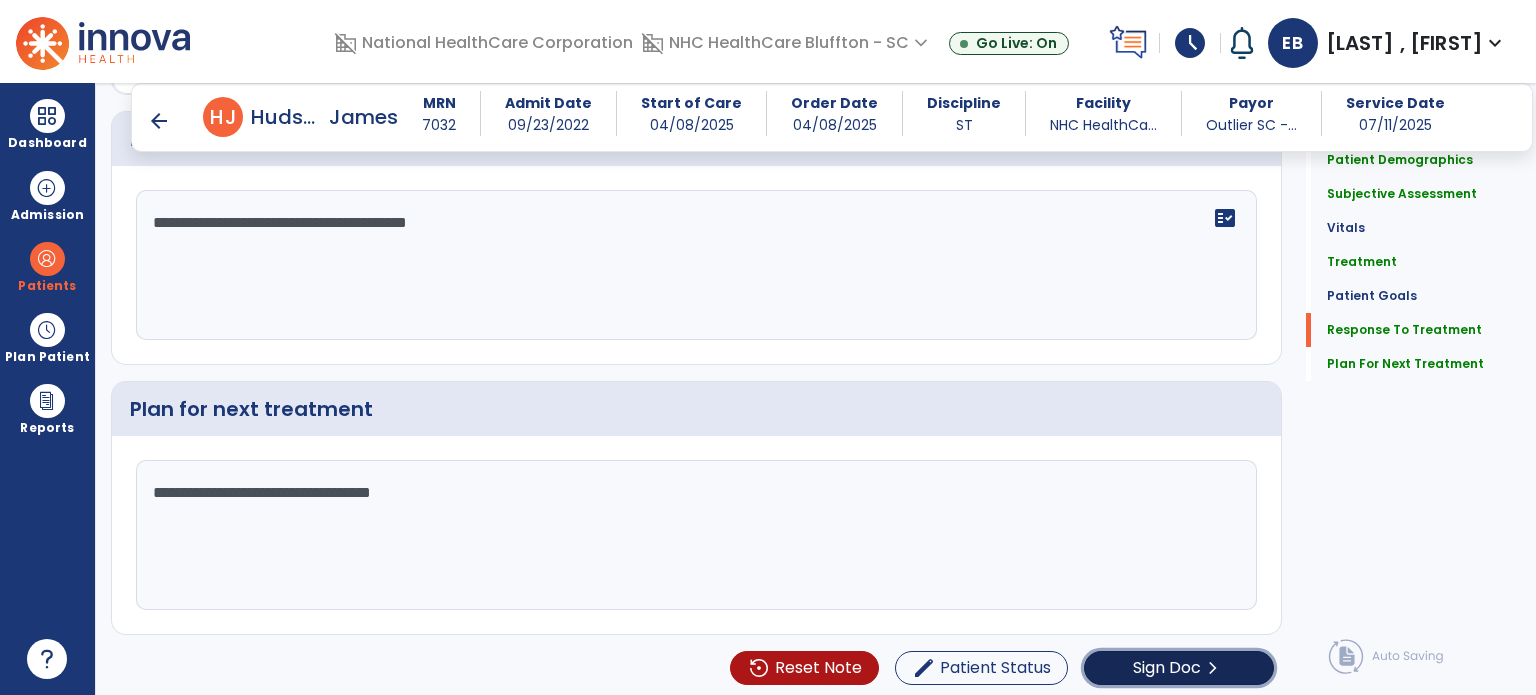 click on "Sign Doc" 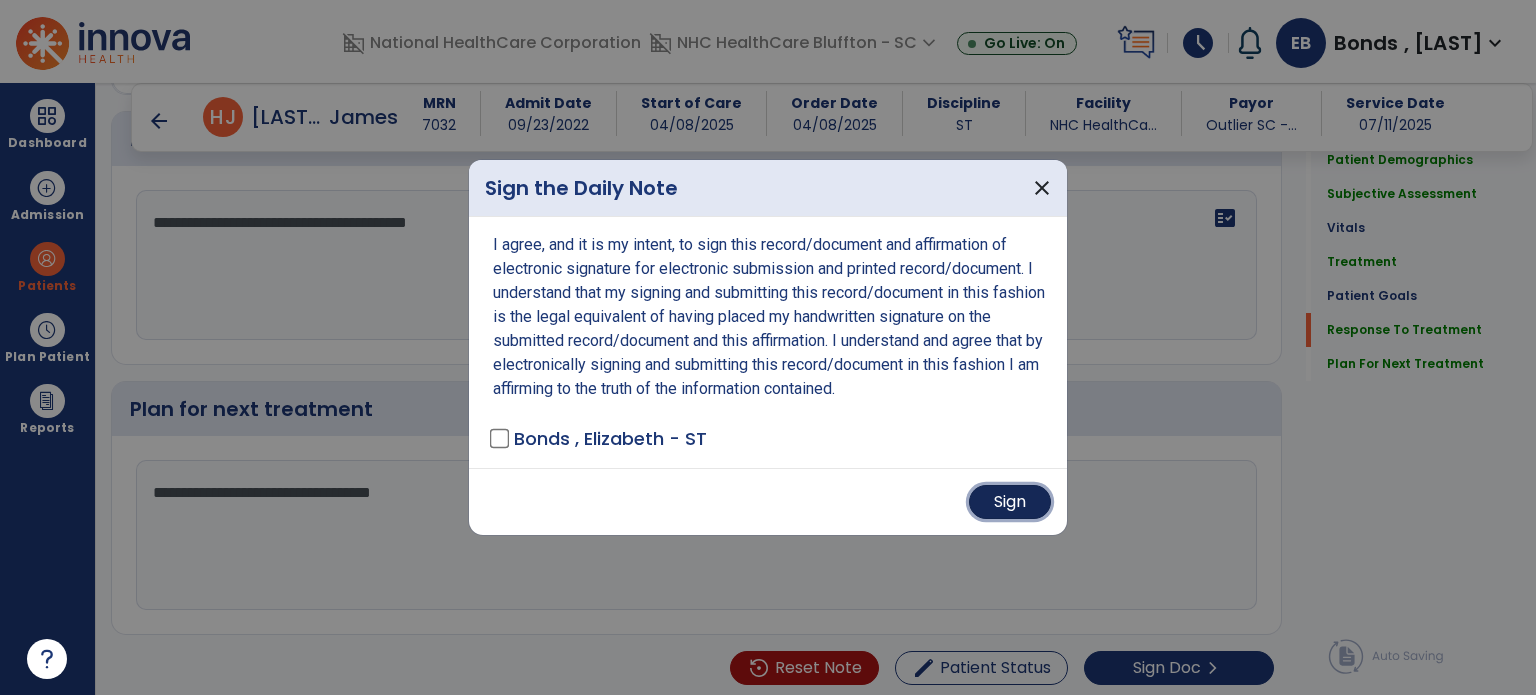 click on "Sign" at bounding box center [1010, 502] 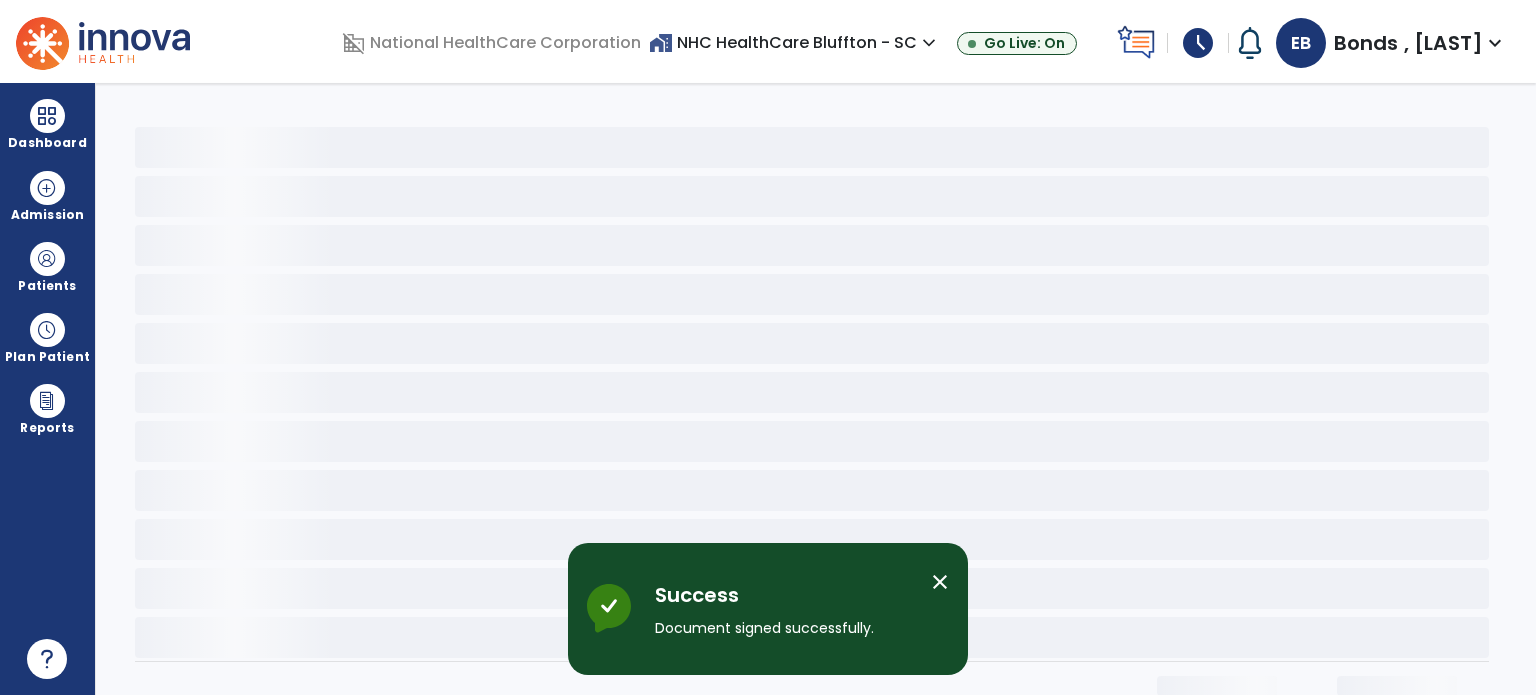 scroll, scrollTop: 0, scrollLeft: 0, axis: both 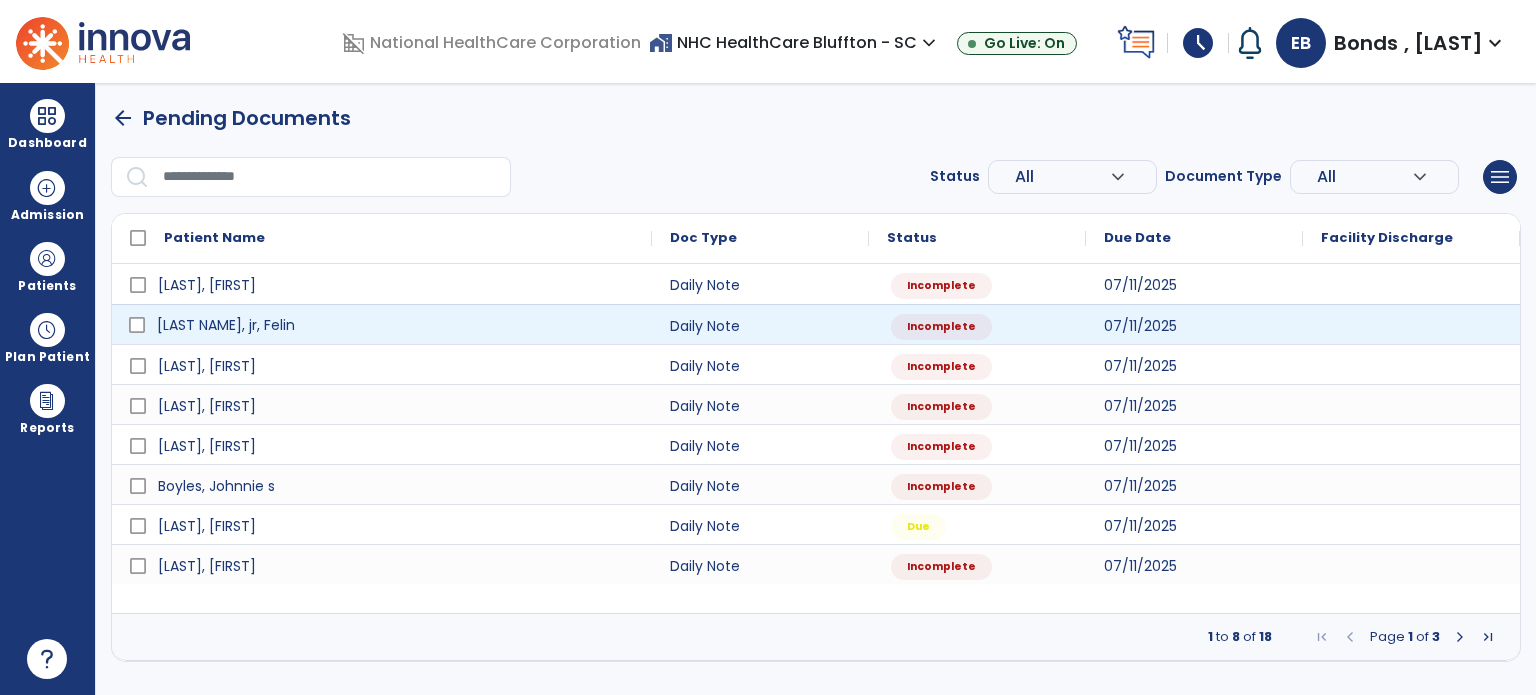 click on "[LAST], [FIRST]" at bounding box center [382, 324] 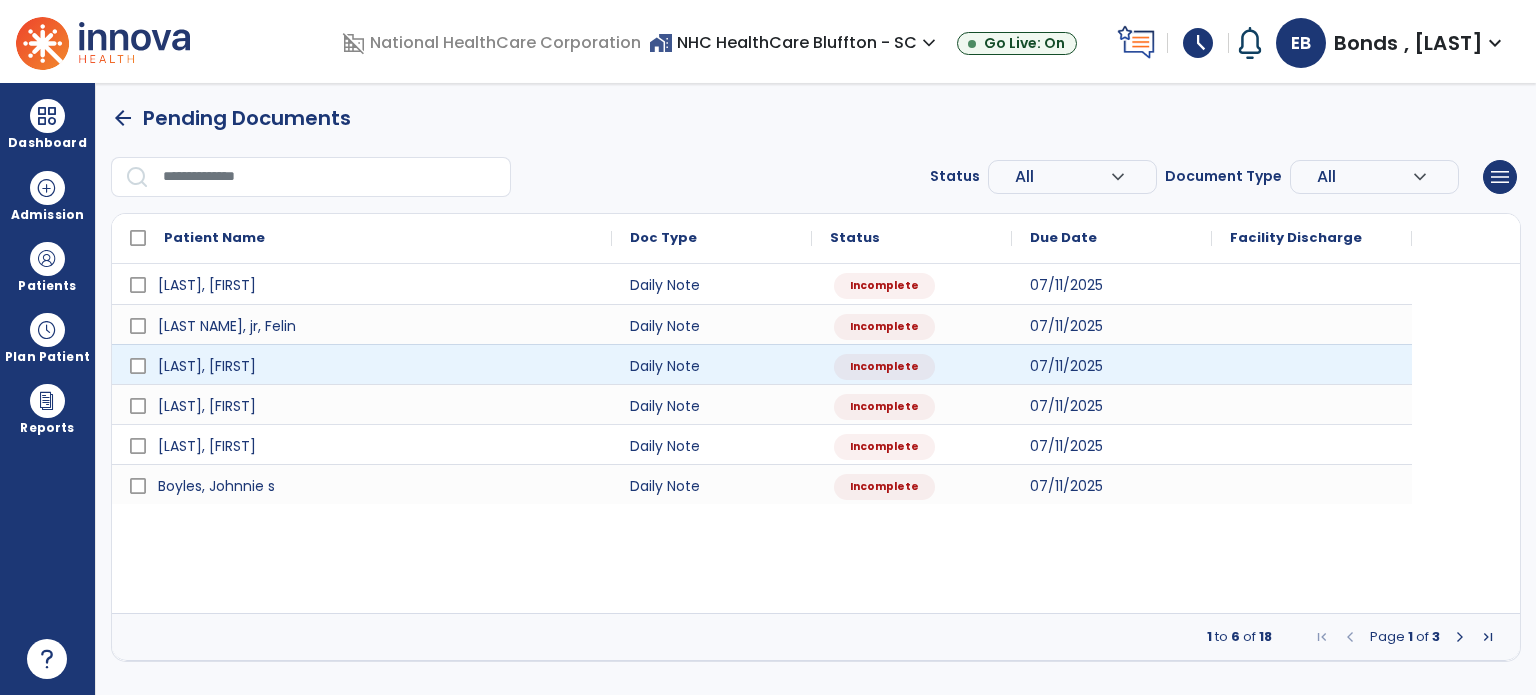 select on "*" 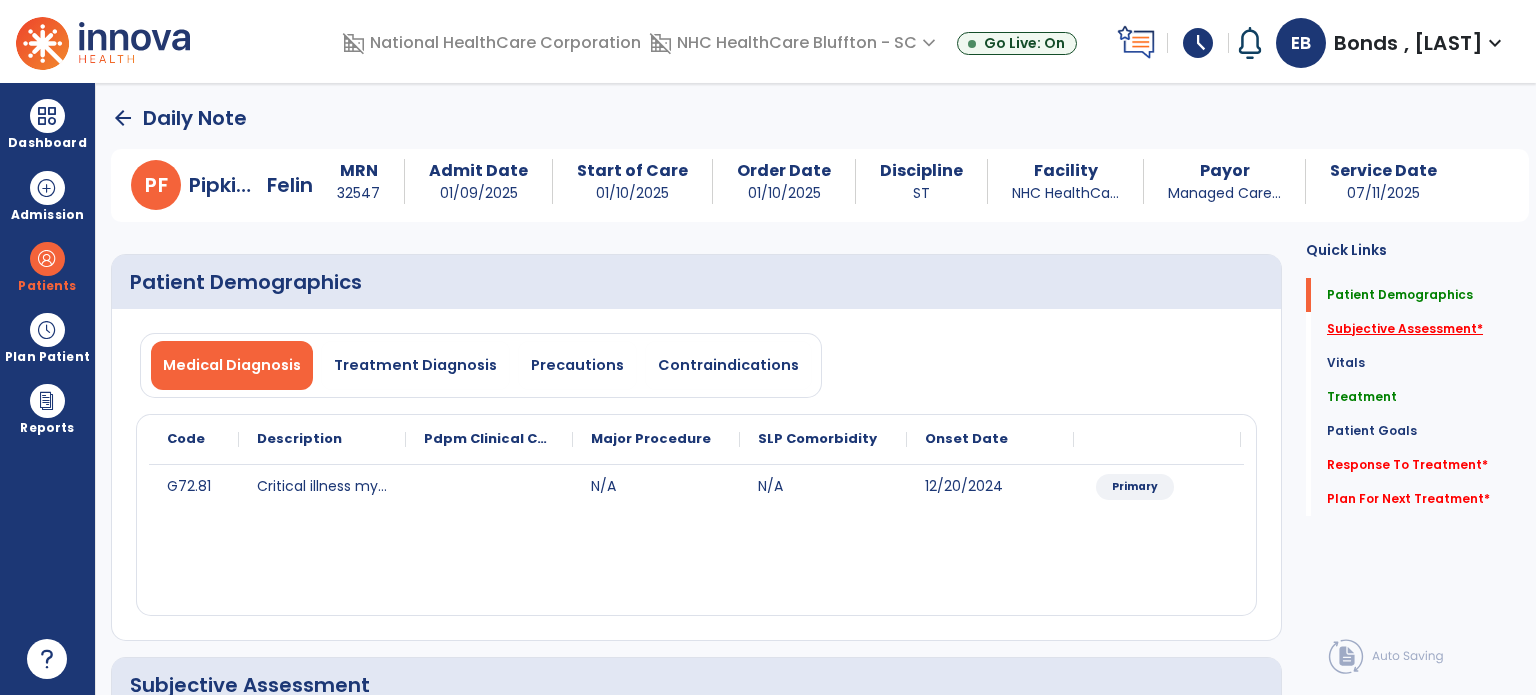 click on "Subjective Assessment   *" 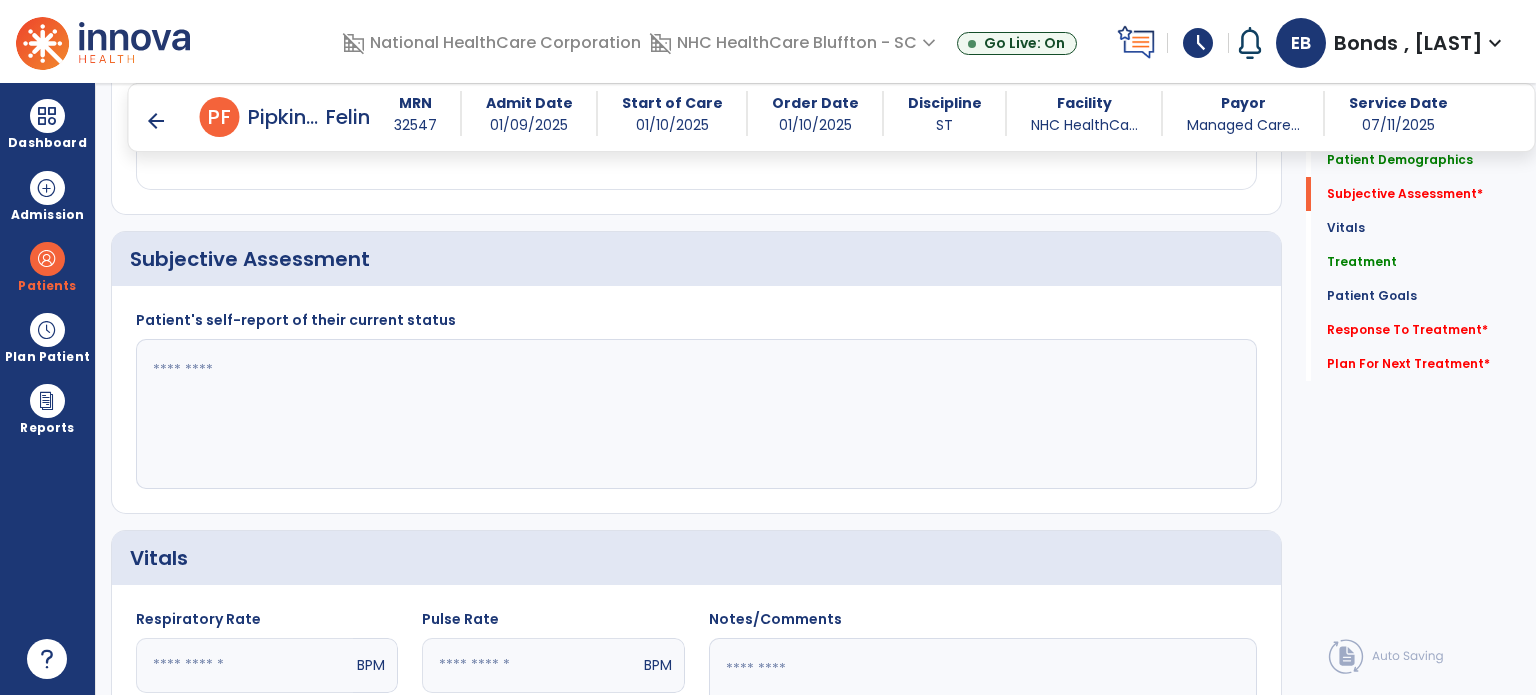 scroll, scrollTop: 408, scrollLeft: 0, axis: vertical 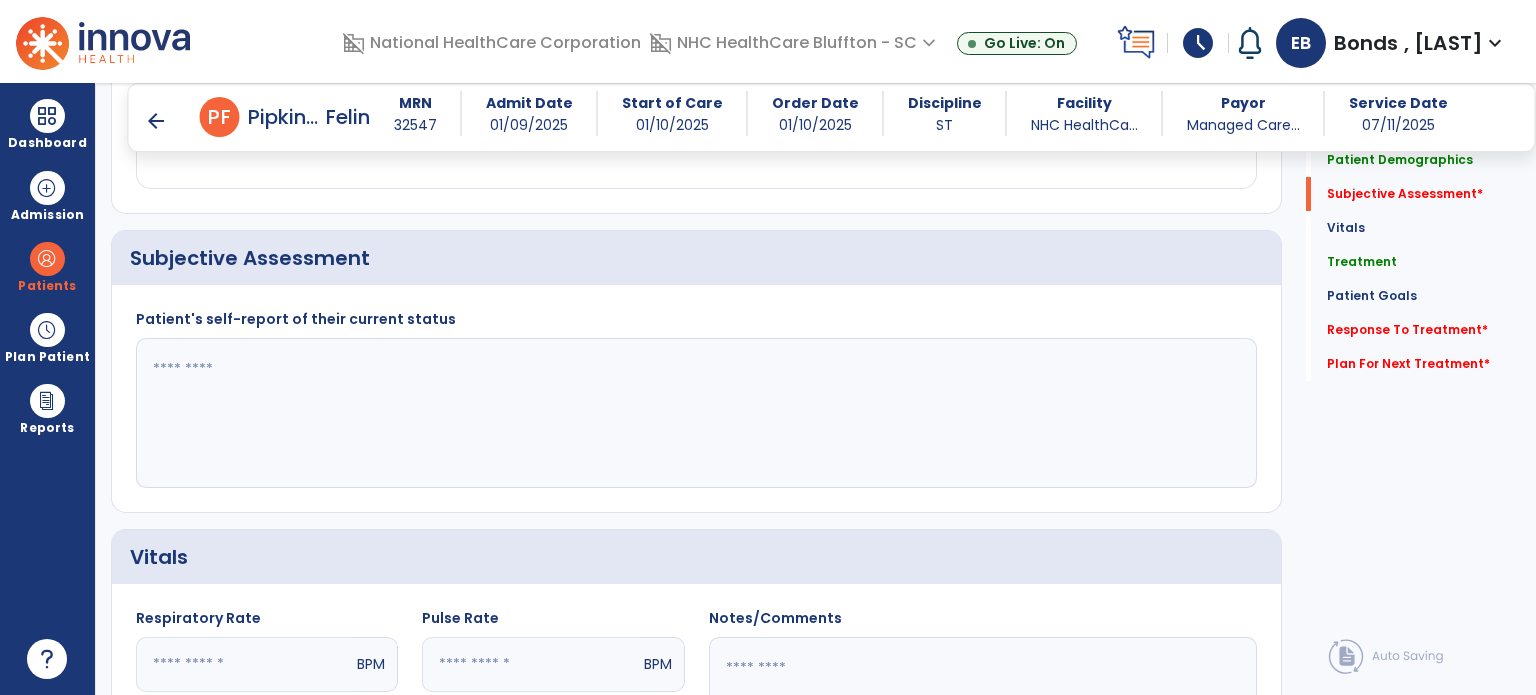 click 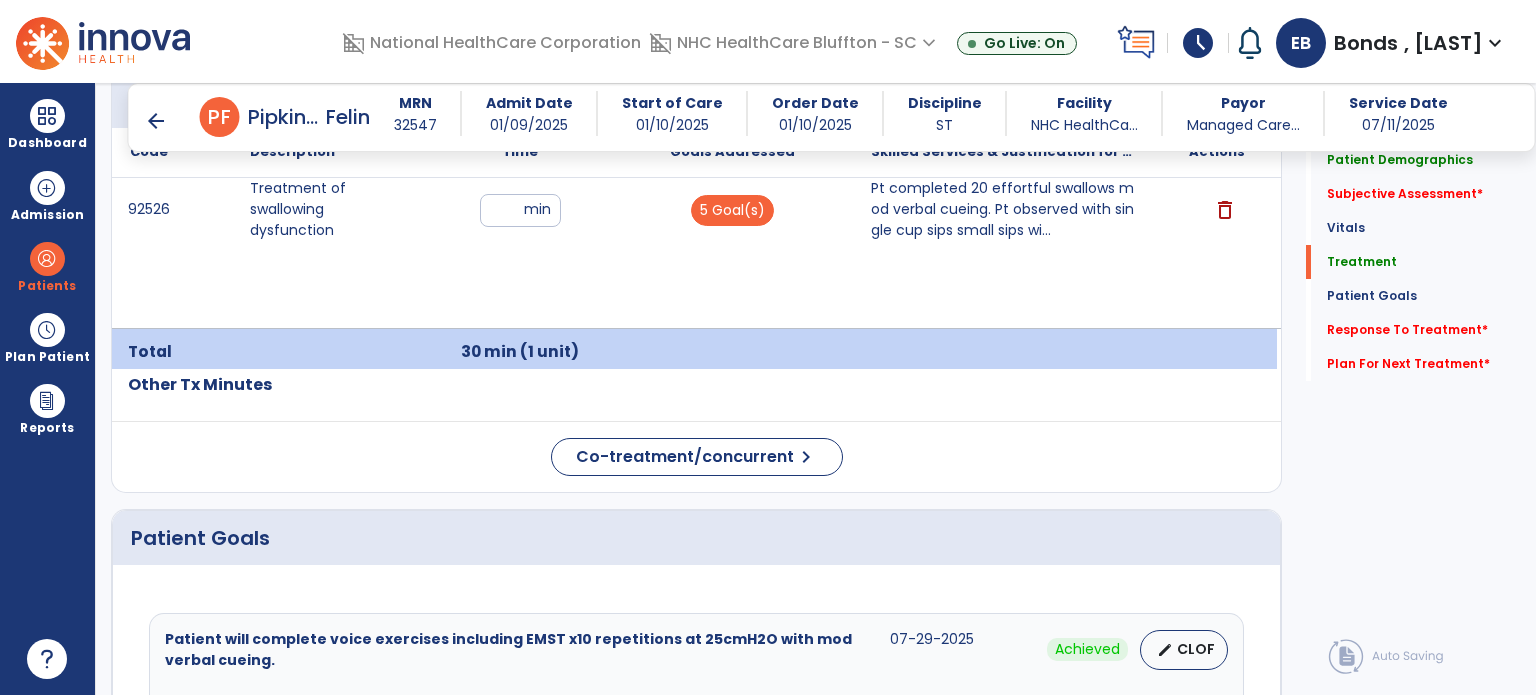 scroll, scrollTop: 1076, scrollLeft: 0, axis: vertical 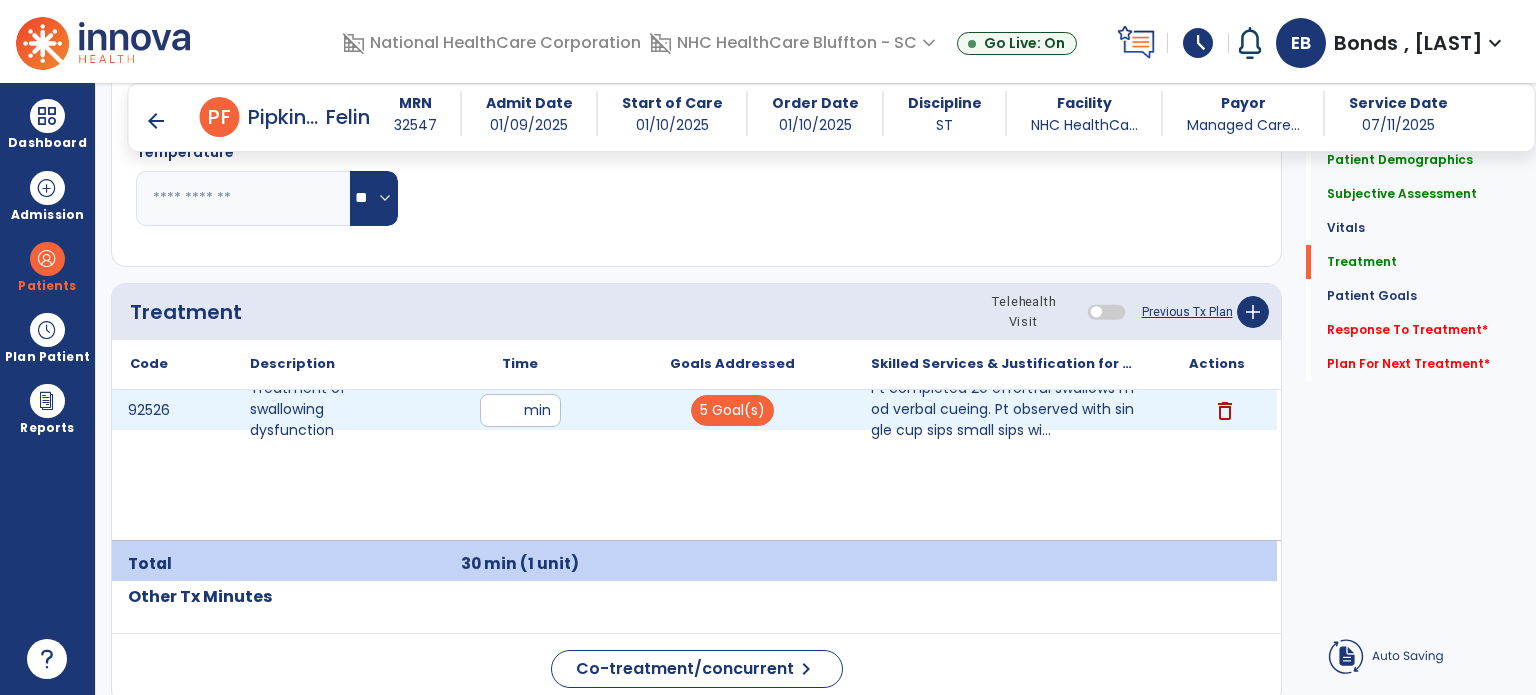 type on "**********" 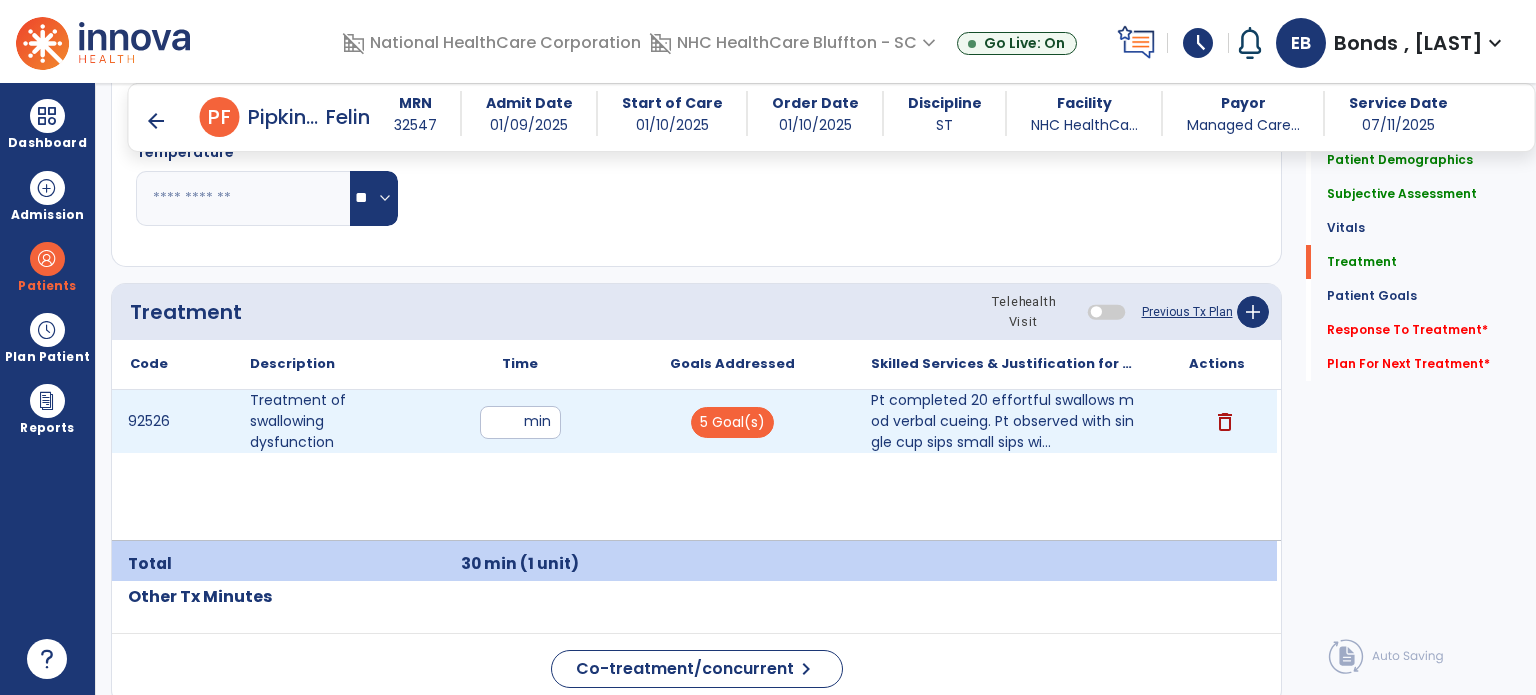 click on "**" at bounding box center [520, 422] 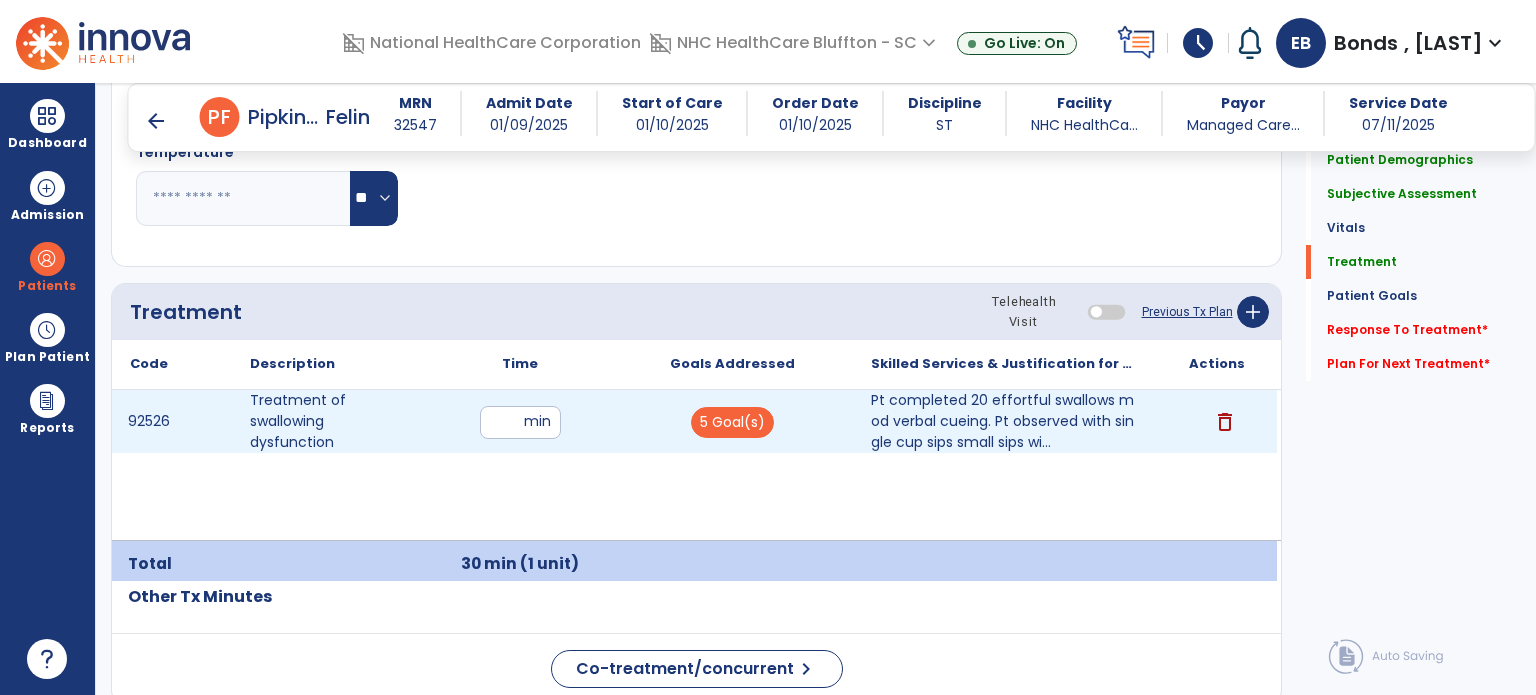 type on "**" 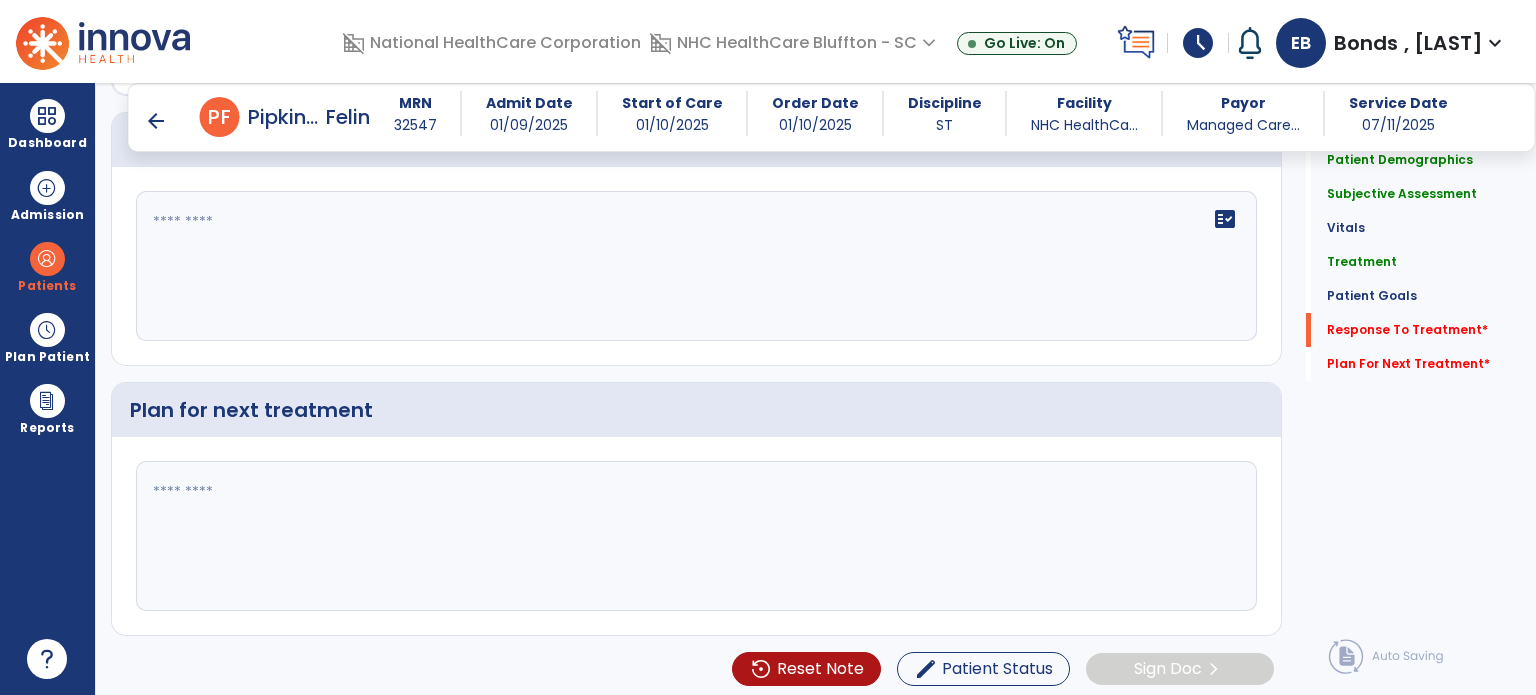 scroll, scrollTop: 3134, scrollLeft: 0, axis: vertical 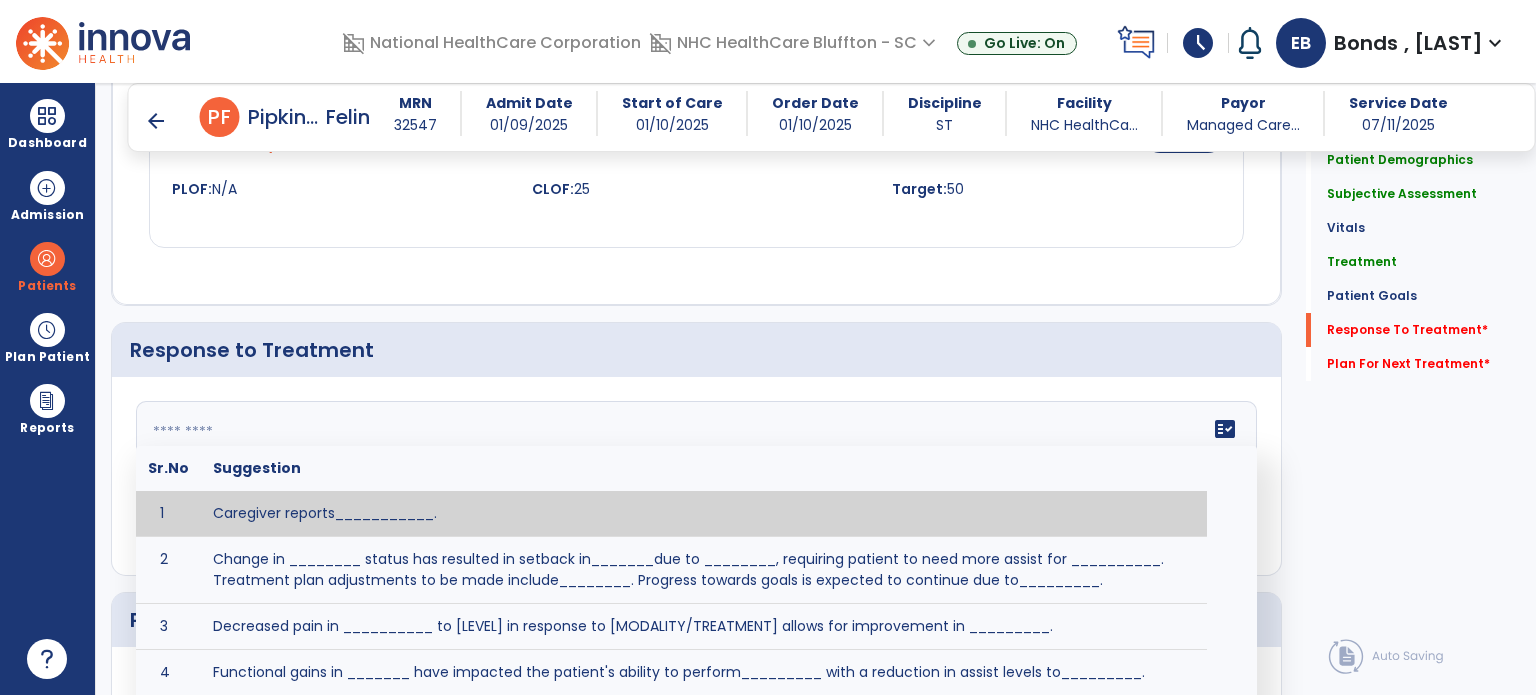 click on "fact_check  Sr.No Suggestion 1 Caregiver reports___________. 2 Change in ________ status has resulted in setback in_______due to ________, requiring patient to need more assist for __________.   Treatment plan adjustments to be made include________.  Progress towards goals is expected to continue due to_________. 3 Decreased pain in __________ to [LEVEL] in response to [MODALITY/TREATMENT] allows for improvement in _________. 4 Functional gains in _______ have impacted the patient's ability to perform_________ with a reduction in assist levels to_________. 5 Functional progress this week has been significant due to__________. 6 Gains in ________ have improved the patient's ability to perform ______with decreased levels of assist to___________. 7 Improvement in ________allows patient to tolerate higher levels of challenges in_________. 8 Pain in [AREA] has decreased to [LEVEL] in response to [TREATMENT/MODALITY], allowing fore ease in completing__________. 9 10 11 12 13 14 15 16 17 18 19 20 21" 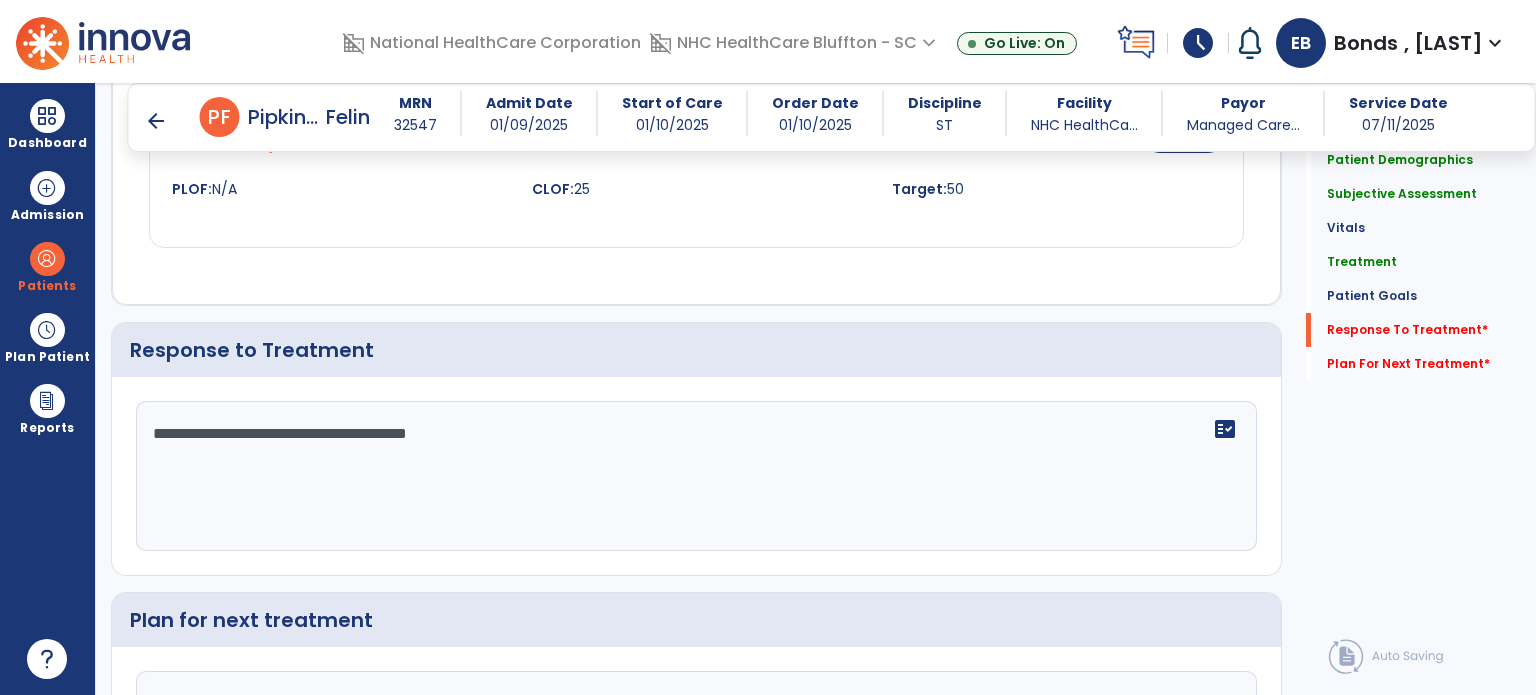 scroll, scrollTop: 3344, scrollLeft: 0, axis: vertical 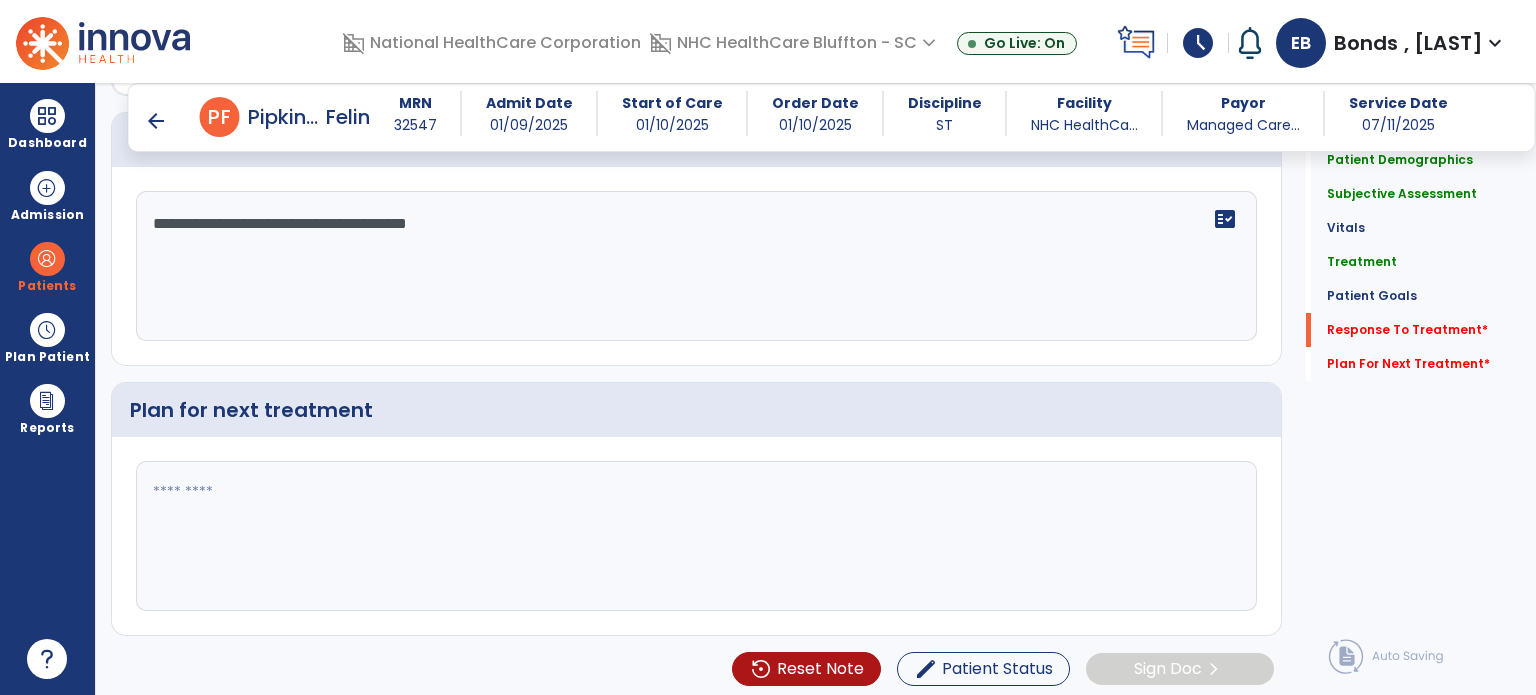 type on "**********" 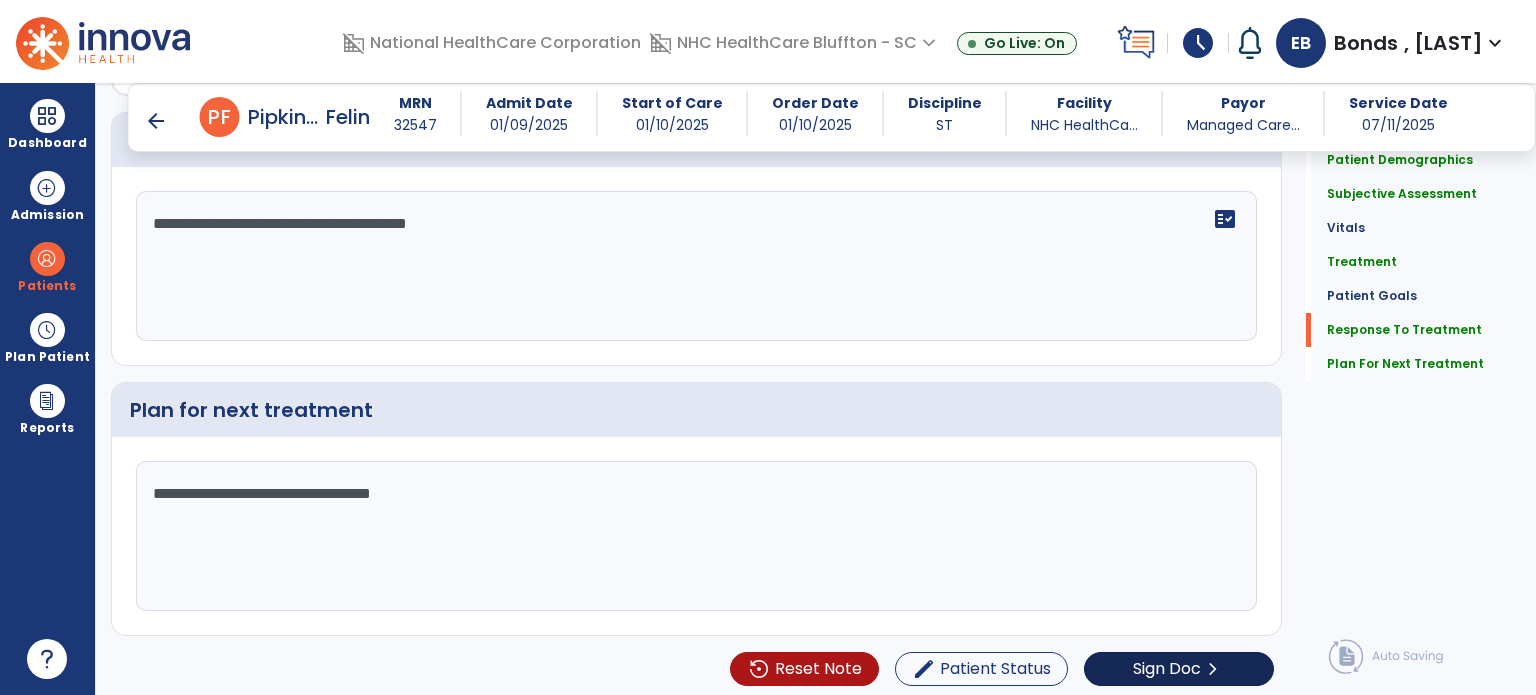 type on "**********" 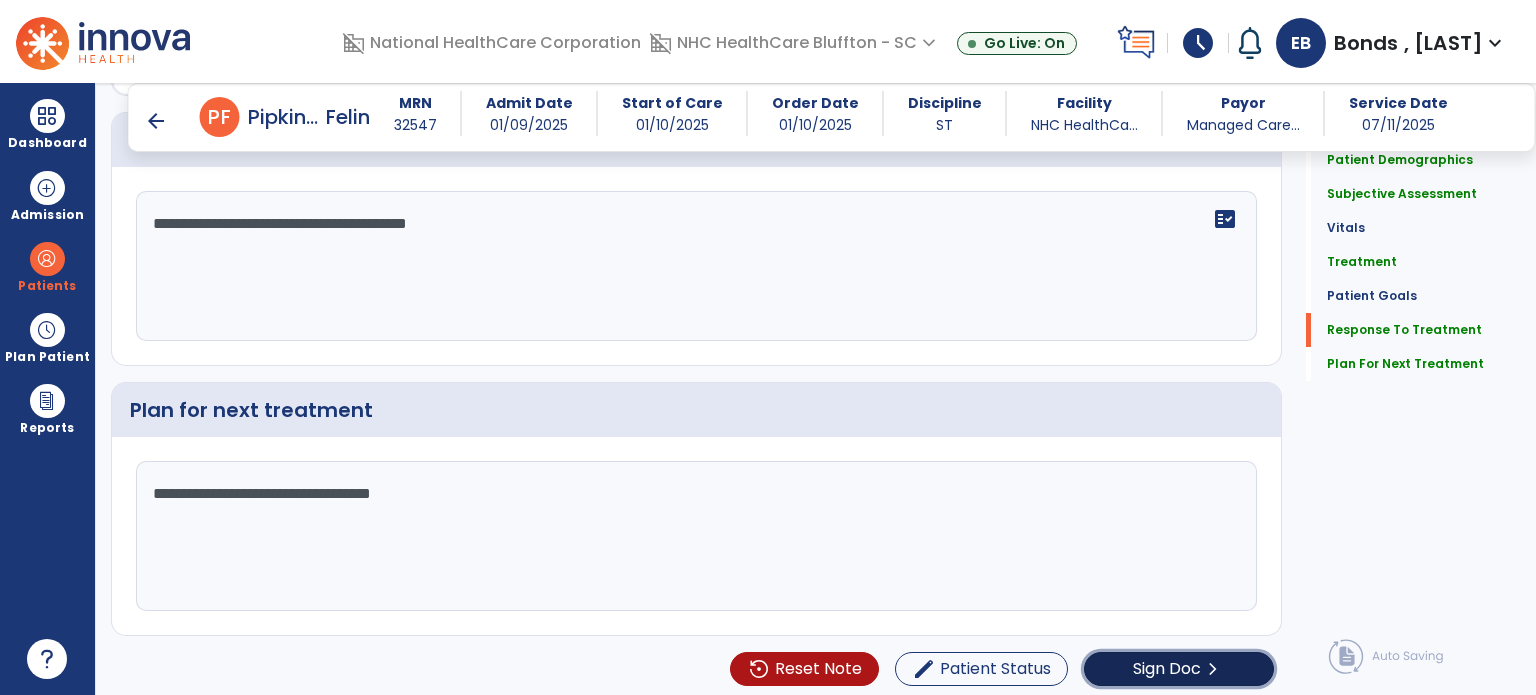 click on "Sign Doc" 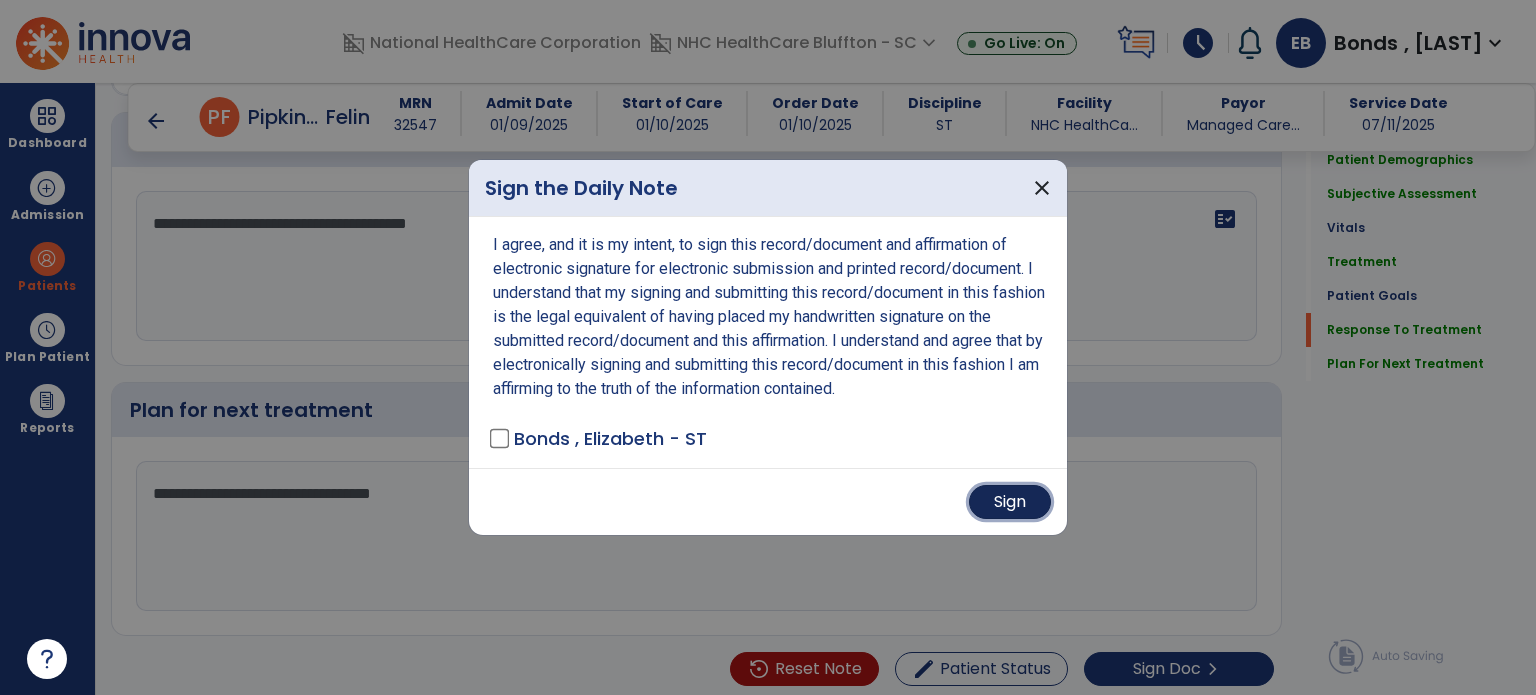 click on "Sign" at bounding box center (1010, 502) 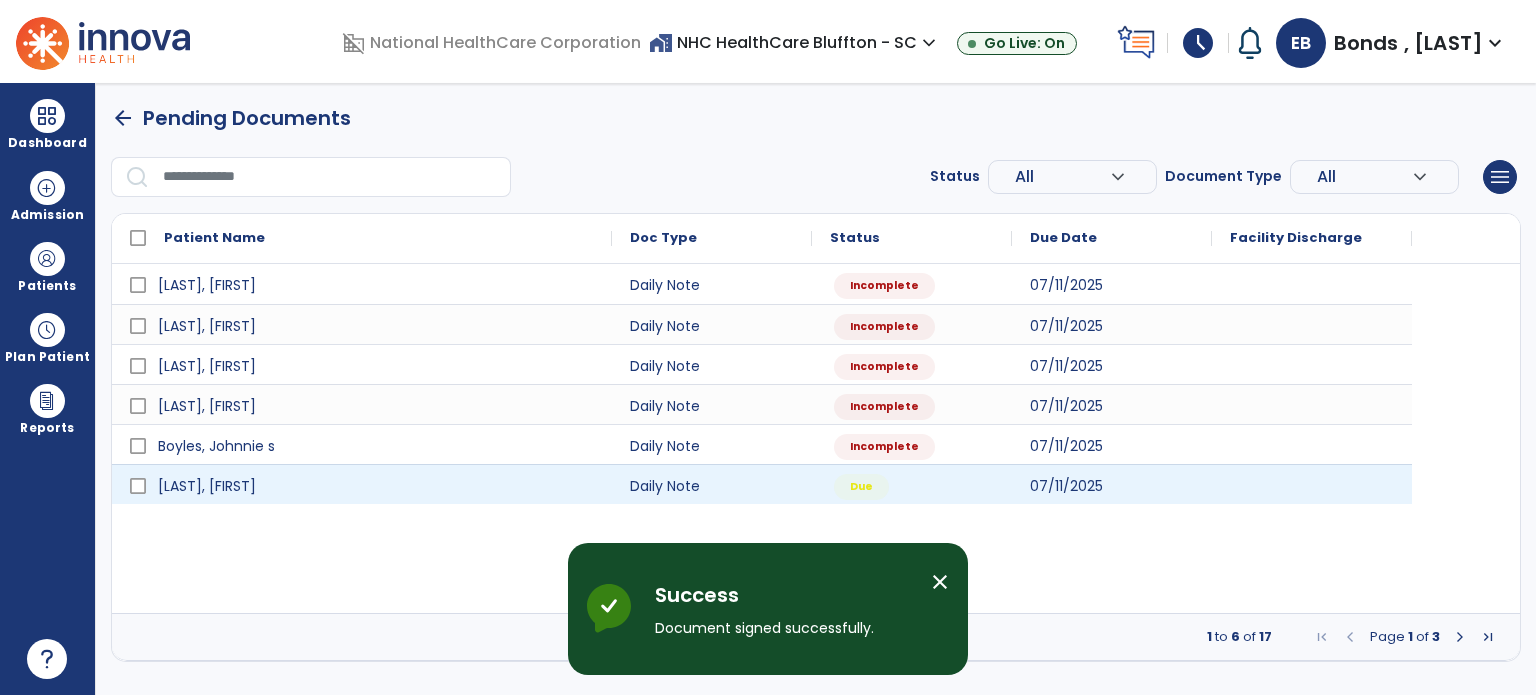 scroll, scrollTop: 0, scrollLeft: 0, axis: both 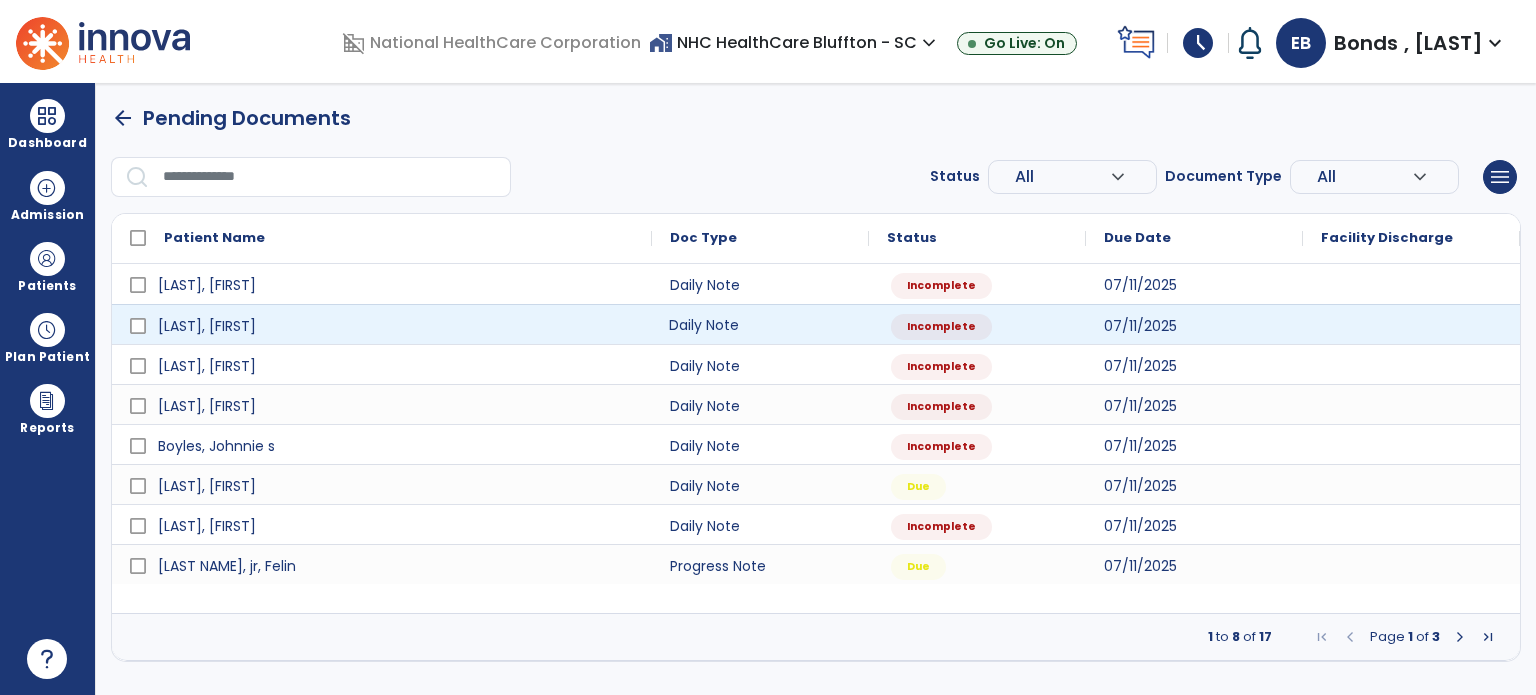 click on "Daily Note" at bounding box center [760, 324] 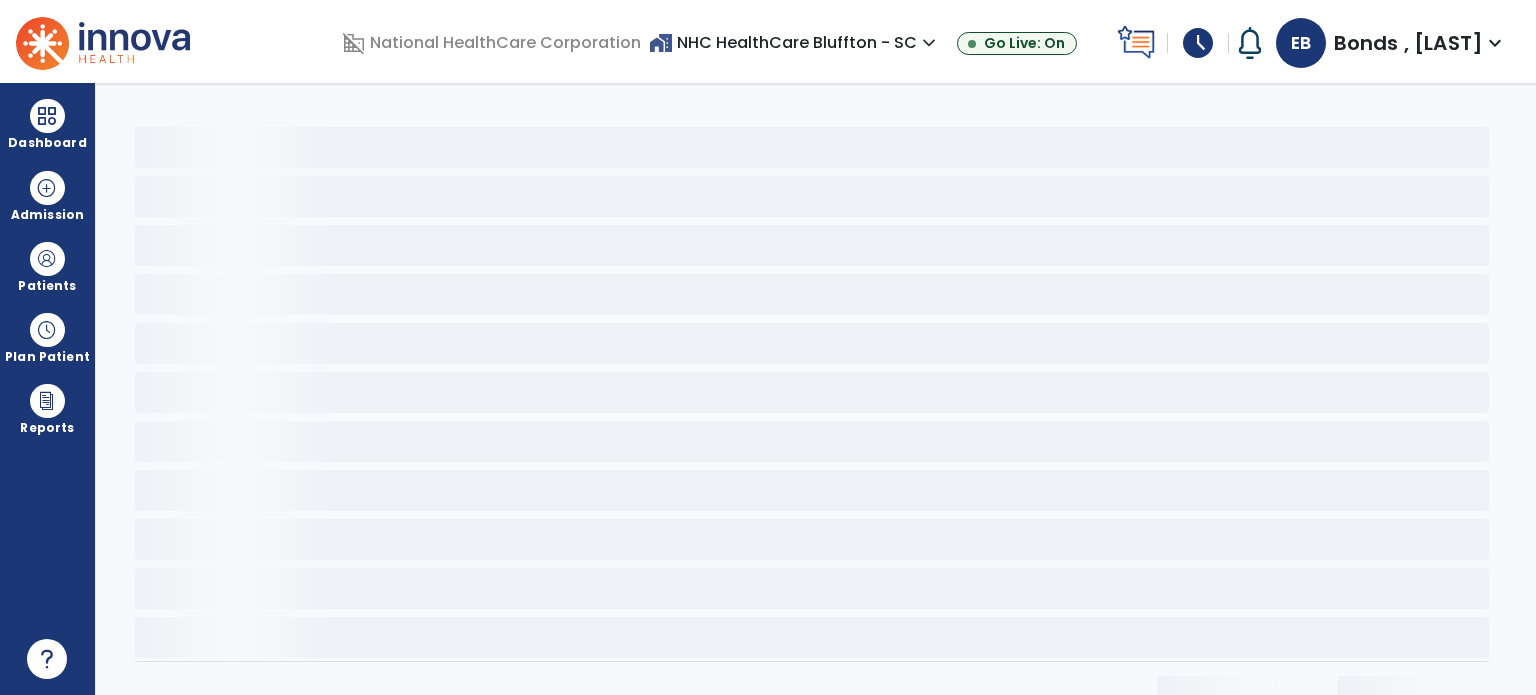 select on "*" 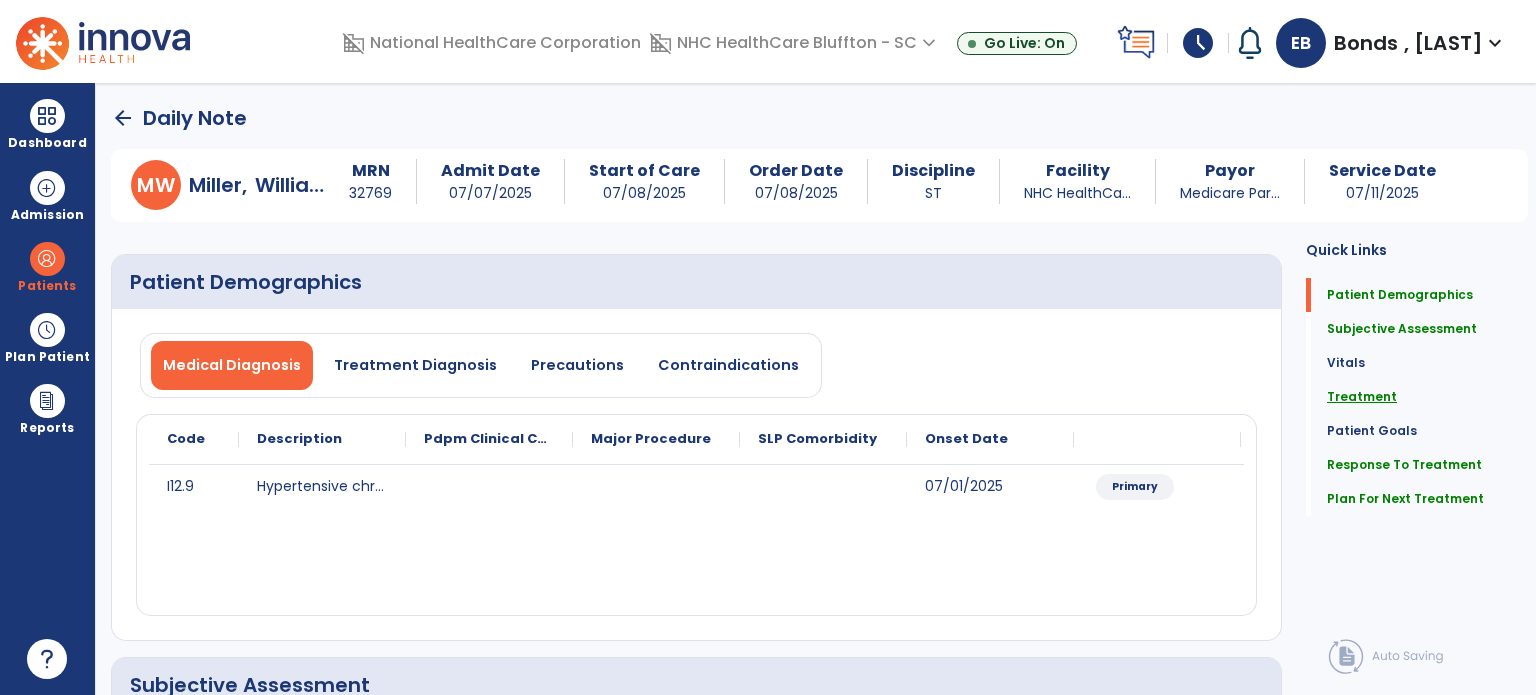 click on "Treatment" 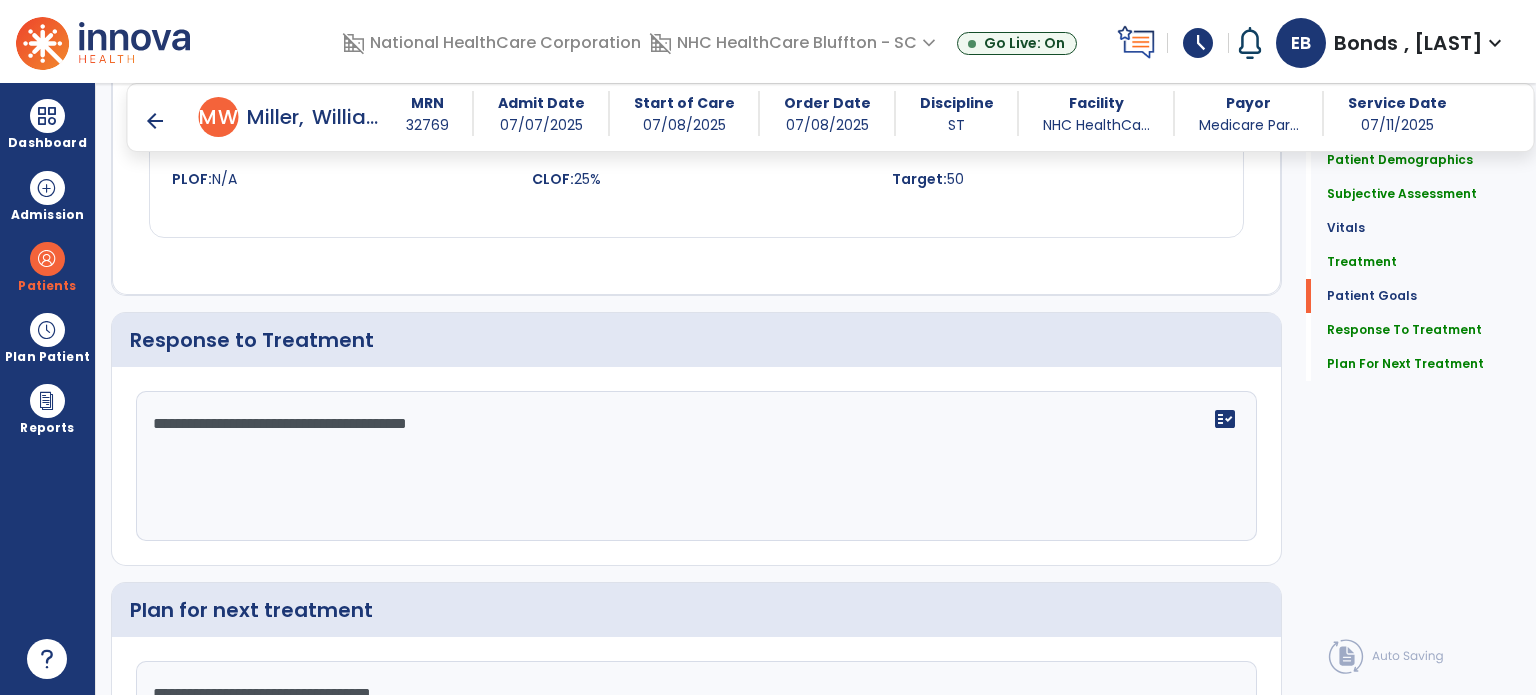 scroll, scrollTop: 2529, scrollLeft: 0, axis: vertical 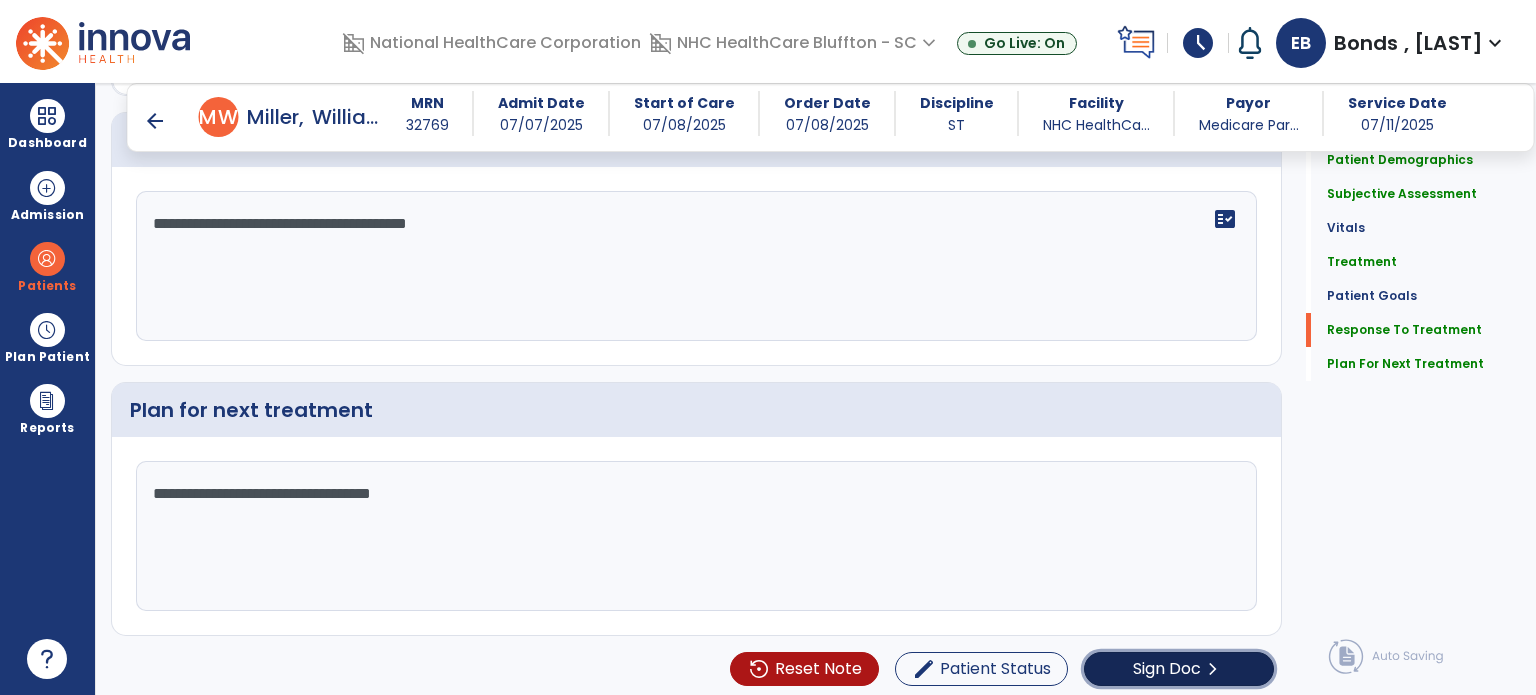 click on "Sign Doc" 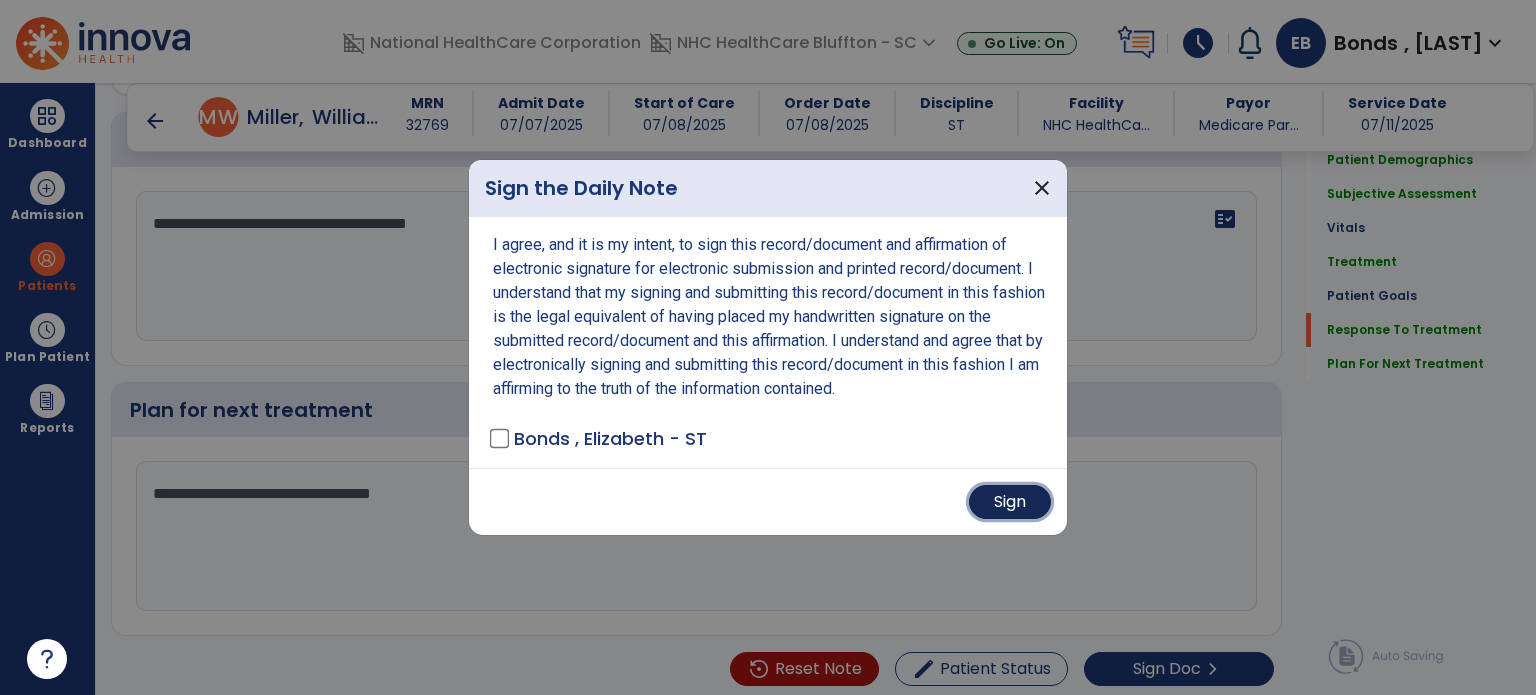 click on "Sign" at bounding box center (1010, 502) 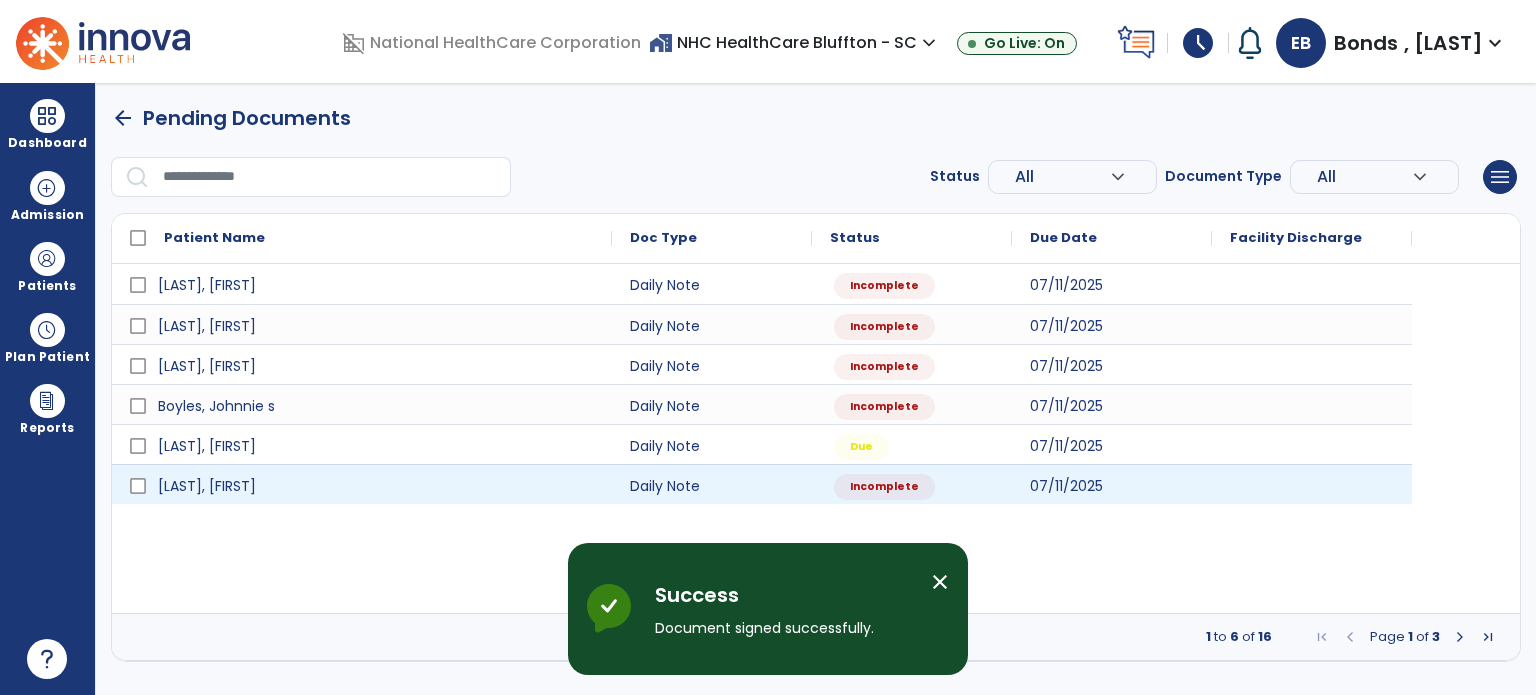 scroll, scrollTop: 0, scrollLeft: 0, axis: both 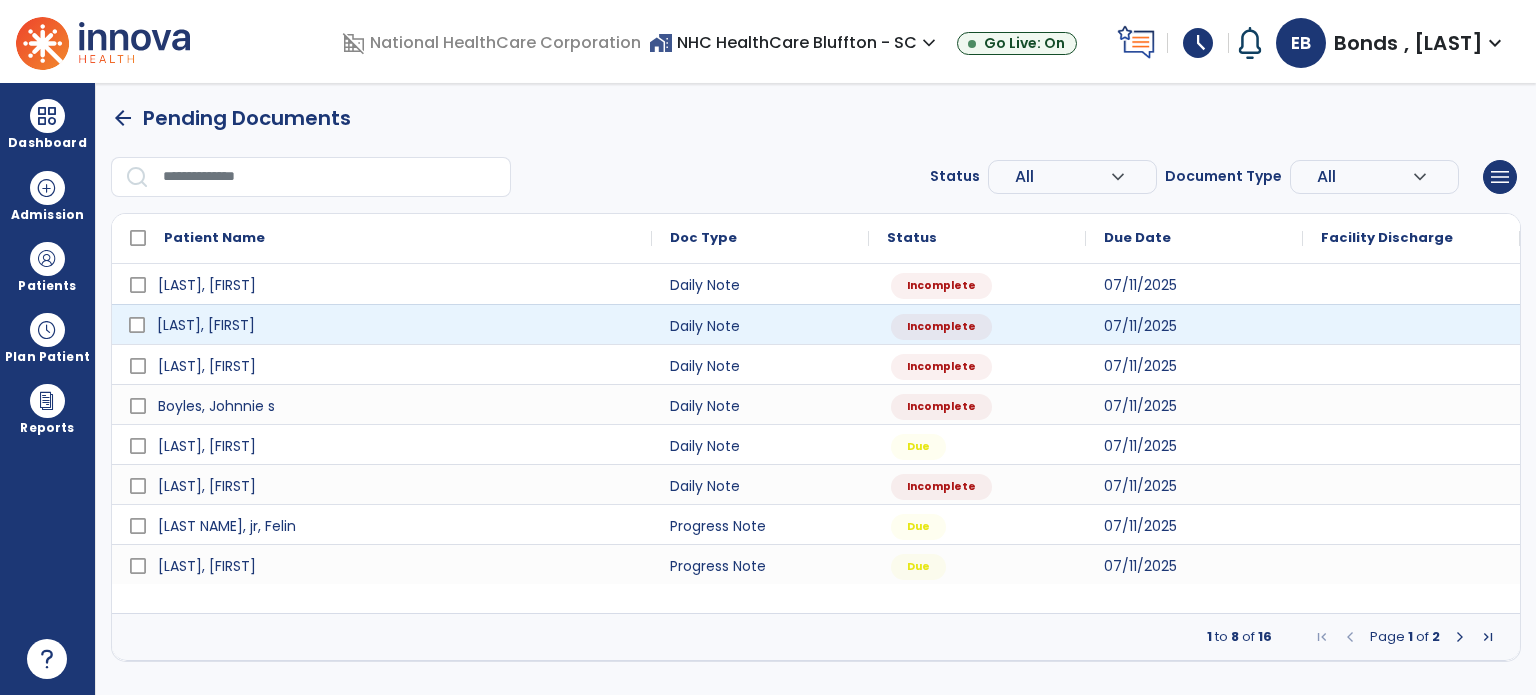 click on "[LAST], [FIRST]" at bounding box center [396, 325] 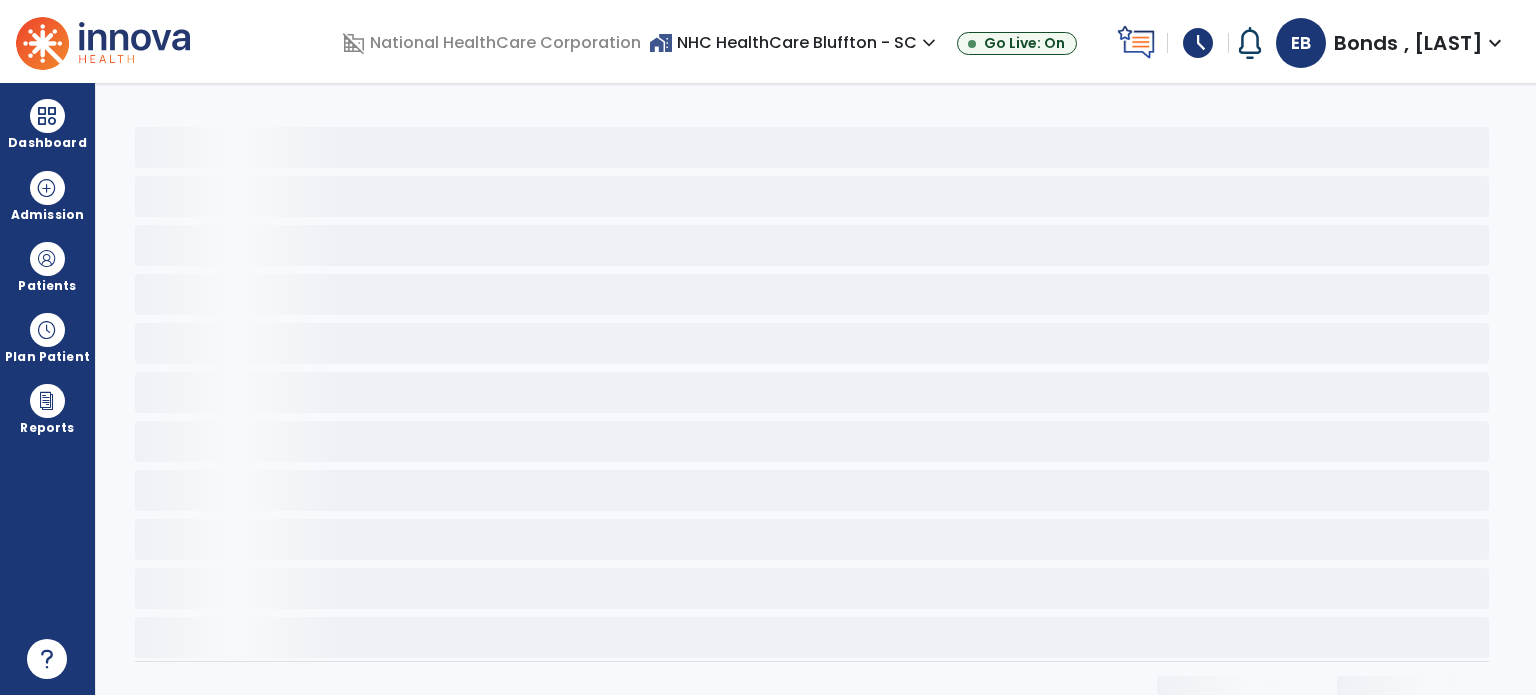 select on "*" 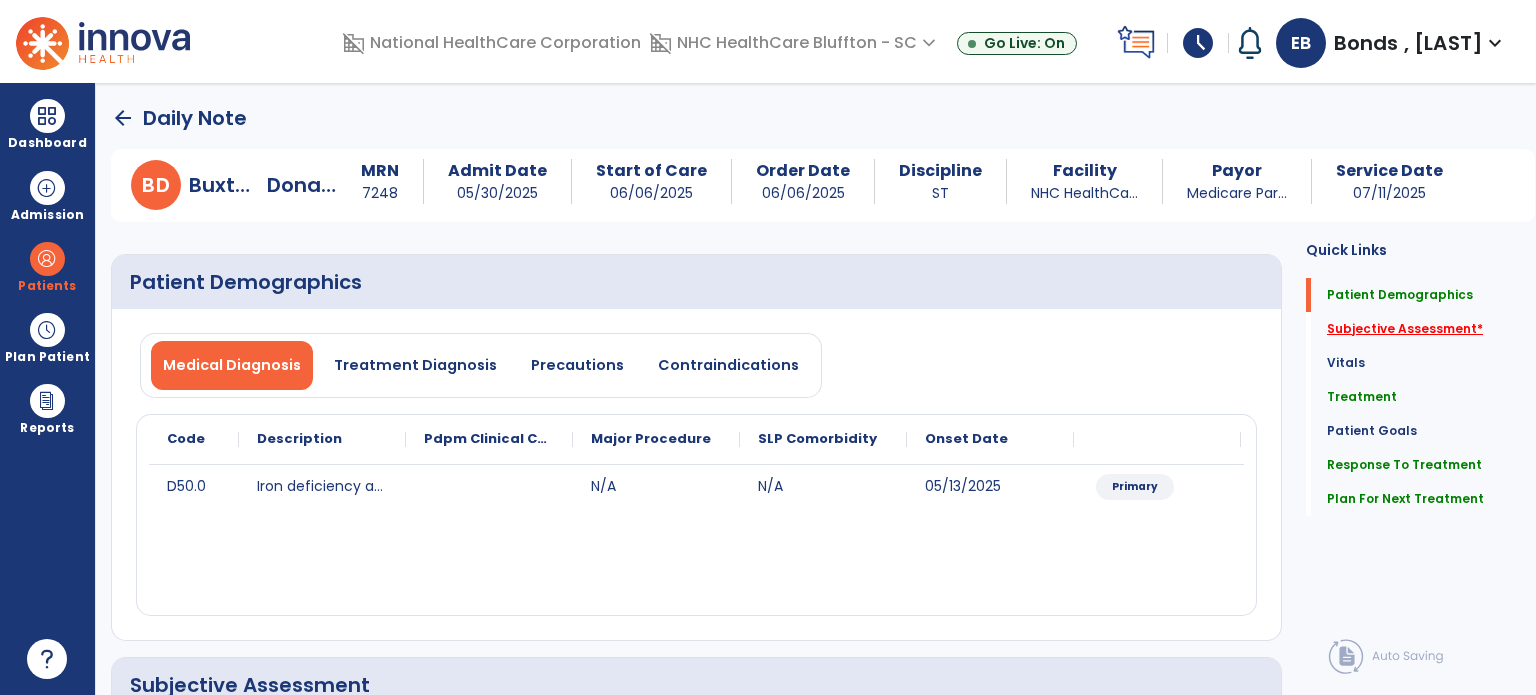 click on "Subjective Assessment   *" 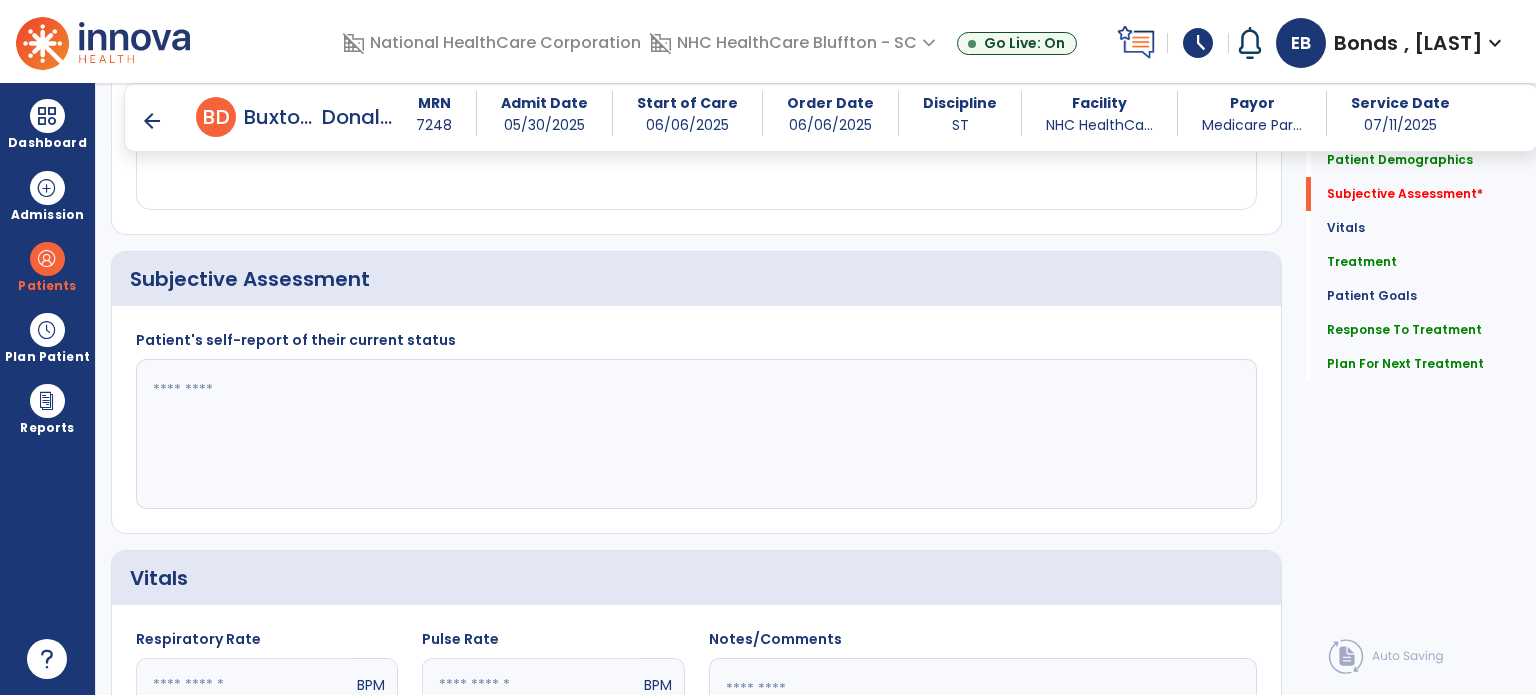 scroll, scrollTop: 408, scrollLeft: 0, axis: vertical 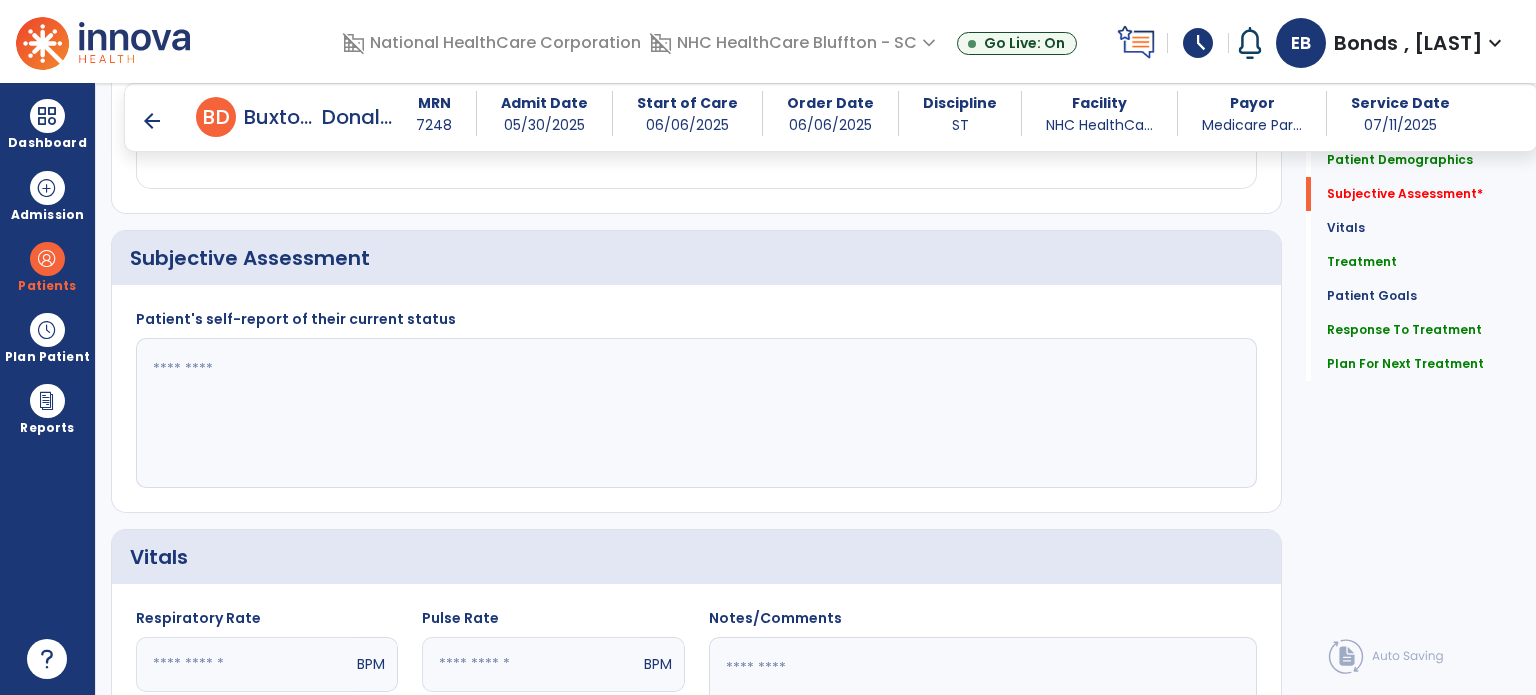click 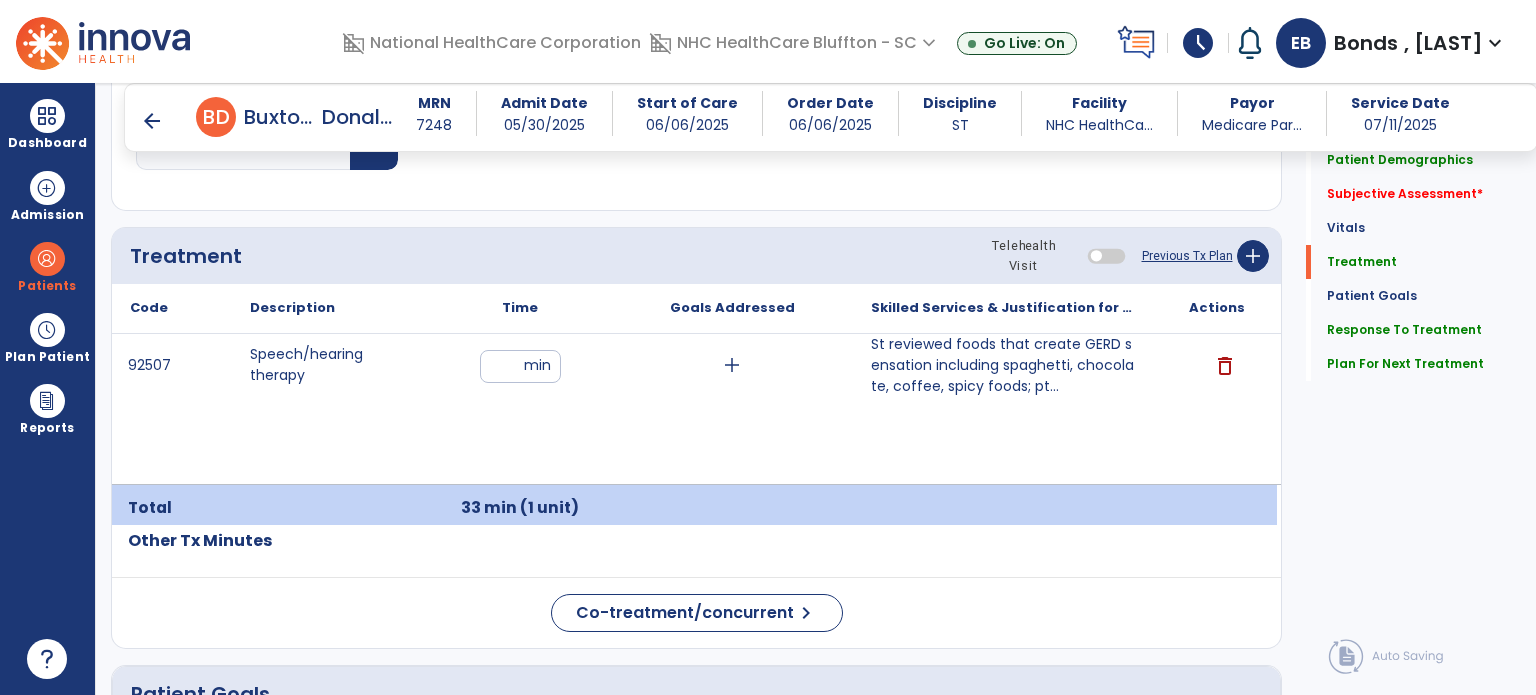 scroll, scrollTop: 1116, scrollLeft: 0, axis: vertical 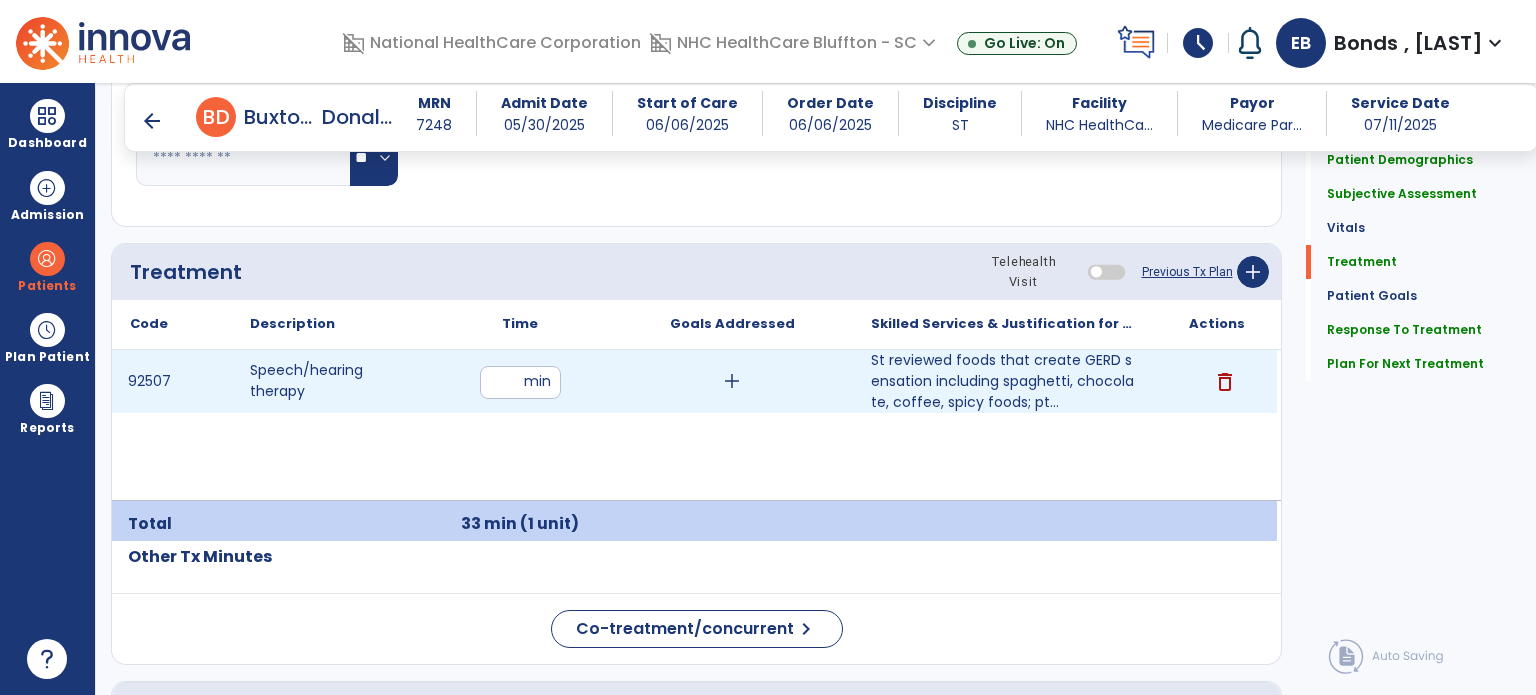type on "**********" 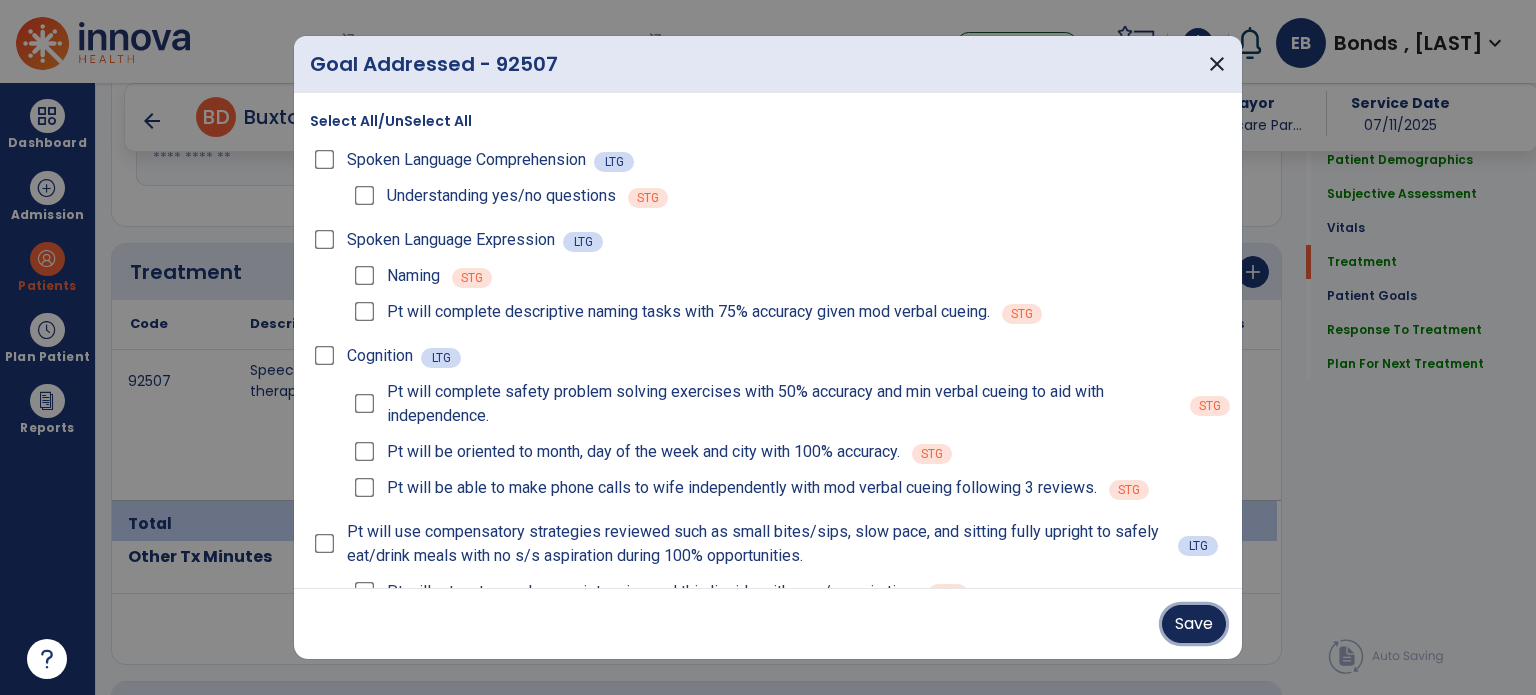drag, startPoint x: 1194, startPoint y: 623, endPoint x: 1171, endPoint y: 623, distance: 23 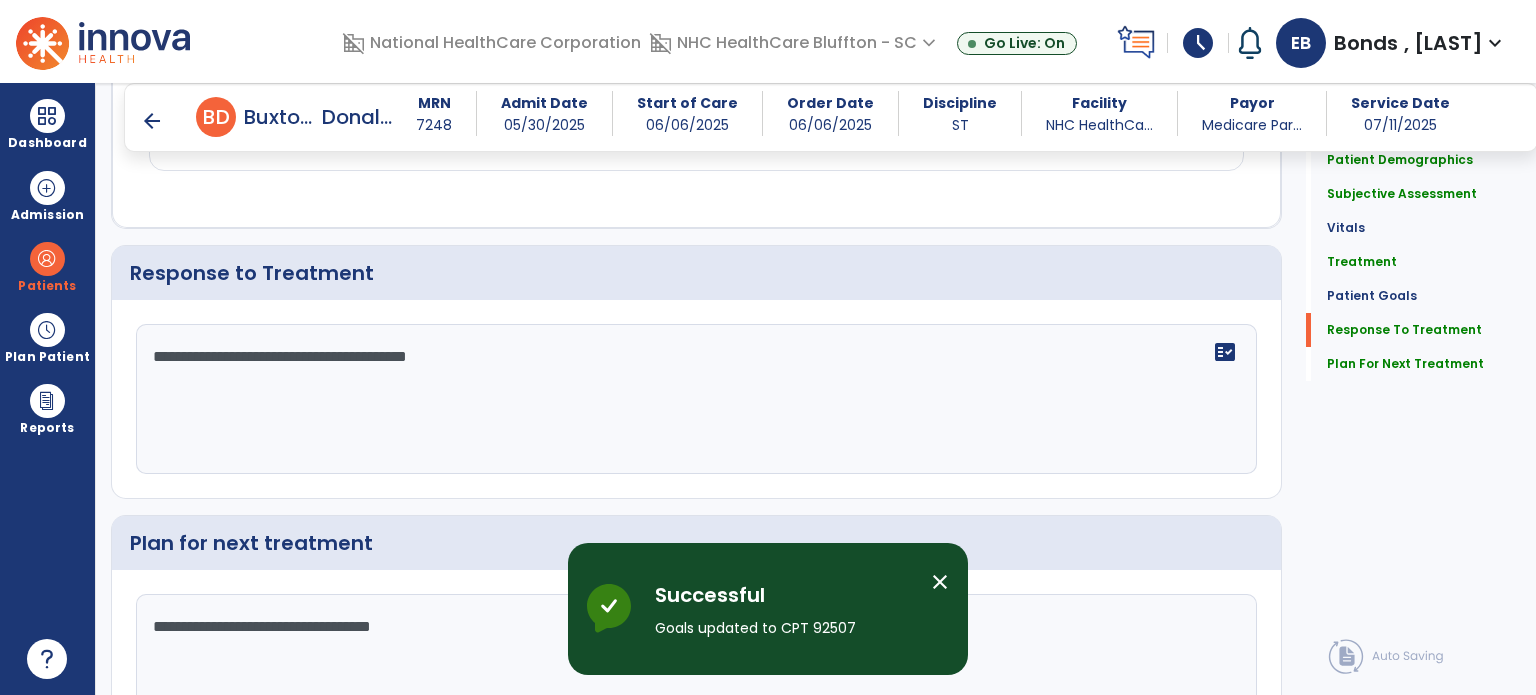 scroll, scrollTop: 3511, scrollLeft: 0, axis: vertical 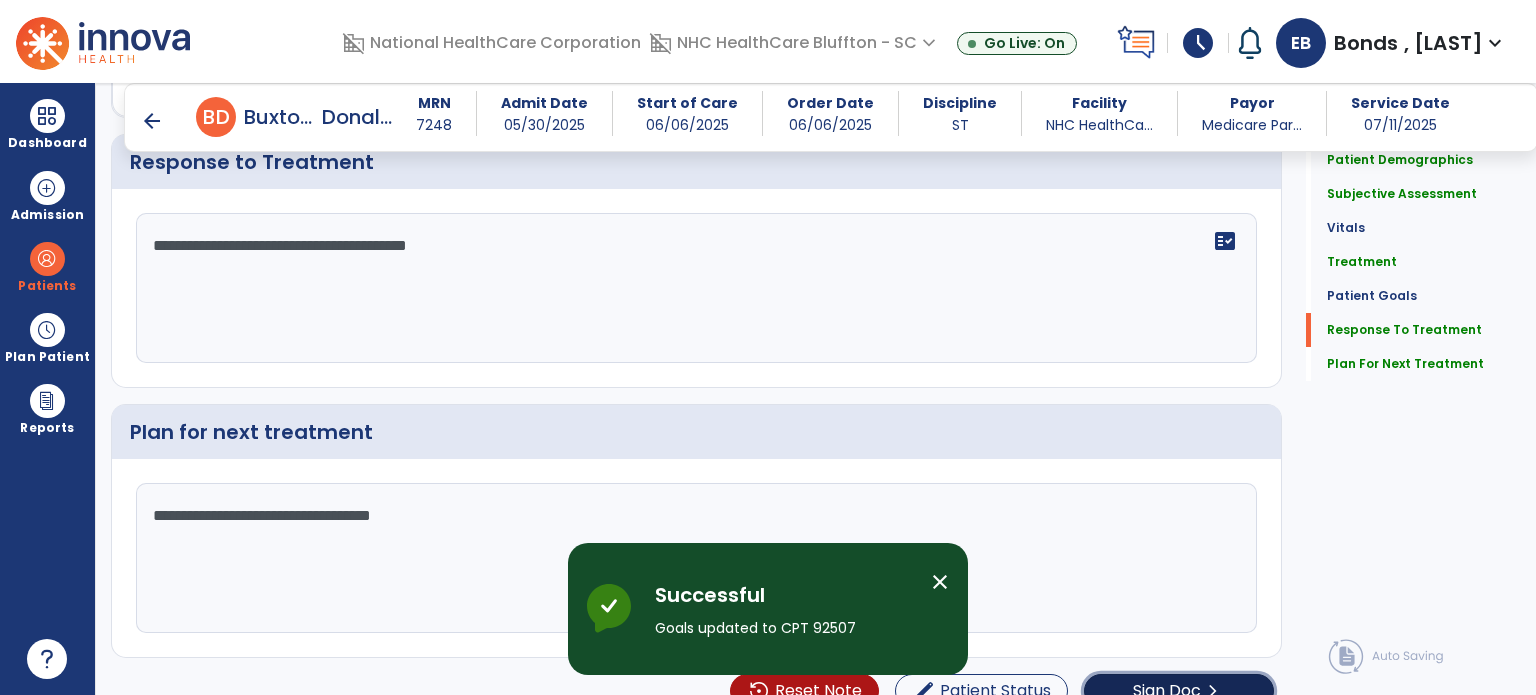 click on "Sign Doc" 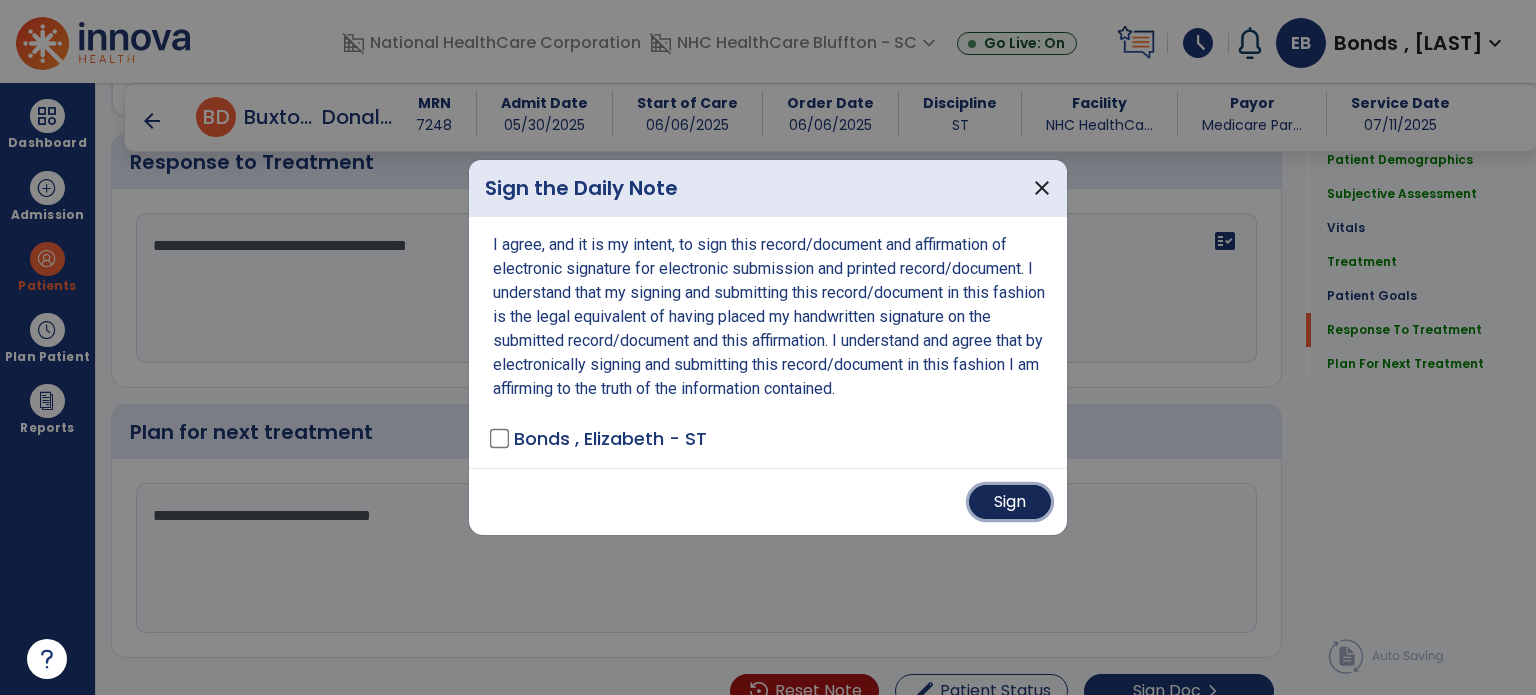 click on "Sign" at bounding box center (1010, 502) 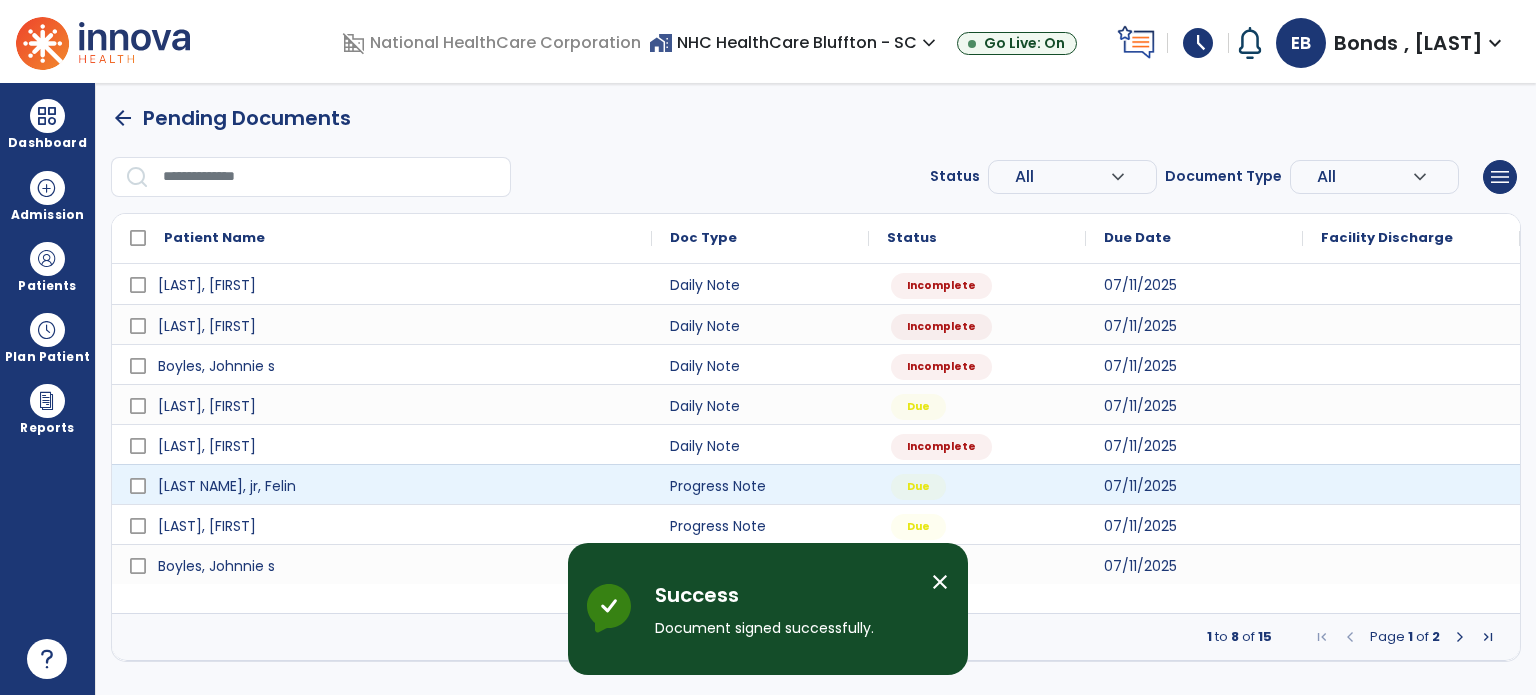 scroll, scrollTop: 0, scrollLeft: 0, axis: both 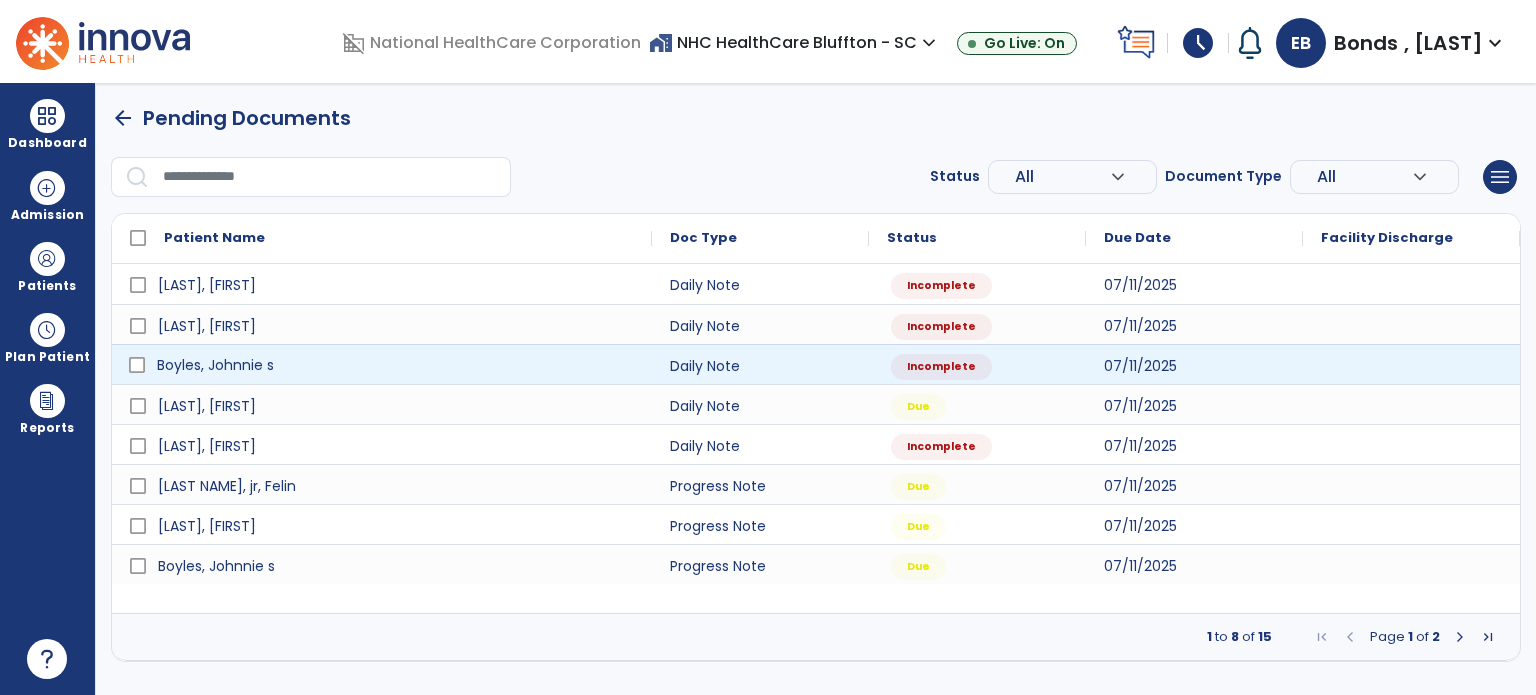 click on "[LAST], [FIRST] s" at bounding box center [382, 364] 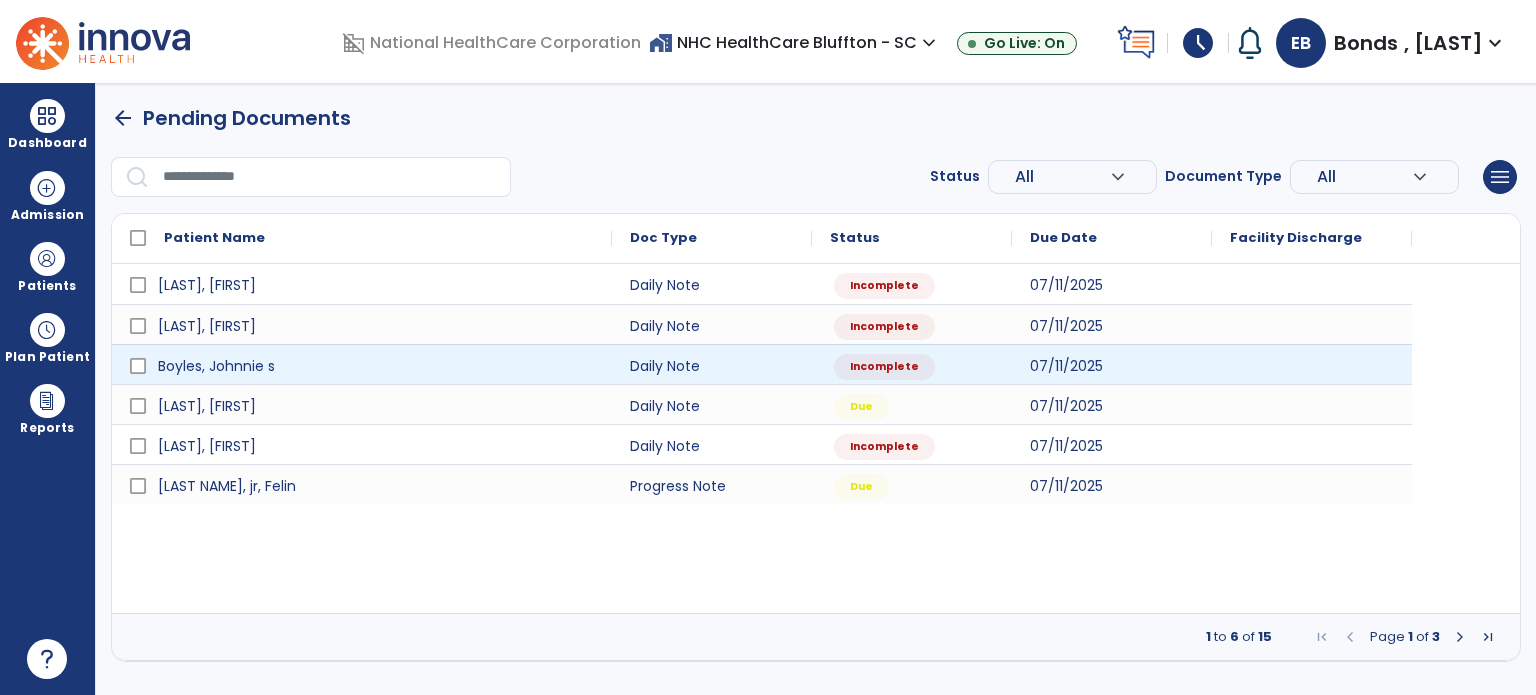 select on "*" 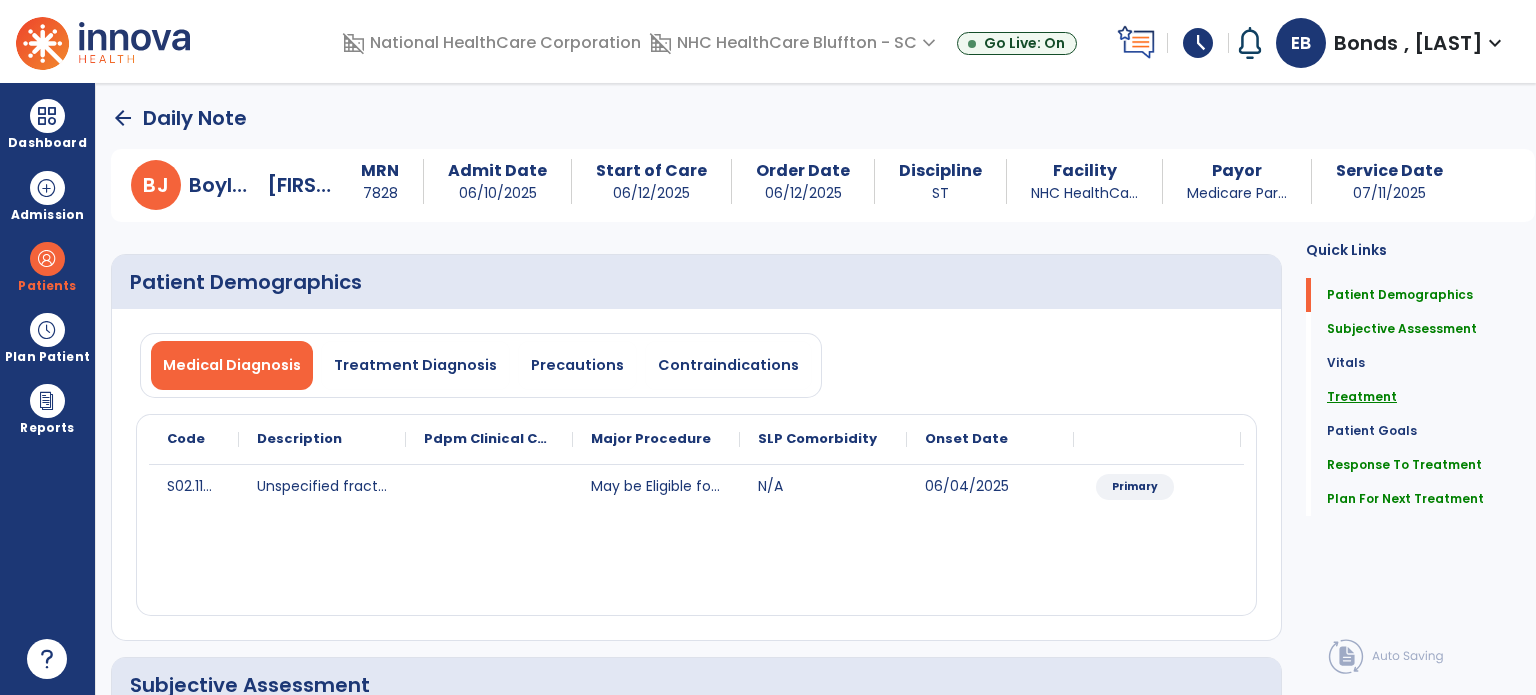 click on "Treatment" 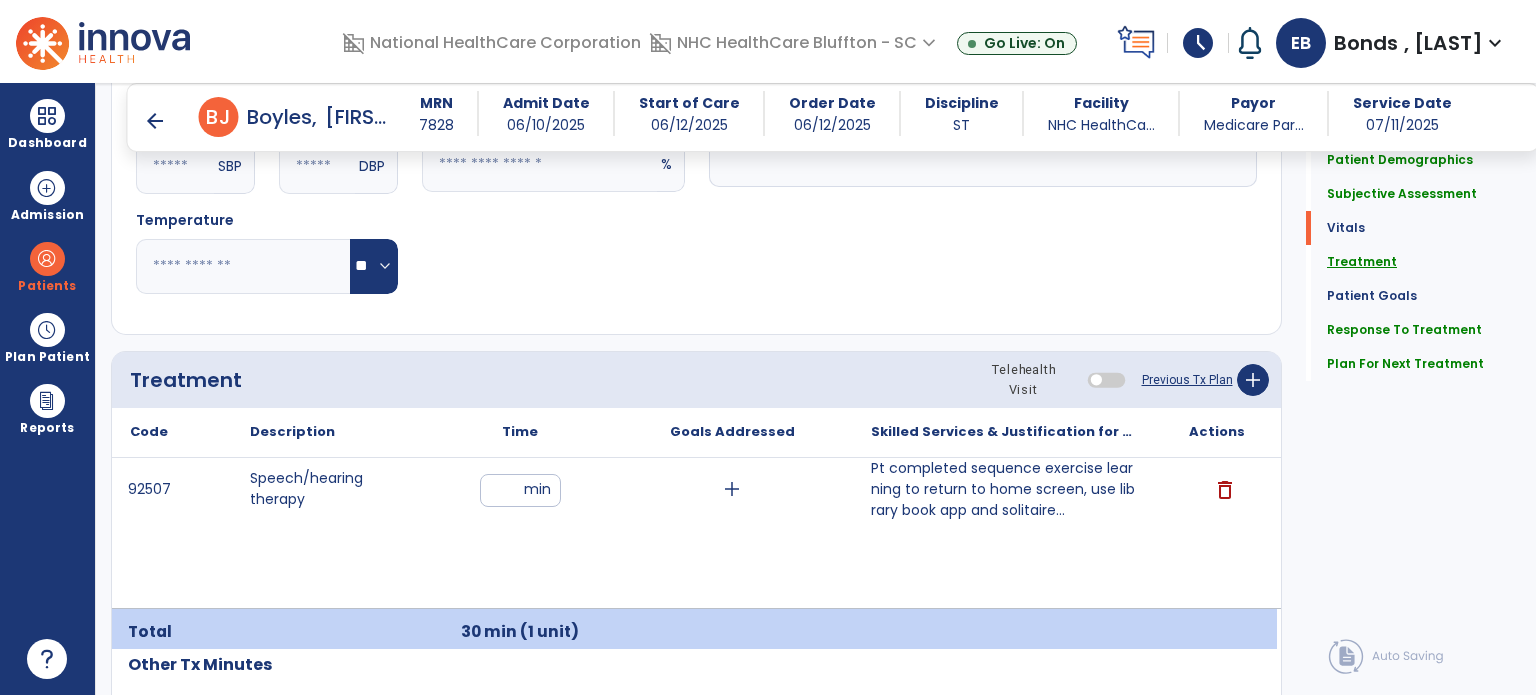 scroll, scrollTop: 1198, scrollLeft: 0, axis: vertical 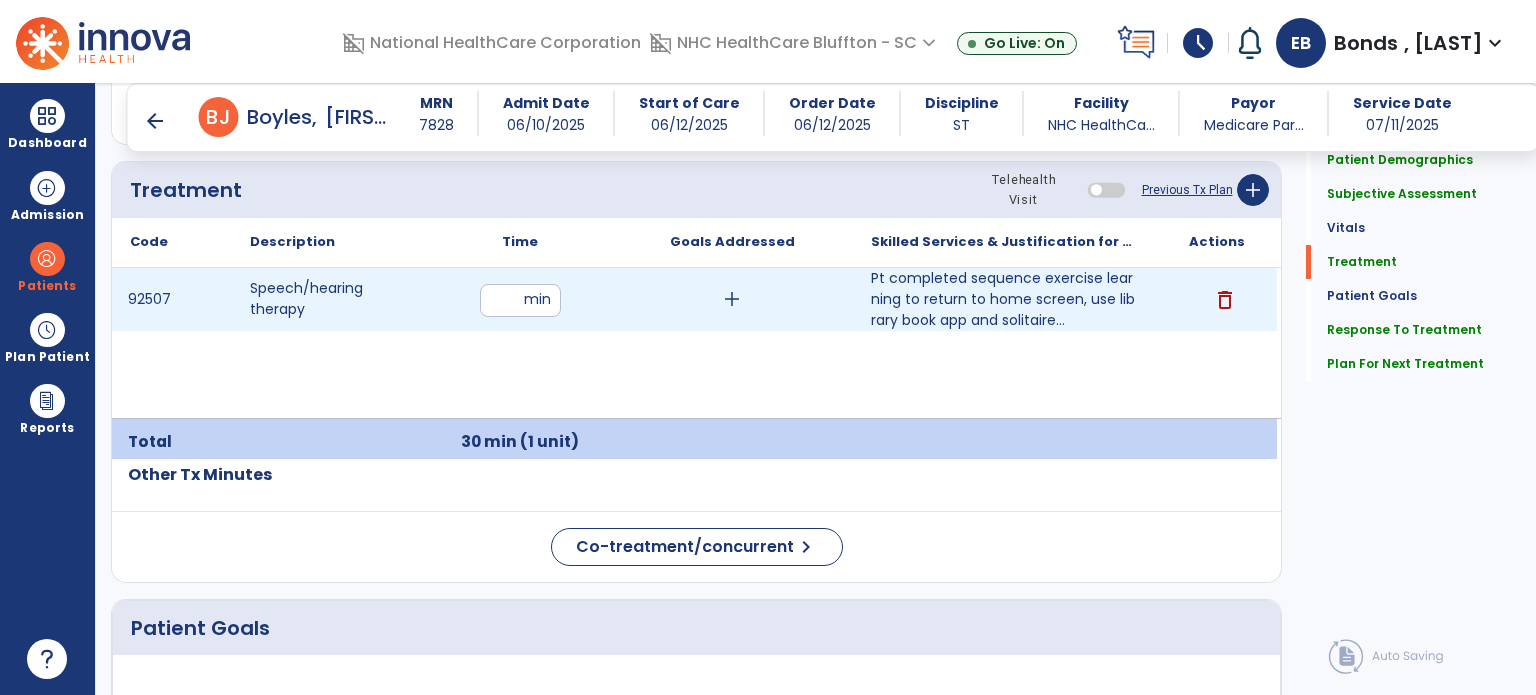 click on "add" at bounding box center (732, 299) 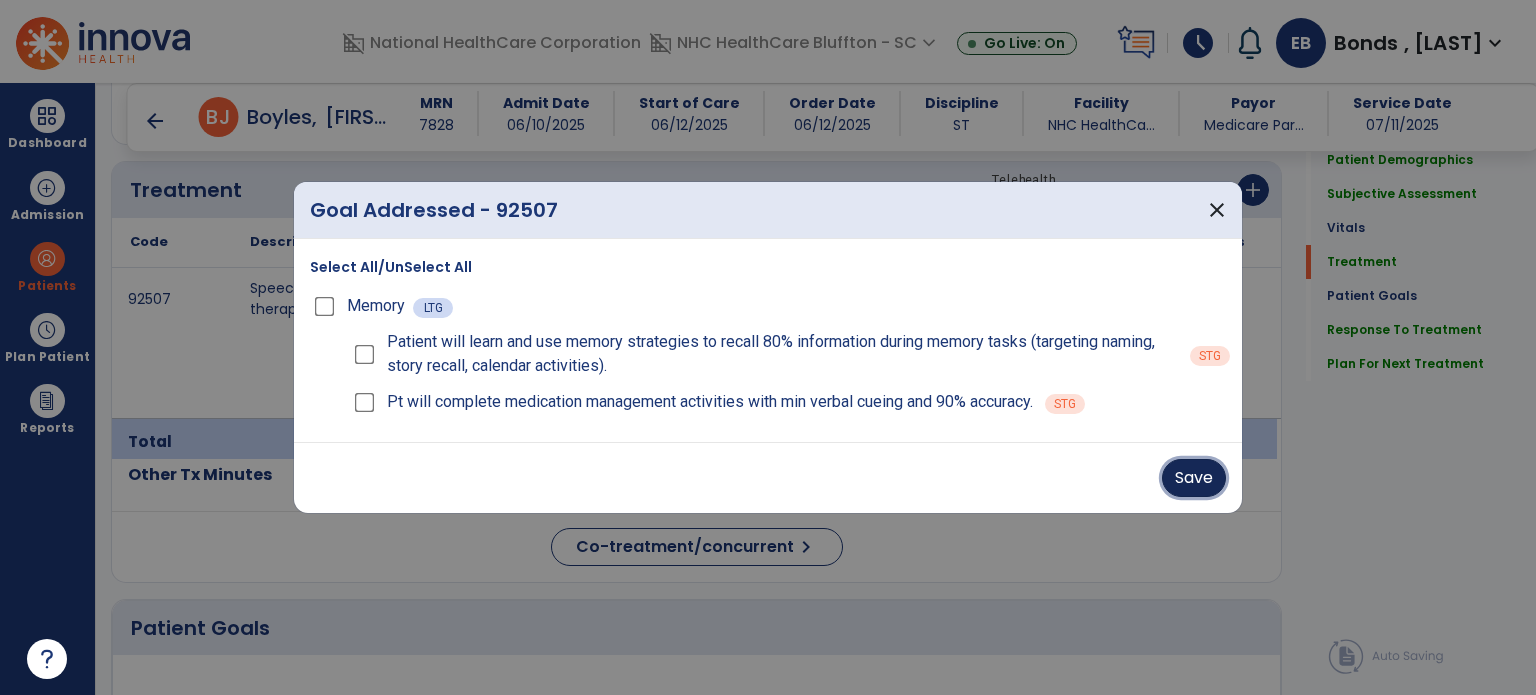 click on "Save" at bounding box center [1194, 478] 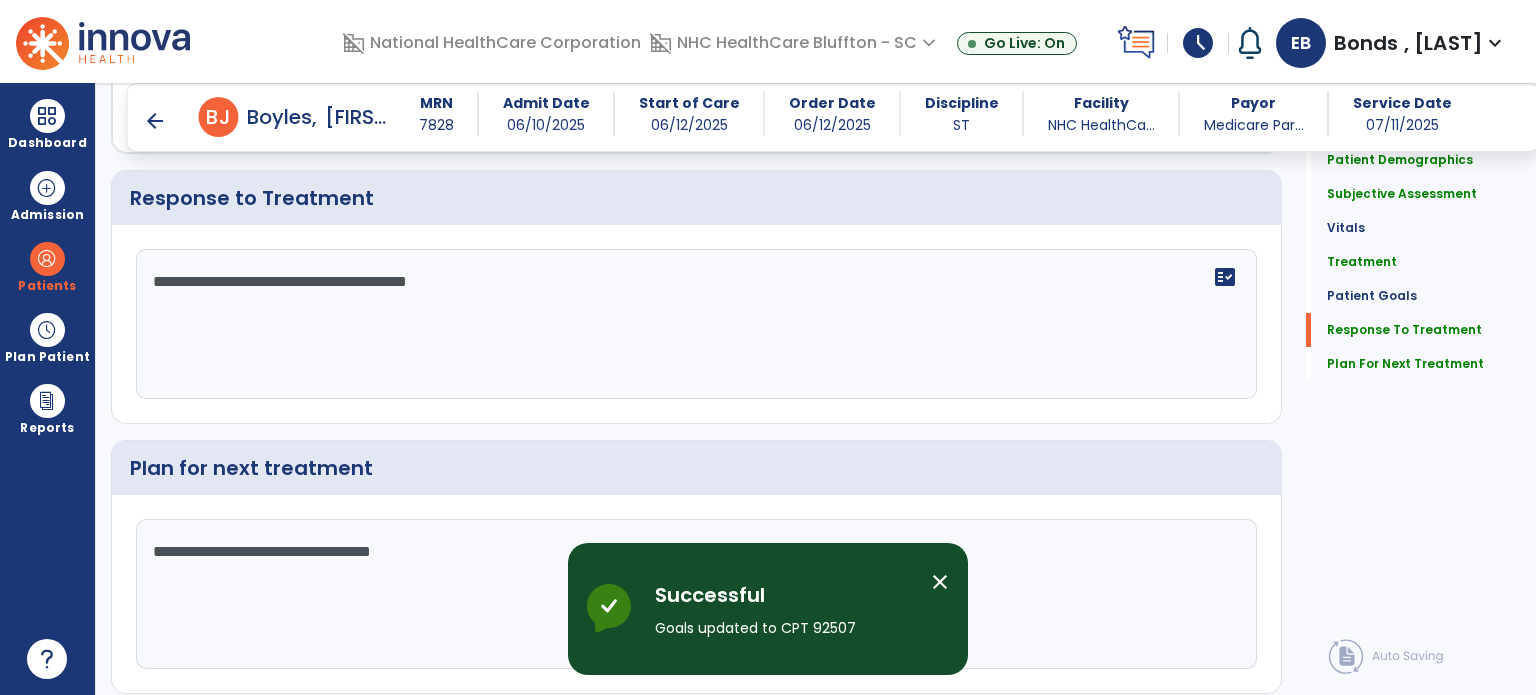 scroll, scrollTop: 2360, scrollLeft: 0, axis: vertical 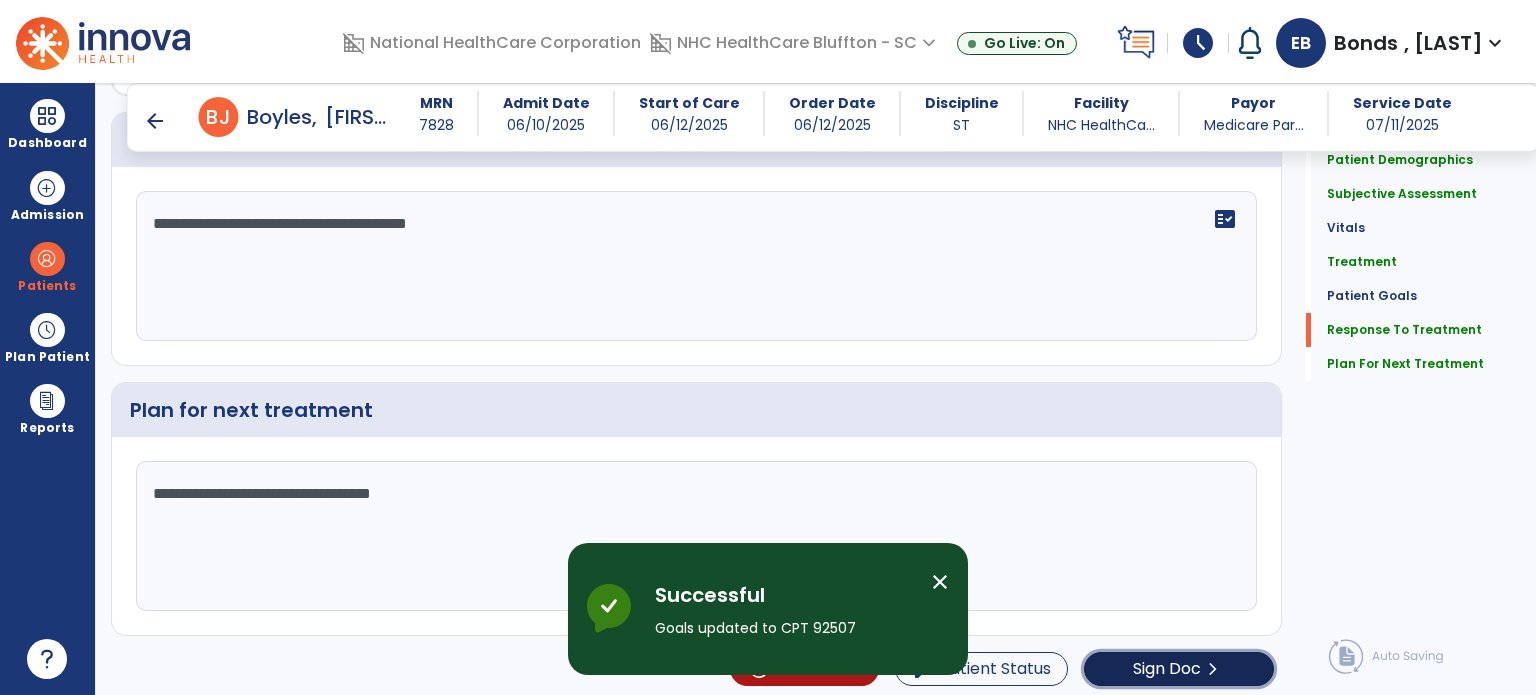click on "chevron_right" 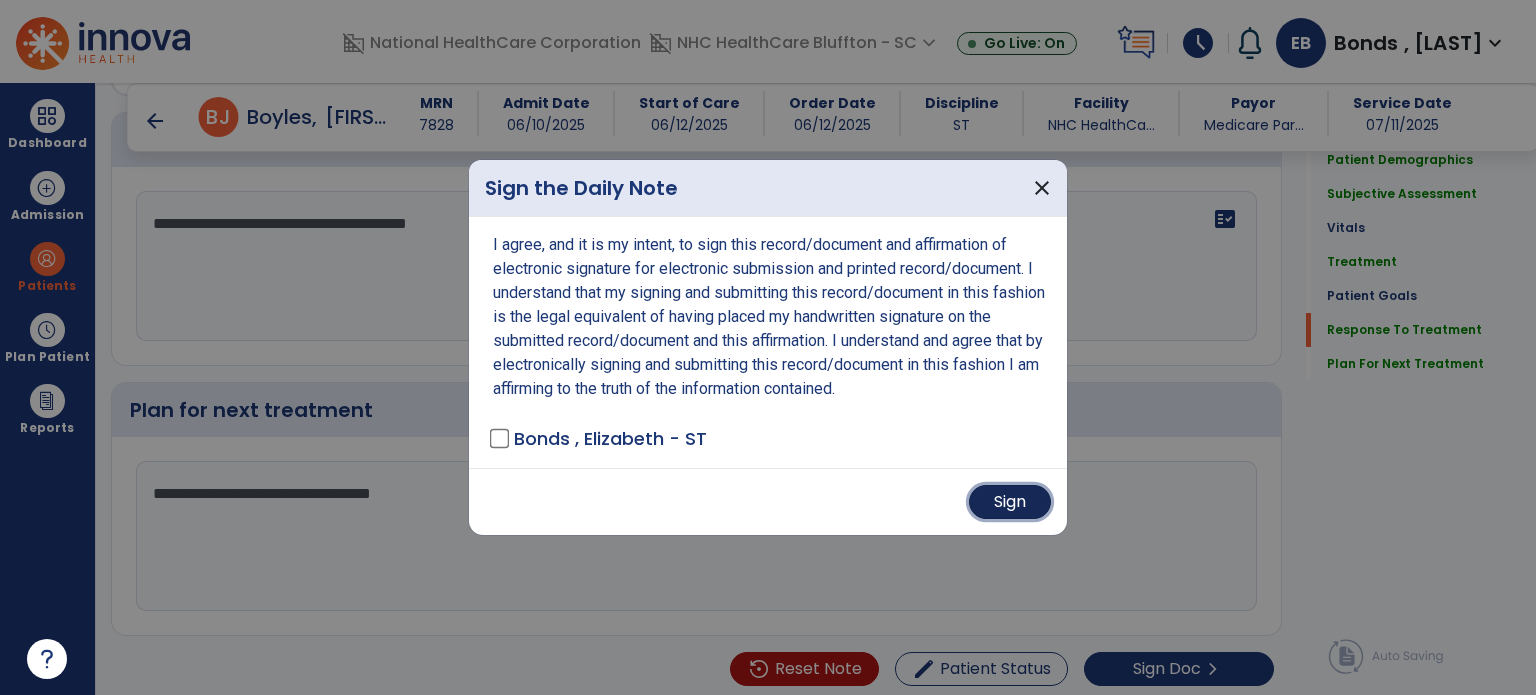 click on "Sign" at bounding box center [1010, 502] 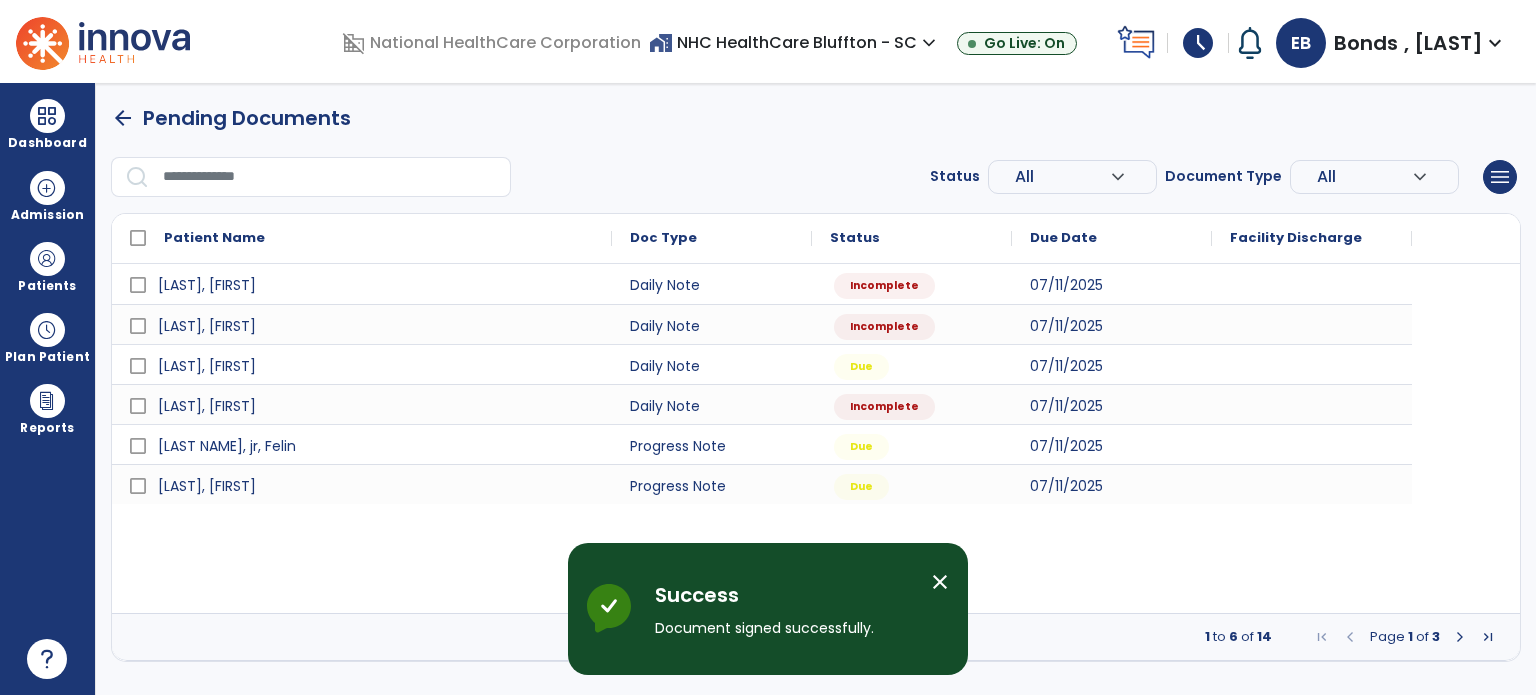 scroll, scrollTop: 0, scrollLeft: 0, axis: both 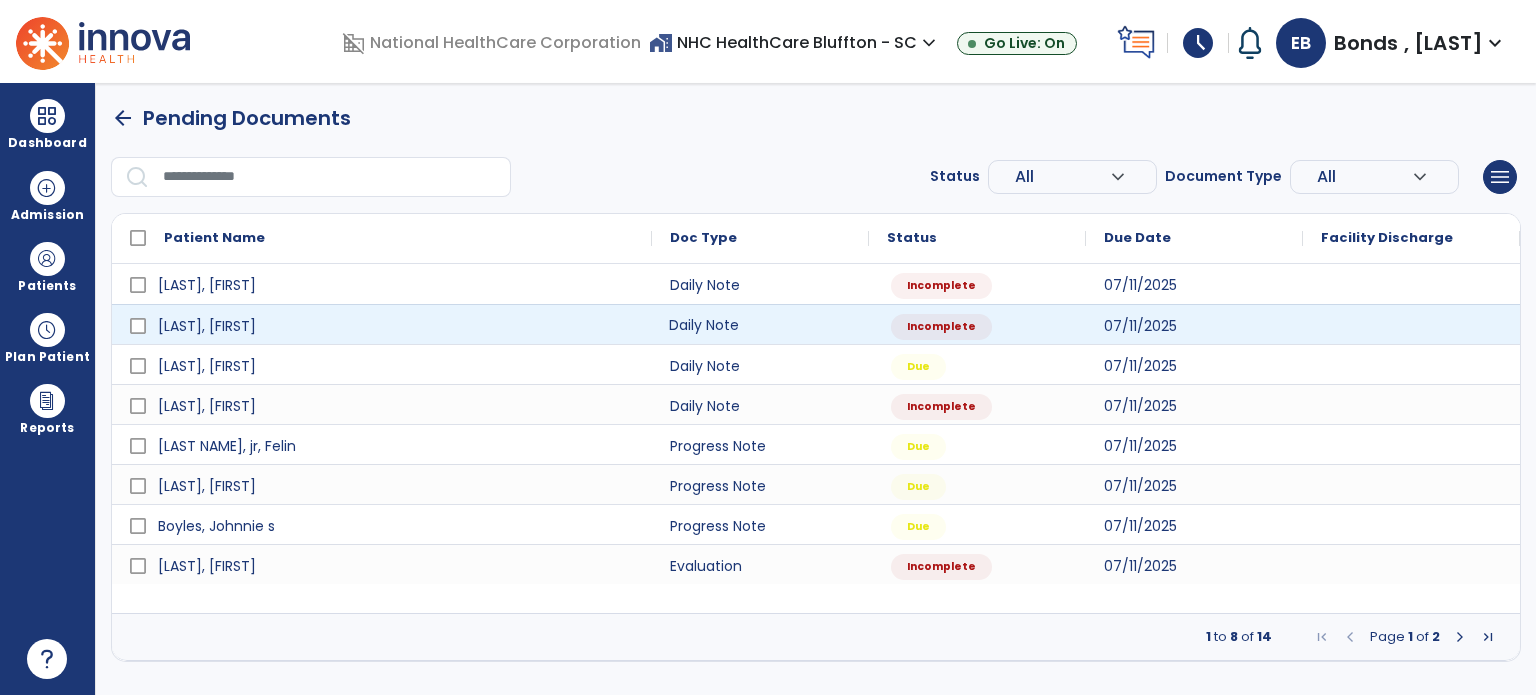 click on "Daily Note" at bounding box center [760, 324] 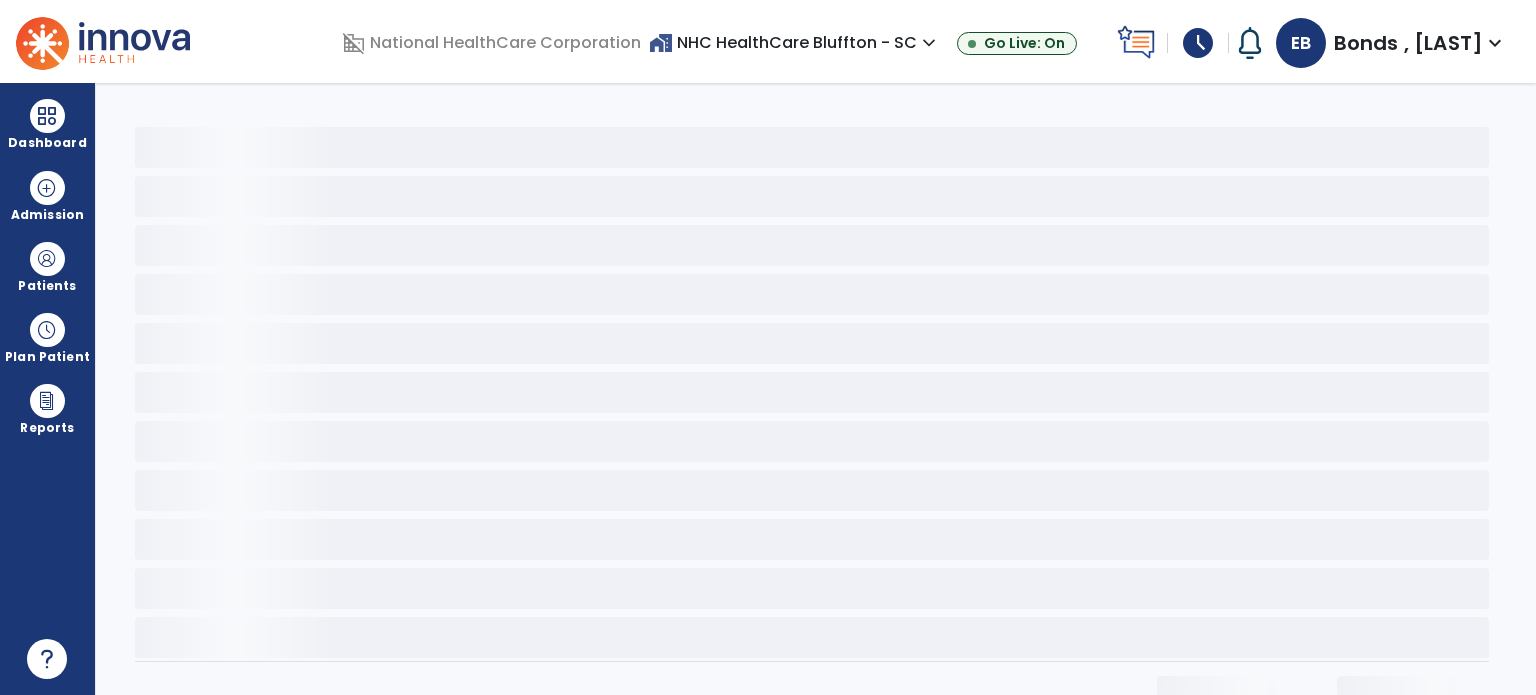 select on "*" 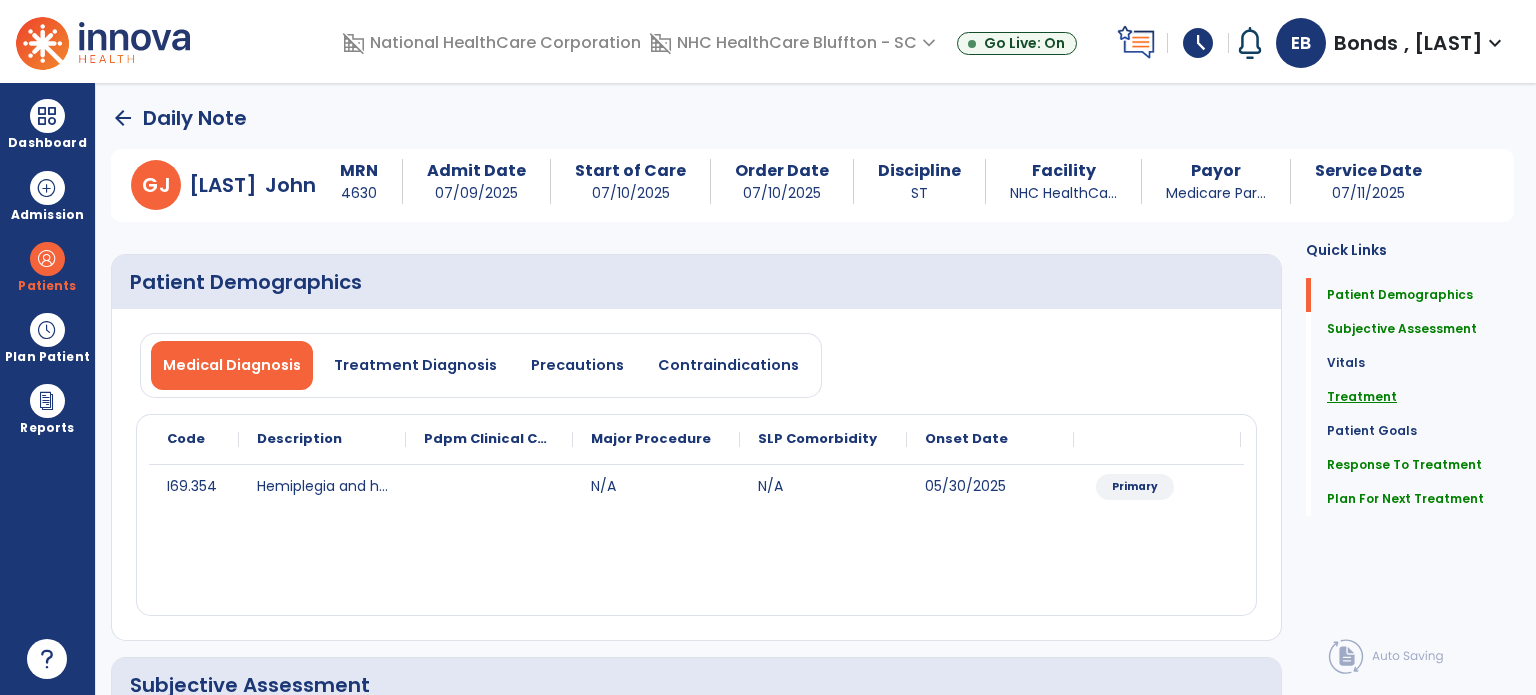 click on "Treatment" 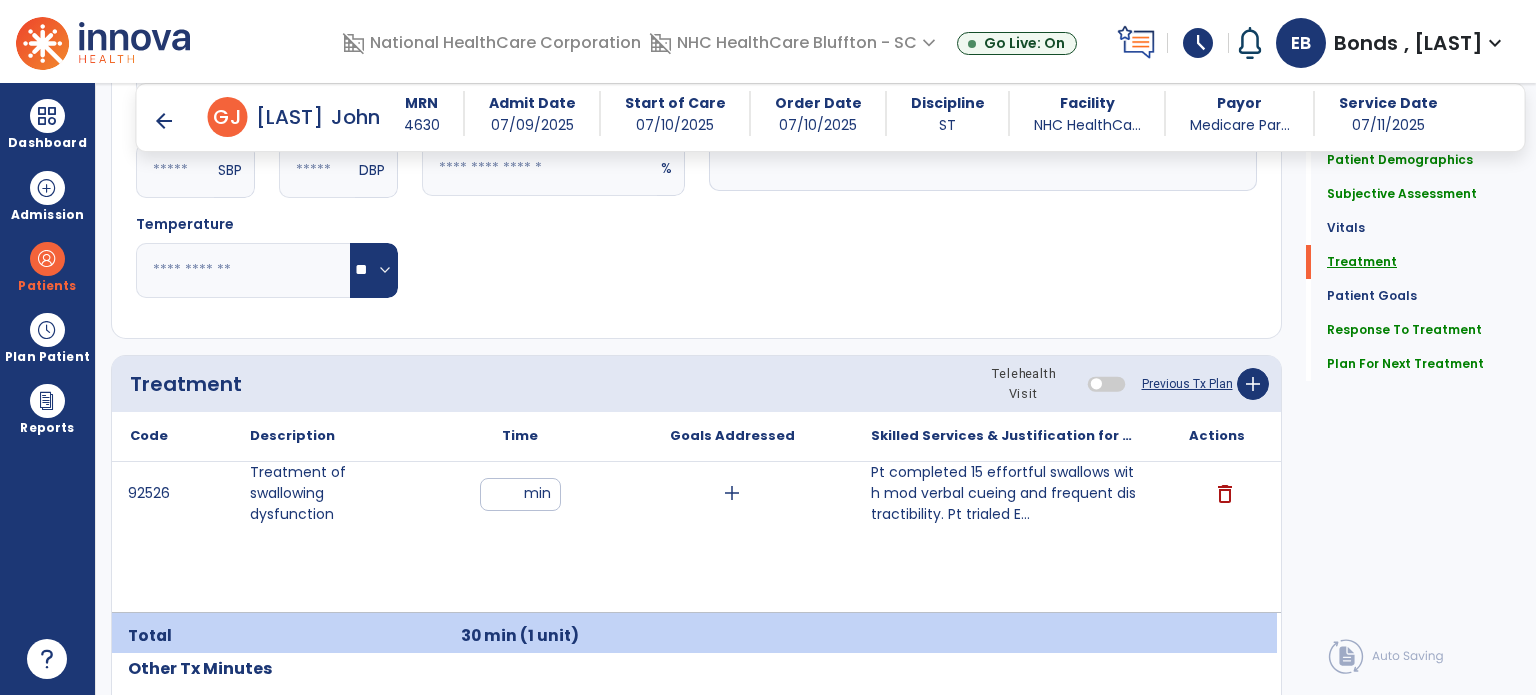 scroll, scrollTop: 1198, scrollLeft: 0, axis: vertical 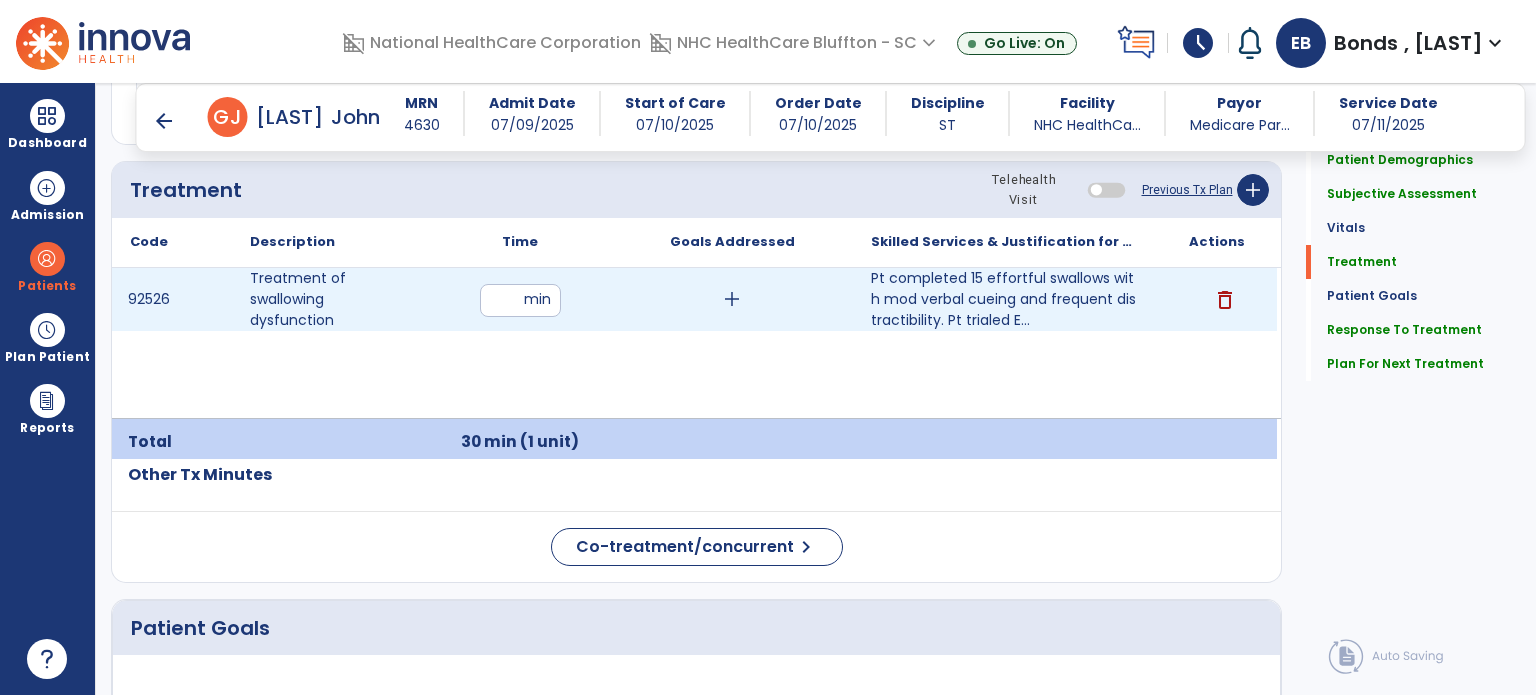 click on "**" at bounding box center [520, 300] 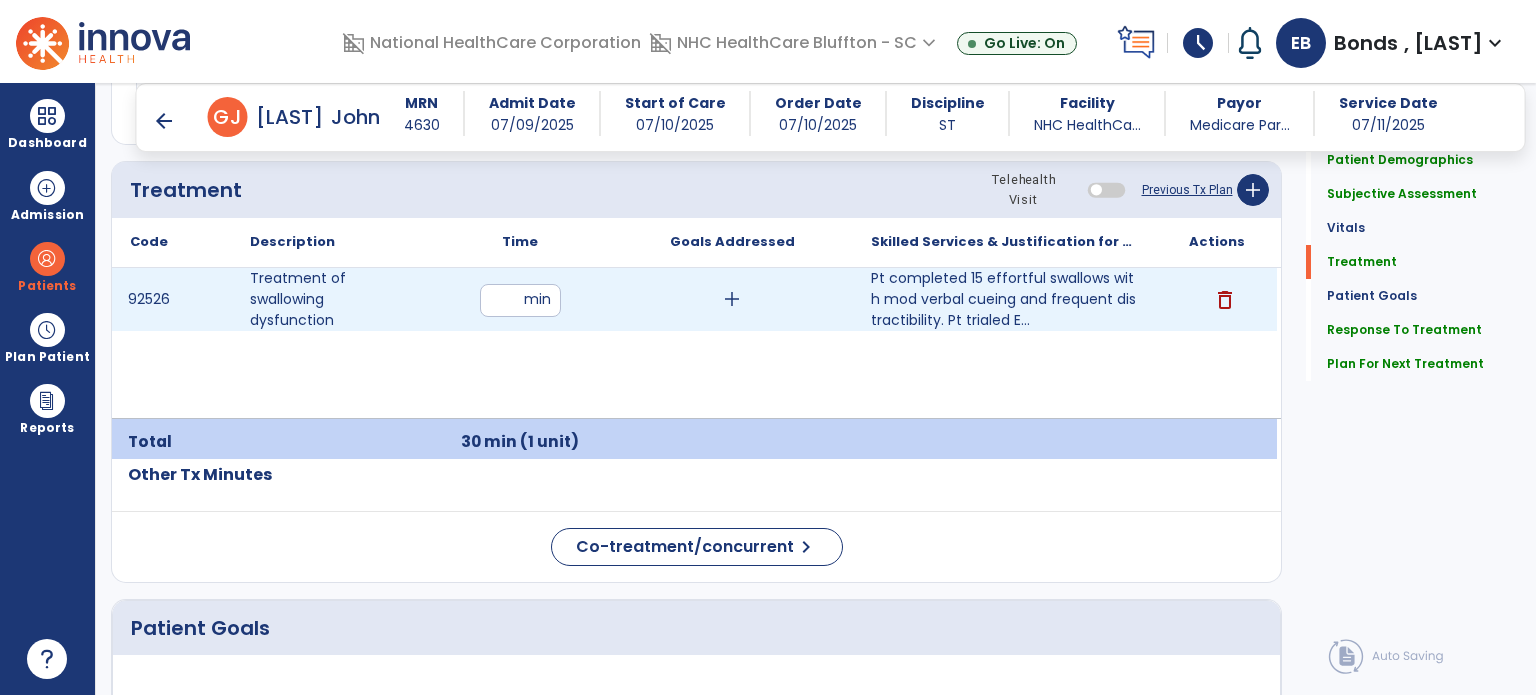 type on "**" 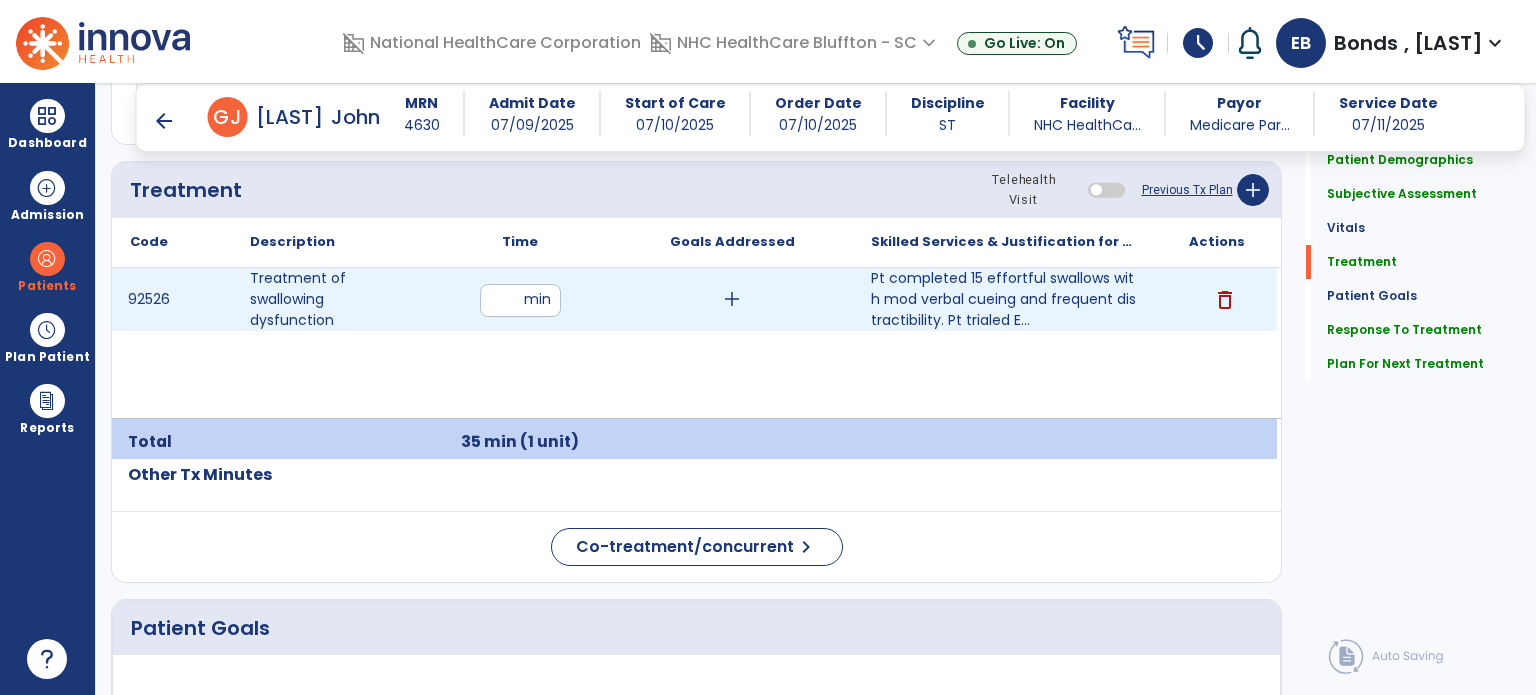 click on "add" at bounding box center [732, 299] 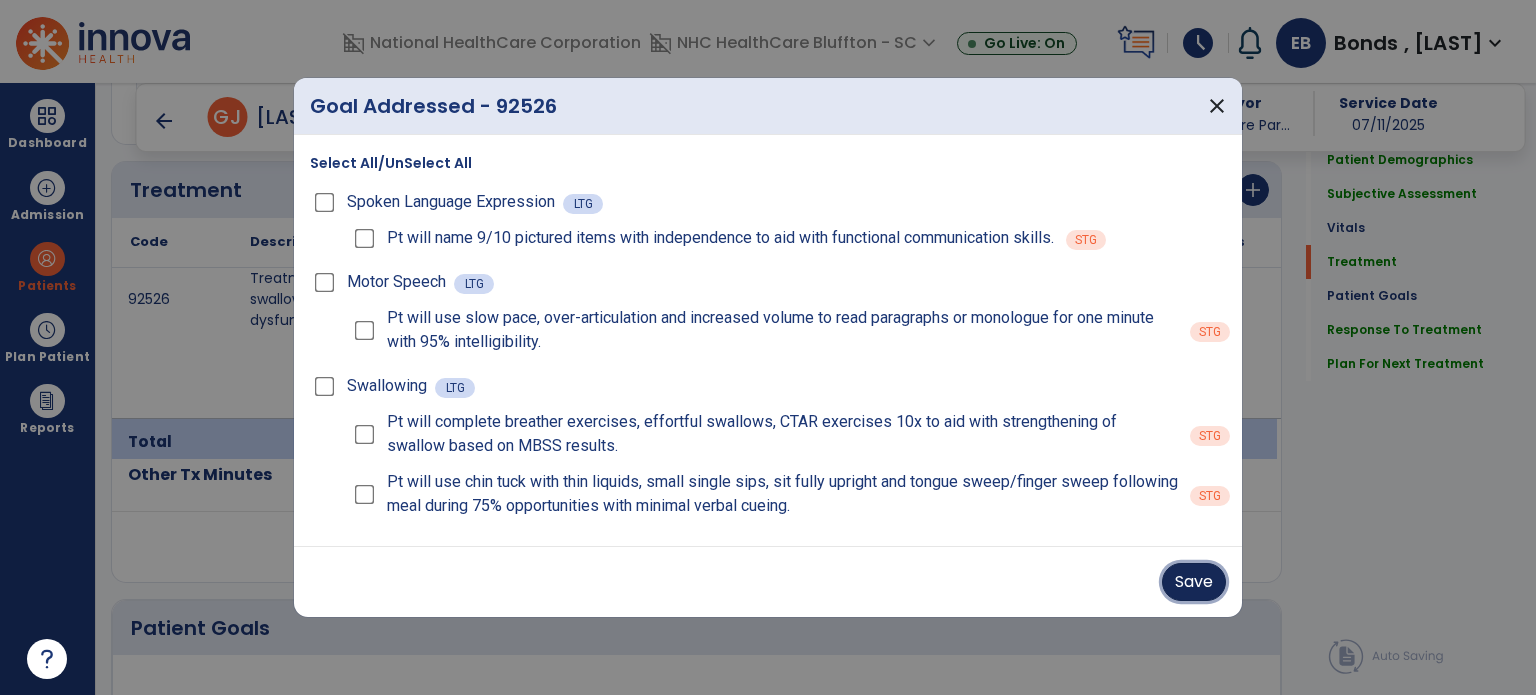 click on "Save" at bounding box center [1194, 582] 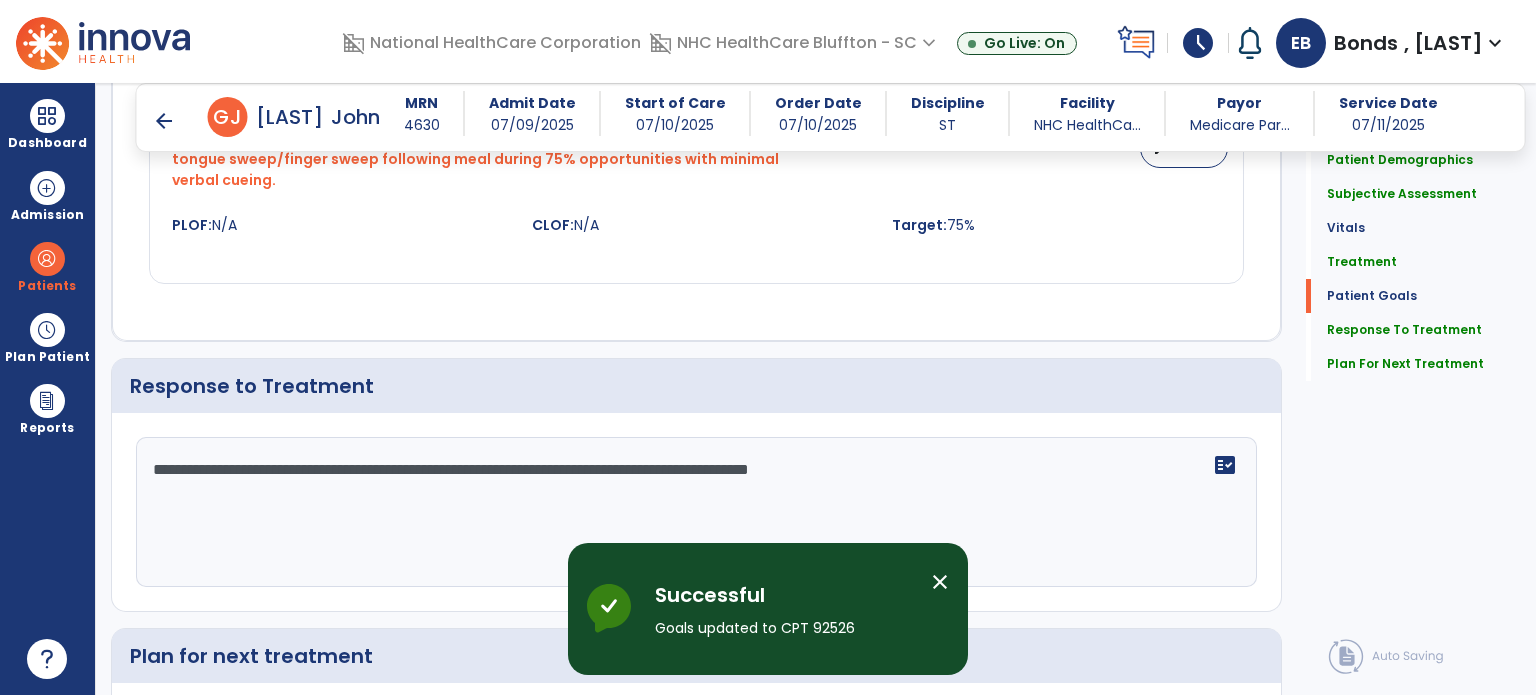 scroll, scrollTop: 3097, scrollLeft: 0, axis: vertical 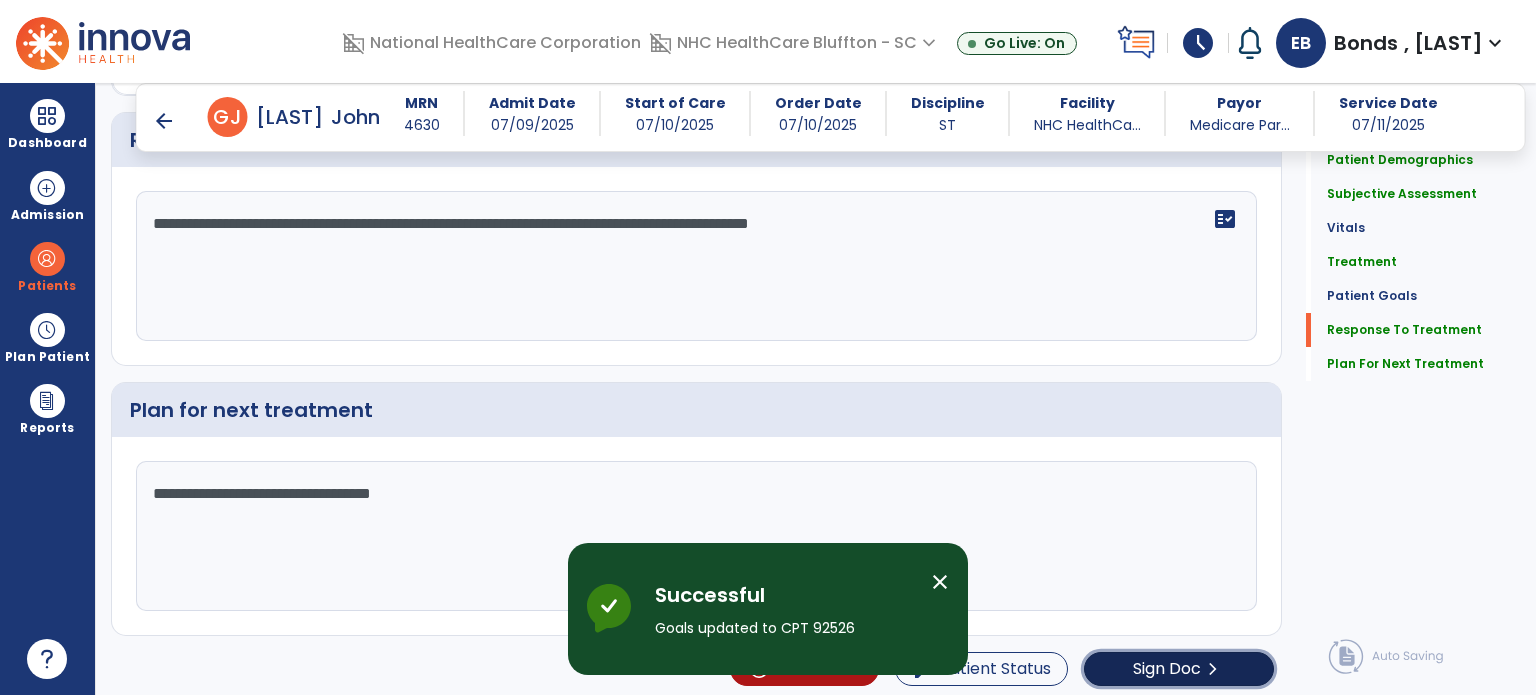 click on "Sign Doc" 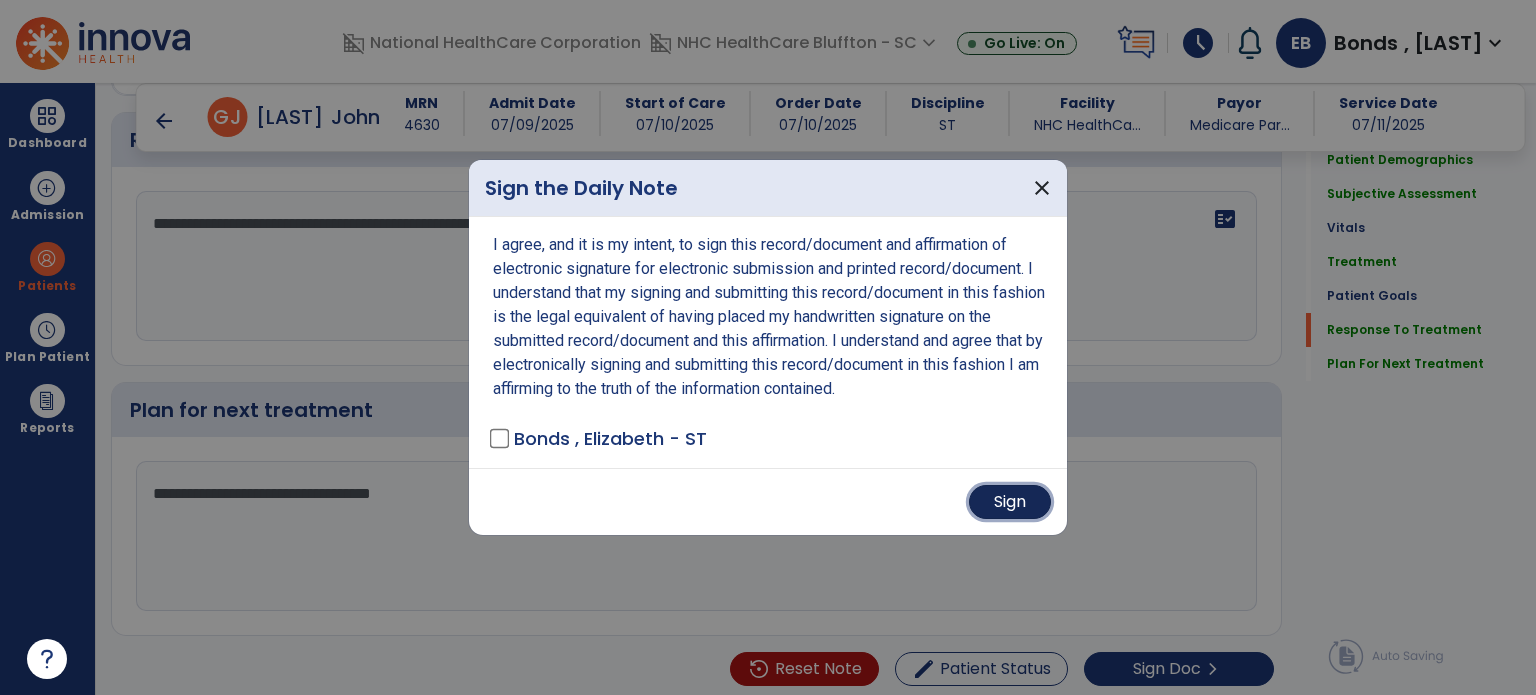 click on "Sign" at bounding box center (1010, 502) 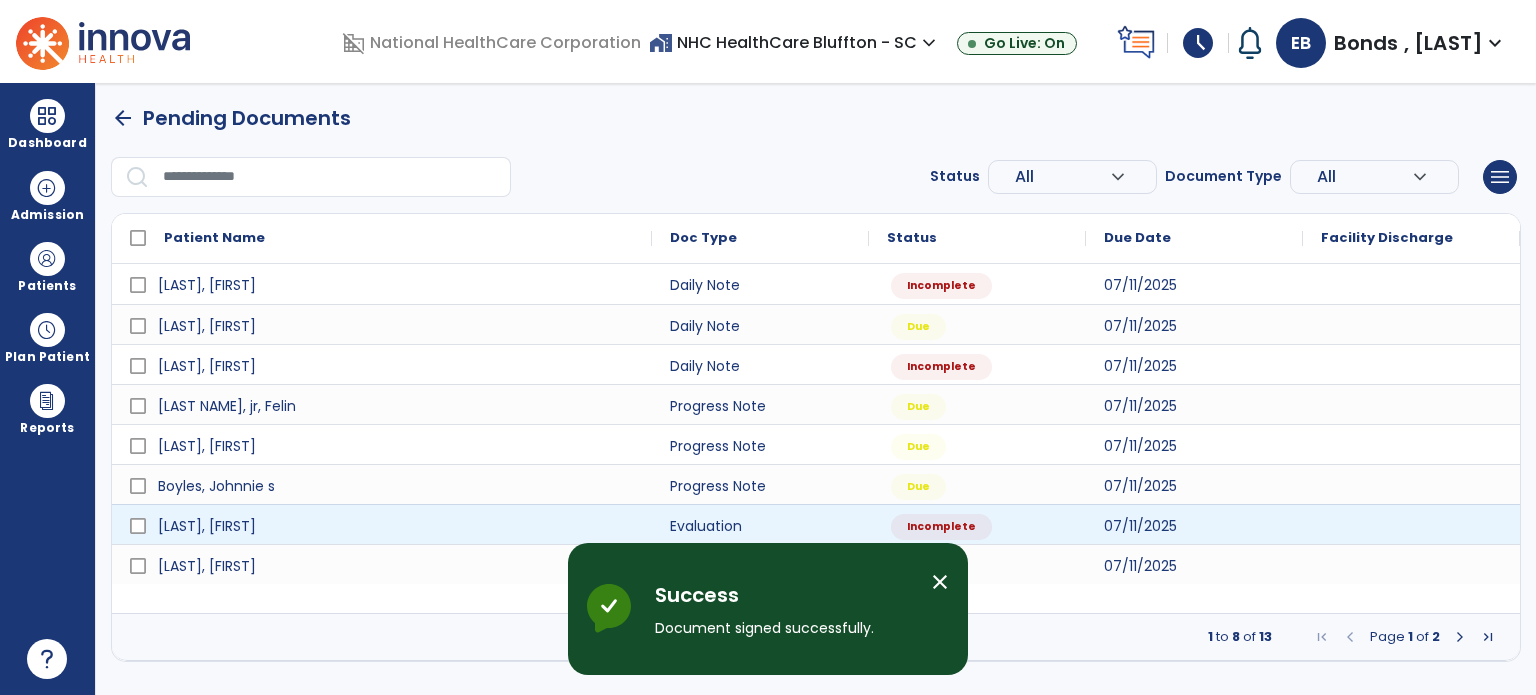 scroll, scrollTop: 0, scrollLeft: 0, axis: both 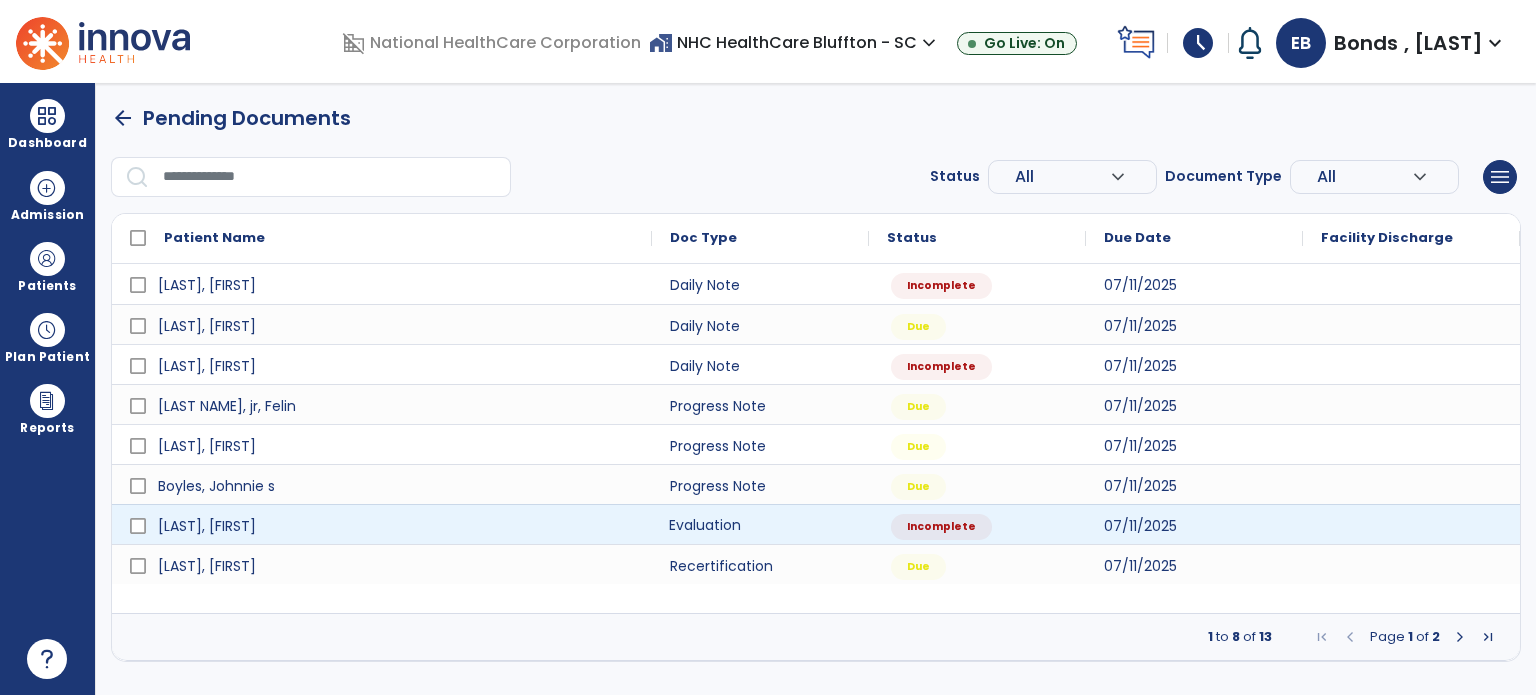click on "Evaluation" at bounding box center (760, 524) 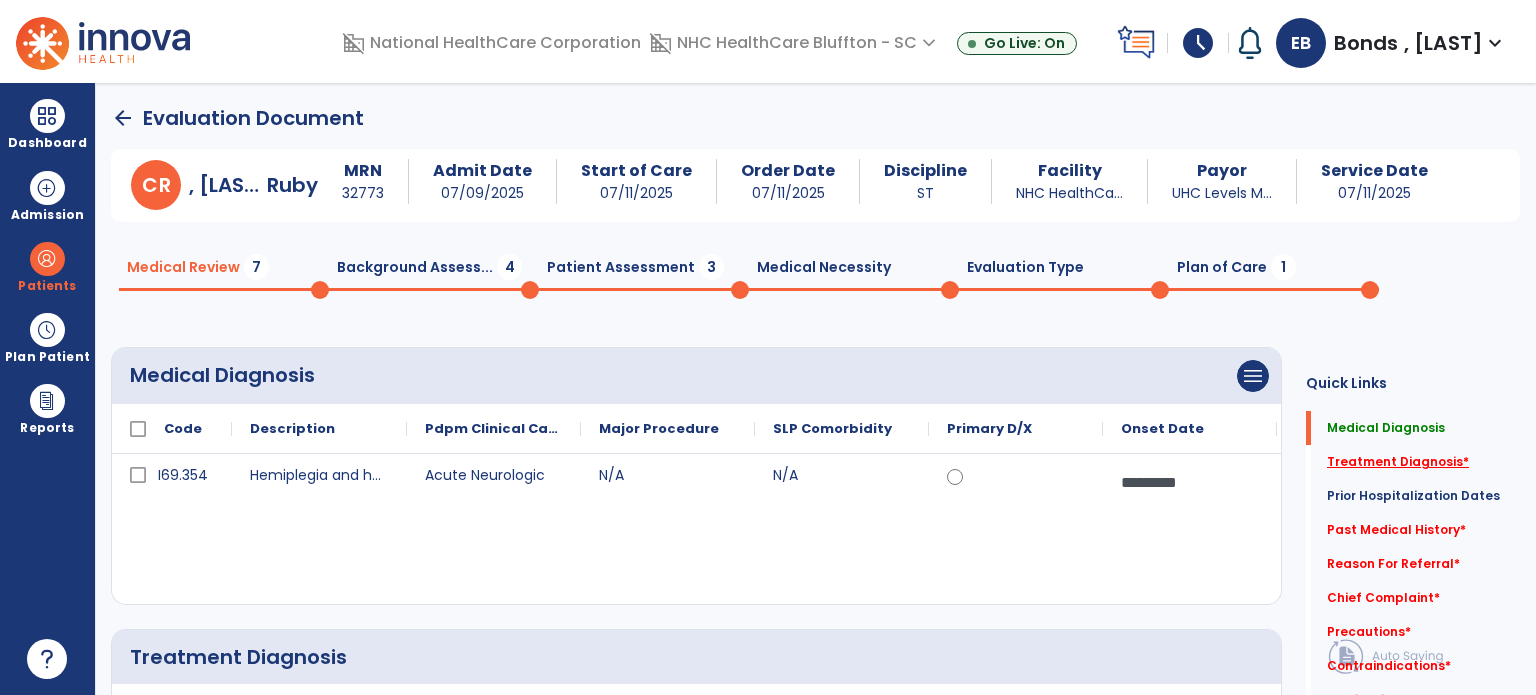 click on "Treatment Diagnosis   *" 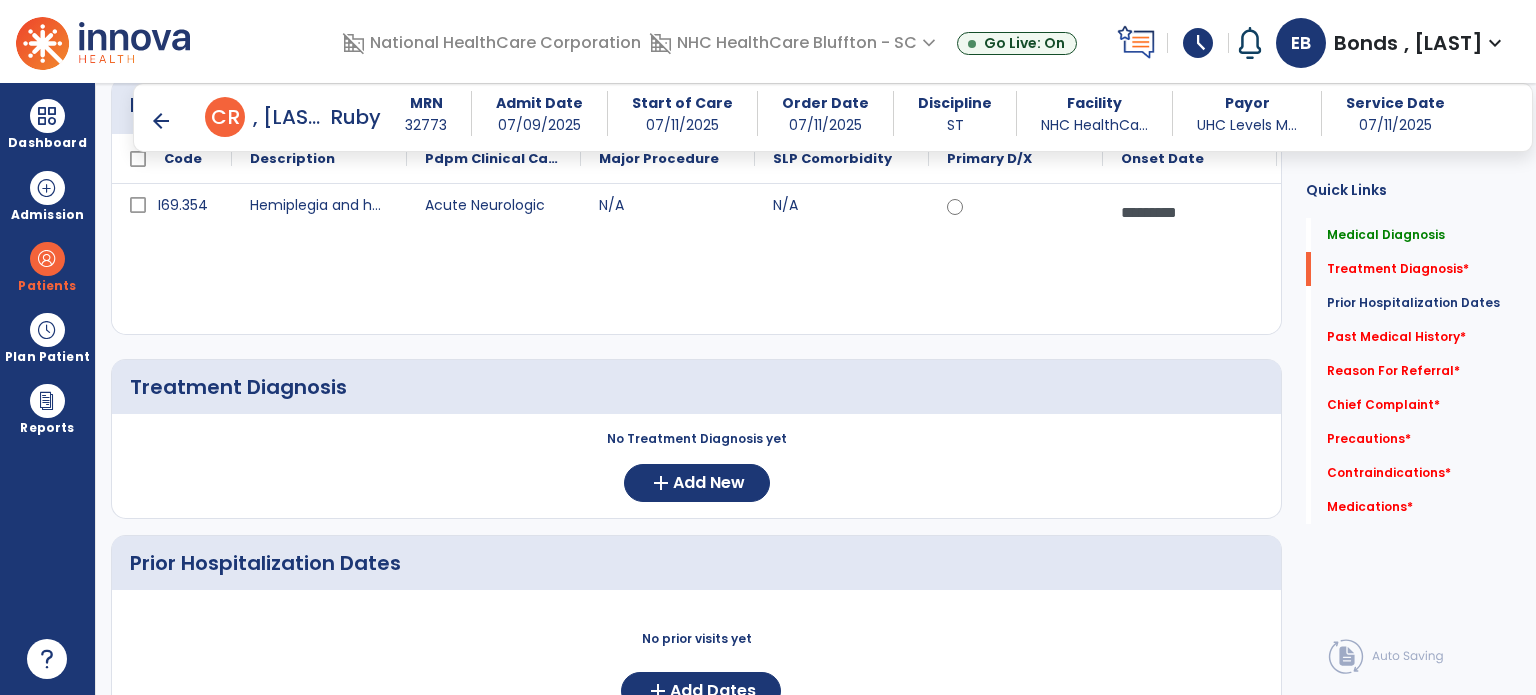scroll, scrollTop: 250, scrollLeft: 0, axis: vertical 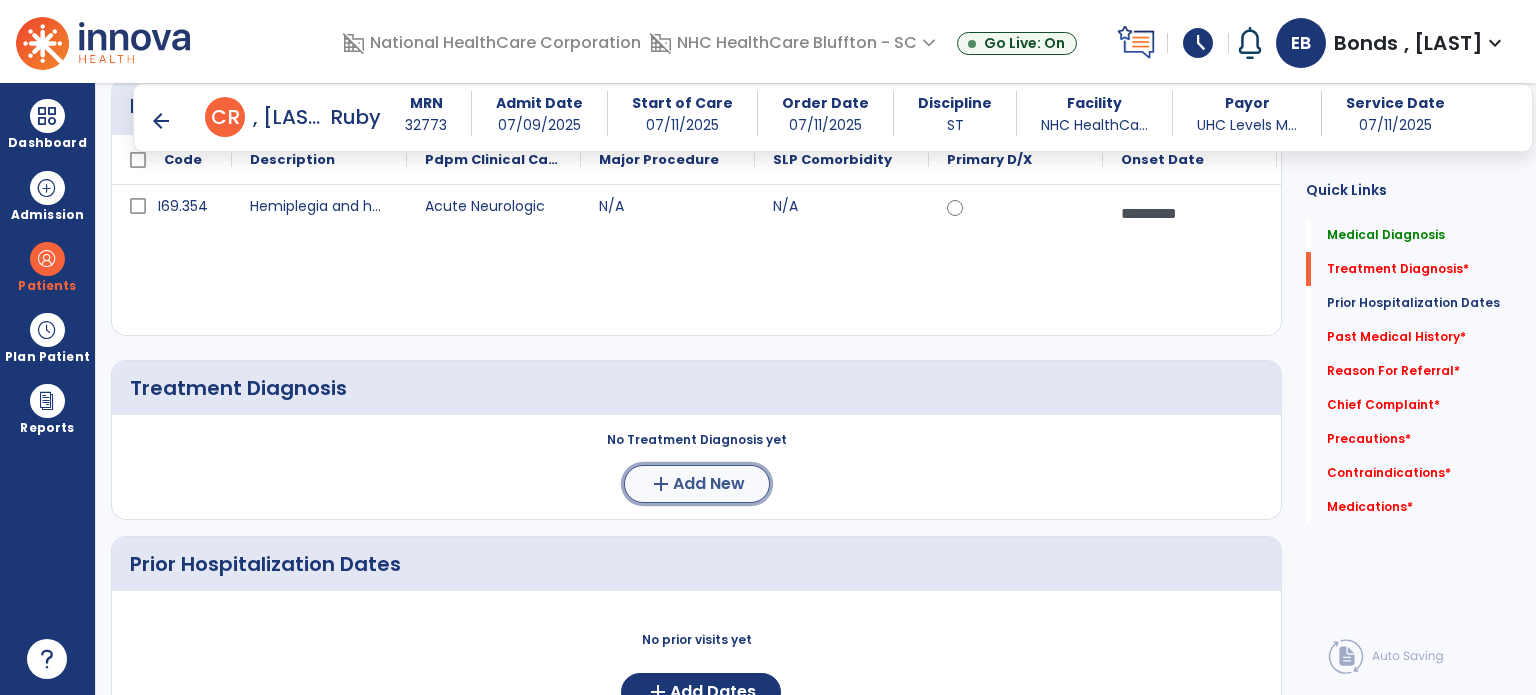 click on "Add New" 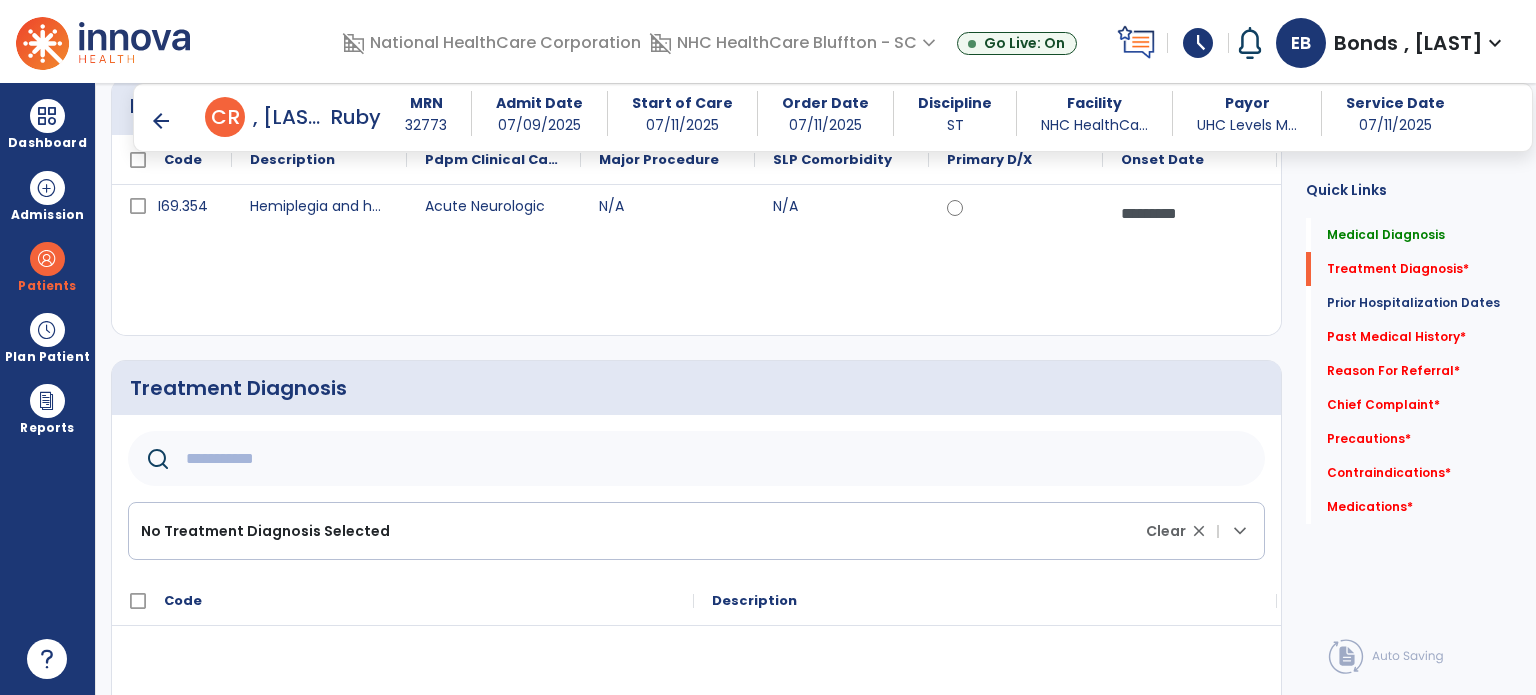 click 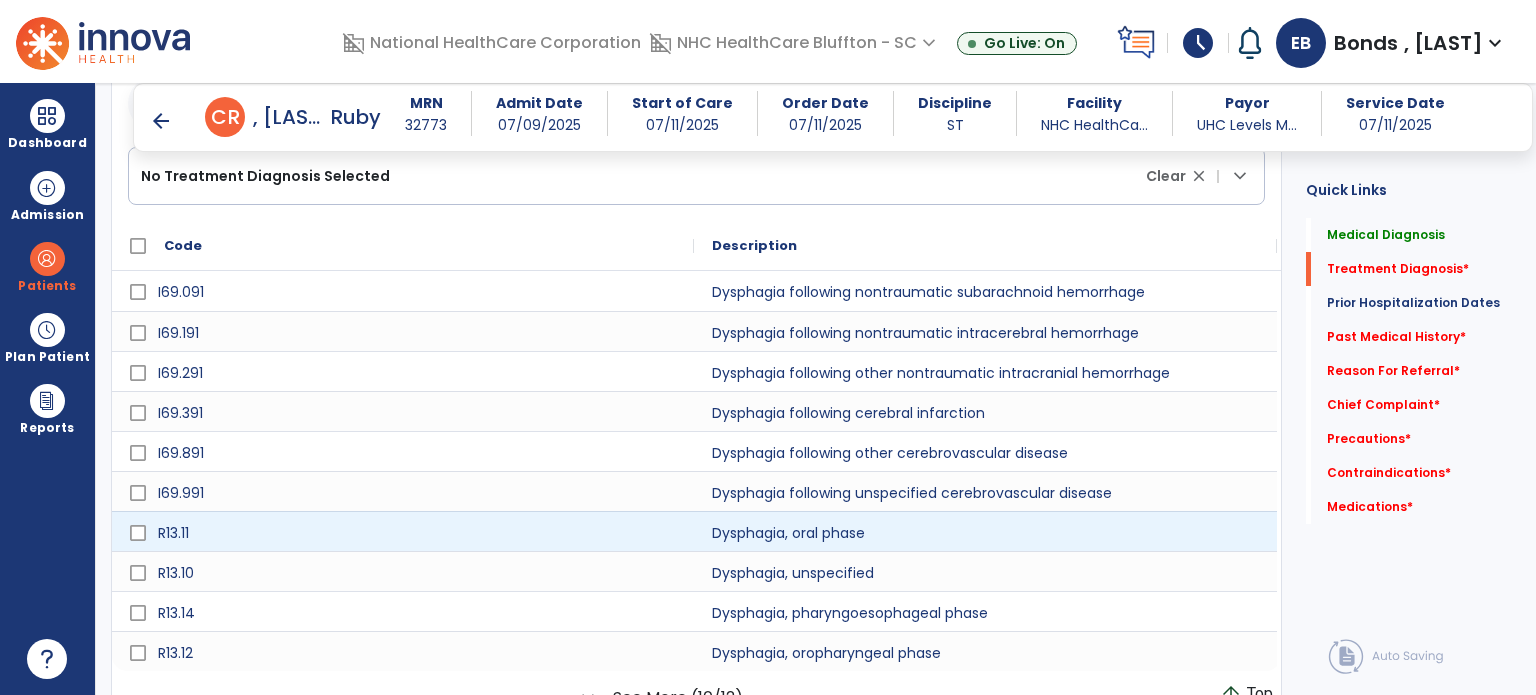 scroll, scrollTop: 605, scrollLeft: 0, axis: vertical 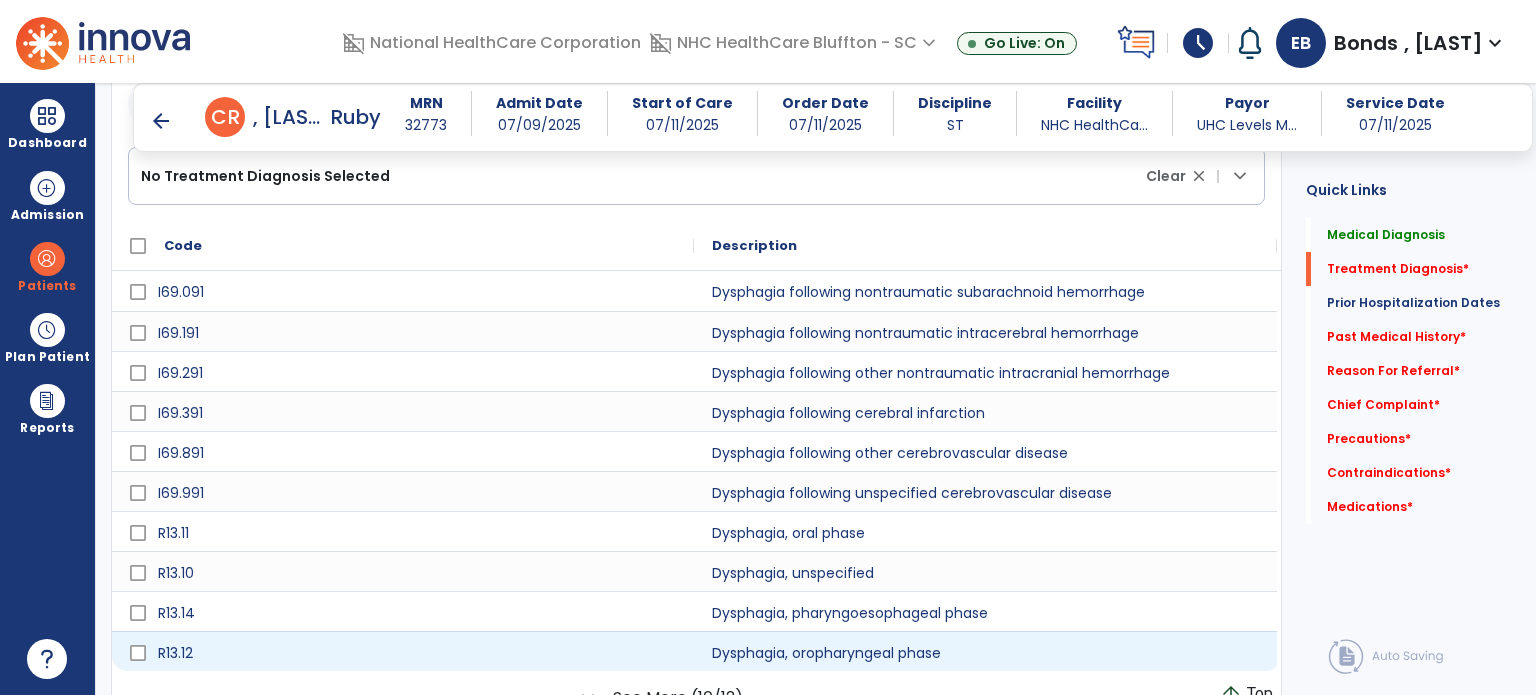 type on "********" 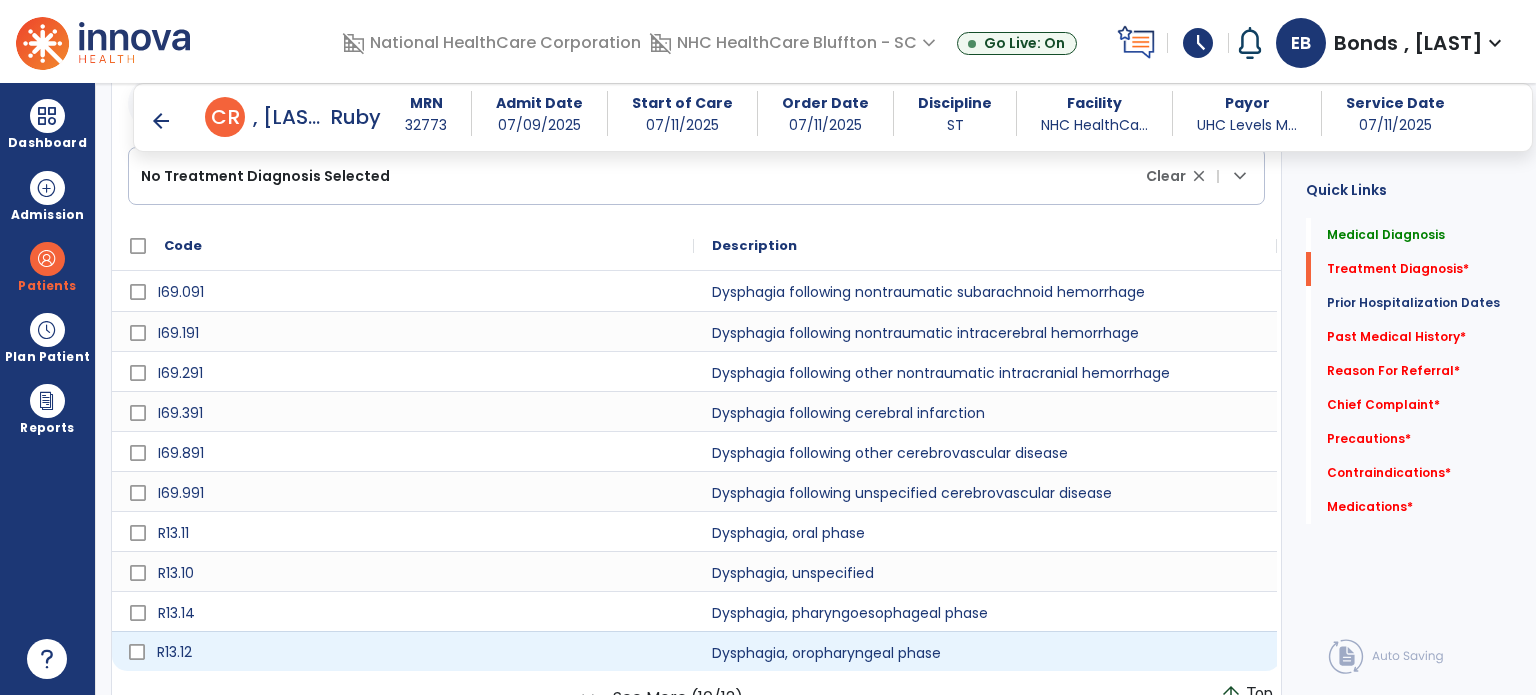 click on "R13.12" at bounding box center [417, 652] 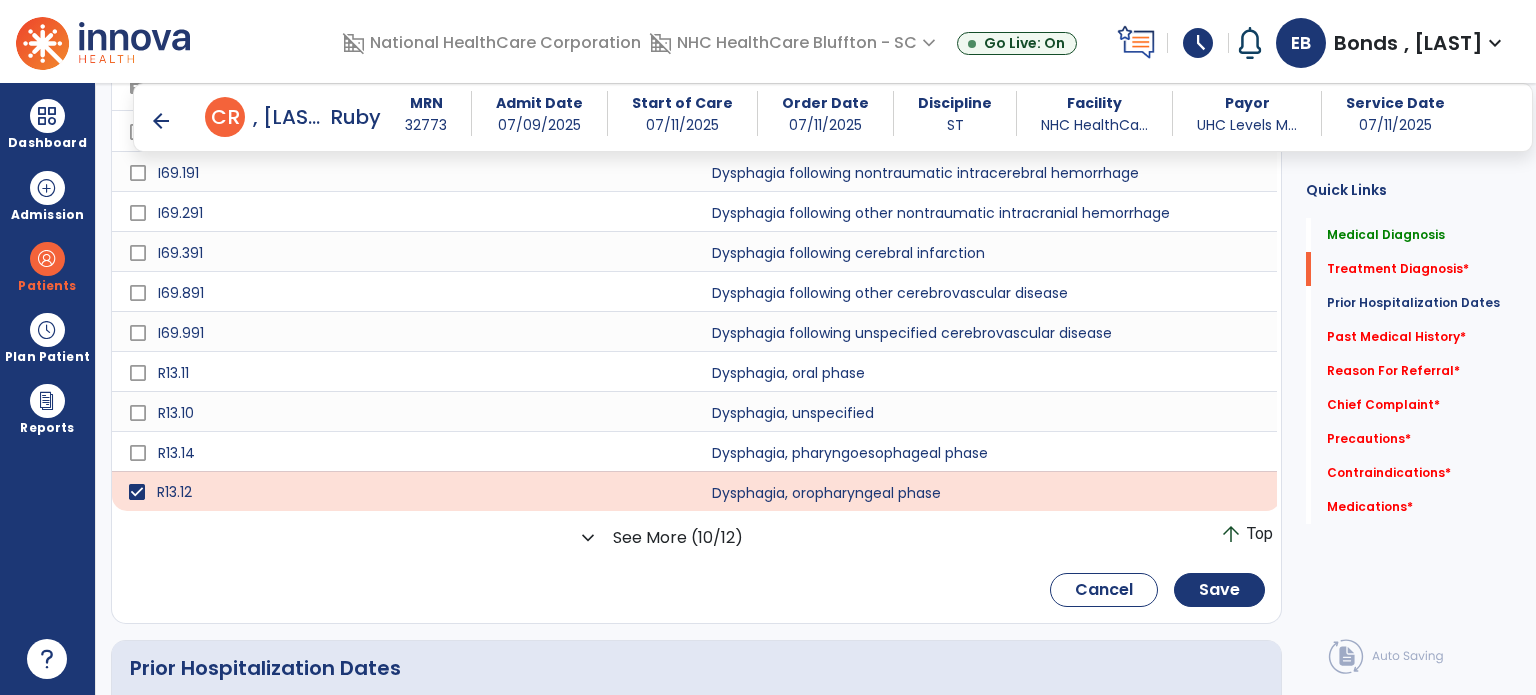 scroll, scrollTop: 774, scrollLeft: 0, axis: vertical 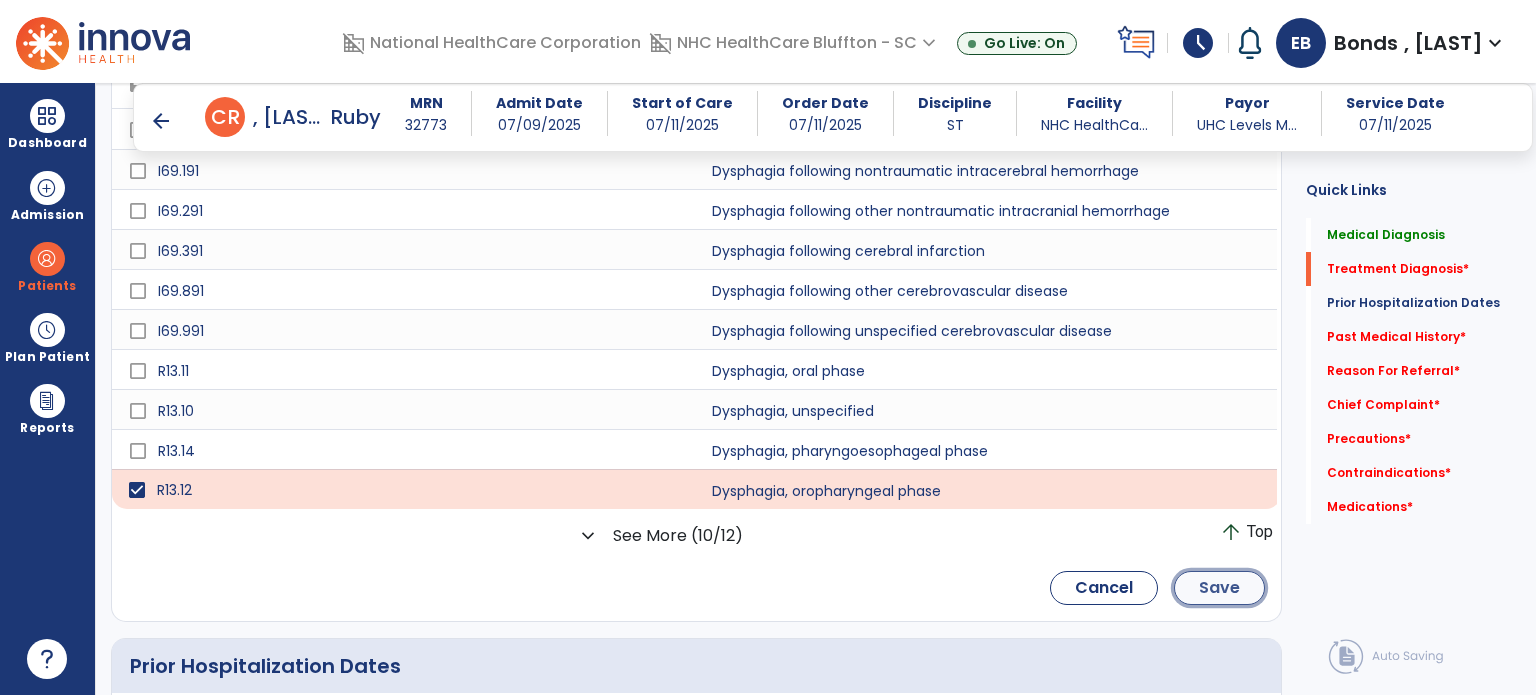 click on "Save" 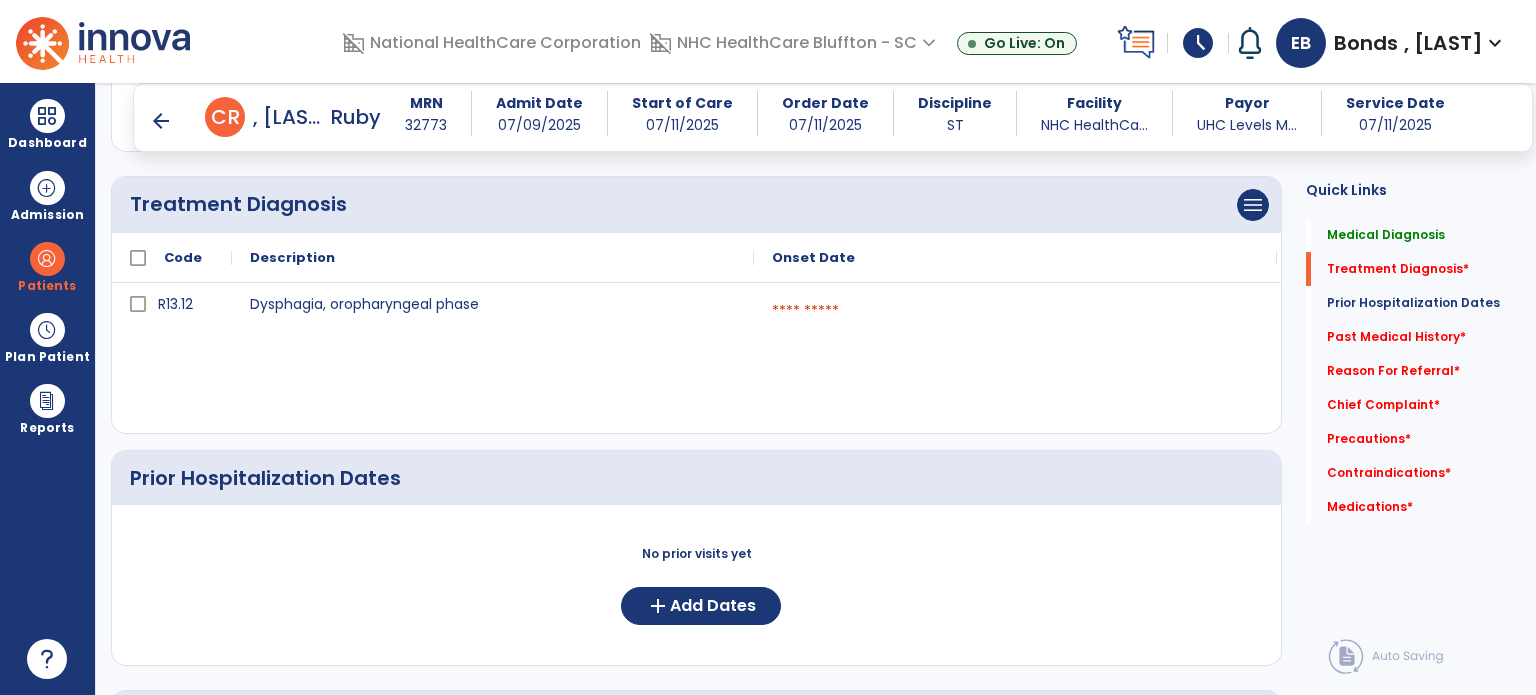 scroll, scrollTop: 432, scrollLeft: 0, axis: vertical 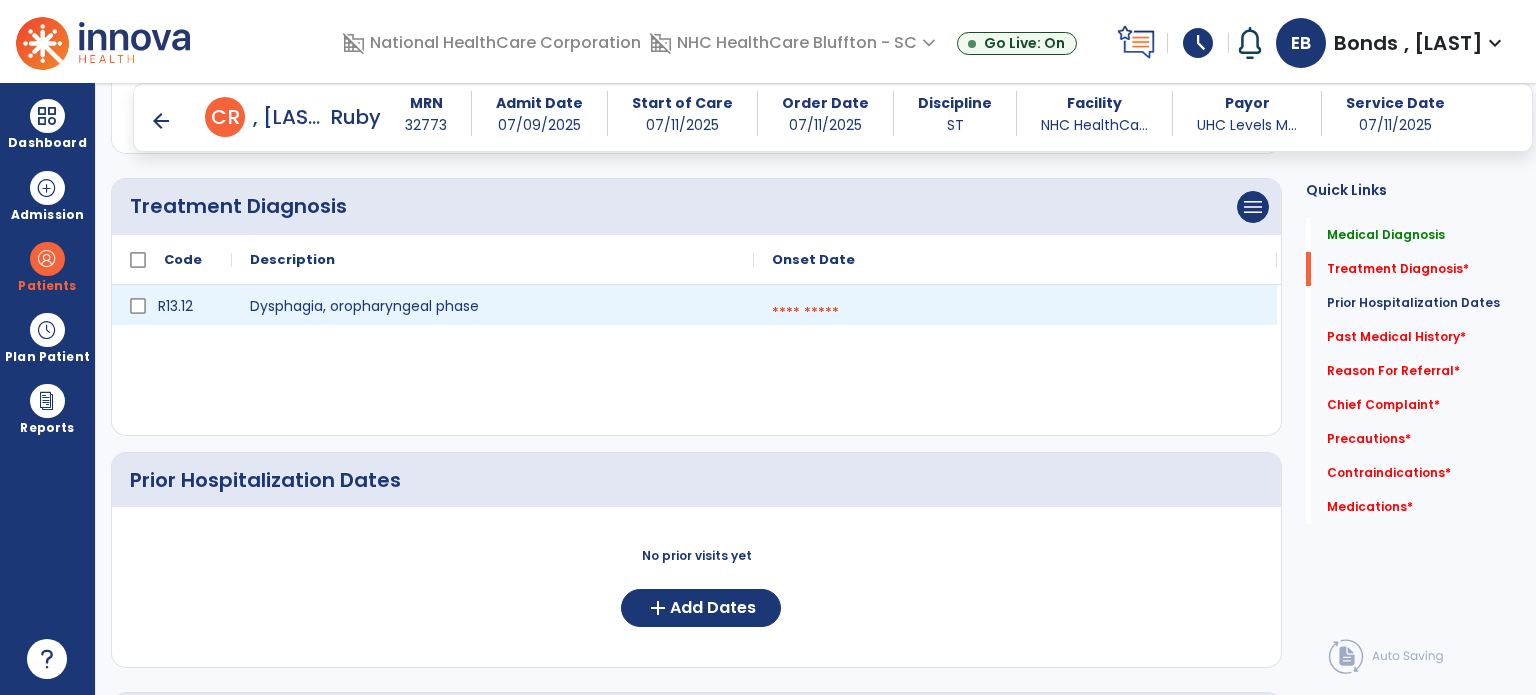click at bounding box center [1015, 313] 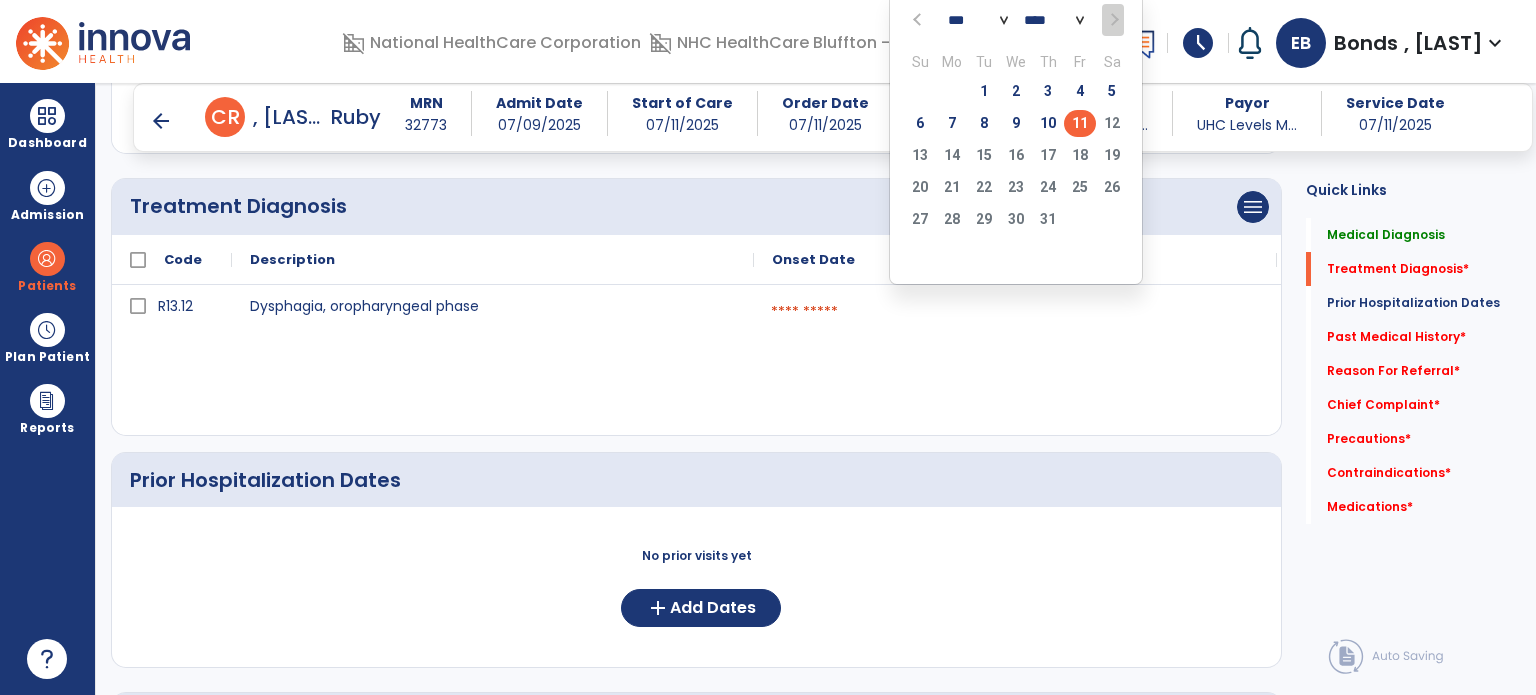click on "11" 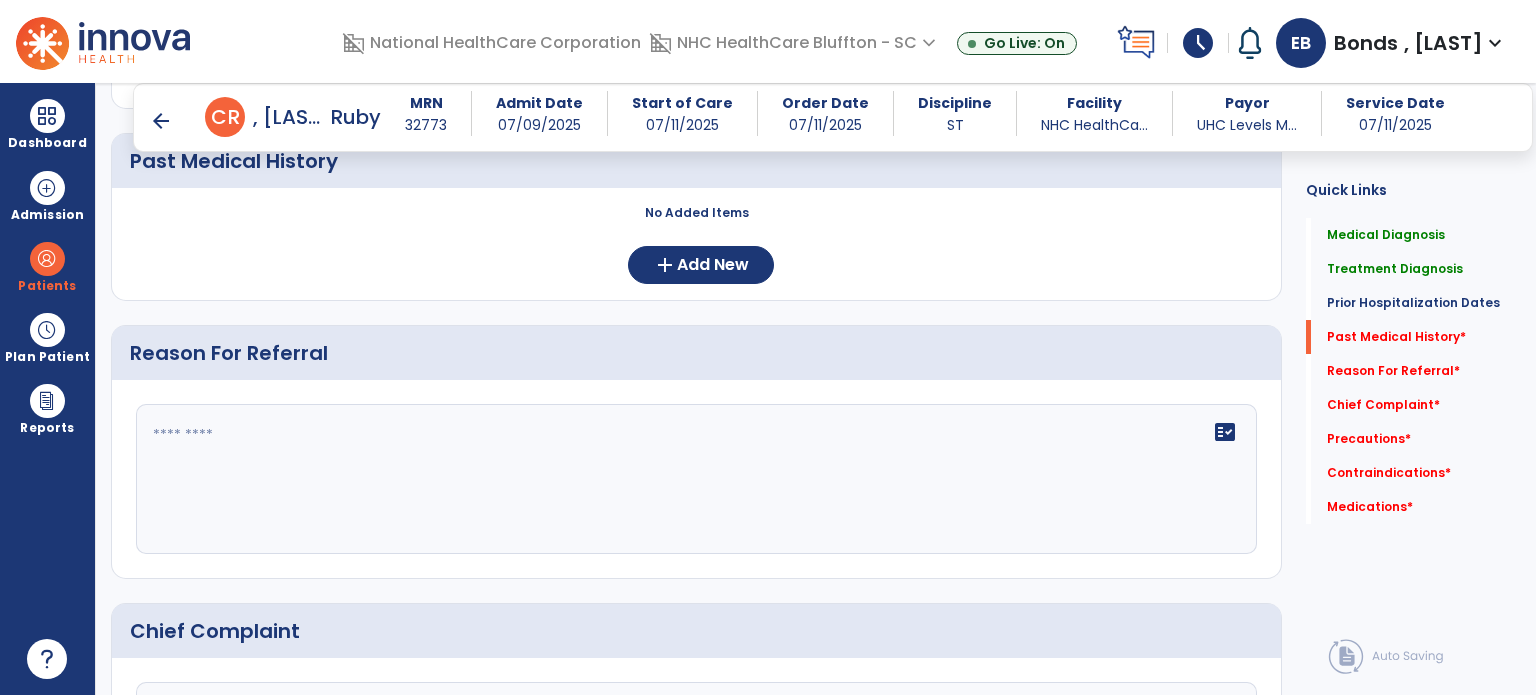 scroll, scrollTop: 992, scrollLeft: 0, axis: vertical 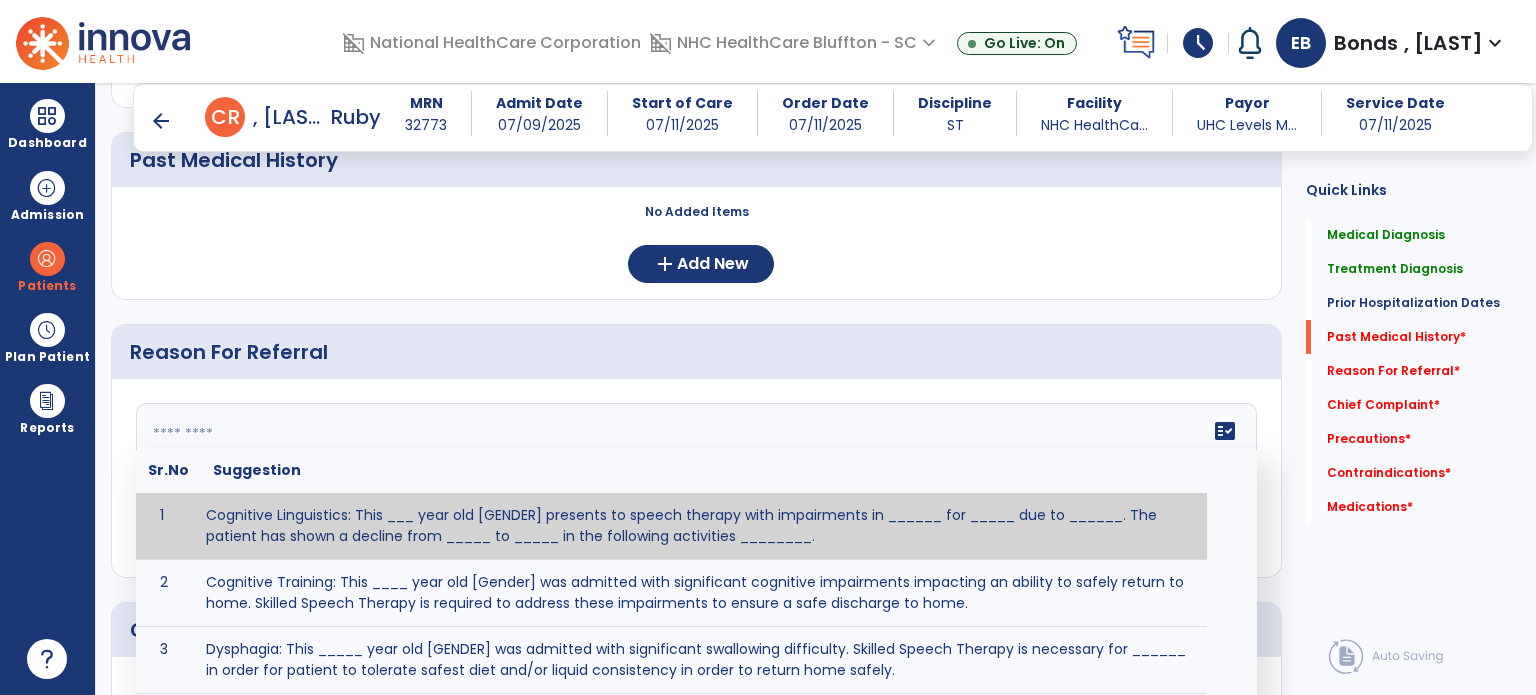 click on "fact_check  Sr.No Suggestion 1 Cognitive Linguistics: This ___ year old [GENDER] presents to speech therapy with impairments in ______ for _____ due to ______.  The patient has shown a decline from _____ to _____ in the following activities ________. 2 Cognitive Training: This ____ year old [Gender] was admitted with significant cognitive impairments impacting an ability to safely return to home.  Skilled Speech Therapy is required to address these impairments to ensure a safe discharge to home. 3 Dysphagia: This _____ year old [GENDER] was admitted with significant swallowing difficulty. Skilled Speech Therapy is necessary for ______ in order for patient to tolerate safest diet and/or liquid consistency in order to return home safely. 4 5 6 Post Surgical: This ____ year old ____ [GENDER] underwent [SURGERY] on [DATE].The patient reports complaints of ________ and impaired ability to perform ___________. 7 8" 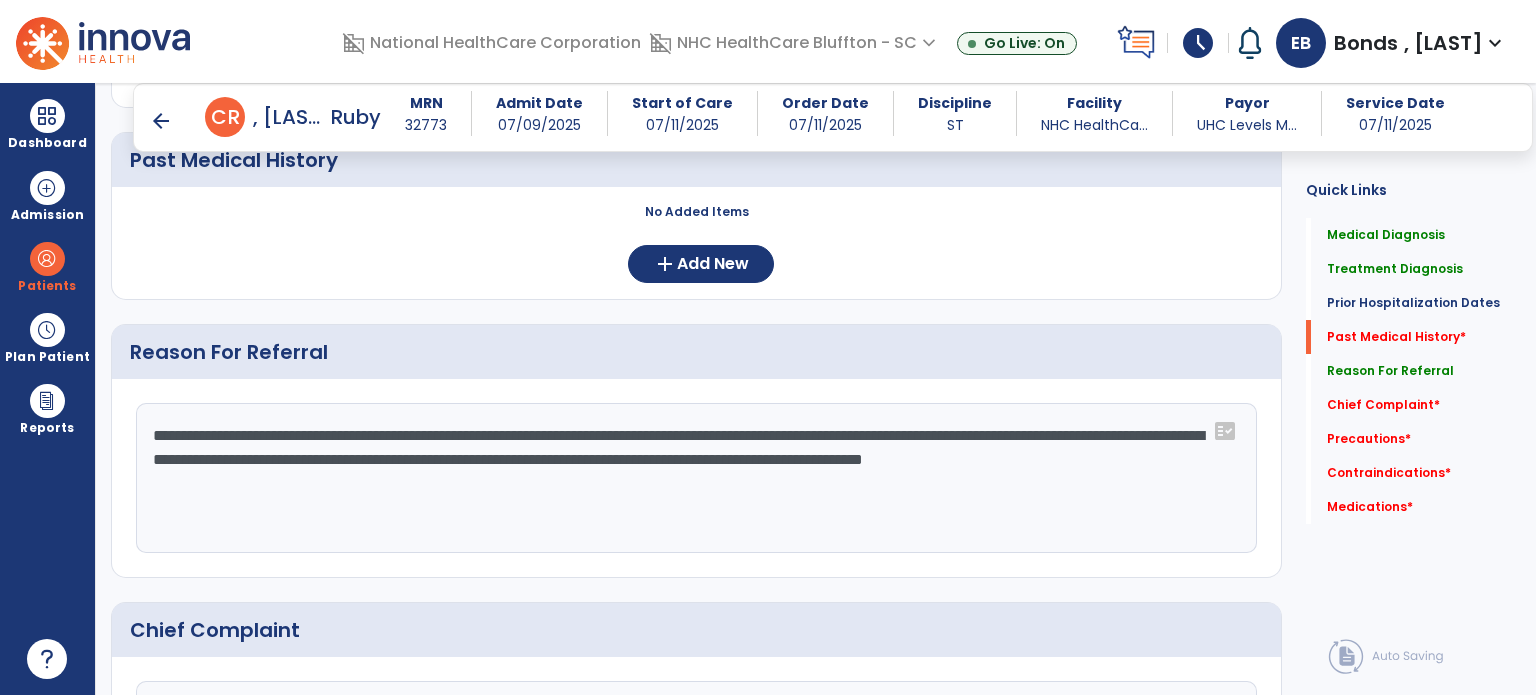 drag, startPoint x: 1035, startPoint y: 460, endPoint x: 1045, endPoint y: 494, distance: 35.44009 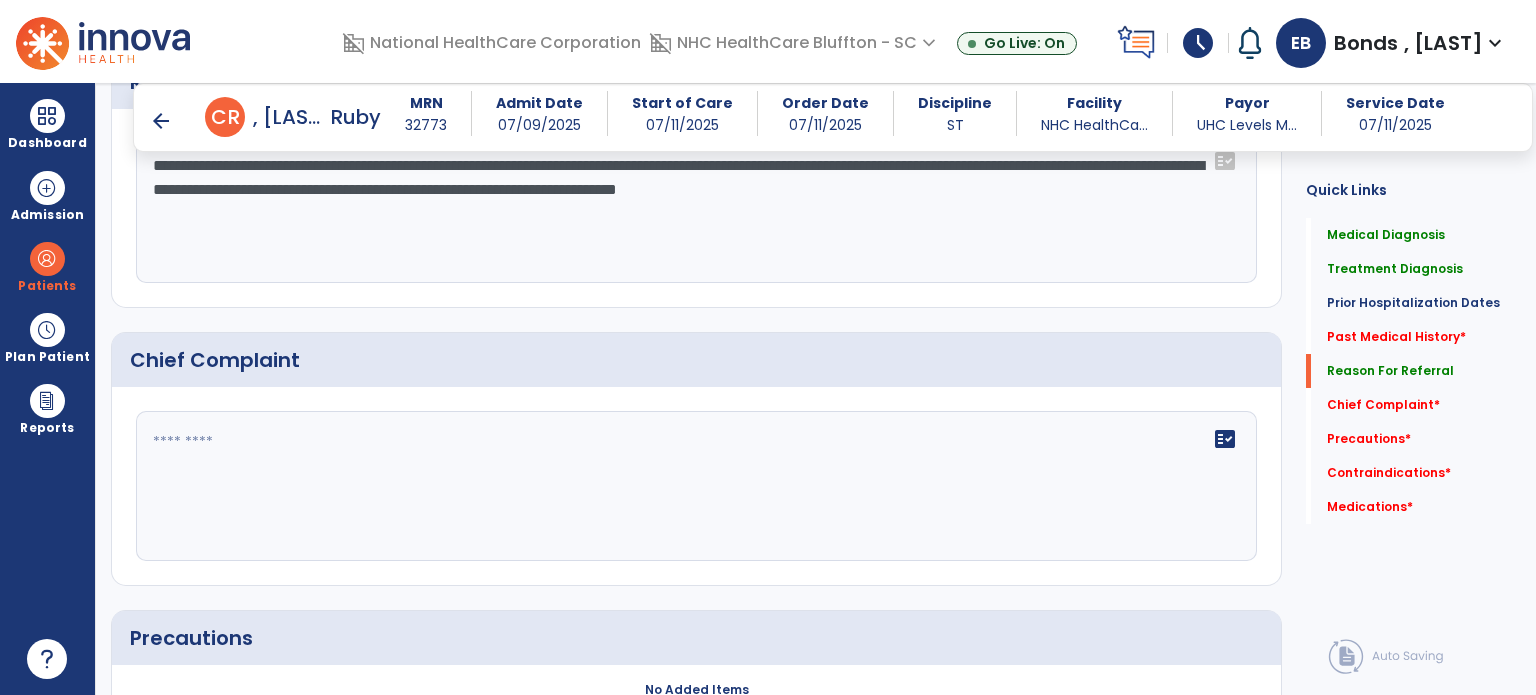 scroll, scrollTop: 1284, scrollLeft: 0, axis: vertical 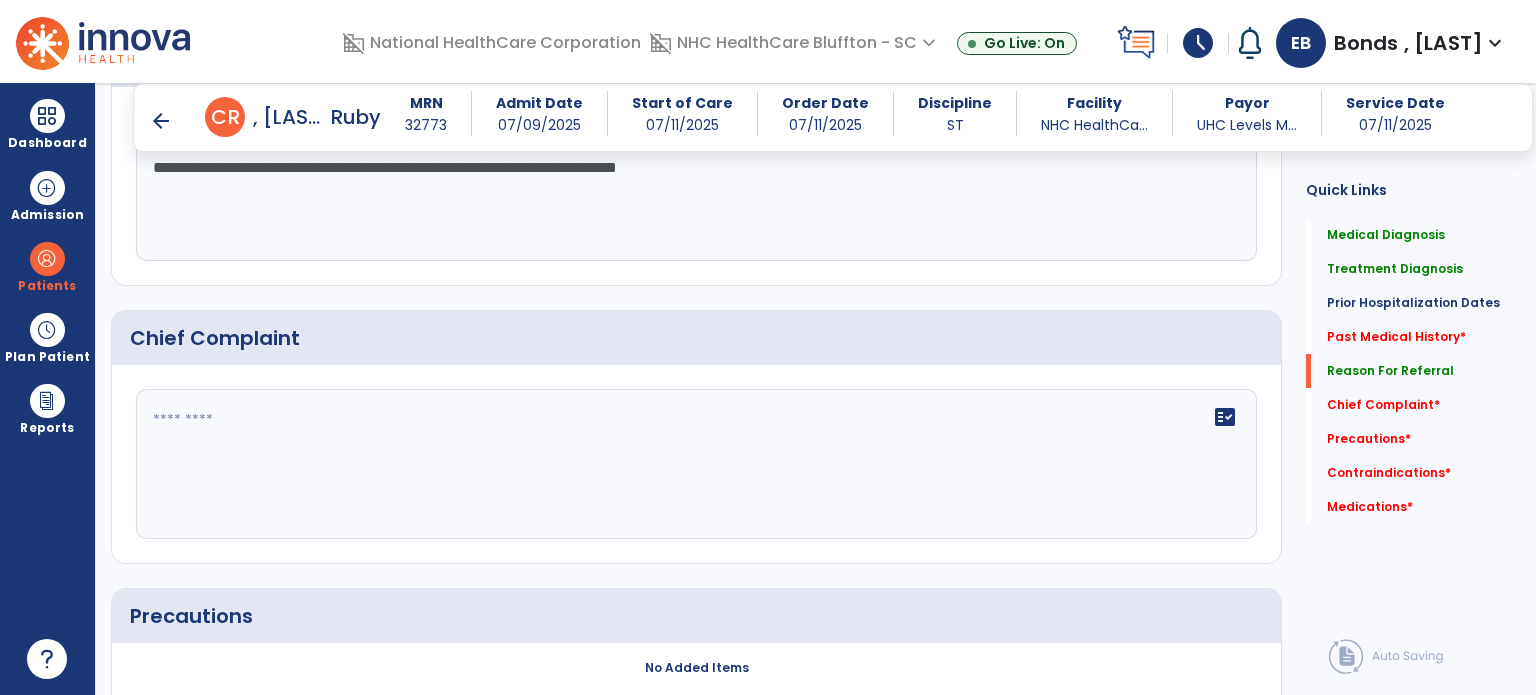 type on "**********" 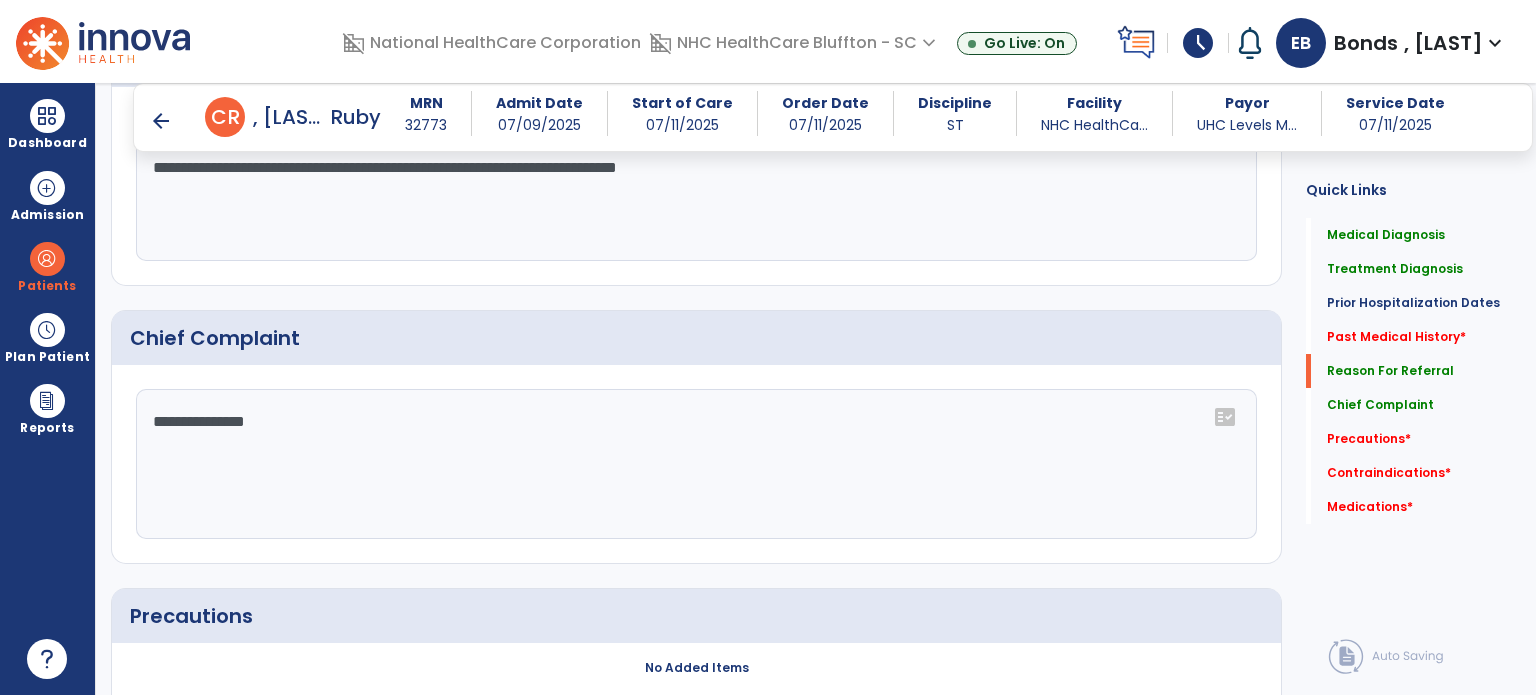 click on "**********" 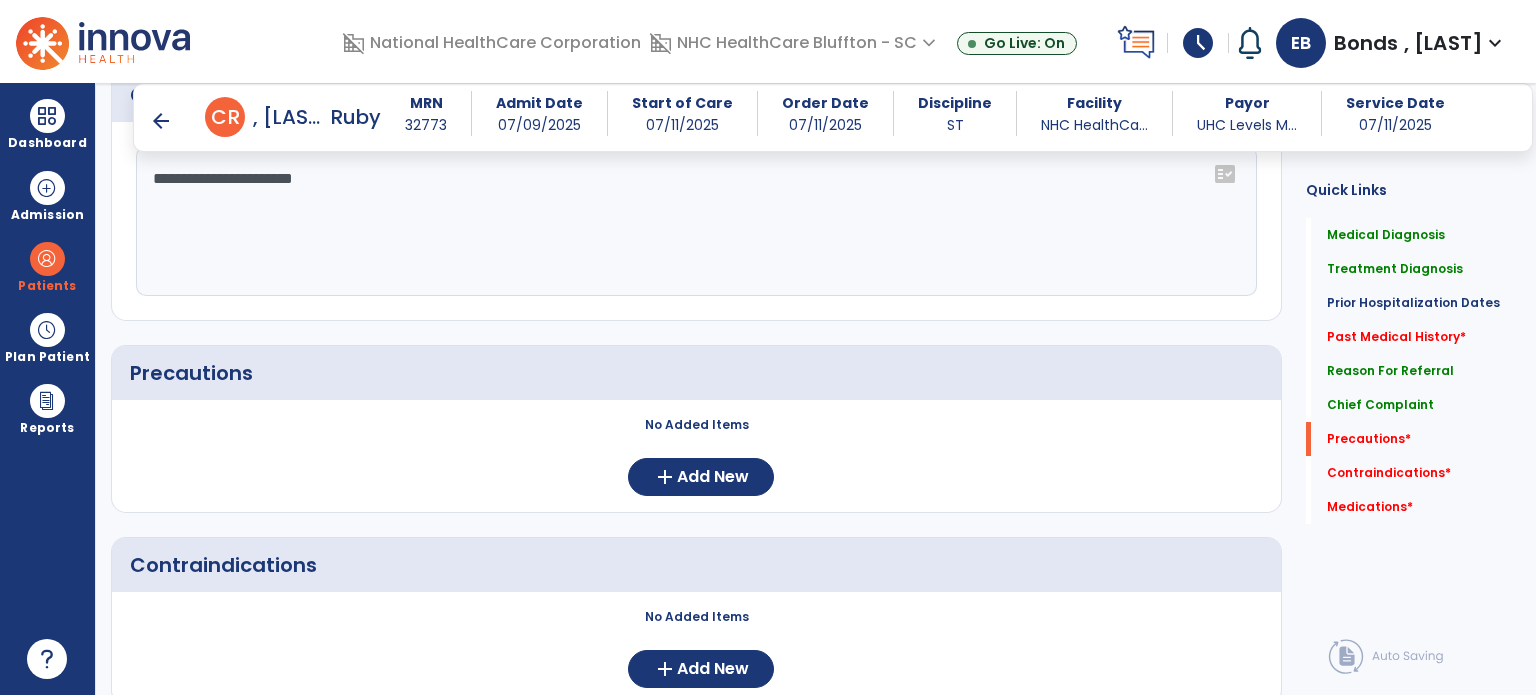 scroll, scrollTop: 1582, scrollLeft: 0, axis: vertical 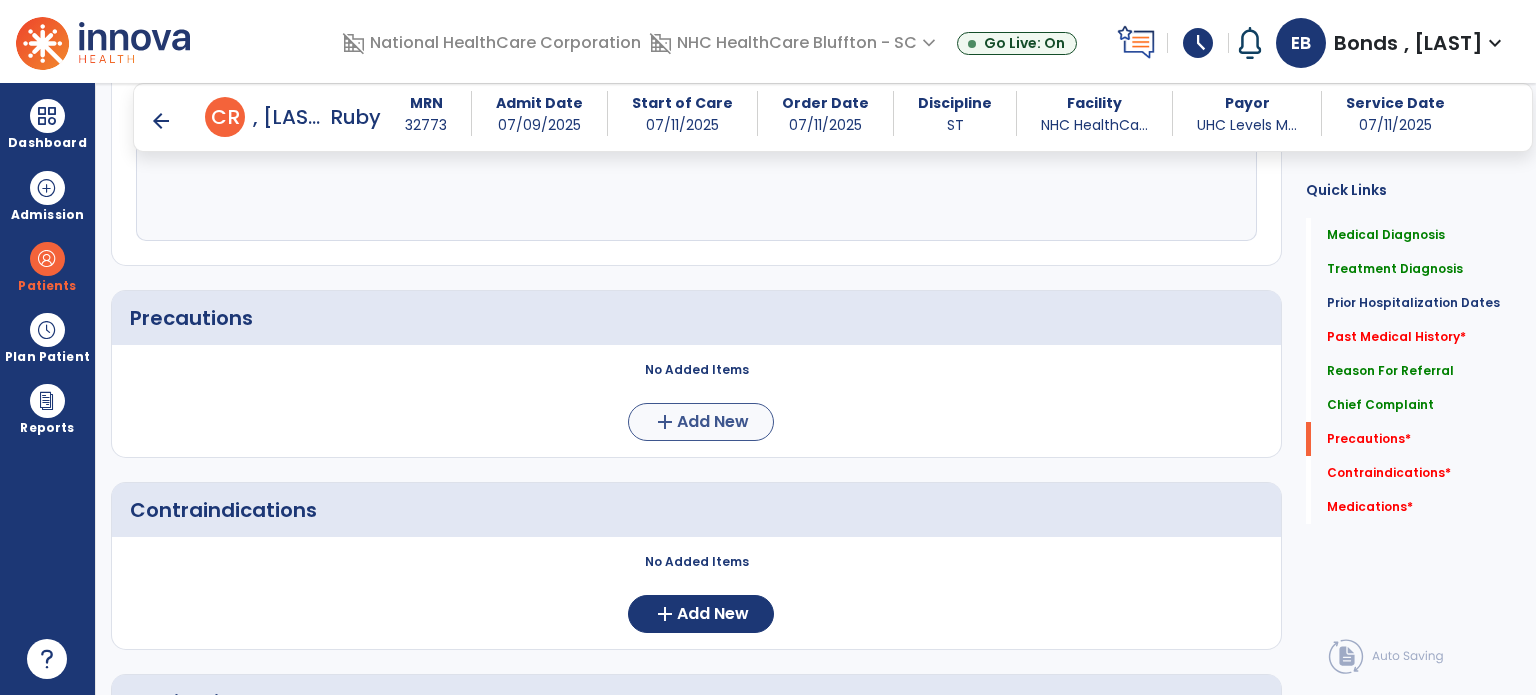 type on "**********" 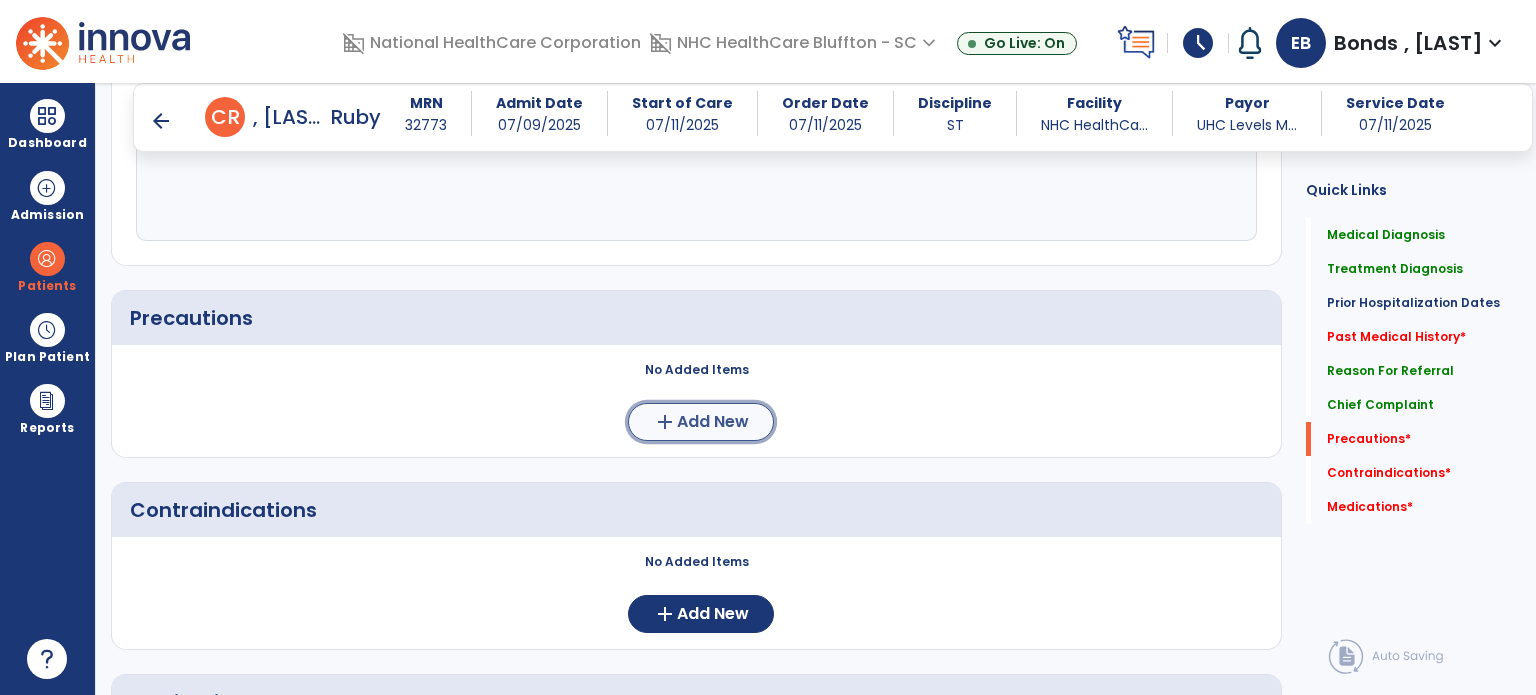 click on "Add New" 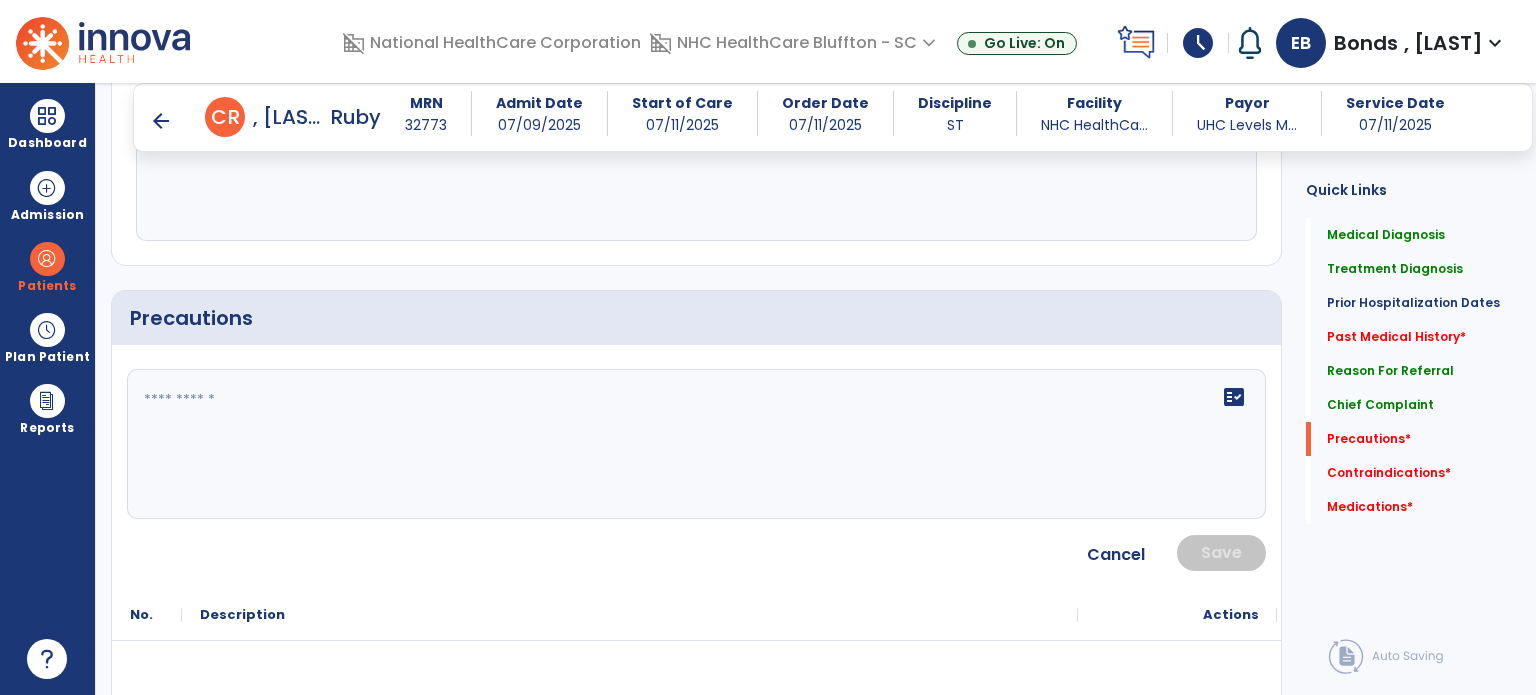 click on "fact_check" 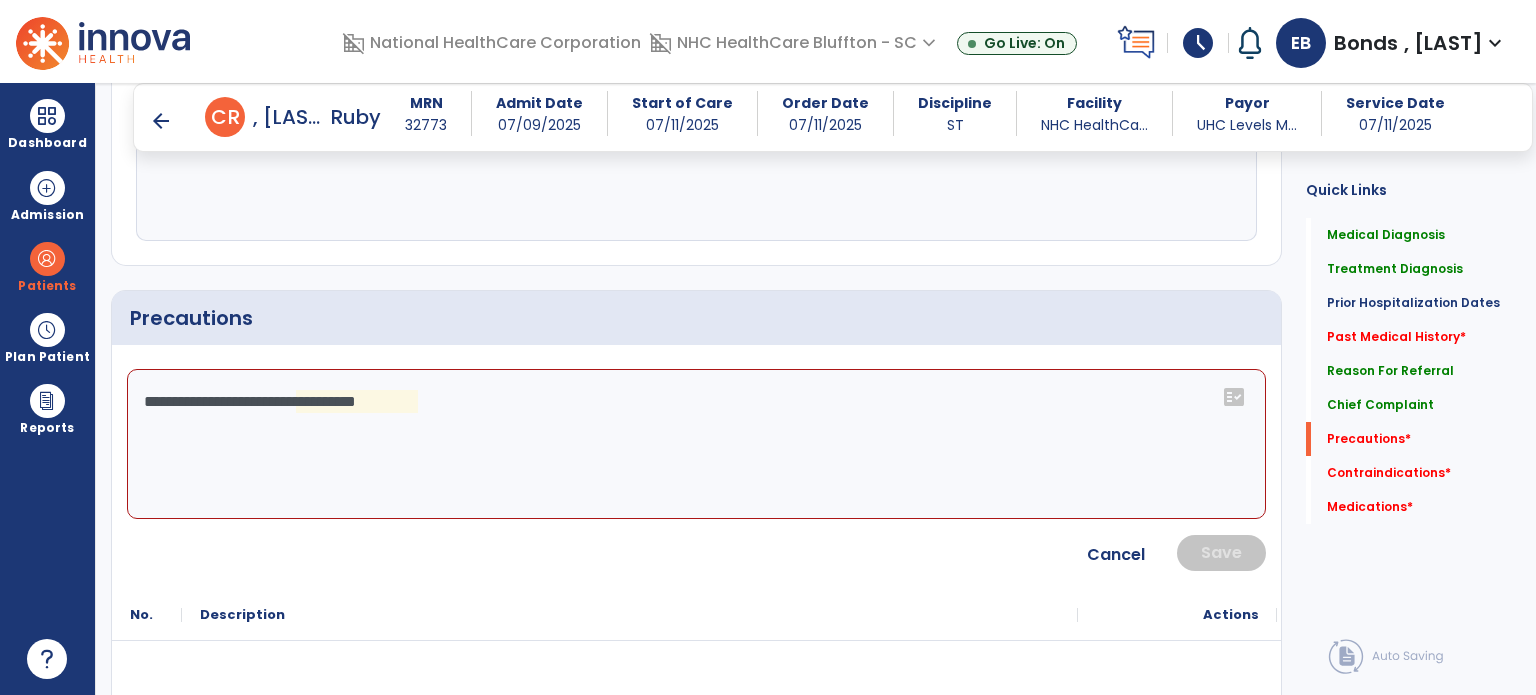 click on "**********" 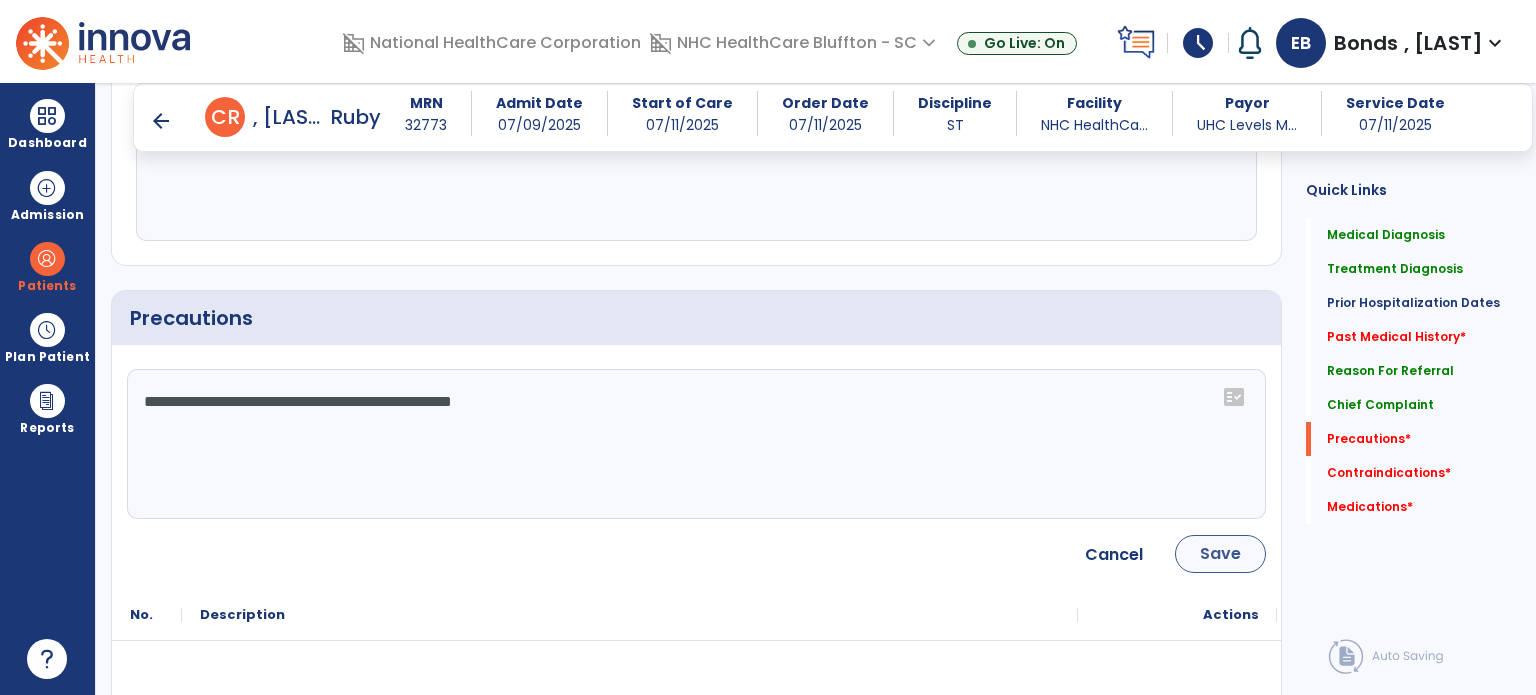 type on "**********" 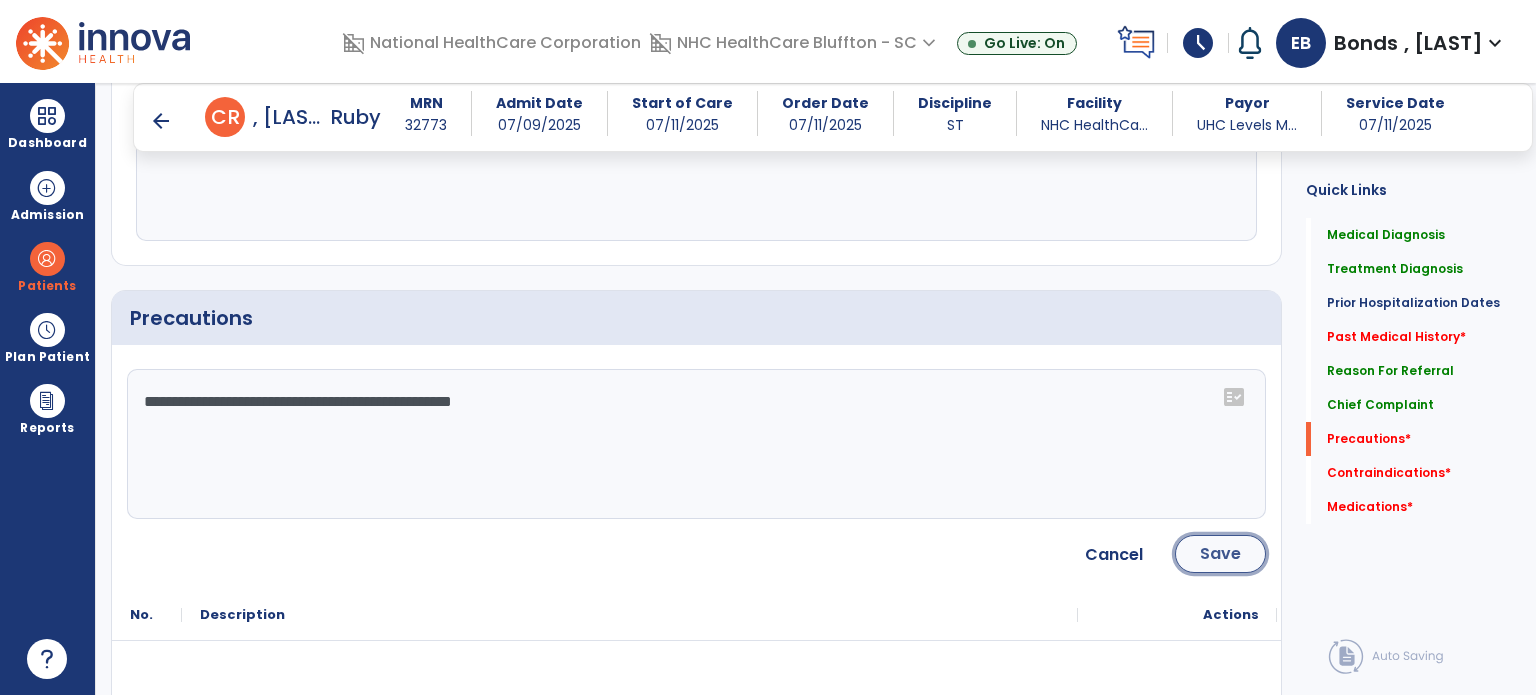 click on "Save" 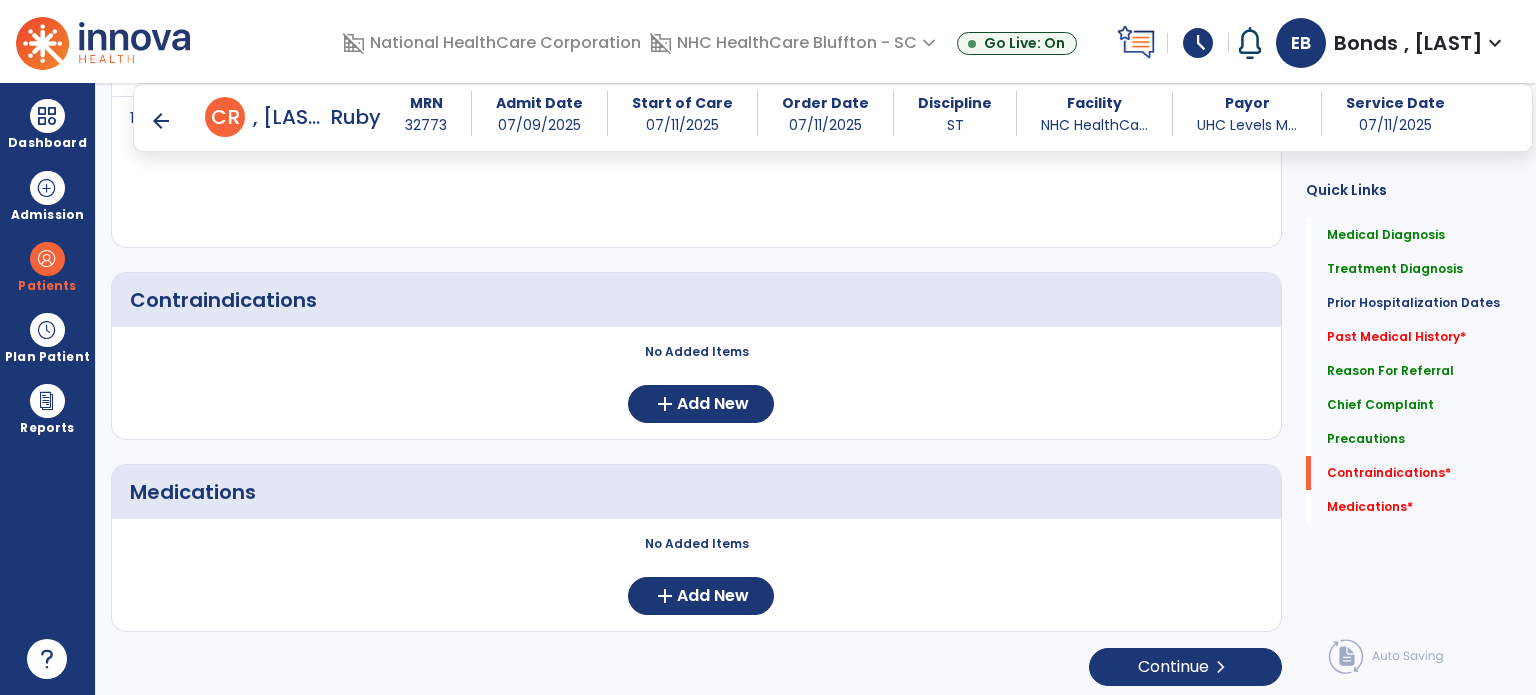 scroll, scrollTop: 1897, scrollLeft: 0, axis: vertical 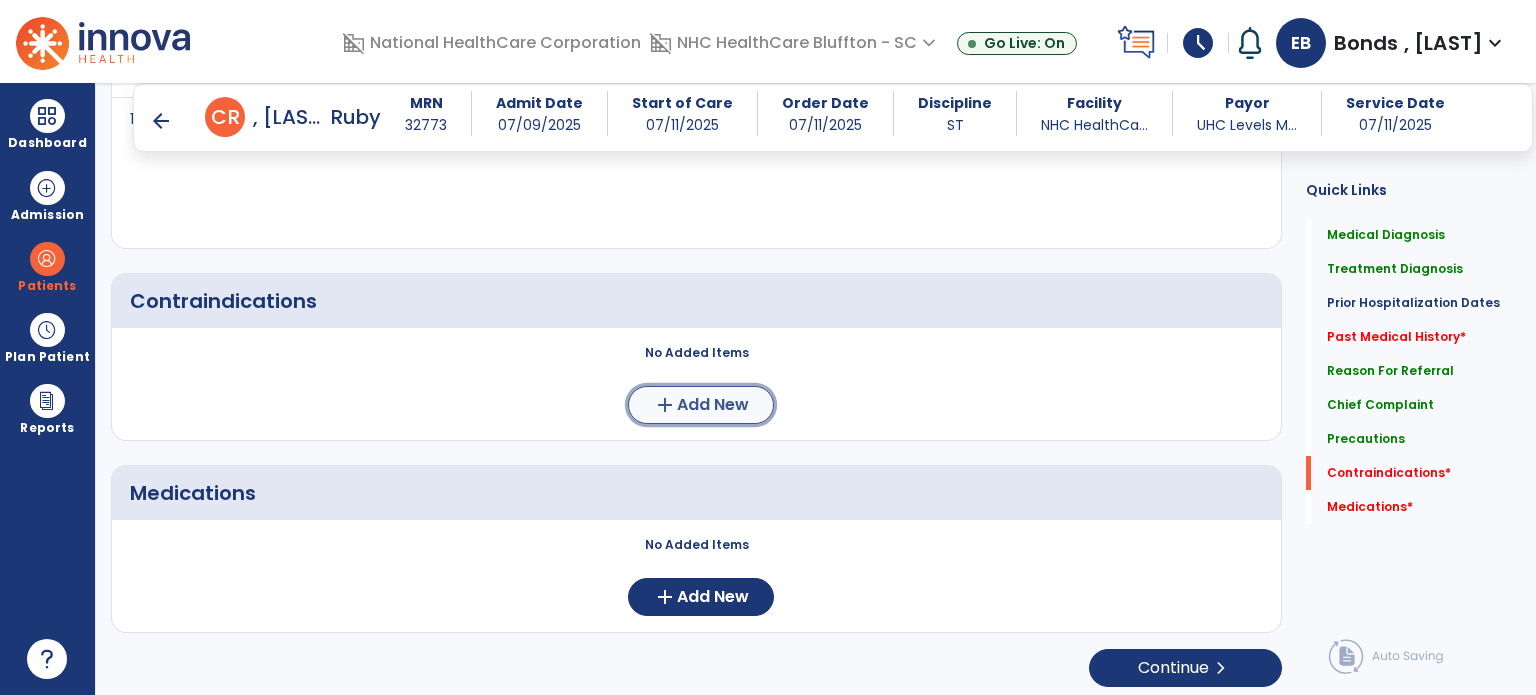 click on "Add New" 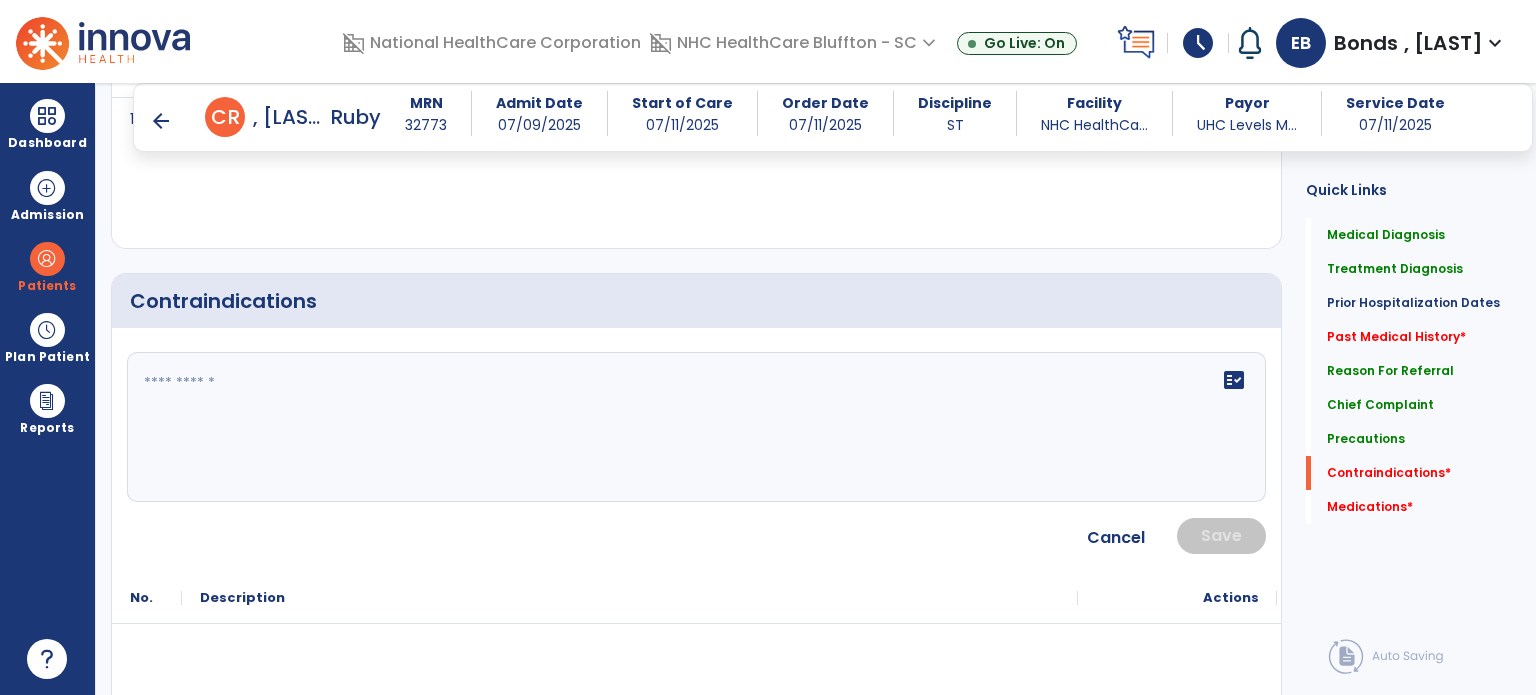 click on "fact_check" 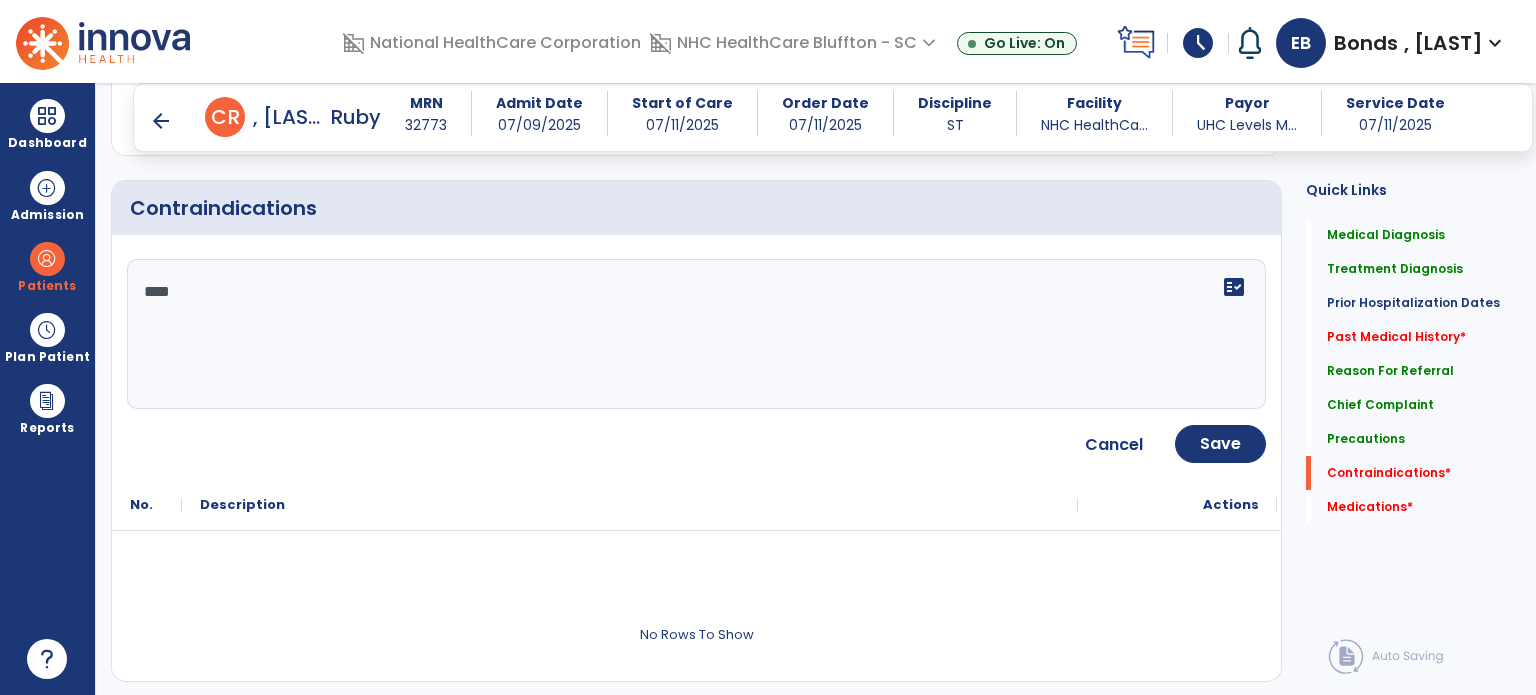 scroll, scrollTop: 1912, scrollLeft: 0, axis: vertical 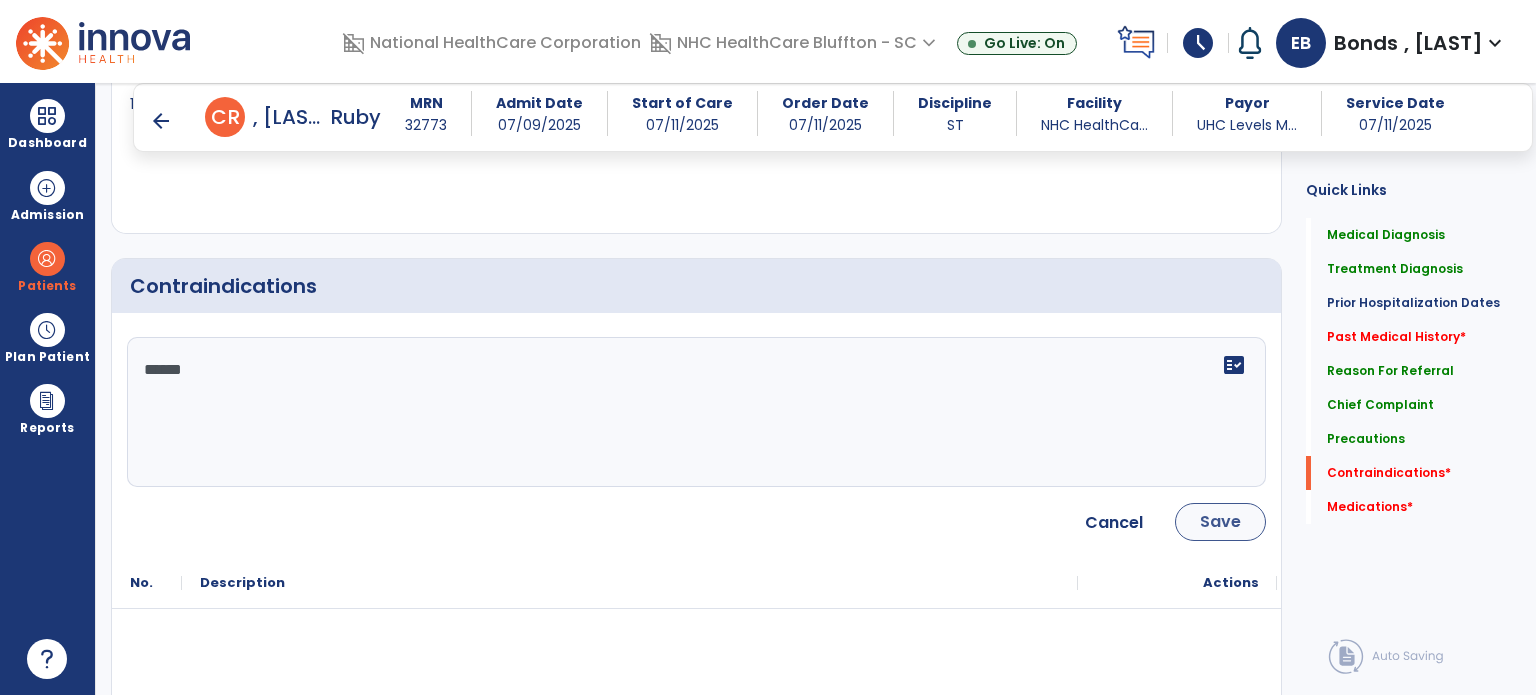 type on "*****" 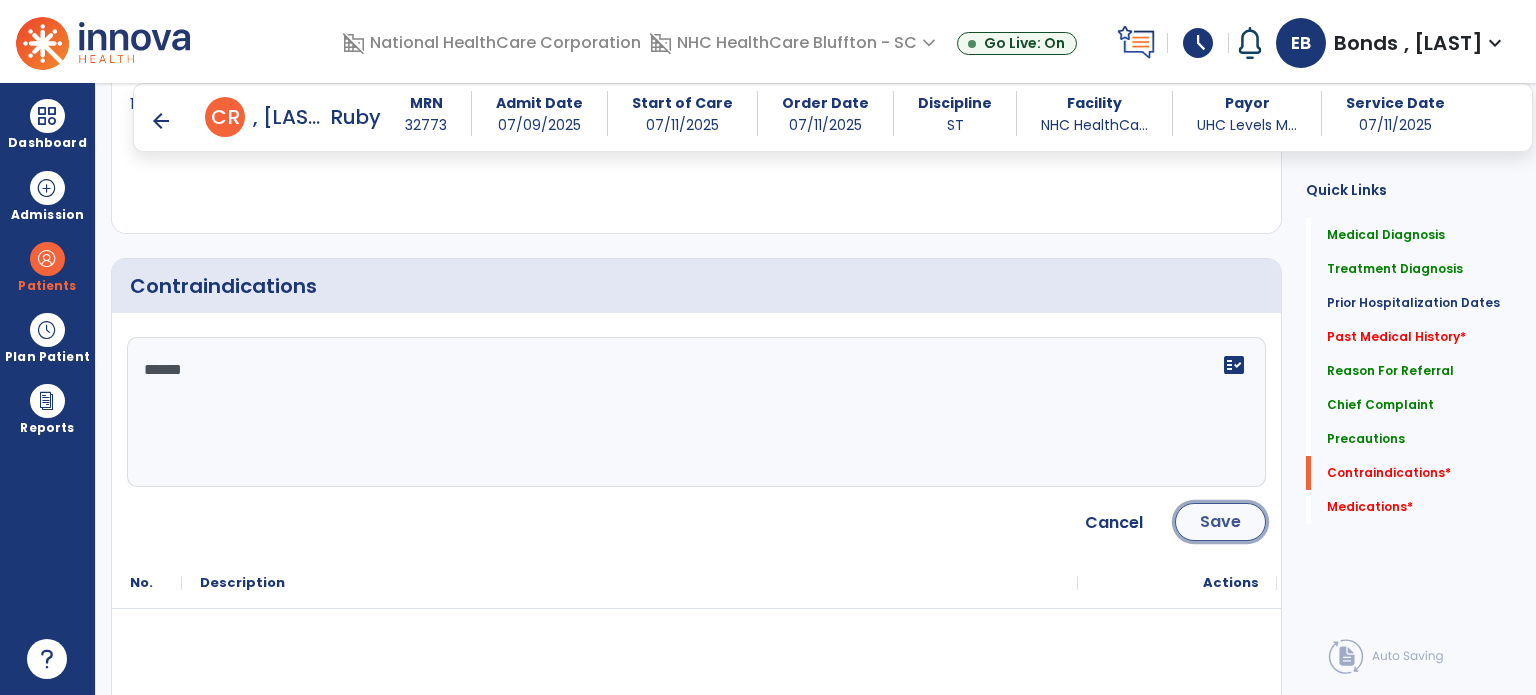 click on "Save" 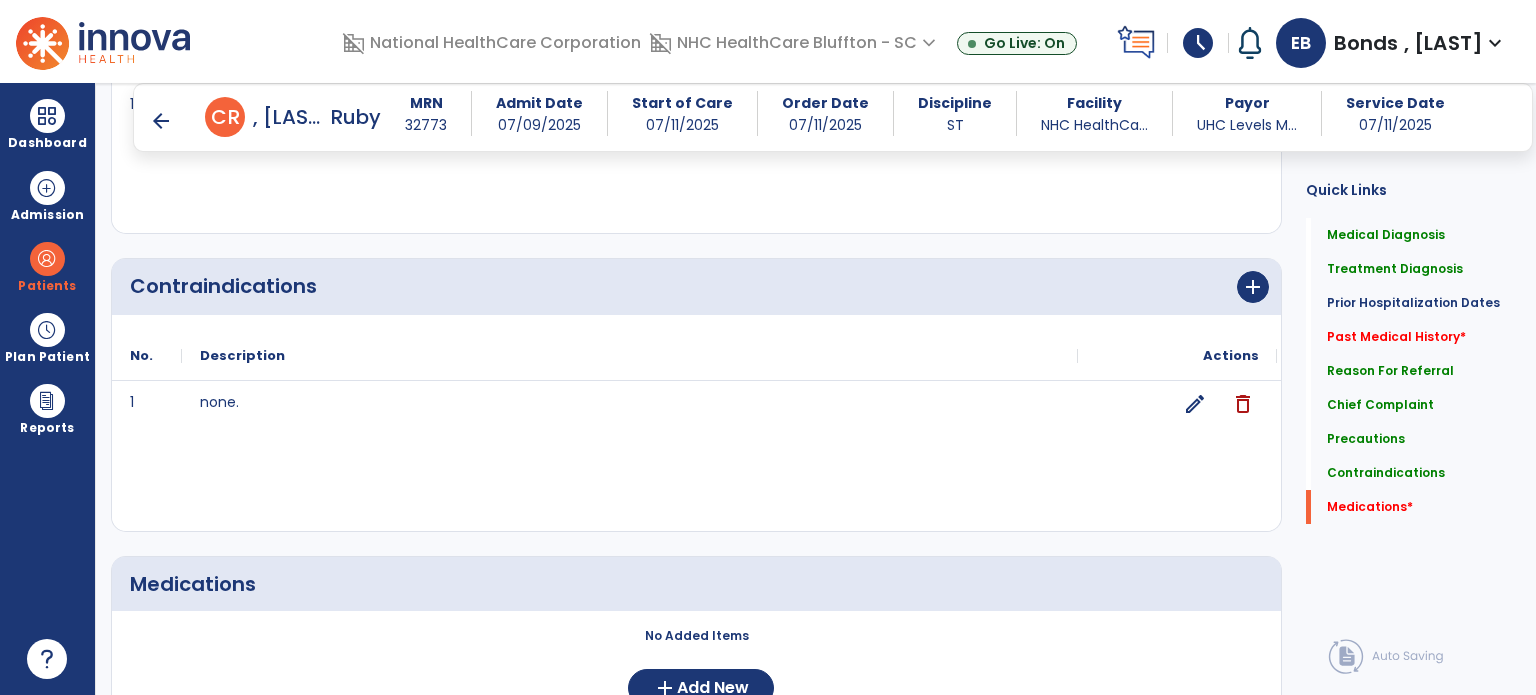 scroll, scrollTop: 2004, scrollLeft: 0, axis: vertical 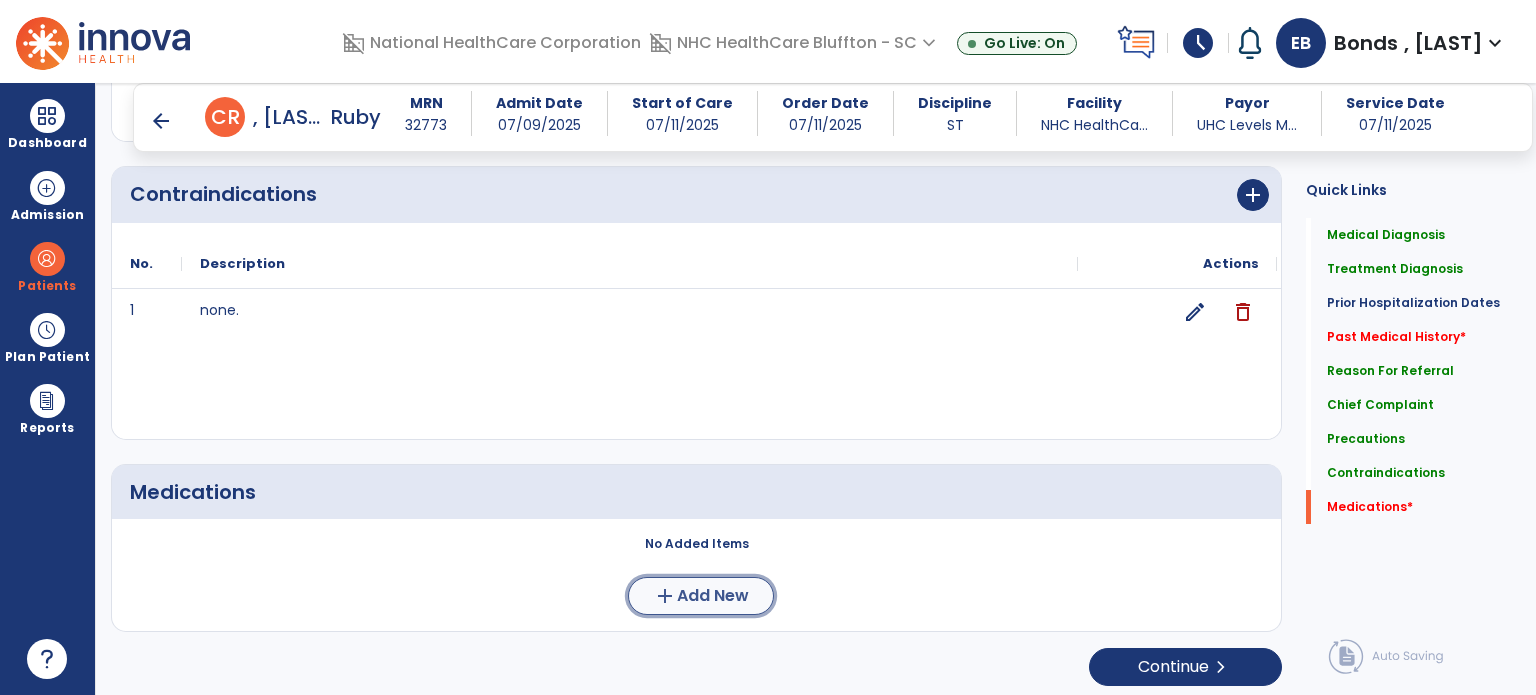 click on "Add New" 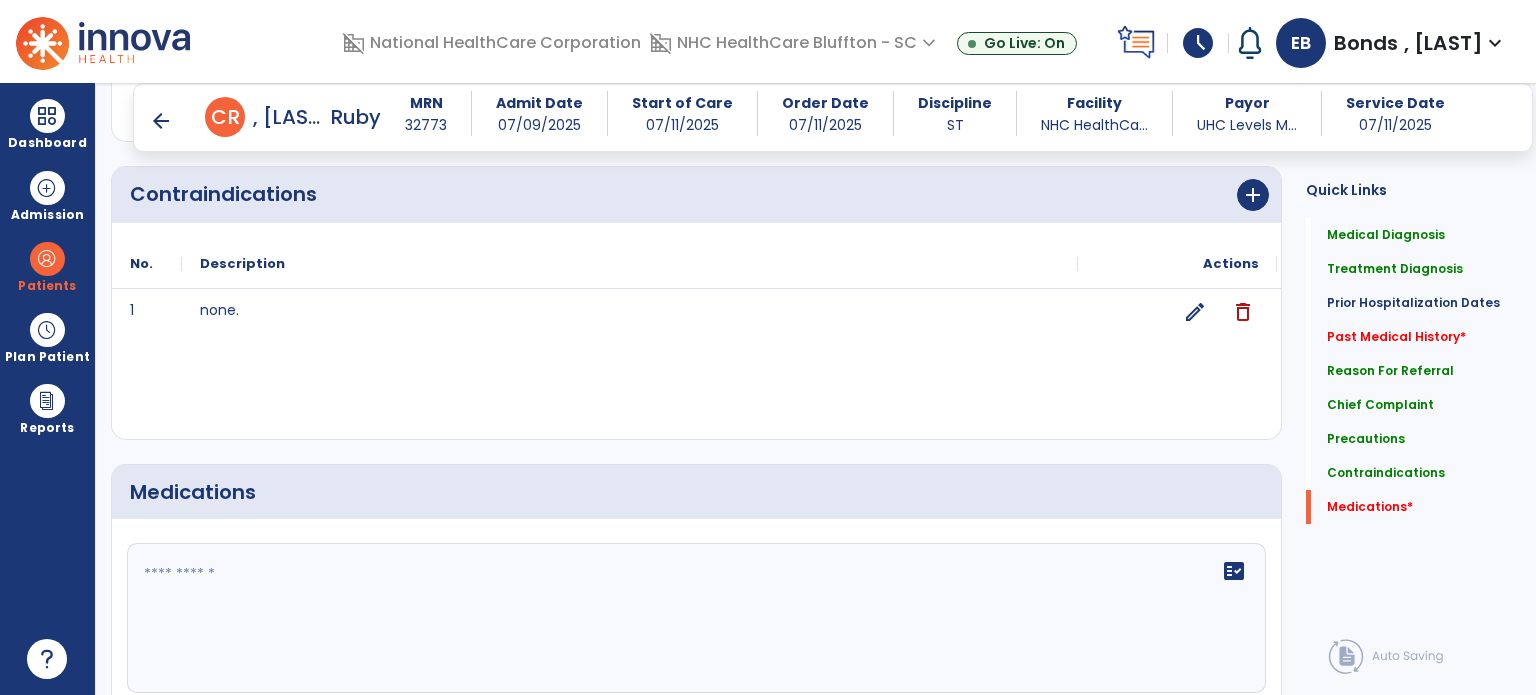 click 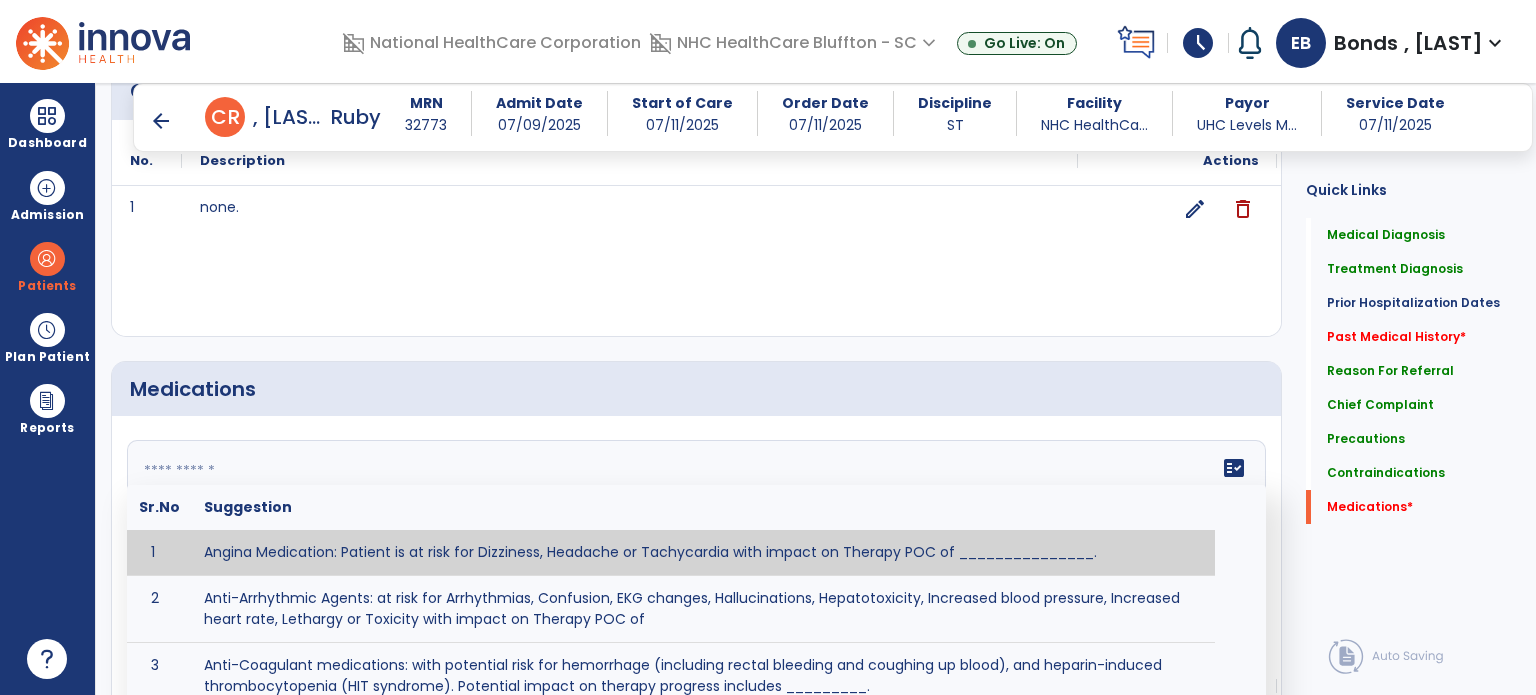 scroll, scrollTop: 2108, scrollLeft: 0, axis: vertical 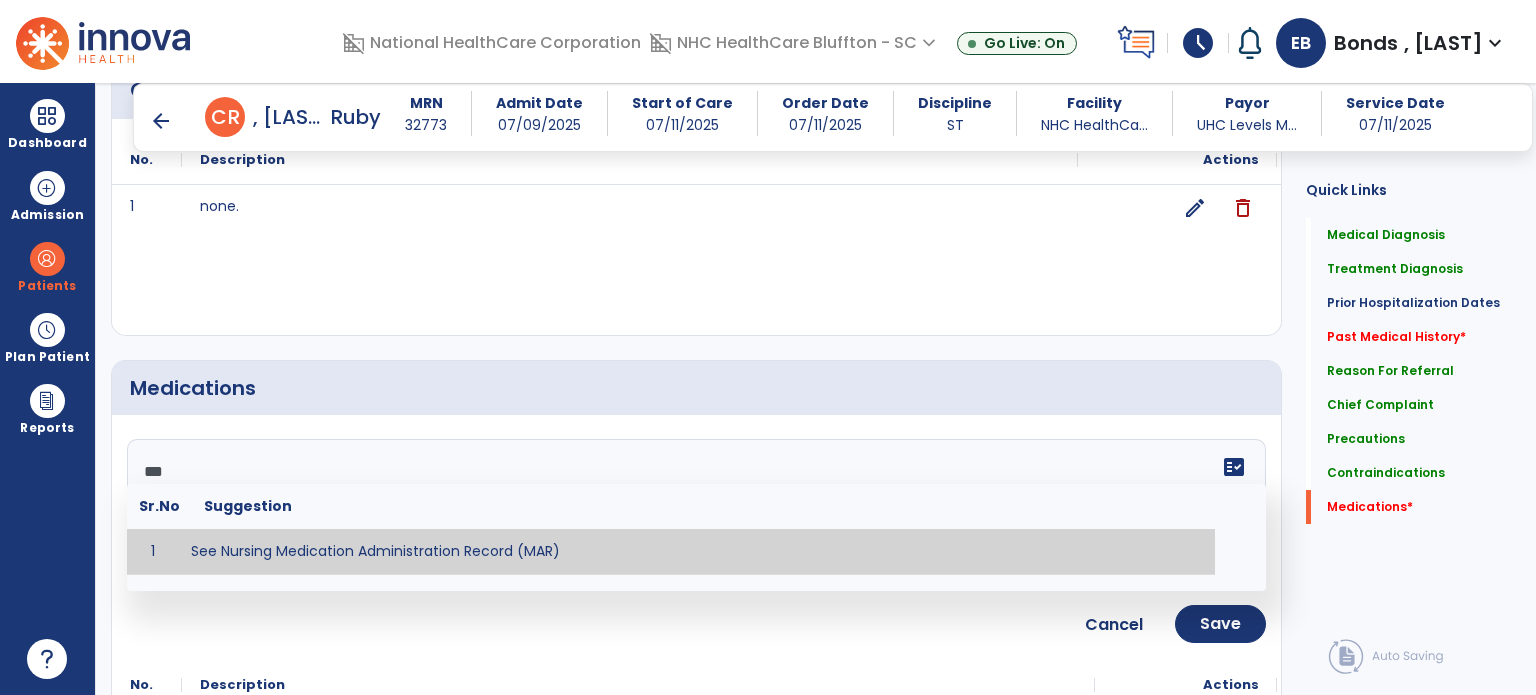 type on "**********" 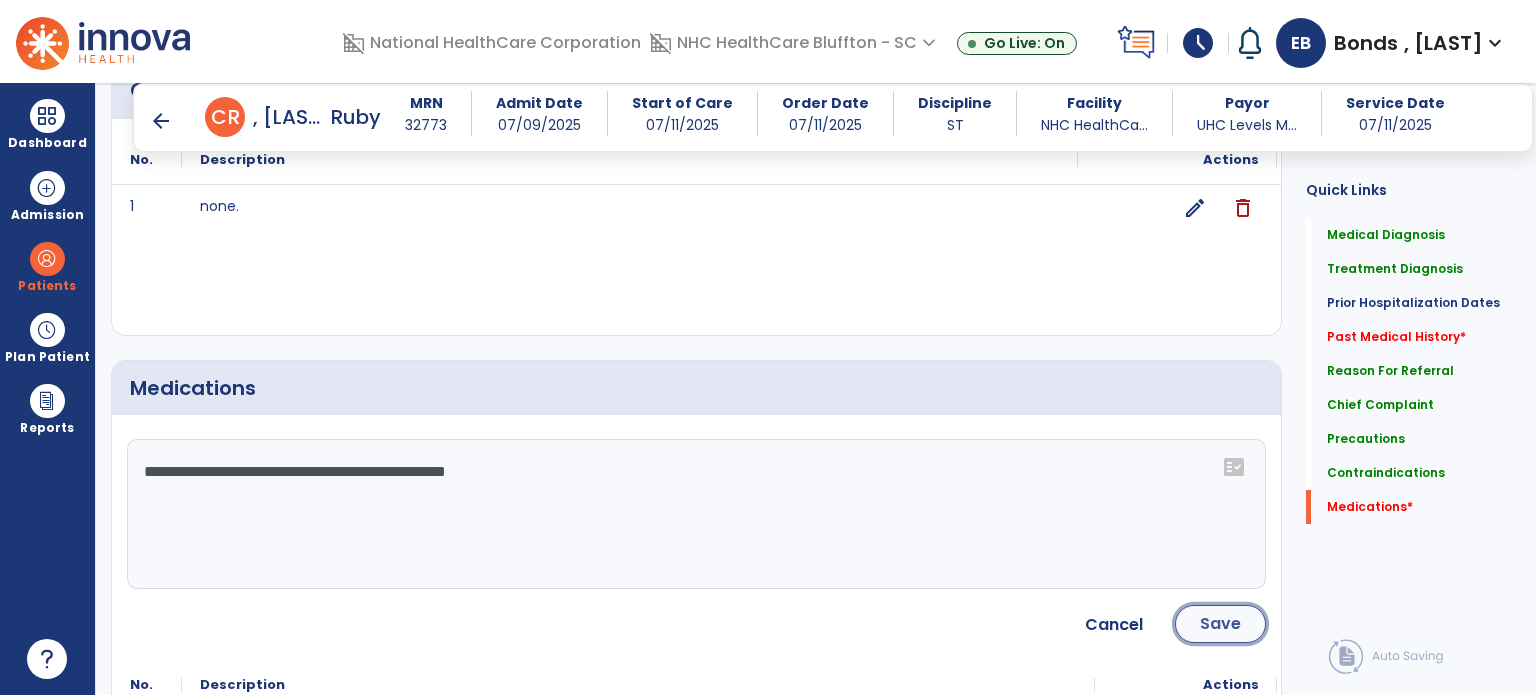 click on "Save" 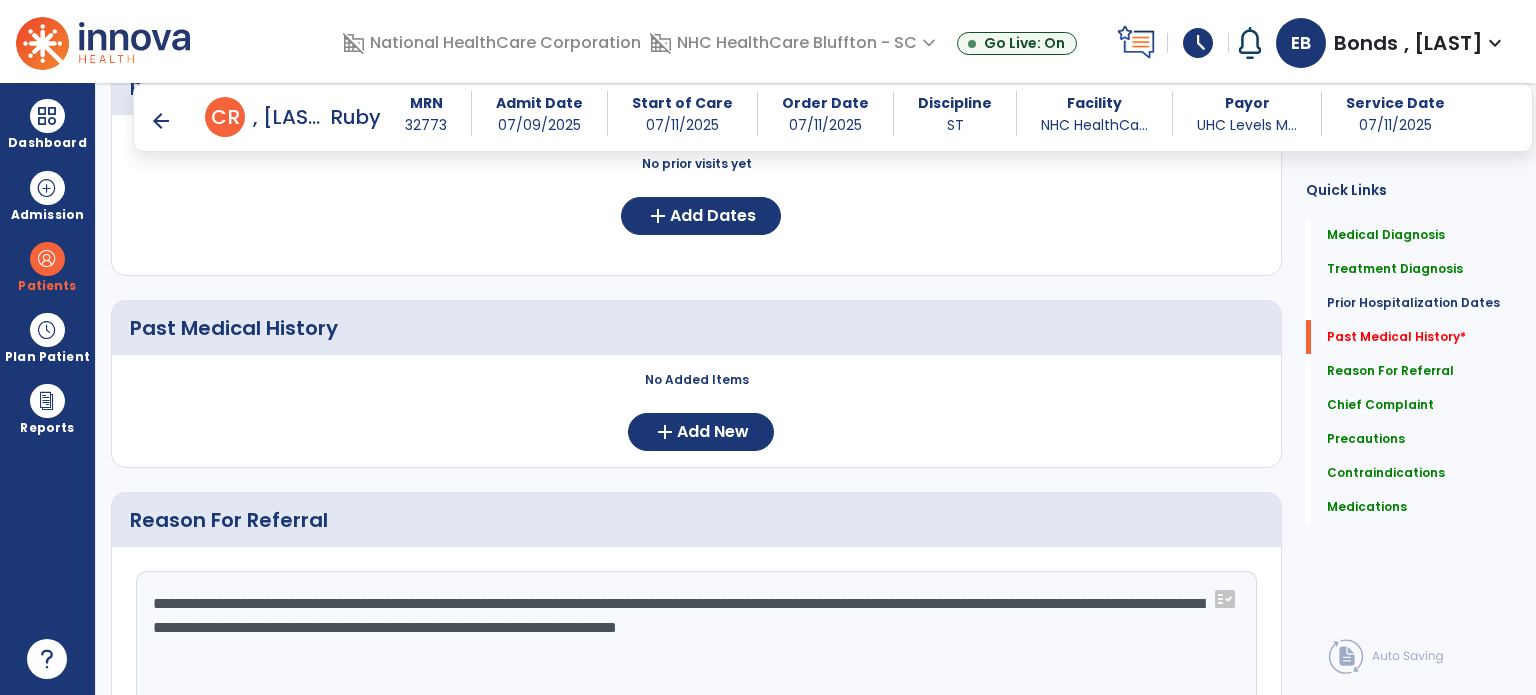 scroll, scrollTop: 821, scrollLeft: 0, axis: vertical 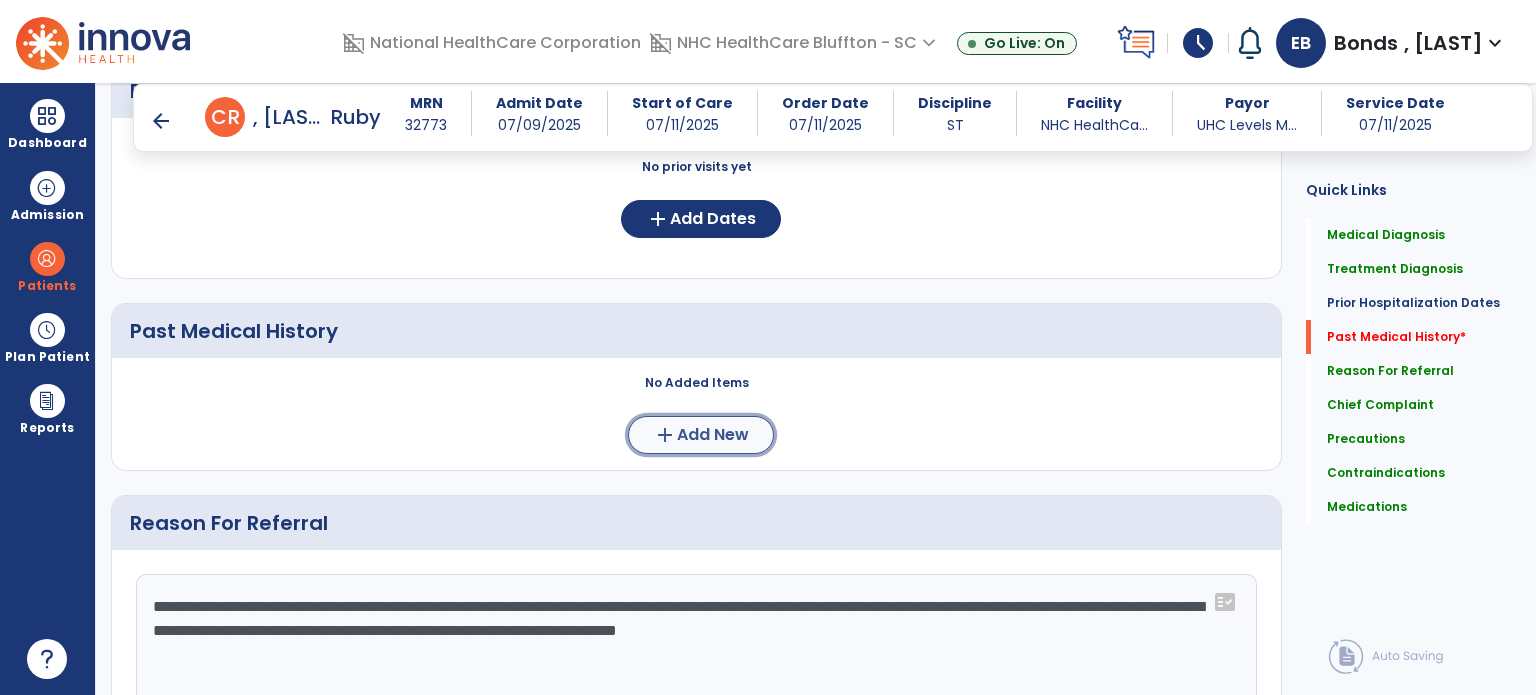 click on "Add New" 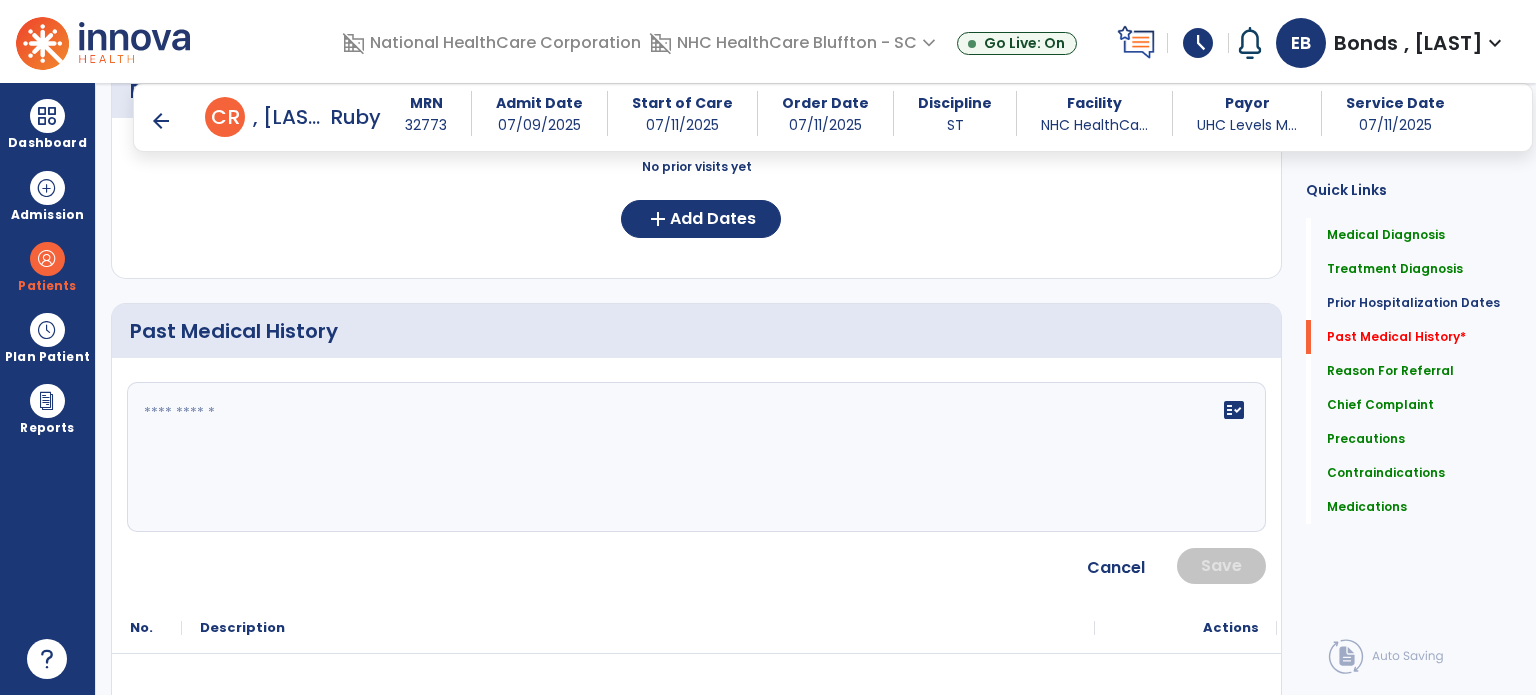 click on "fact_check" 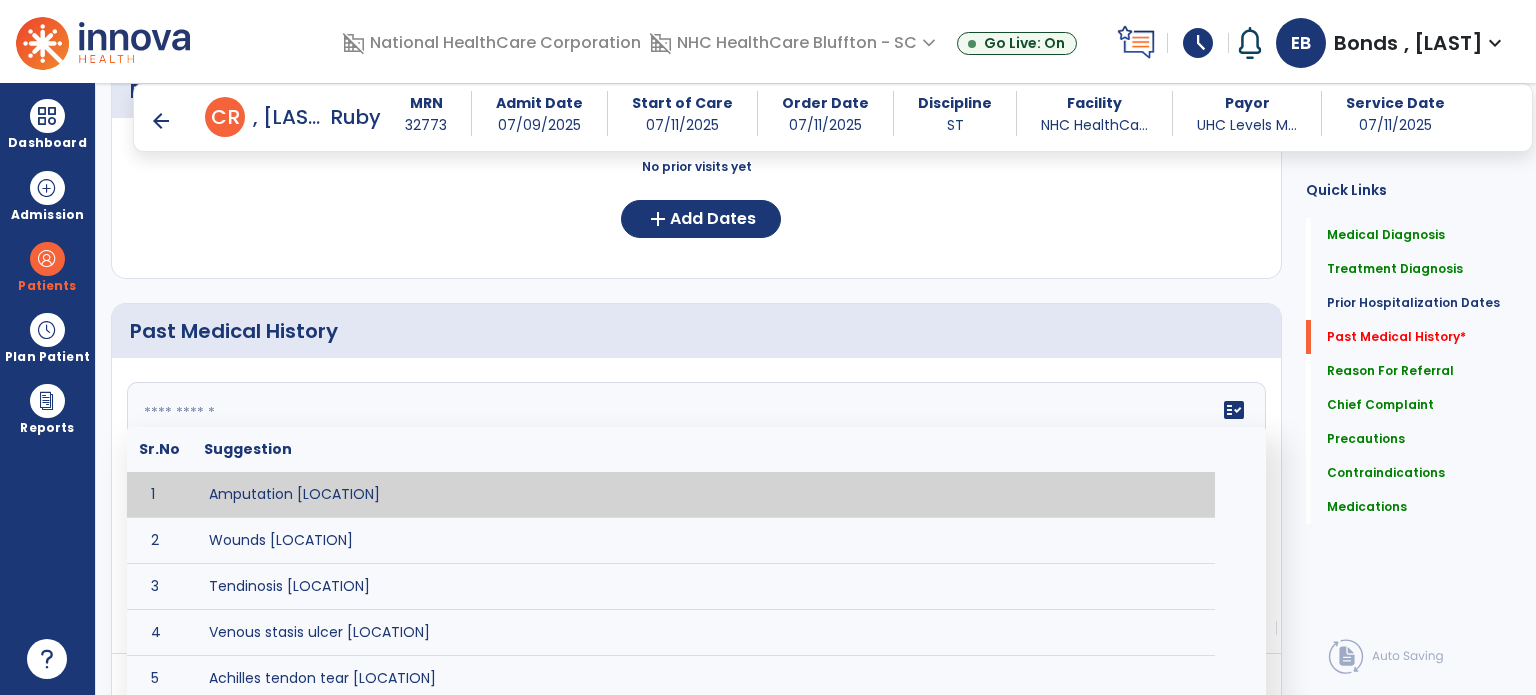 click 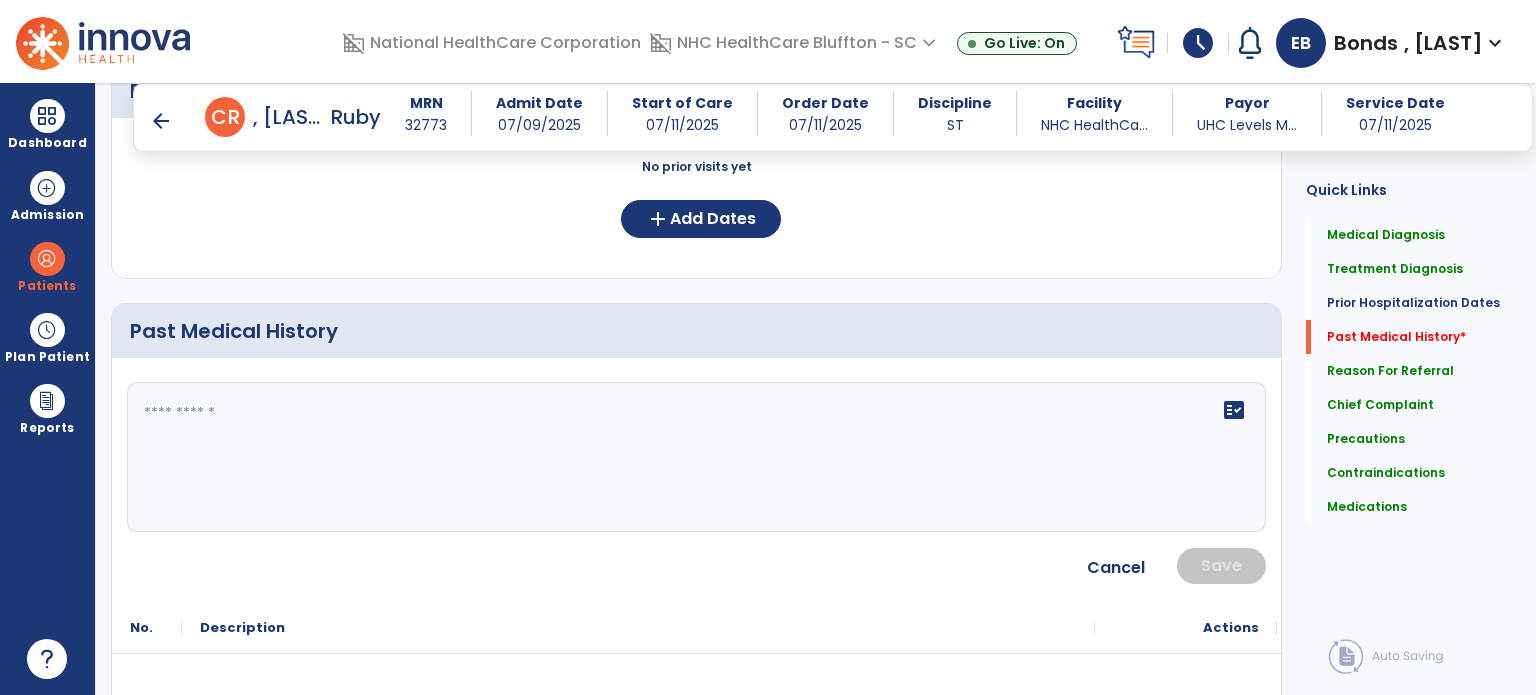click on "Past Medical History" 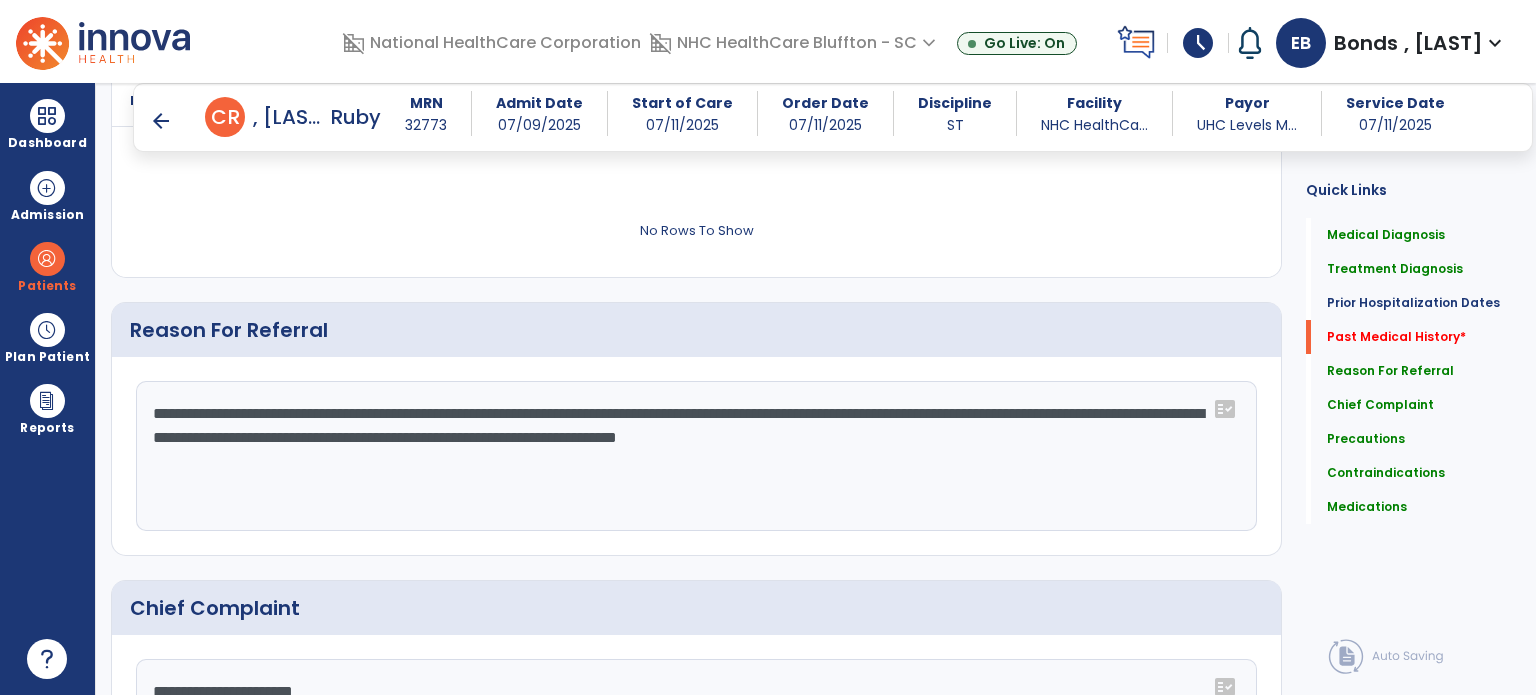 scroll, scrollTop: 1347, scrollLeft: 0, axis: vertical 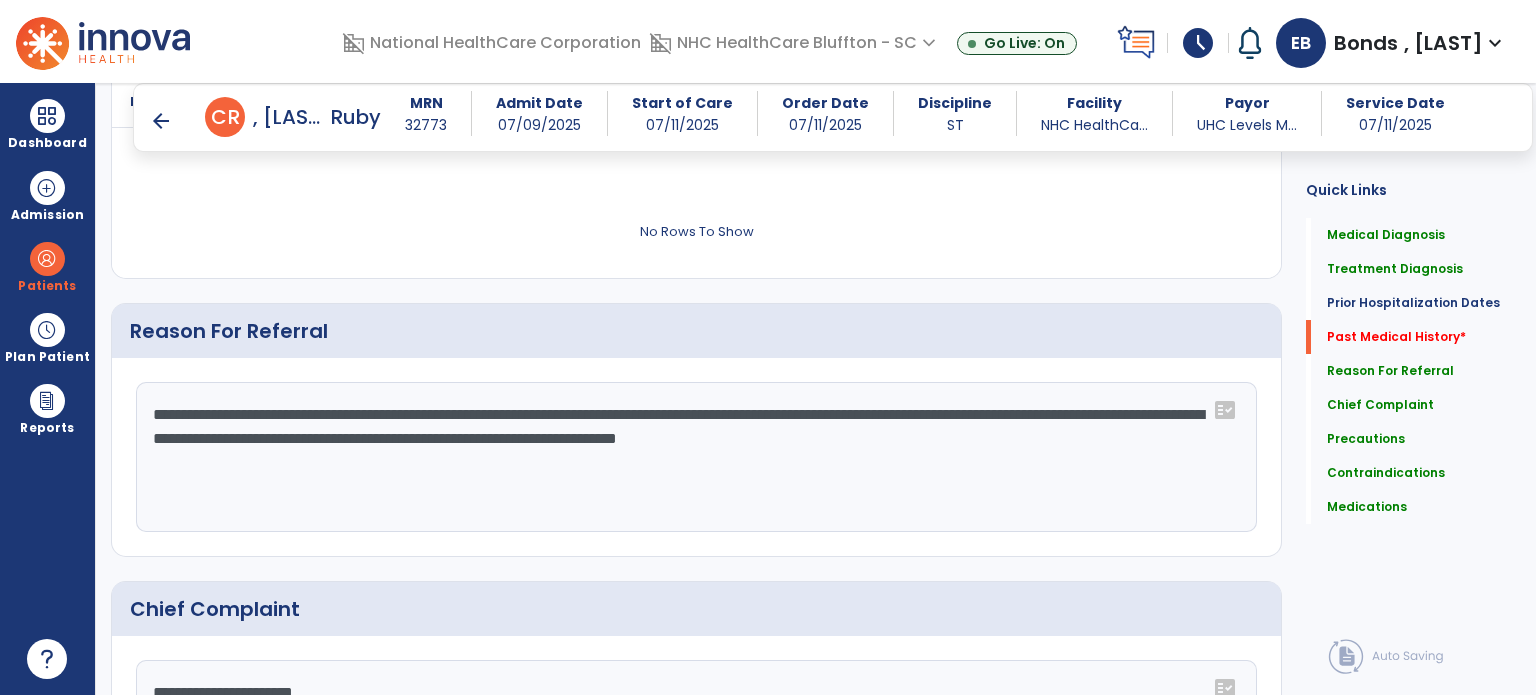 drag, startPoint x: 367, startPoint y: 411, endPoint x: 1196, endPoint y: 393, distance: 829.1954 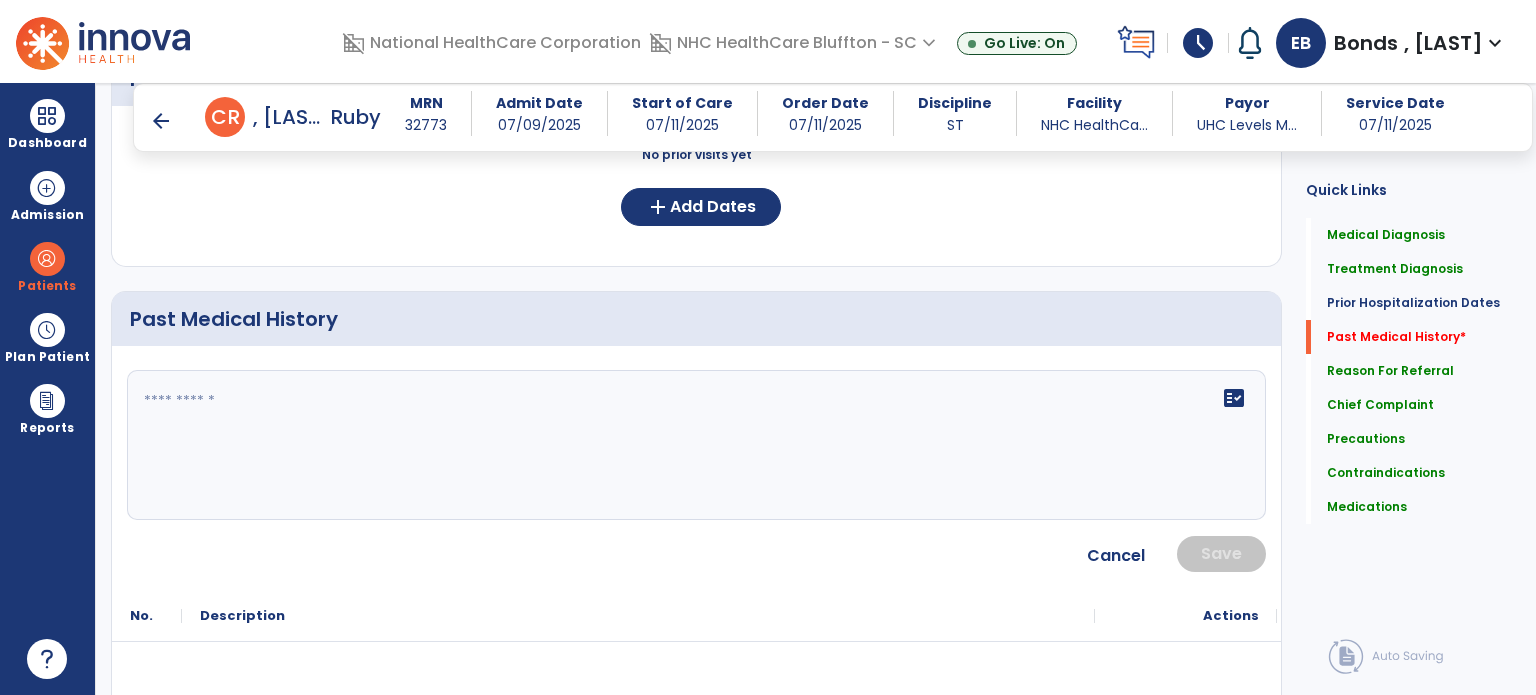 scroll, scrollTop: 832, scrollLeft: 0, axis: vertical 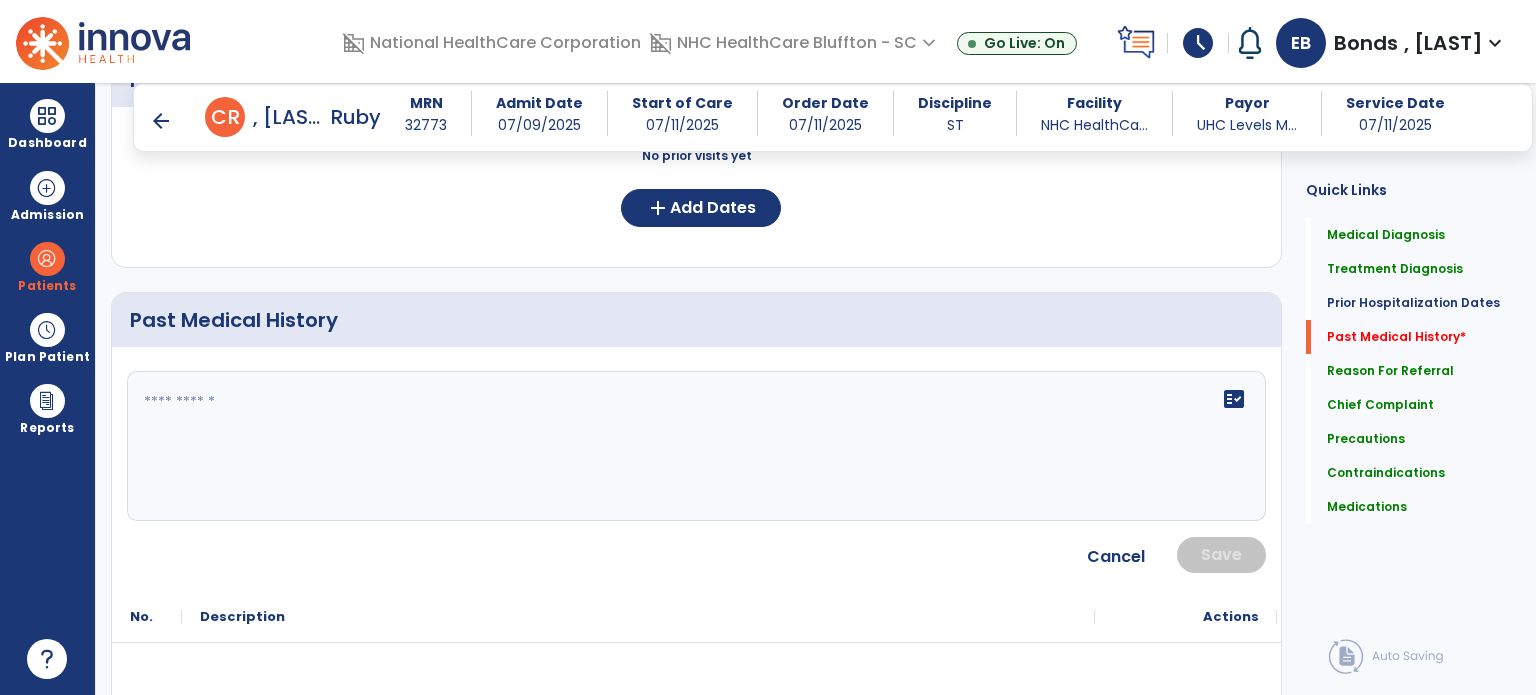 click 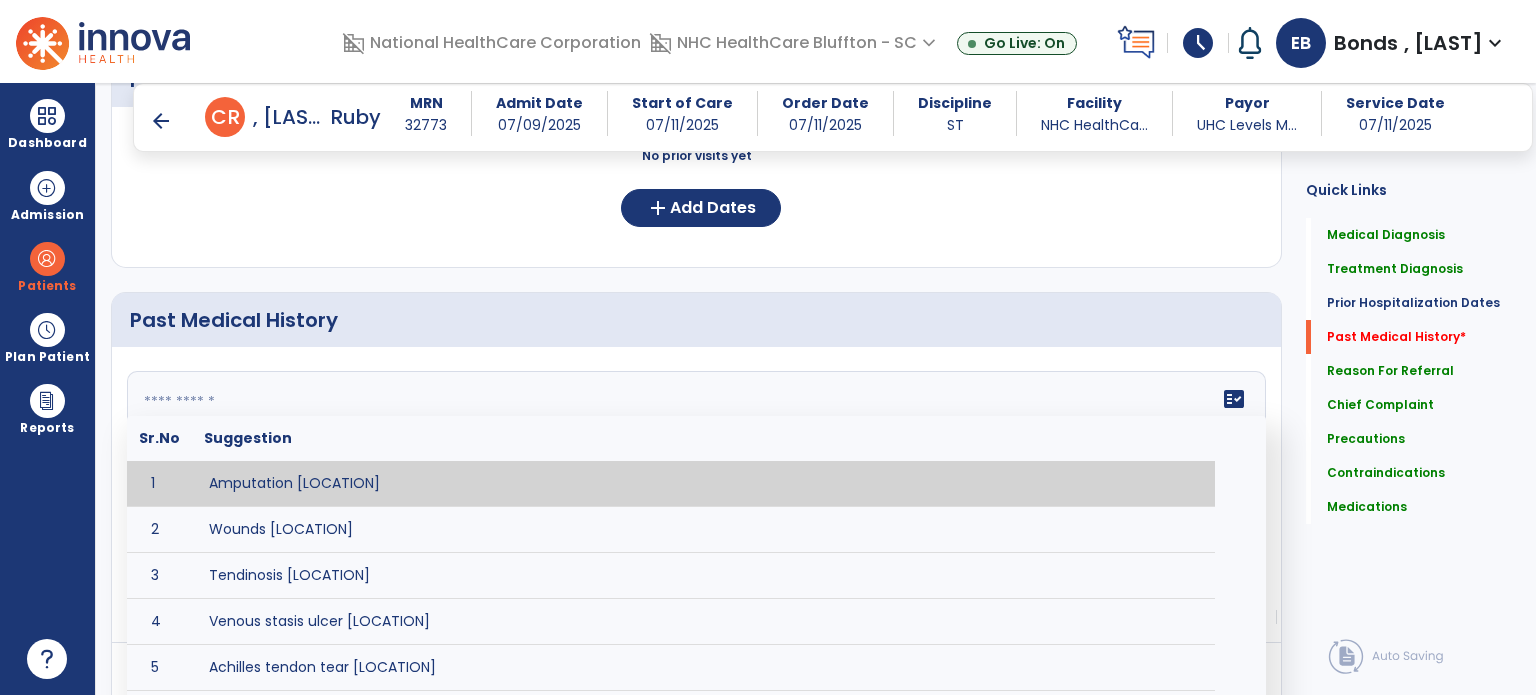 paste on "**********" 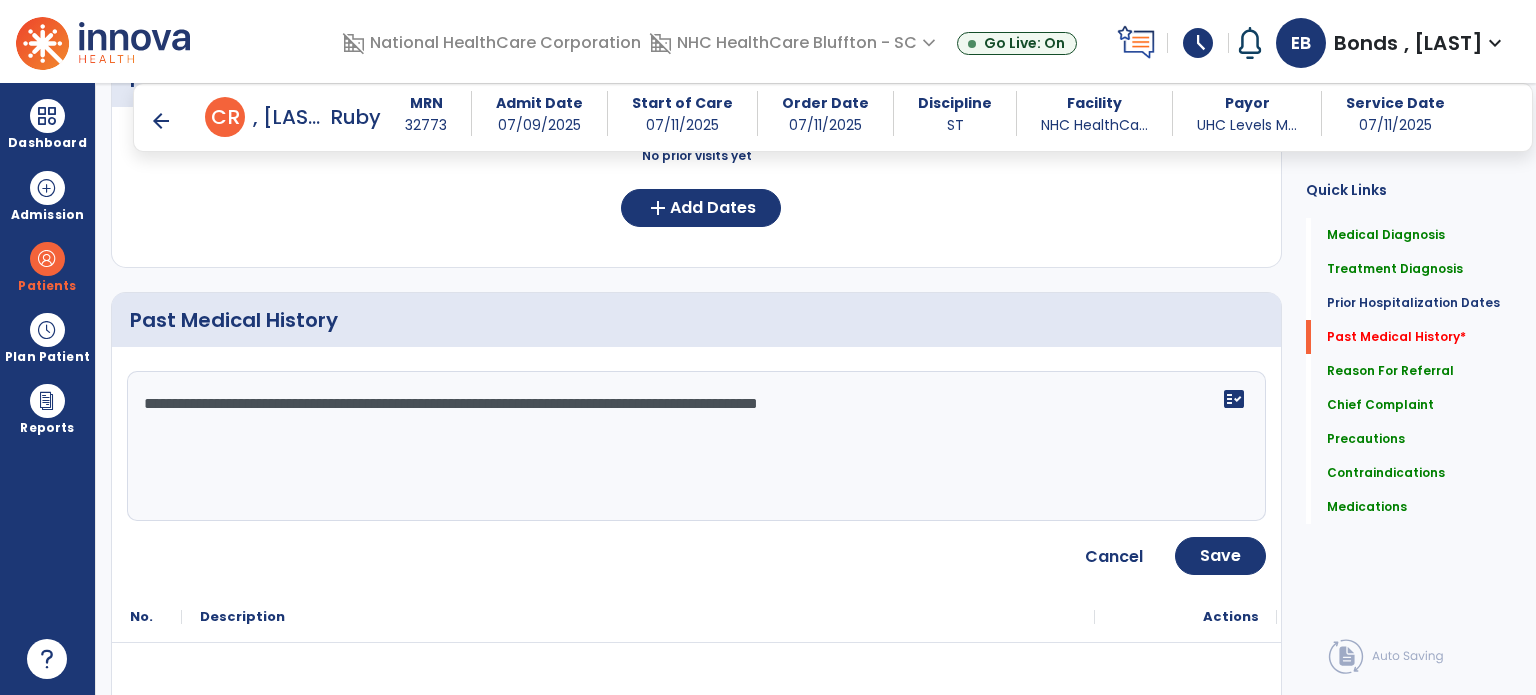 click on "**********" 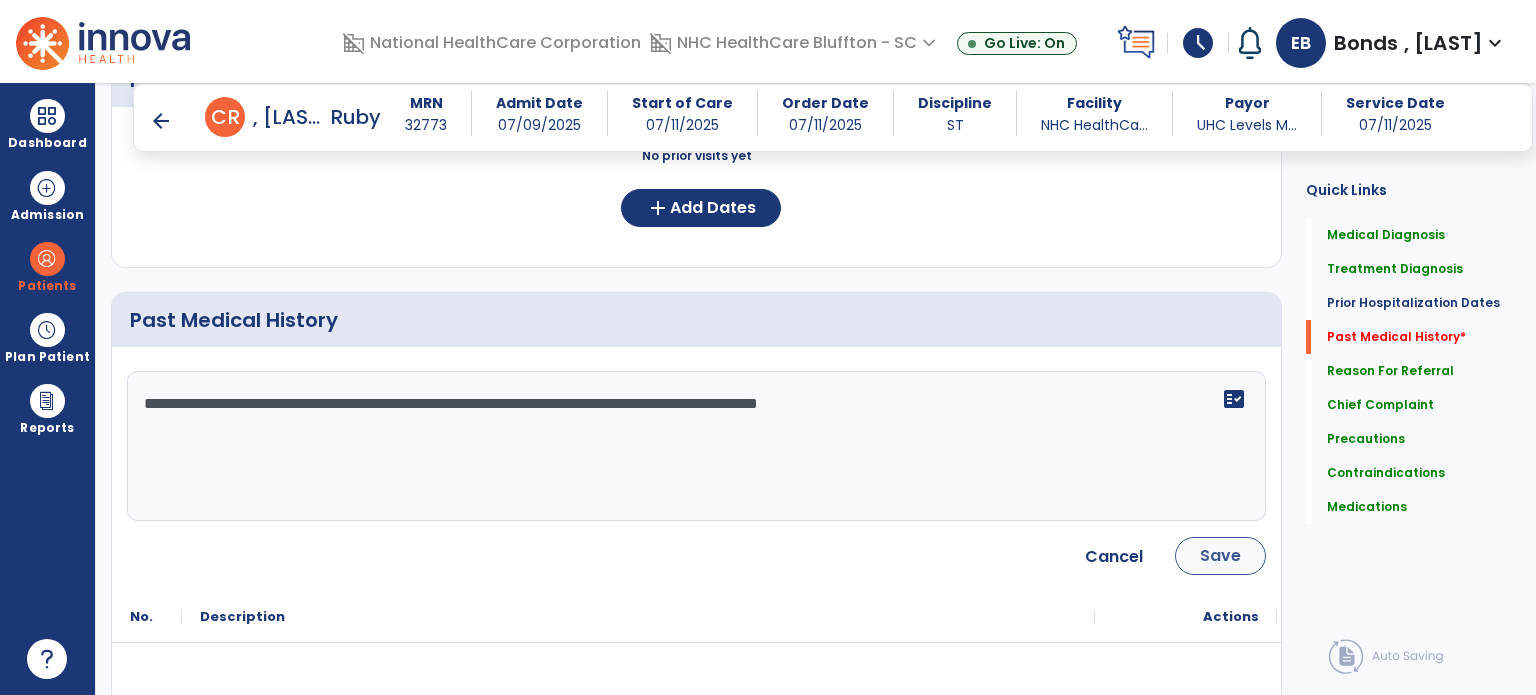 type on "**********" 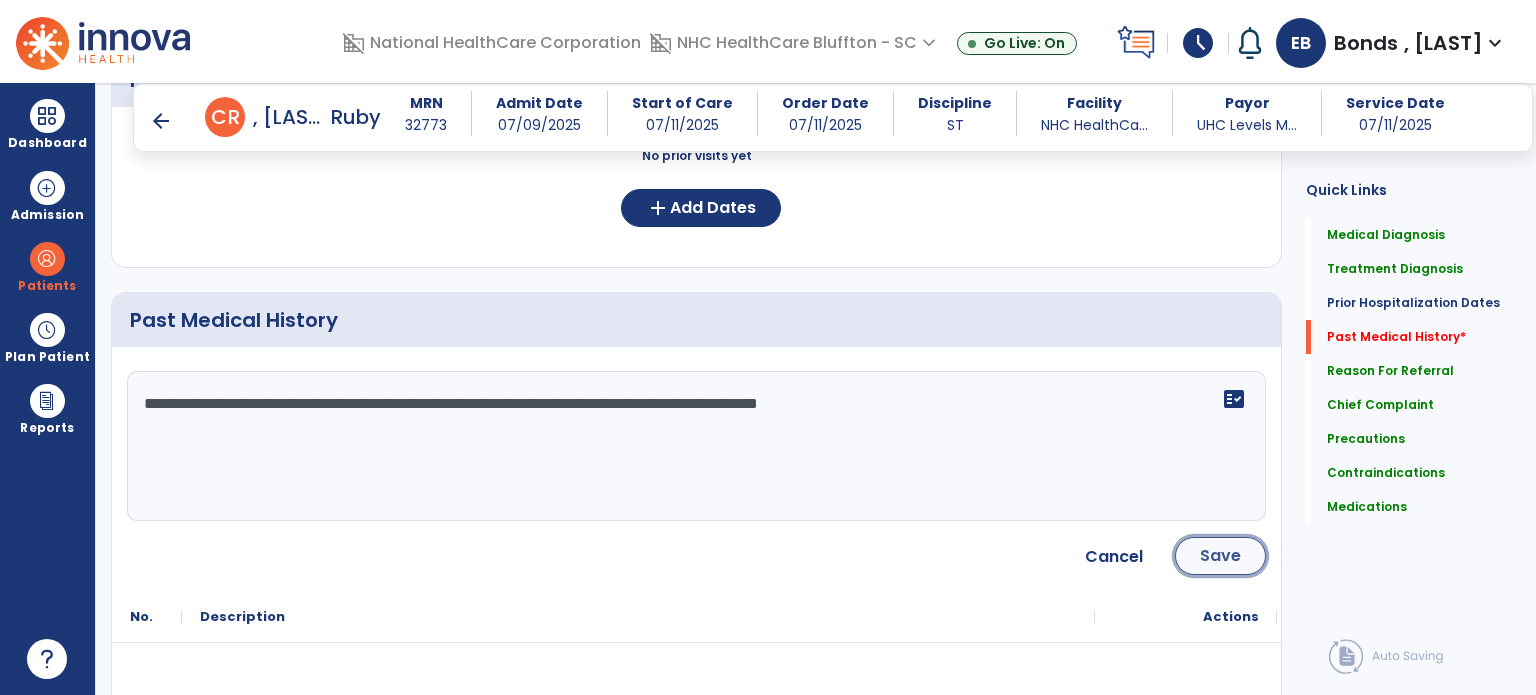 click on "Save" 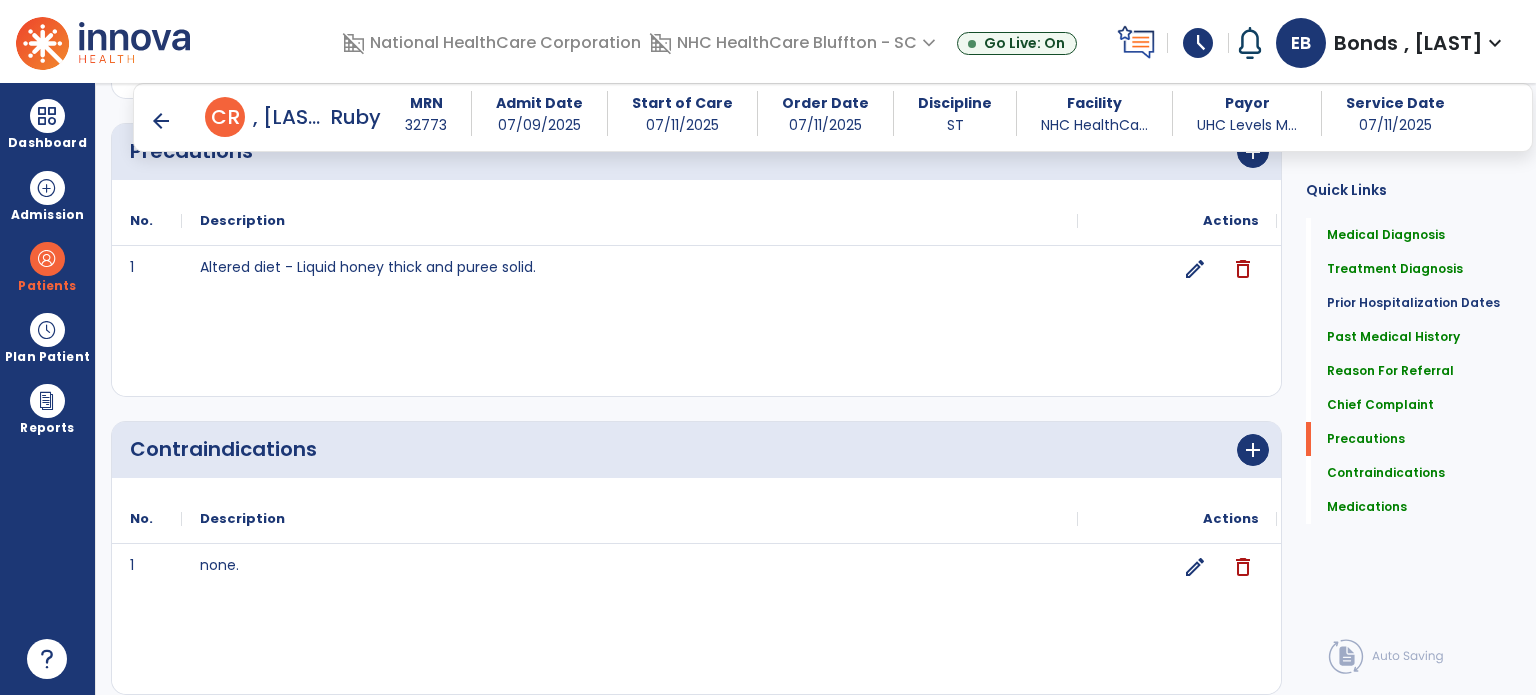 scroll, scrollTop: 2217, scrollLeft: 0, axis: vertical 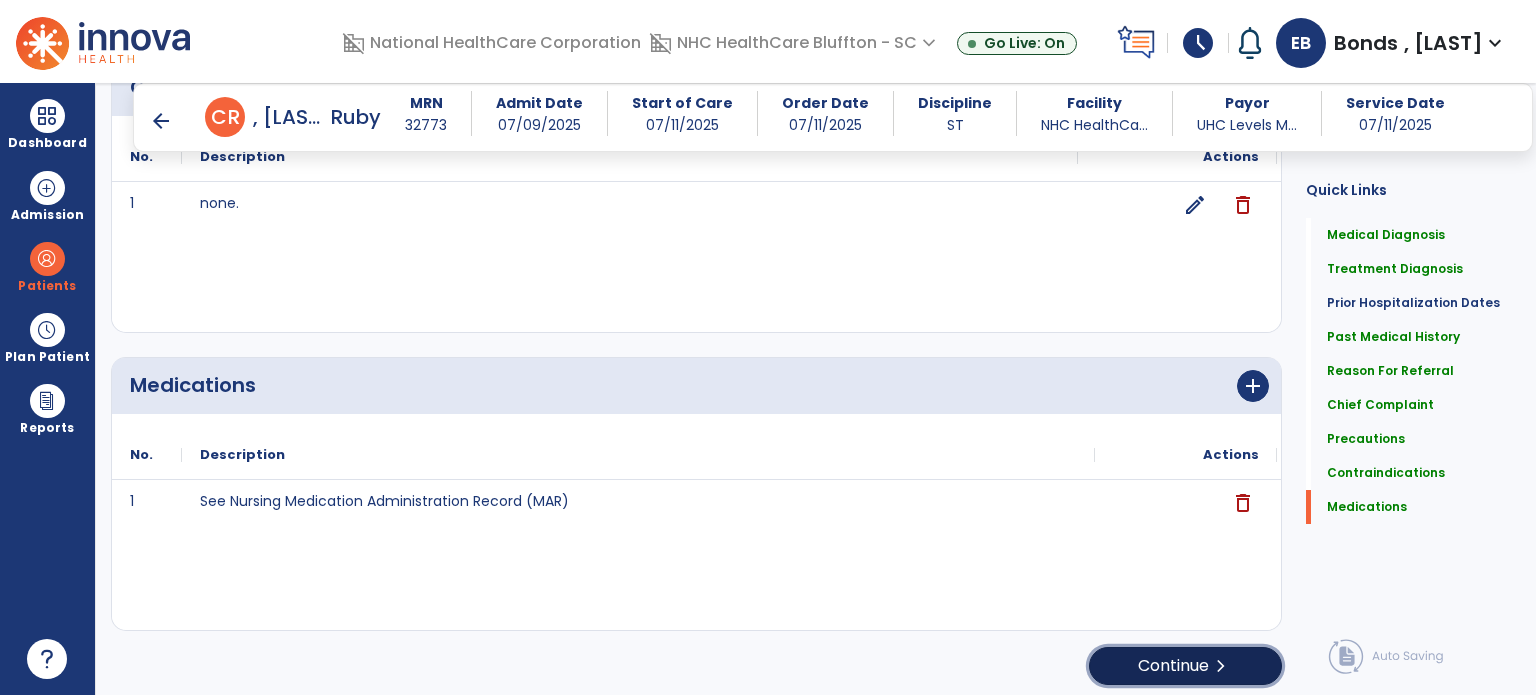 click on "Continue  chevron_right" 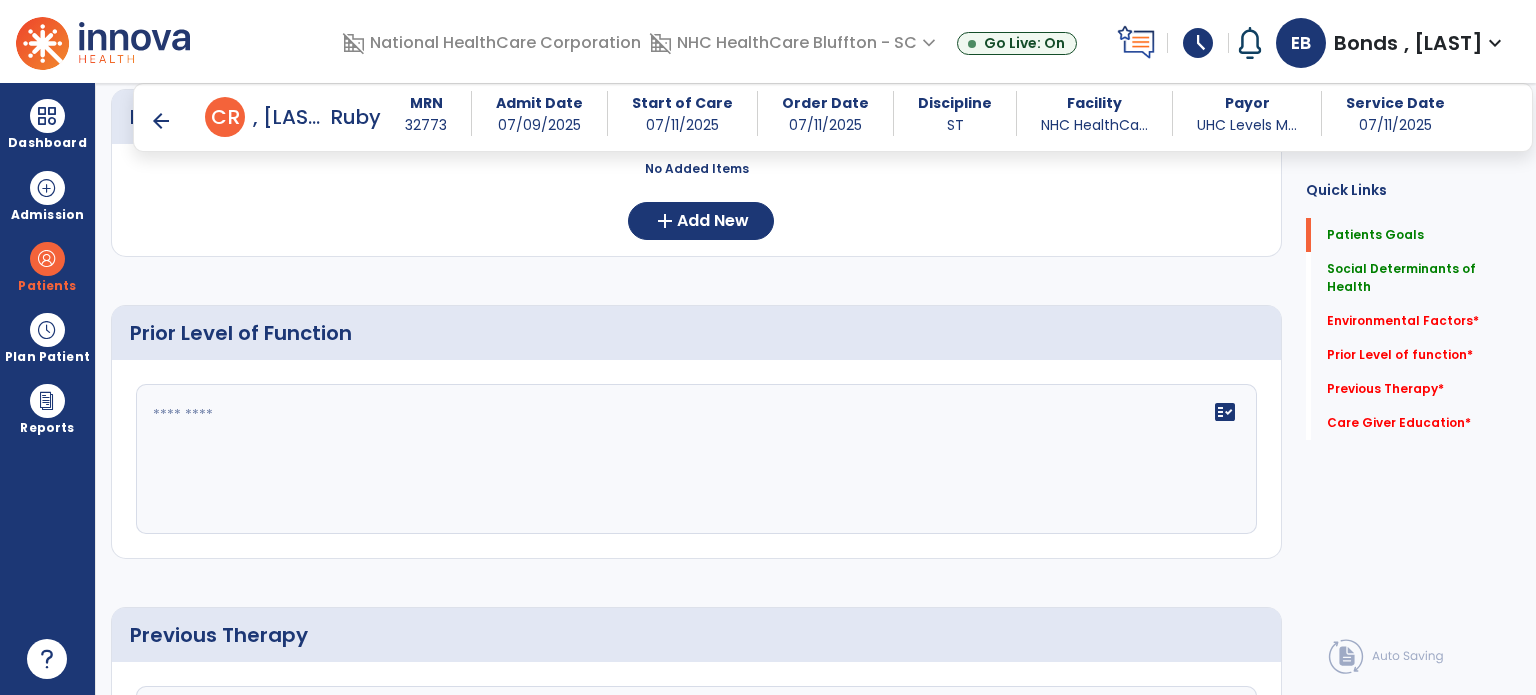 scroll, scrollTop: 884, scrollLeft: 0, axis: vertical 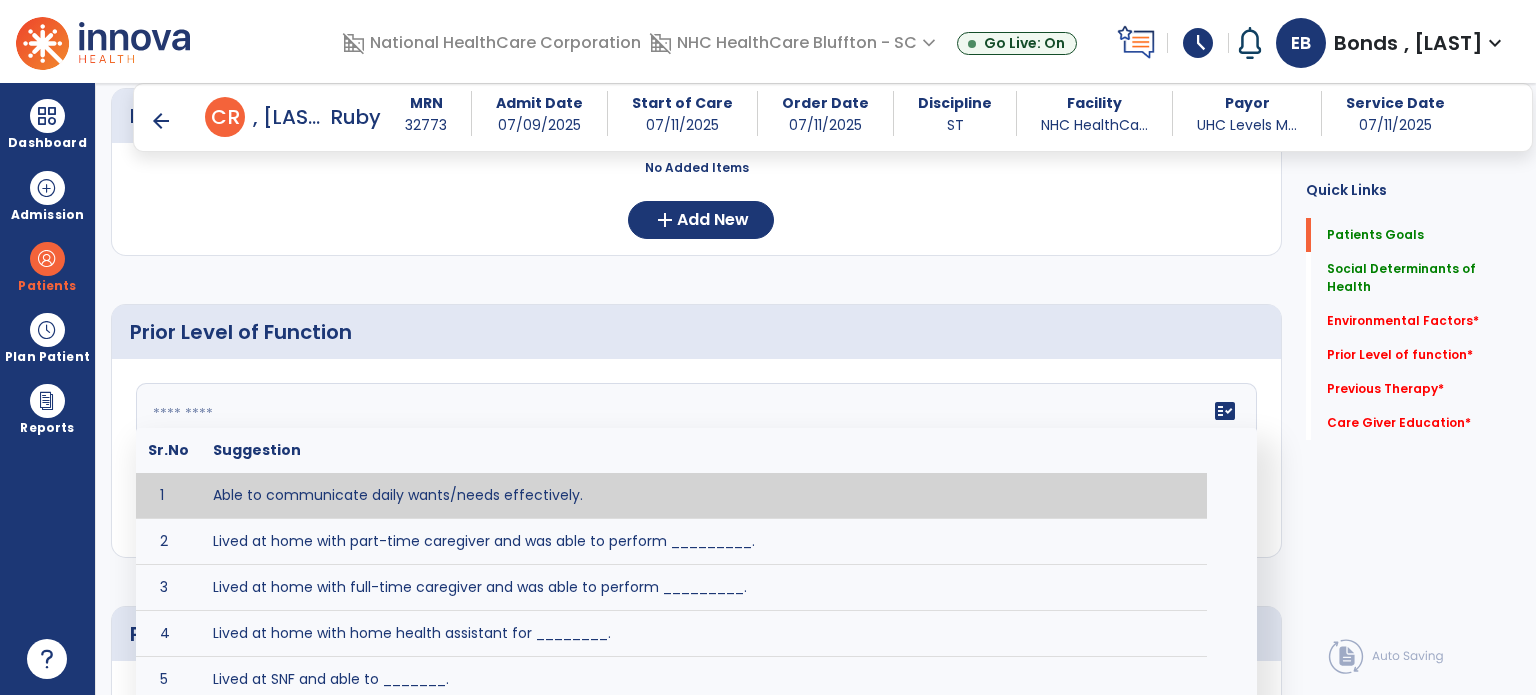 click on "fact_check  Sr.No Suggestion 1 Able to communicate daily wants/needs effectively. 2 Lived at home with part-time caregiver and was able to perform _________. 3 Lived at home with full-time caregiver and was able to perform _________. 4 Lived at home with home health assistant for ________. 5 Lived at SNF and able to _______. 6 Lived at SNF and required ______ assist for ________. 7 Lived in assisted living facility and able to _______. 8 Lived in SNF and began to develop increase in risk for ______. 9 Lived in SNF and required modified diet of _______ for safety. 10 Lived in SNF with no difficulties expressing wants/medical needs to familiar listeners. 11 Lived in SNF with no difficulties expressing wants/medical needs to unfamiliar listeners. 12 Lived in SNF without any diet restrictions/diet modifications. 13 Mental awareness and functional communication WFLs. 14 Mild dementia not affecting daily routine or safety. 15 No history of receptive or expressive deficits. 16 No history of swallowing problems. 17" 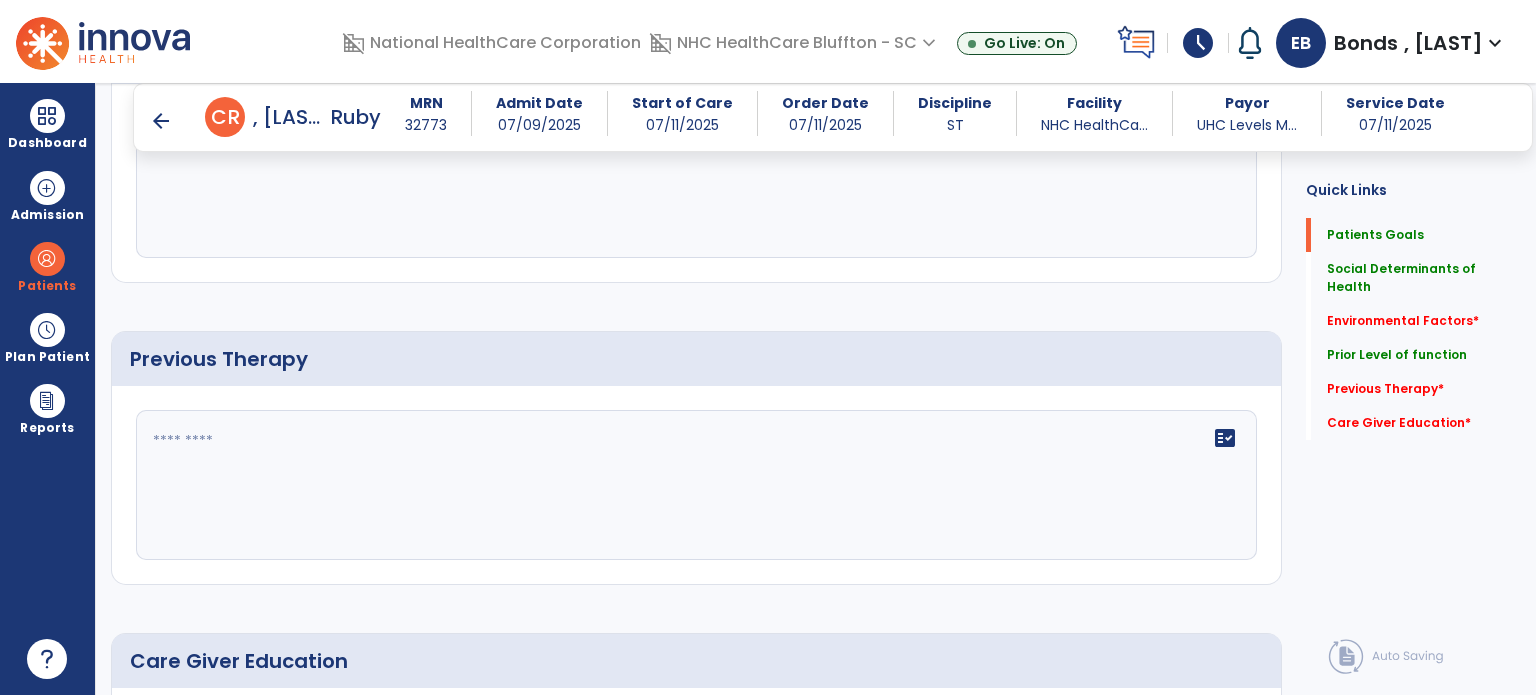 scroll, scrollTop: 1187, scrollLeft: 0, axis: vertical 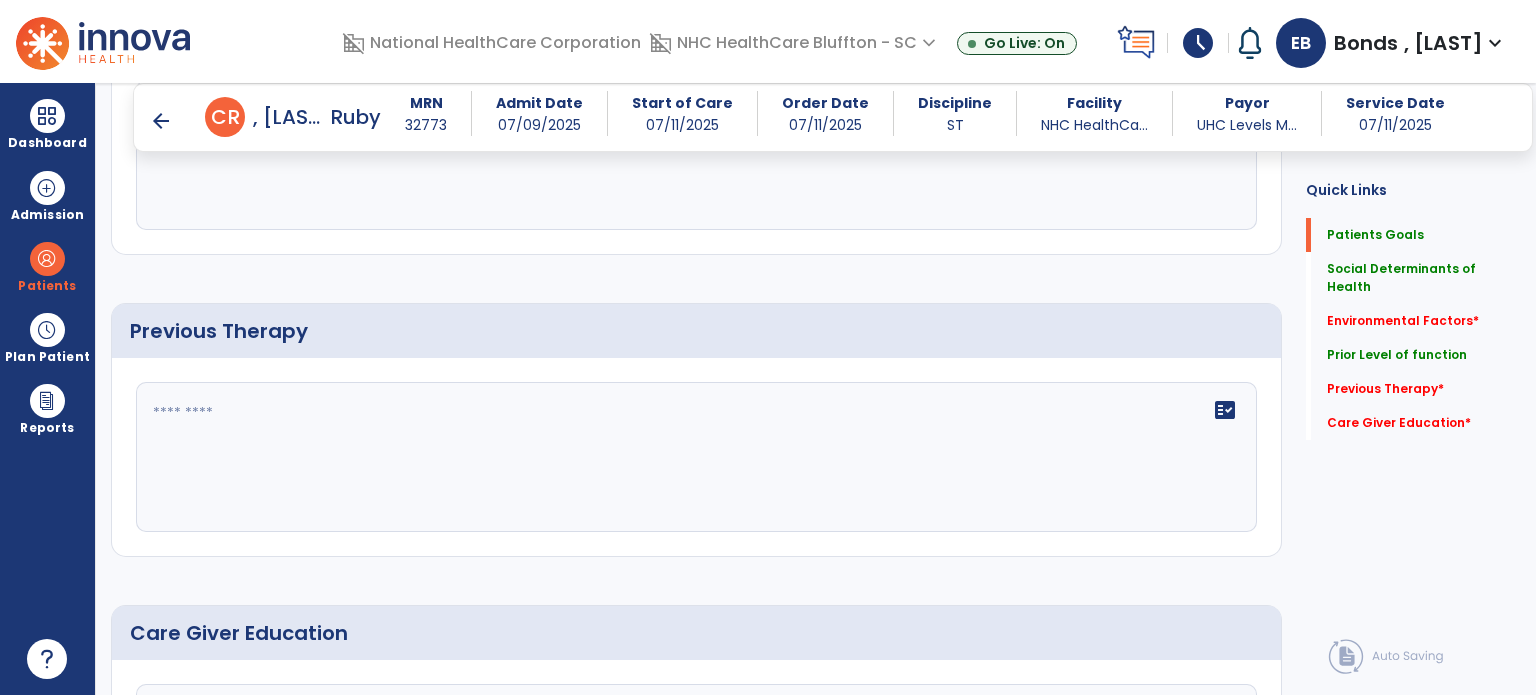 type on "**********" 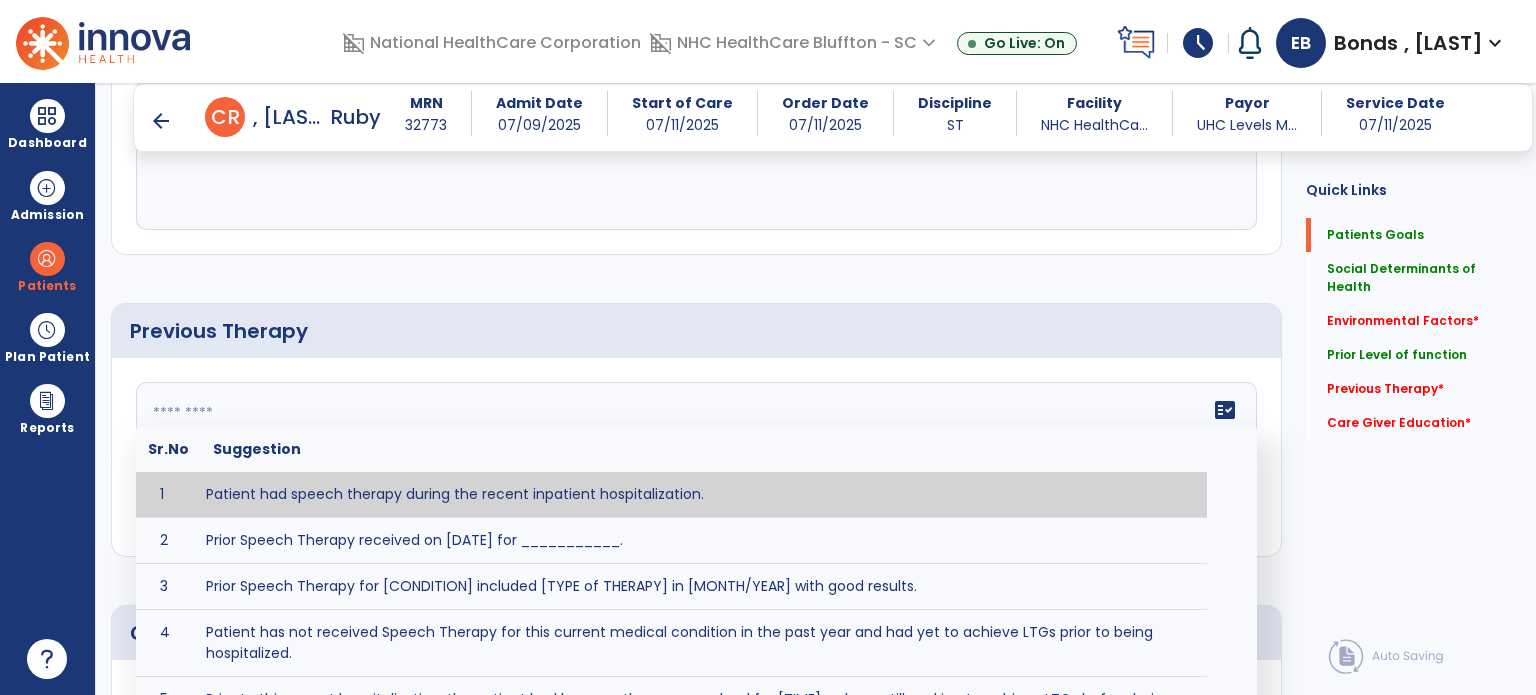 type on "**********" 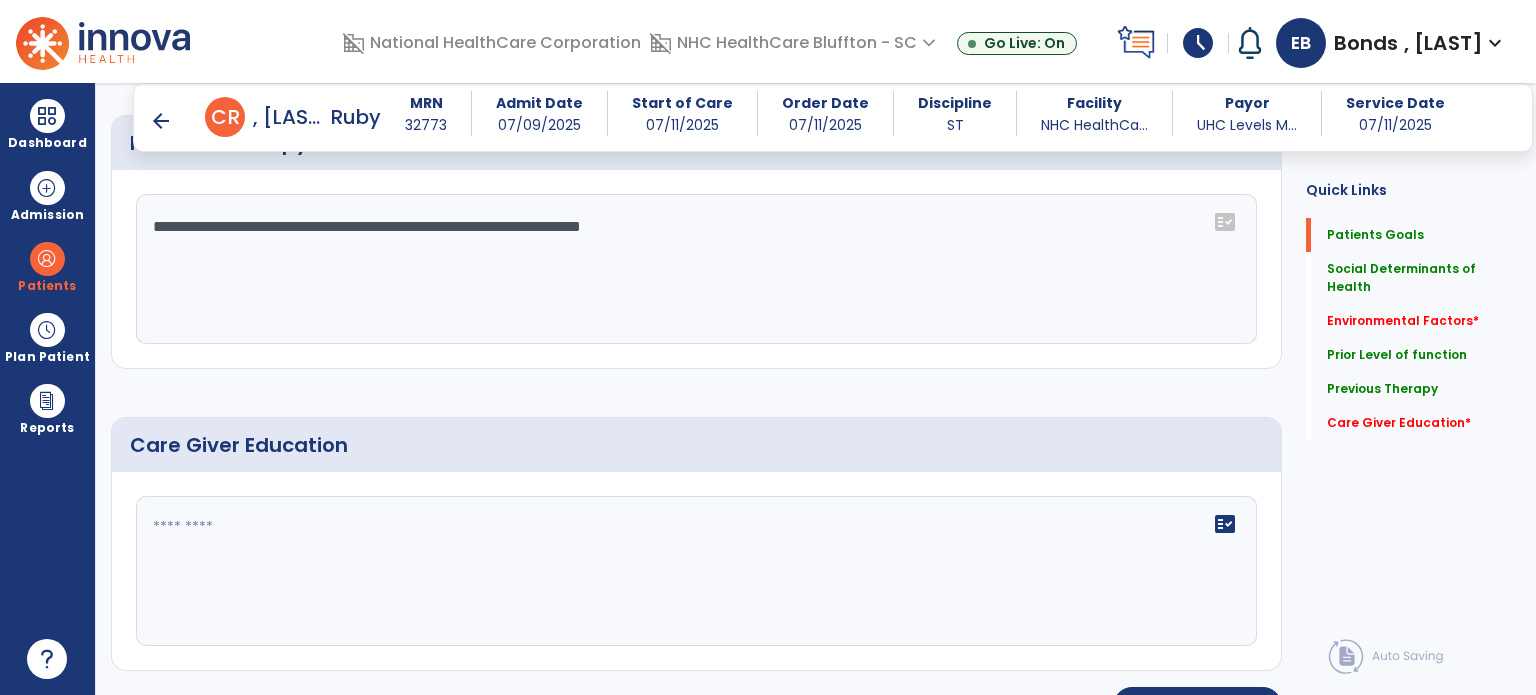 scroll, scrollTop: 1416, scrollLeft: 0, axis: vertical 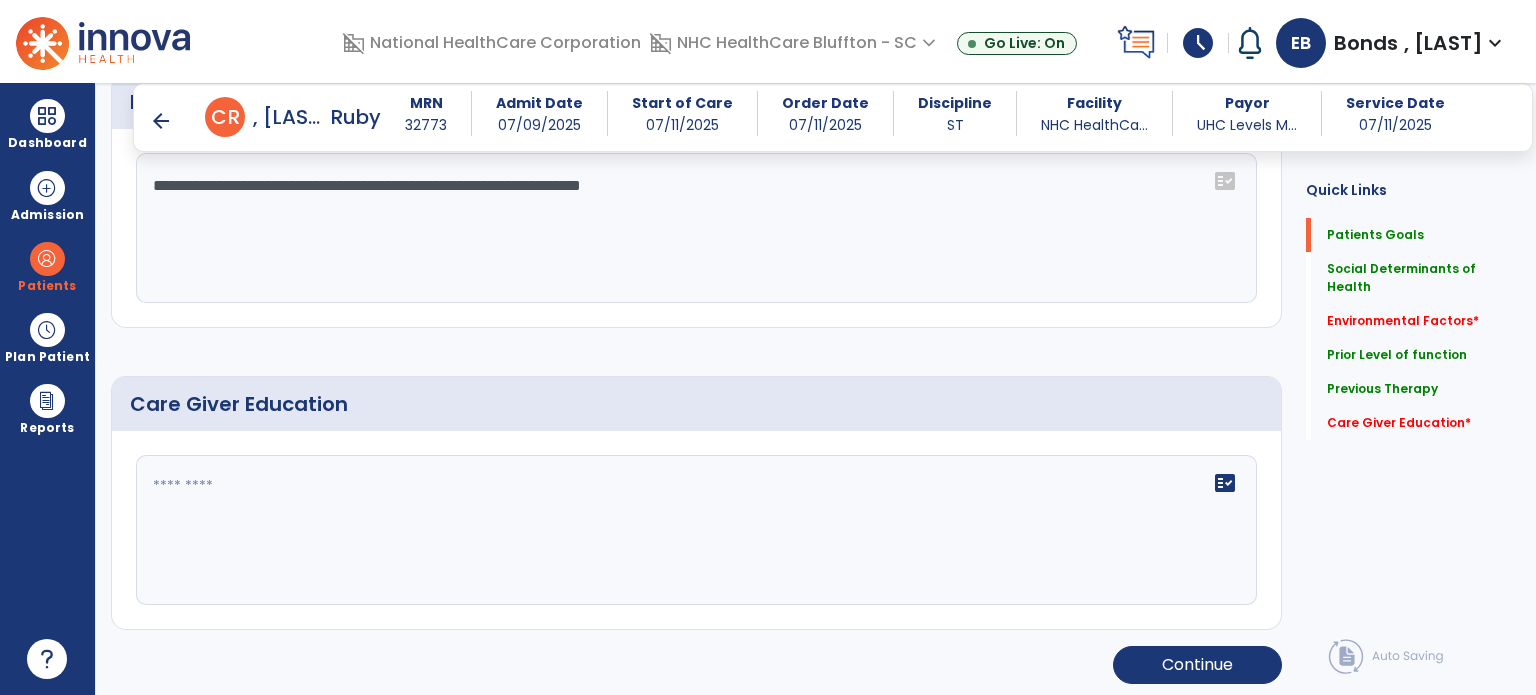 click 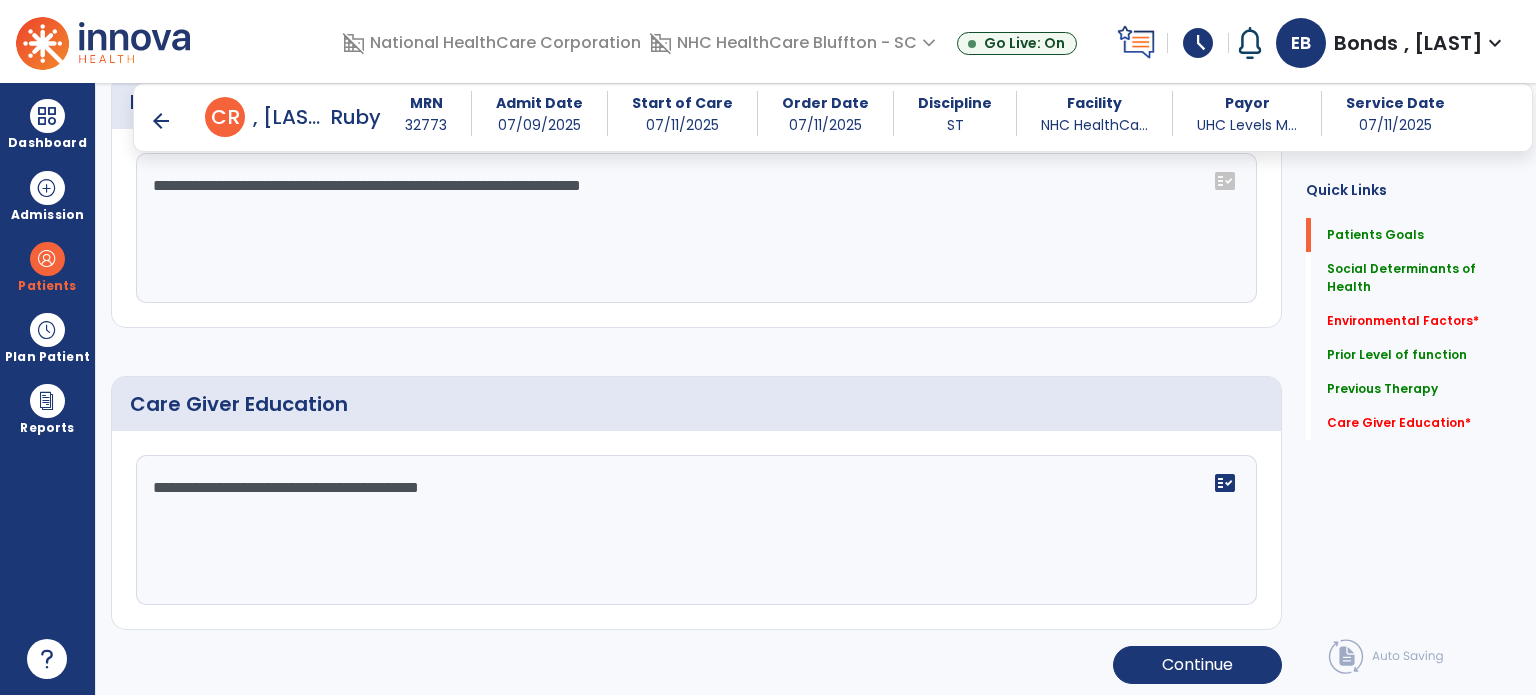 scroll, scrollTop: 1416, scrollLeft: 0, axis: vertical 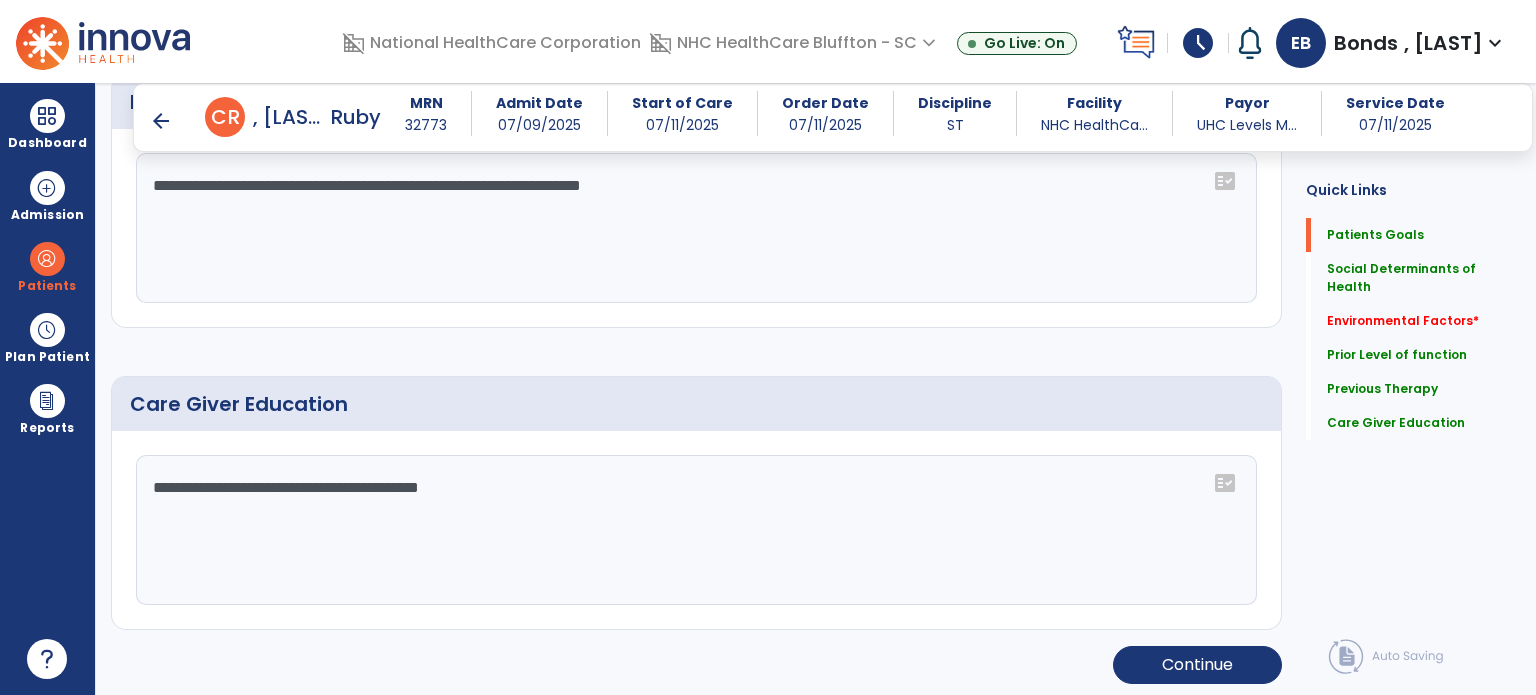 click on "**********" 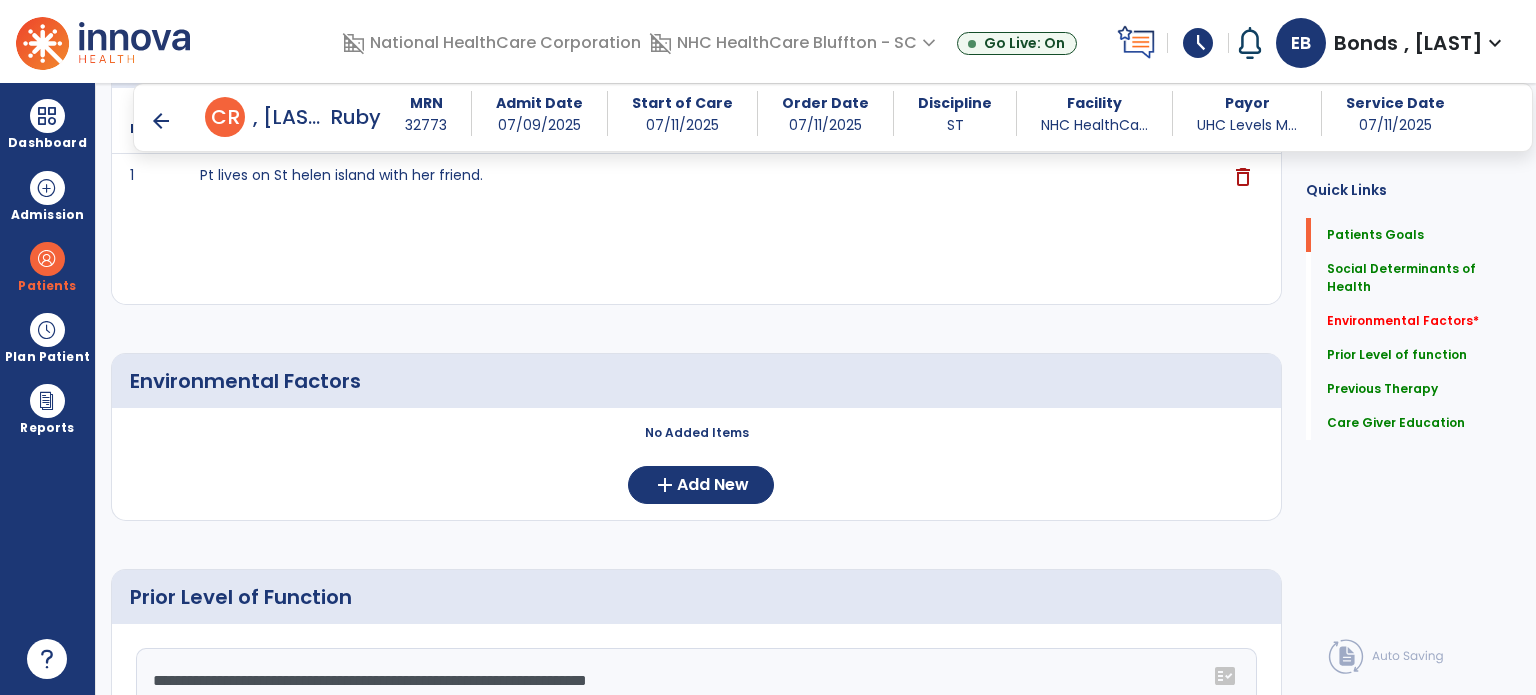 scroll, scrollTop: 639, scrollLeft: 0, axis: vertical 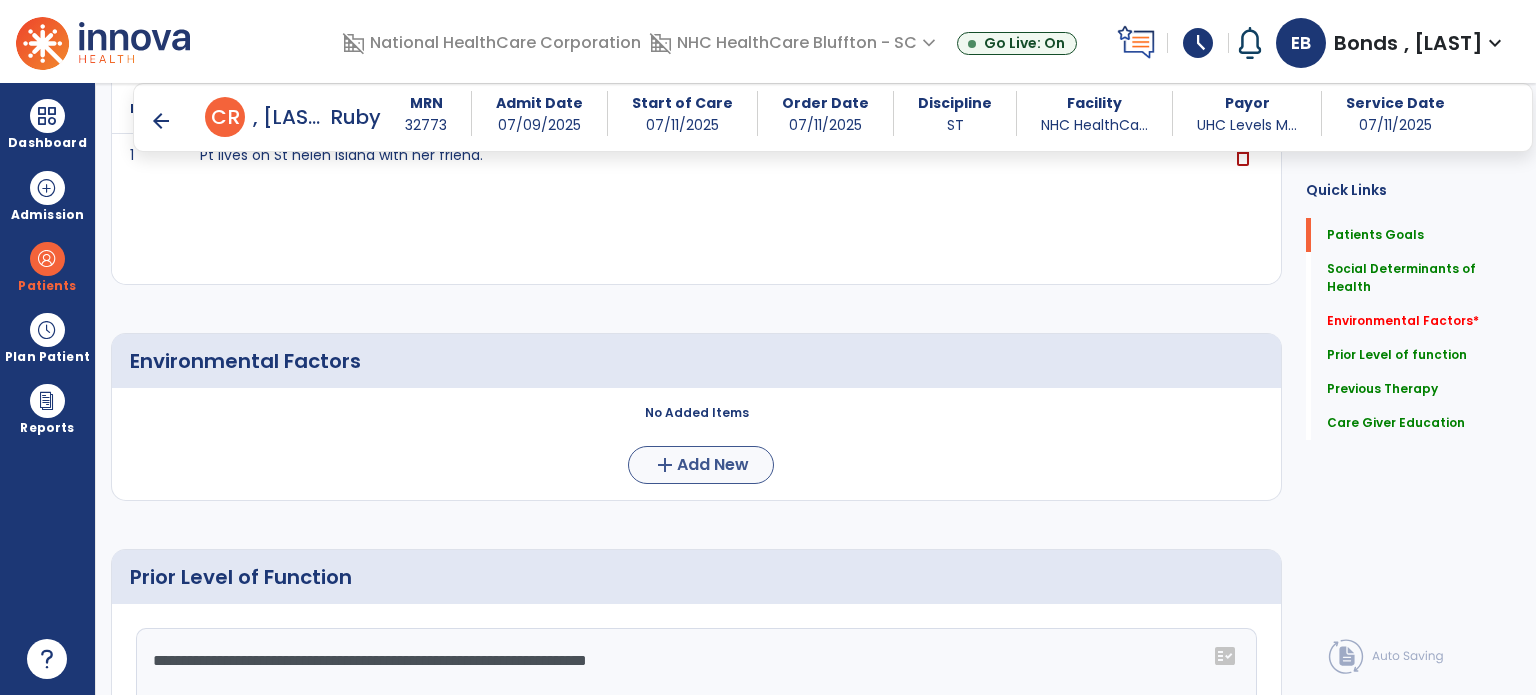 type on "**********" 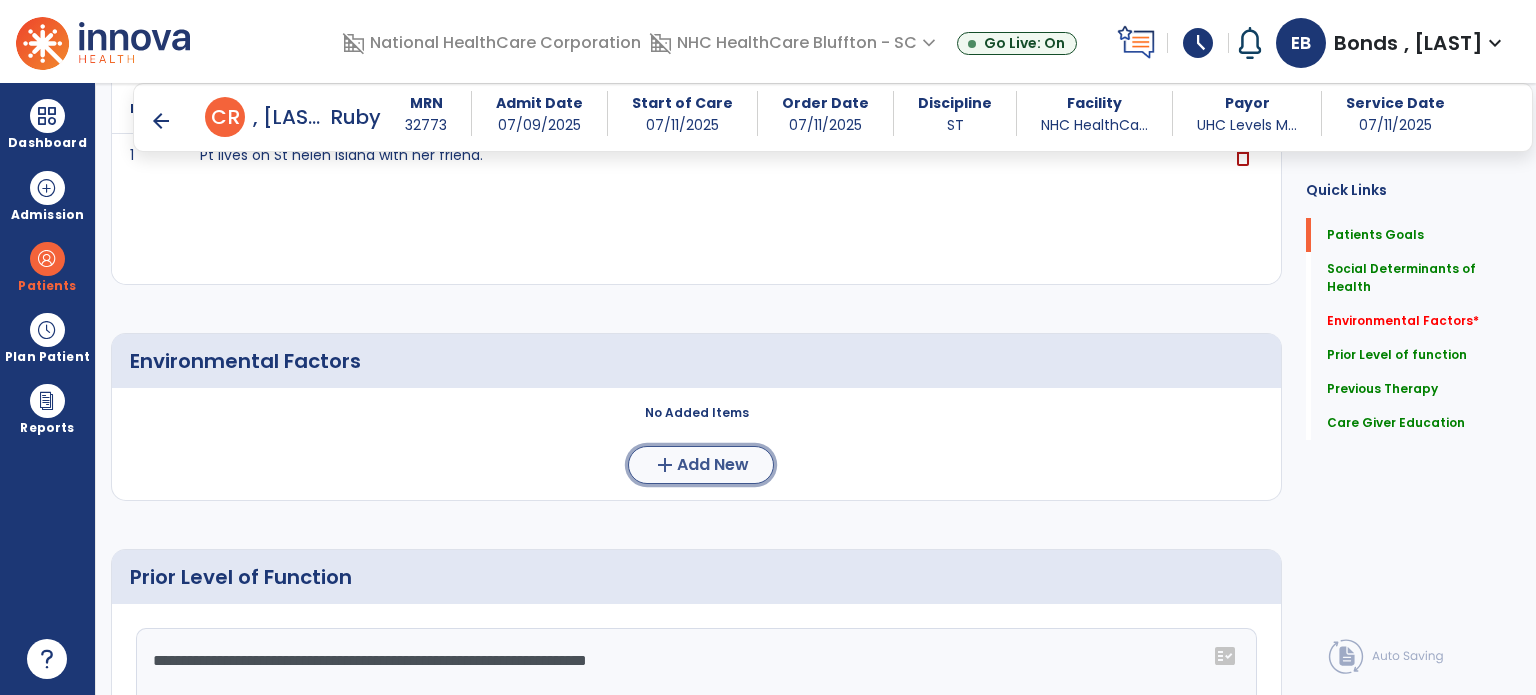 click on "add  Add New" 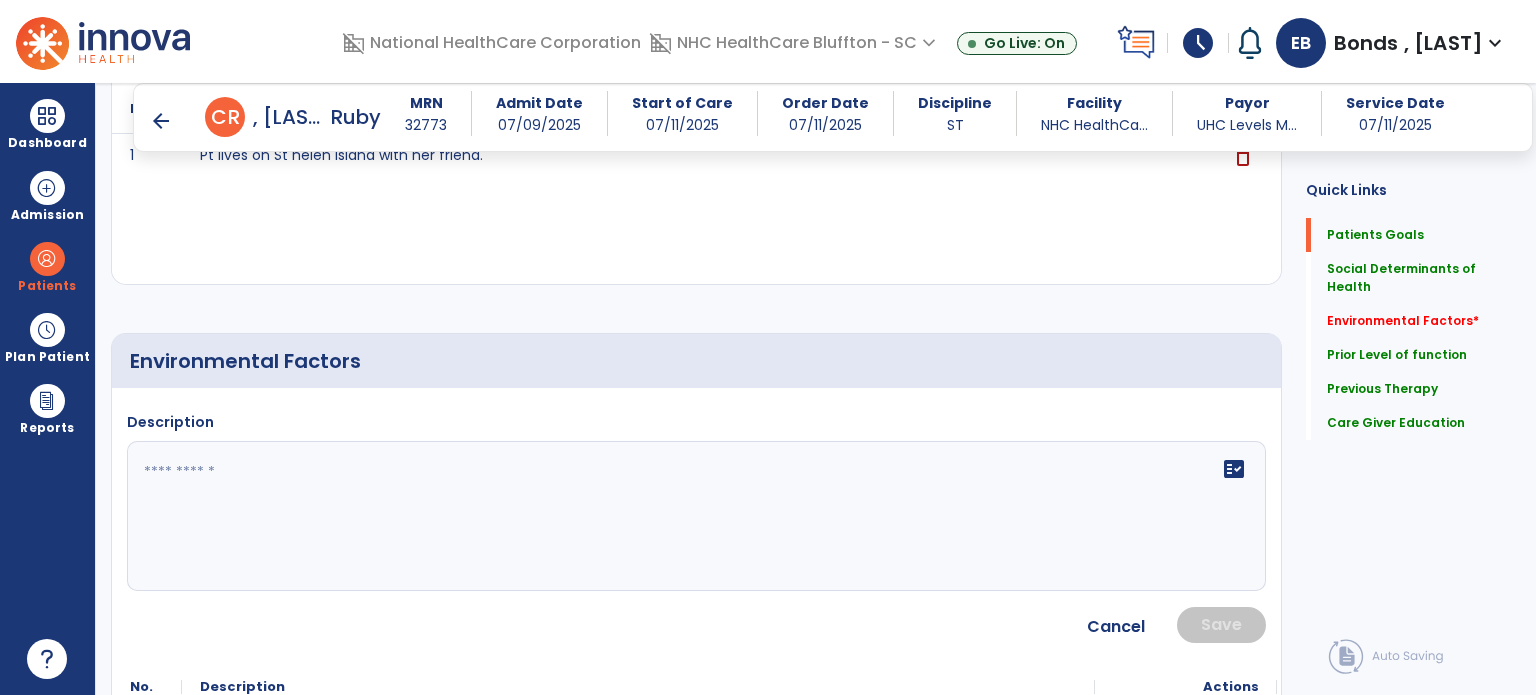 click on "fact_check" 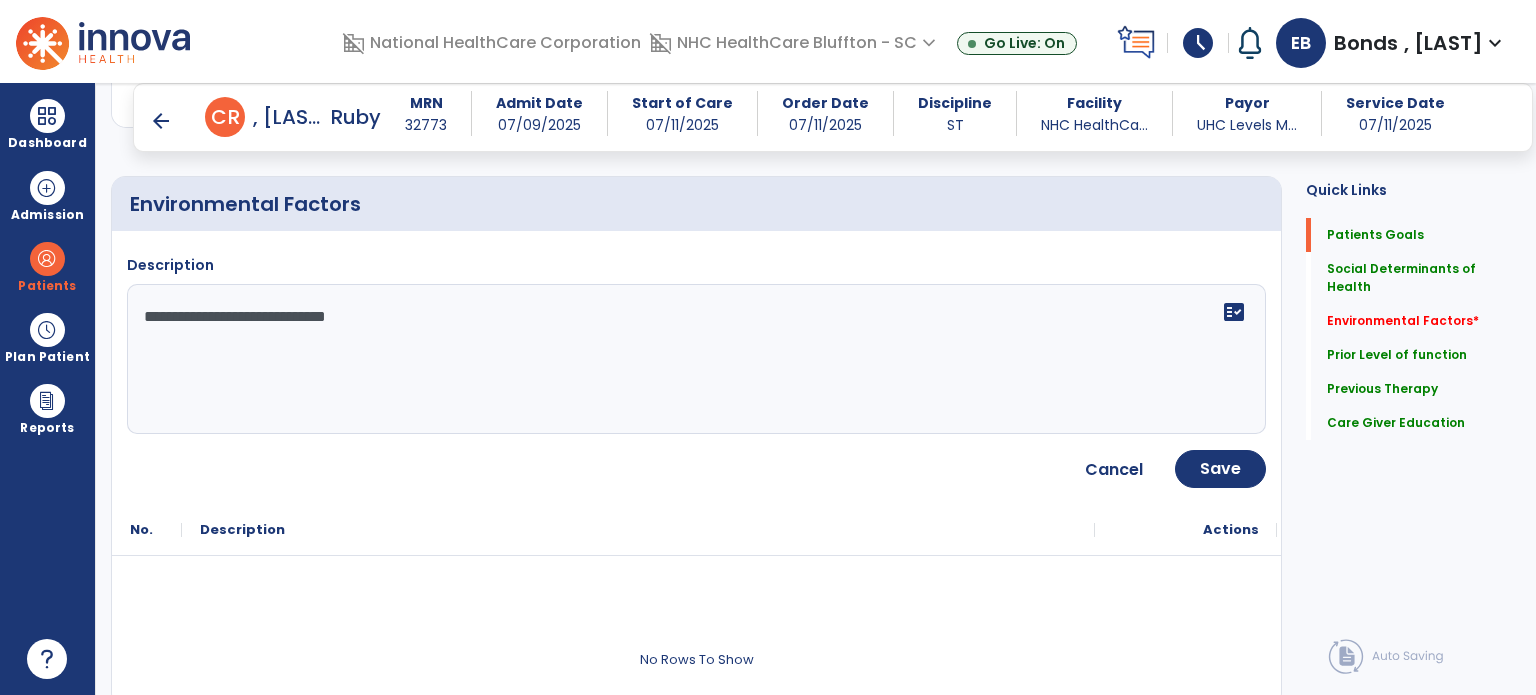 scroll, scrollTop: 824, scrollLeft: 0, axis: vertical 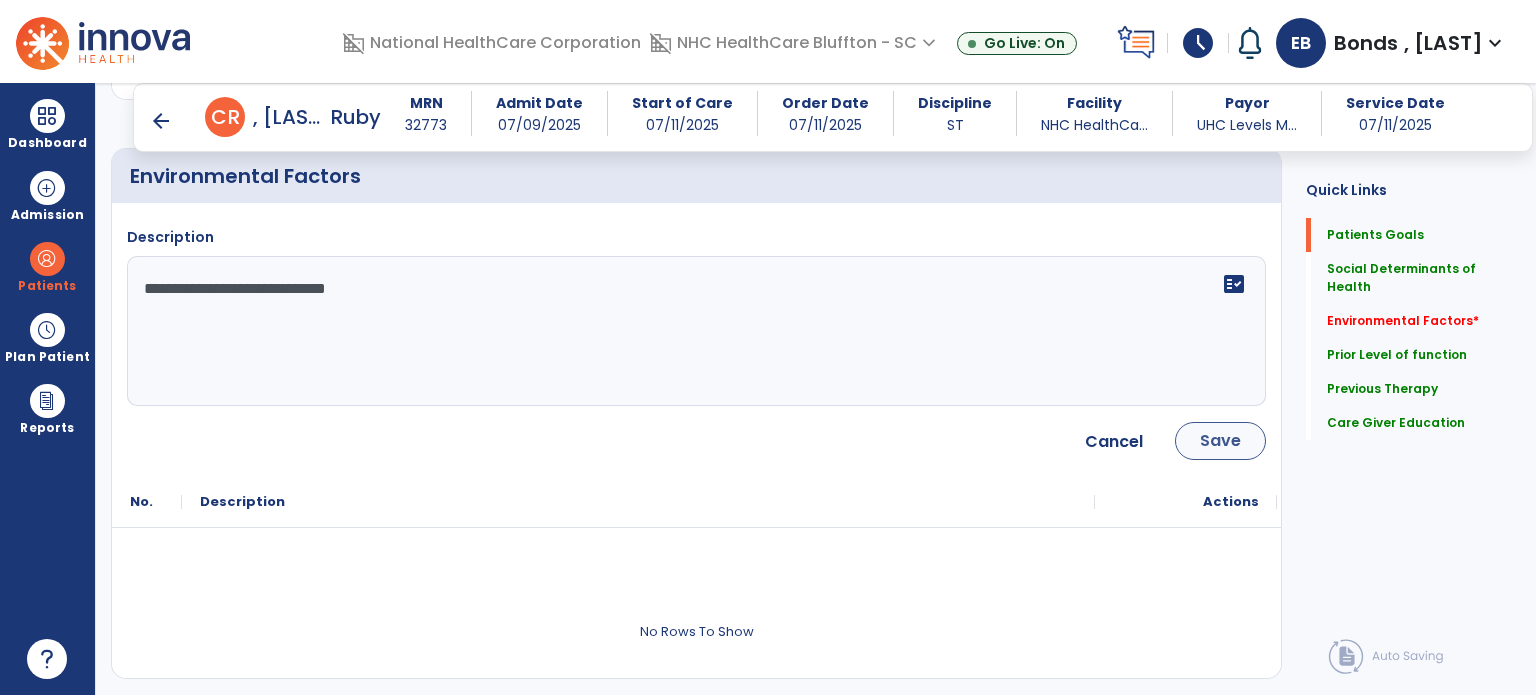 type on "**********" 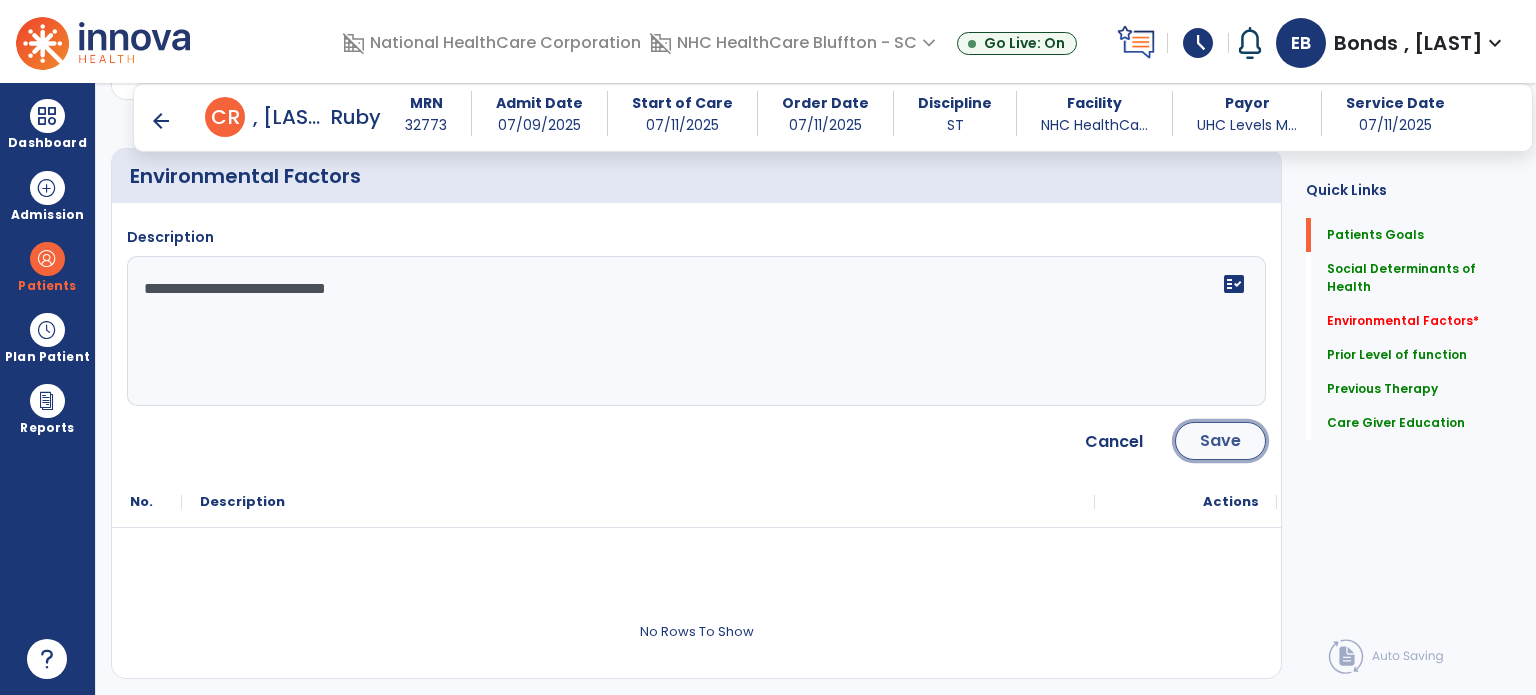 click on "Save" 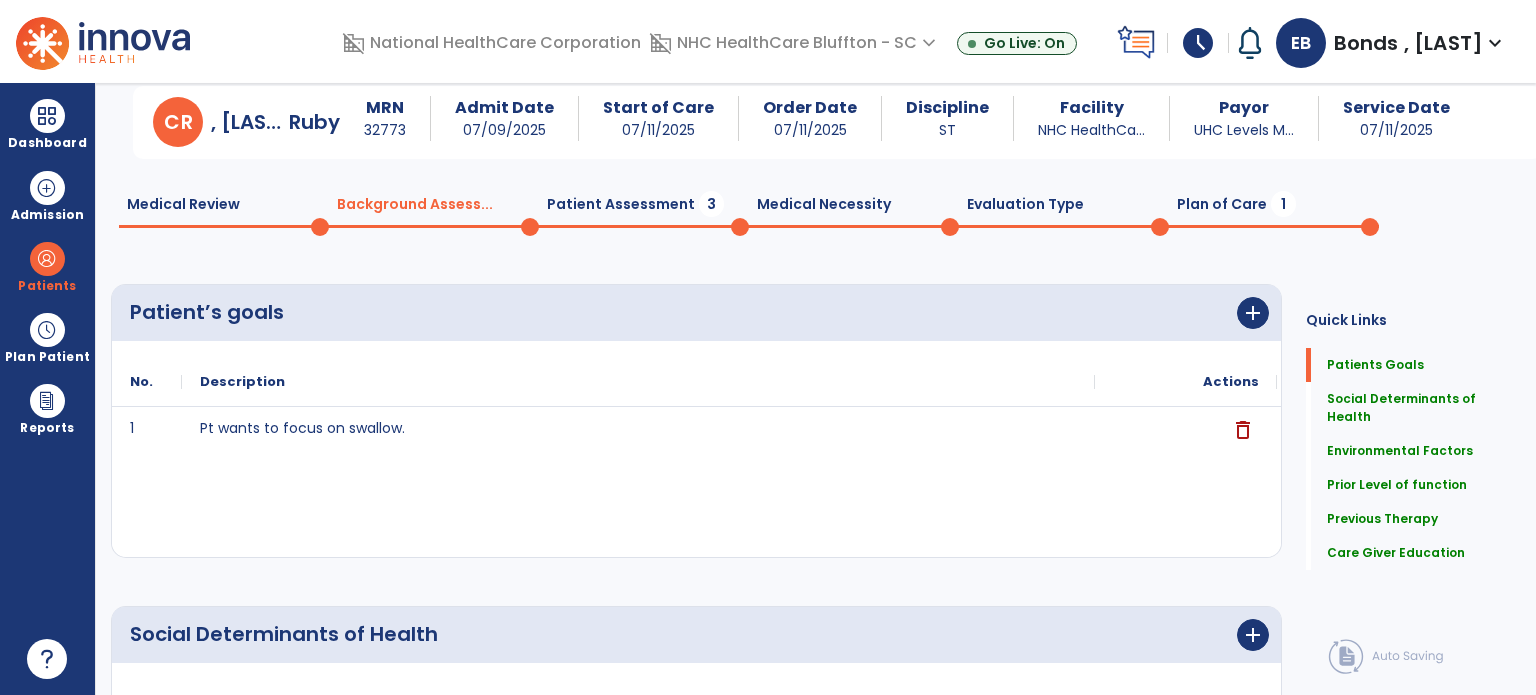 scroll, scrollTop: 0, scrollLeft: 0, axis: both 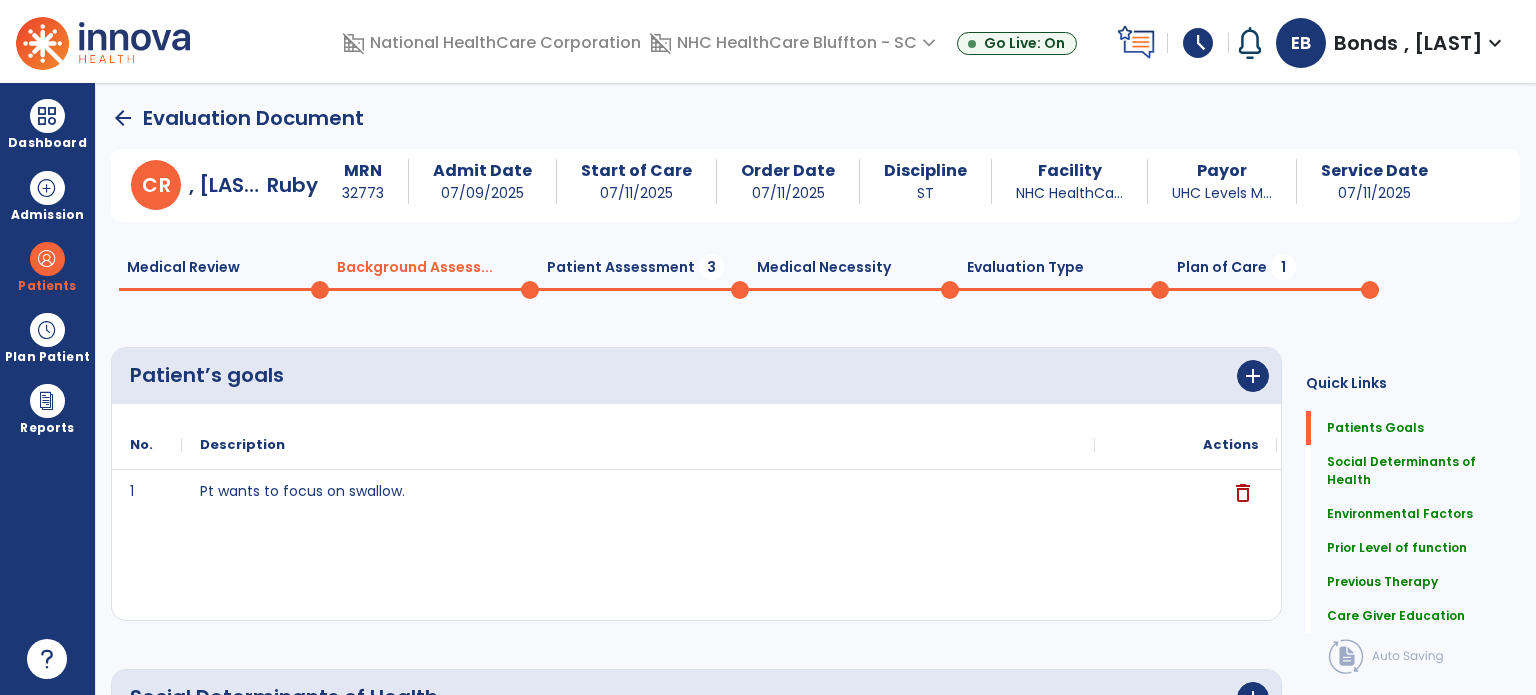 click on "Patient Assessment  3" 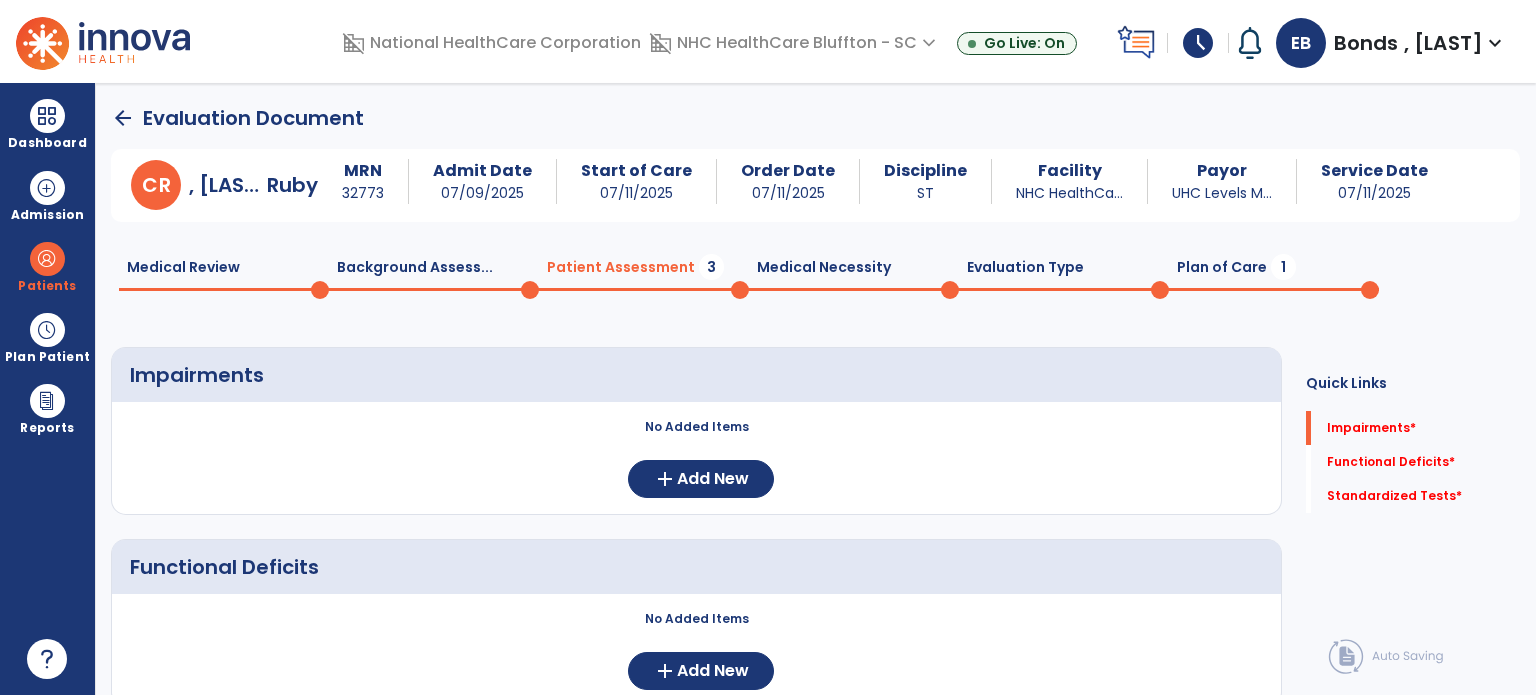 scroll, scrollTop: 52, scrollLeft: 0, axis: vertical 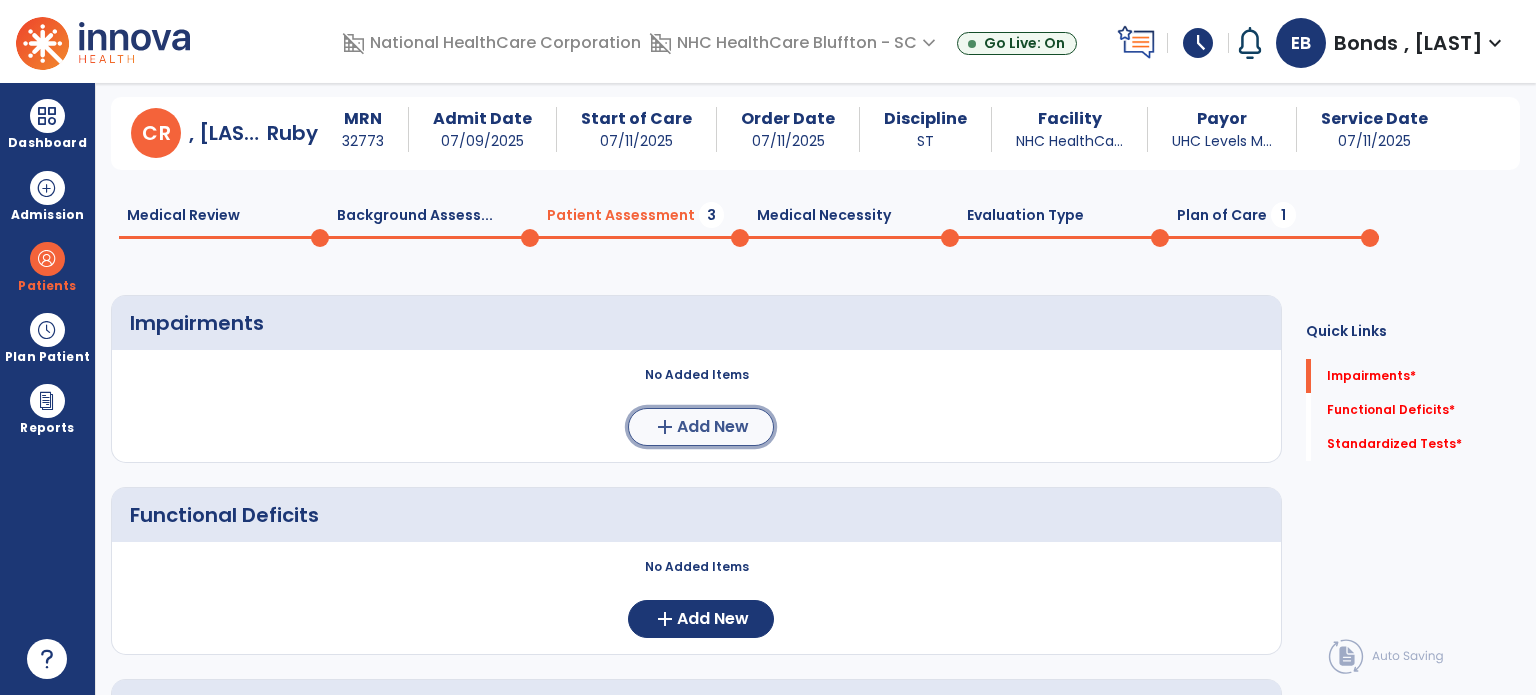 click on "Add New" 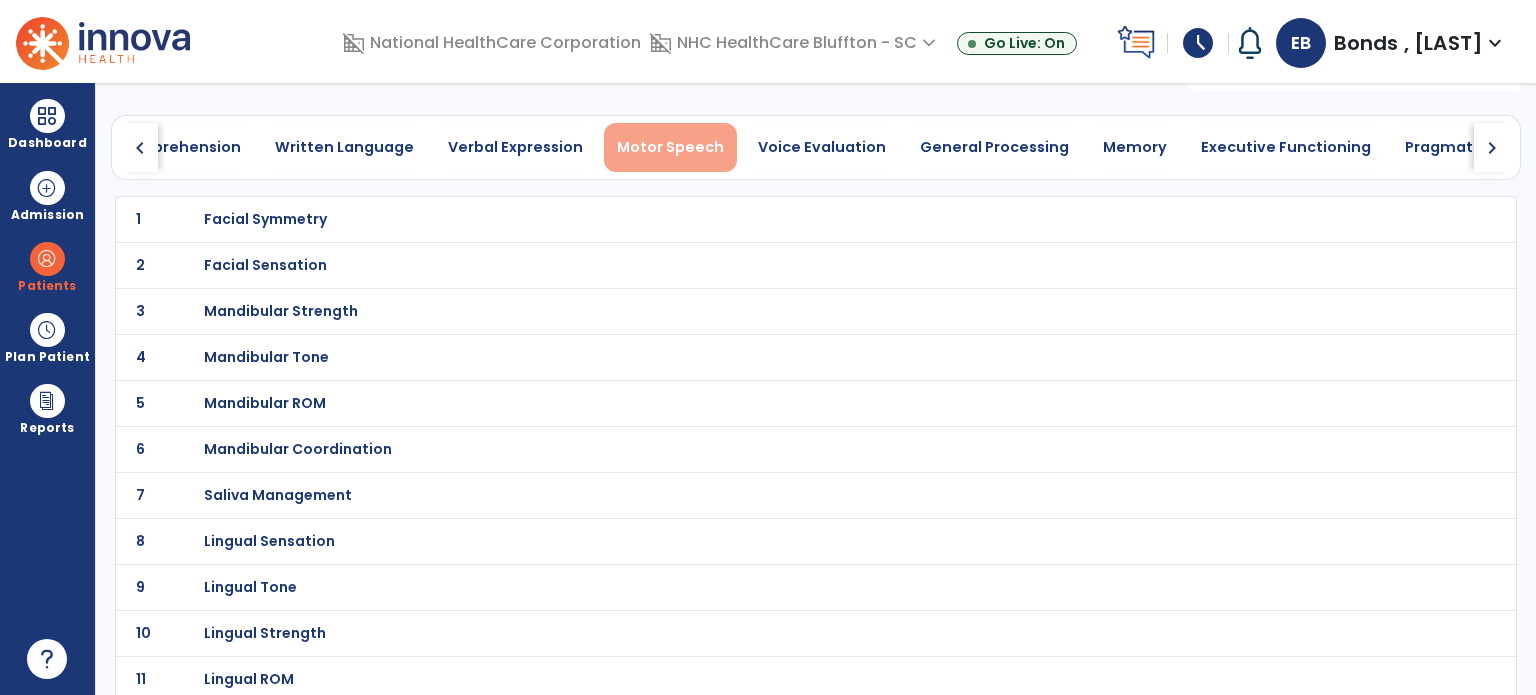 scroll, scrollTop: 0, scrollLeft: 824, axis: horizontal 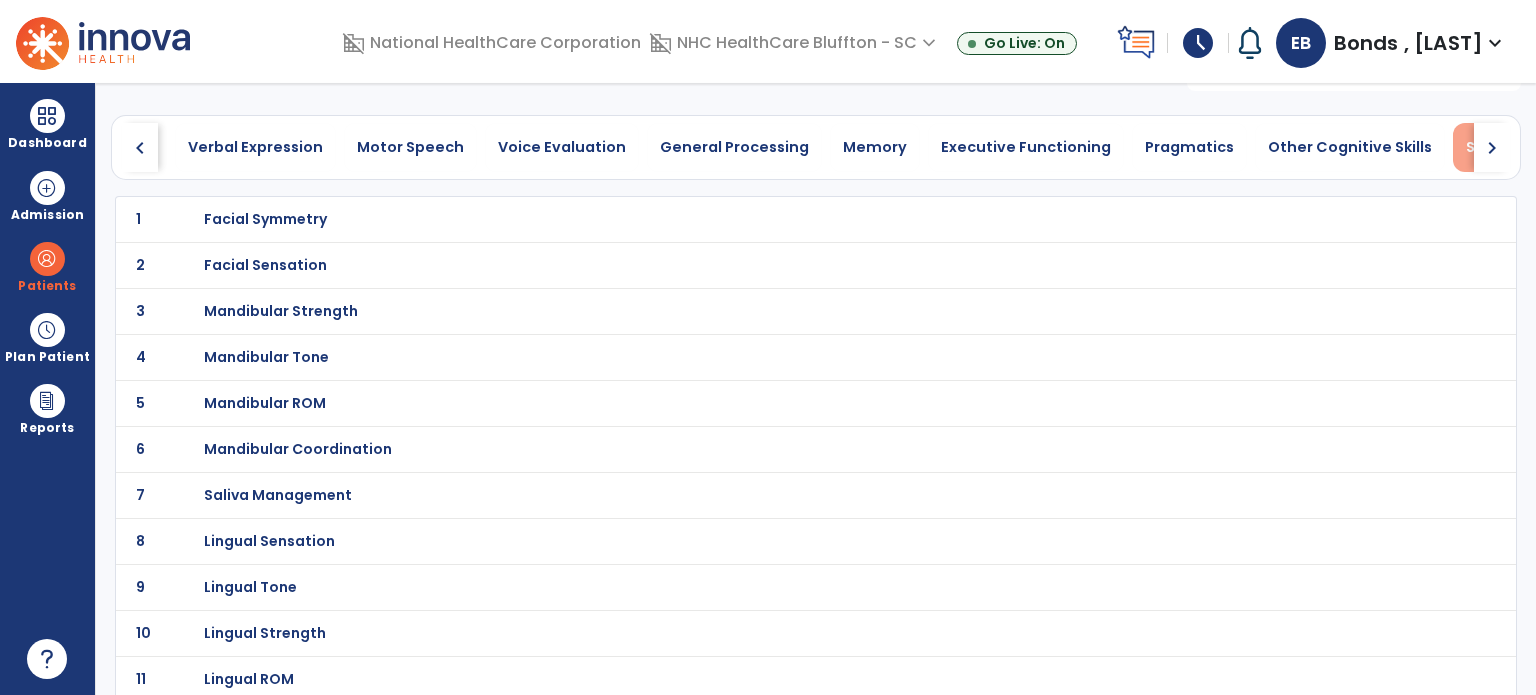 click on "Swallowing" at bounding box center [1508, 147] 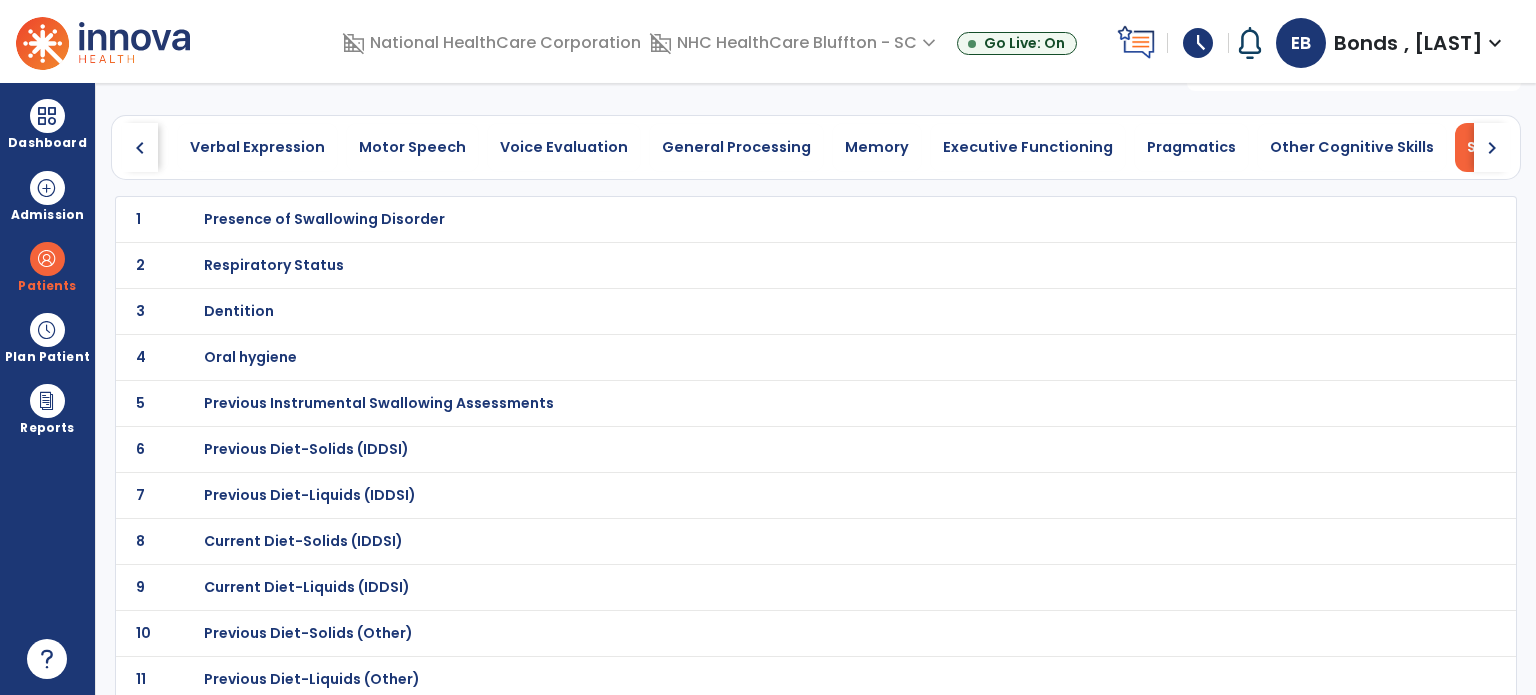 scroll, scrollTop: 0, scrollLeft: 822, axis: horizontal 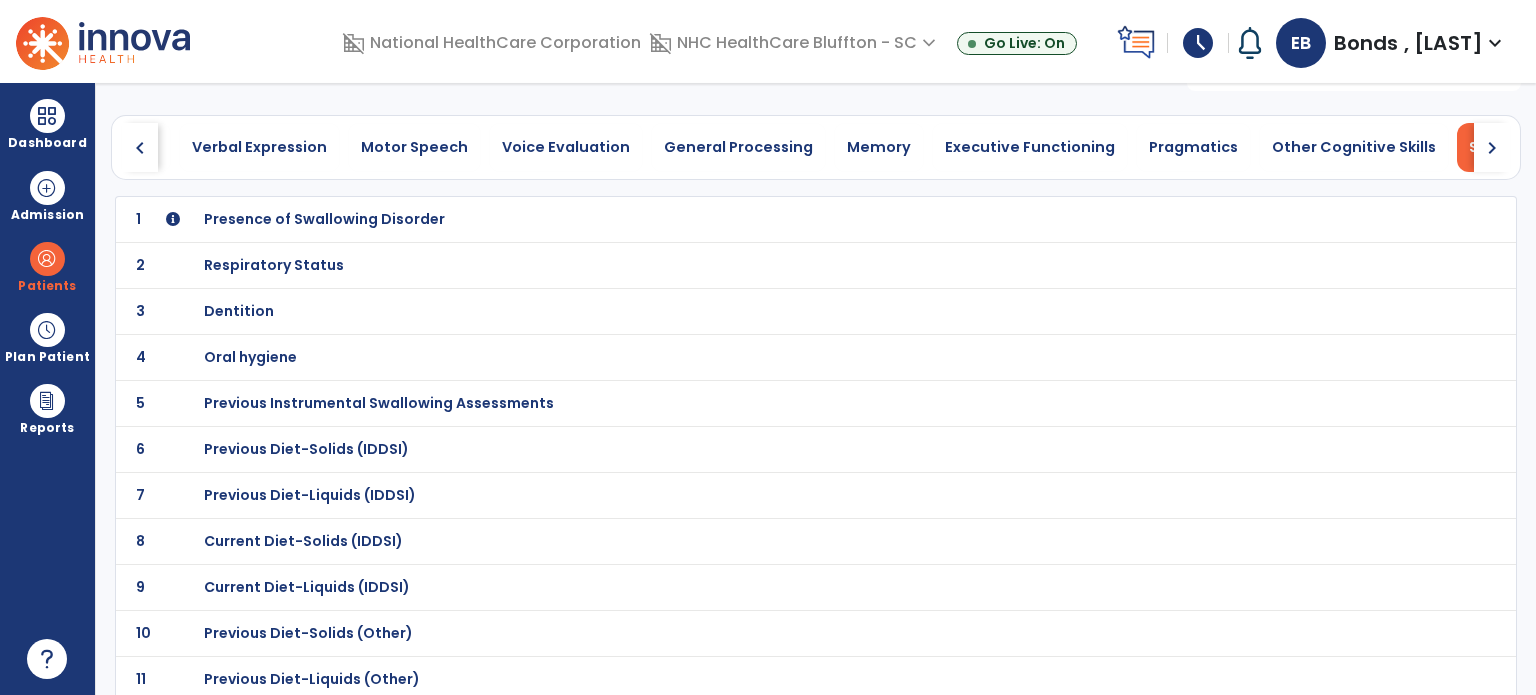 click on "Presence of Swallowing Disorder" at bounding box center [772, 219] 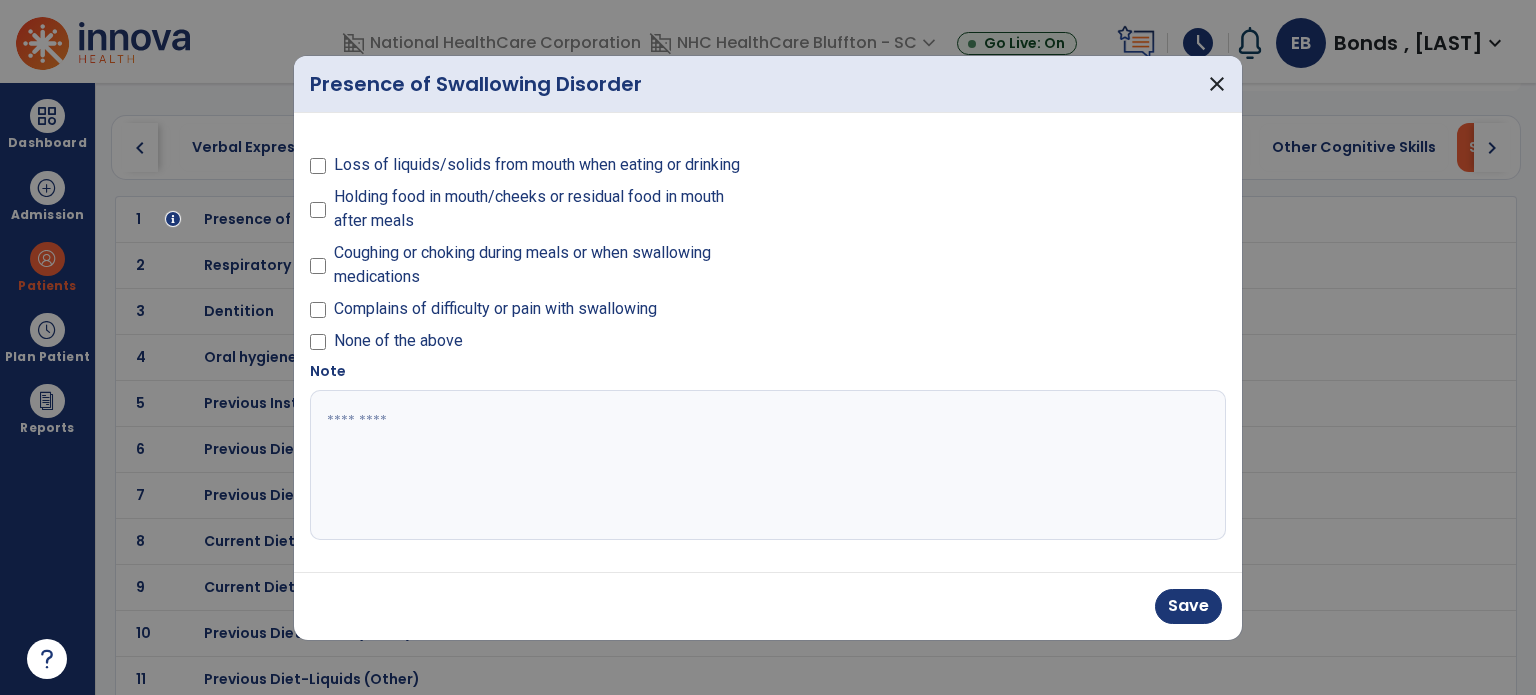 click at bounding box center (318, 269) 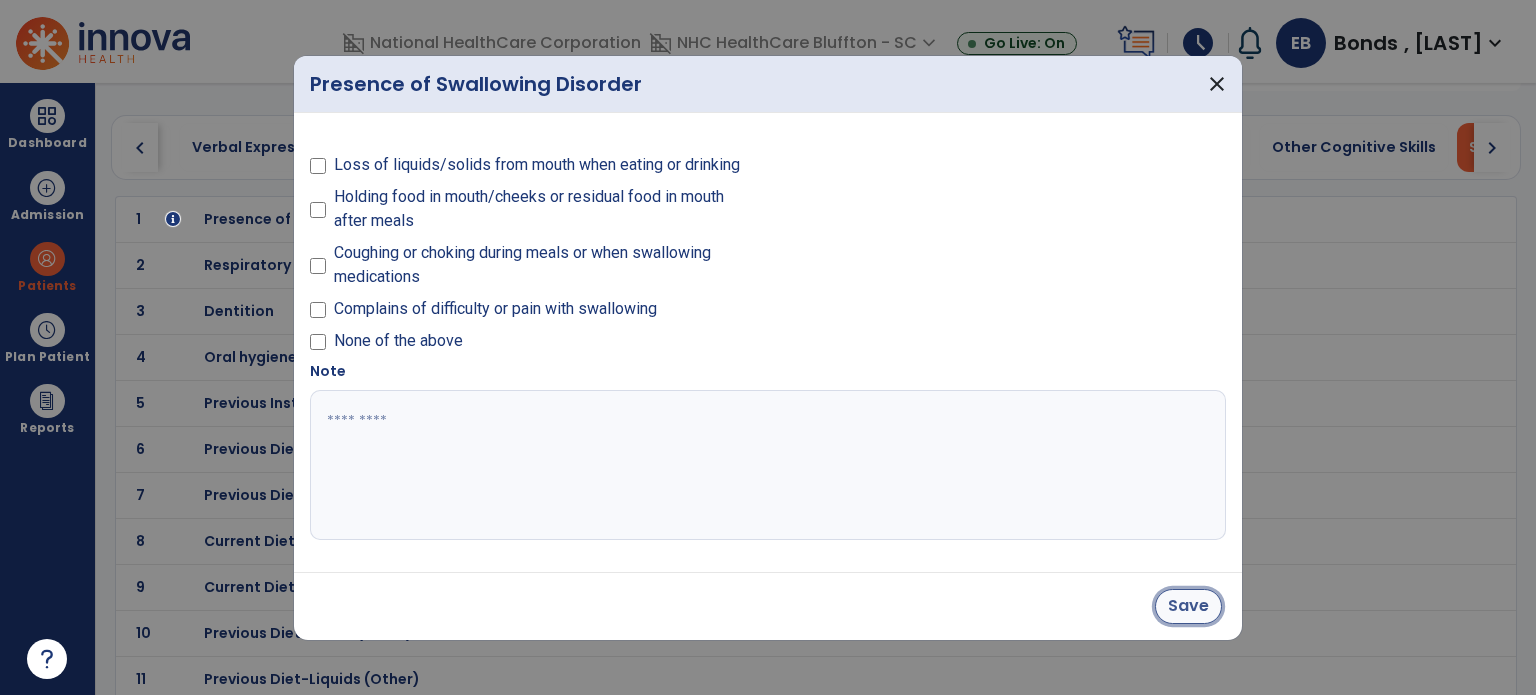 click on "Save" at bounding box center (1188, 606) 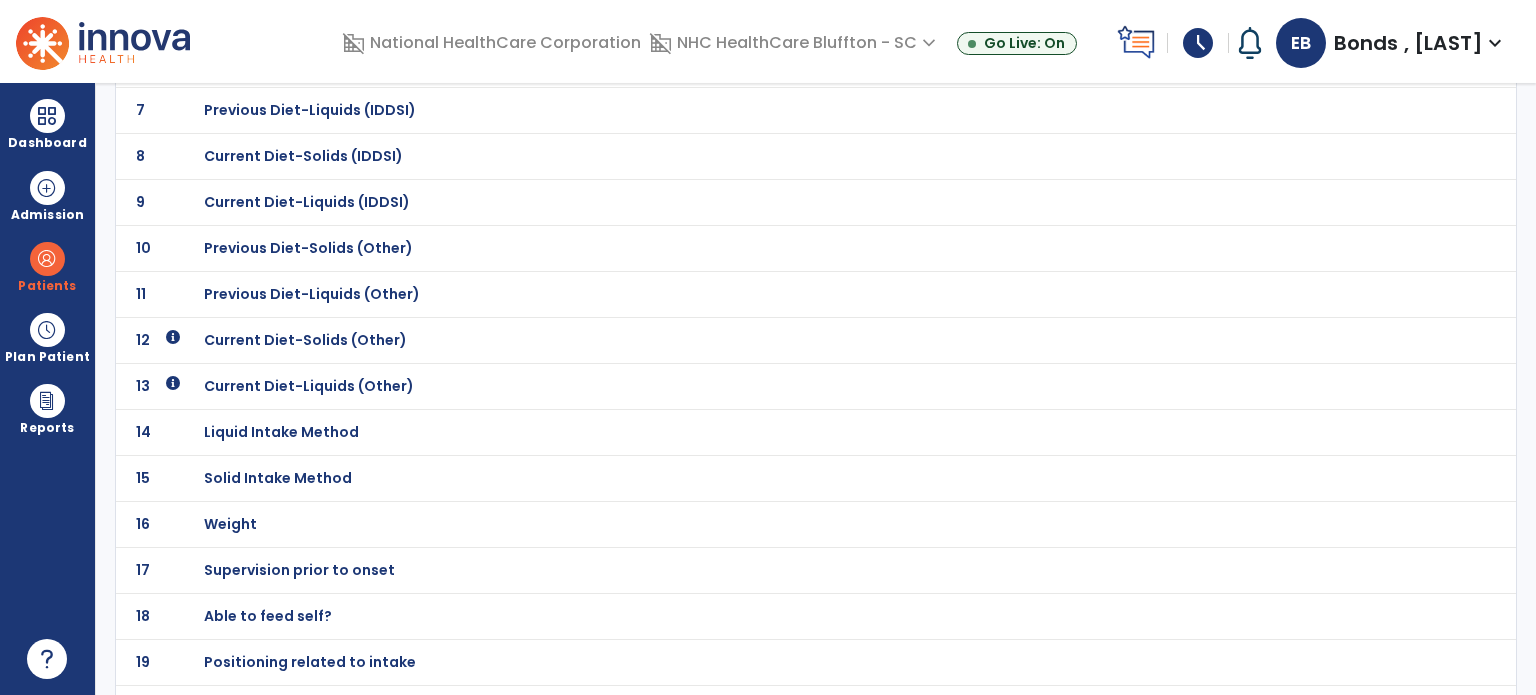 scroll, scrollTop: 468, scrollLeft: 0, axis: vertical 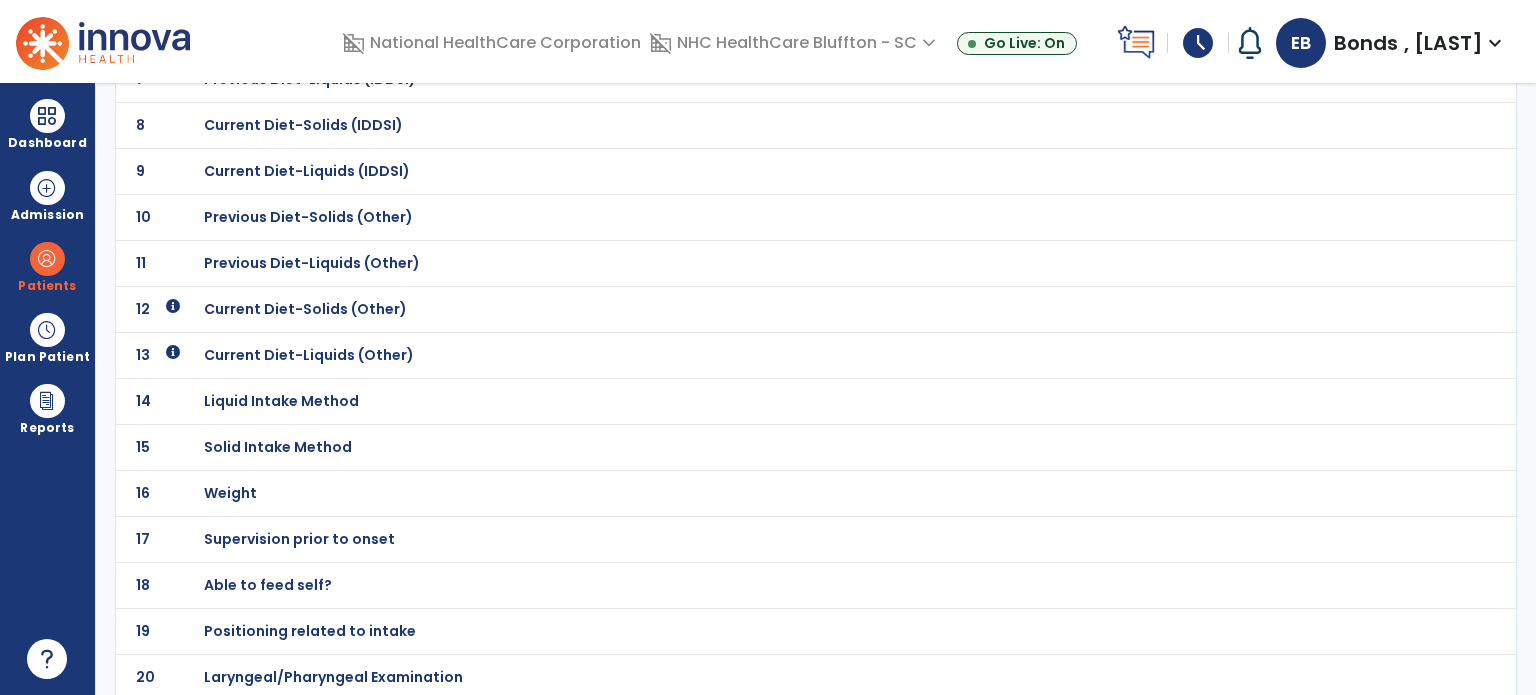 click on "Current Diet-Solids (Other)" at bounding box center (324, -197) 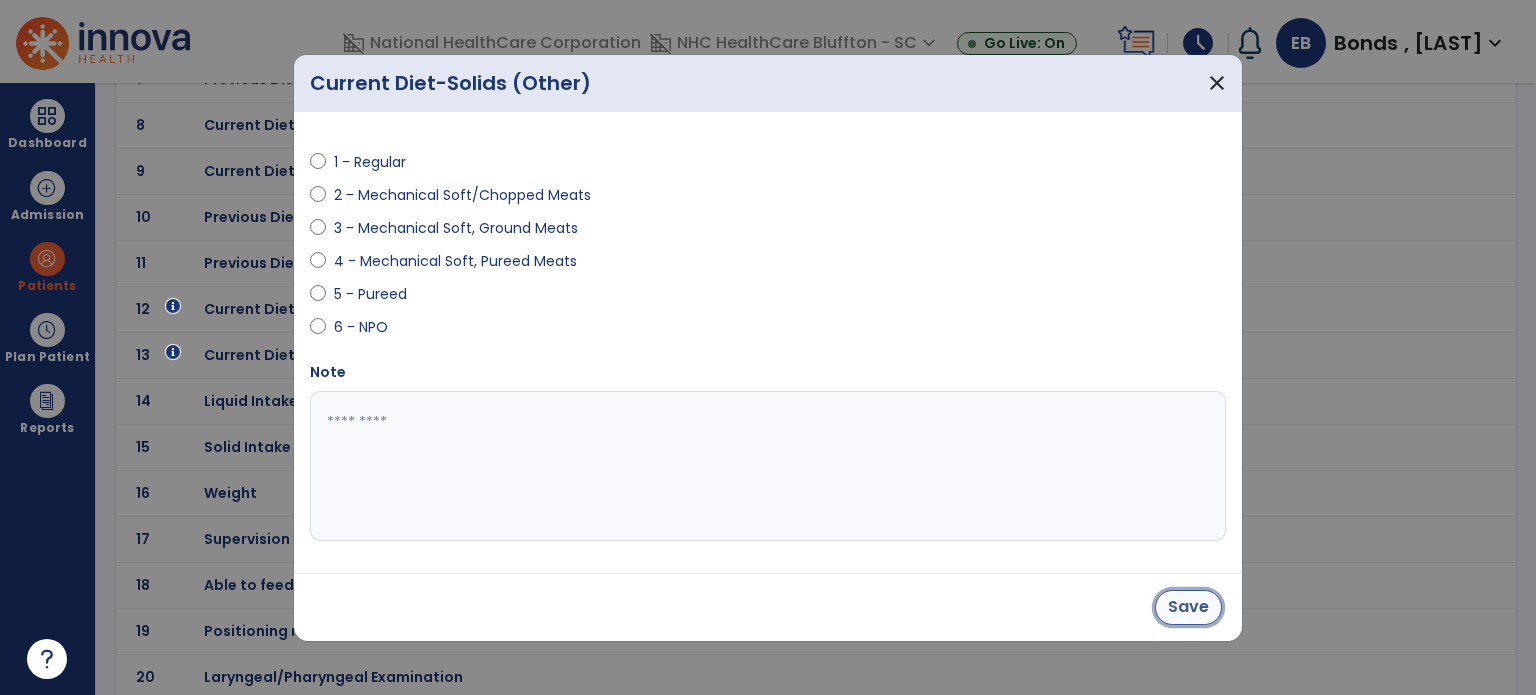 click on "Save" at bounding box center (1188, 607) 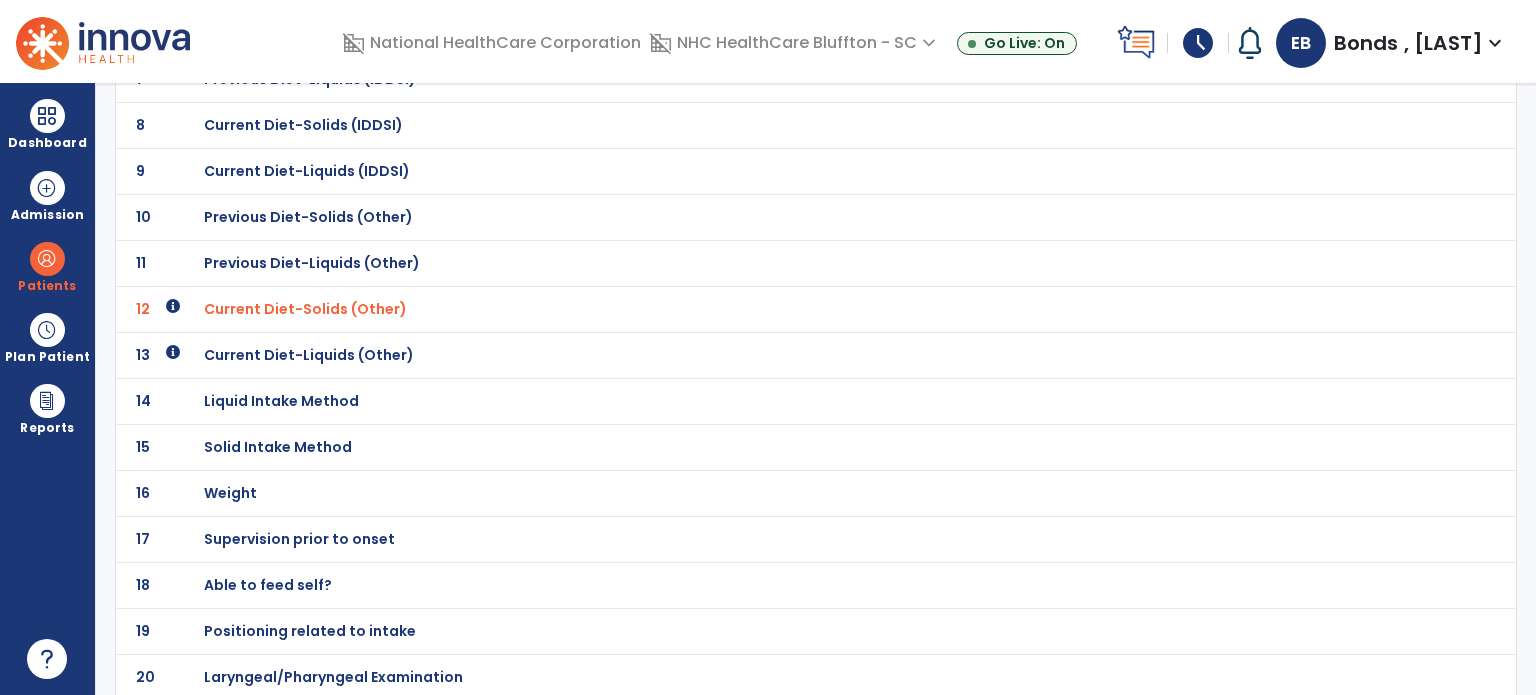 click on "Current Diet-Liquids (Other)" at bounding box center (772, -197) 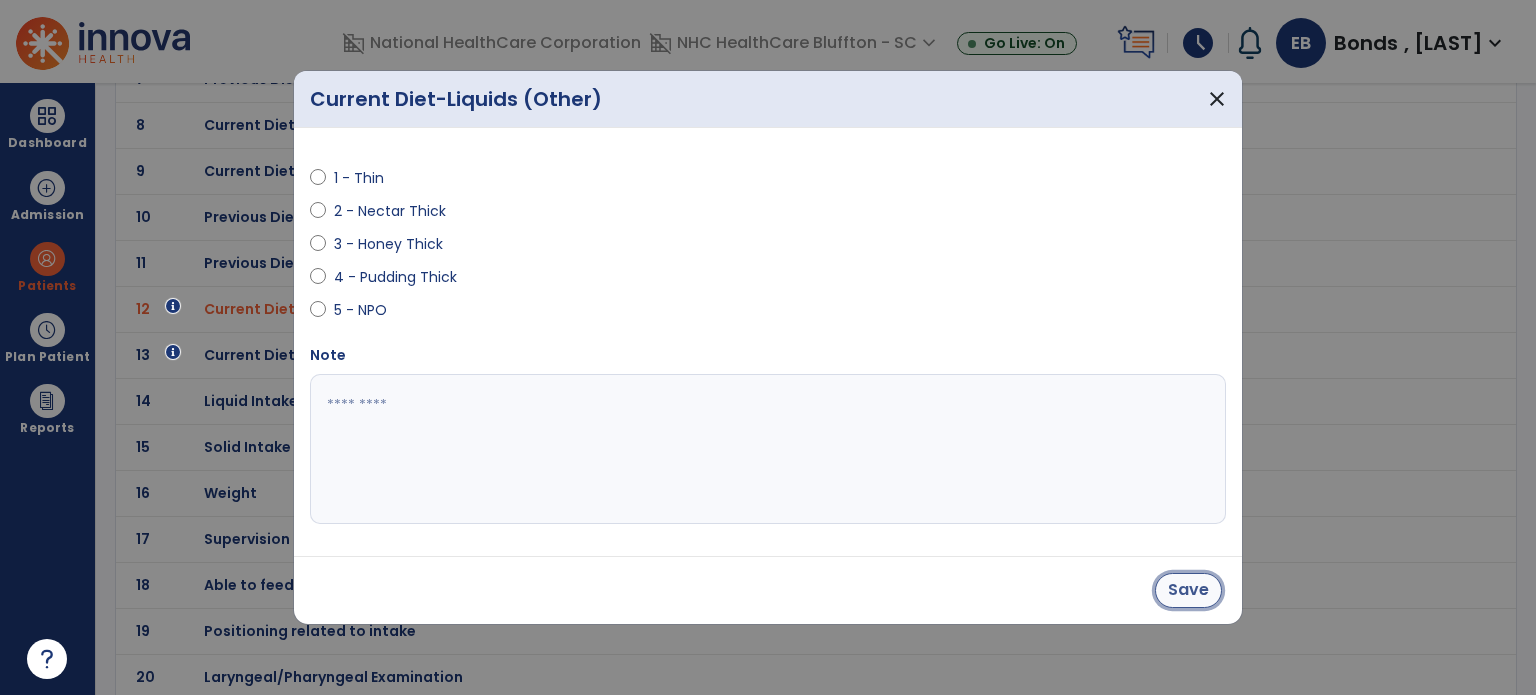 click on "Save" at bounding box center [1188, 590] 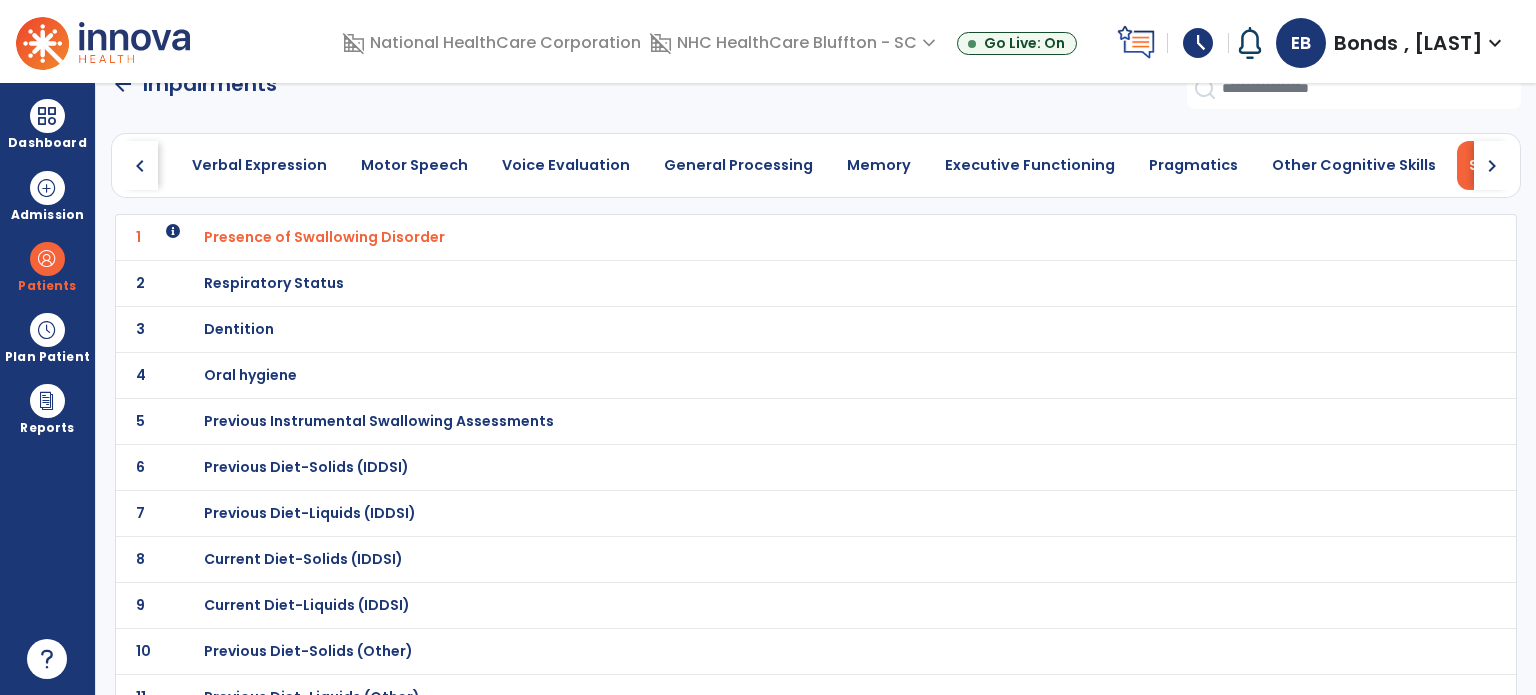 scroll, scrollTop: 40, scrollLeft: 0, axis: vertical 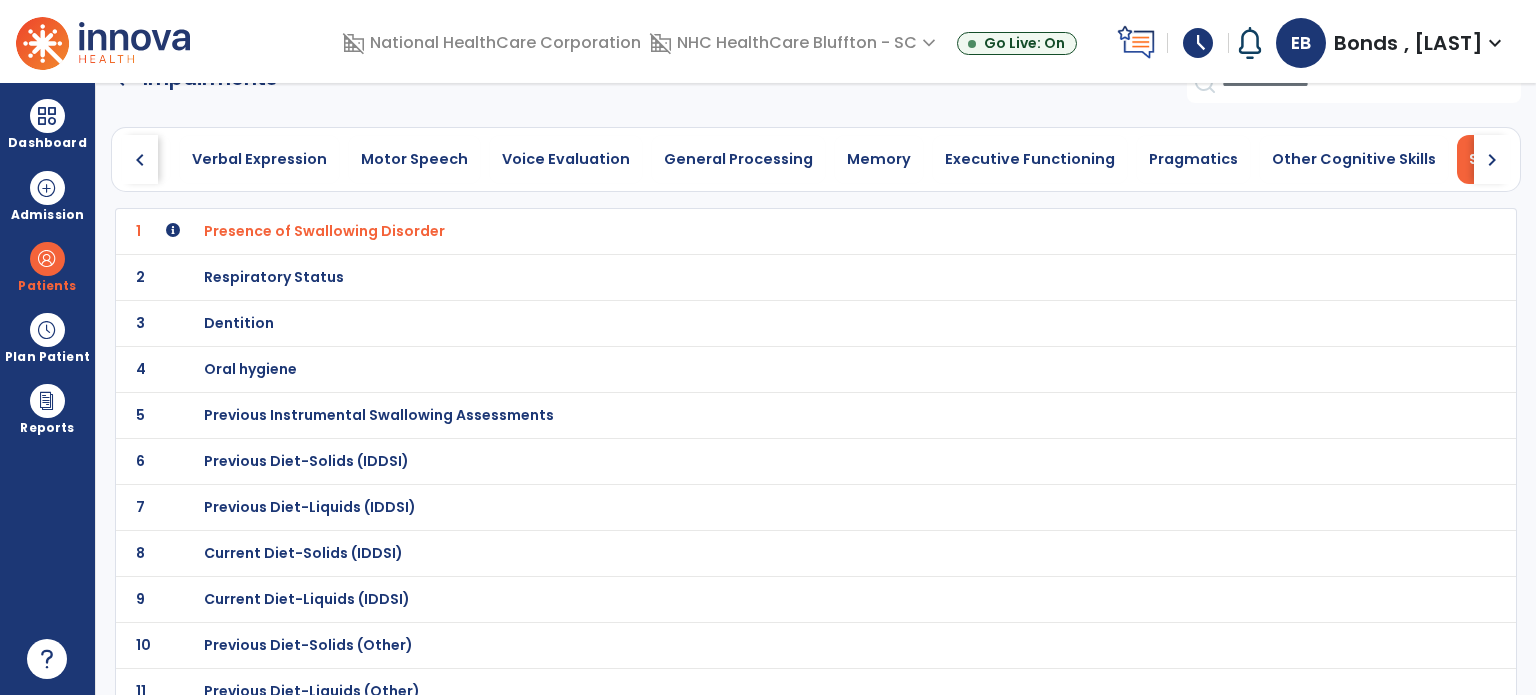 click on "Previous Diet-Solids (IDDSI)" at bounding box center [324, 231] 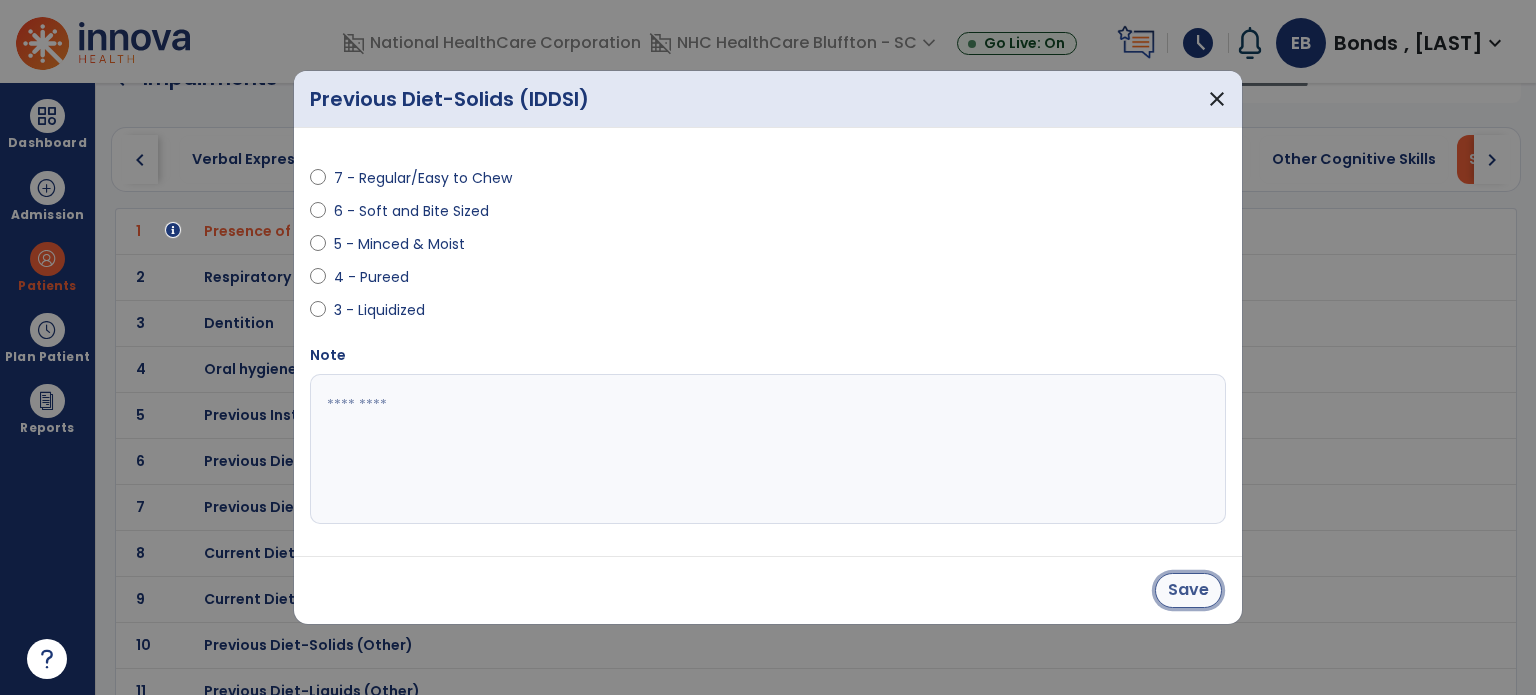 click on "Save" at bounding box center (1188, 590) 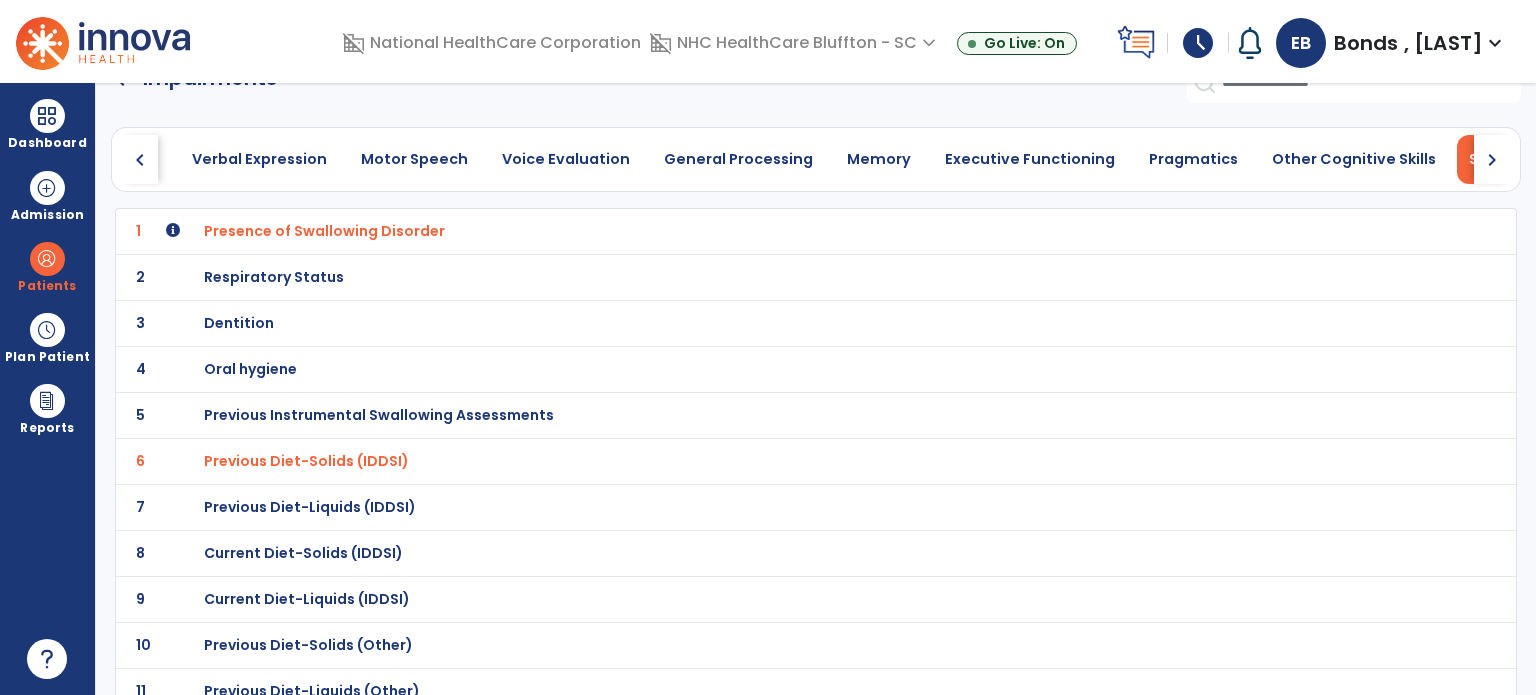 click on "Previous Diet-Liquids (IDDSI)" at bounding box center (324, 231) 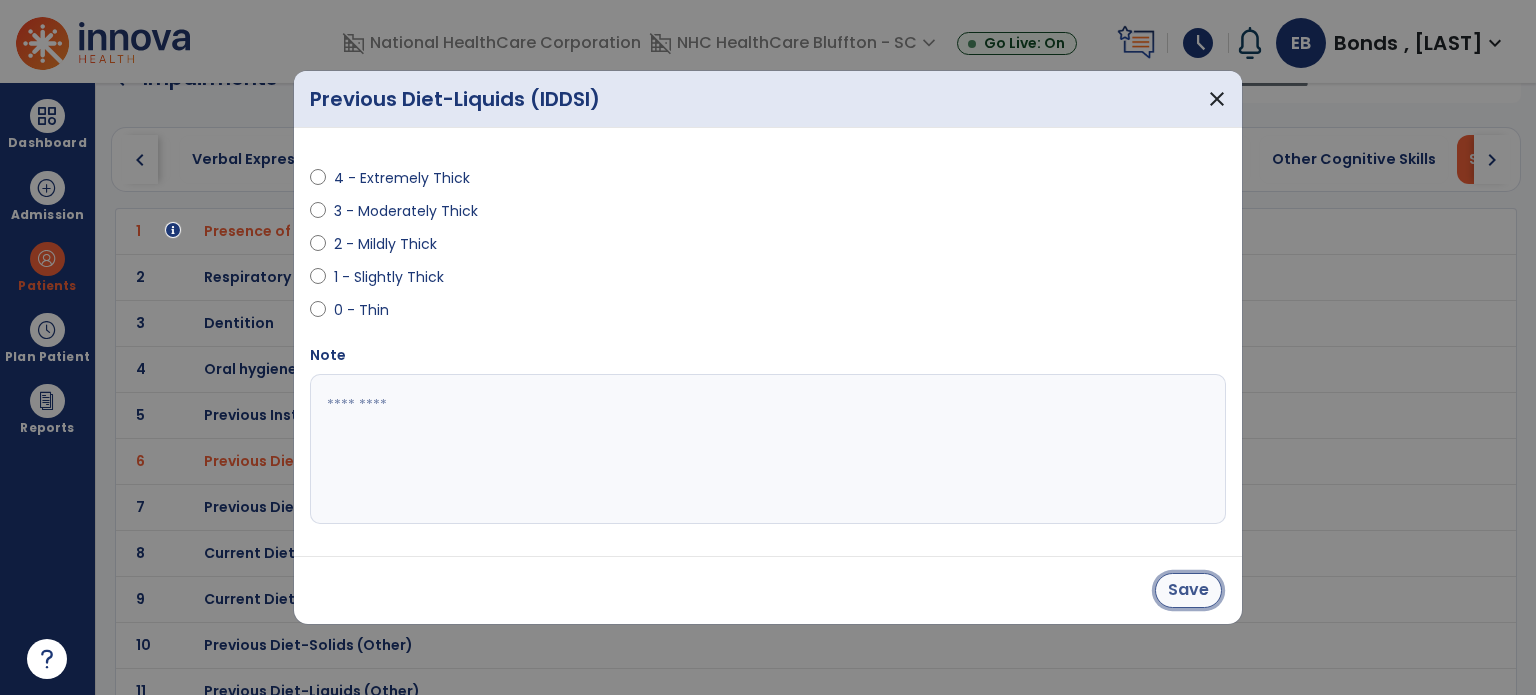 click on "Save" at bounding box center [1188, 590] 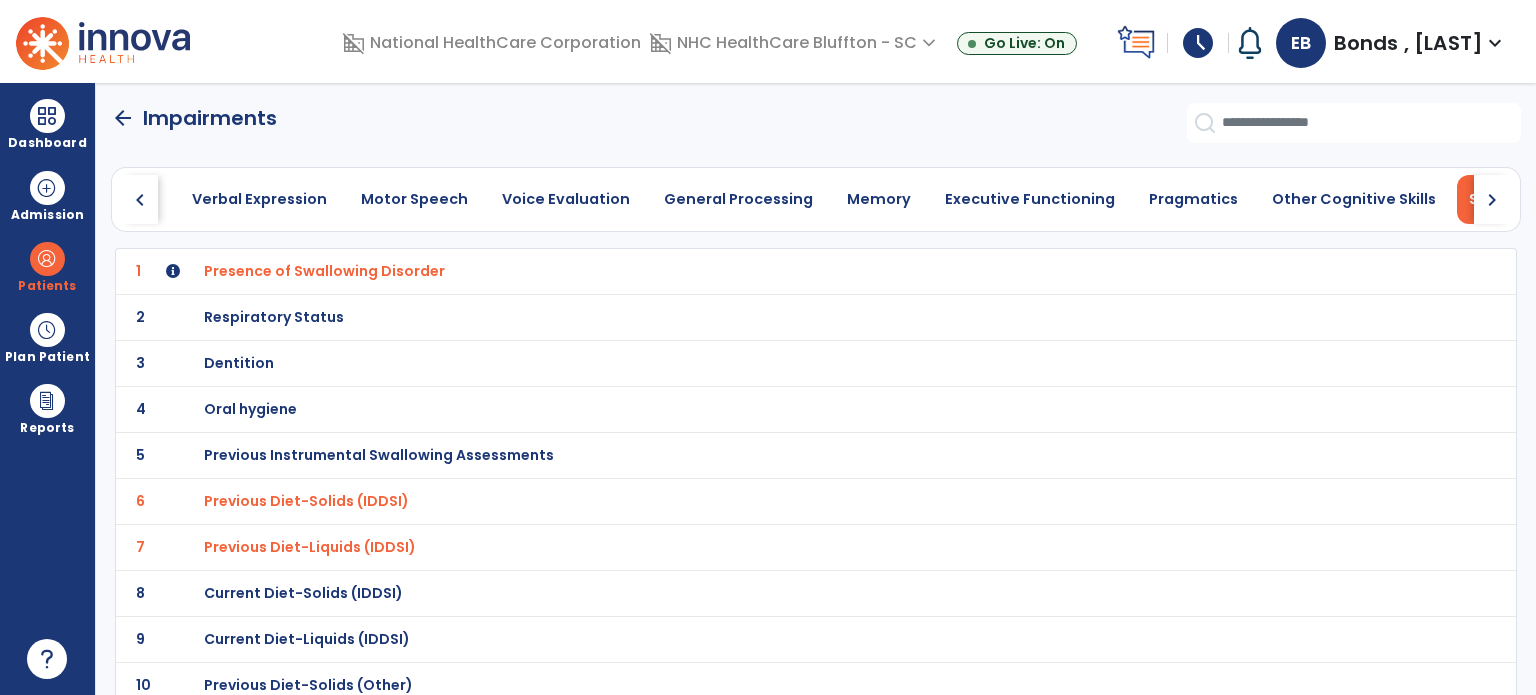 scroll, scrollTop: 0, scrollLeft: 0, axis: both 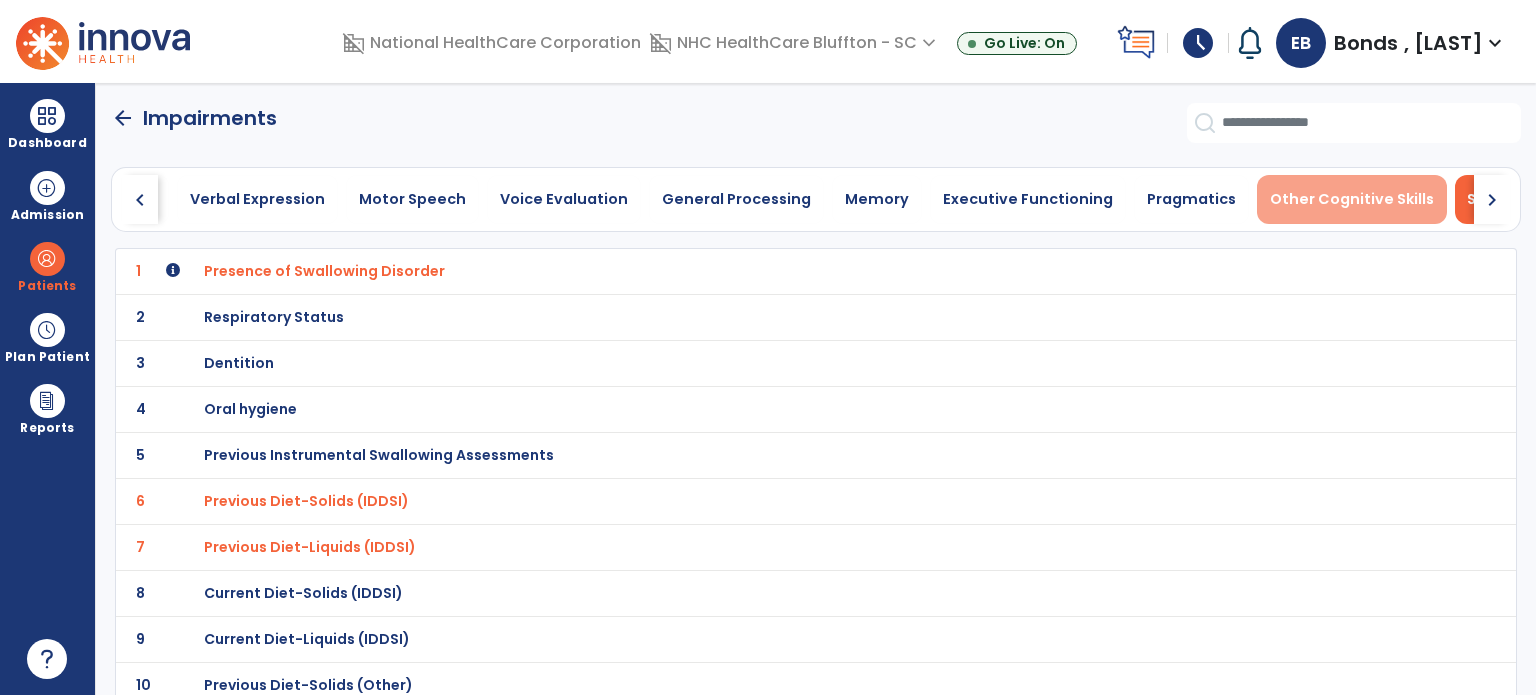 click on "Other Cognitive Skills" at bounding box center (1352, 199) 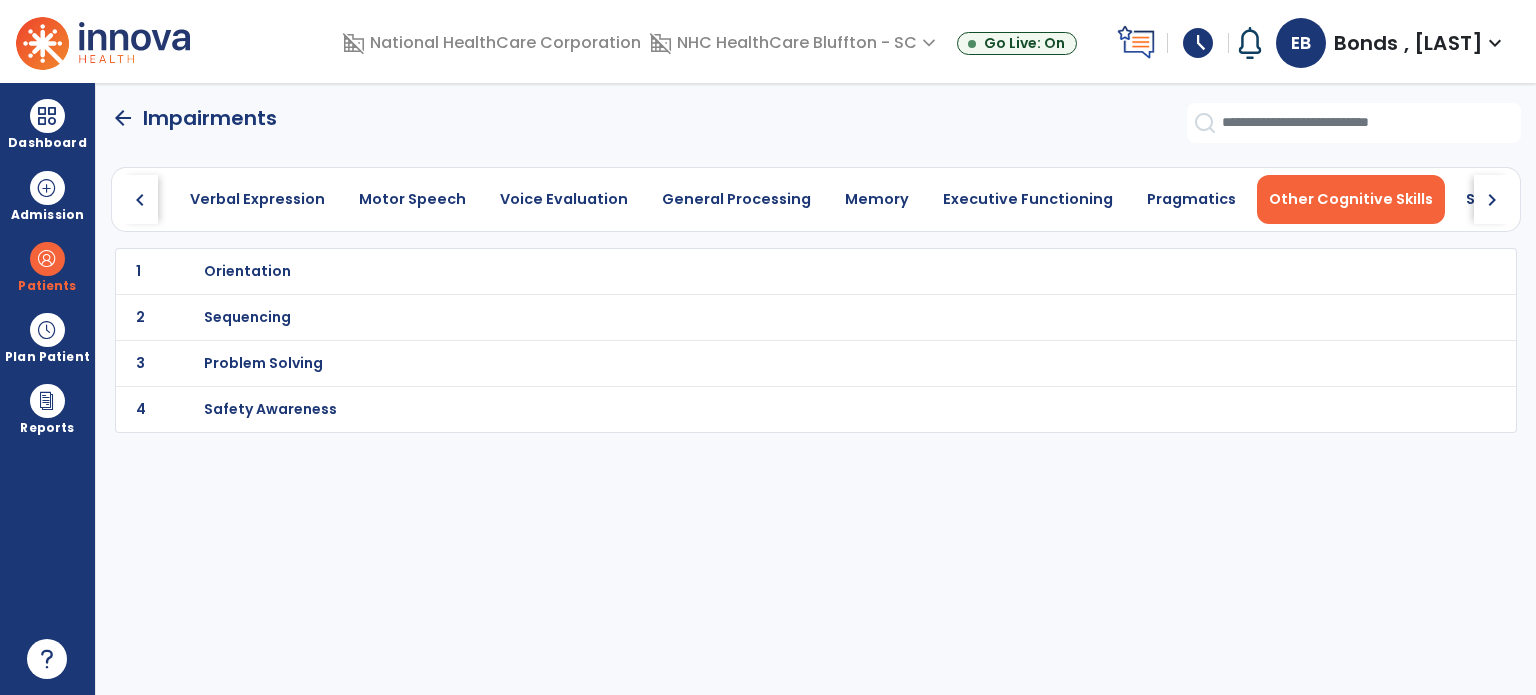 scroll, scrollTop: 0, scrollLeft: 817, axis: horizontal 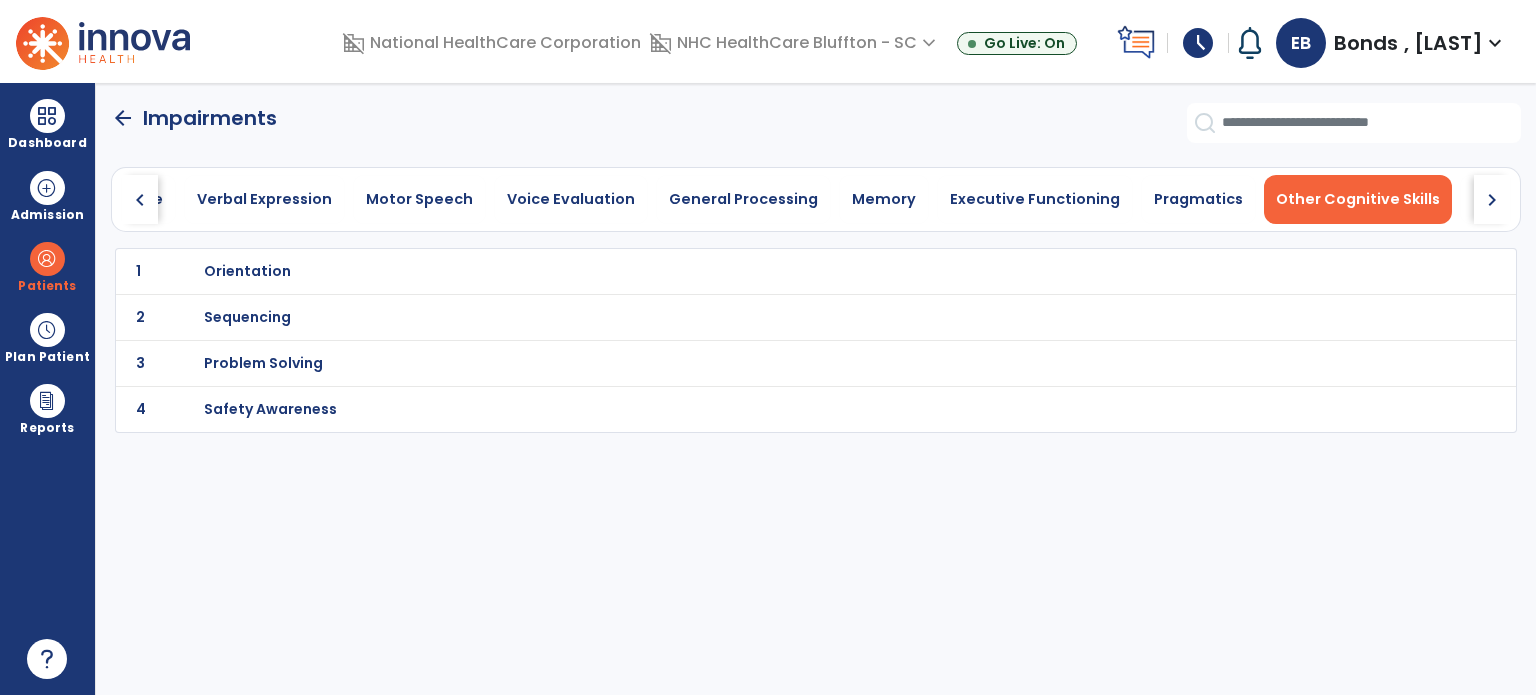 click on "Orientation" at bounding box center [772, 271] 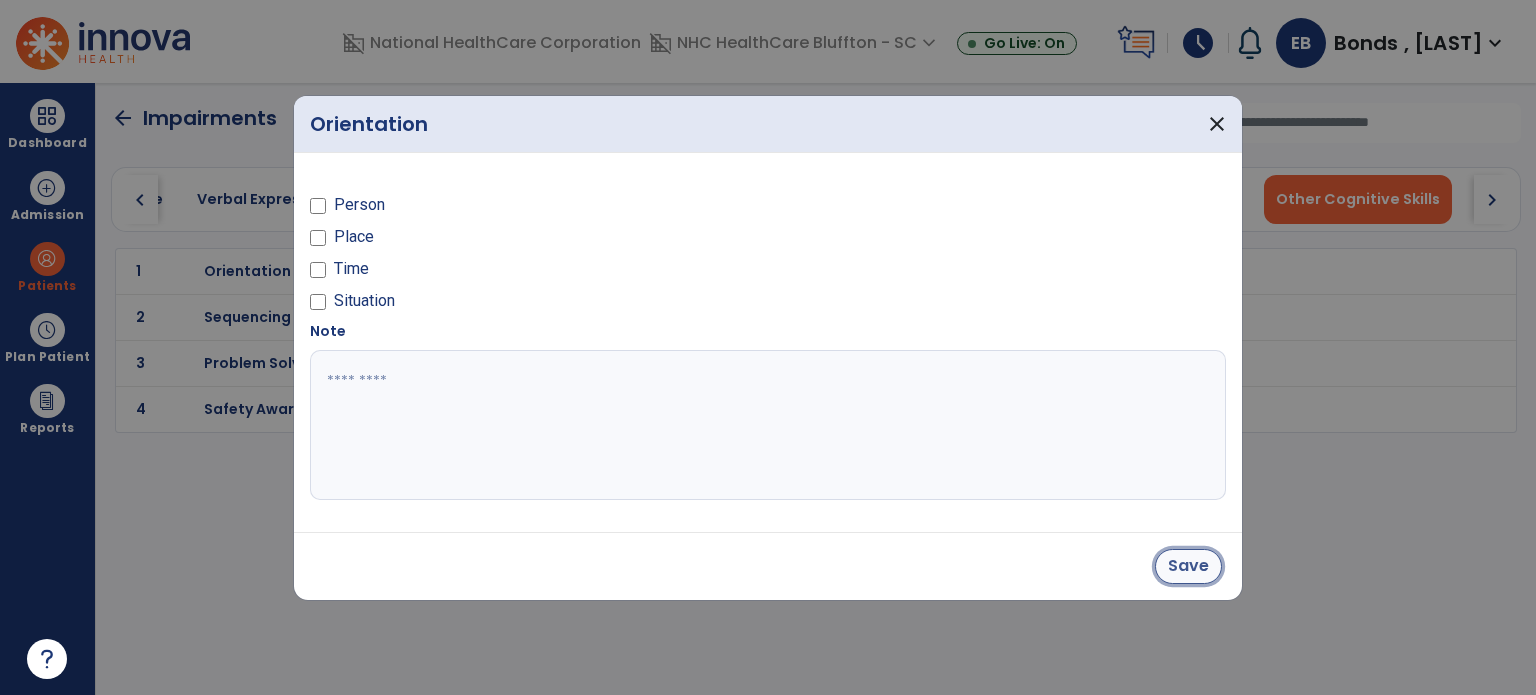click on "Save" at bounding box center [1188, 566] 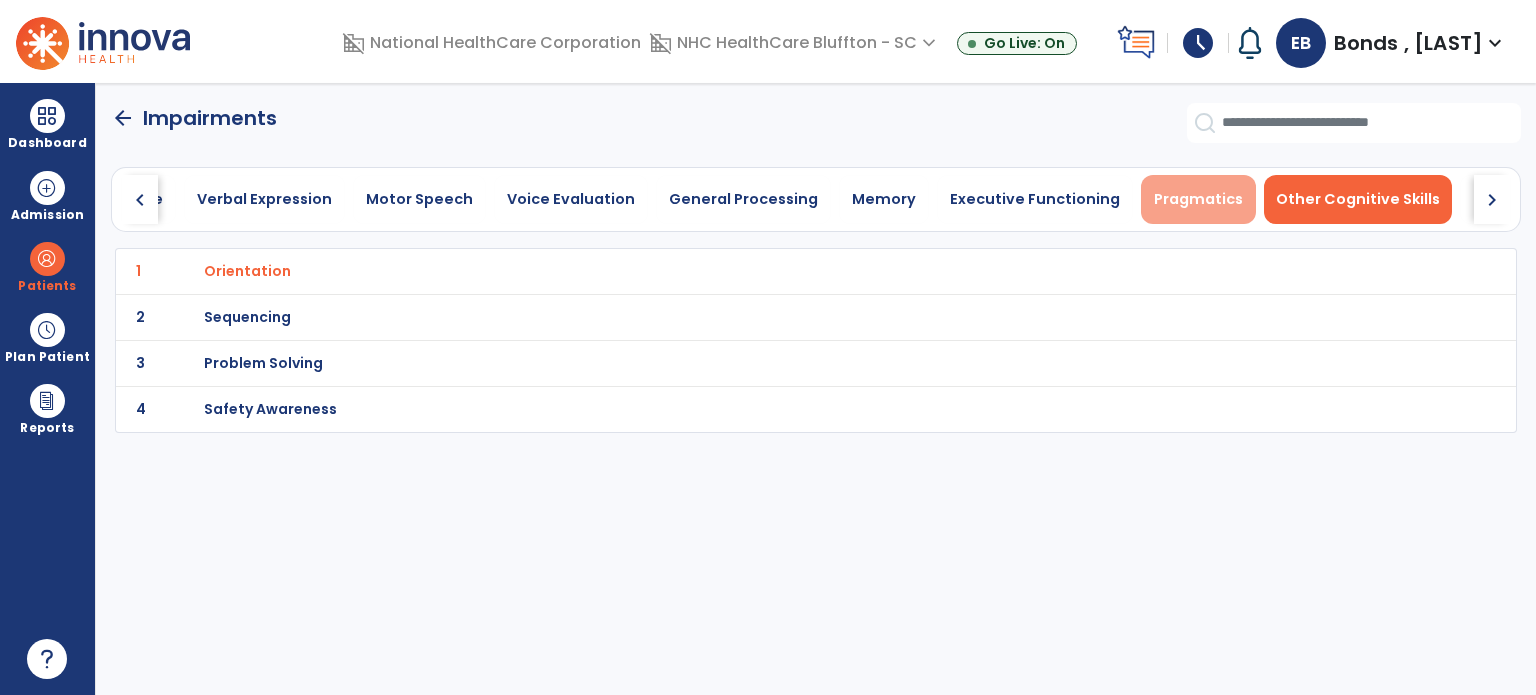 click on "Pragmatics" at bounding box center [1198, 199] 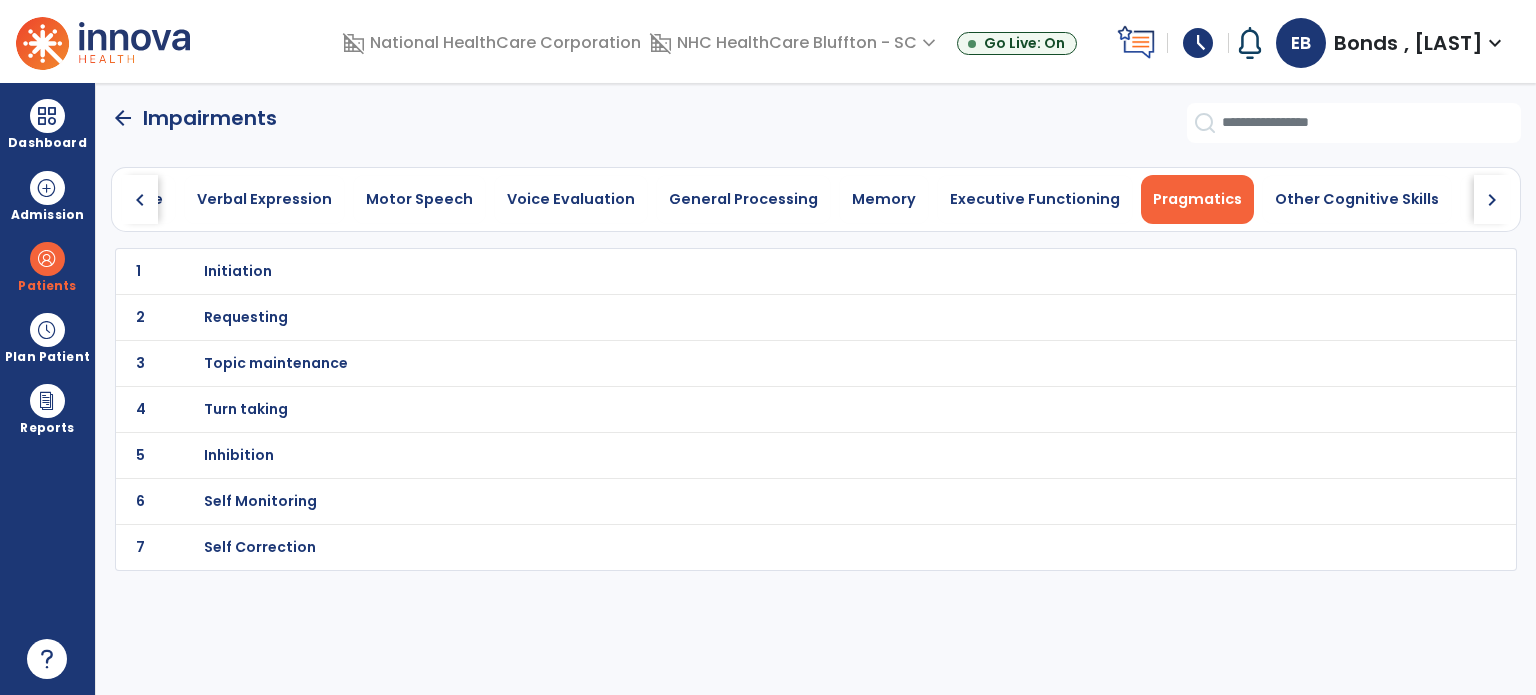 click on "1 Initiation" 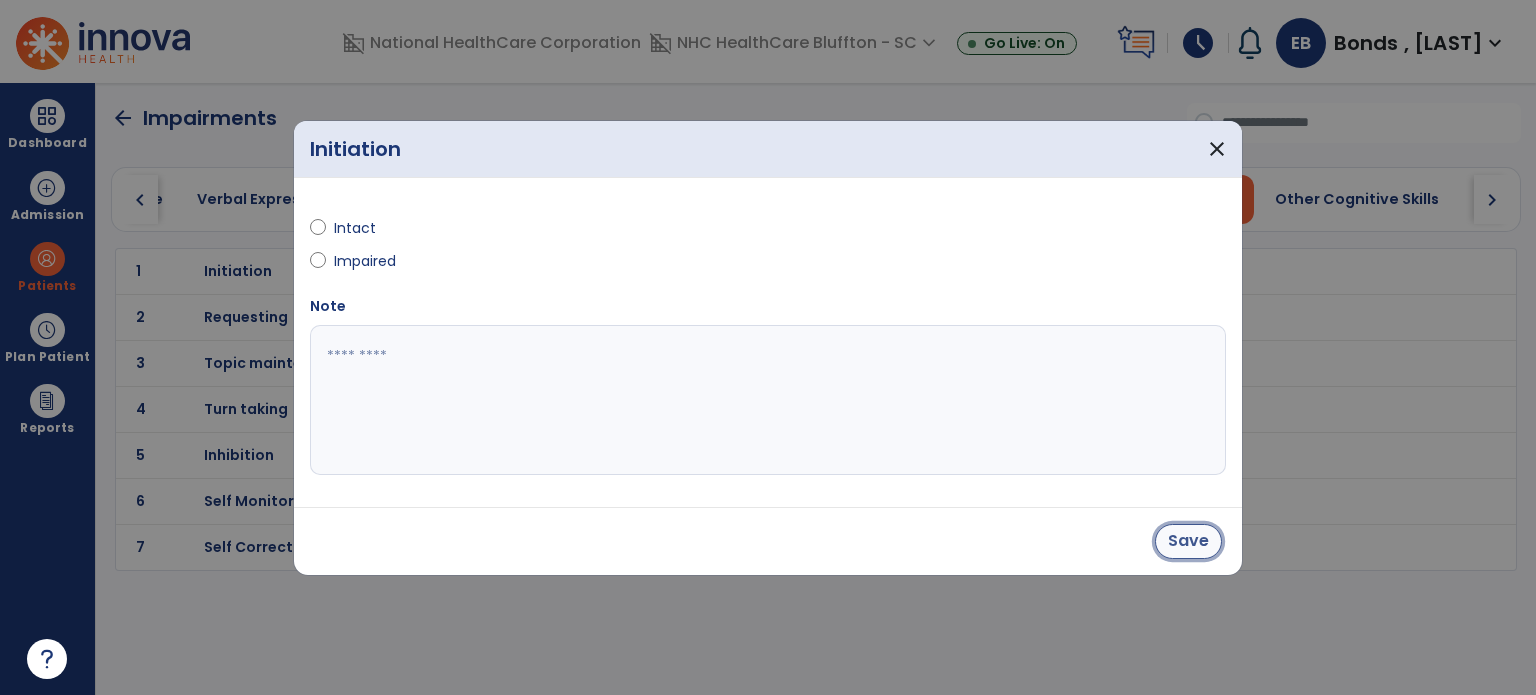 click on "Save" at bounding box center (1188, 541) 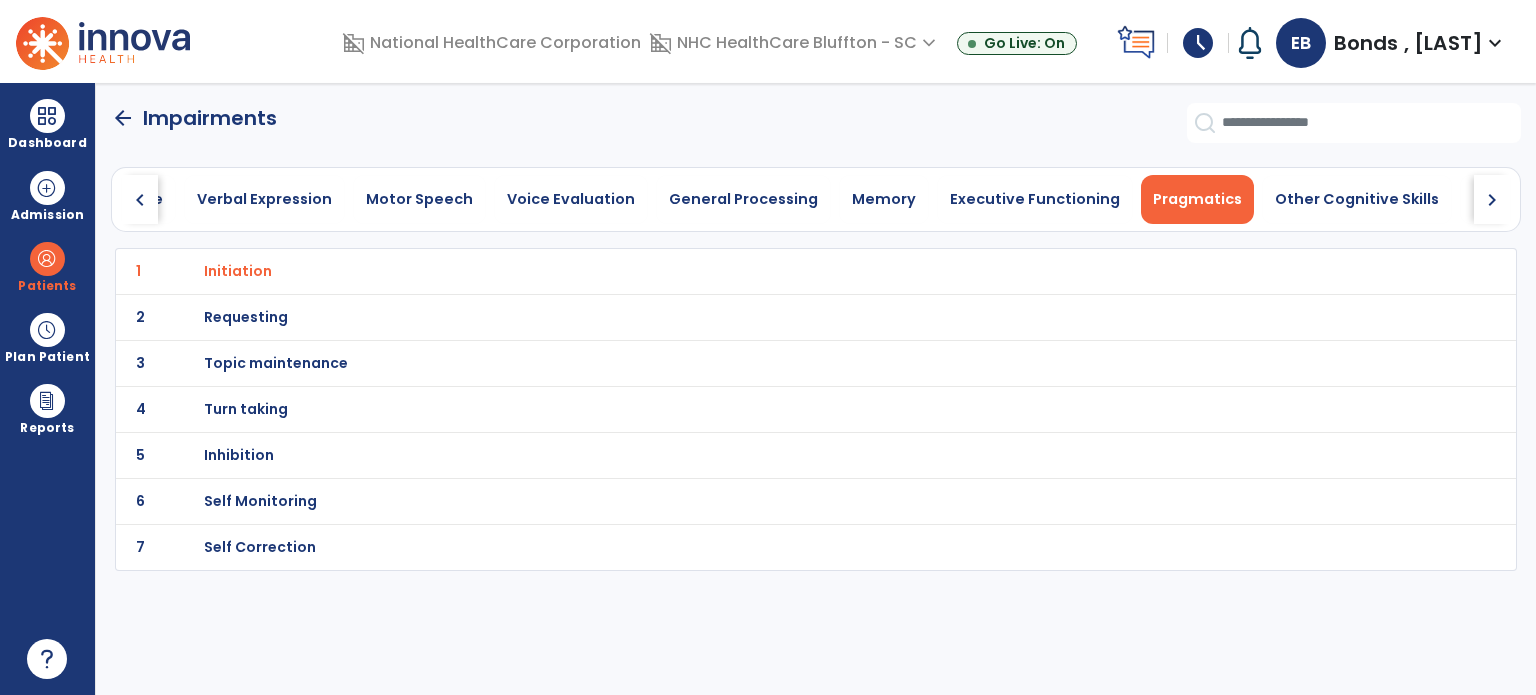click on "Initiation" at bounding box center (238, 271) 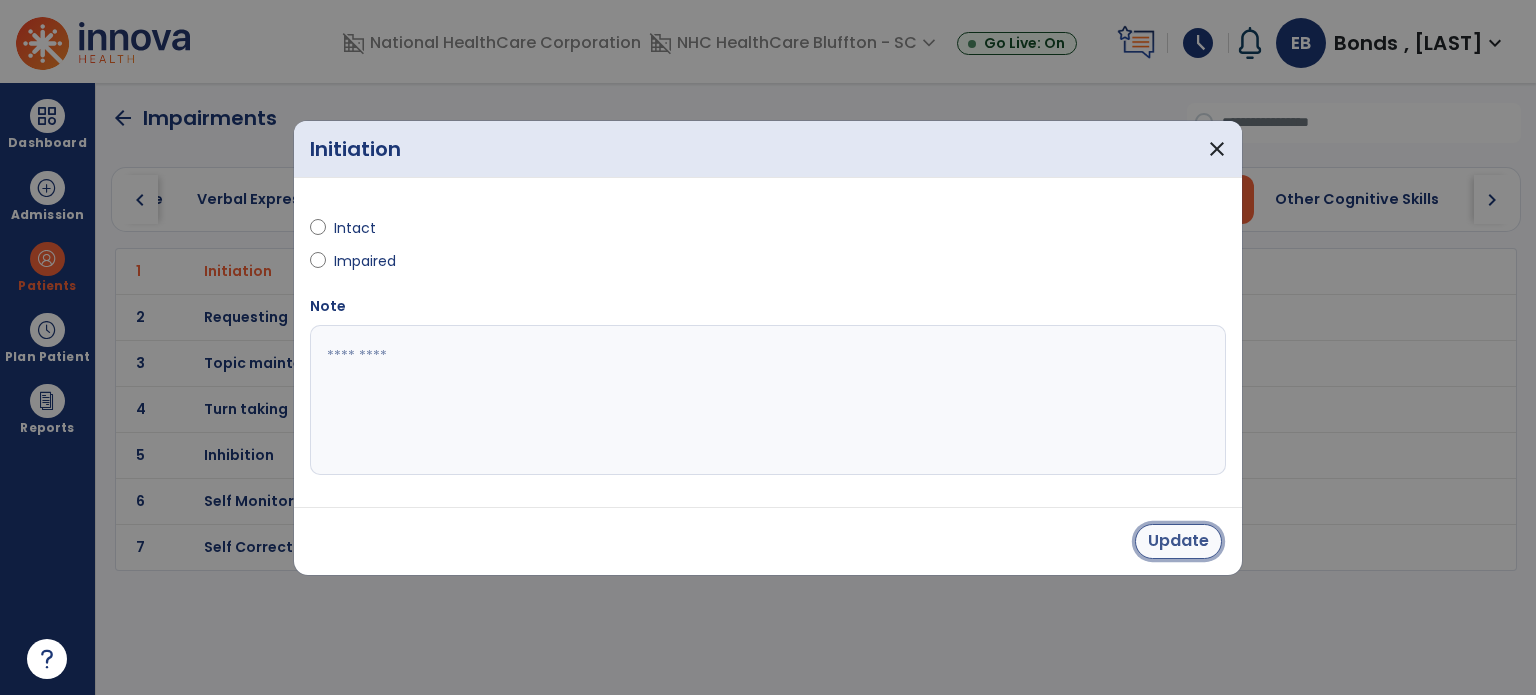 click on "Update" at bounding box center [1178, 541] 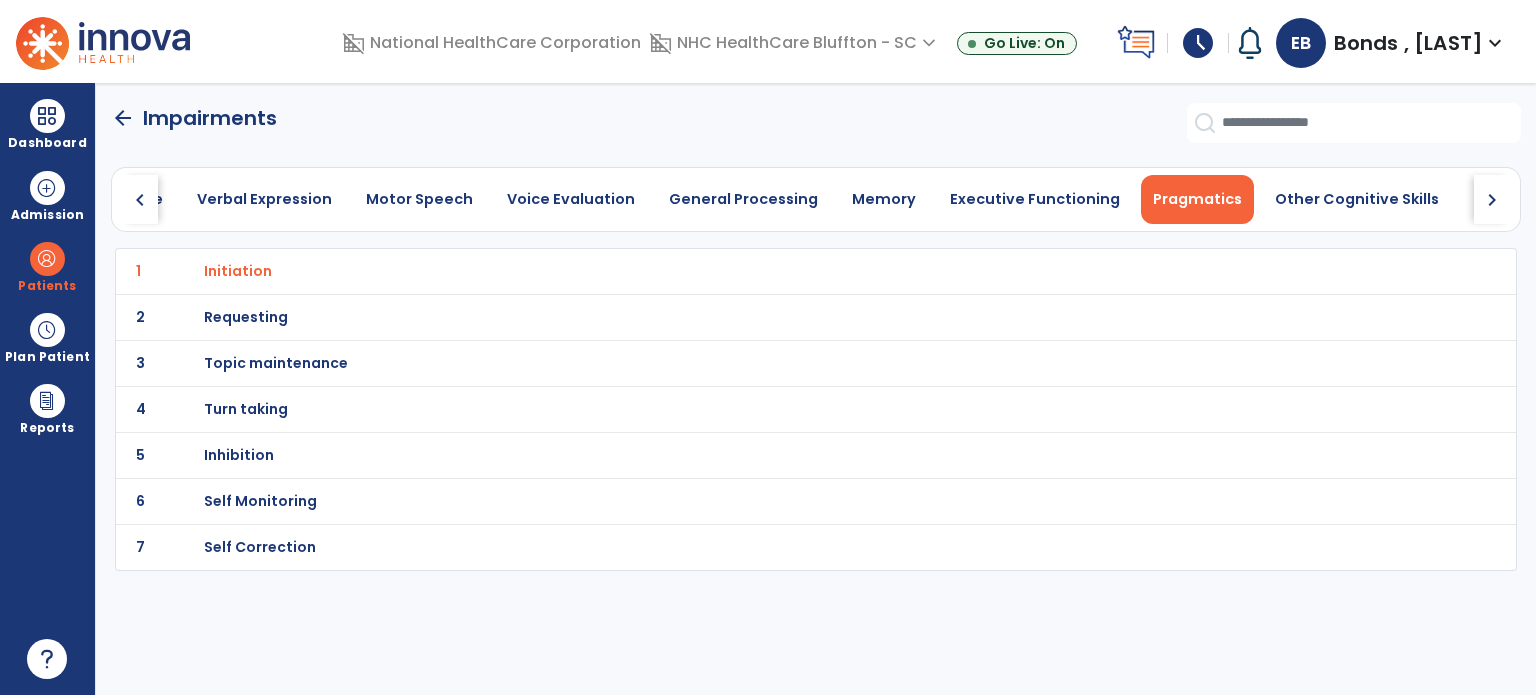 click on "Requesting" at bounding box center (238, 271) 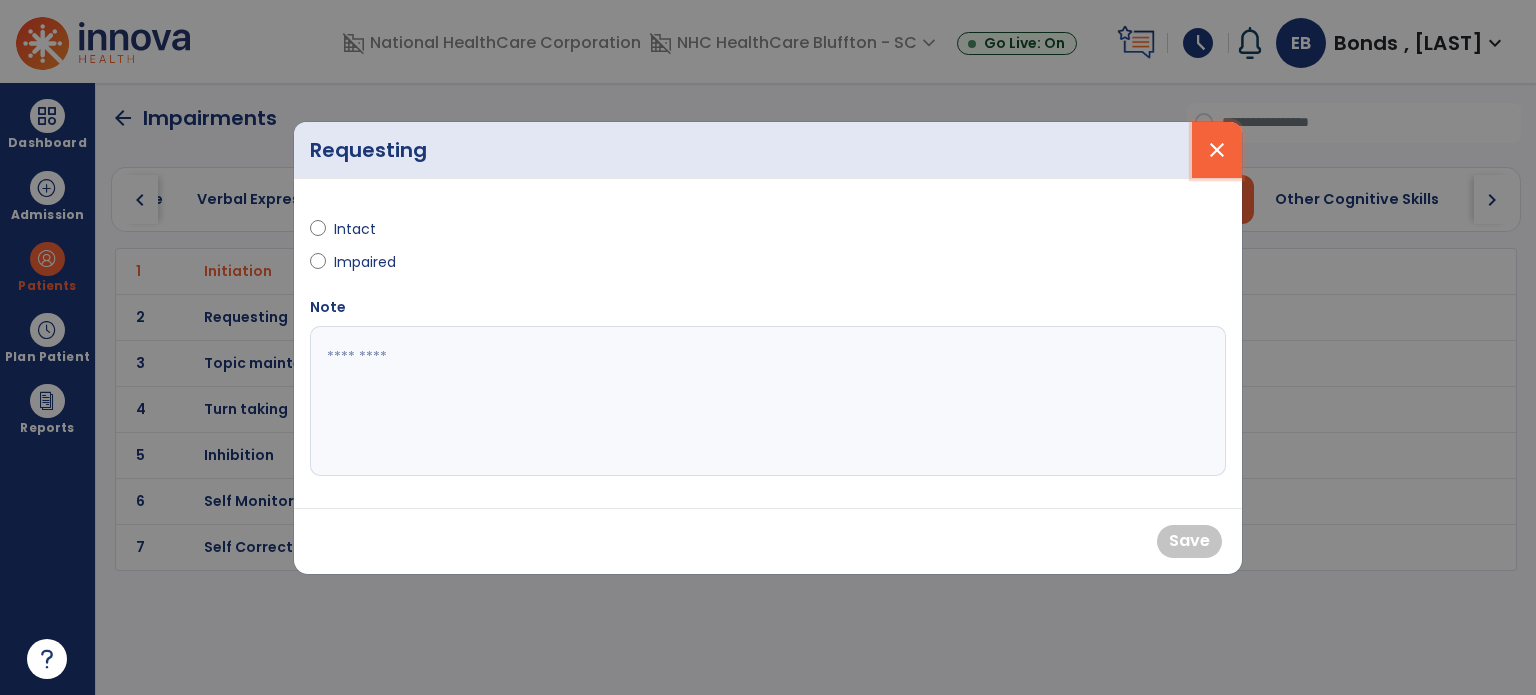 click on "close" at bounding box center (1217, 150) 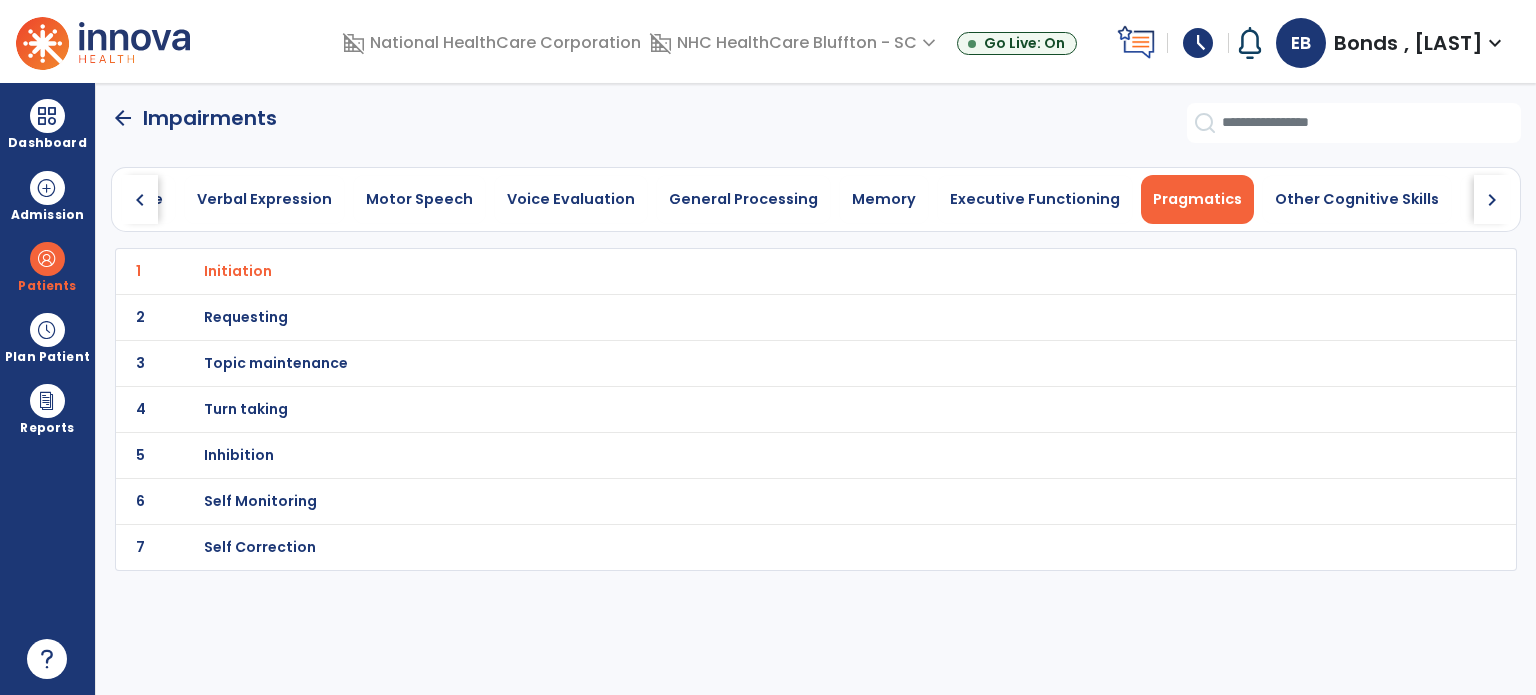 click on "1 Initiation" 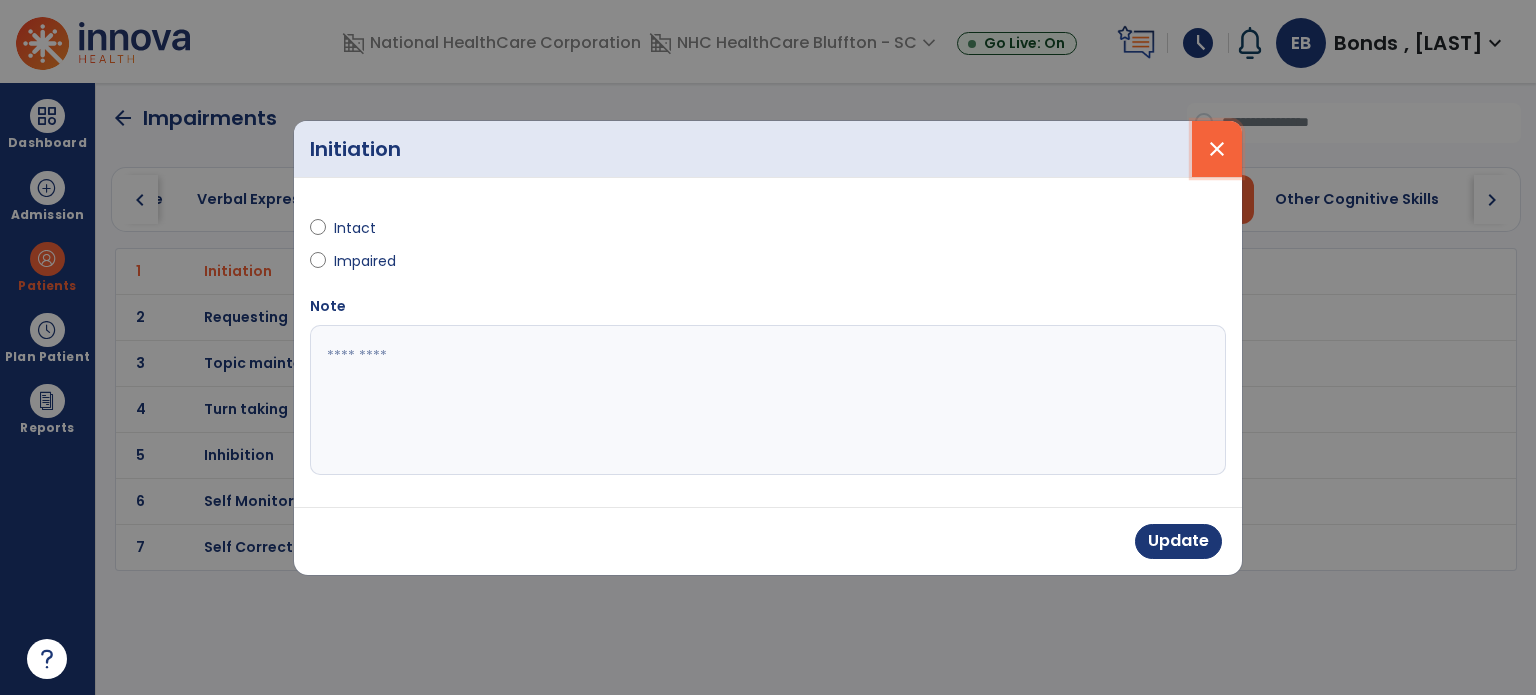 click on "close" at bounding box center (1217, 149) 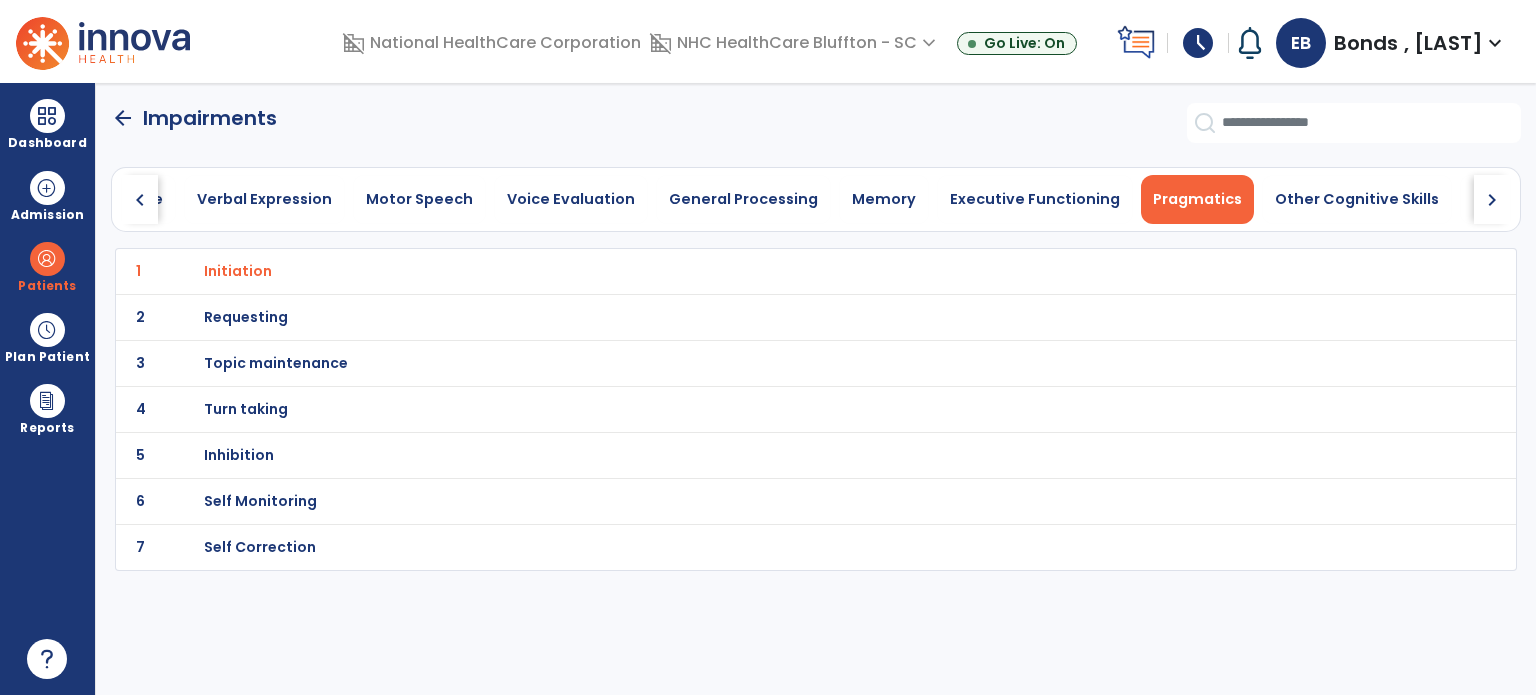 click on "Self Correction" at bounding box center [772, 271] 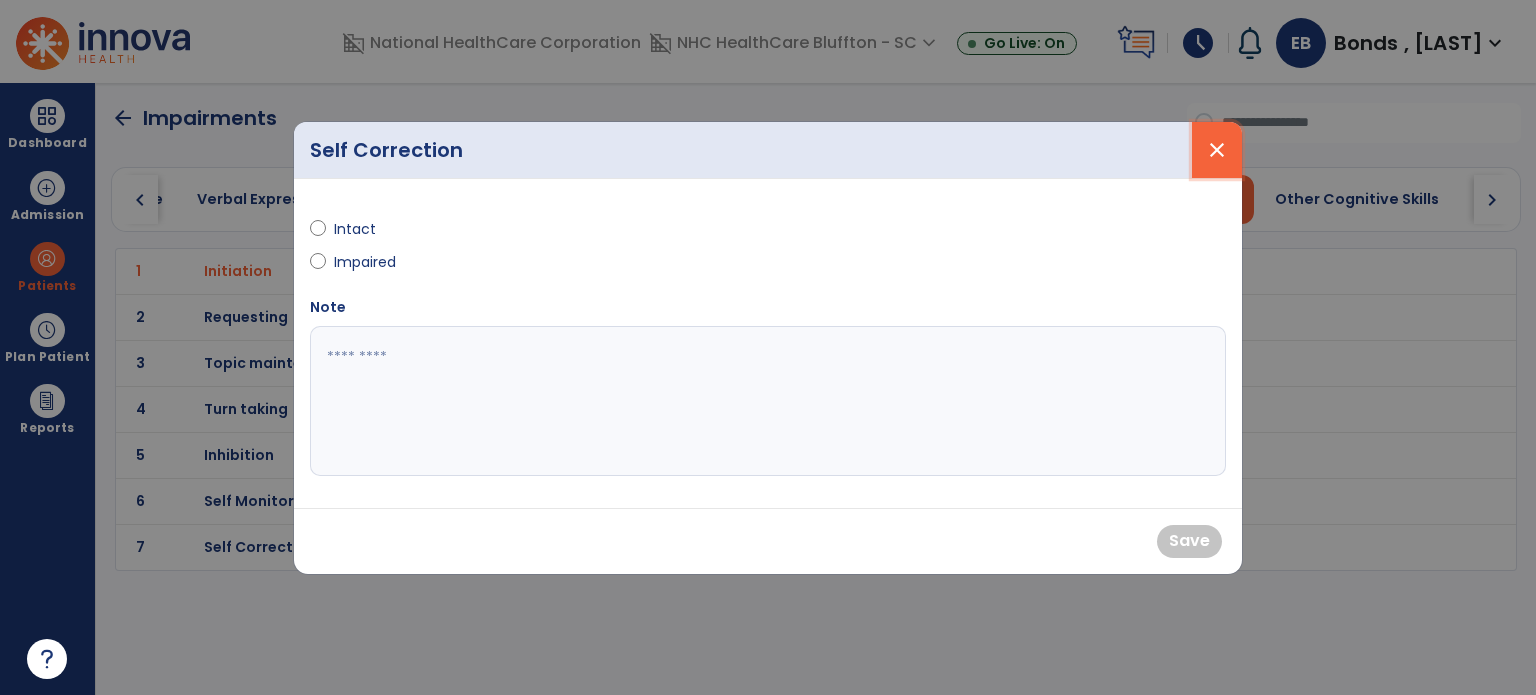 click on "close" at bounding box center (1217, 150) 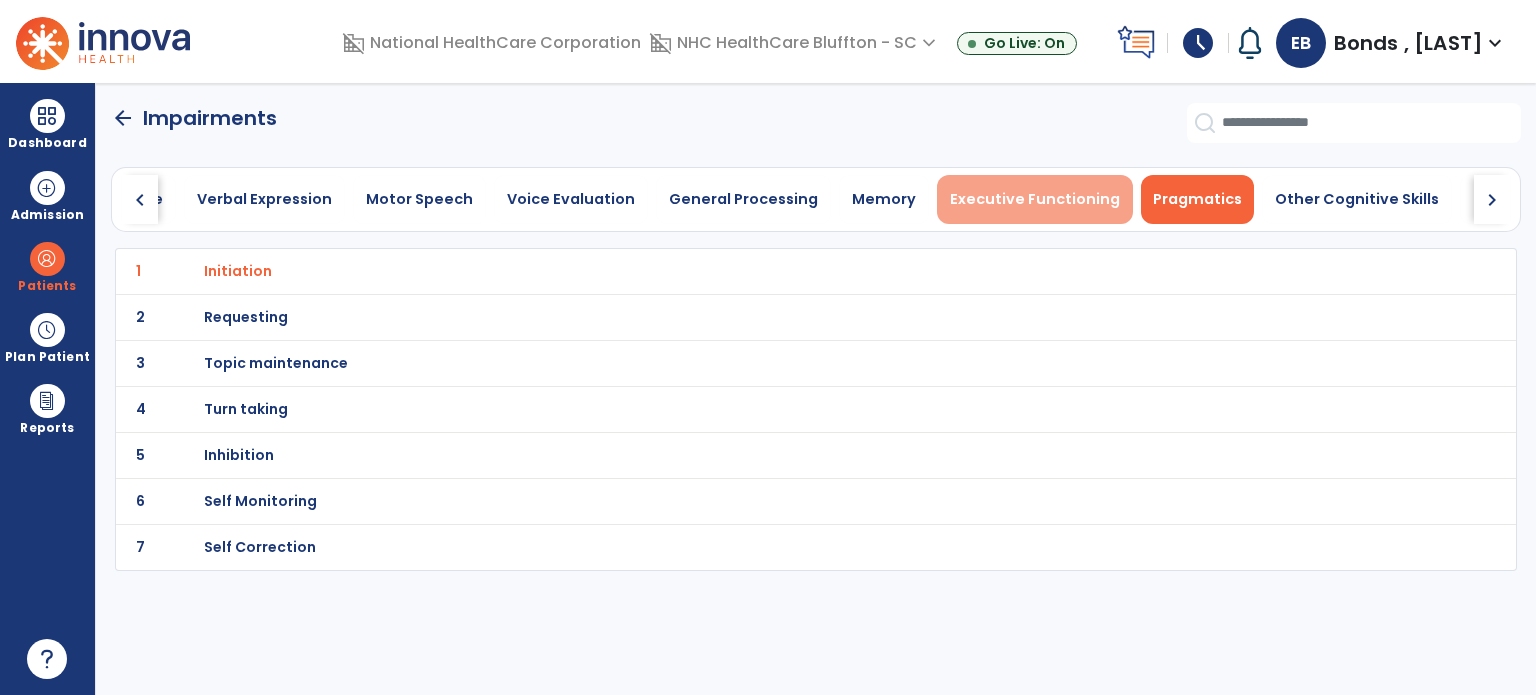 click on "Executive Functioning" at bounding box center (1035, 199) 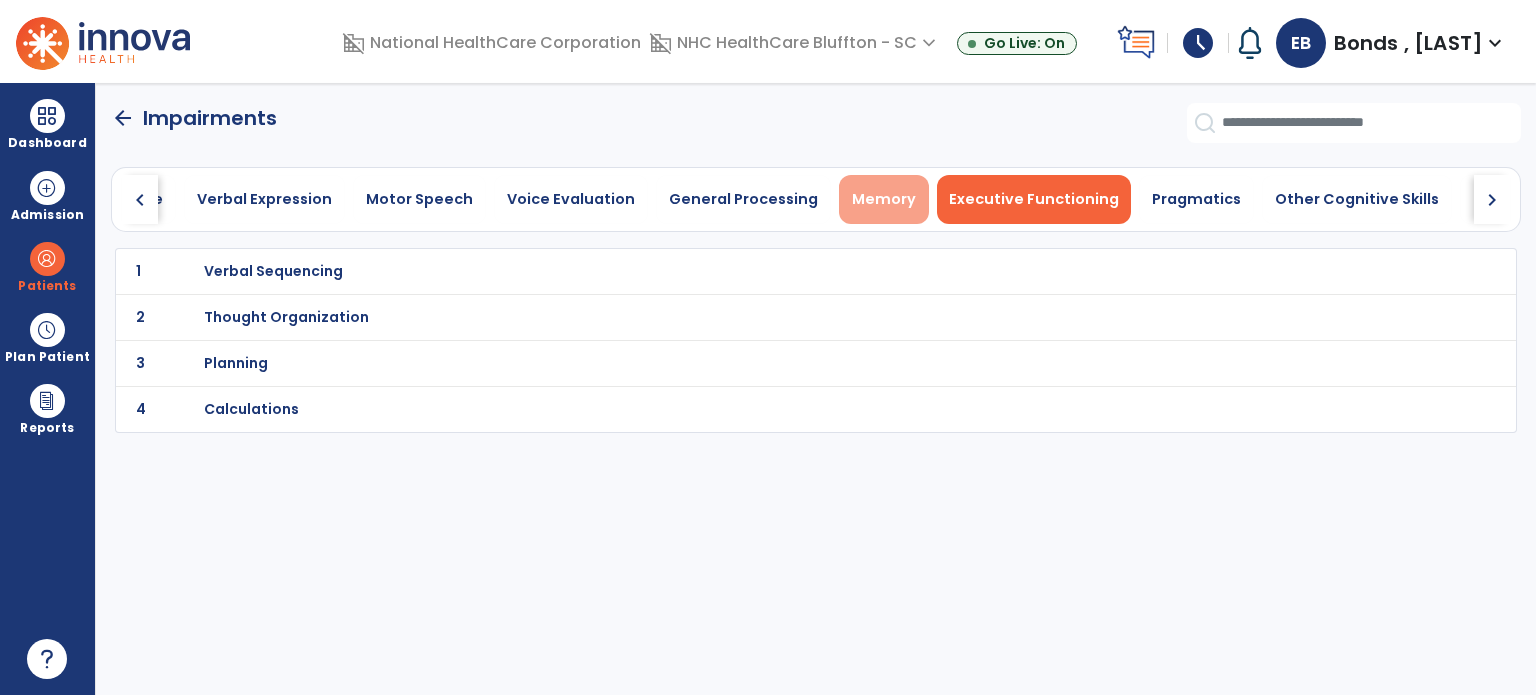 click on "Memory" at bounding box center (884, 199) 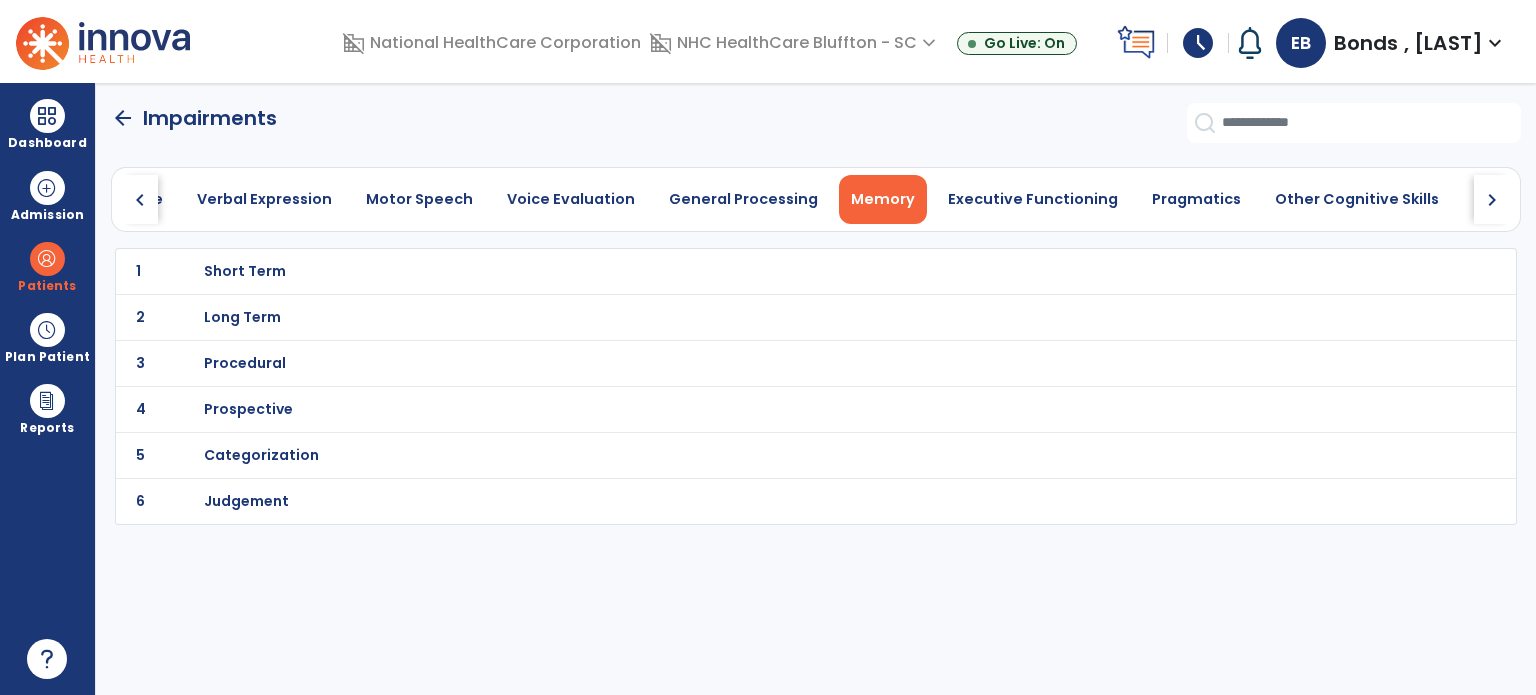 click on "Short Term" at bounding box center (772, 271) 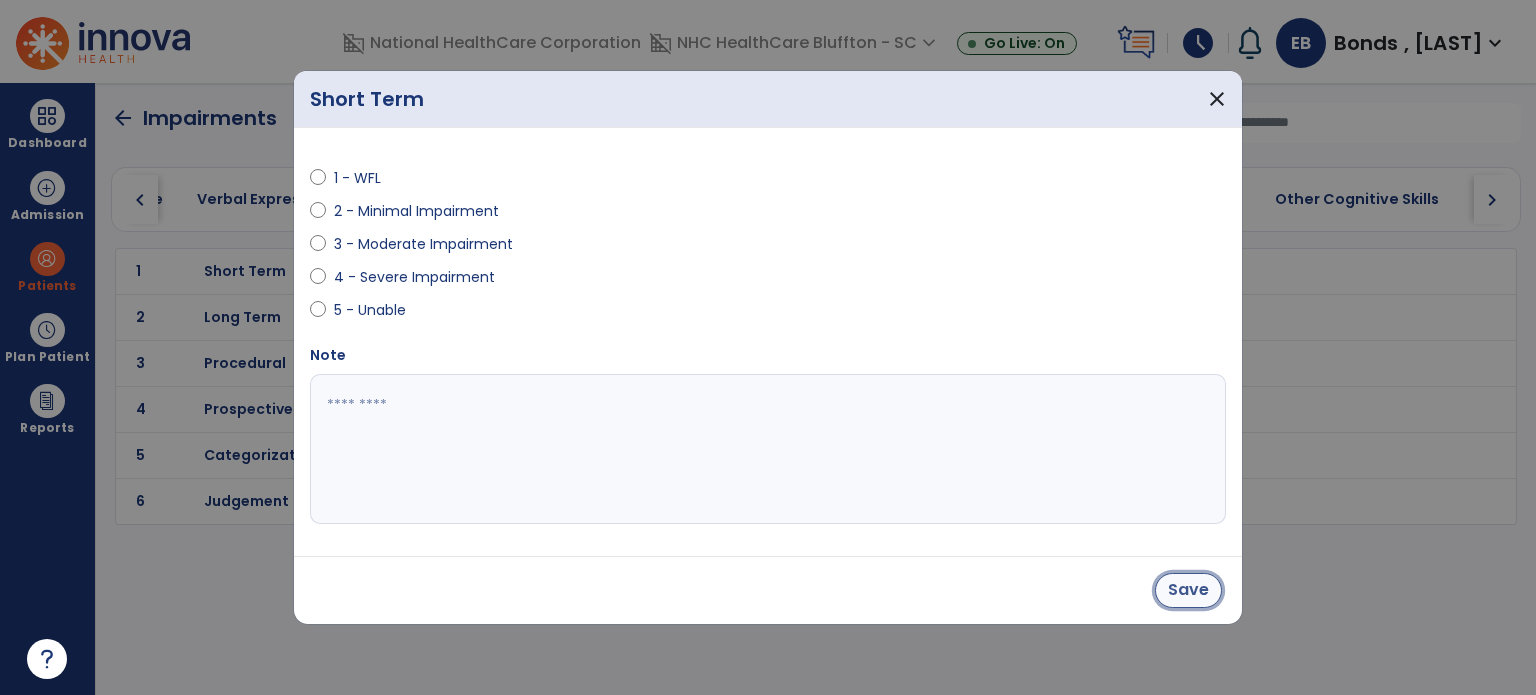 click on "Save" at bounding box center [1188, 590] 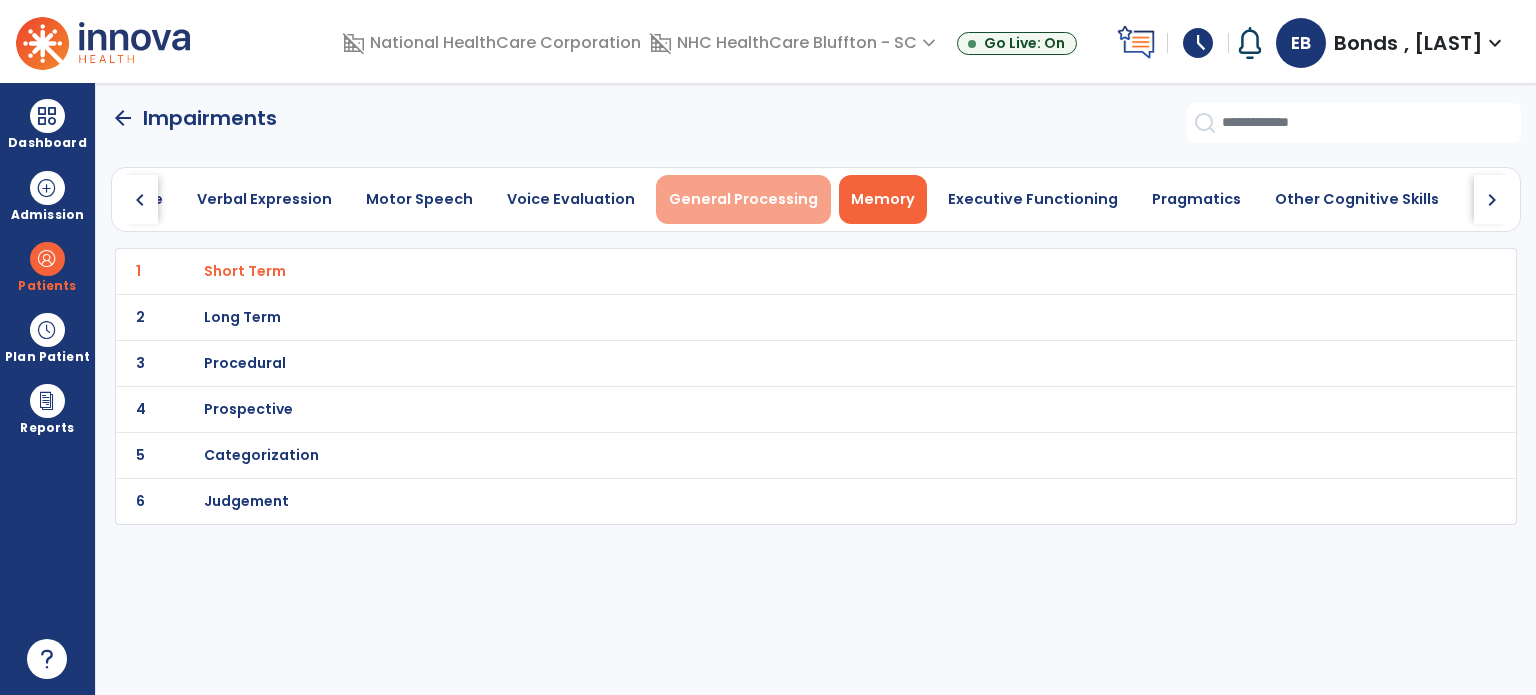 click on "General Processing" at bounding box center [743, 199] 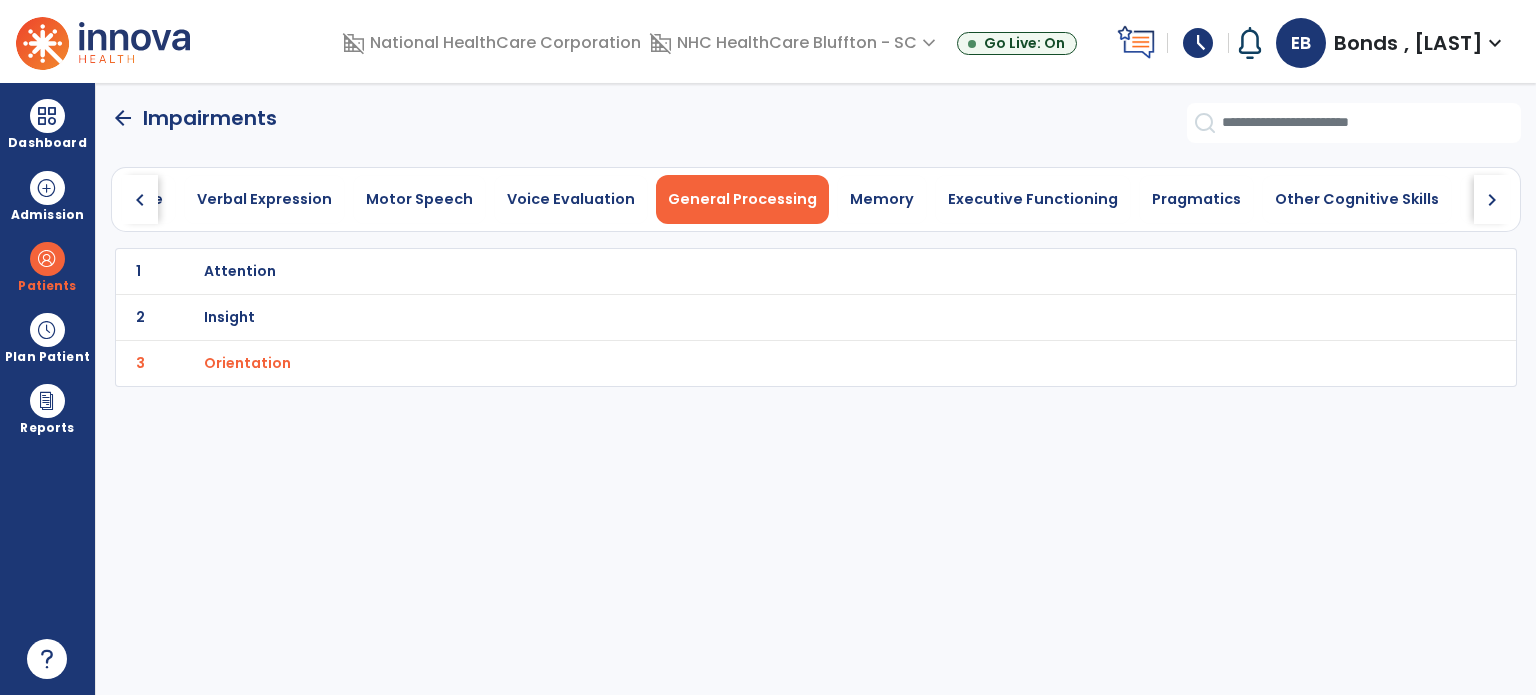 click on "Insight" at bounding box center (772, 271) 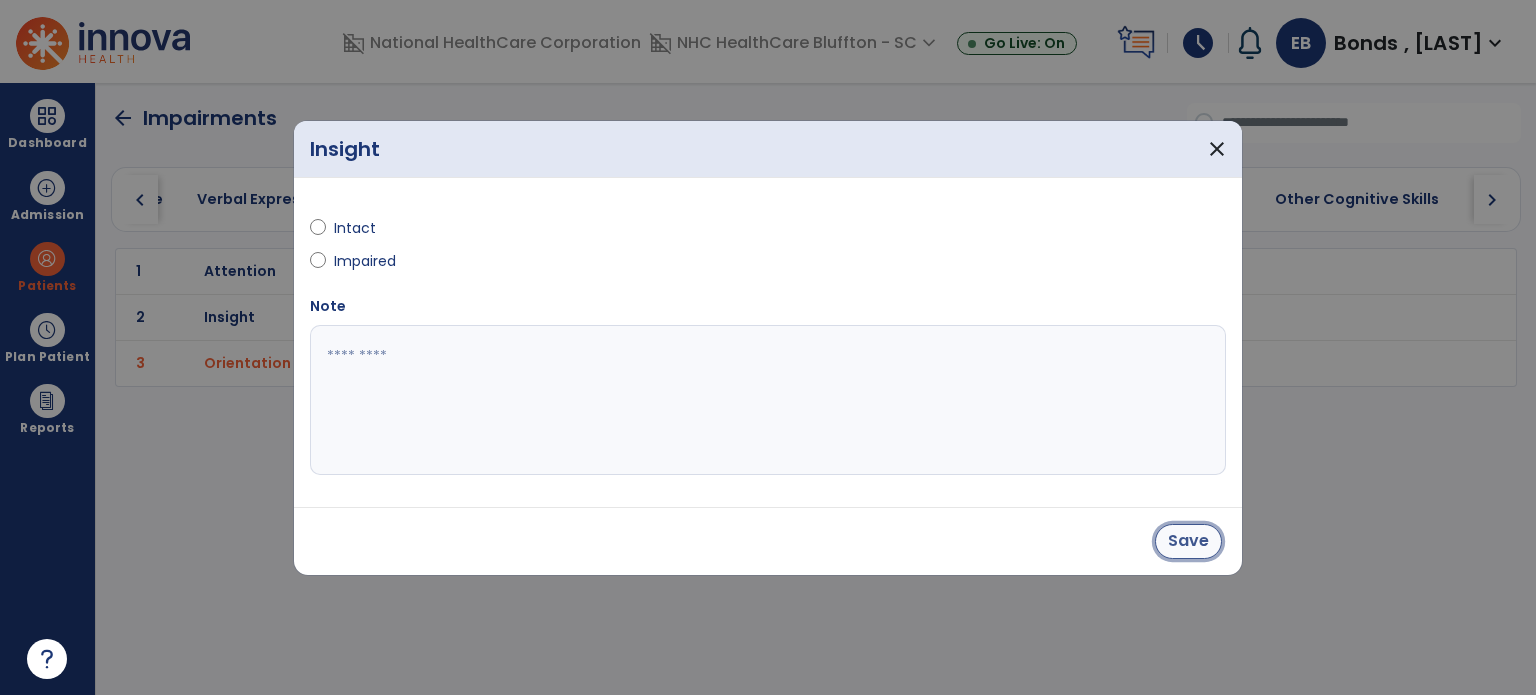 click on "Save" at bounding box center [1188, 541] 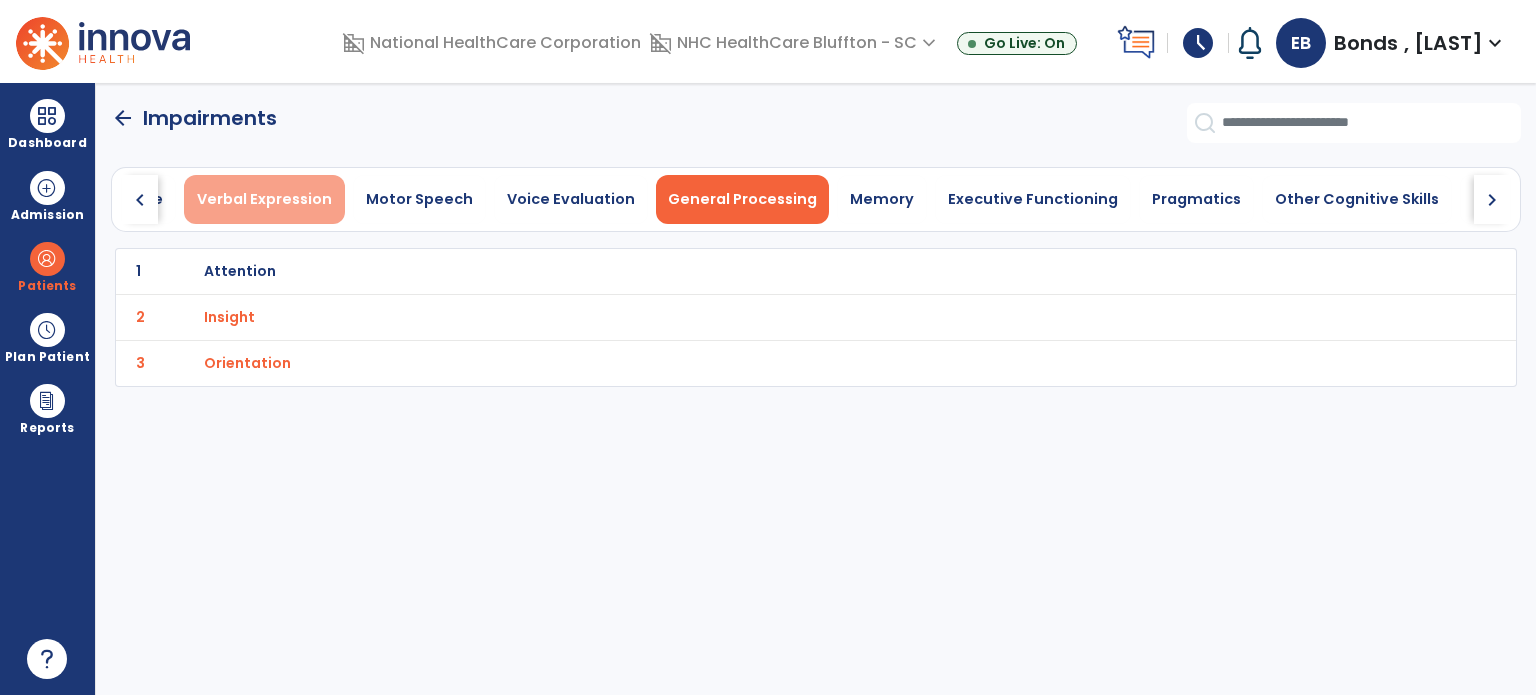 click on "Verbal Expression" at bounding box center (264, 199) 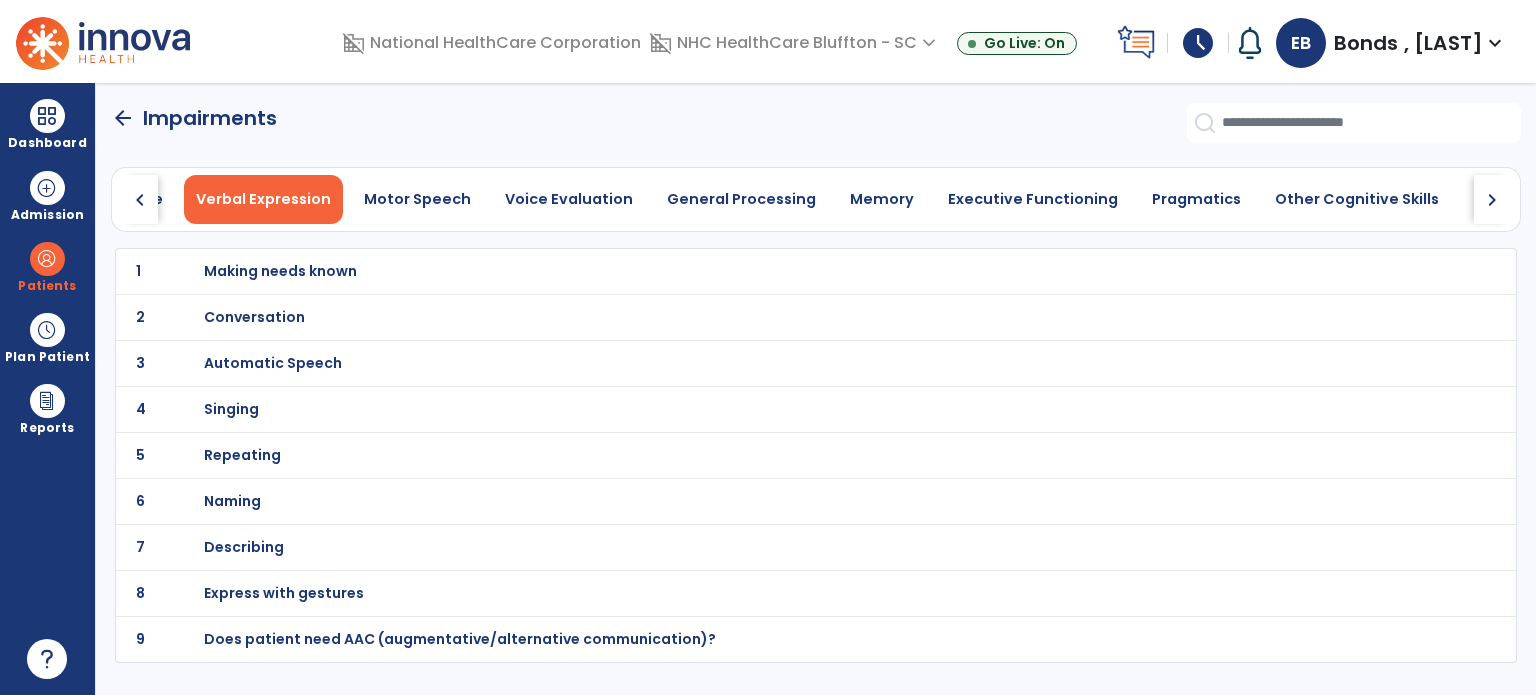 click on "6 Naming" 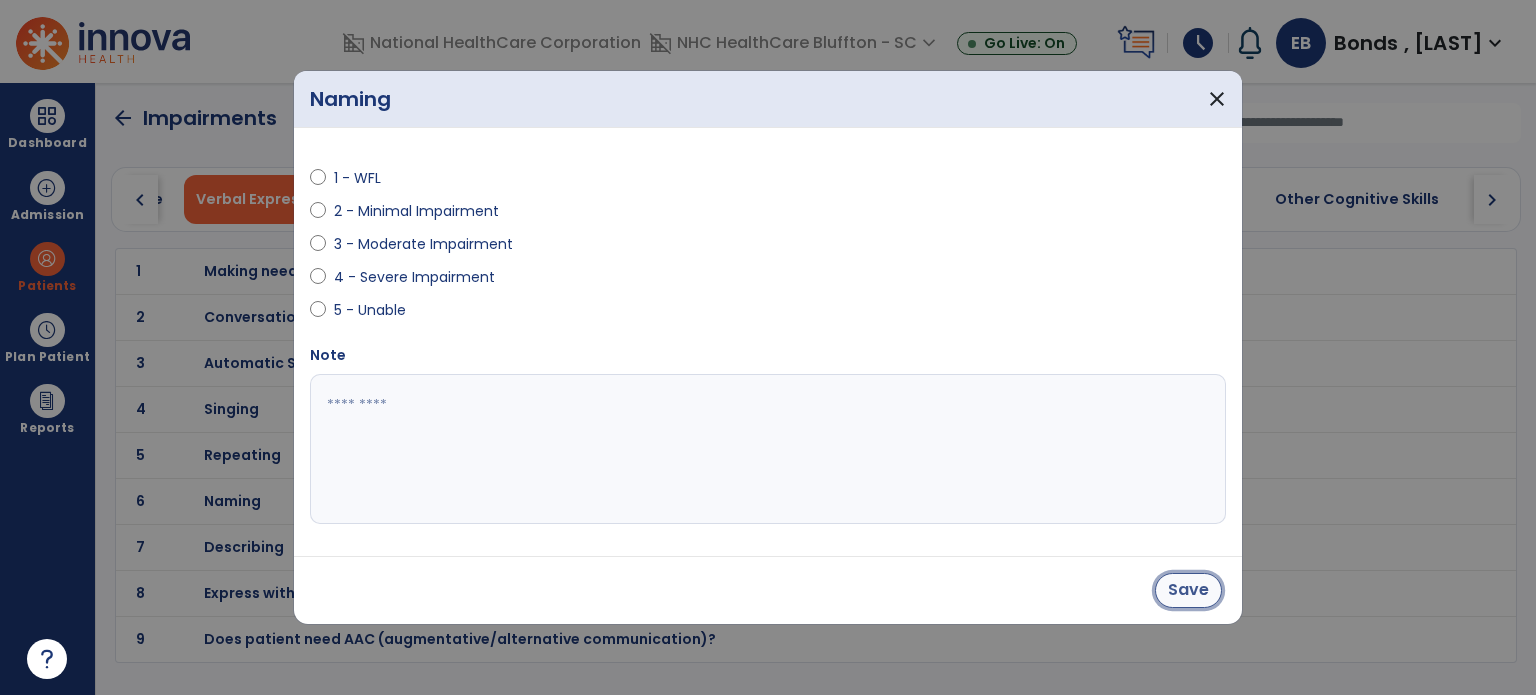 click on "Save" at bounding box center [1188, 590] 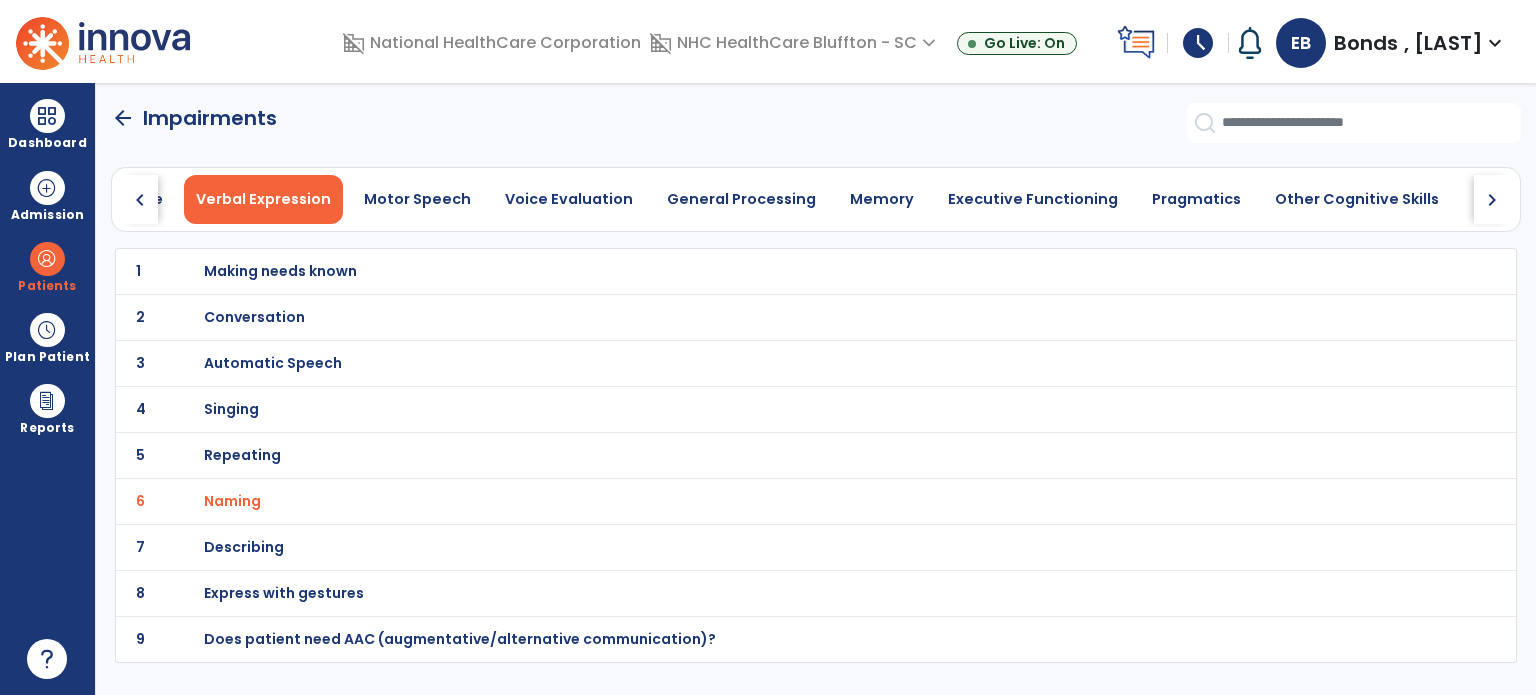 click on "Making needs known" at bounding box center [772, 271] 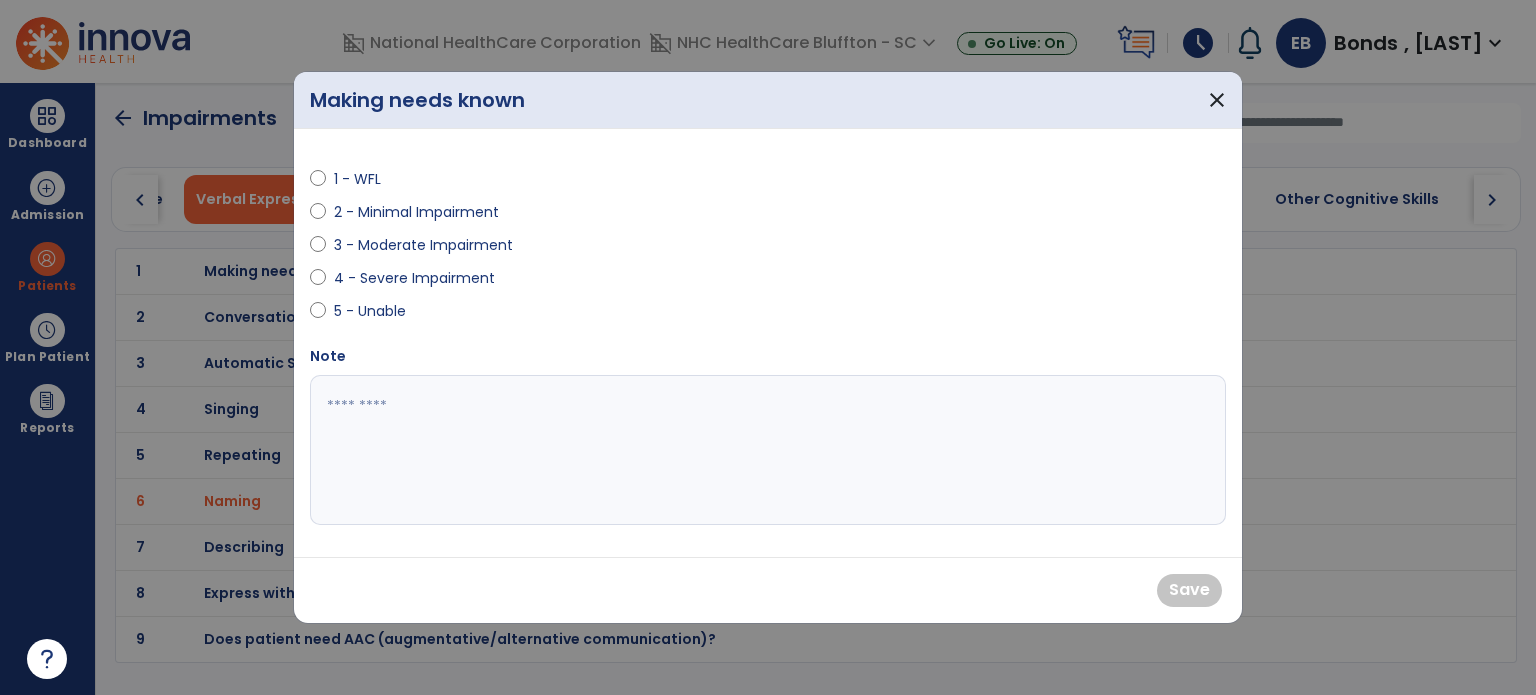 click at bounding box center (318, 183) 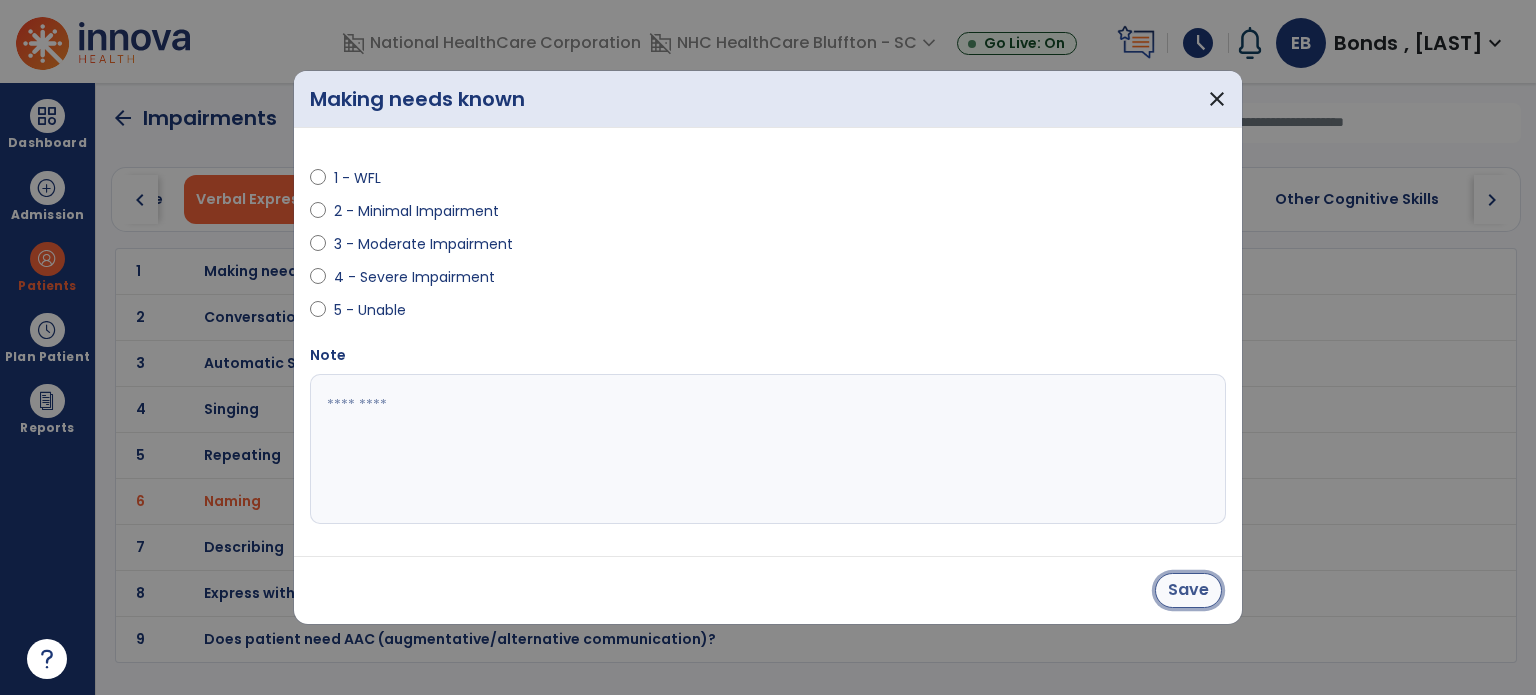 click on "Save" at bounding box center (1188, 590) 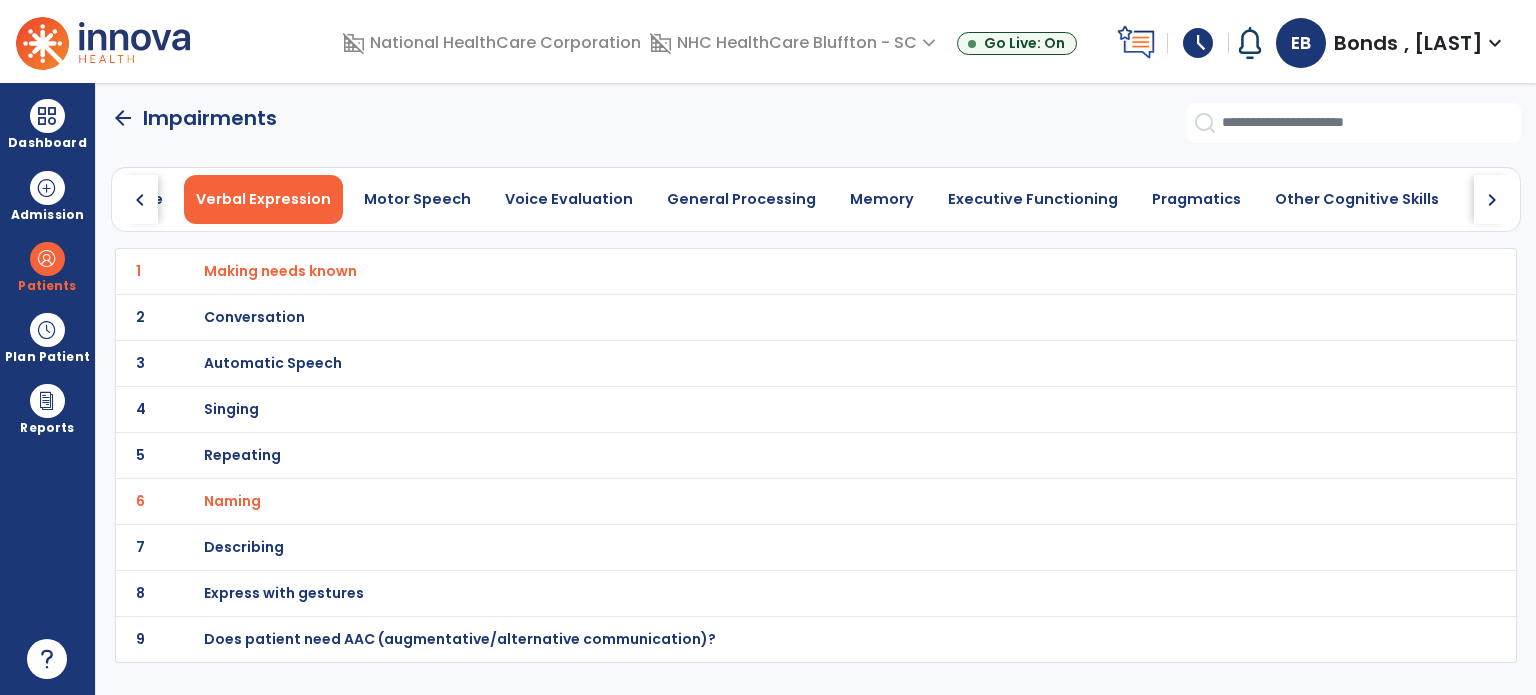 click on "chevron_left" 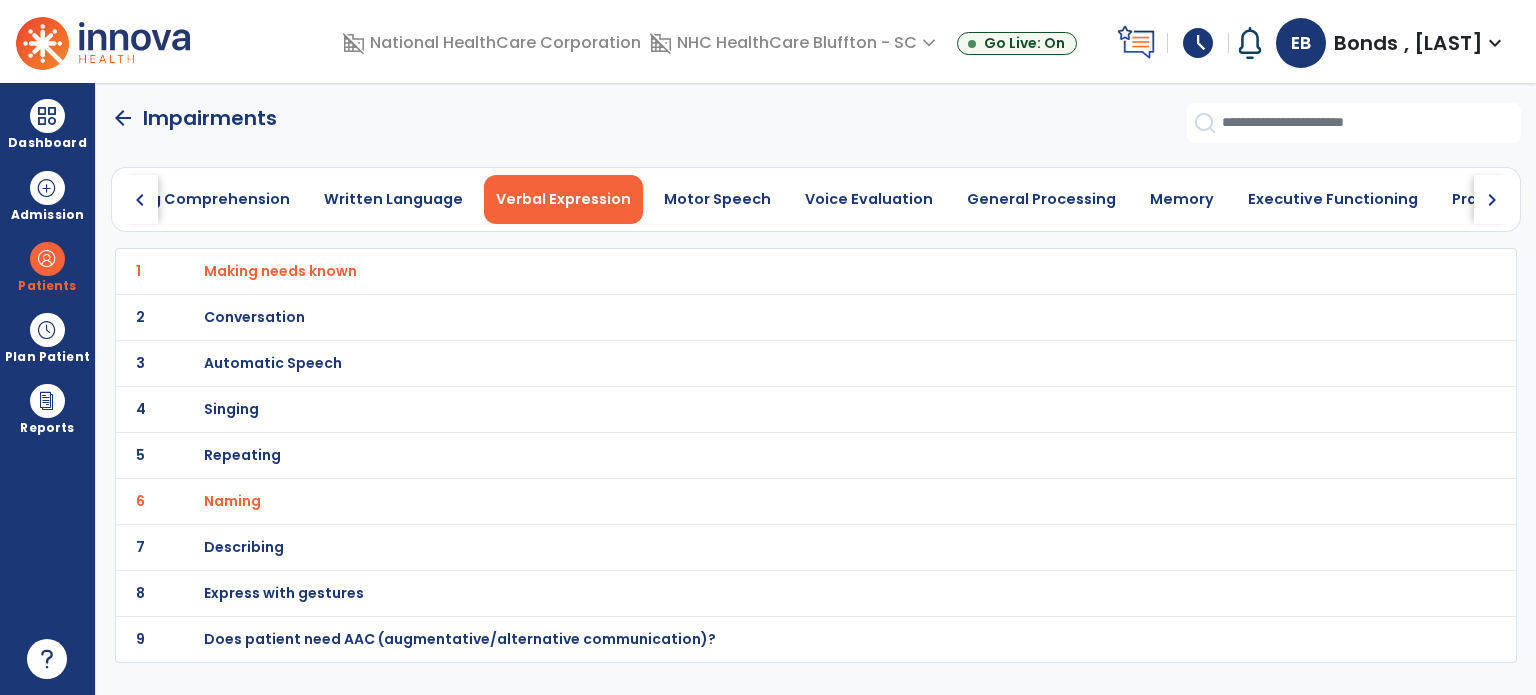 click on "arrow_back" 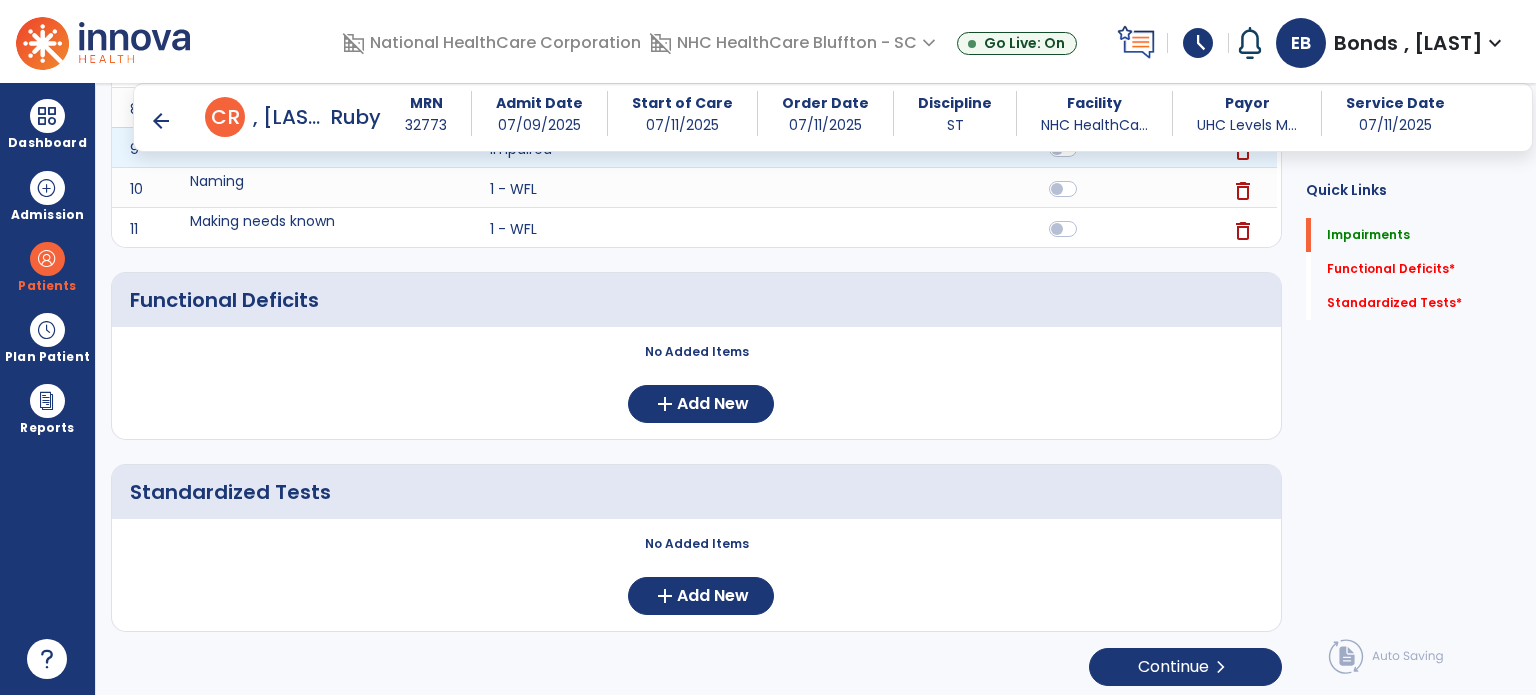 scroll, scrollTop: 720, scrollLeft: 0, axis: vertical 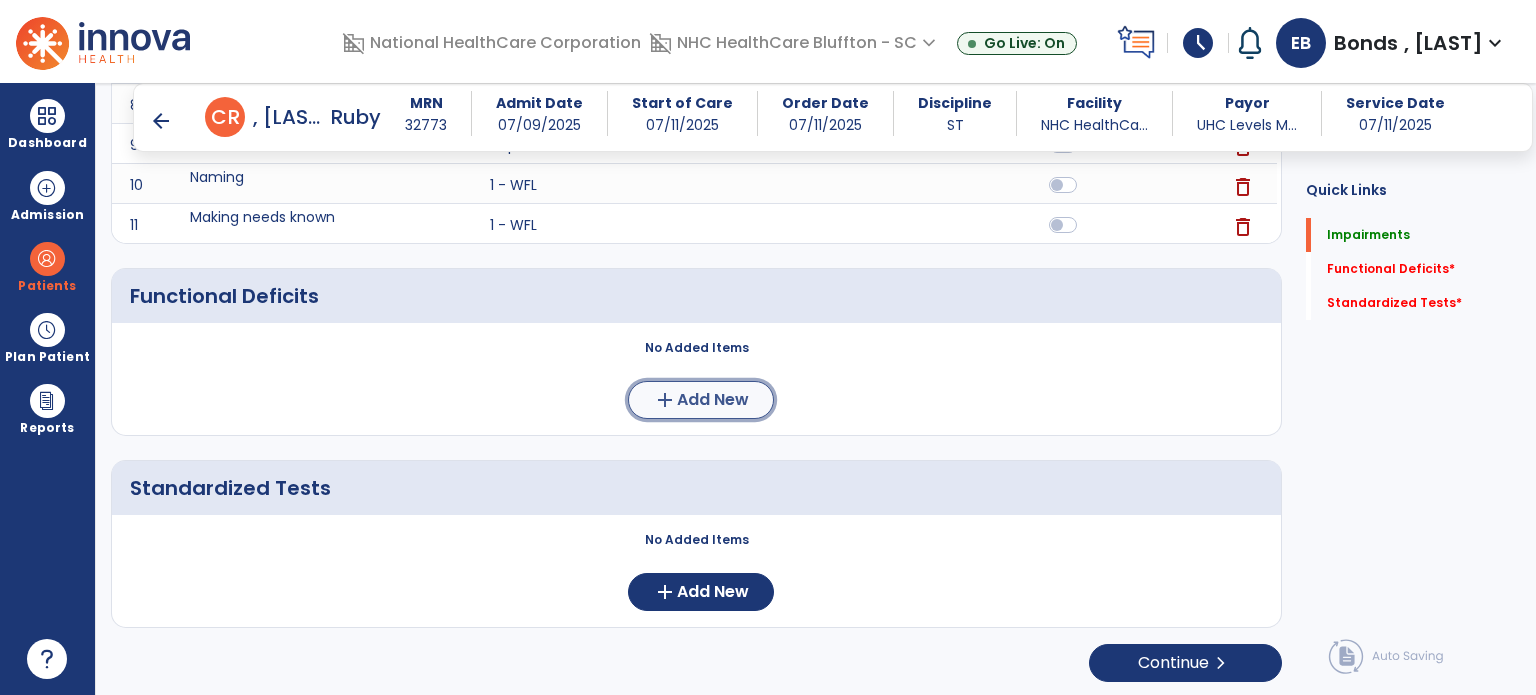 click on "add  Add New" 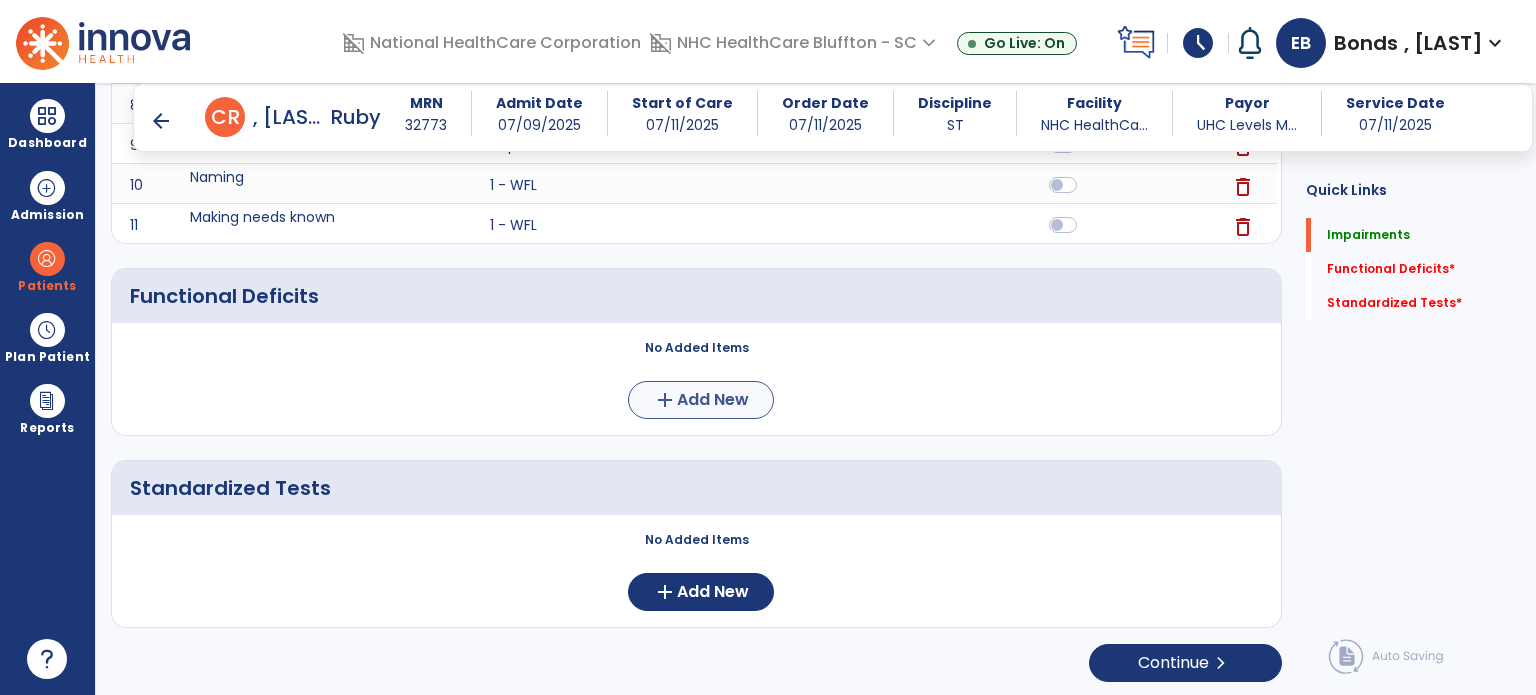 scroll, scrollTop: 0, scrollLeft: 0, axis: both 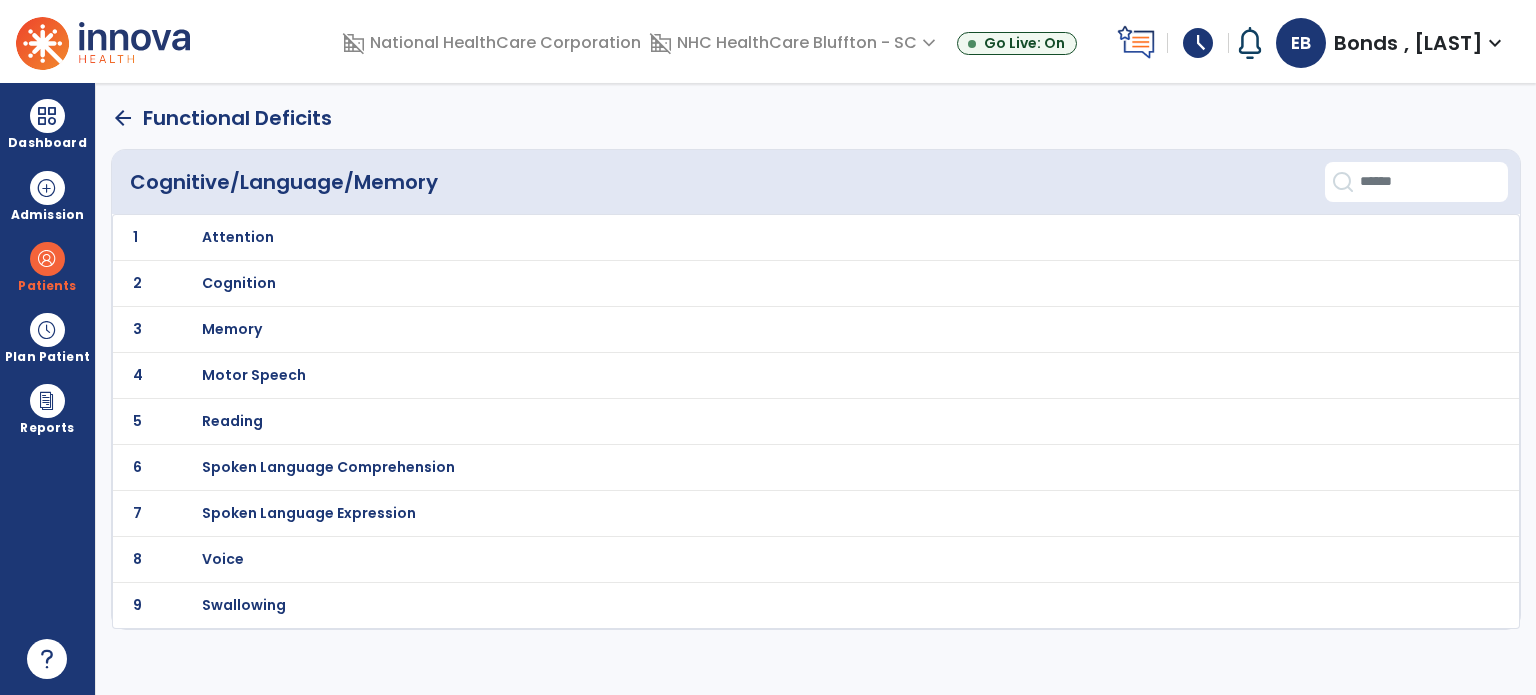 click on "Swallowing" at bounding box center (238, 237) 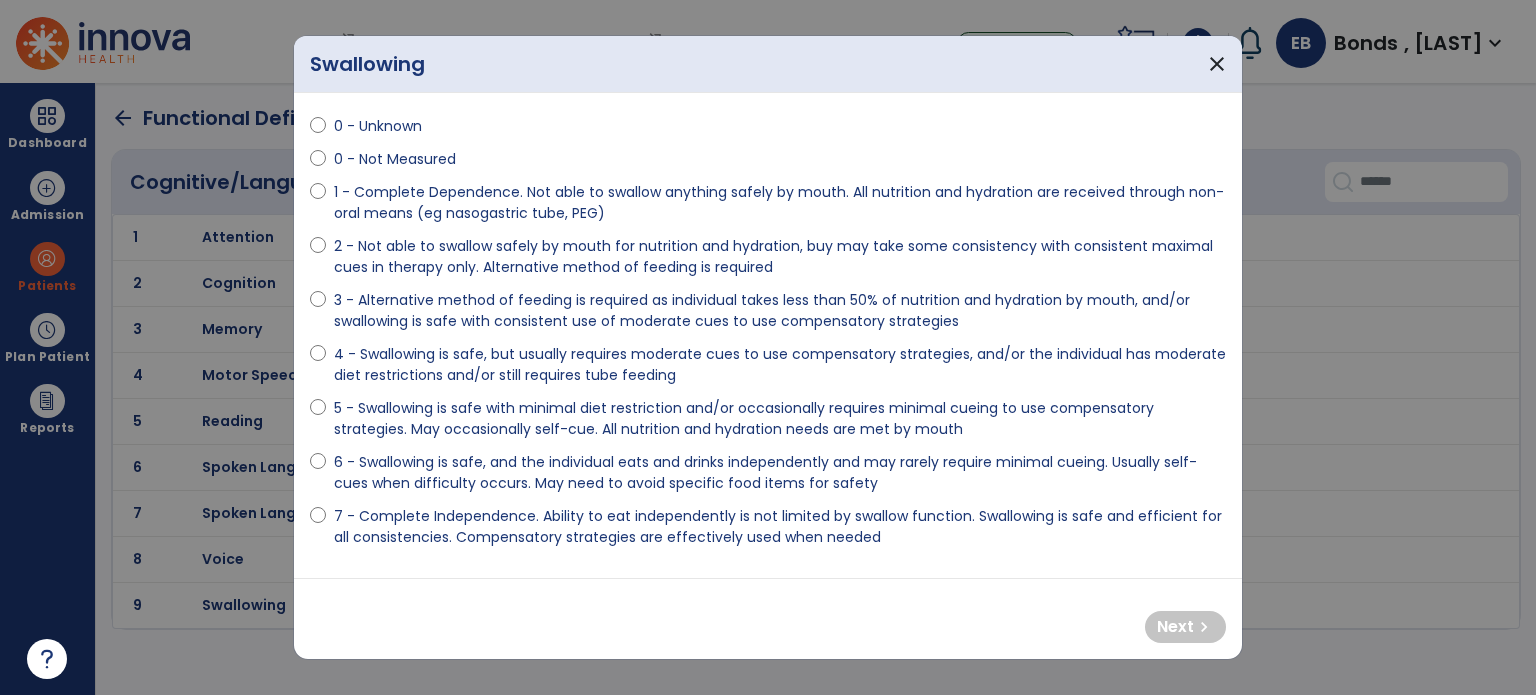 scroll, scrollTop: 56, scrollLeft: 0, axis: vertical 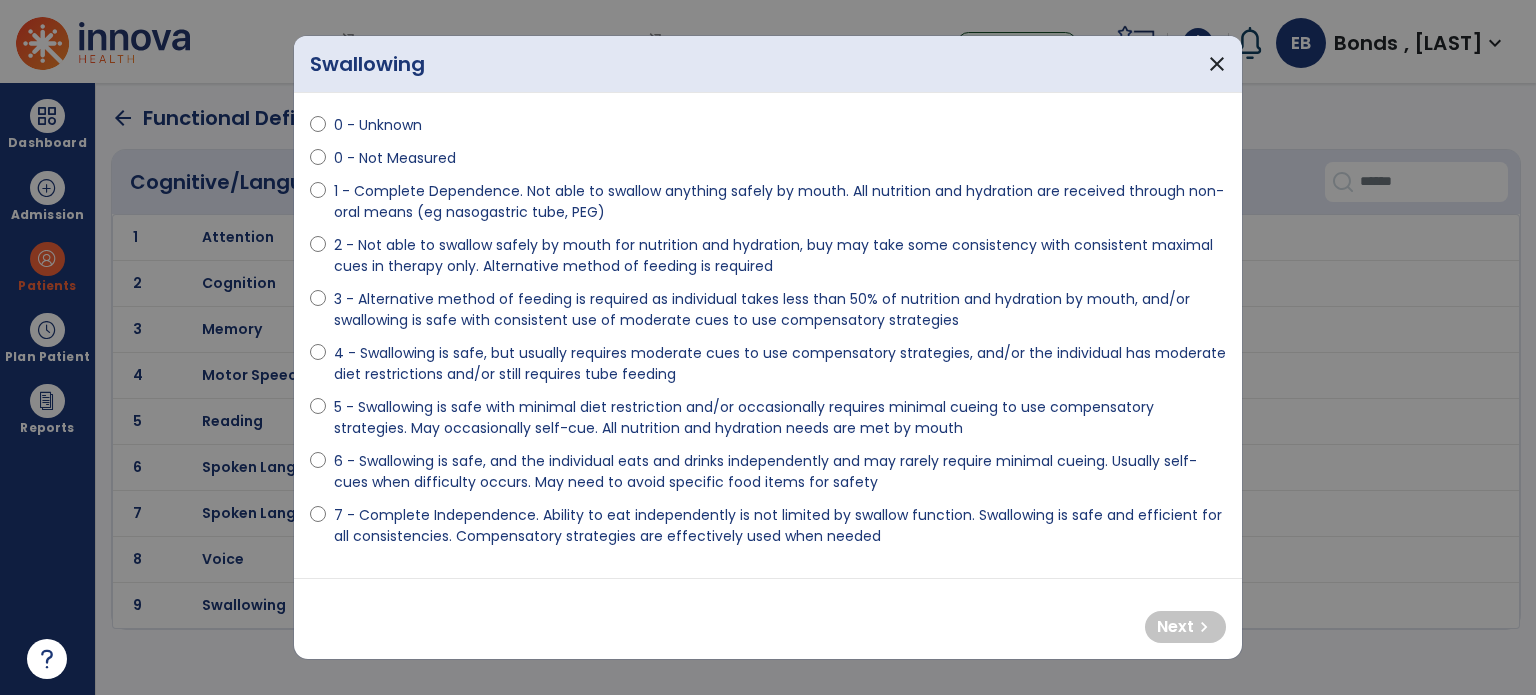 click on "4 - Swallowing is safe, but usually requires moderate cues to use compensatory strategies, and/or the individual has moderate diet restrictions and/or still requires tube feeding" at bounding box center (780, 364) 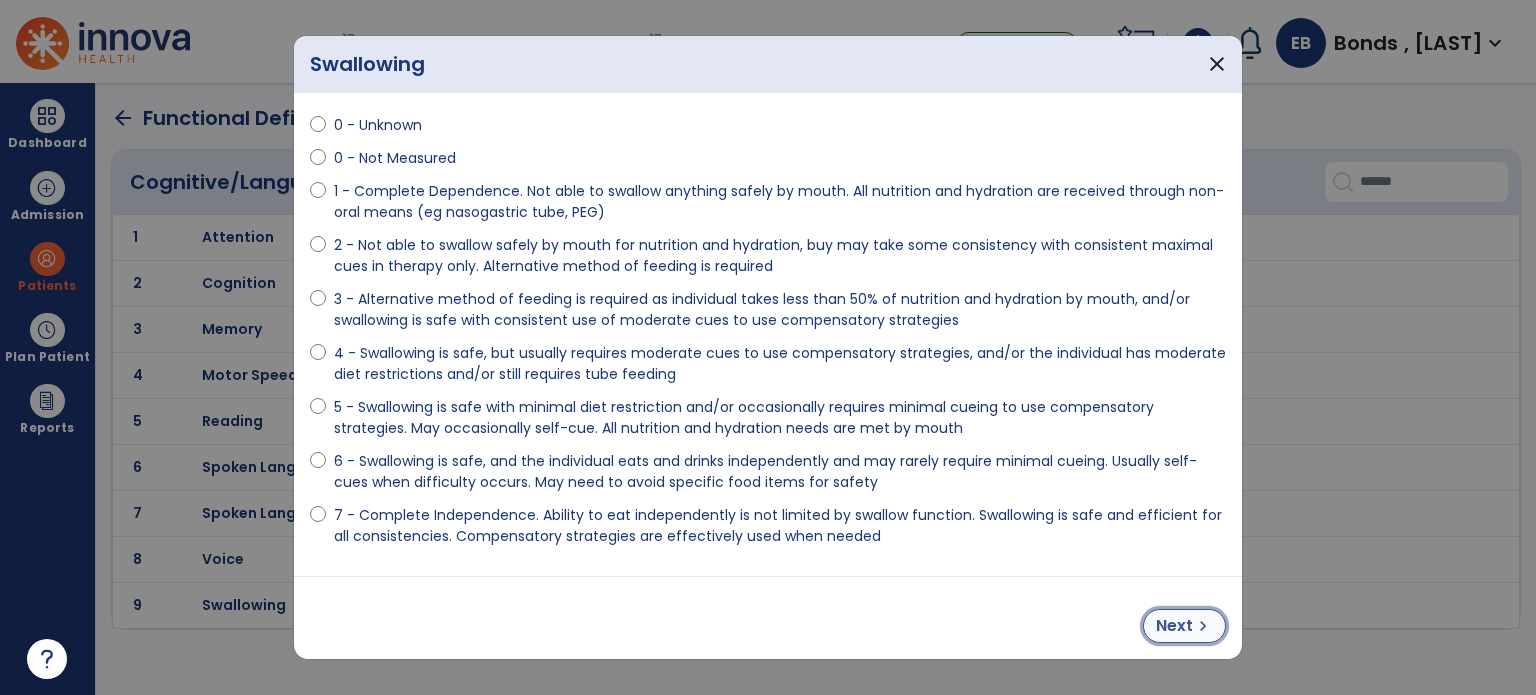 click on "Next" at bounding box center (1174, 626) 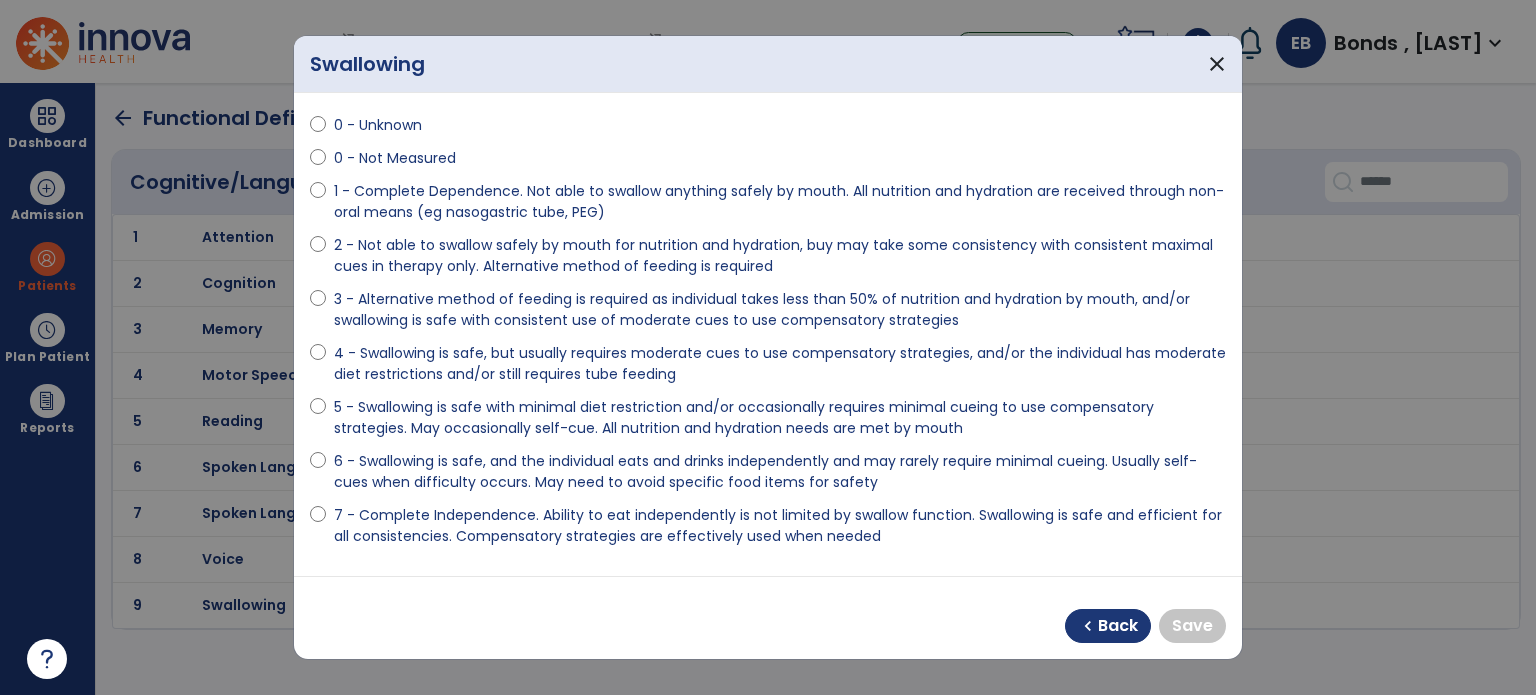 click on "7 - Complete Independence. Ability to eat independently is not limited by swallow function. Swallowing is safe and efficient for all consistencies. Compensatory strategies are effectively used when needed" at bounding box center [780, 526] 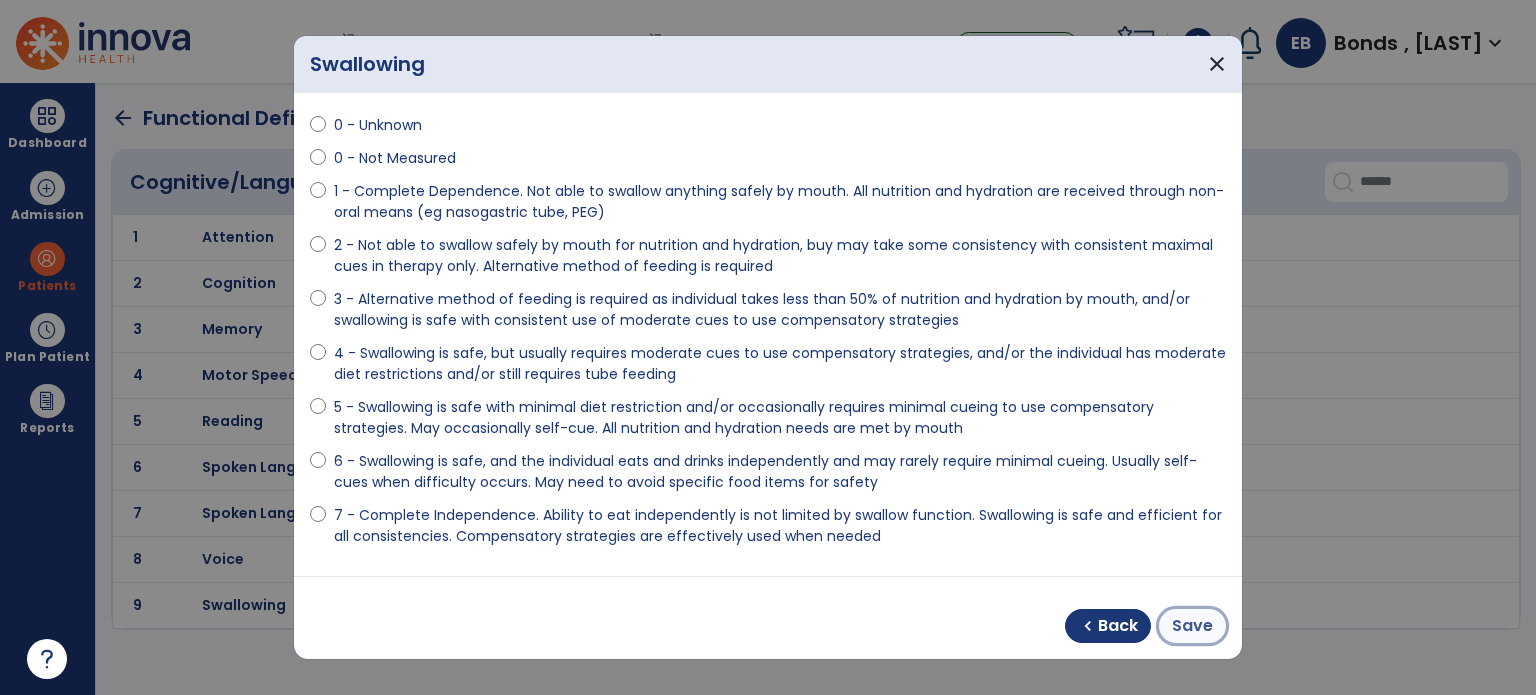 click on "Save" at bounding box center (1192, 626) 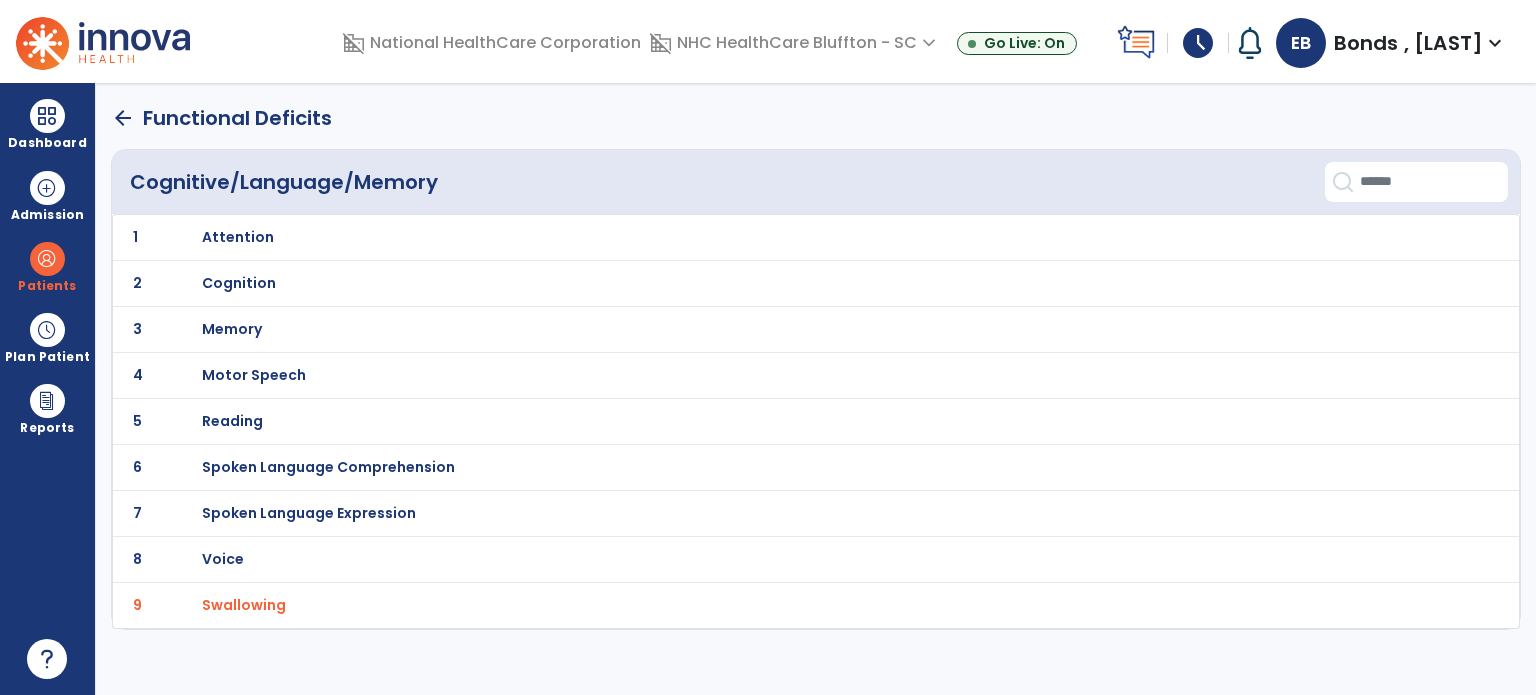click on "Attention" at bounding box center (238, 237) 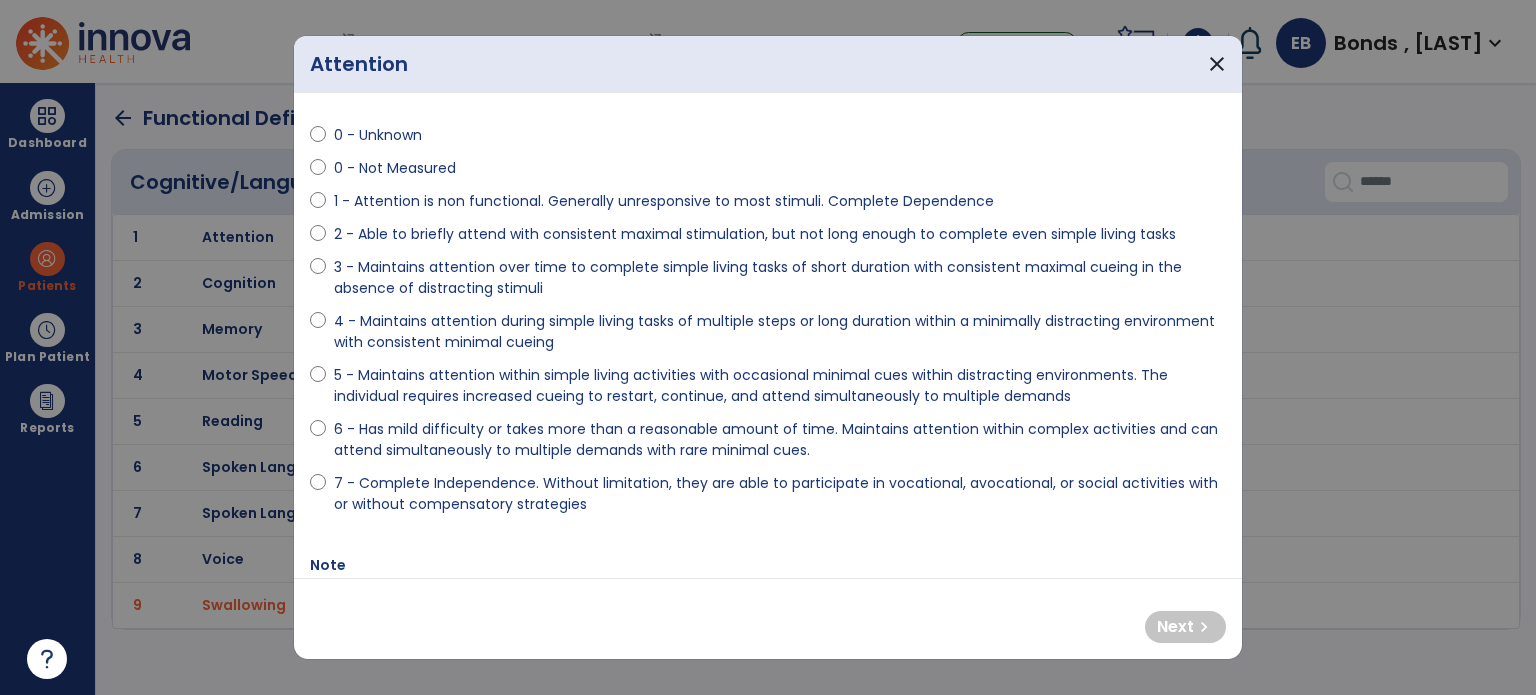scroll, scrollTop: 44, scrollLeft: 0, axis: vertical 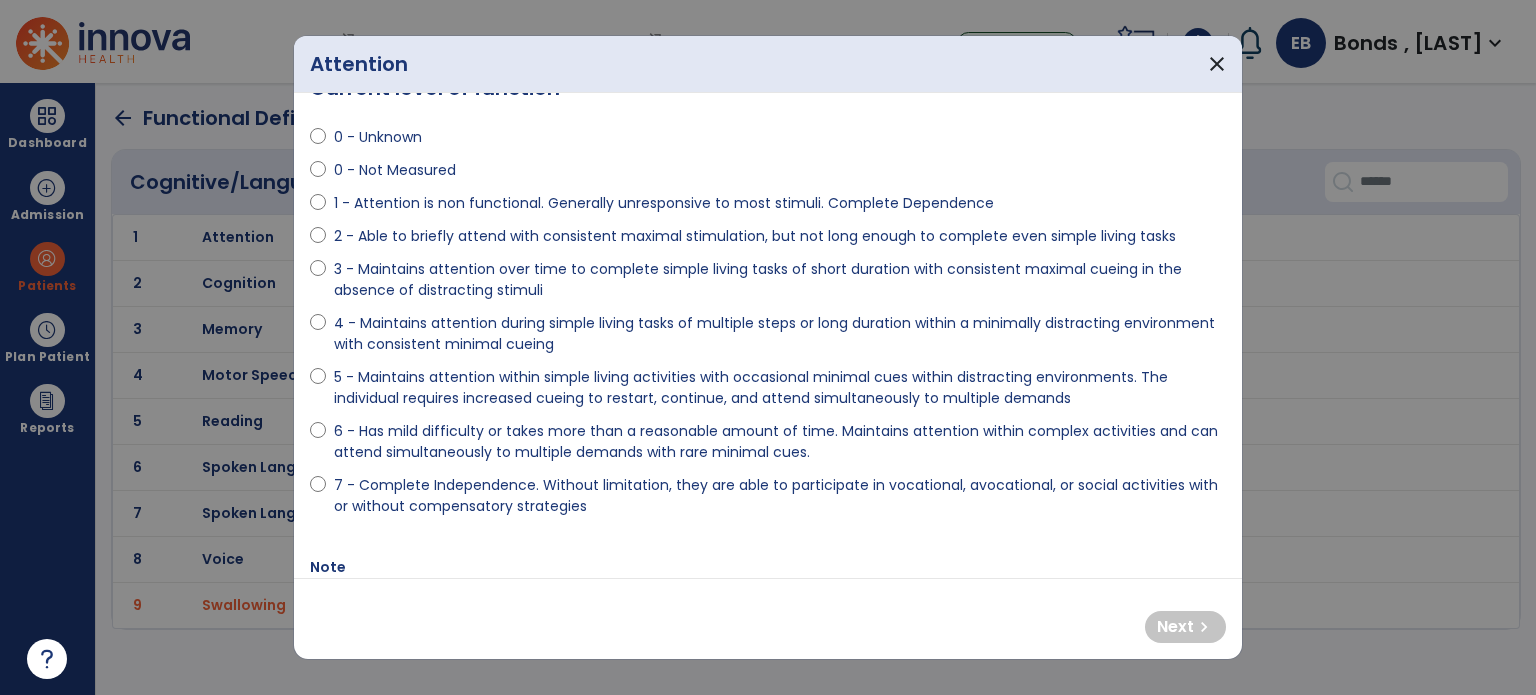 click on "5 - Maintains attention within simple living activities with occasional minimal cues within distracting environments. The individual requires increased cueing to restart, continue, and attend simultaneously to multiple demands" at bounding box center [780, 388] 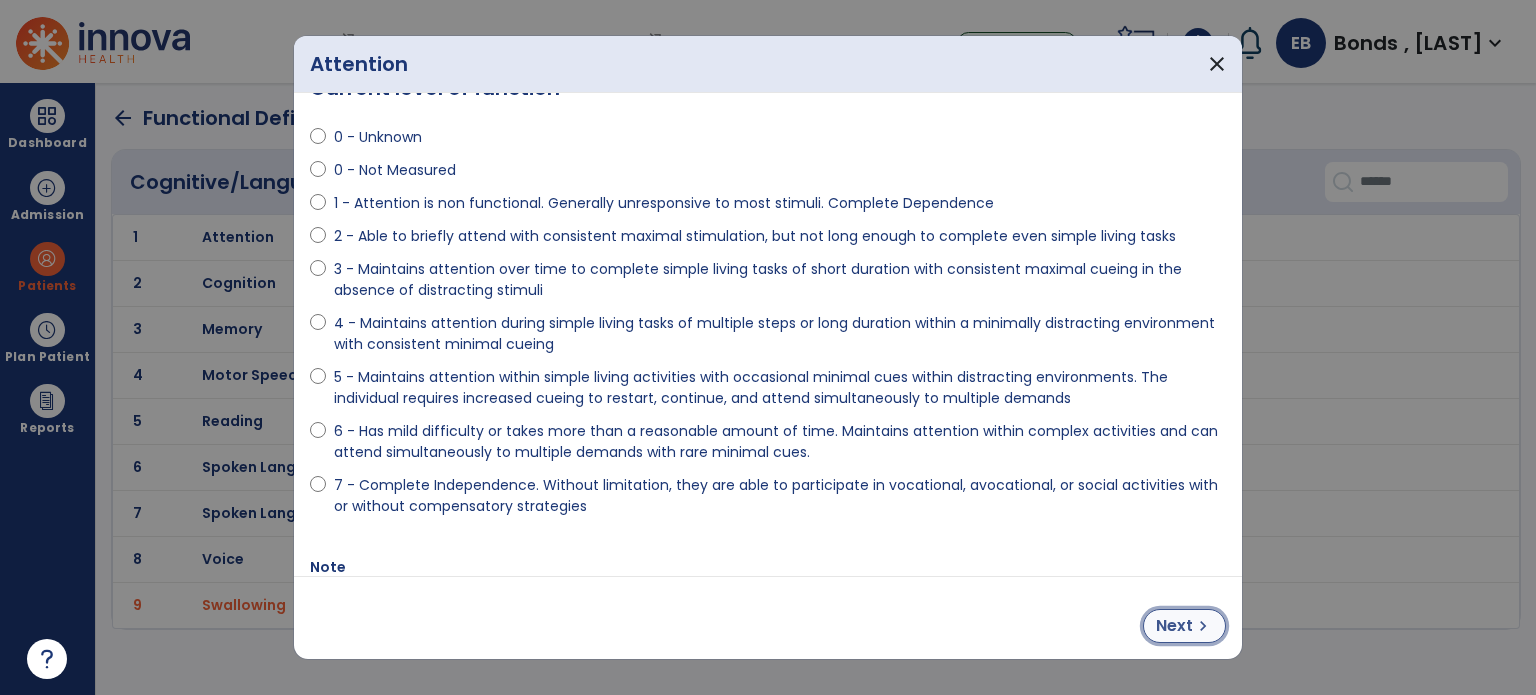 click on "Next" at bounding box center (1174, 626) 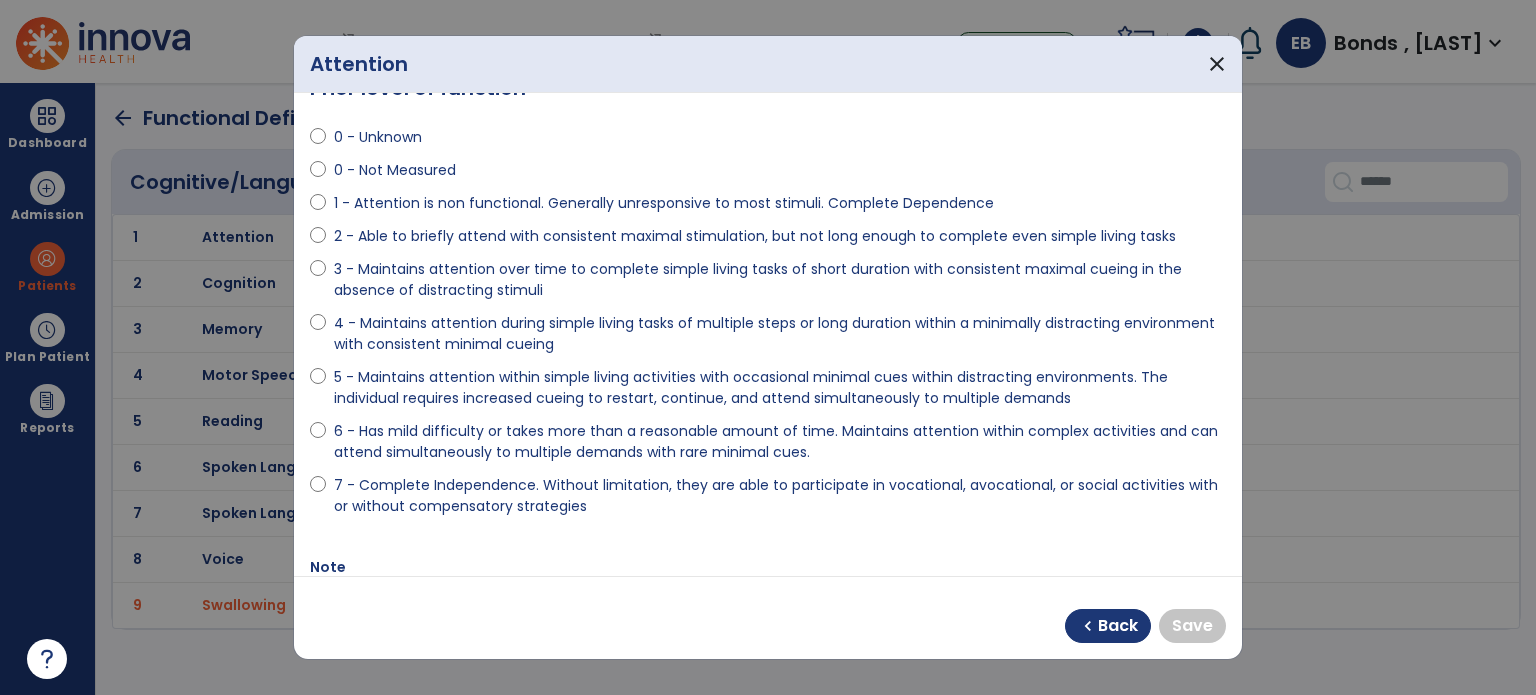 click on "7 - Complete Independence. Without limitation, they are able to participate in vocational, avocational, or social activities with or without compensatory strategies" at bounding box center (780, 496) 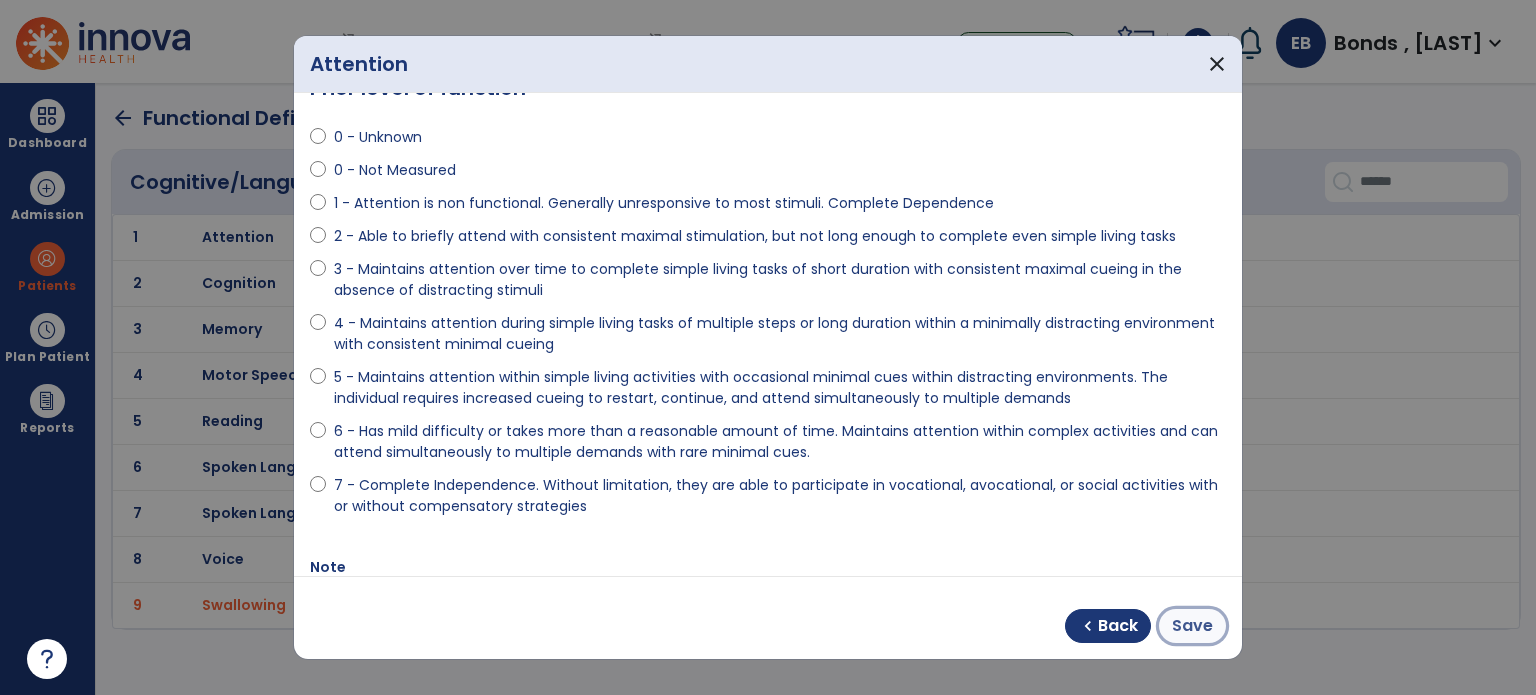 click on "Save" at bounding box center (1192, 626) 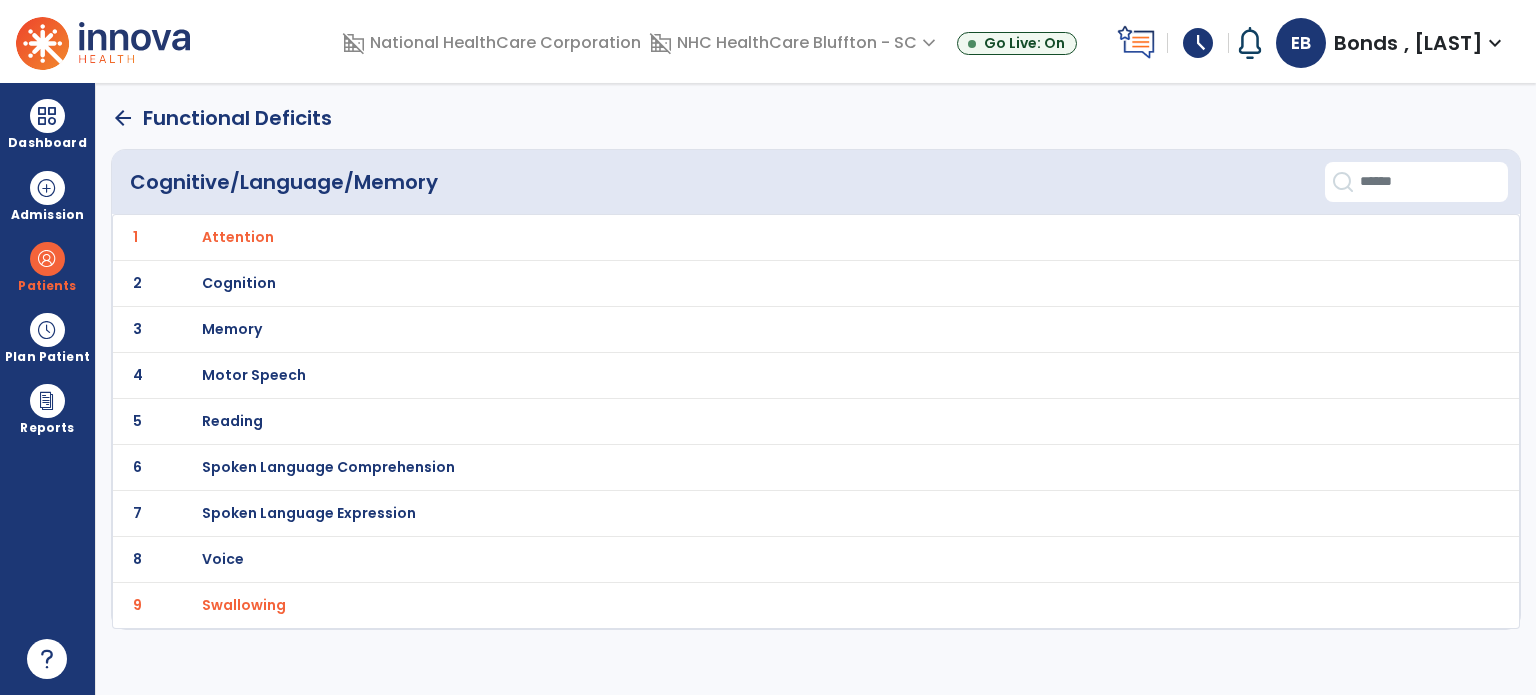 click on "arrow_back" 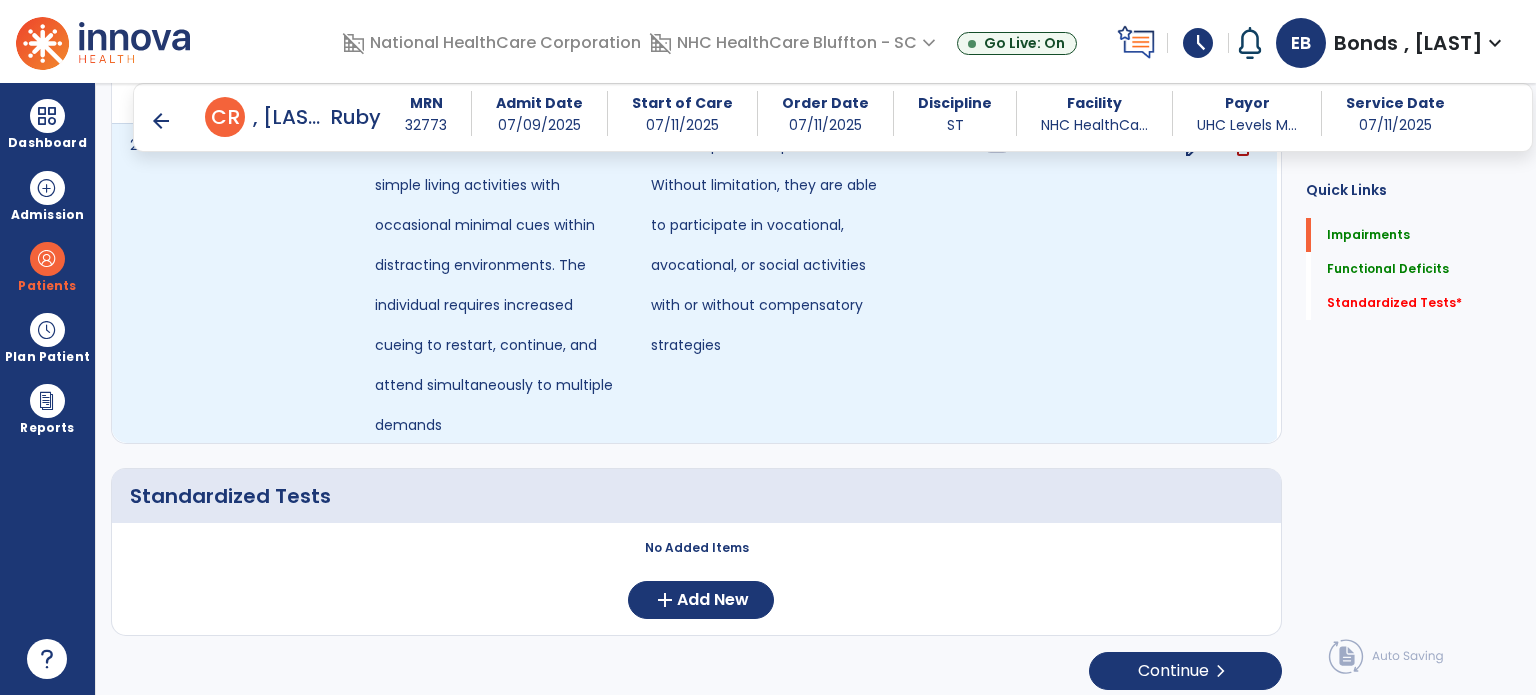 scroll, scrollTop: 1268, scrollLeft: 0, axis: vertical 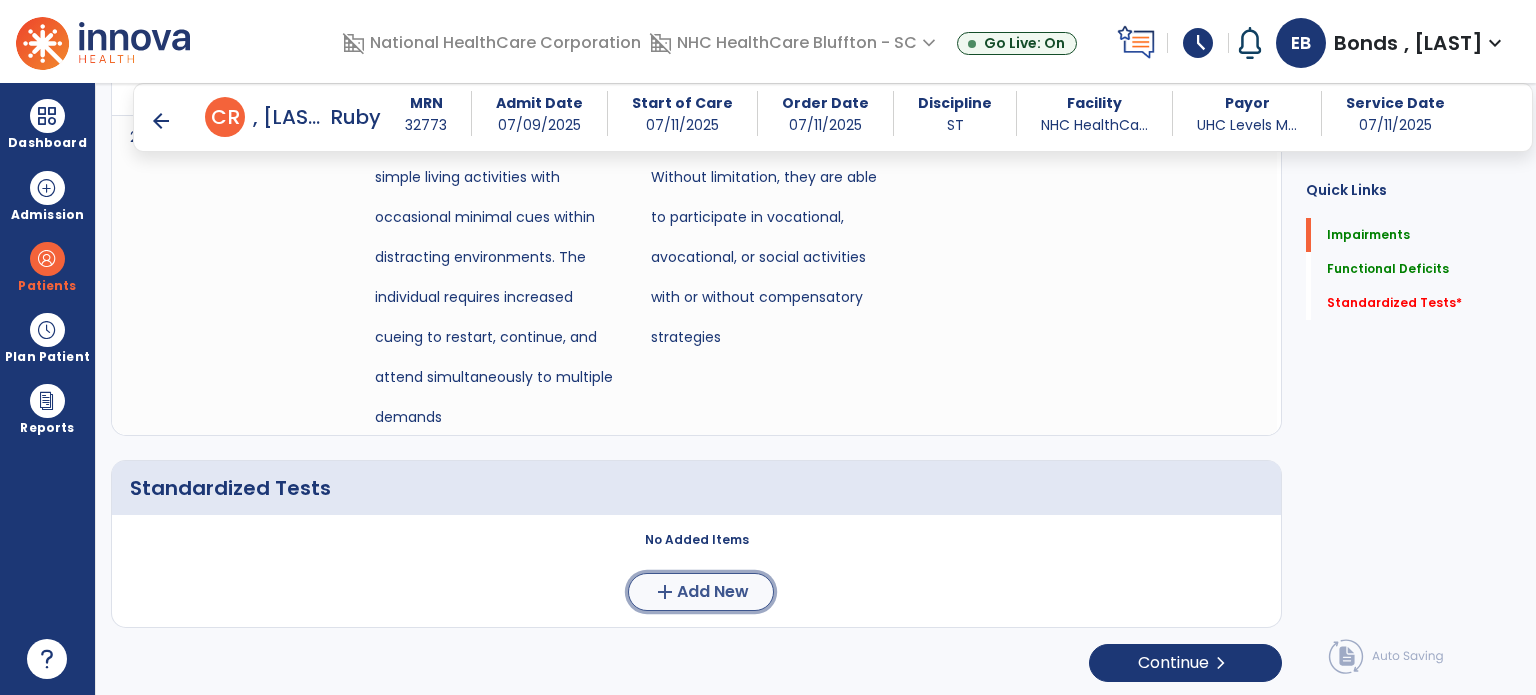 click on "Add New" 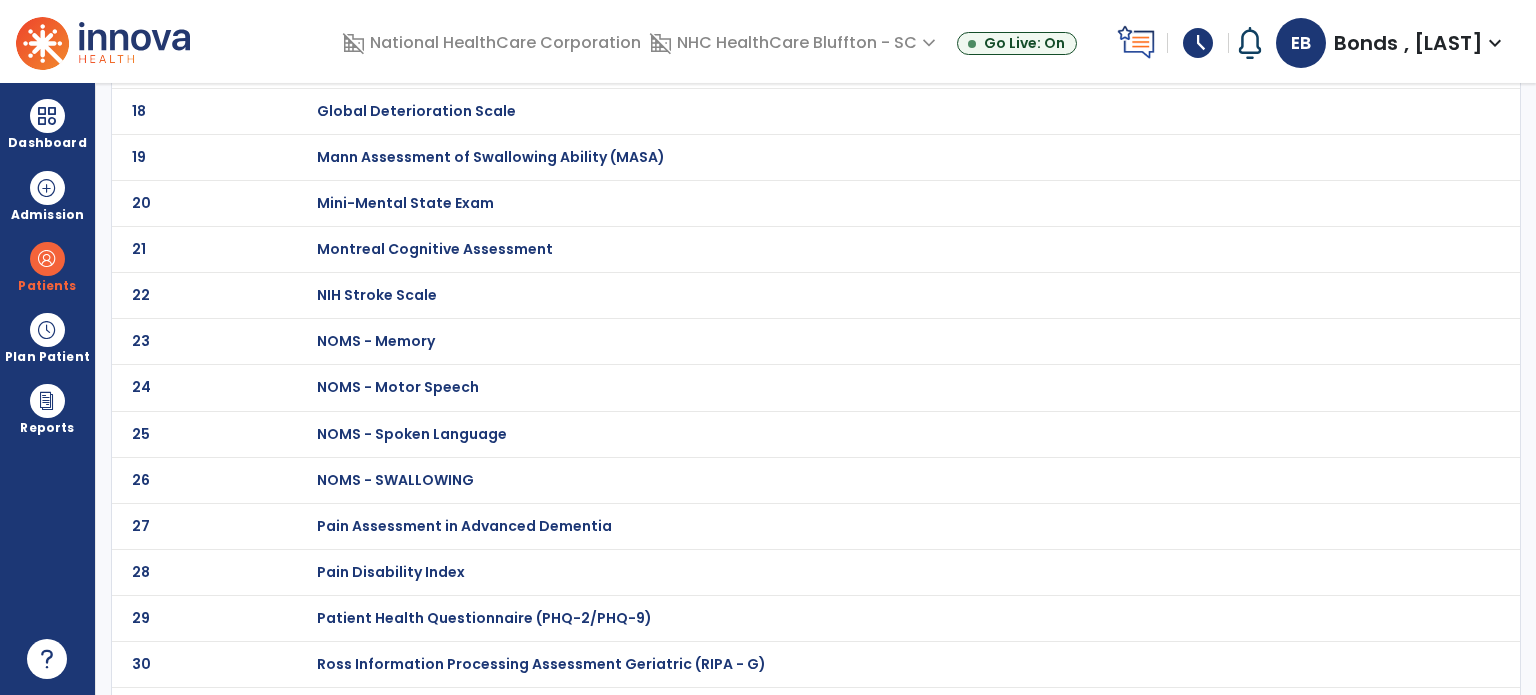 scroll, scrollTop: 867, scrollLeft: 0, axis: vertical 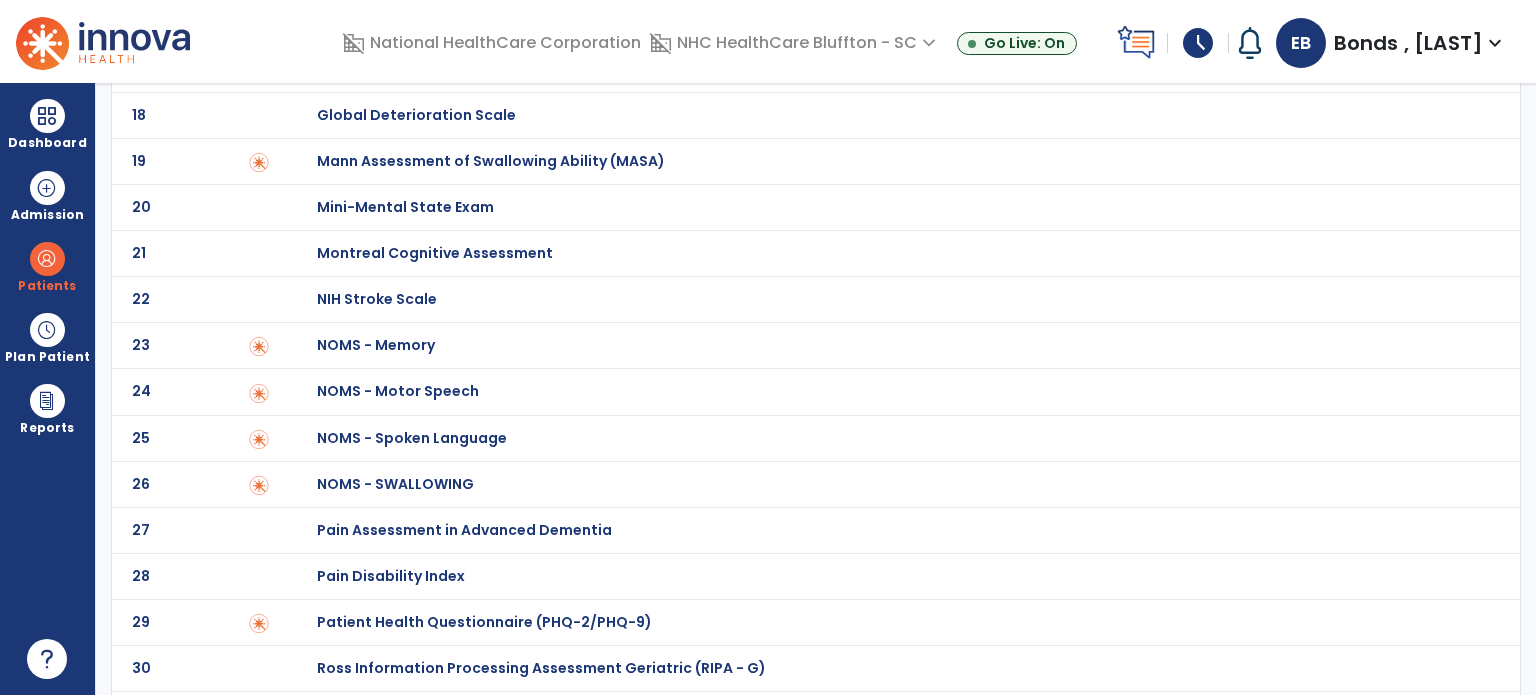 click on "NOMS - SWALLOWING" at bounding box center (396, -667) 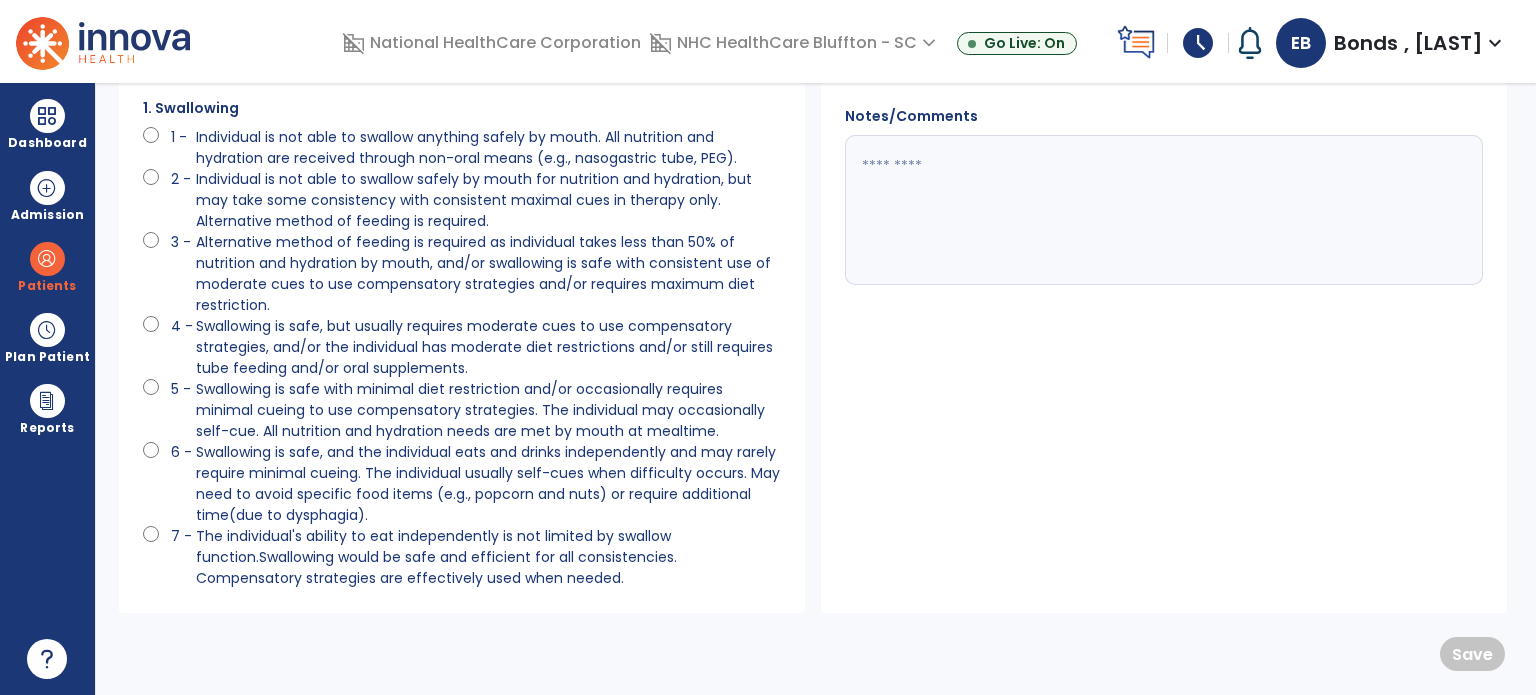 scroll, scrollTop: 0, scrollLeft: 0, axis: both 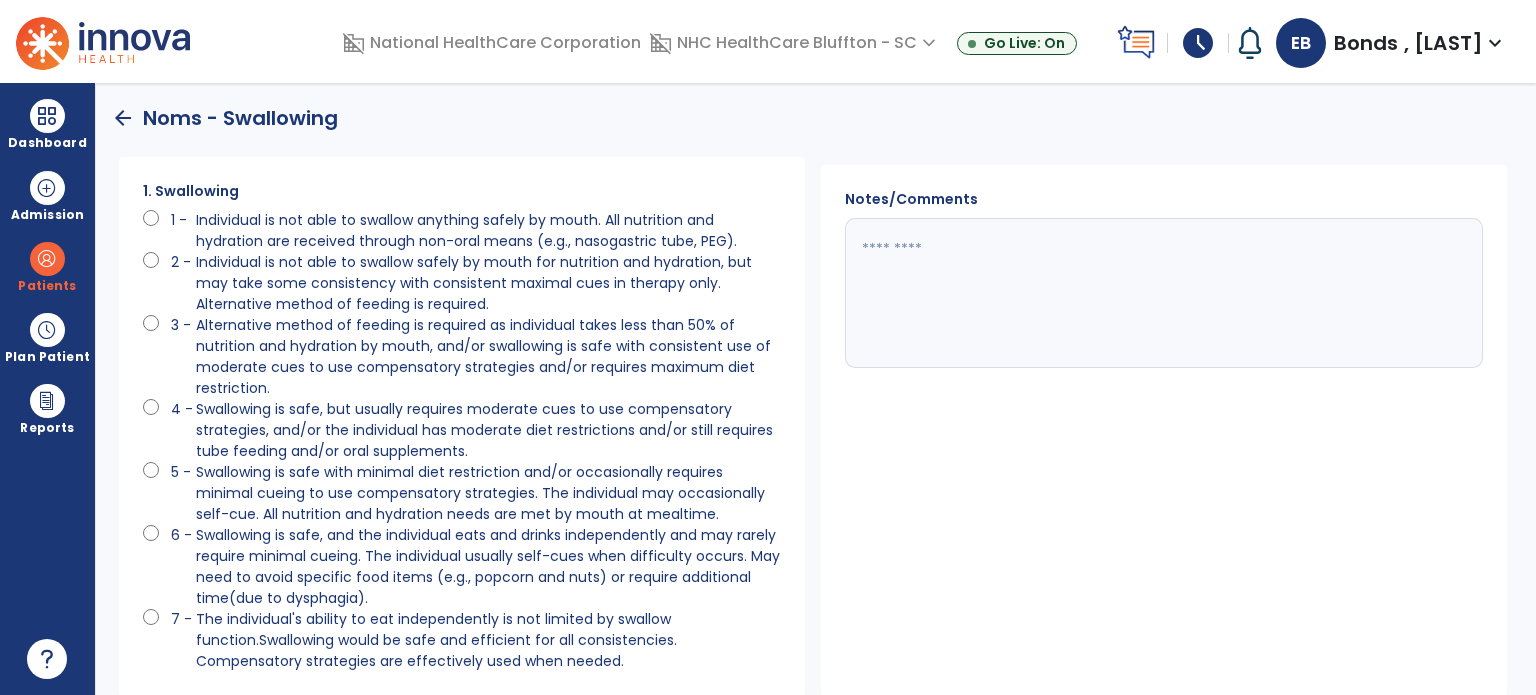 click on "Swallowing is safe, but usually requires moderate cues to use compensatory strategies, and/or the individual has moderate diet restrictions and/or still requires tube feeding and/or oral supplements." 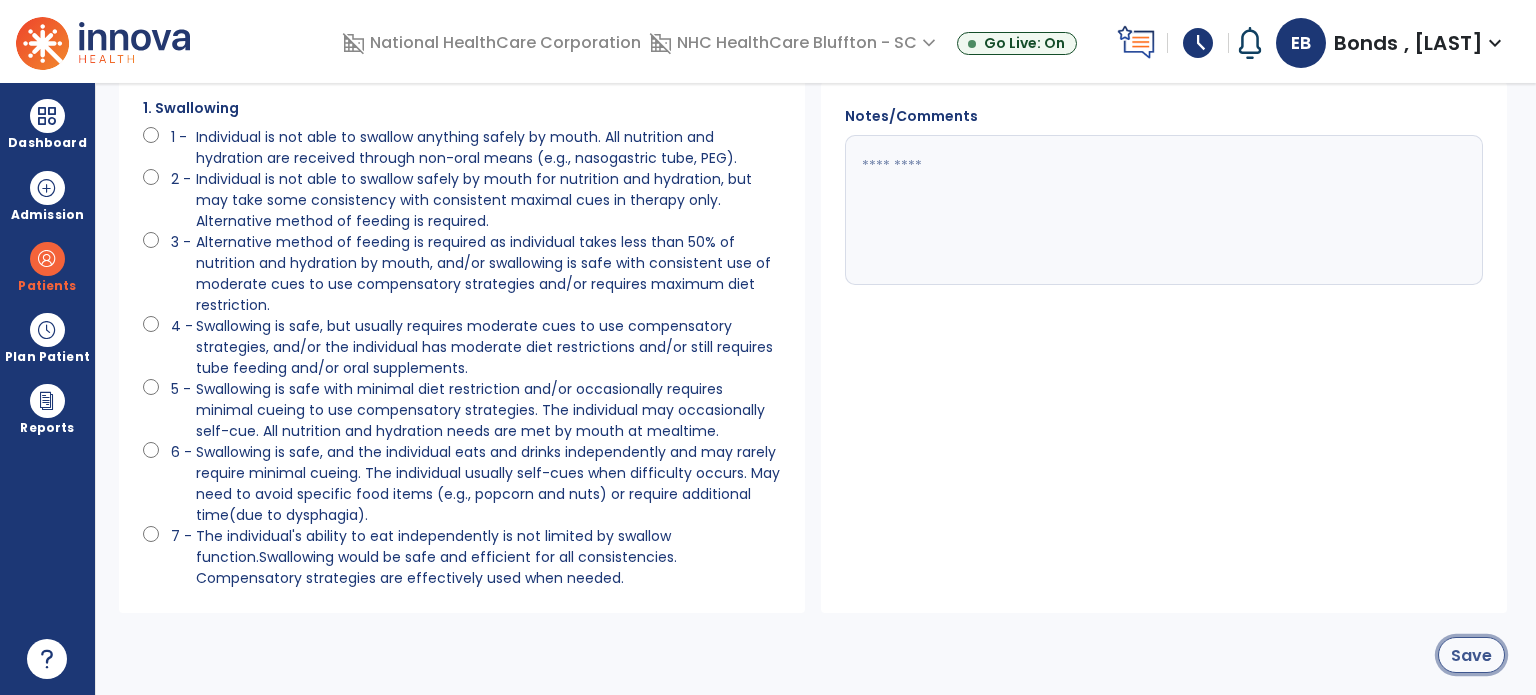 click on "Save" 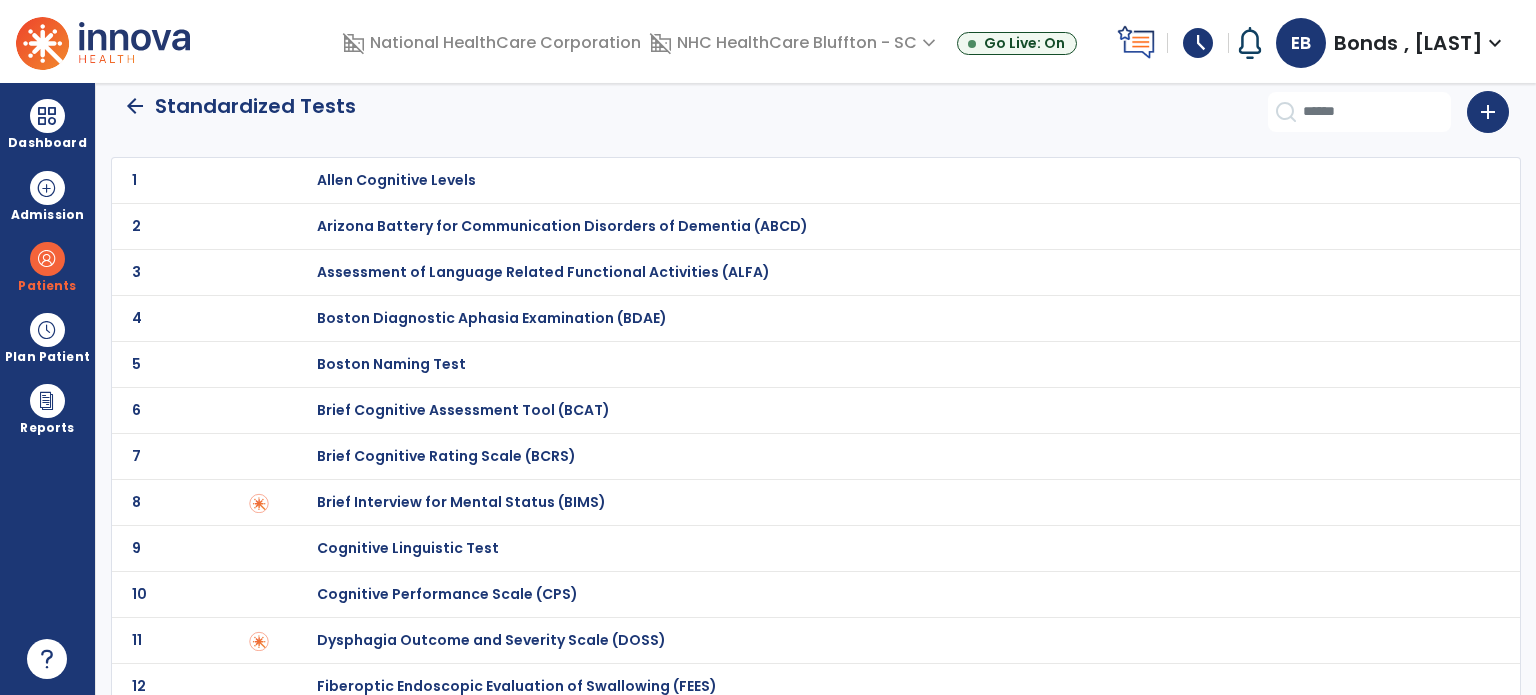 scroll, scrollTop: 0, scrollLeft: 0, axis: both 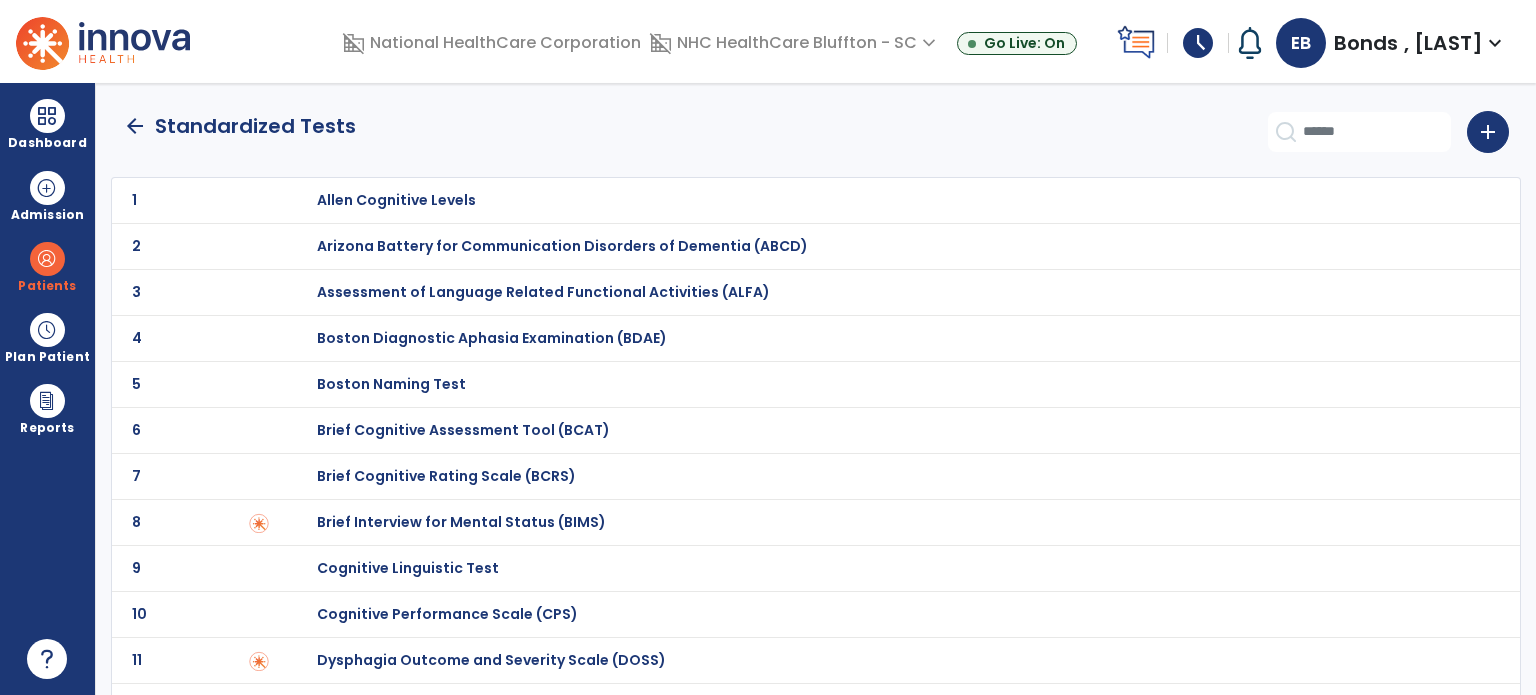 click on "arrow_back" 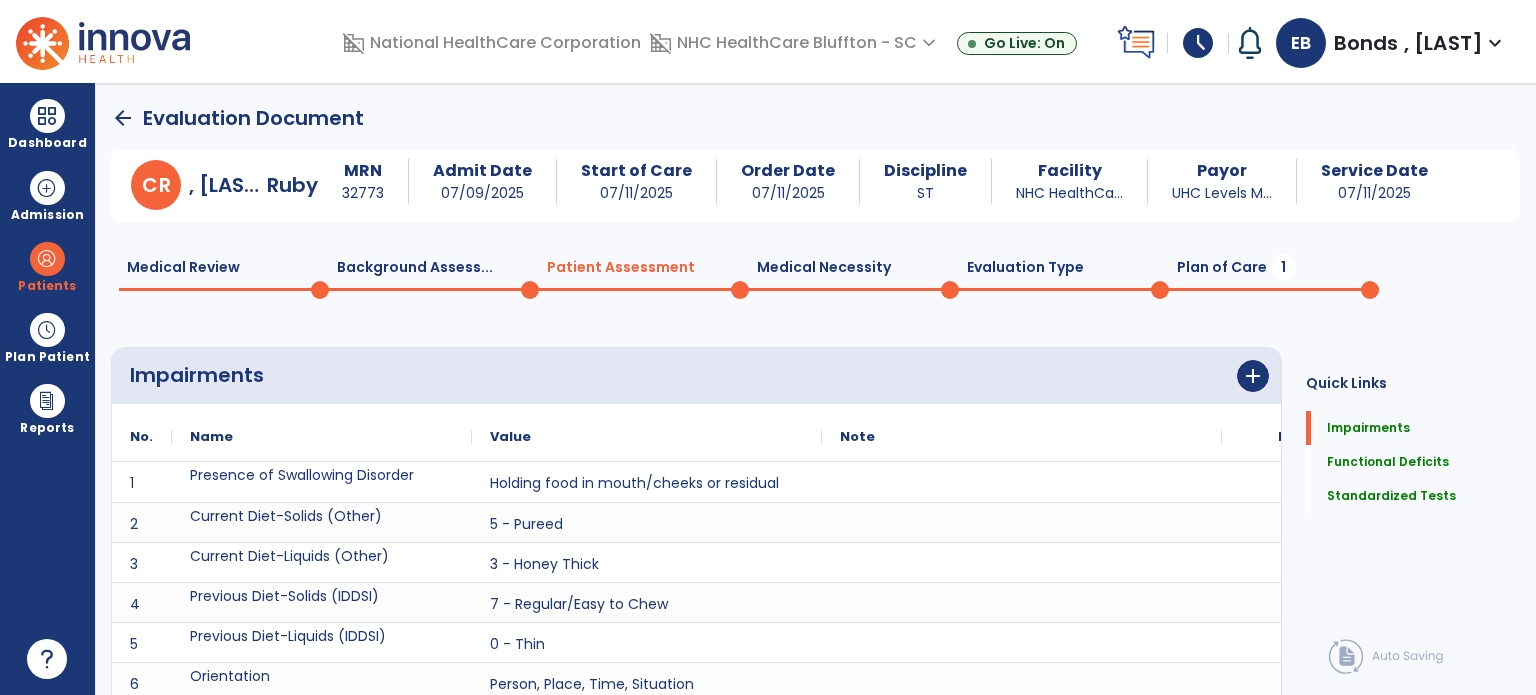 scroll, scrollTop: 20, scrollLeft: 0, axis: vertical 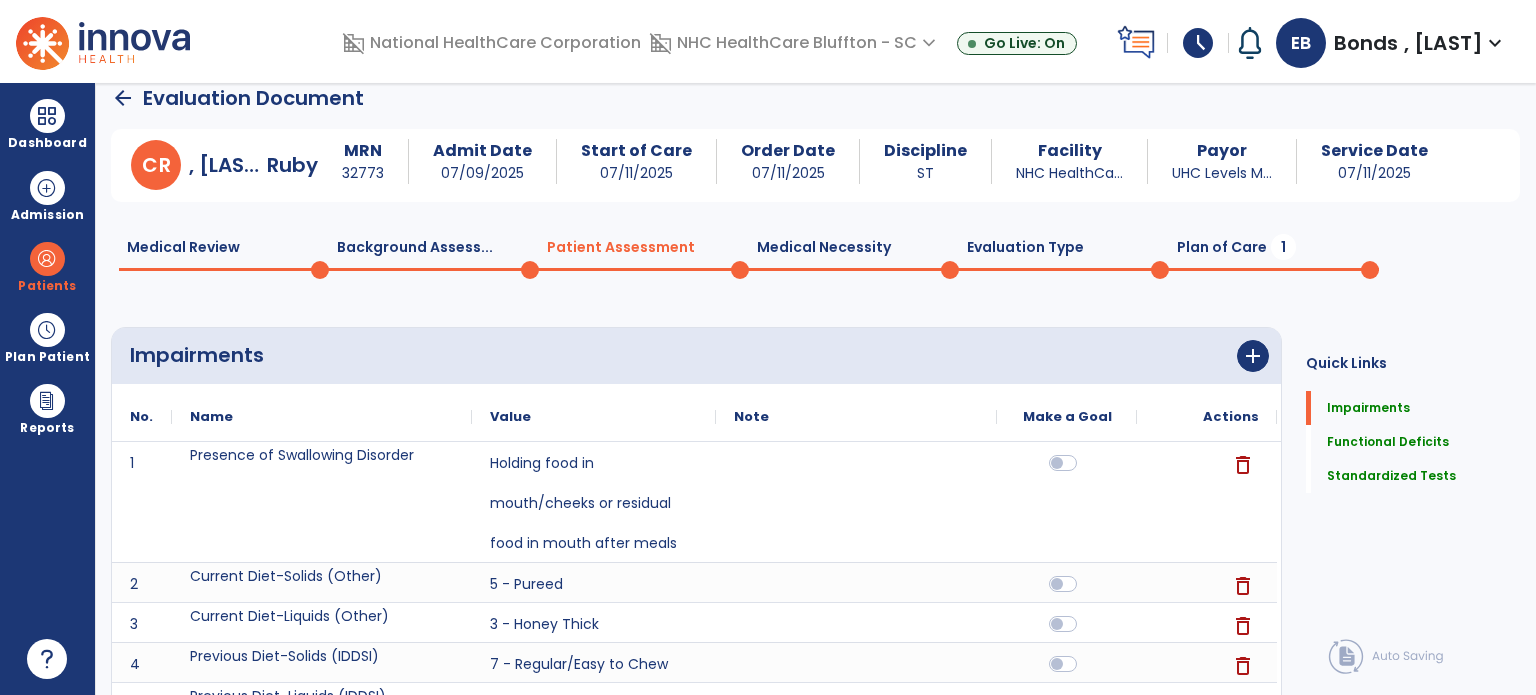 click on "Medical Necessity  0" 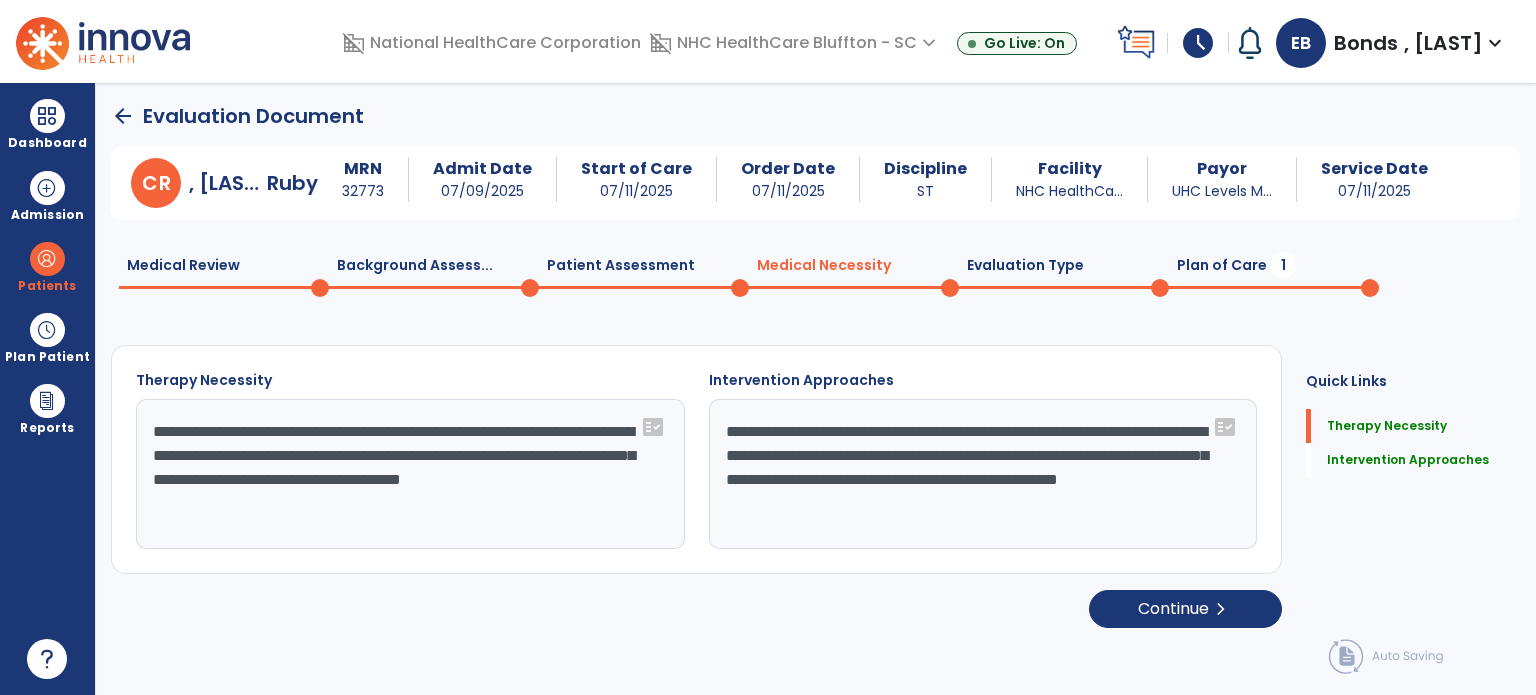 scroll, scrollTop: 0, scrollLeft: 0, axis: both 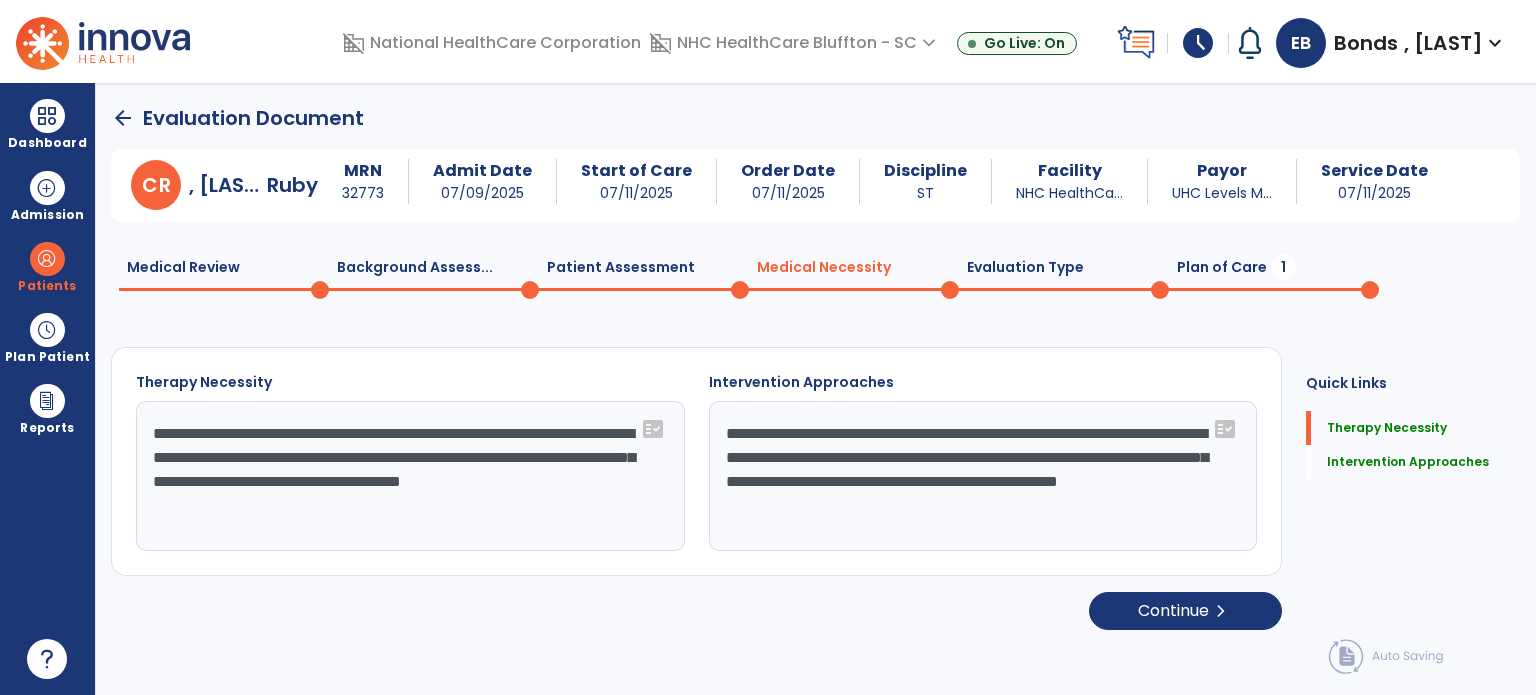 click on "Evaluation Type  0" 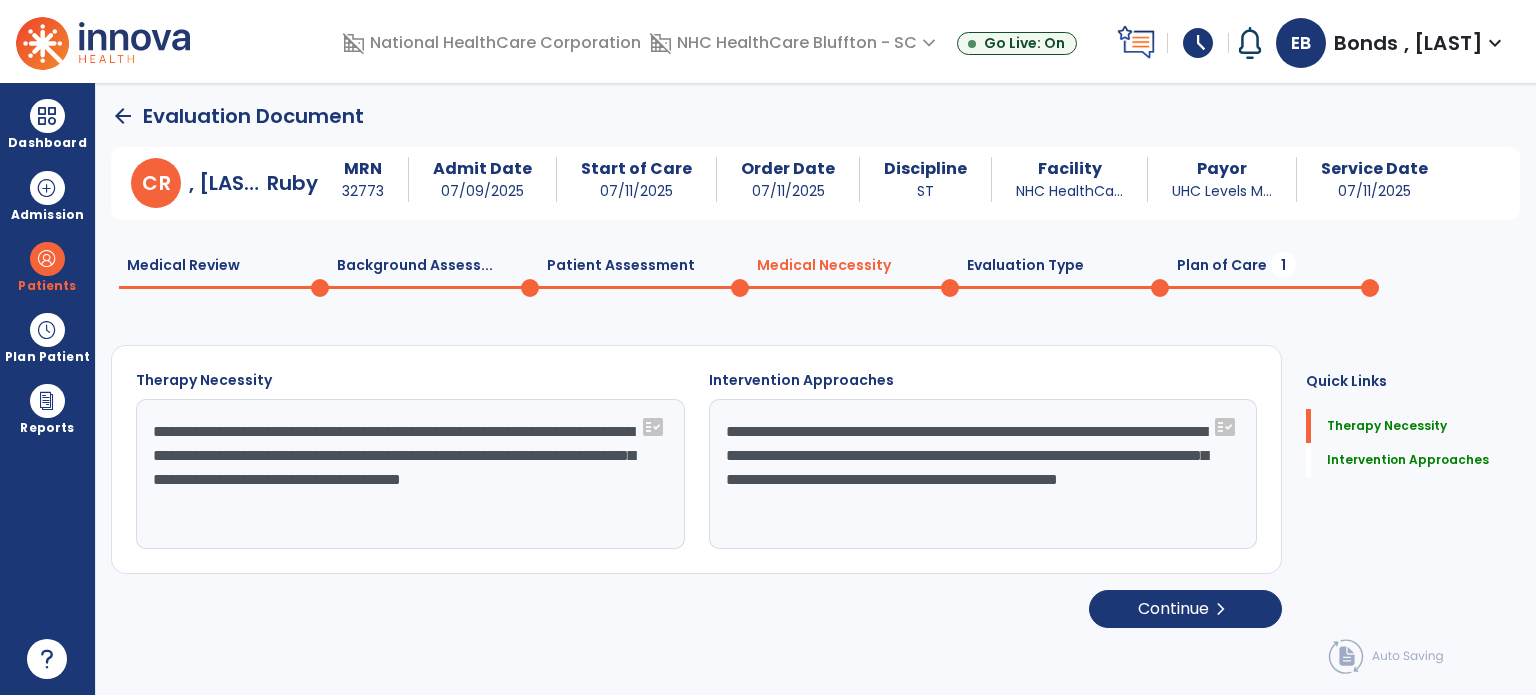select on "**********" 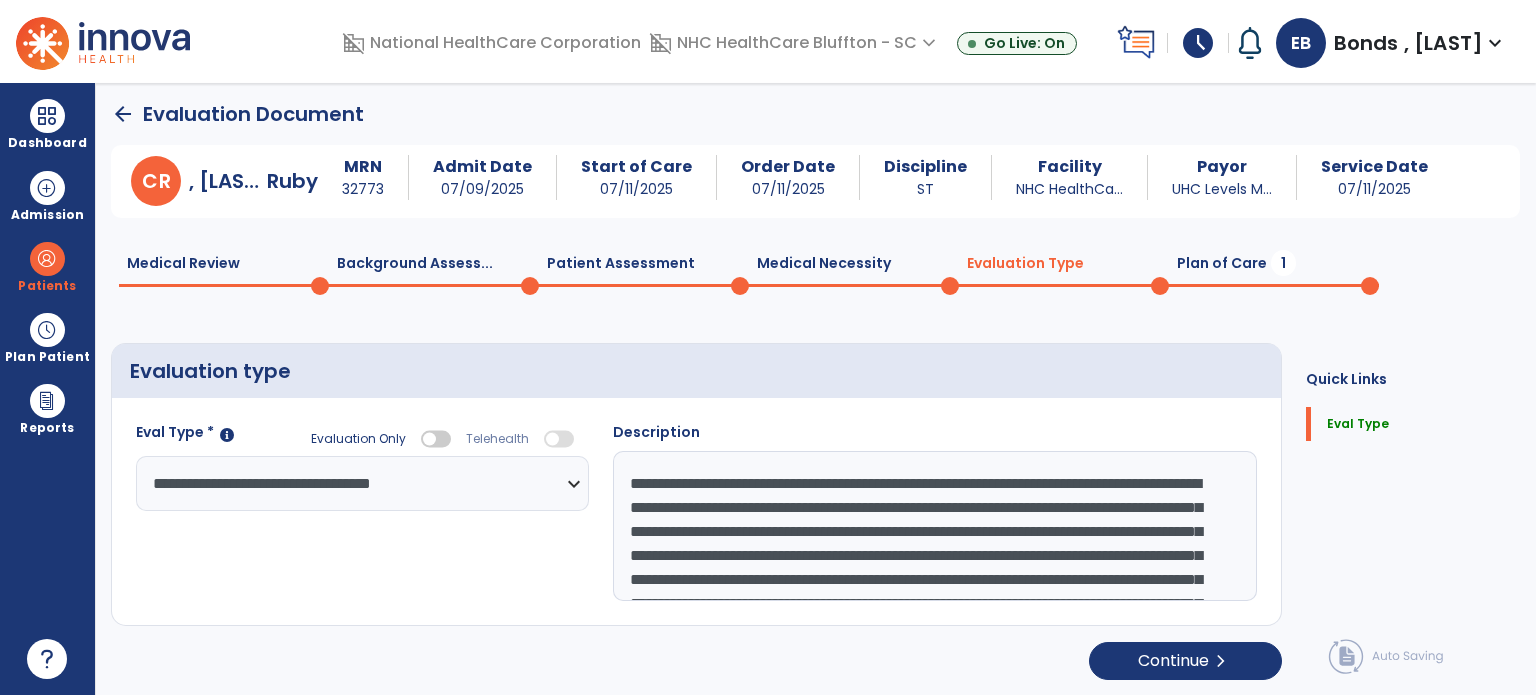 scroll, scrollTop: 218, scrollLeft: 0, axis: vertical 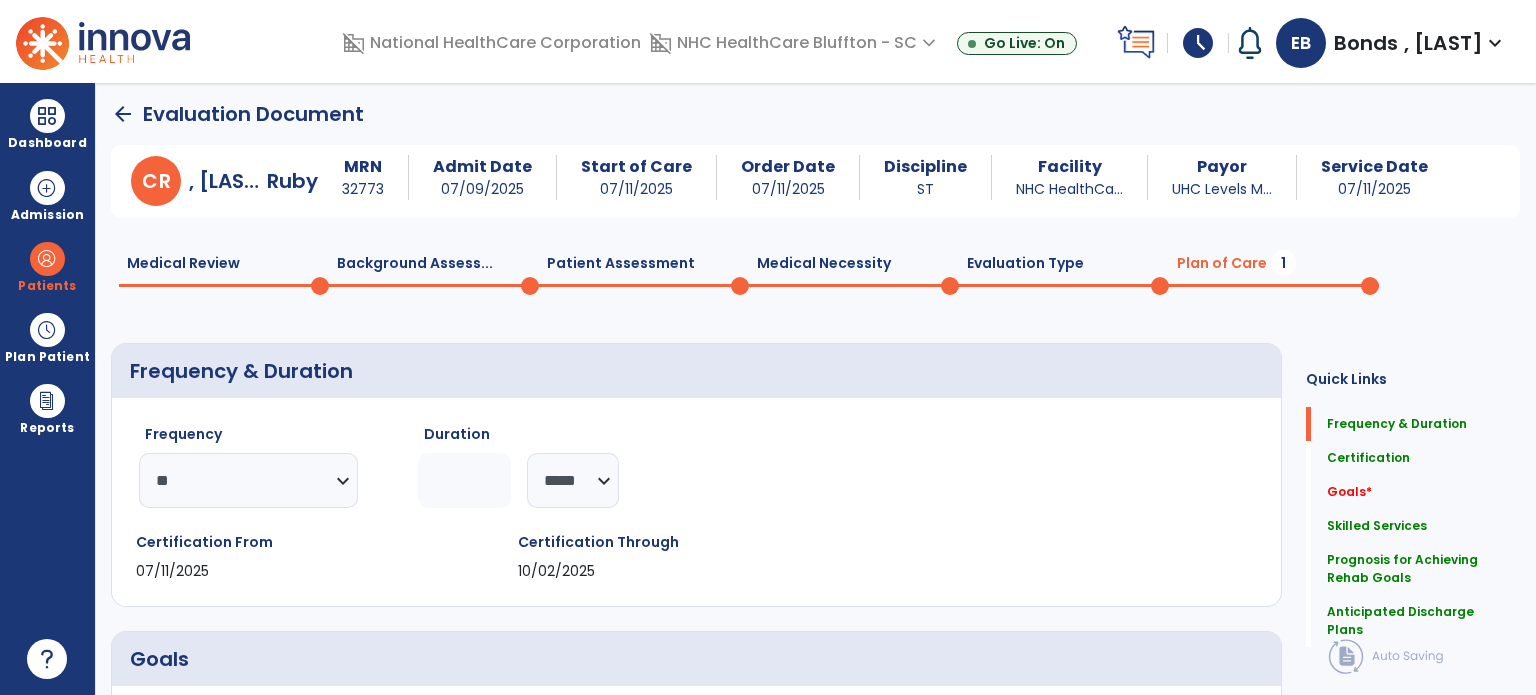 click on "Evaluation Type  0" 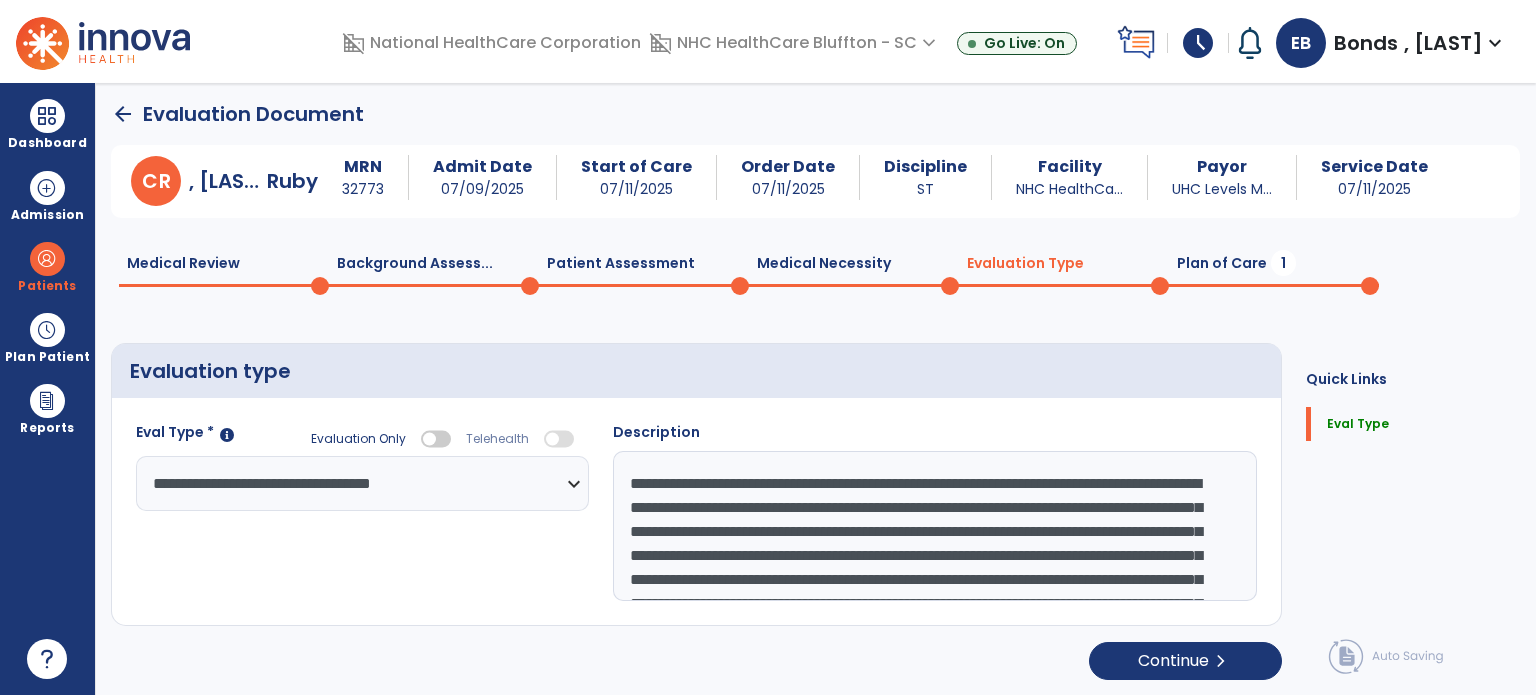 scroll, scrollTop: 64, scrollLeft: 0, axis: vertical 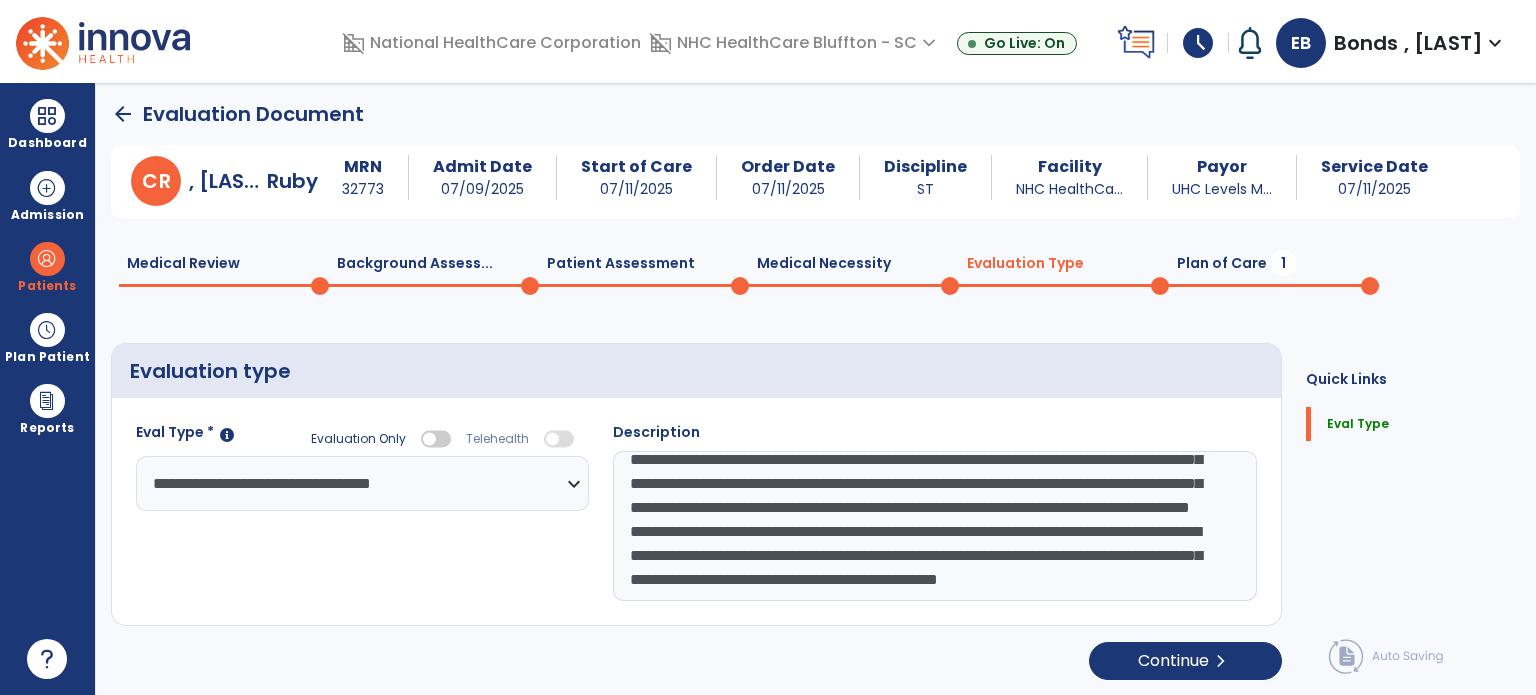 click on "**********" 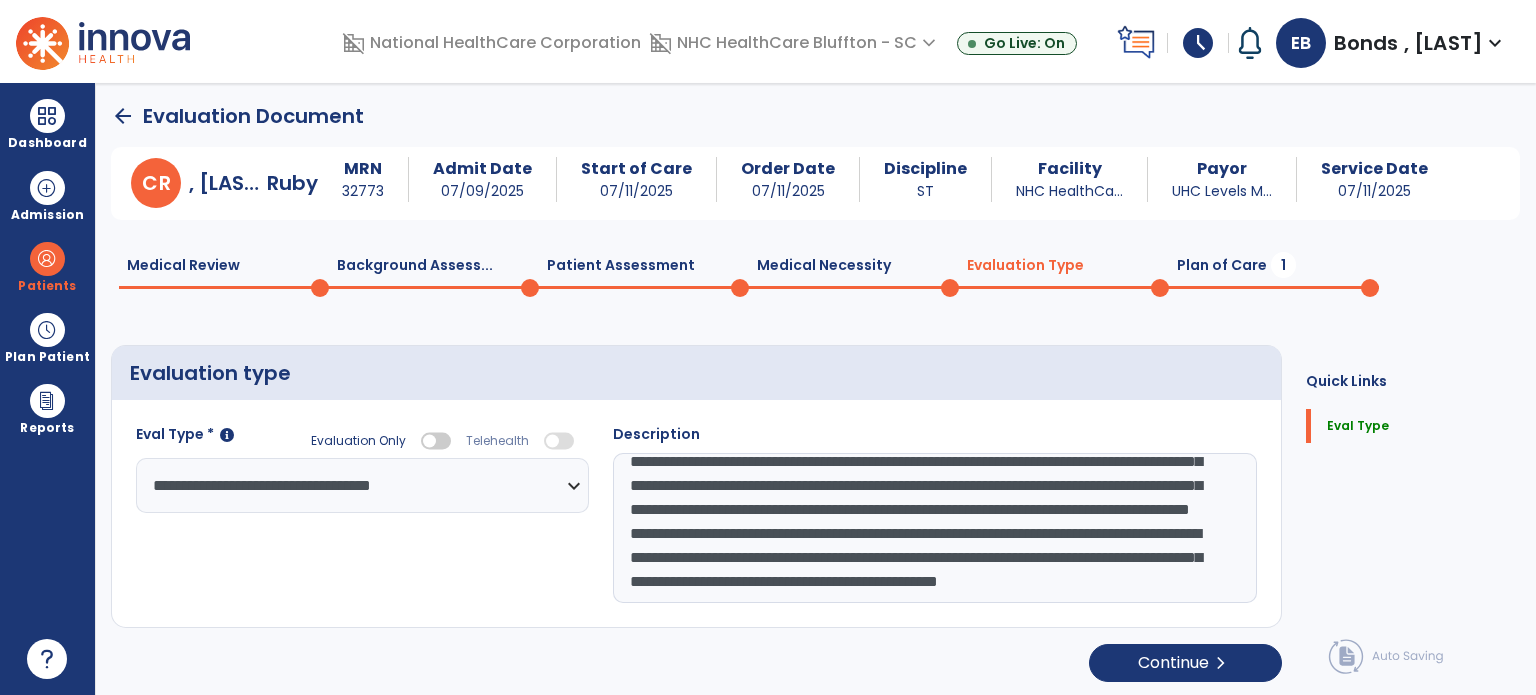 click on "**********" 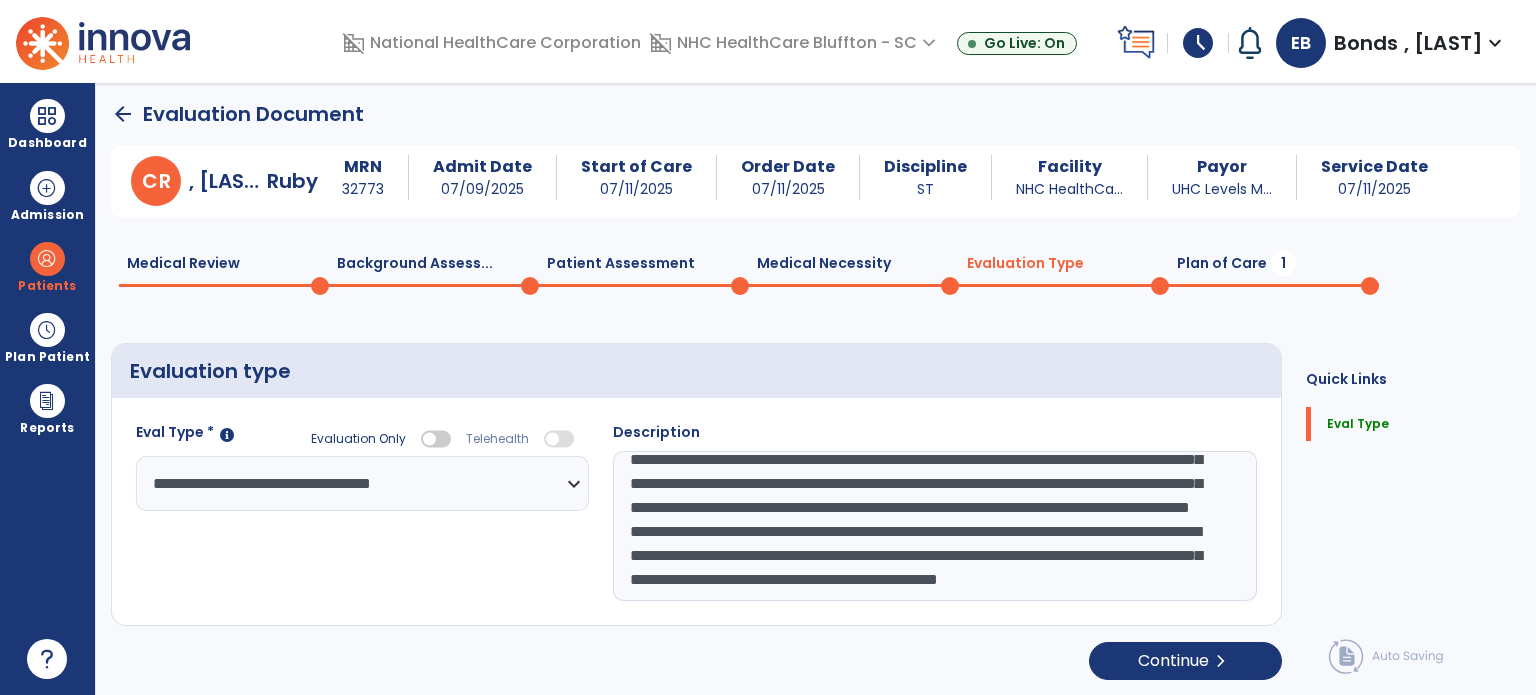 click on "**********" 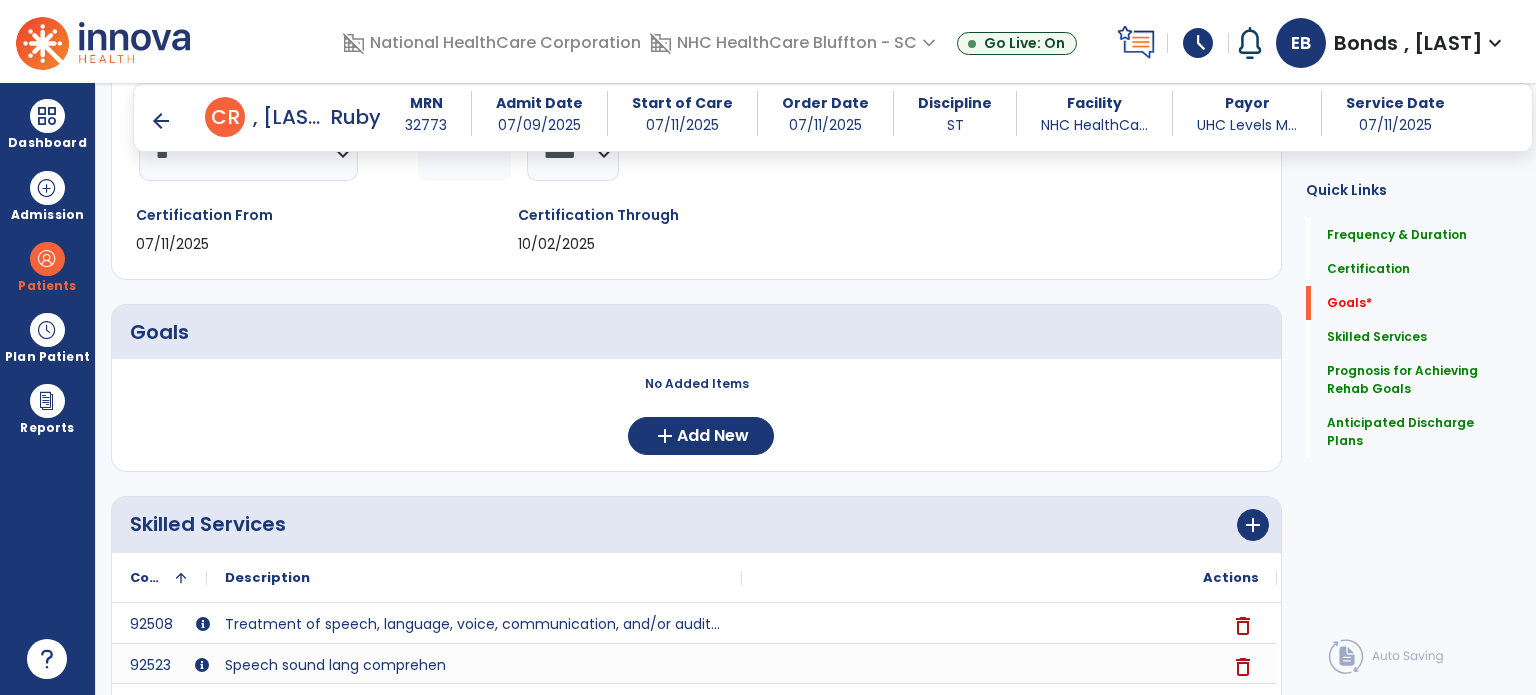 click on "No Added Items  add  Add New" at bounding box center (696, 423) 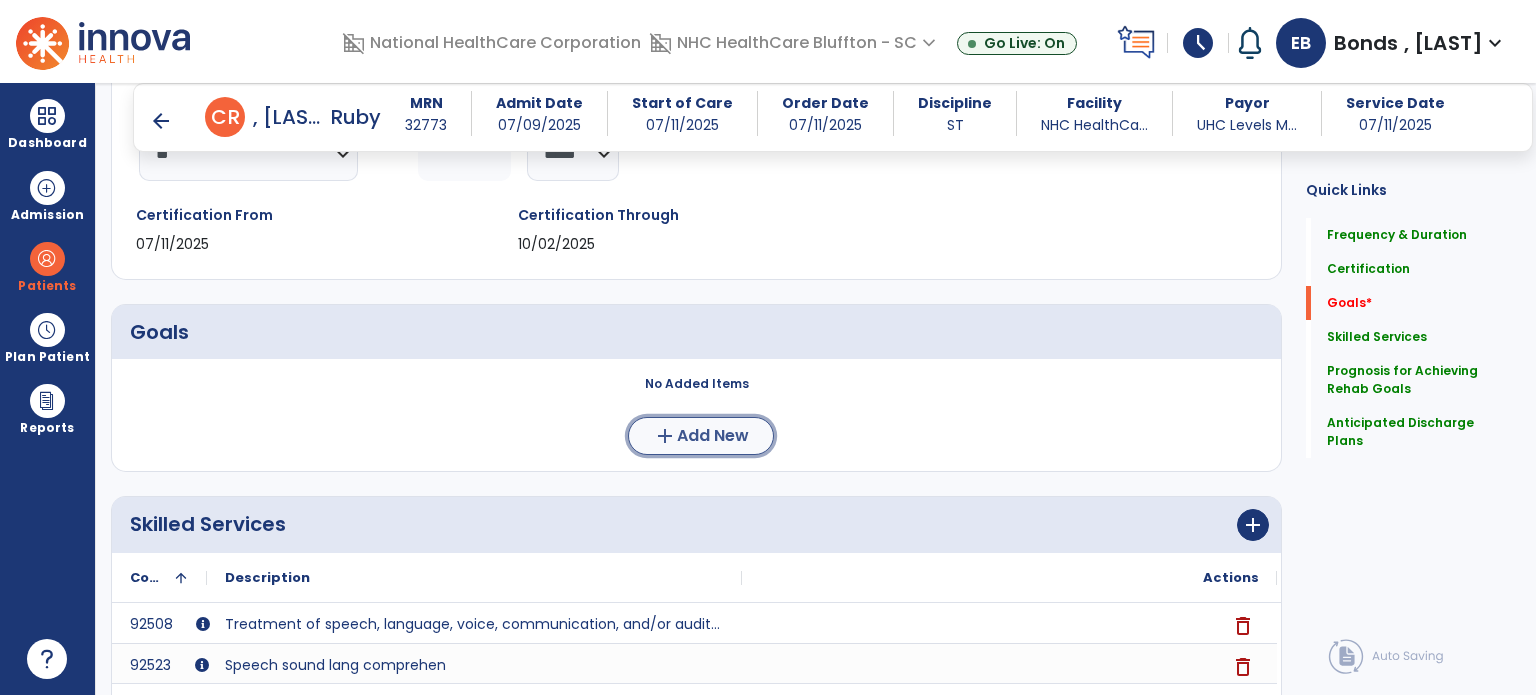 click on "Add New" at bounding box center (713, 436) 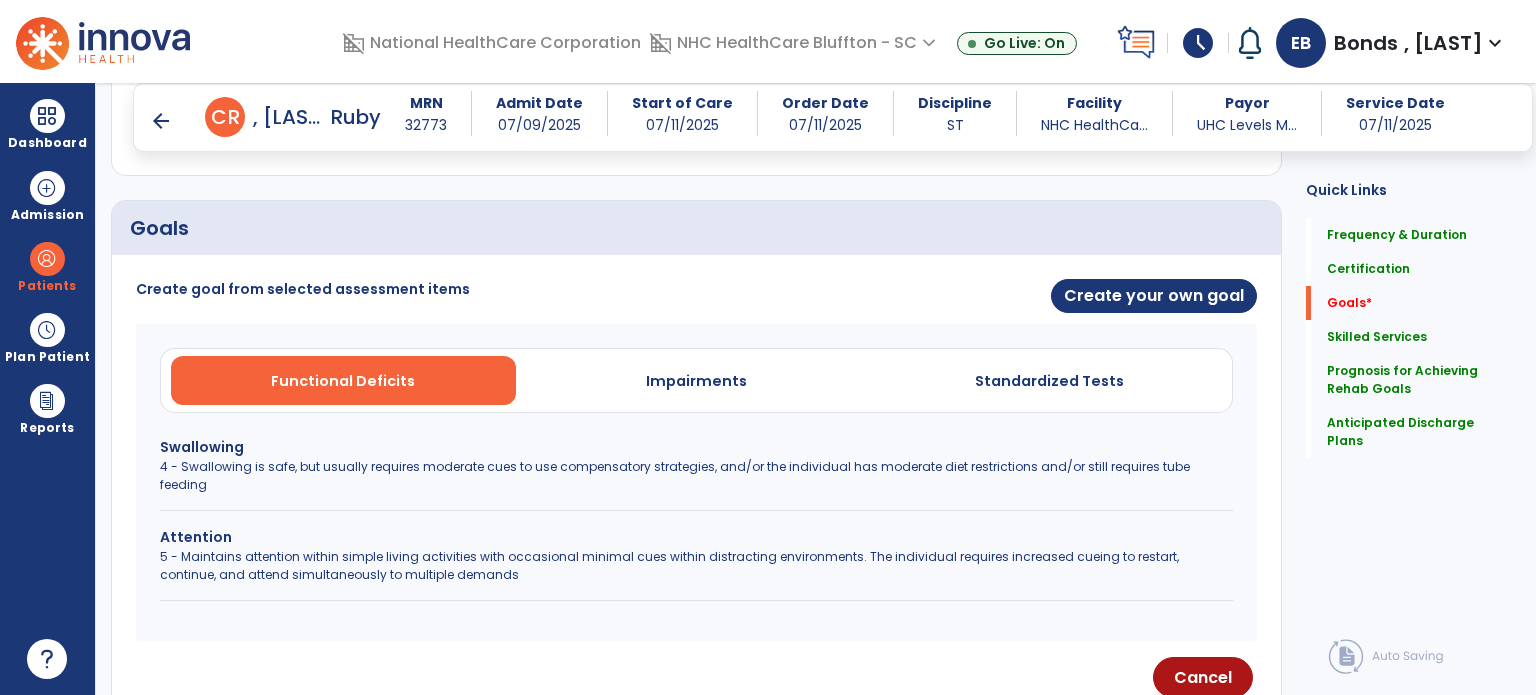 click on "Swallowing" at bounding box center (696, 447) 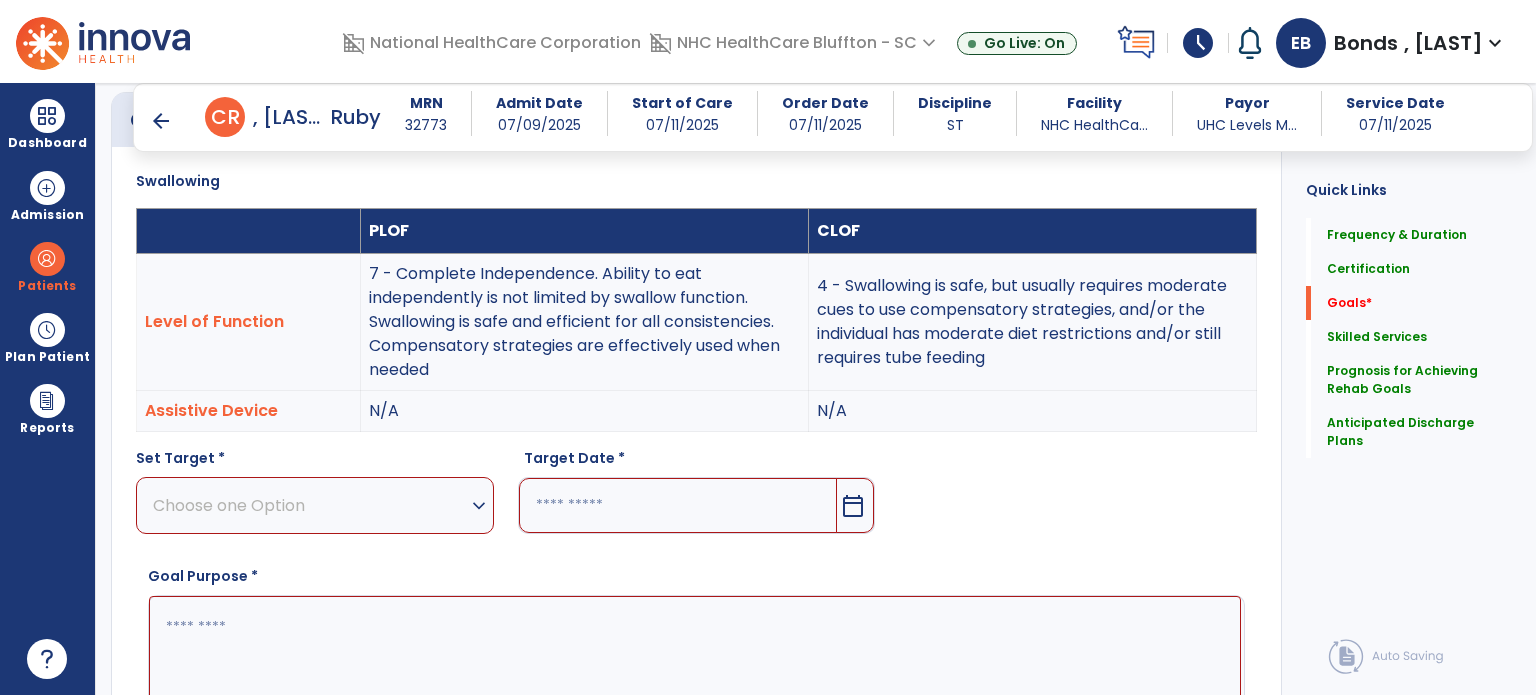 click on "Choose one Option" at bounding box center [310, 505] 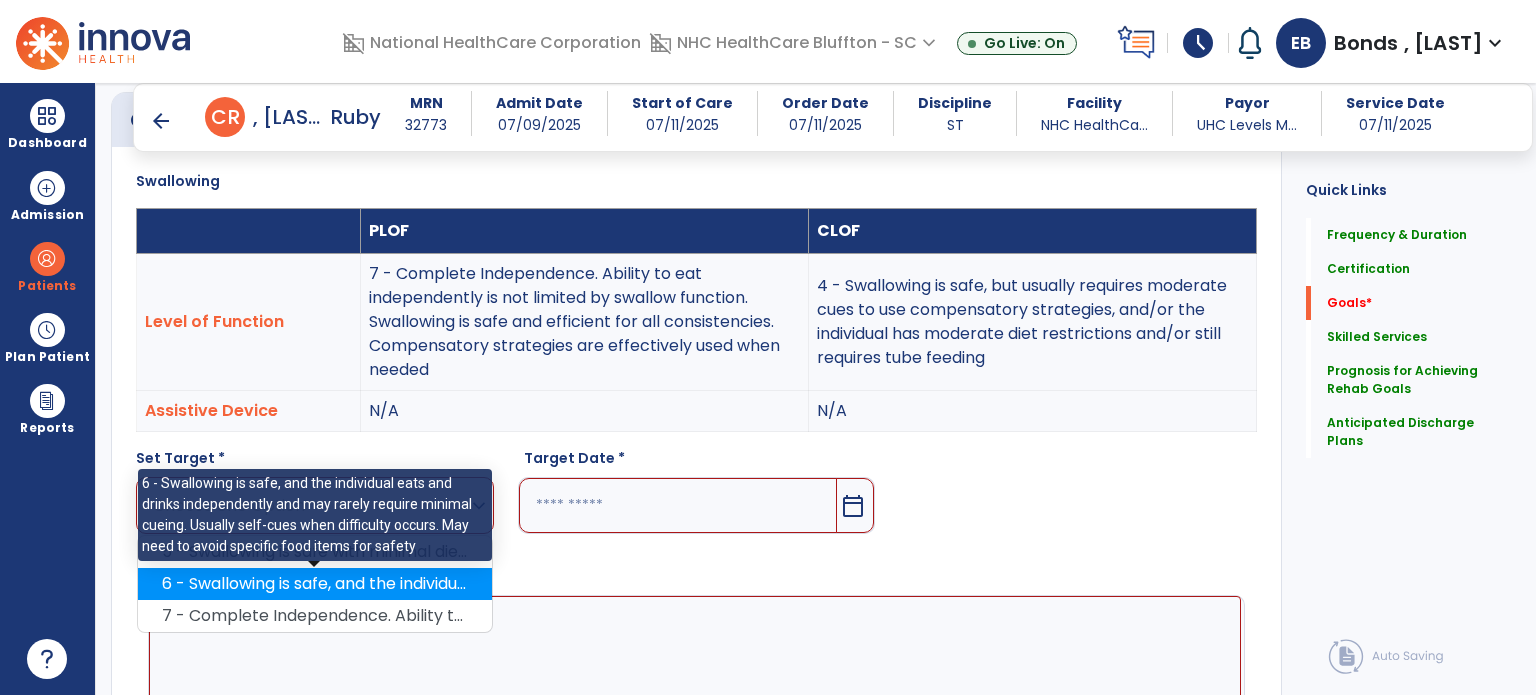 click on "6 - Swallowing is safe, and the individual eats and drinks independently and may rarely require minimal cueing. Usually self-cues when difficulty occurs. May need to avoid specific food items for safety" at bounding box center [315, 584] 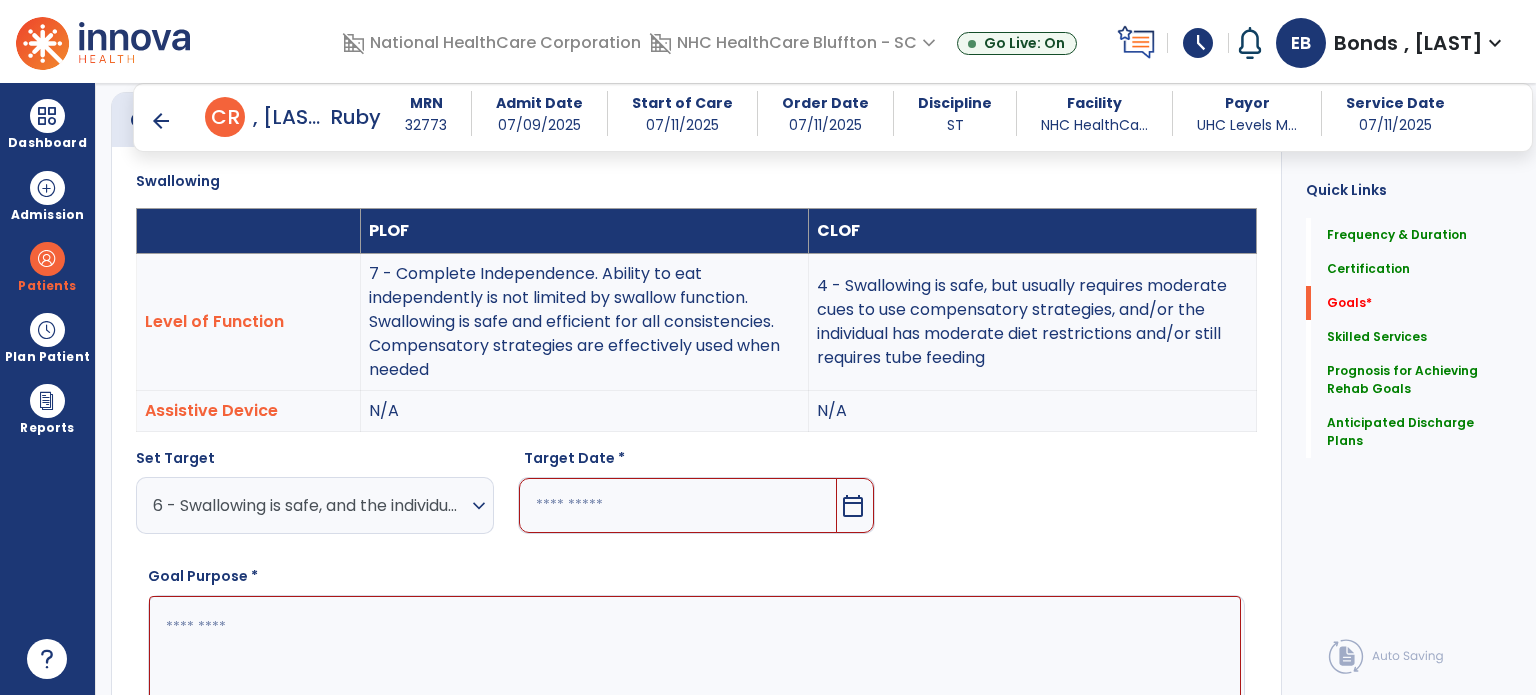 click at bounding box center [678, 505] 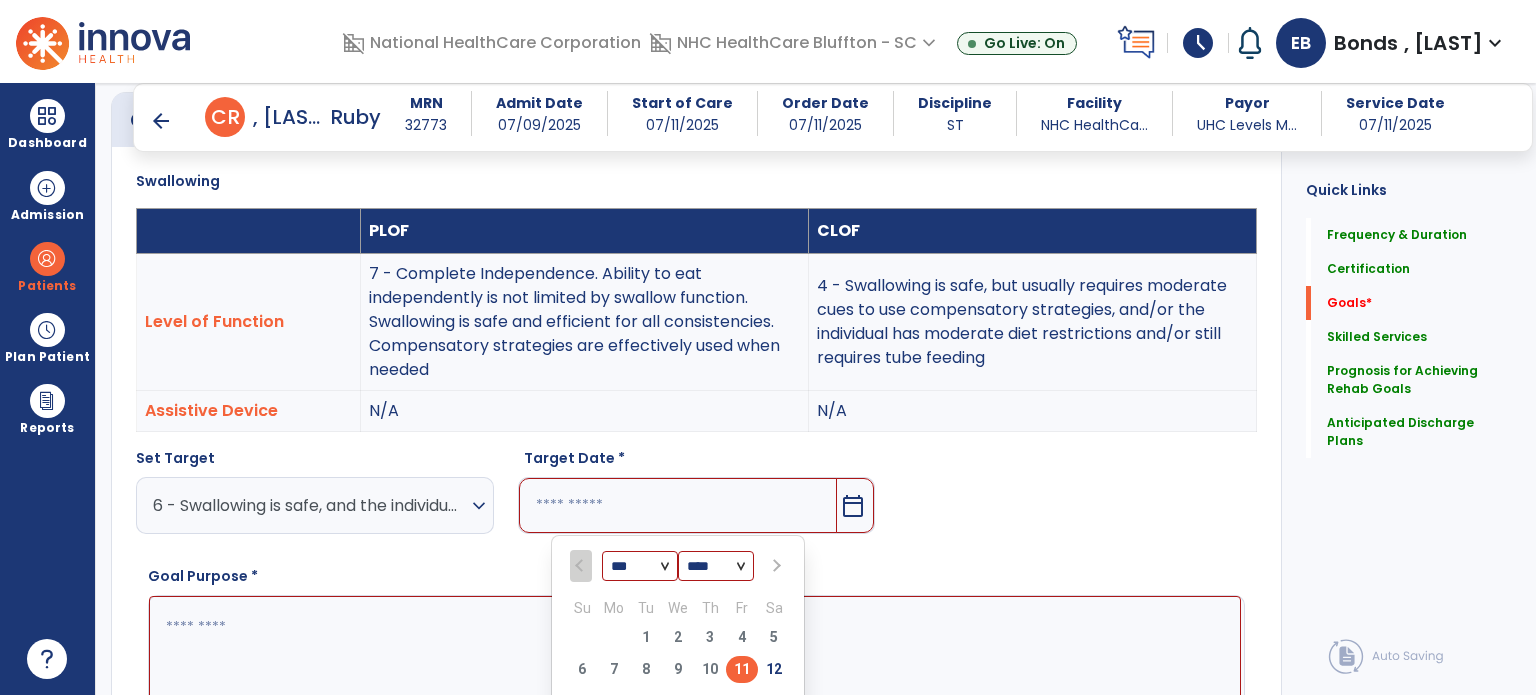 click at bounding box center (774, 566) 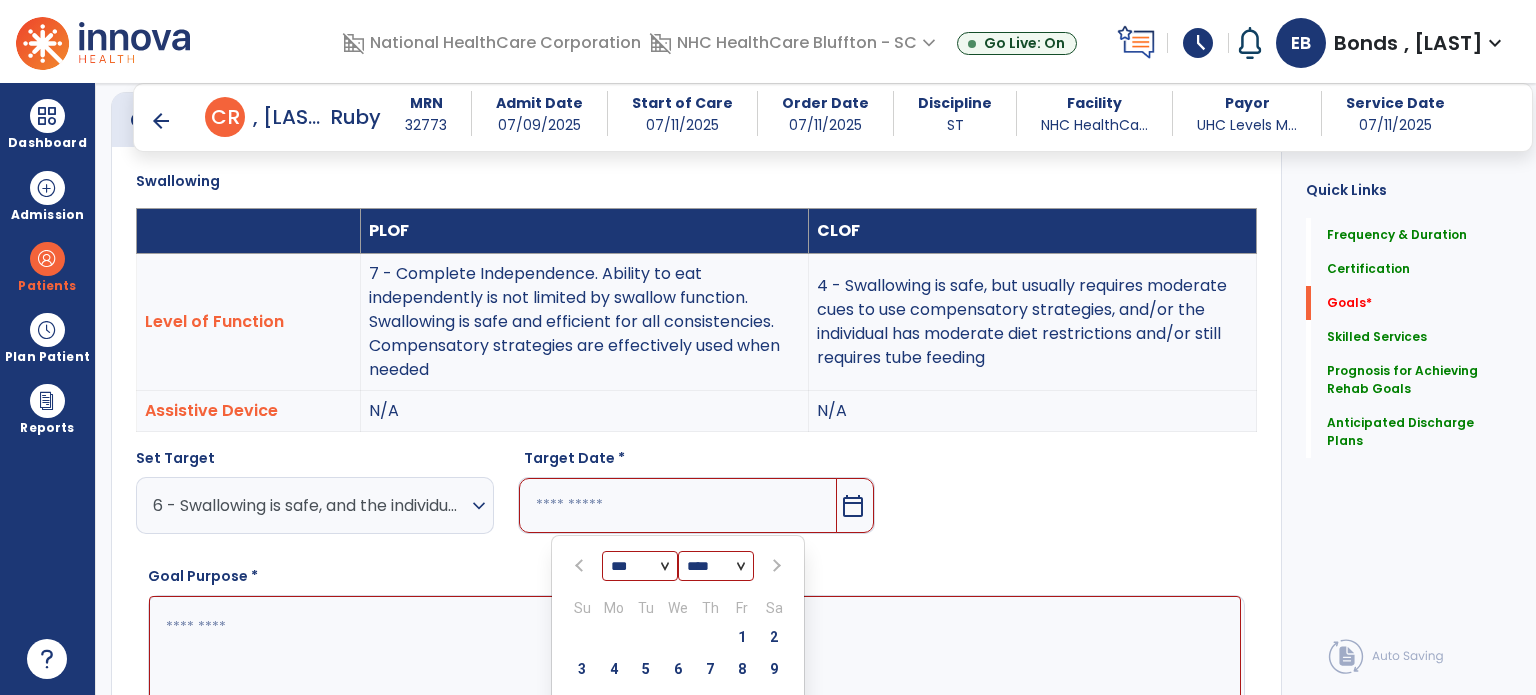 select on "*" 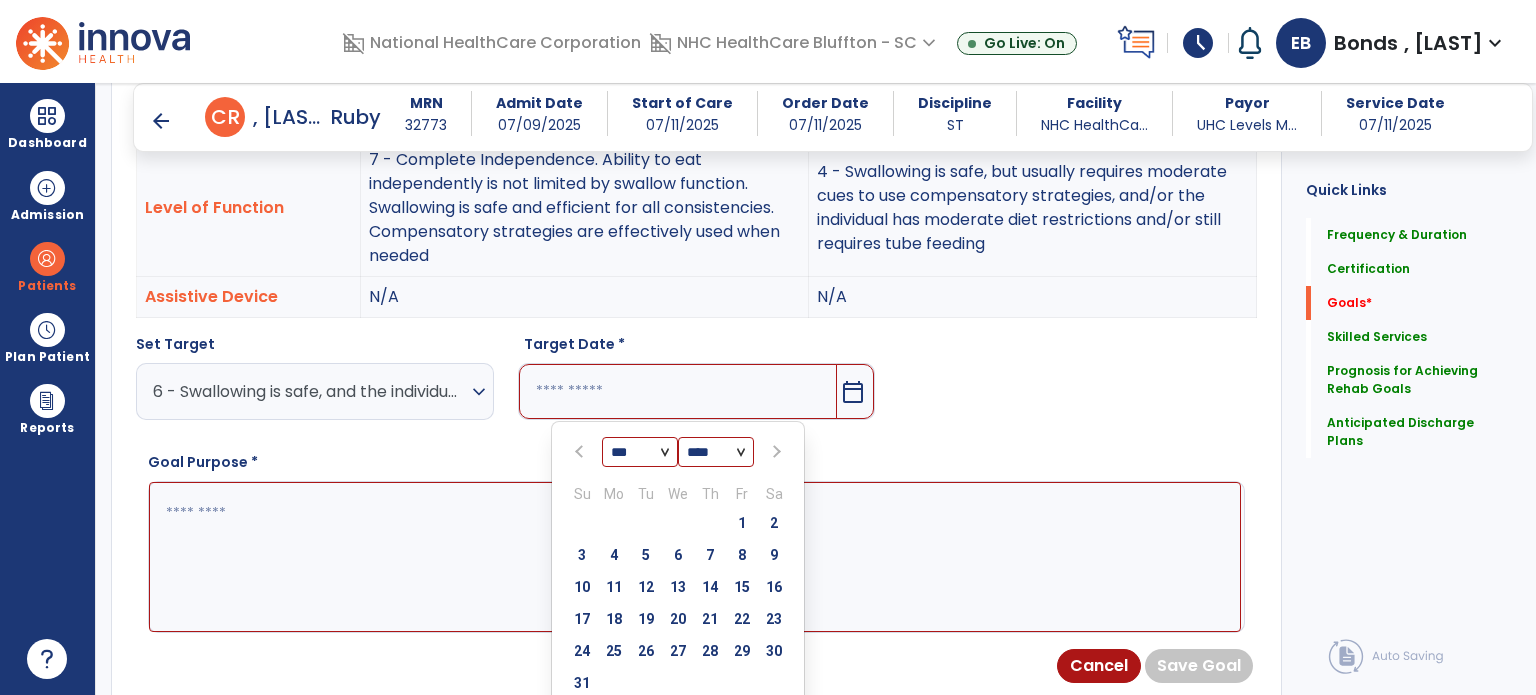scroll, scrollTop: 640, scrollLeft: 0, axis: vertical 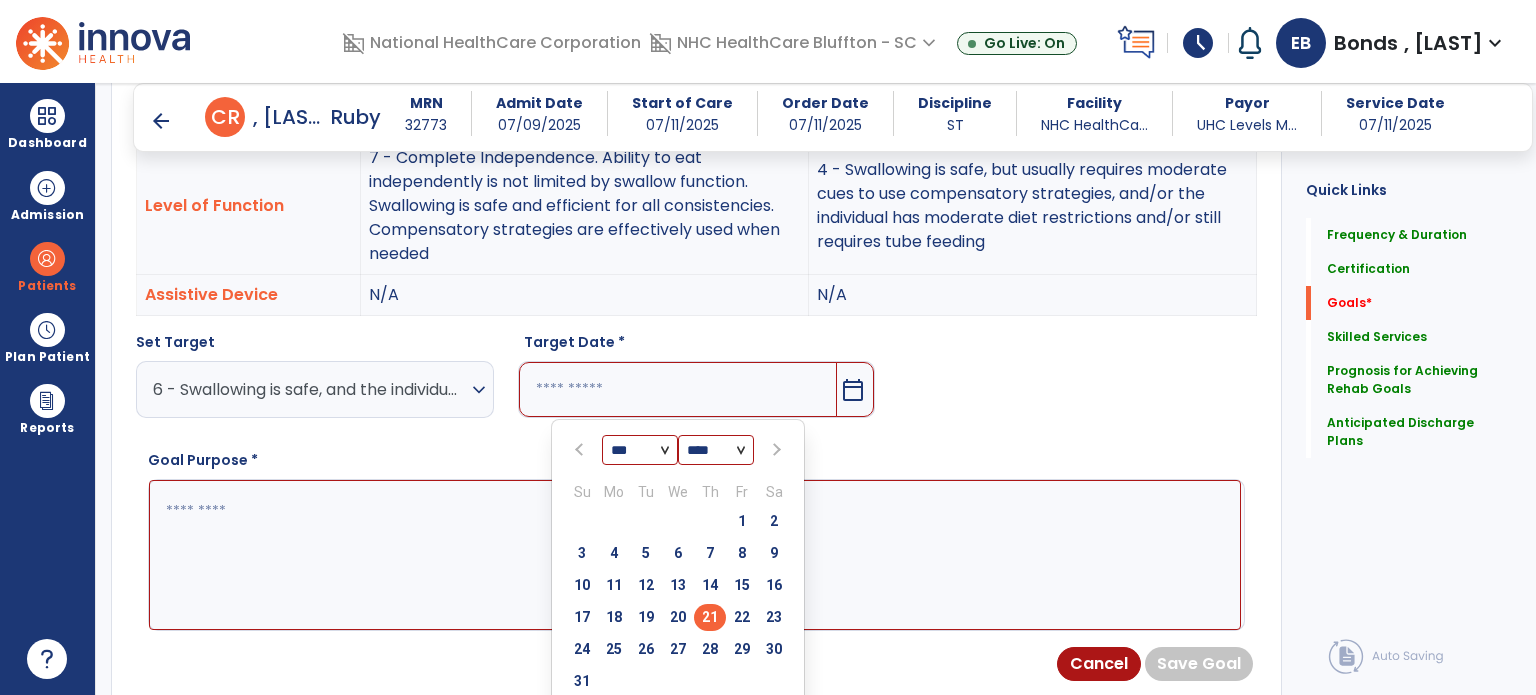 click on "21" at bounding box center (710, 617) 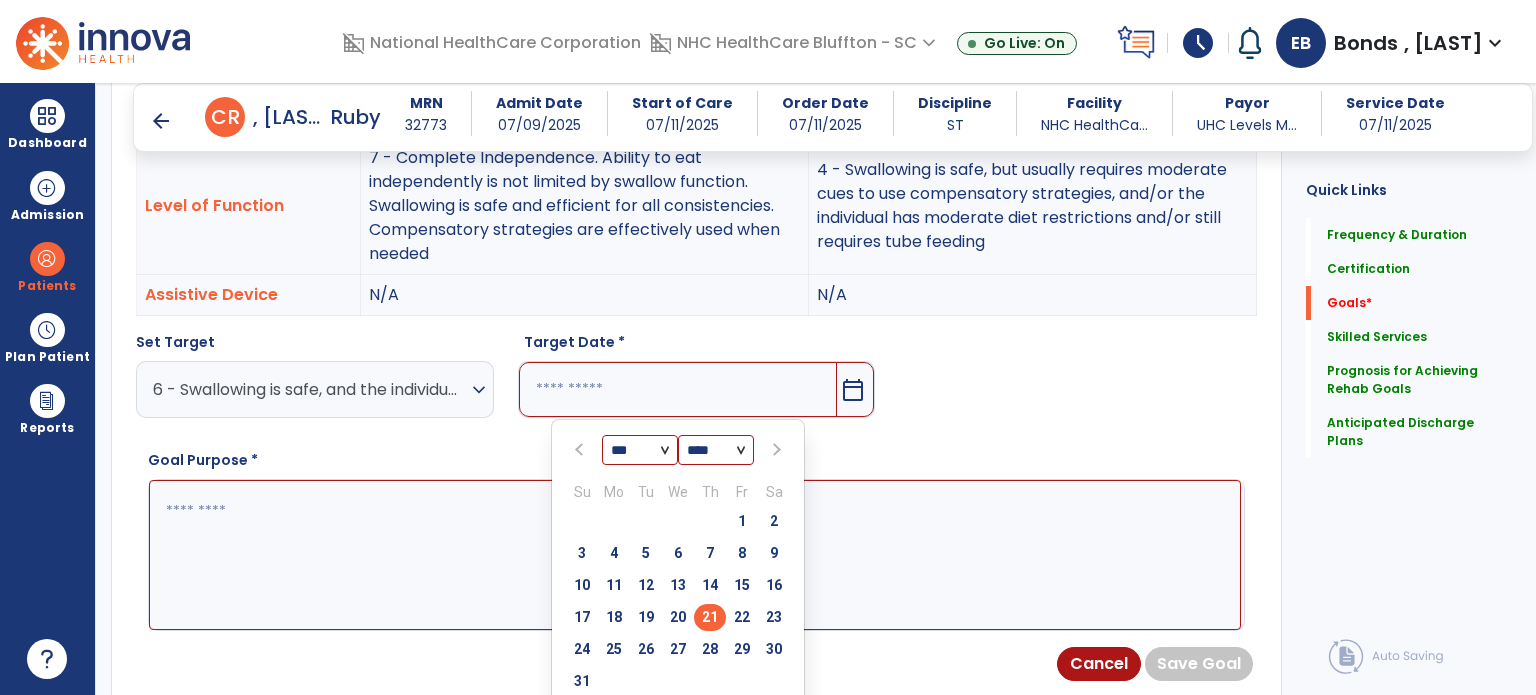 type on "*********" 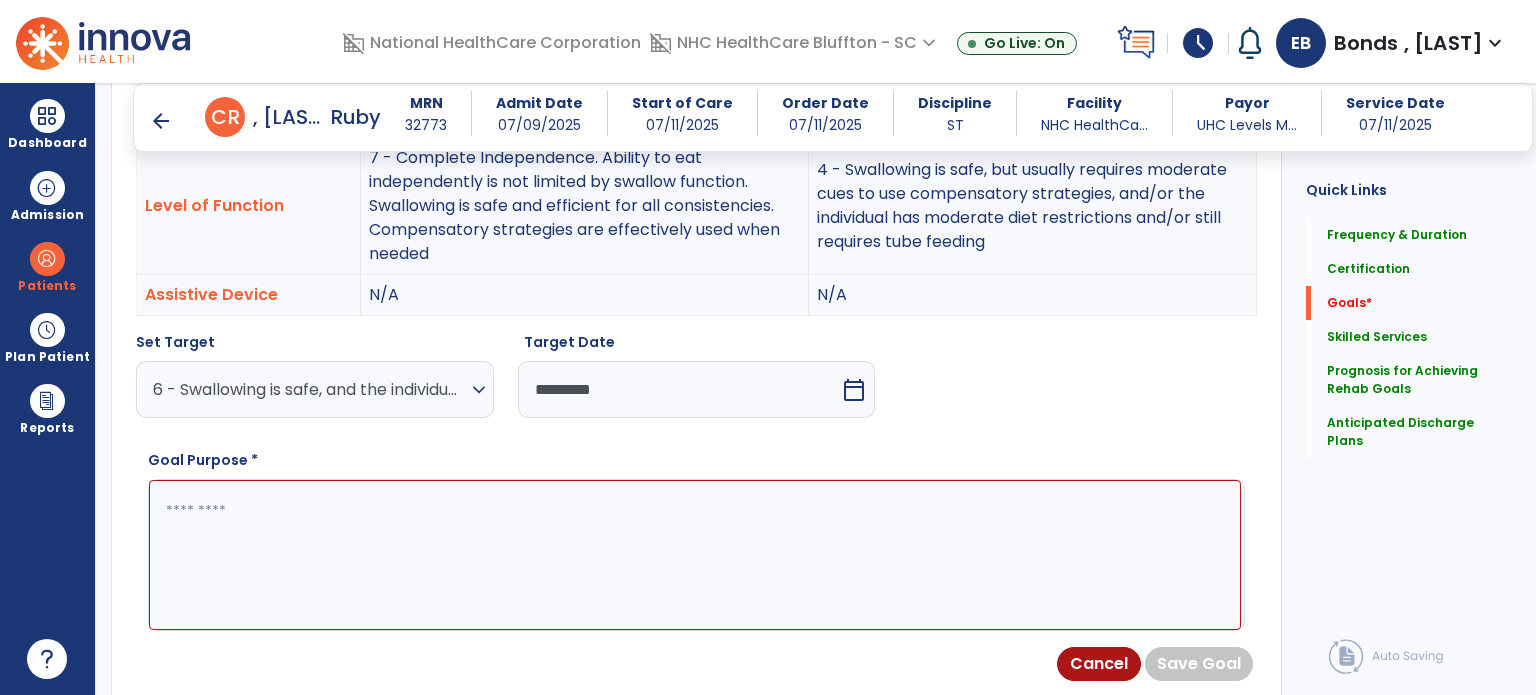 click at bounding box center (695, 555) 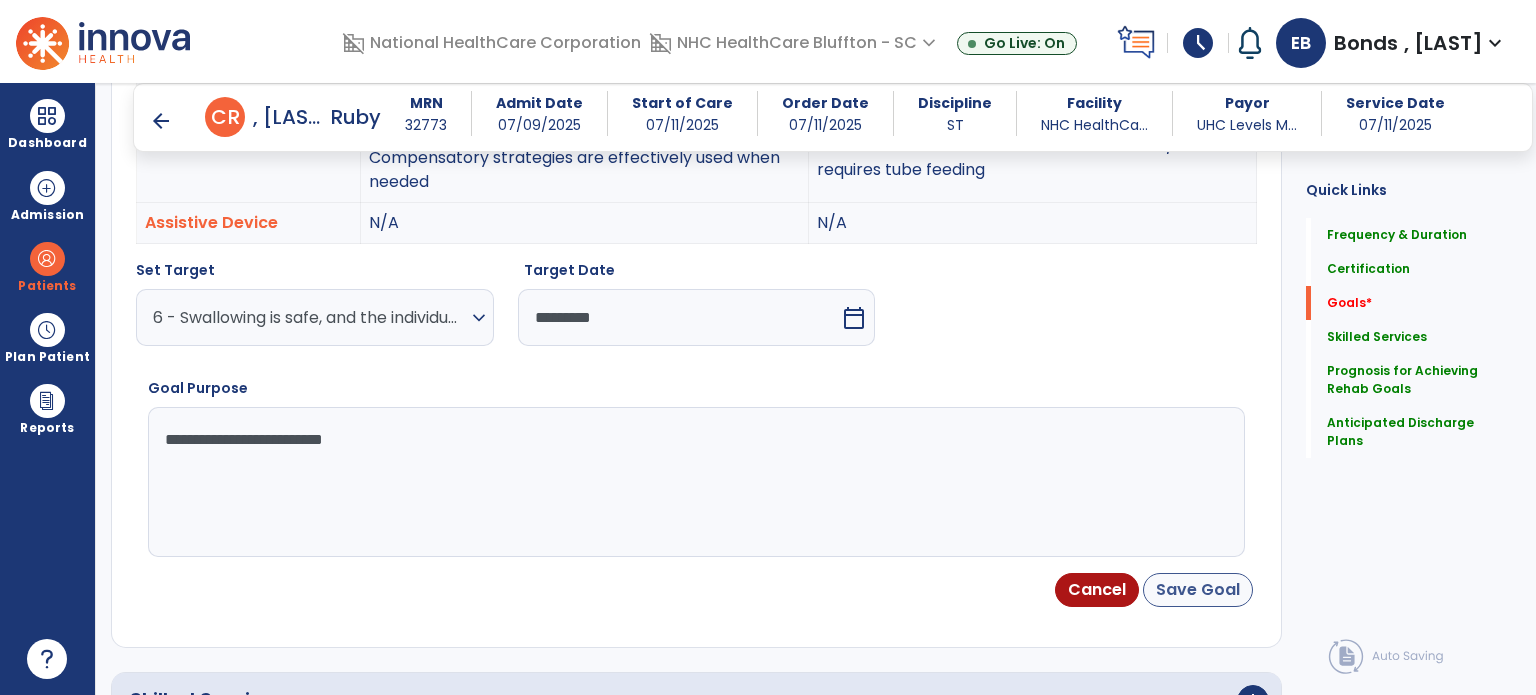 type on "**********" 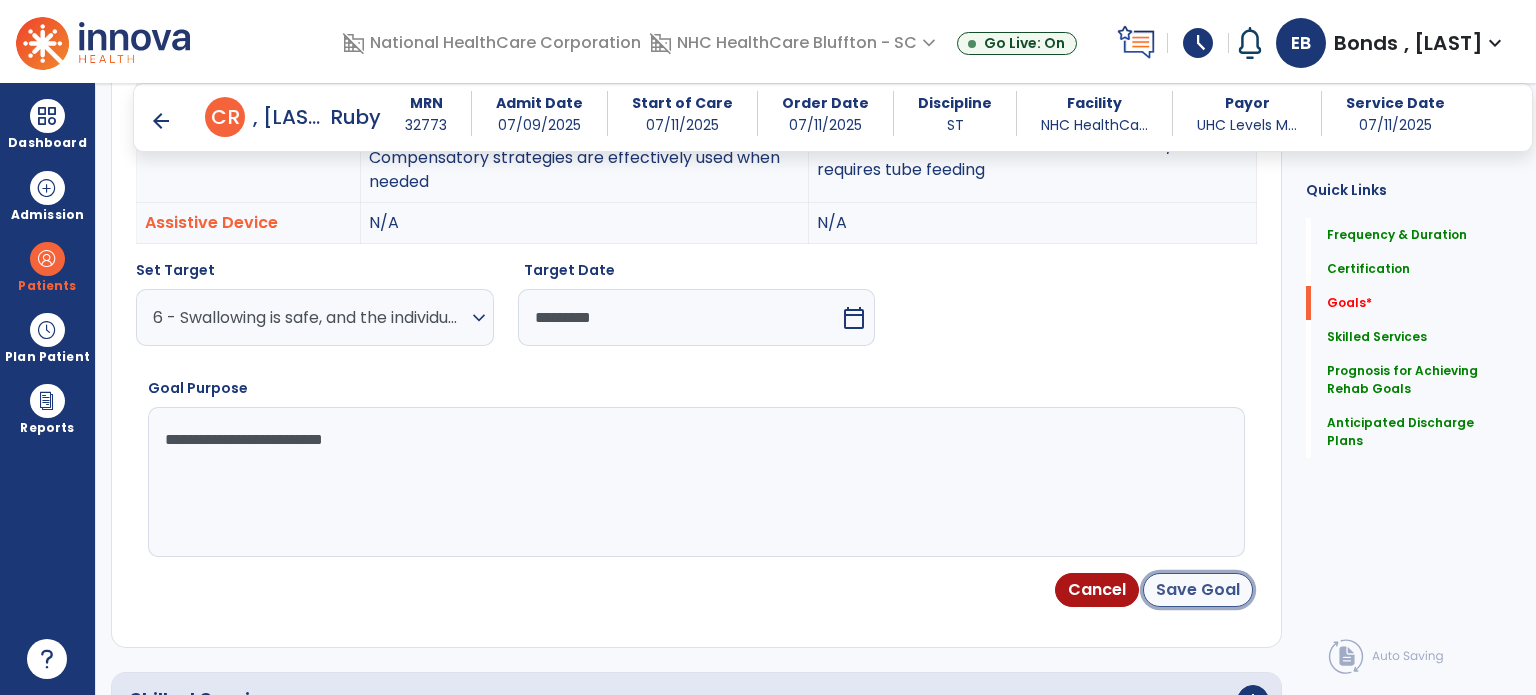click on "Save Goal" at bounding box center [1198, 590] 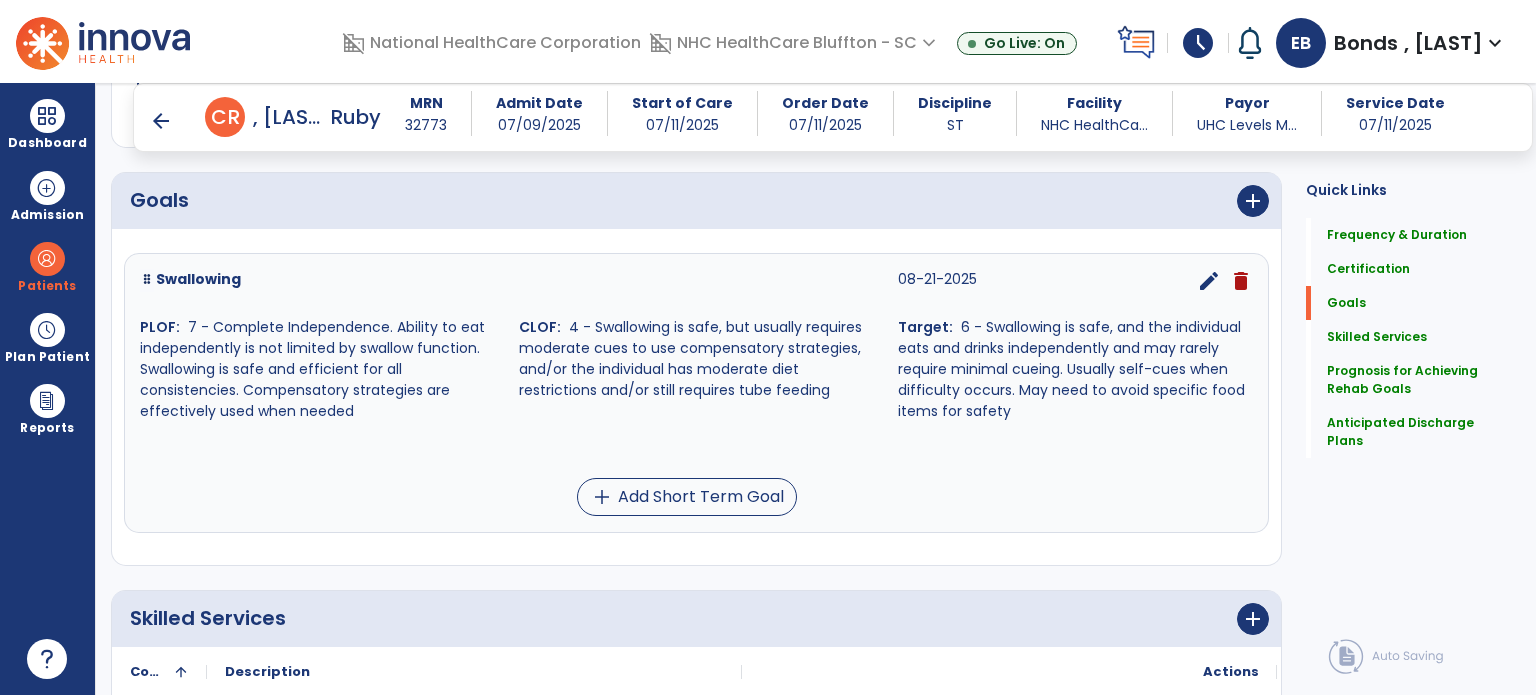 scroll, scrollTop: 444, scrollLeft: 0, axis: vertical 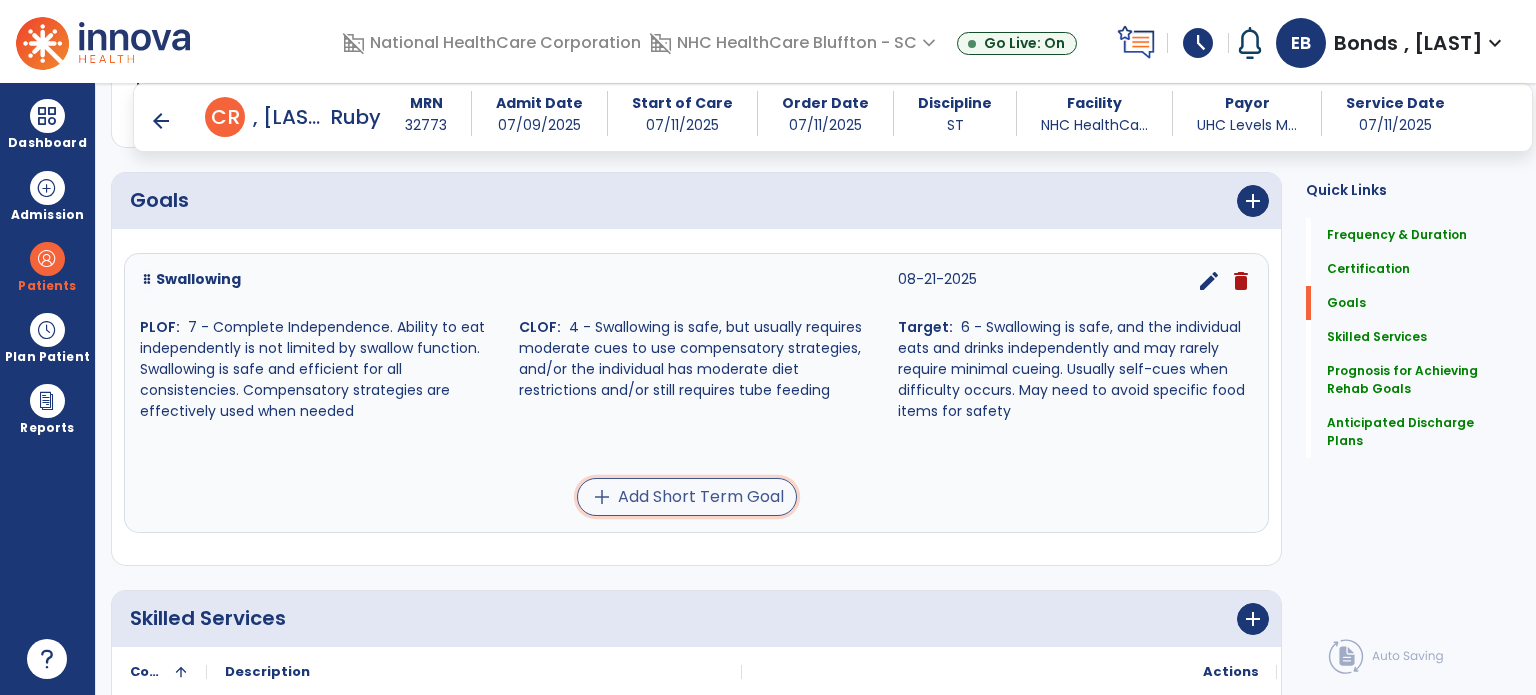 click on "add  Add Short Term Goal" at bounding box center [687, 497] 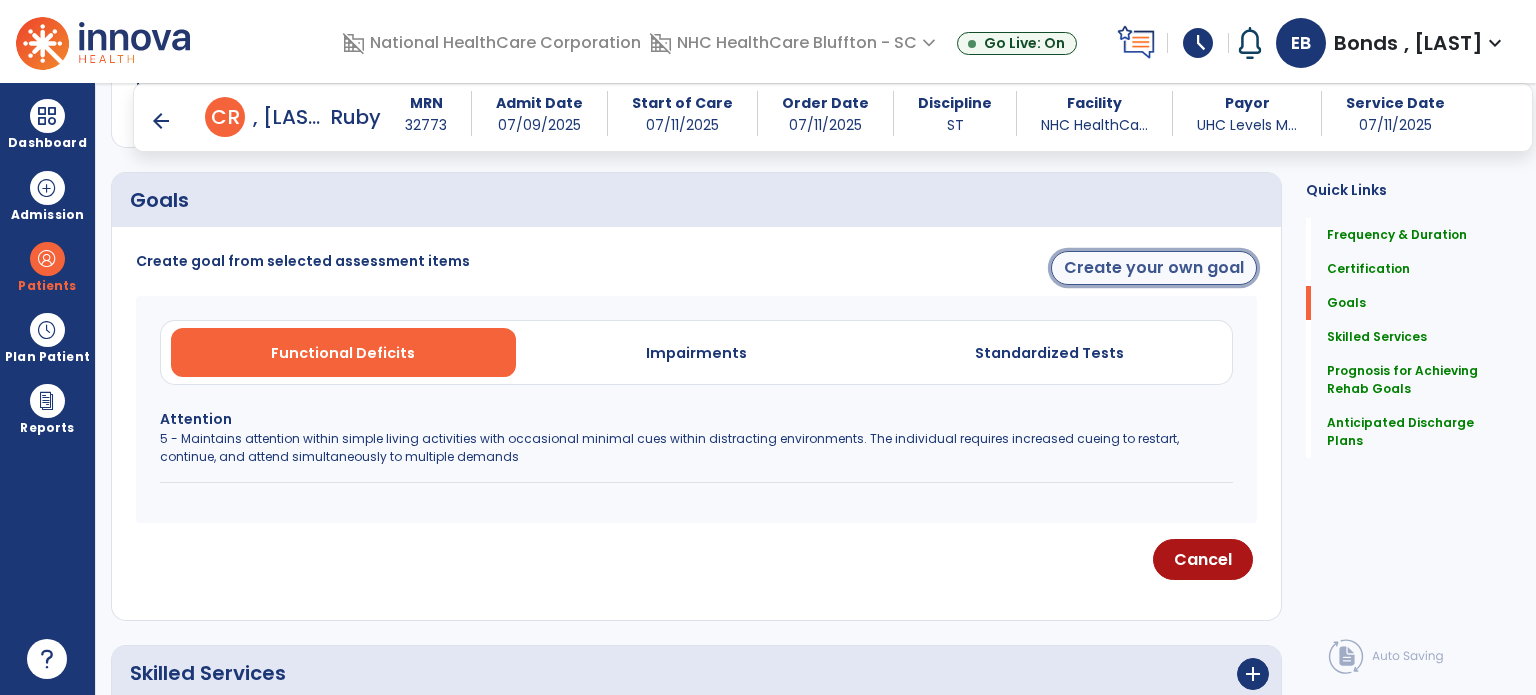 click on "Create your own goal" at bounding box center (1154, 268) 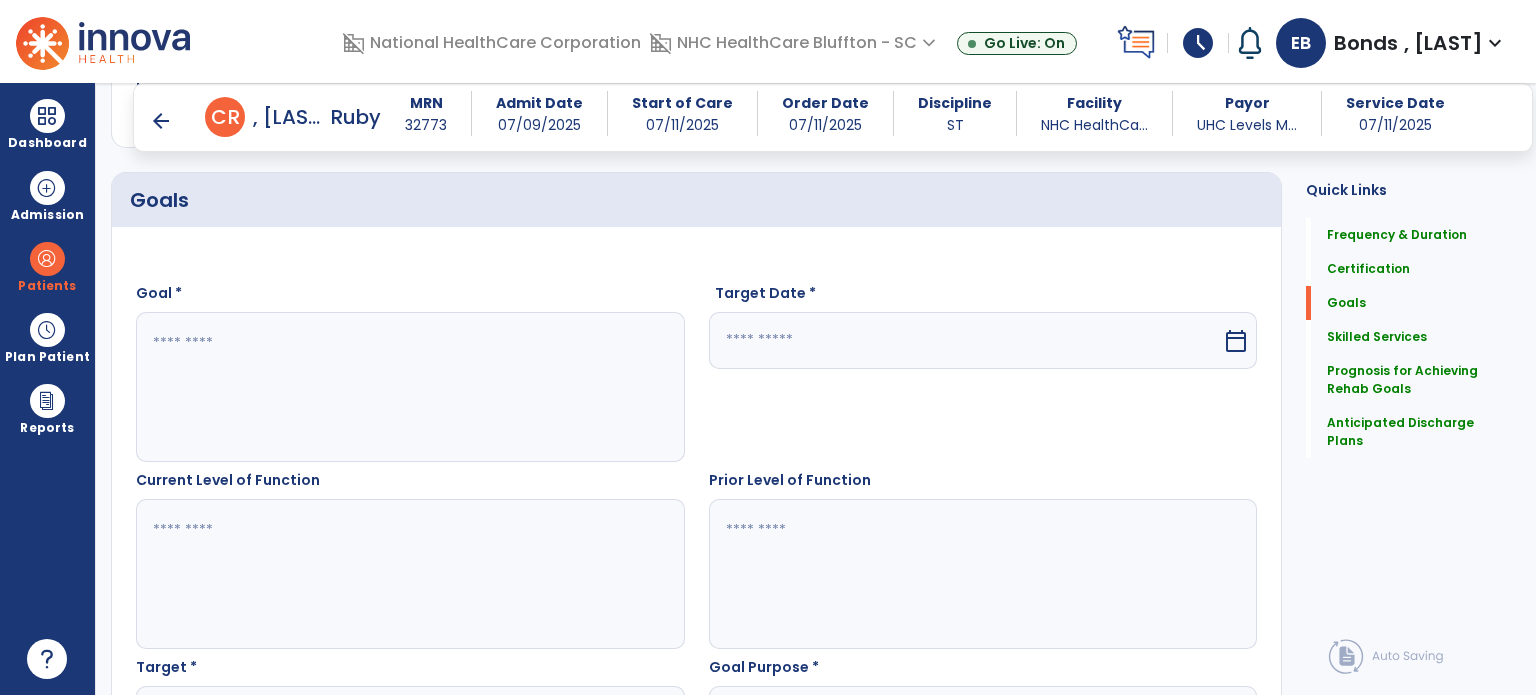 click at bounding box center [409, 387] 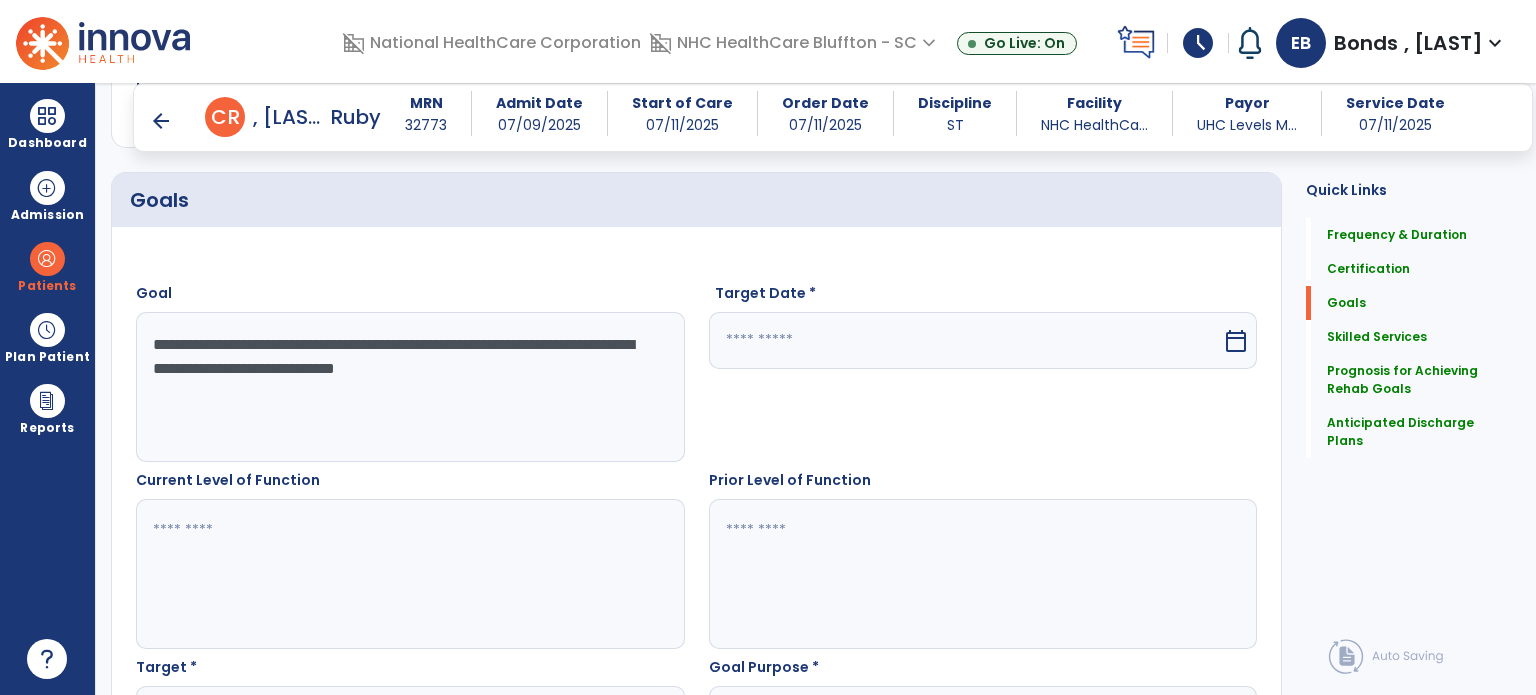 click on "**********" at bounding box center (409, 387) 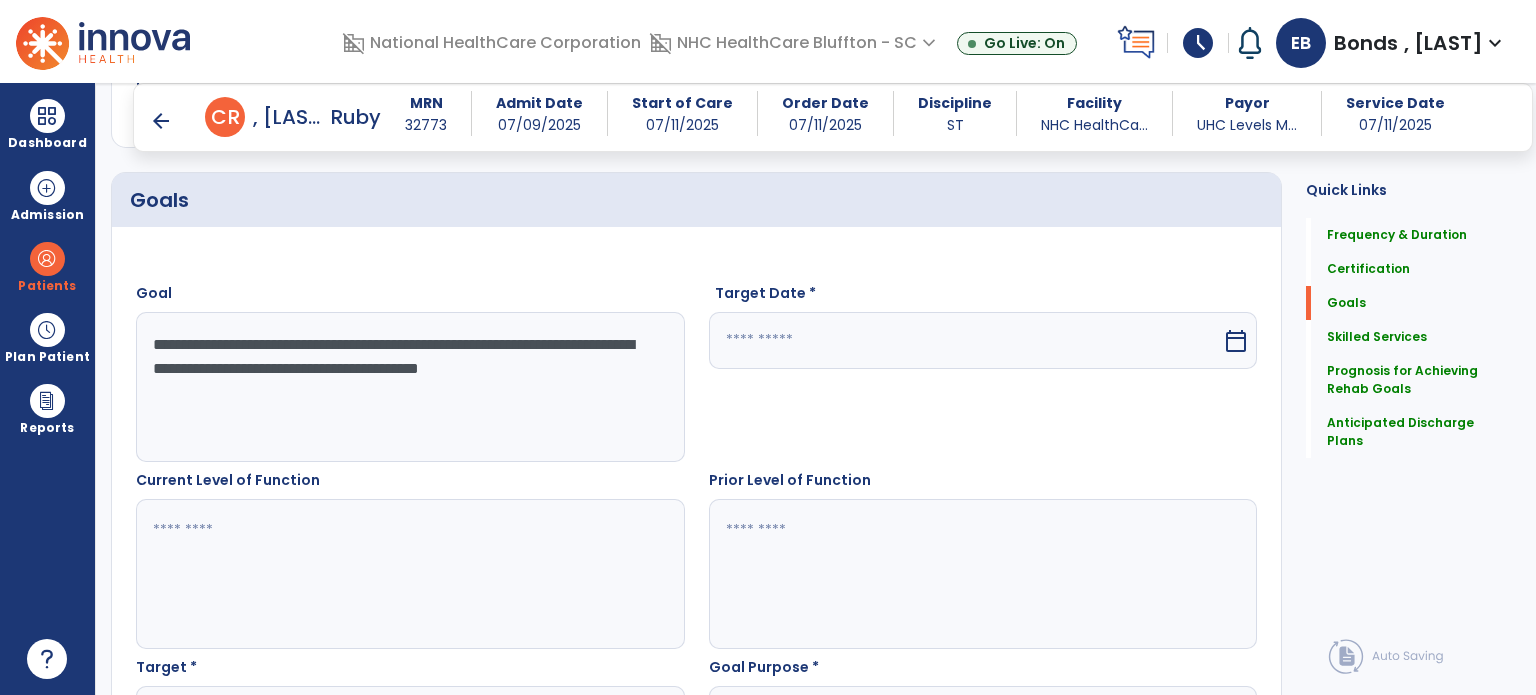click on "**********" at bounding box center (409, 387) 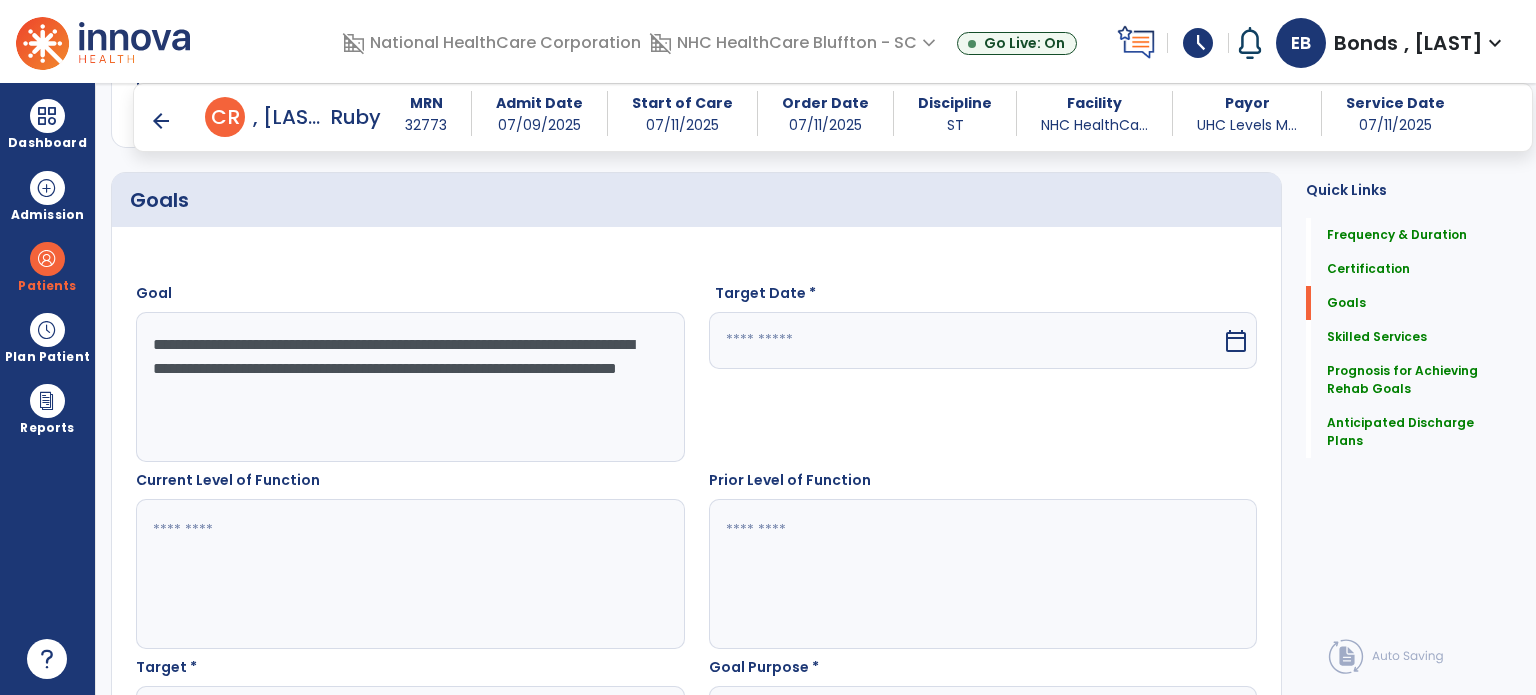 type on "**********" 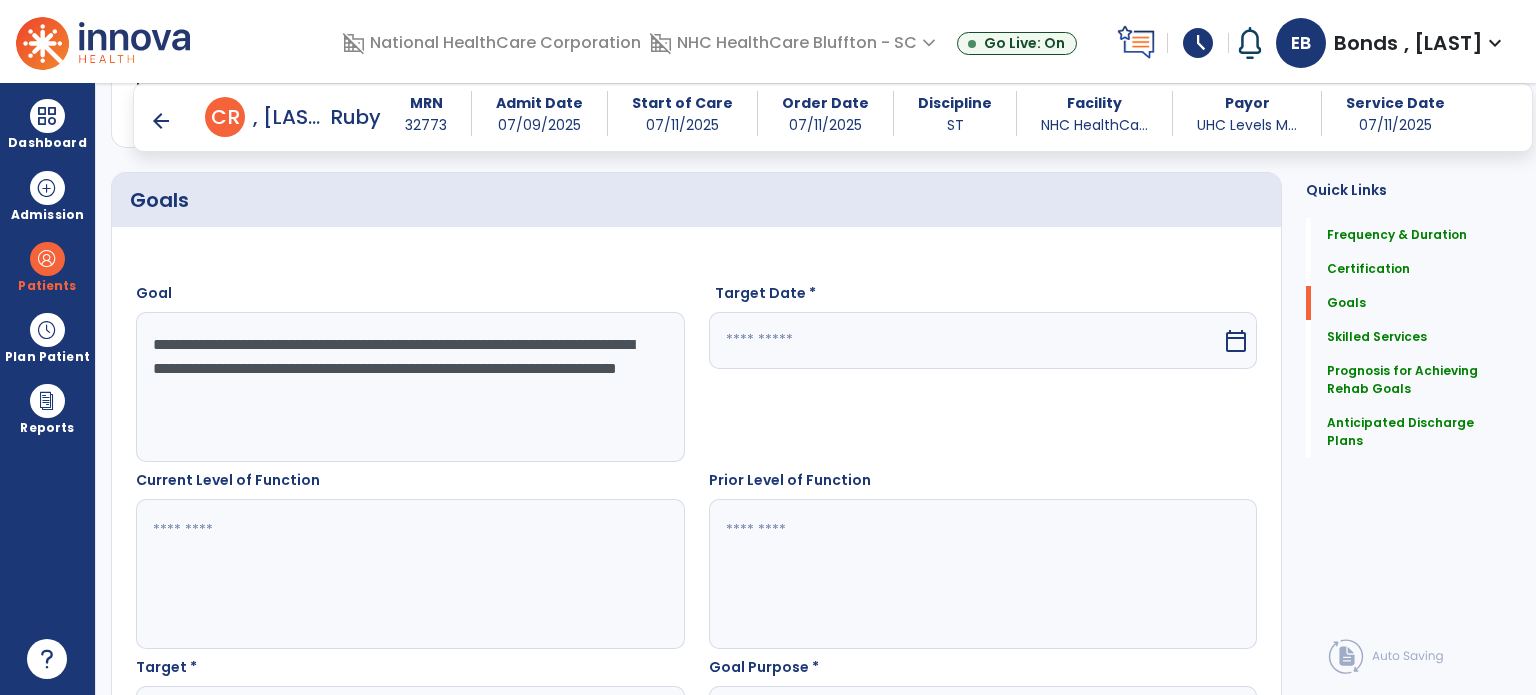 click at bounding box center [966, 340] 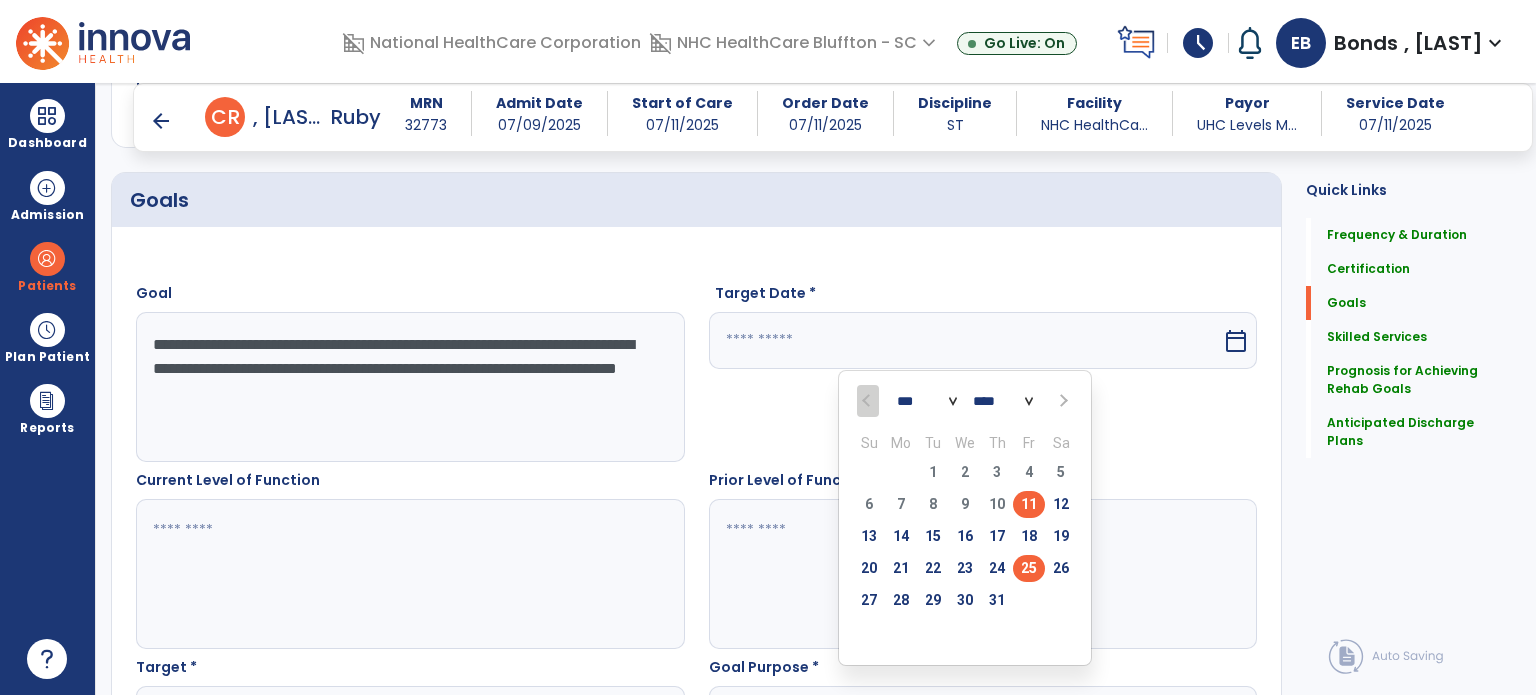 click on "25" at bounding box center (1029, 568) 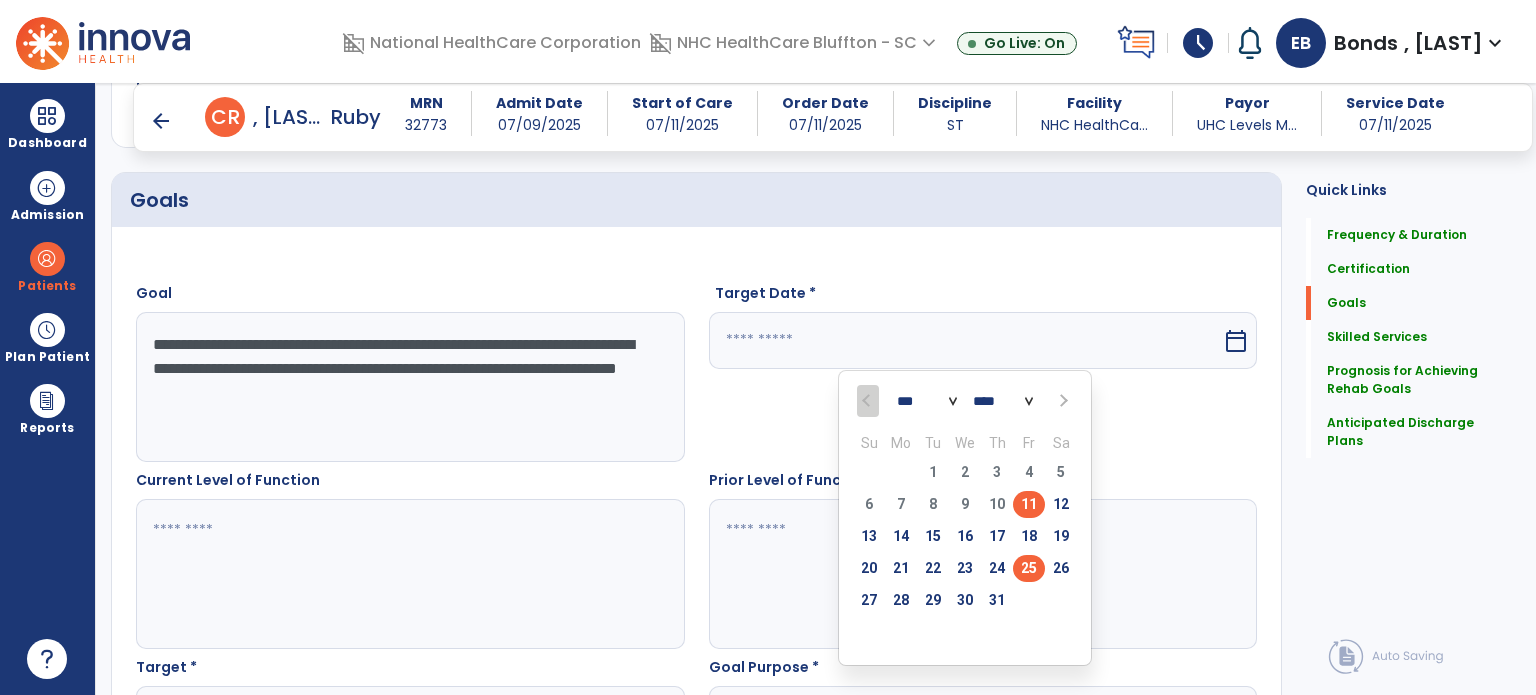 type on "*********" 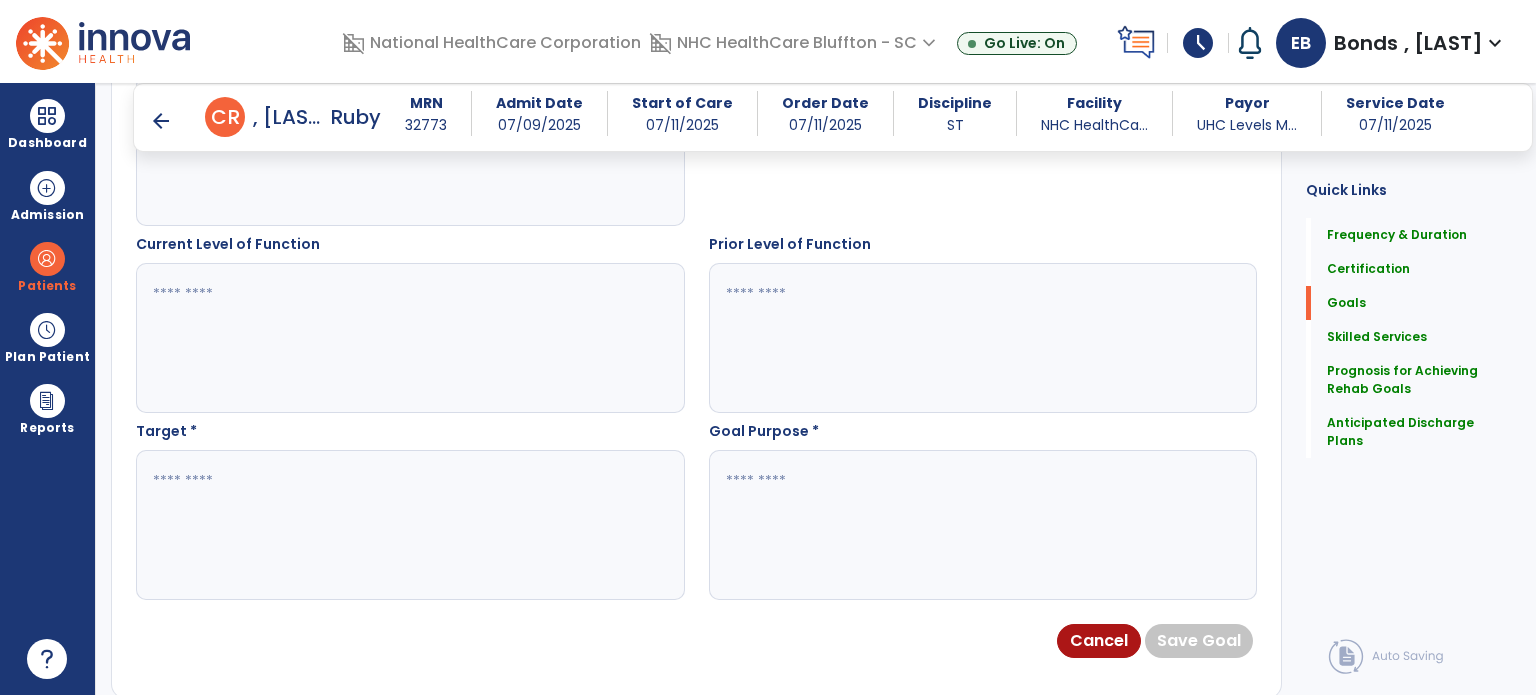 click at bounding box center [409, 525] 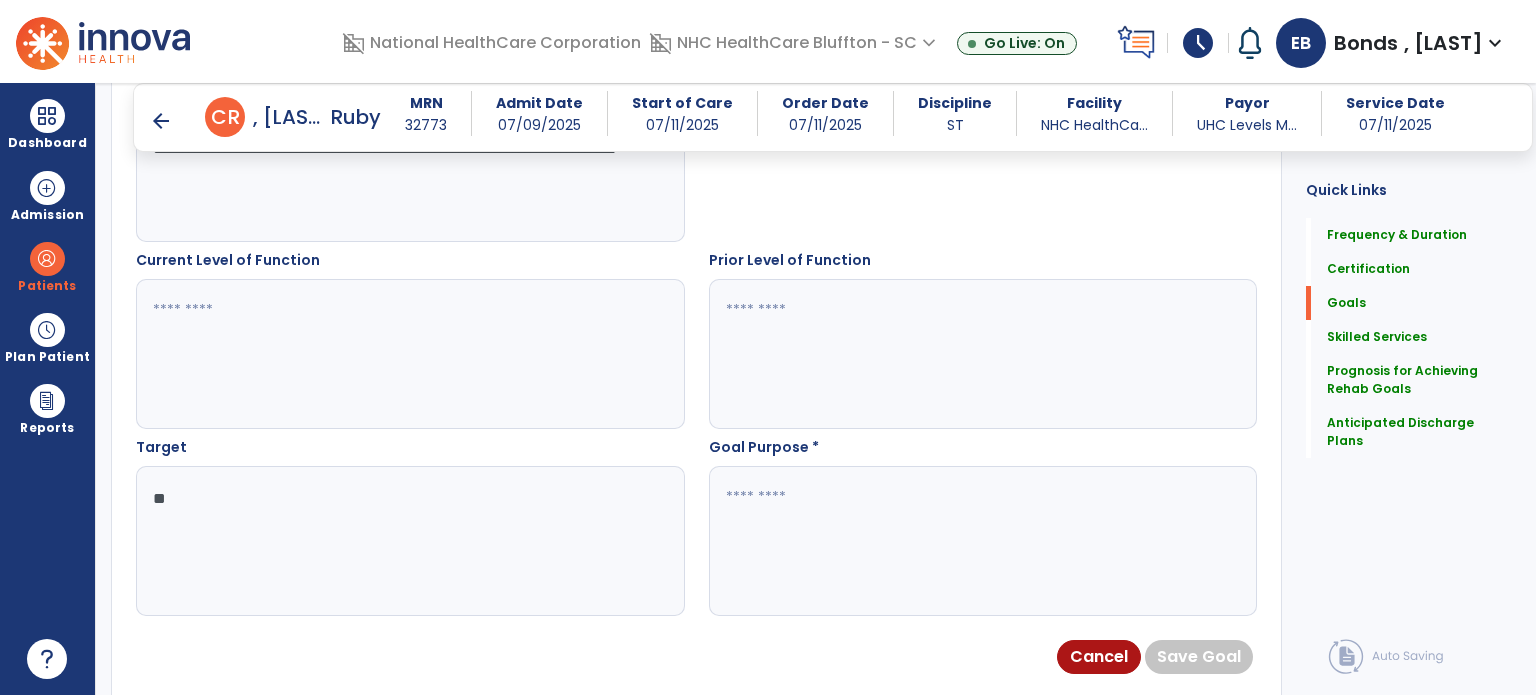 type on "**" 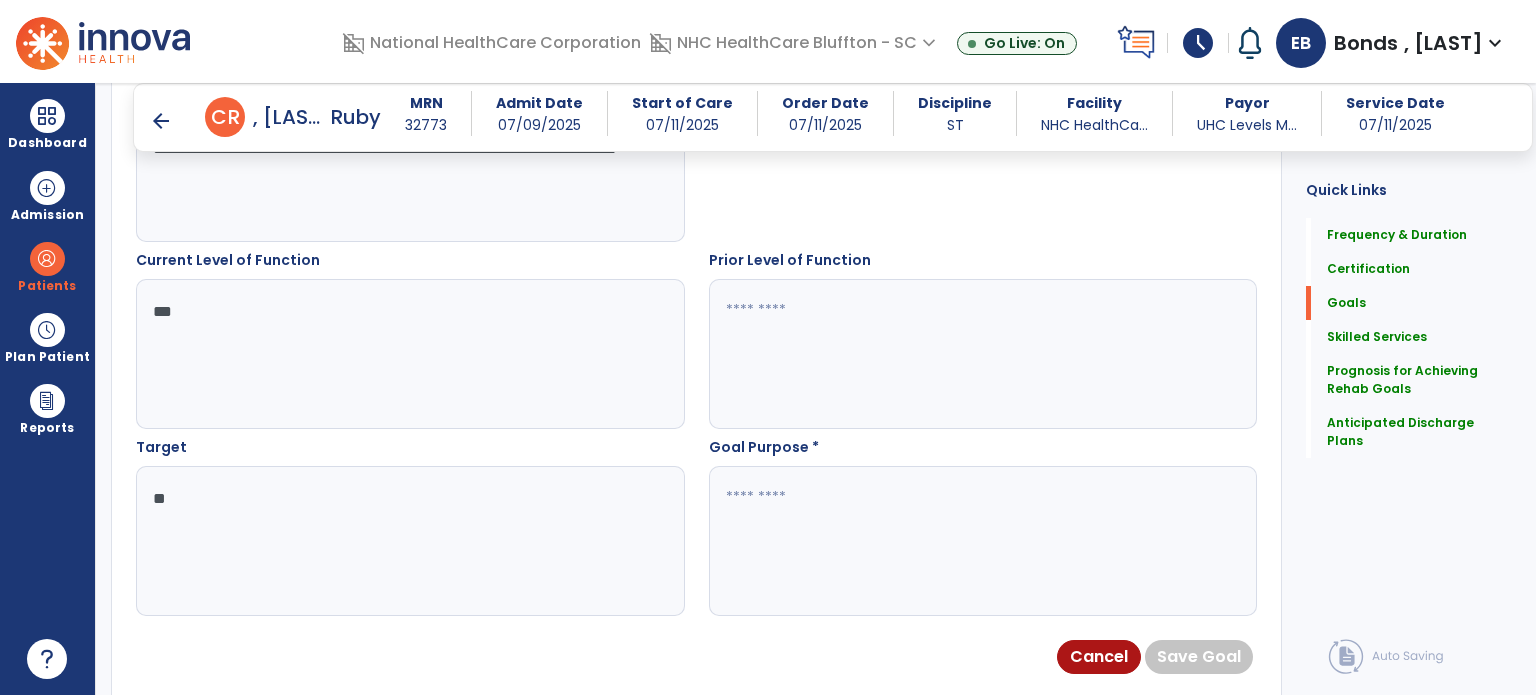 type on "***" 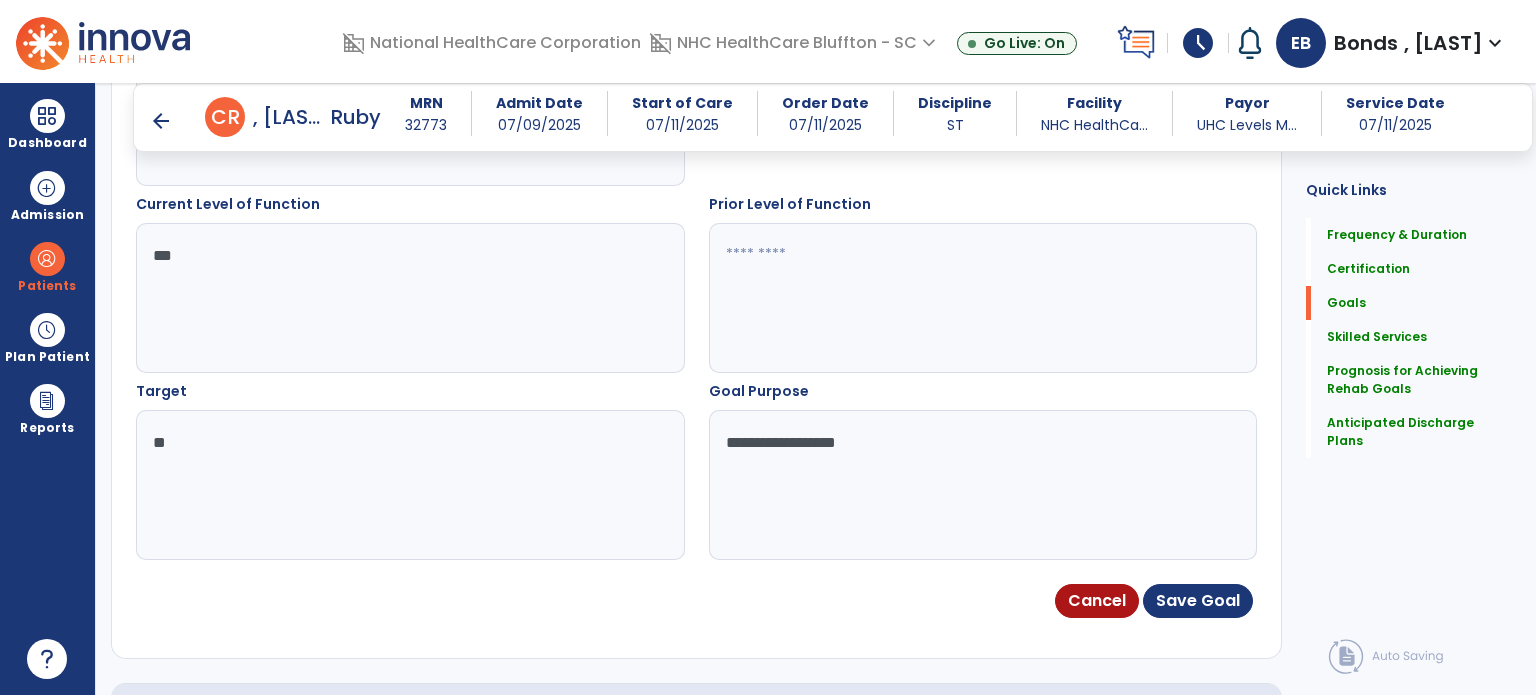 scroll, scrollTop: 722, scrollLeft: 0, axis: vertical 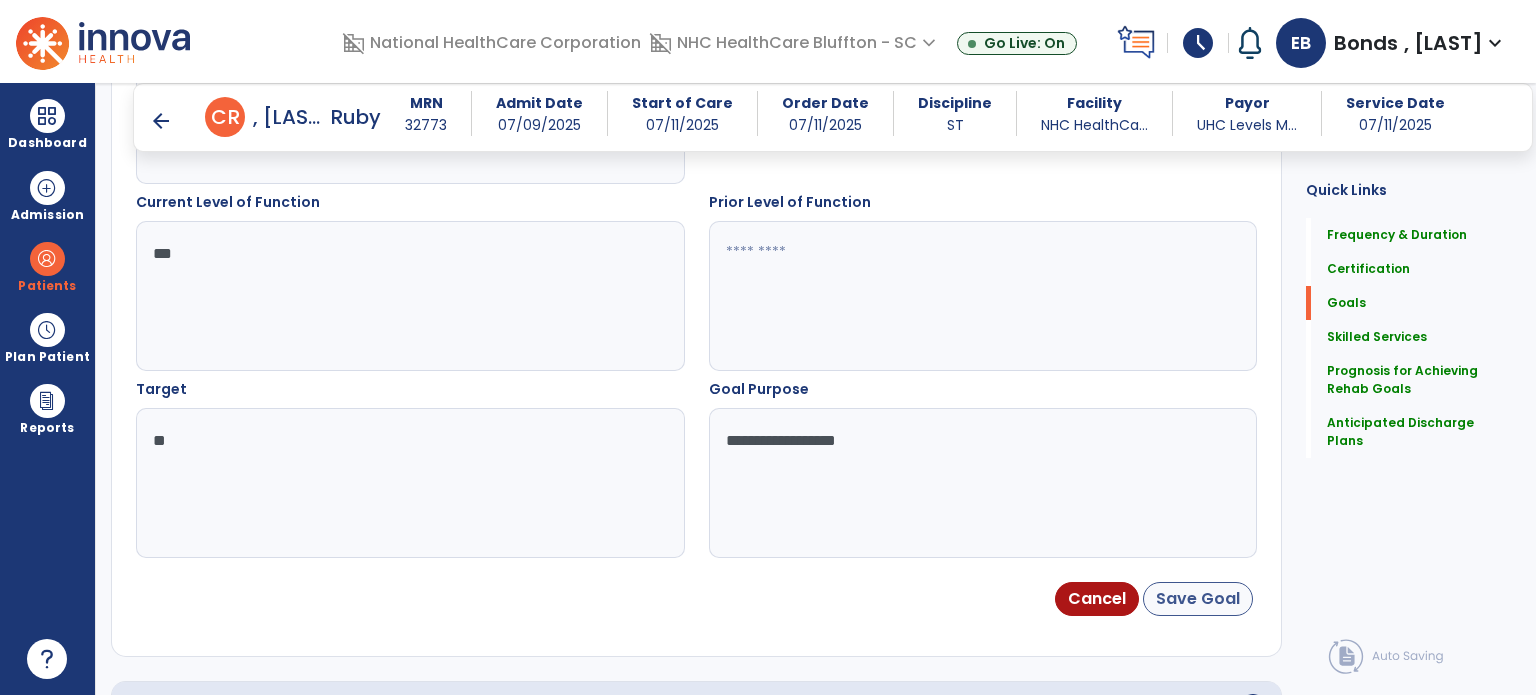 type on "**********" 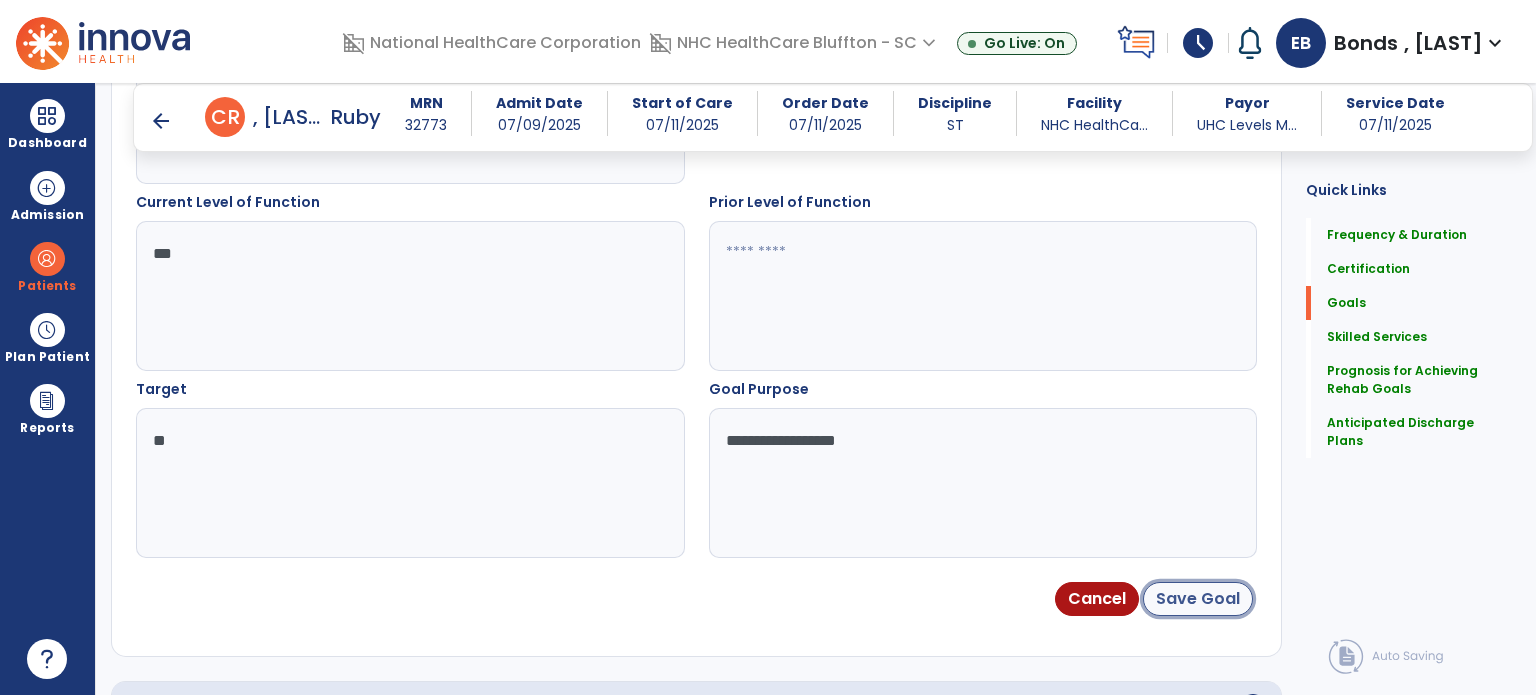 click on "Save Goal" at bounding box center (1198, 599) 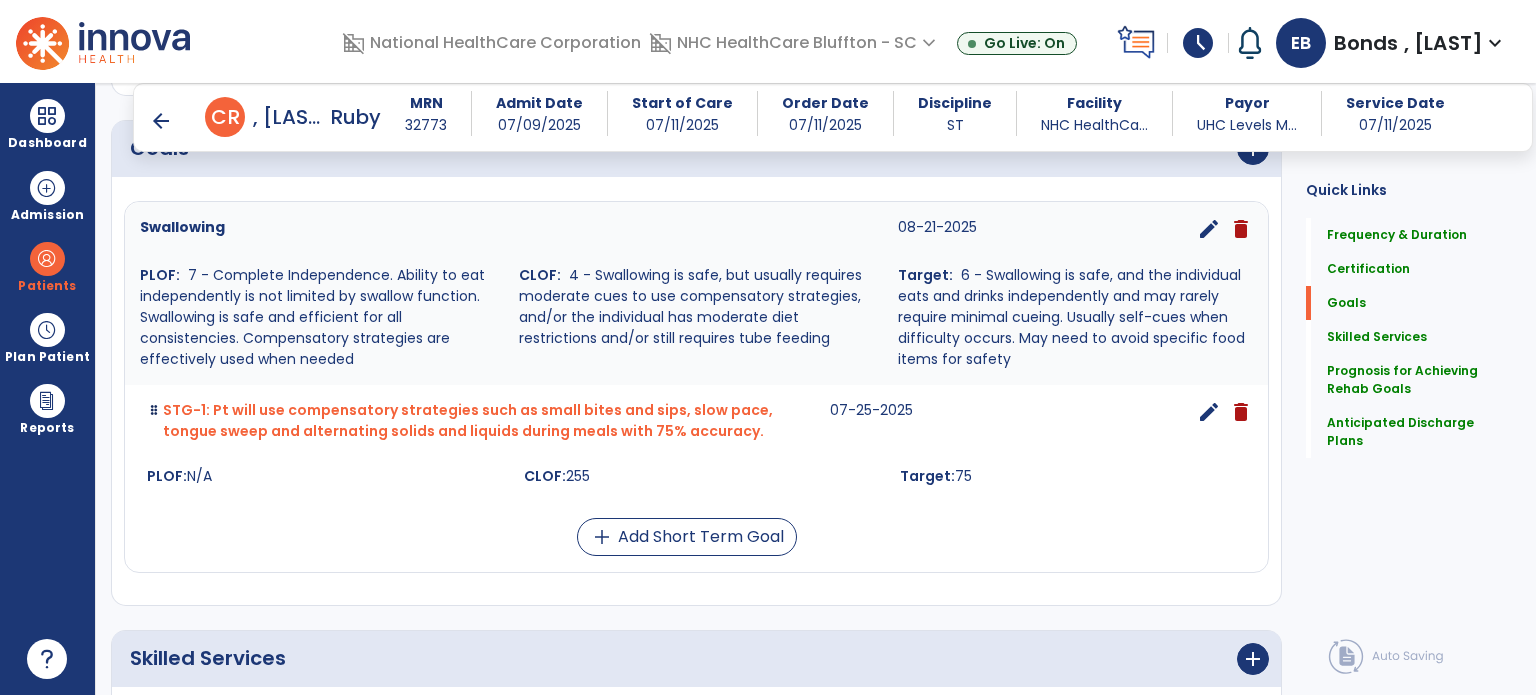 scroll, scrollTop: 495, scrollLeft: 0, axis: vertical 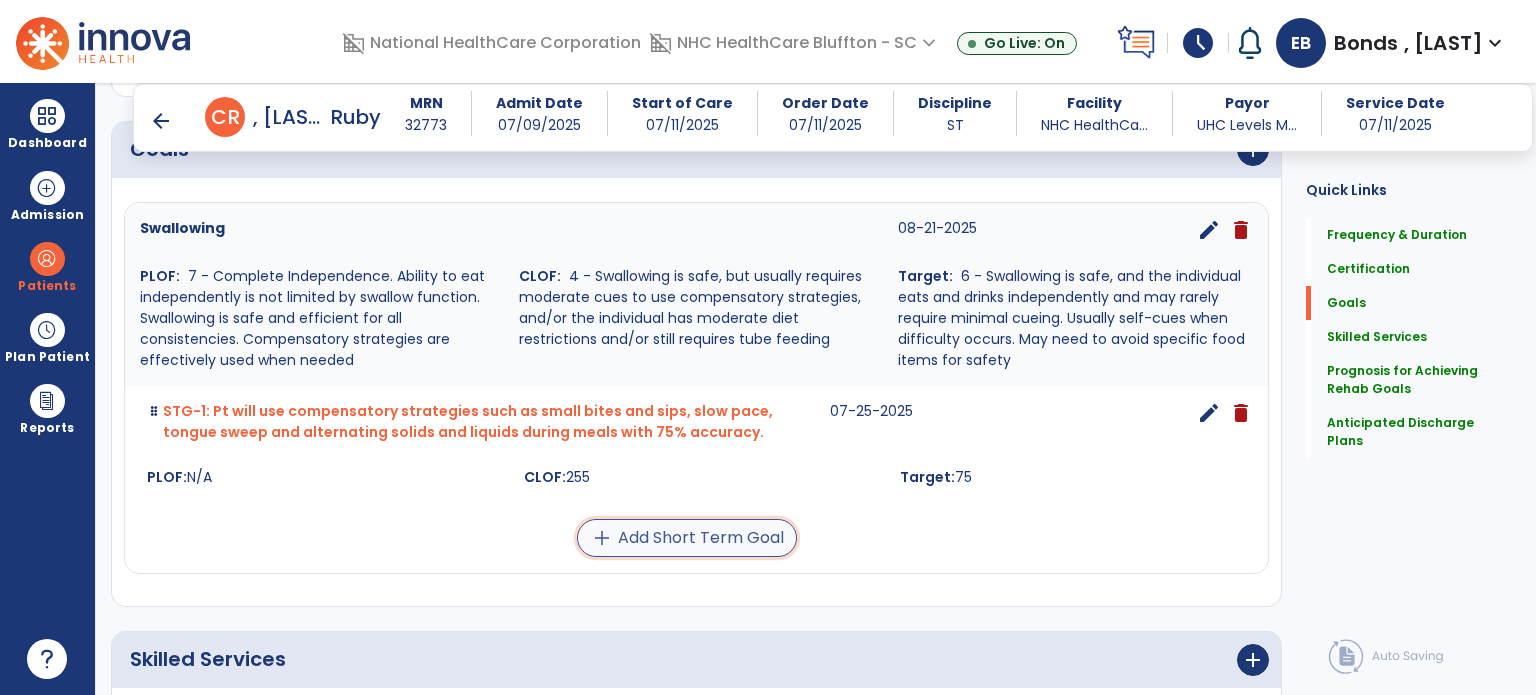 click on "add  Add Short Term Goal" at bounding box center (687, 538) 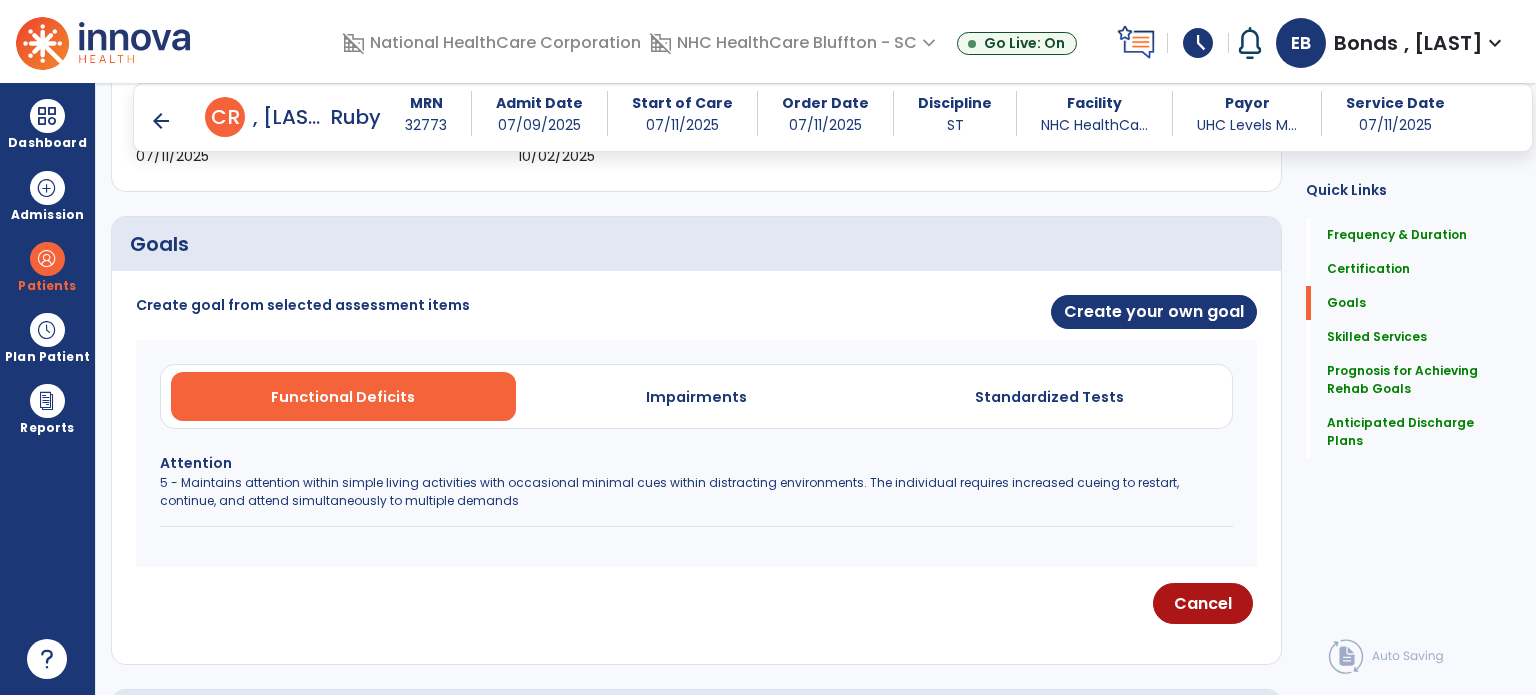 scroll, scrollTop: 399, scrollLeft: 0, axis: vertical 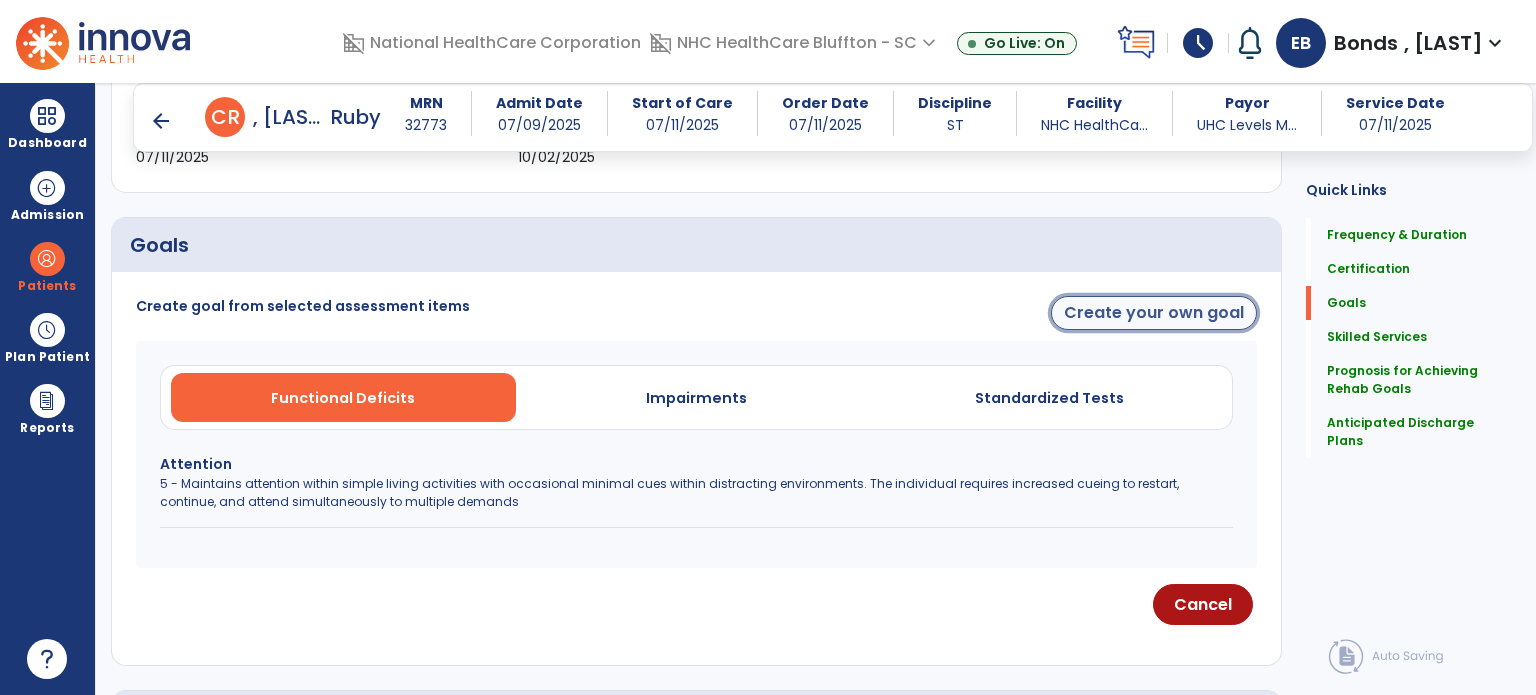 click on "Create your own goal" at bounding box center [1154, 313] 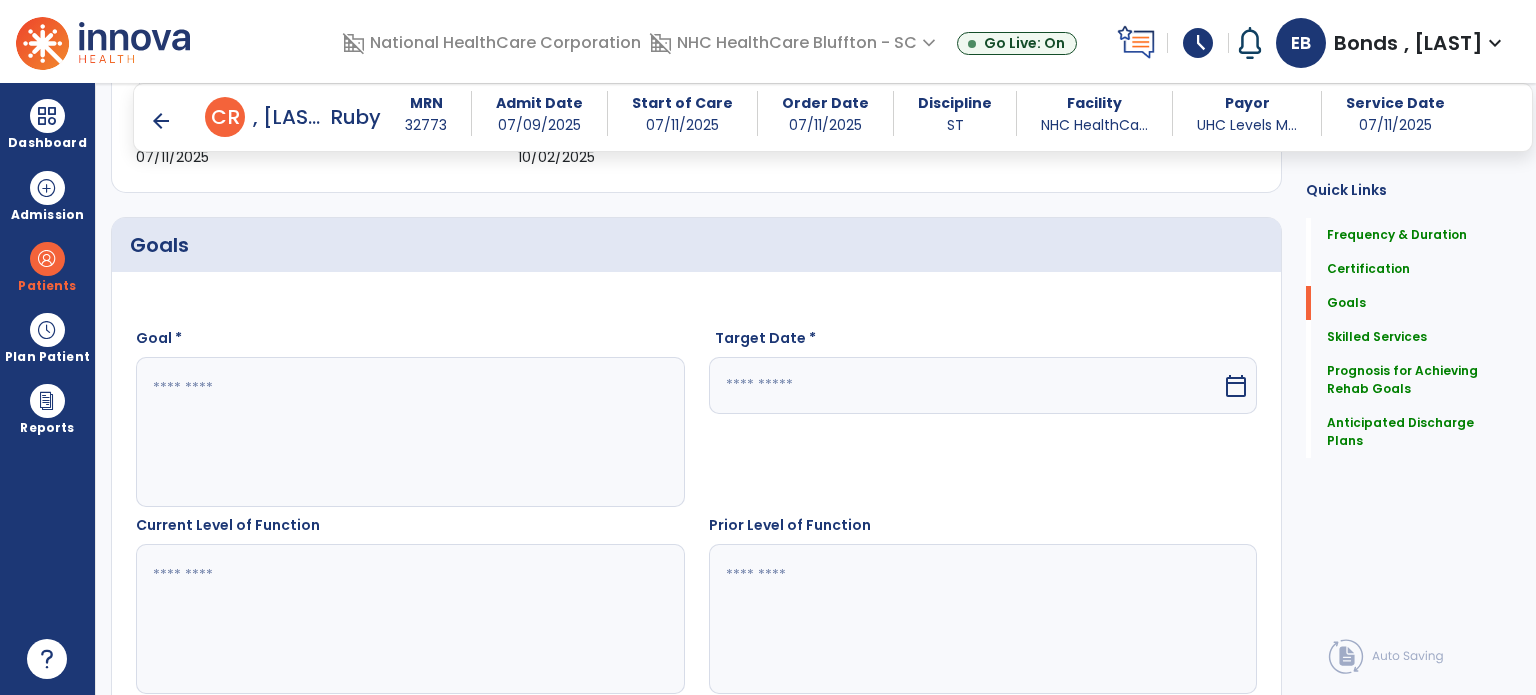 click at bounding box center [409, 432] 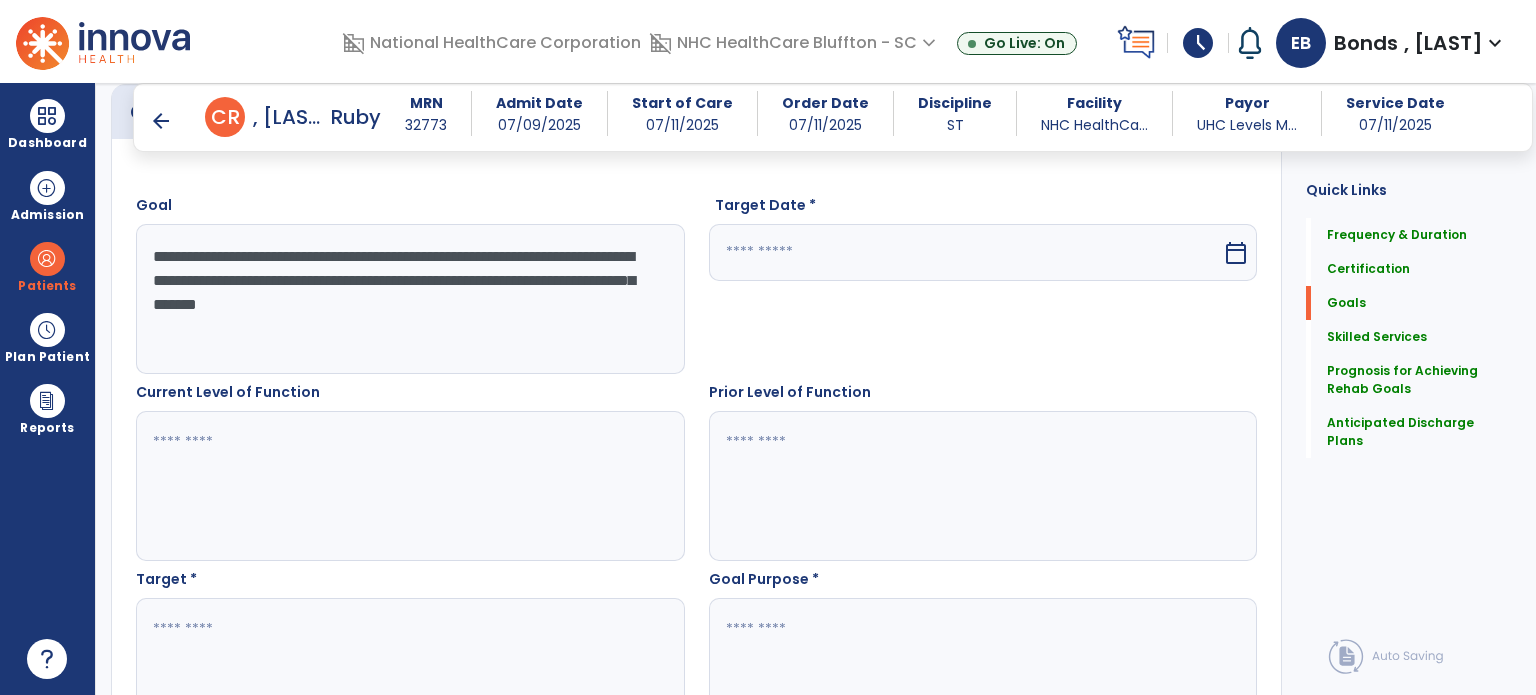 scroll, scrollTop: 539, scrollLeft: 0, axis: vertical 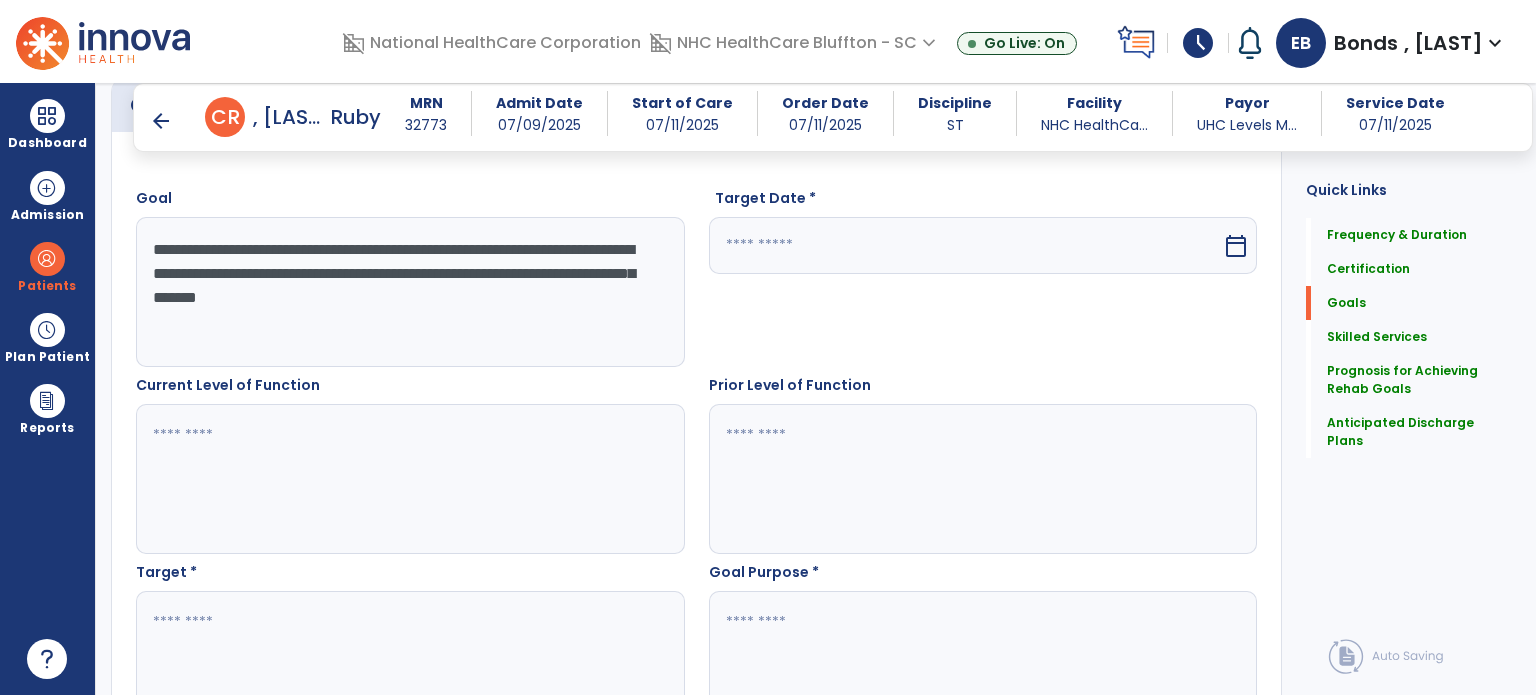 type on "**********" 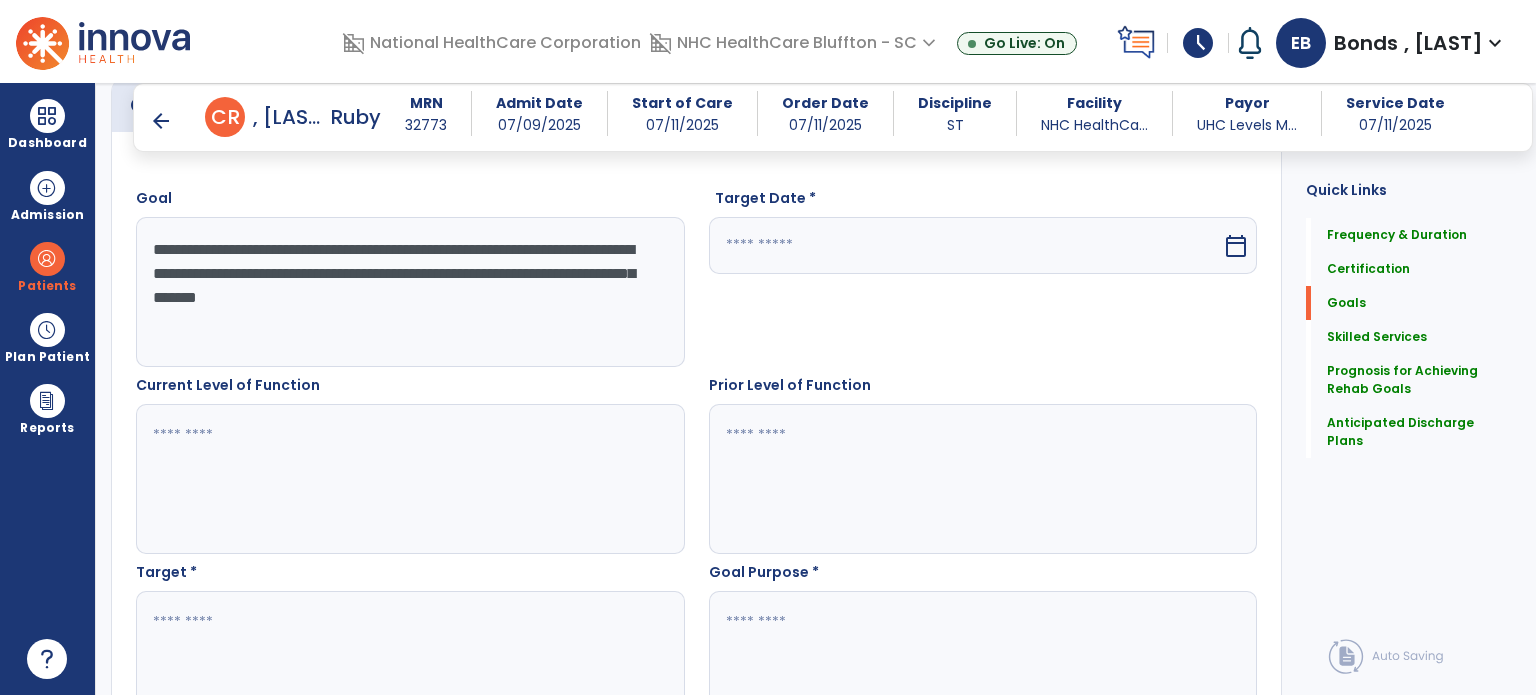 click at bounding box center (966, 245) 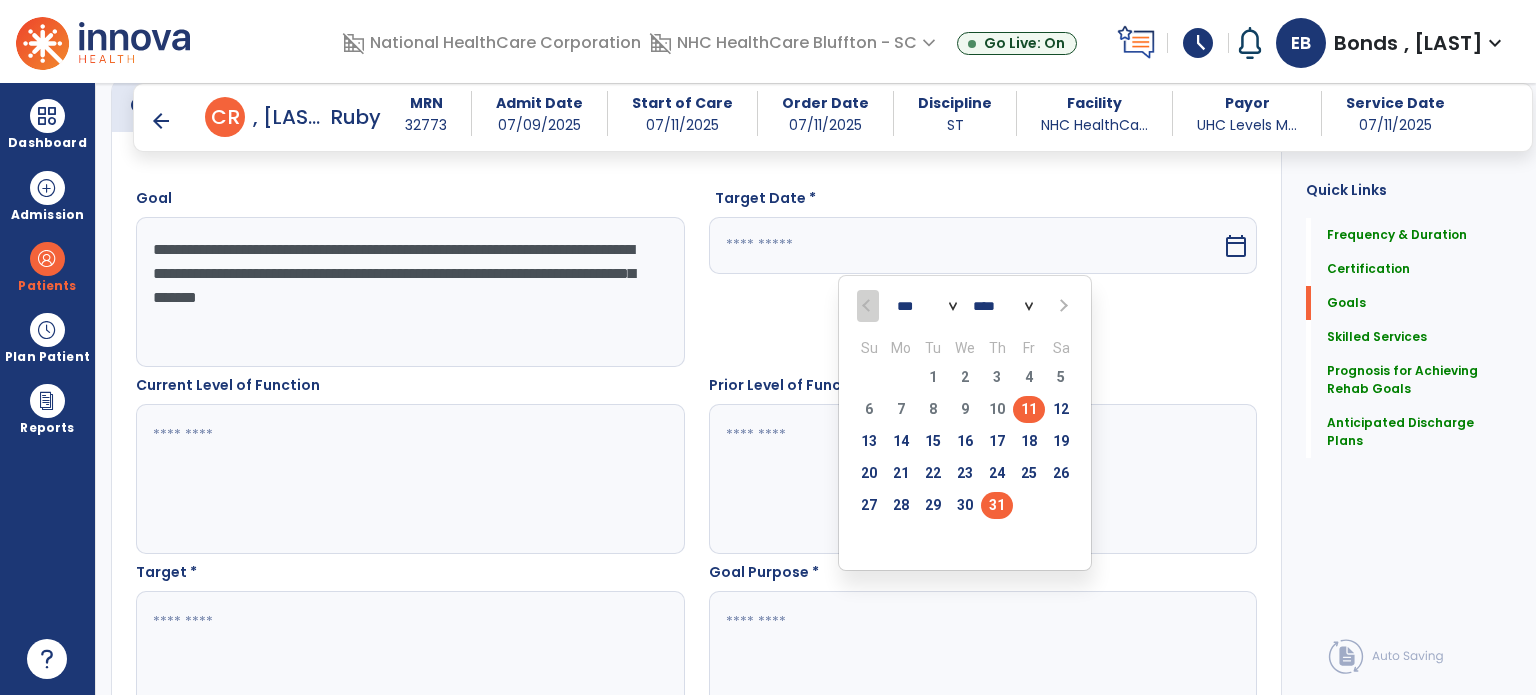 click on "31" at bounding box center (997, 505) 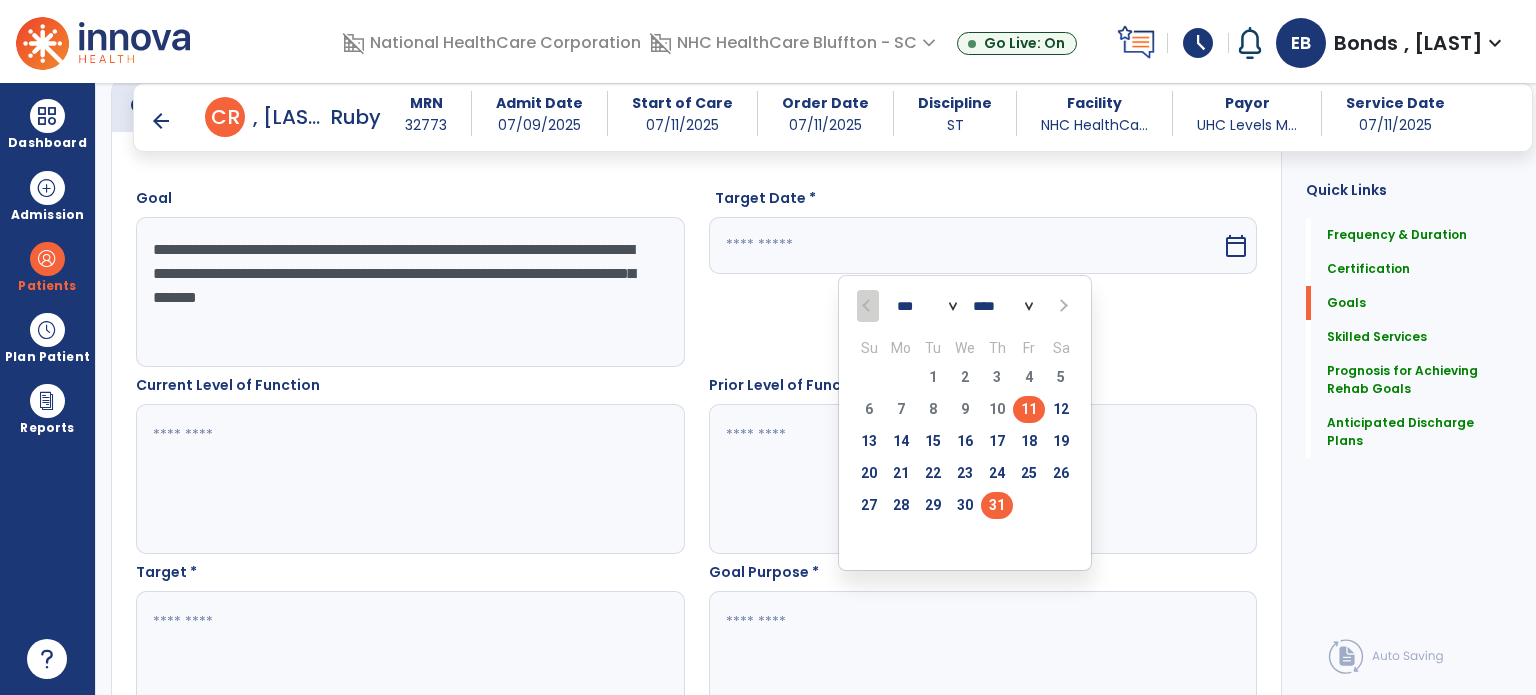 type on "*********" 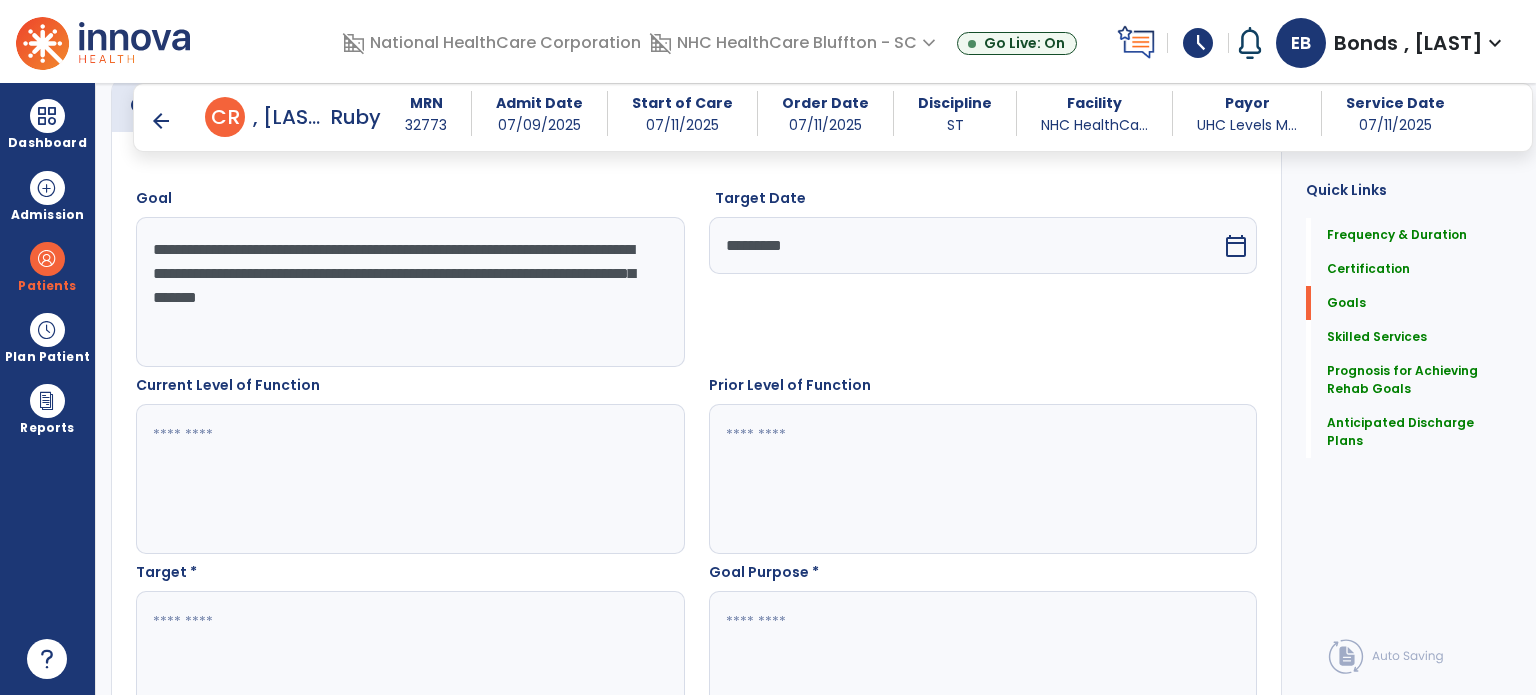 scroll, scrollTop: 663, scrollLeft: 0, axis: vertical 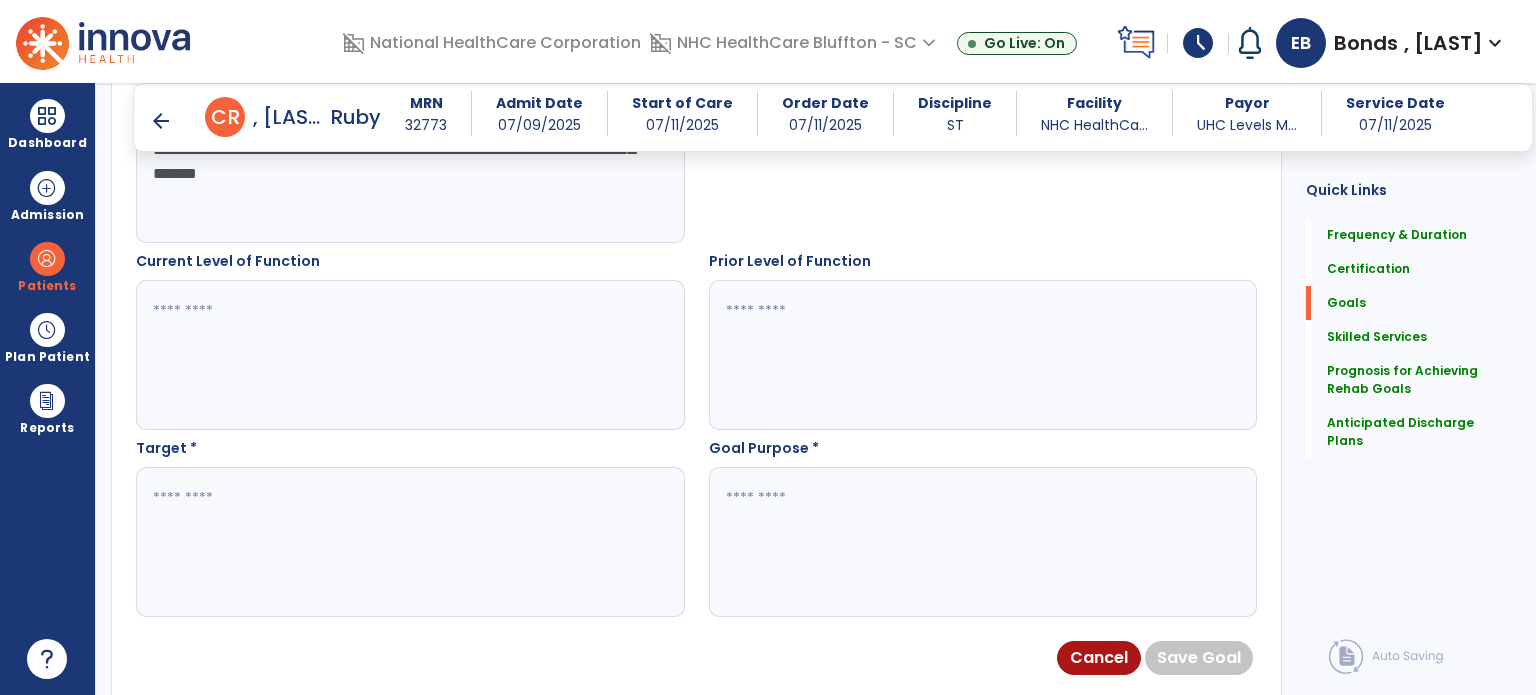 click at bounding box center (409, 542) 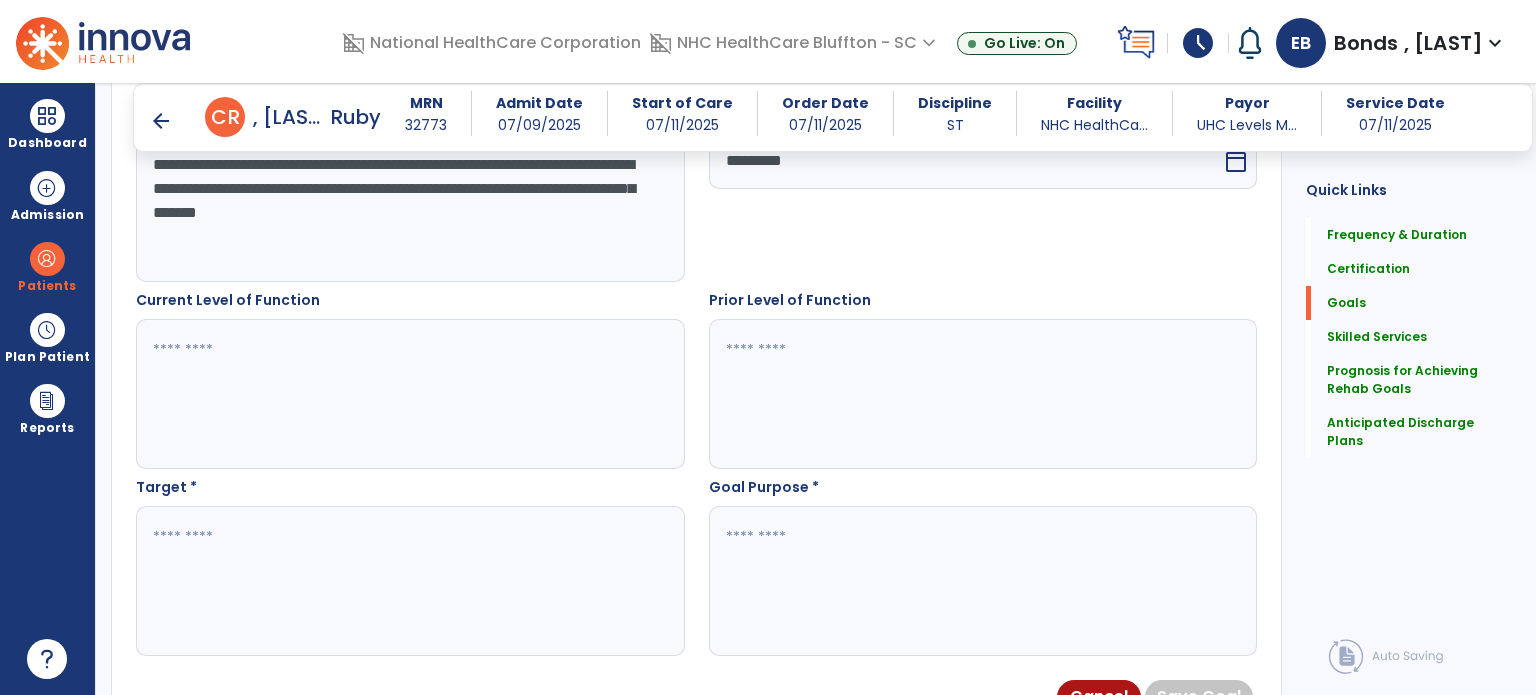 scroll, scrollTop: 623, scrollLeft: 0, axis: vertical 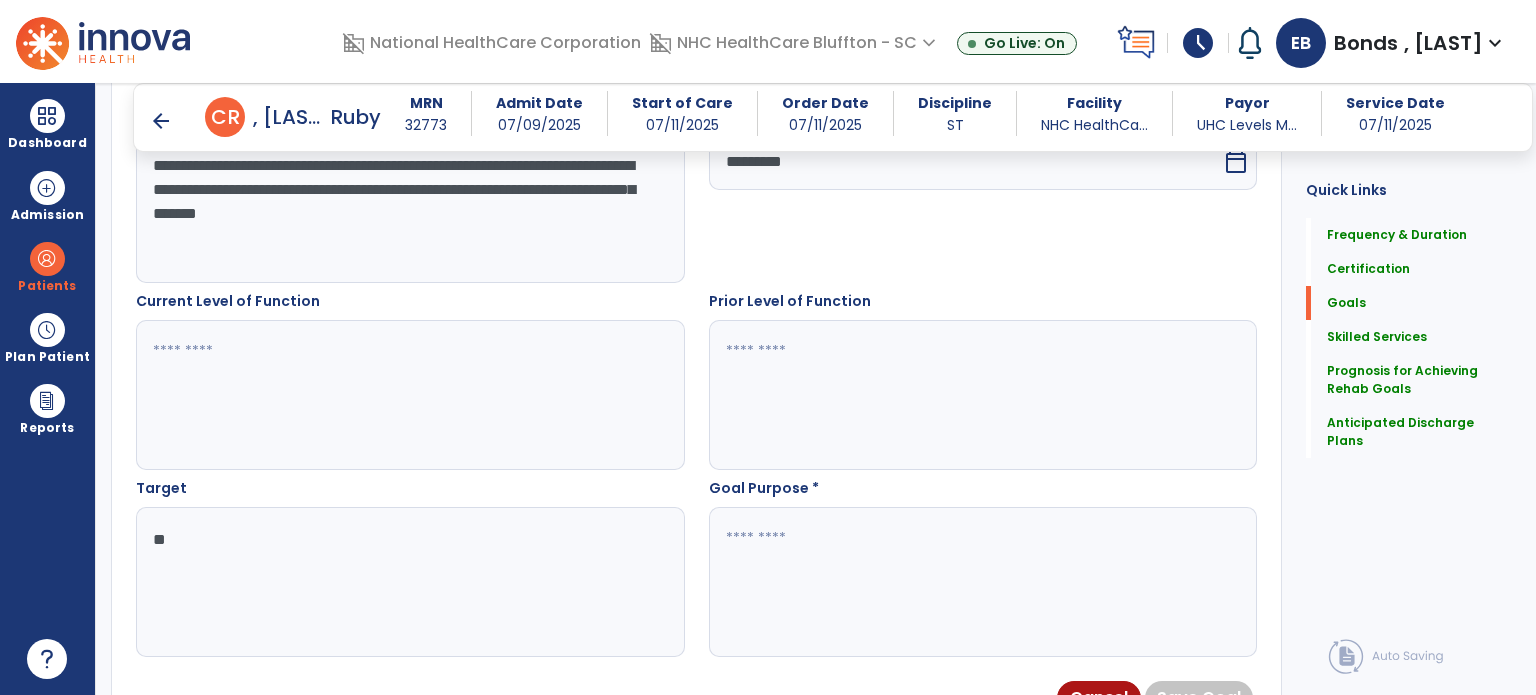 type on "**" 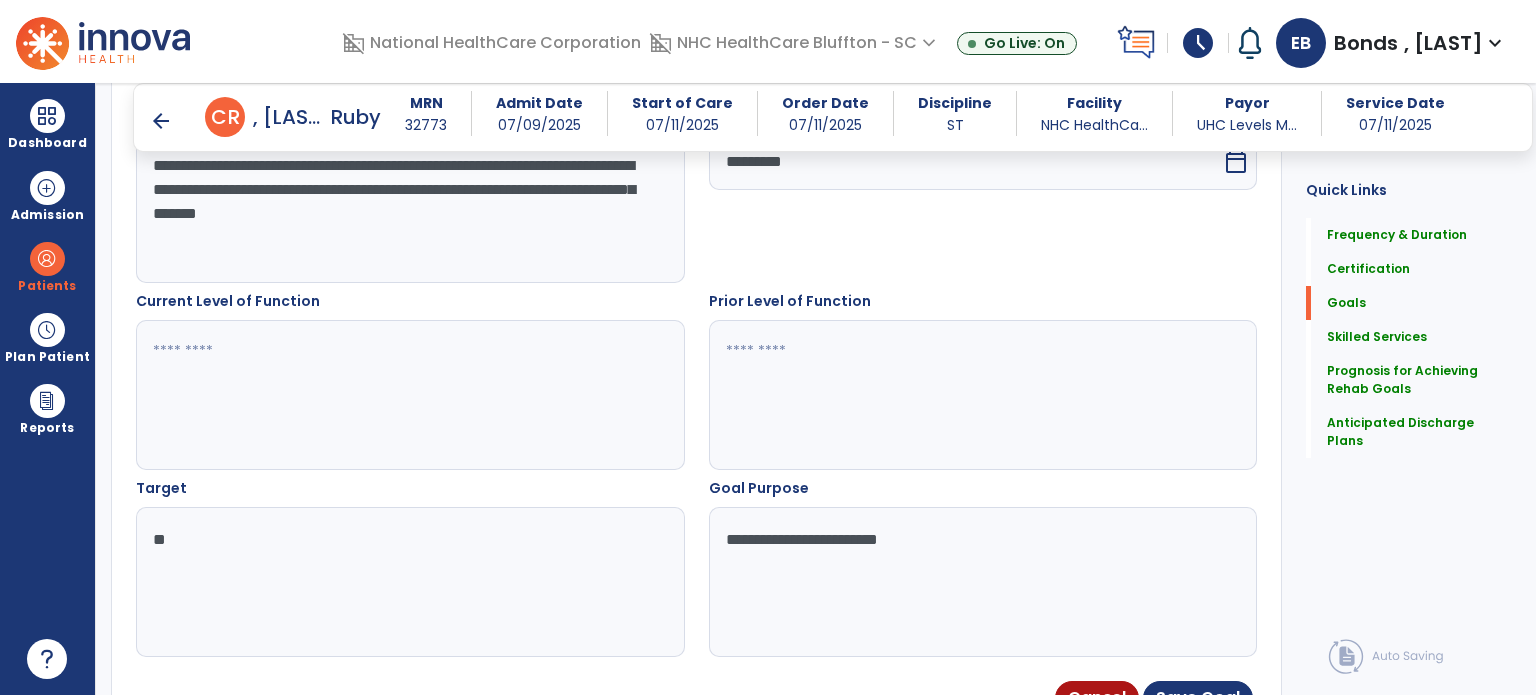 type on "**********" 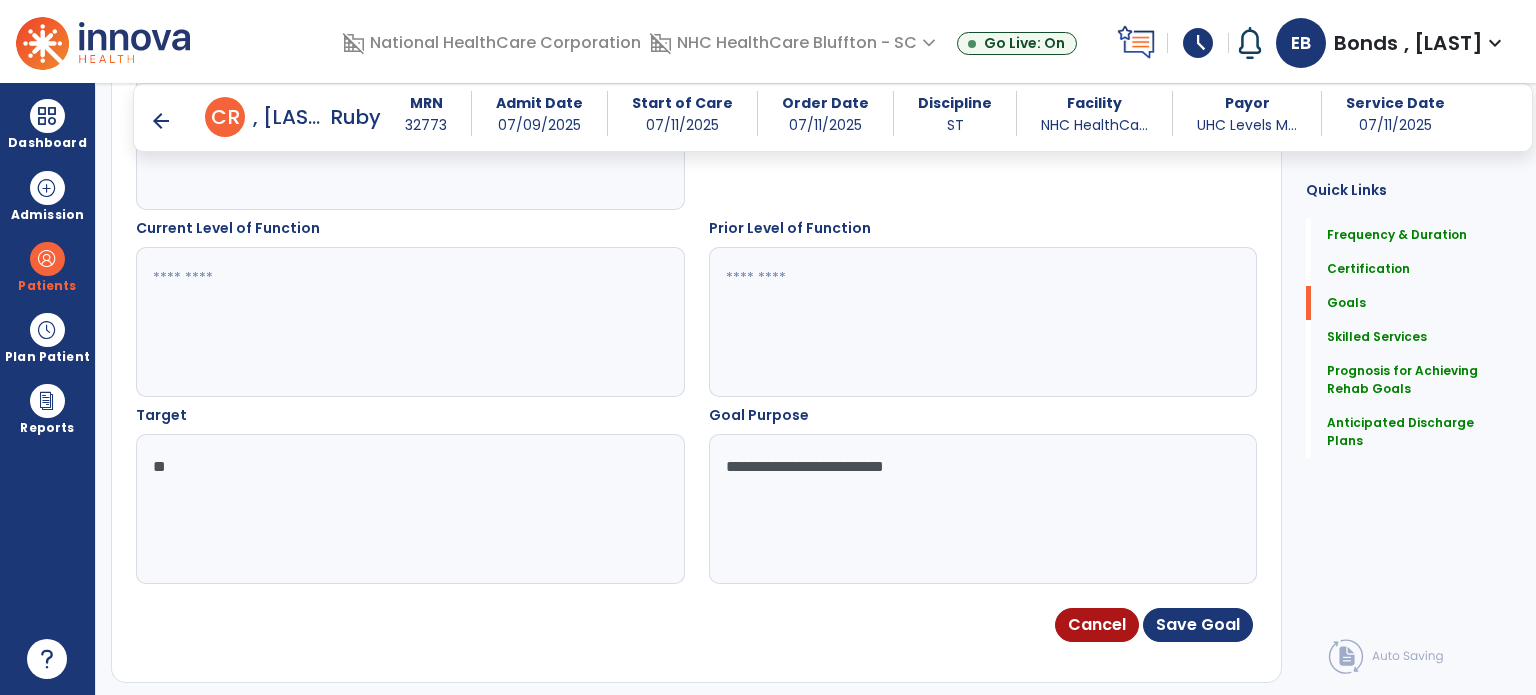 scroll, scrollTop: 700, scrollLeft: 0, axis: vertical 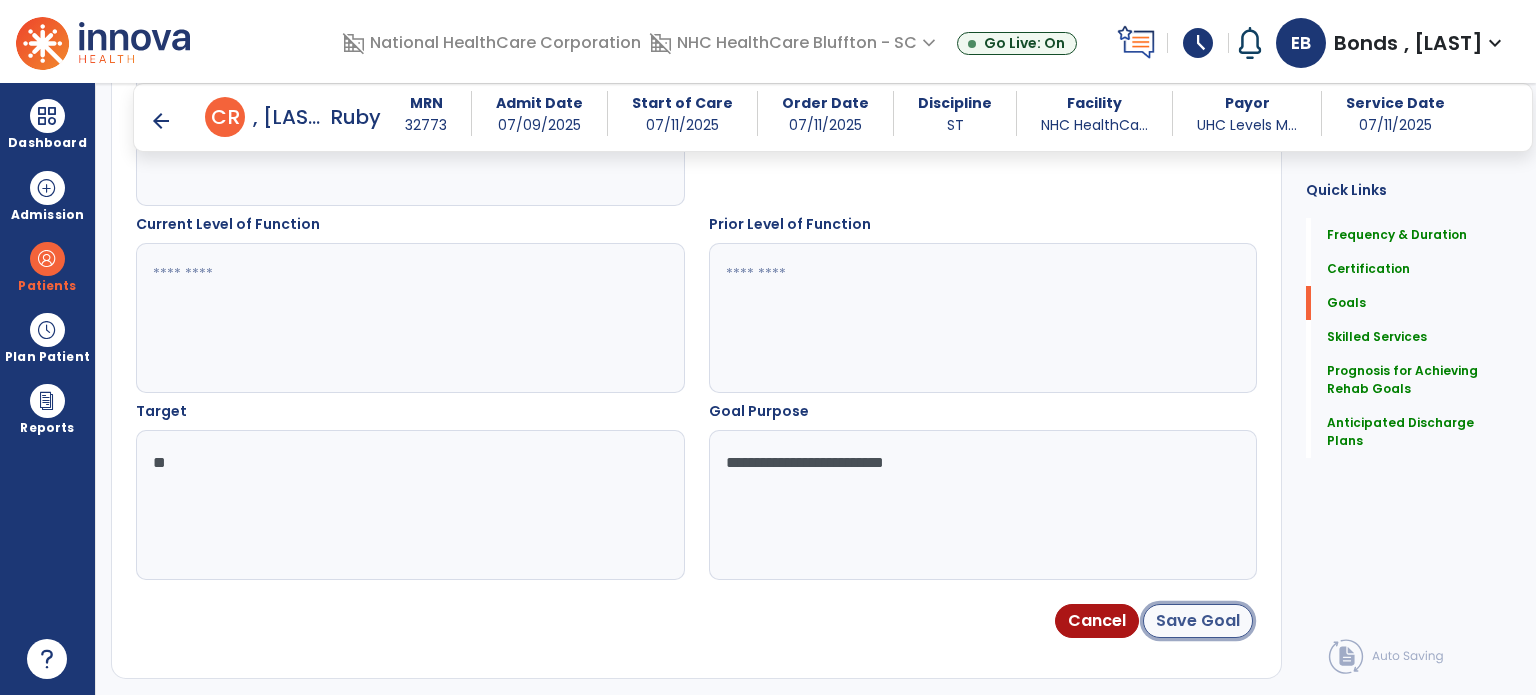 click on "Save Goal" at bounding box center (1198, 621) 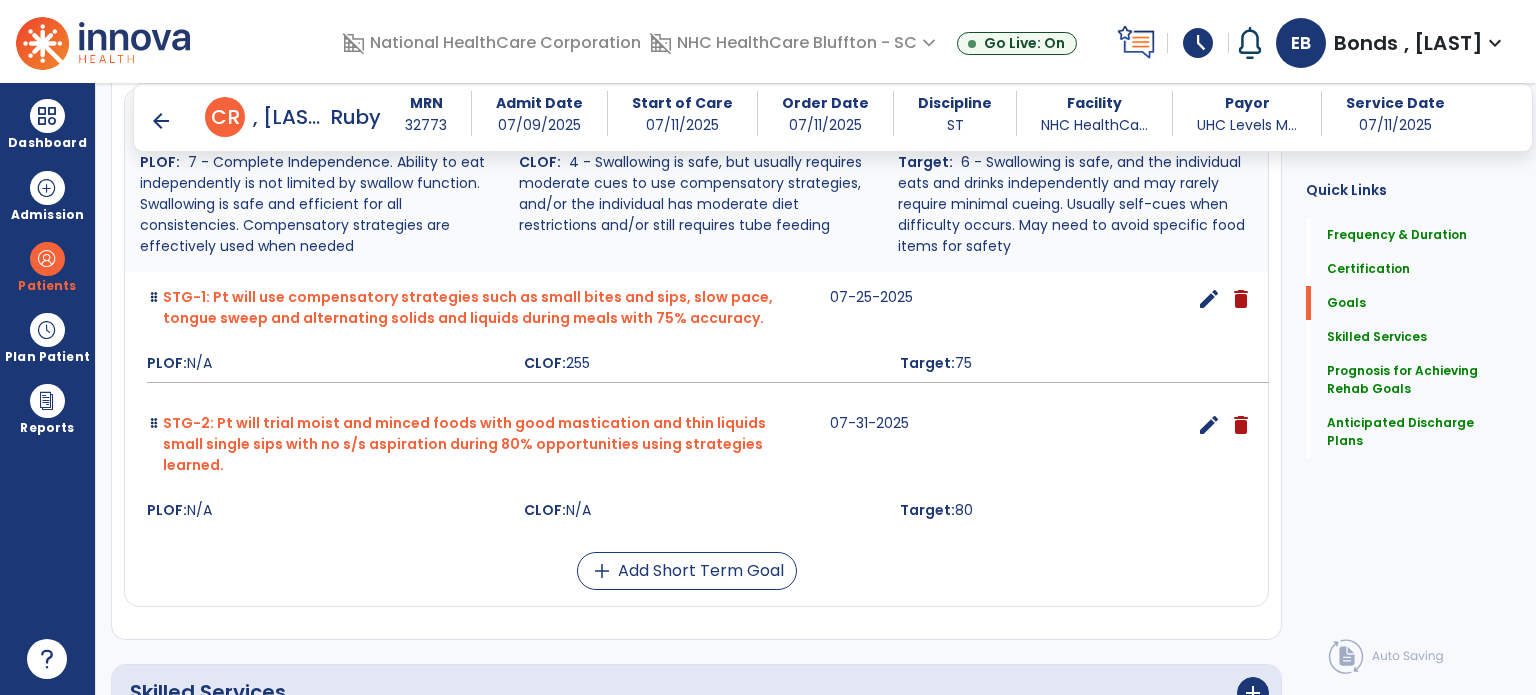 scroll, scrollTop: 614, scrollLeft: 0, axis: vertical 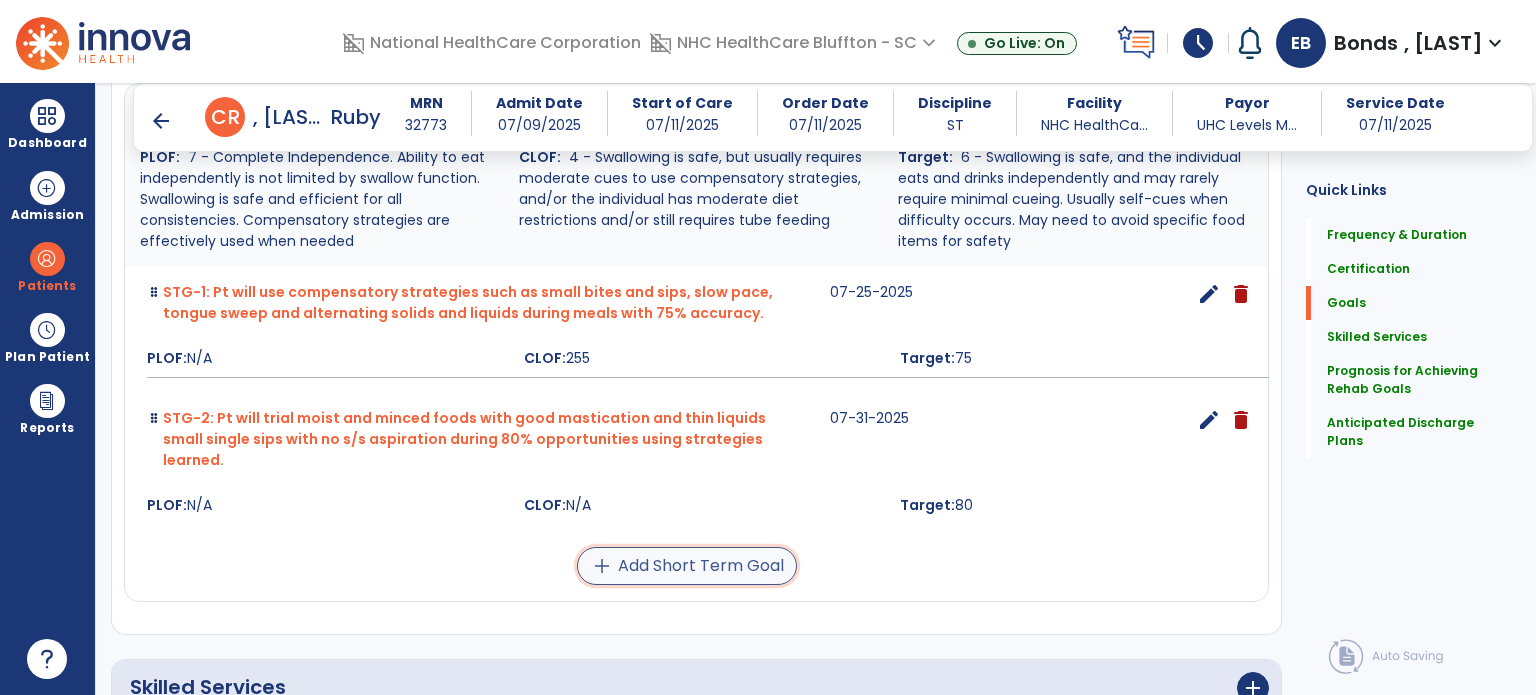 click on "add  Add Short Term Goal" at bounding box center (687, 566) 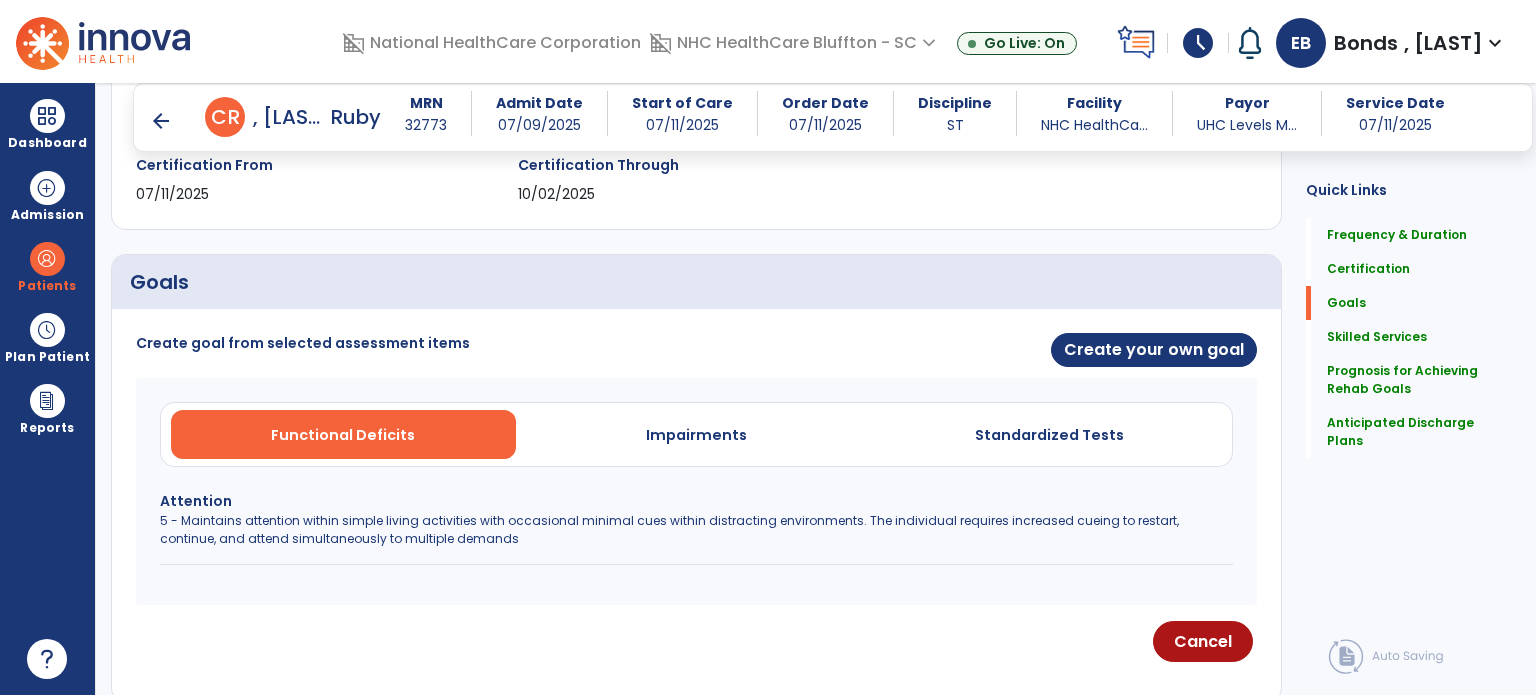 scroll, scrollTop: 357, scrollLeft: 0, axis: vertical 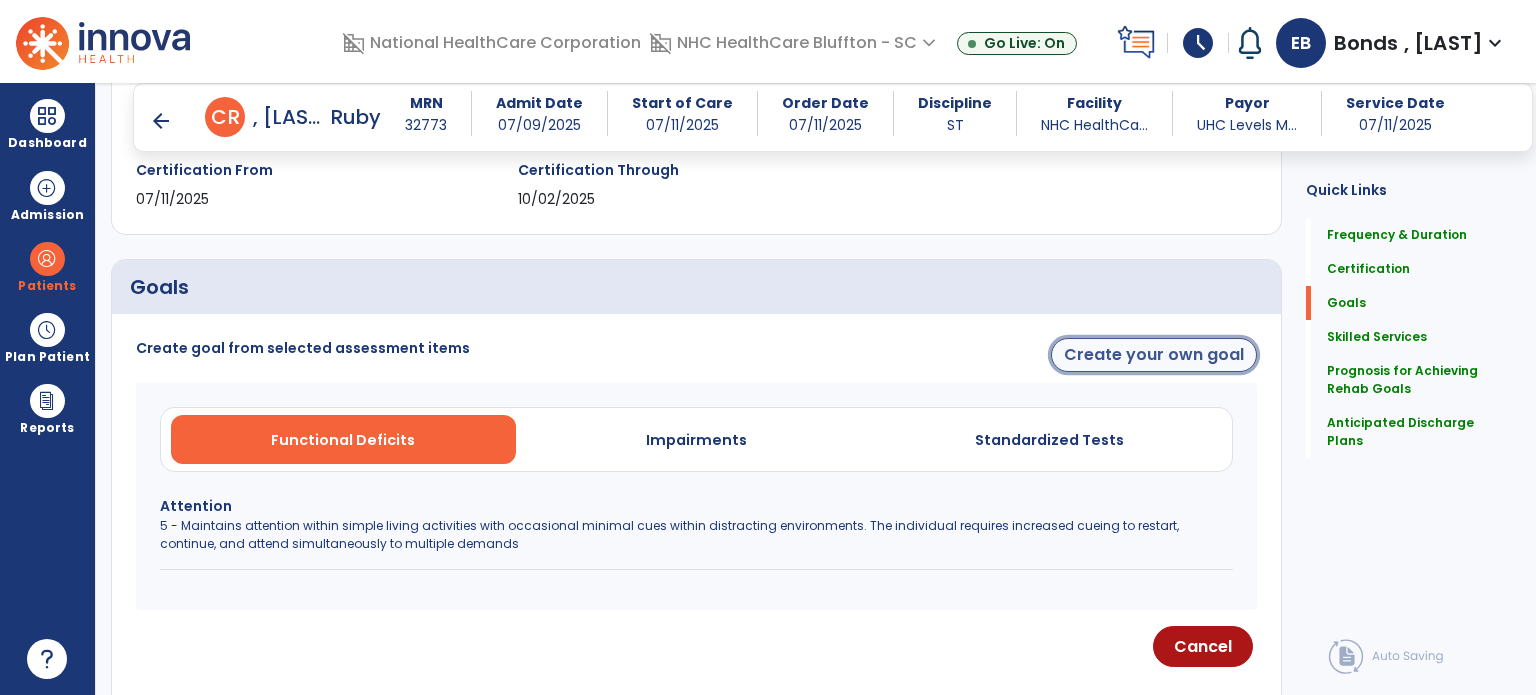 click on "Create your own goal" at bounding box center (1154, 355) 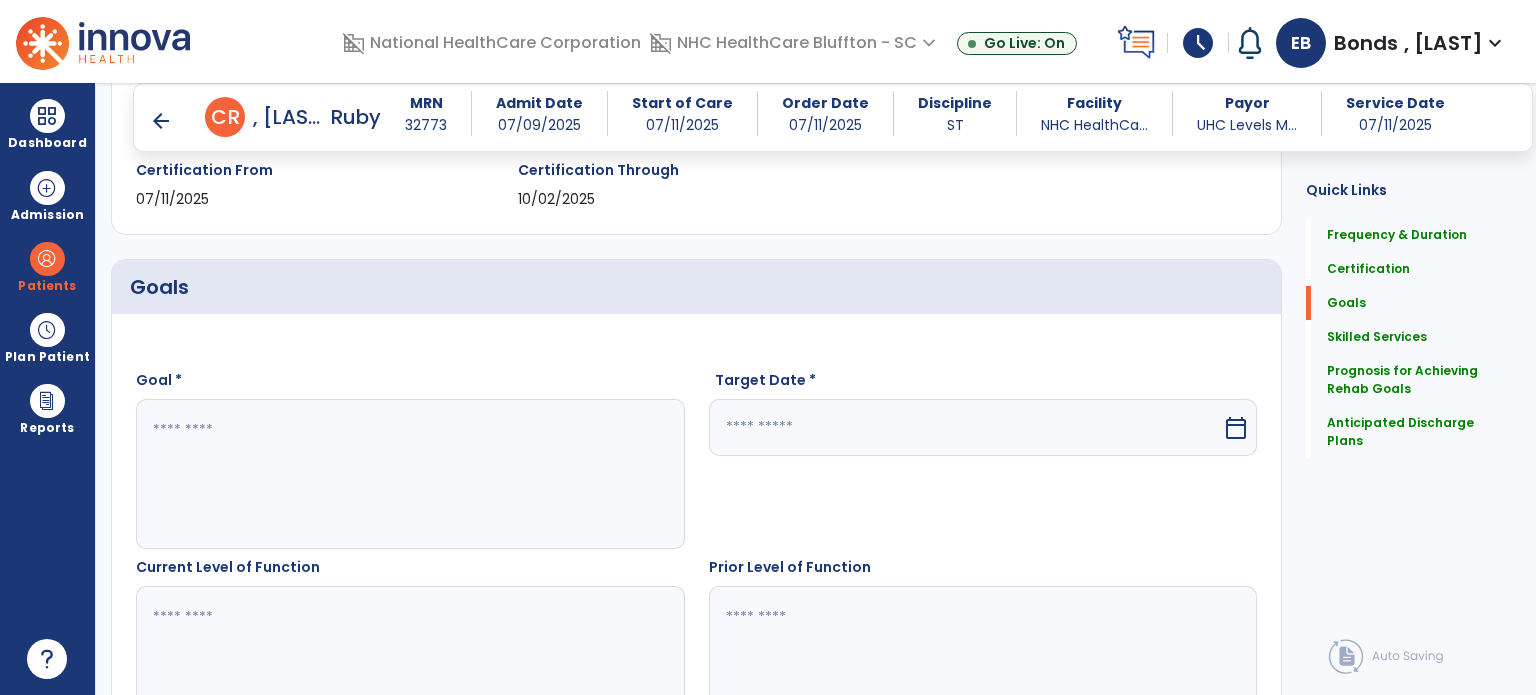 click at bounding box center [409, 474] 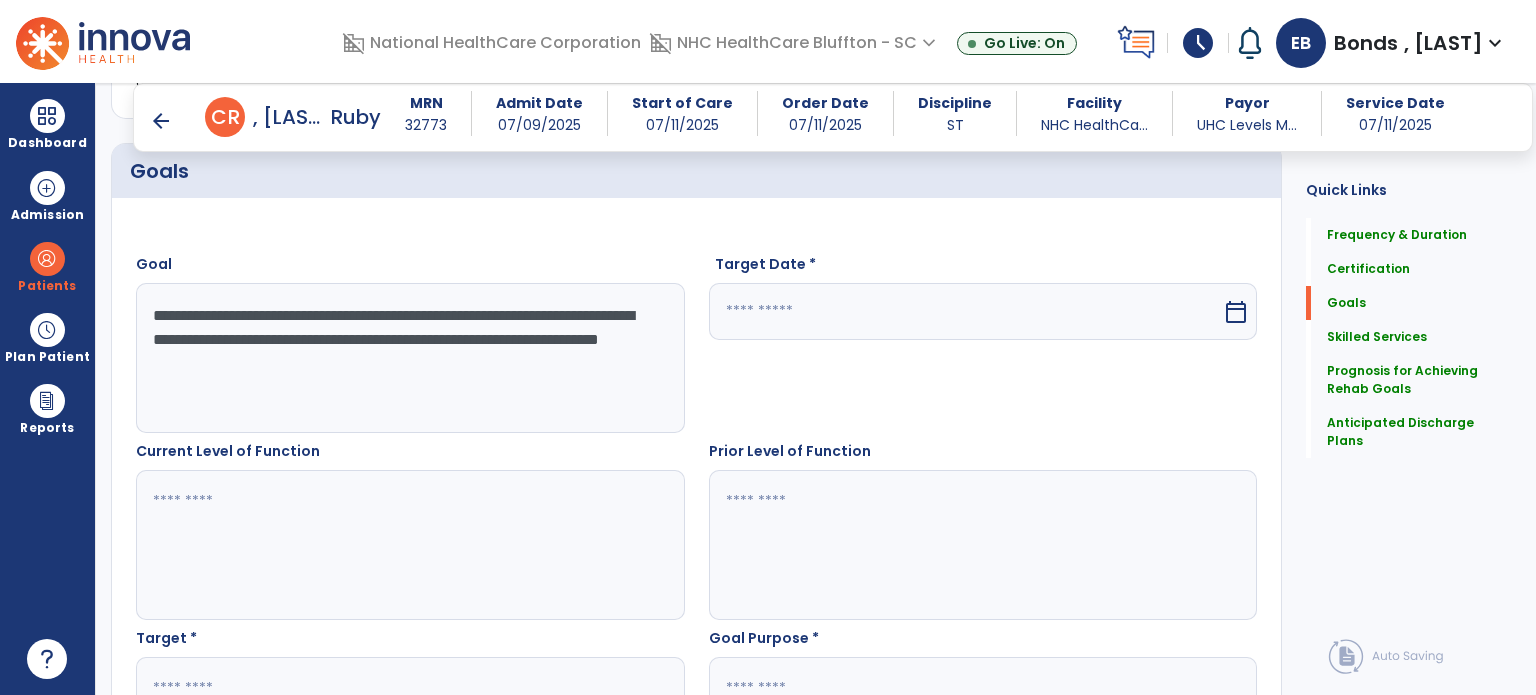 scroll, scrollTop: 473, scrollLeft: 0, axis: vertical 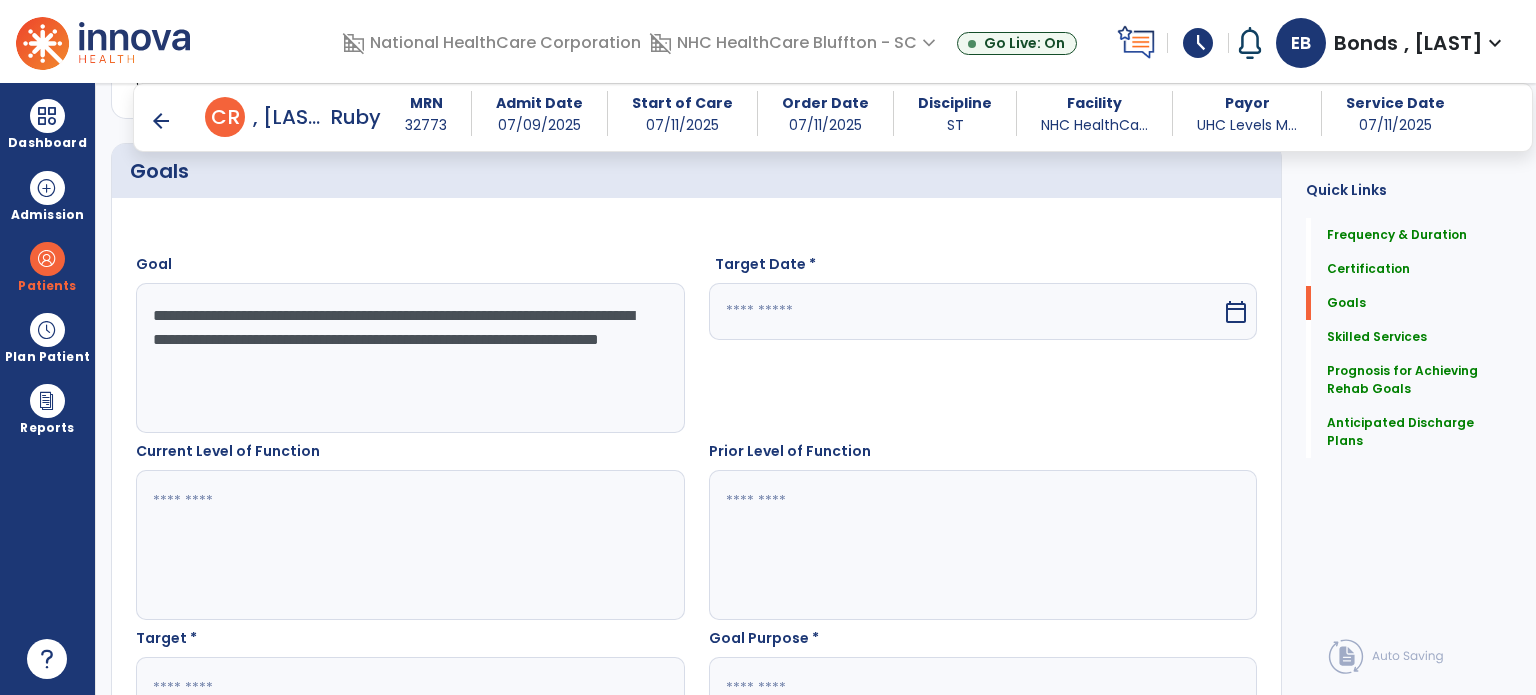 click at bounding box center [966, 311] 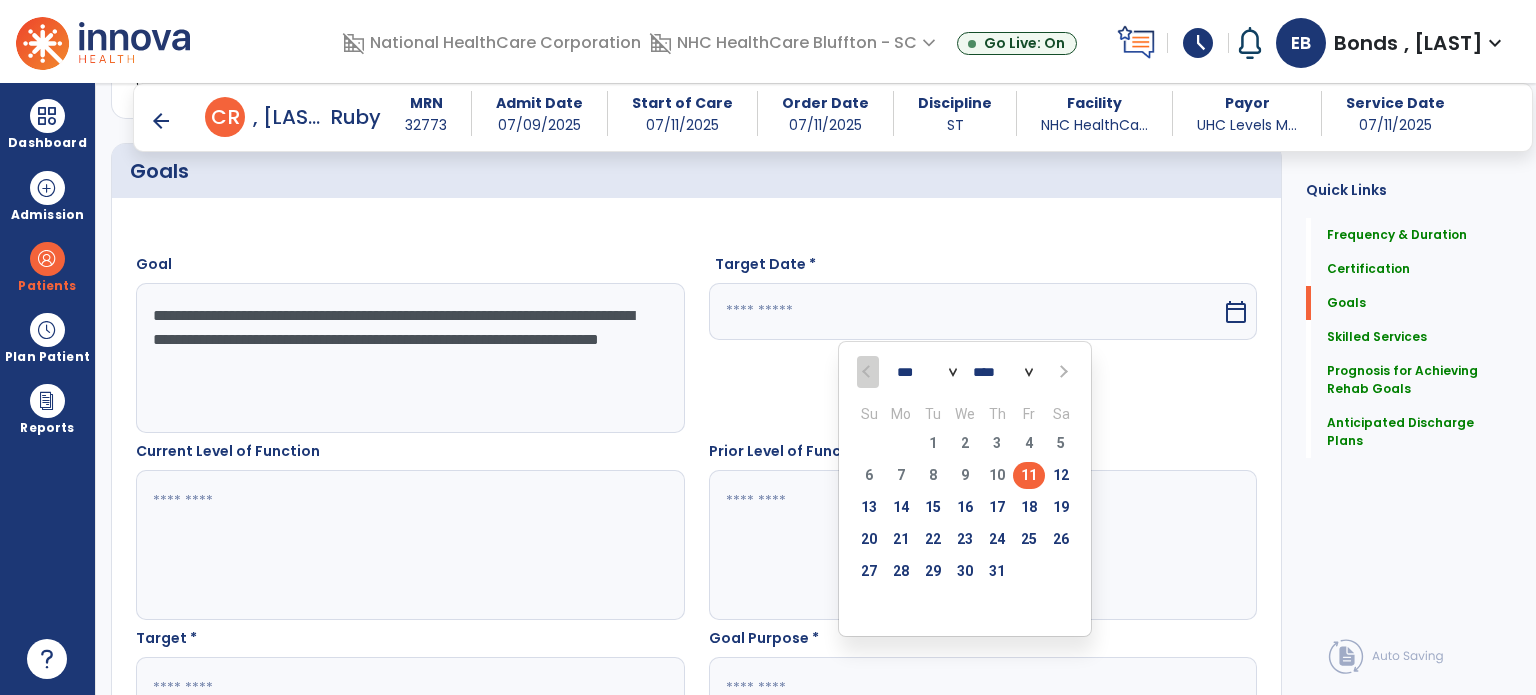 click on "**********" at bounding box center (409, 358) 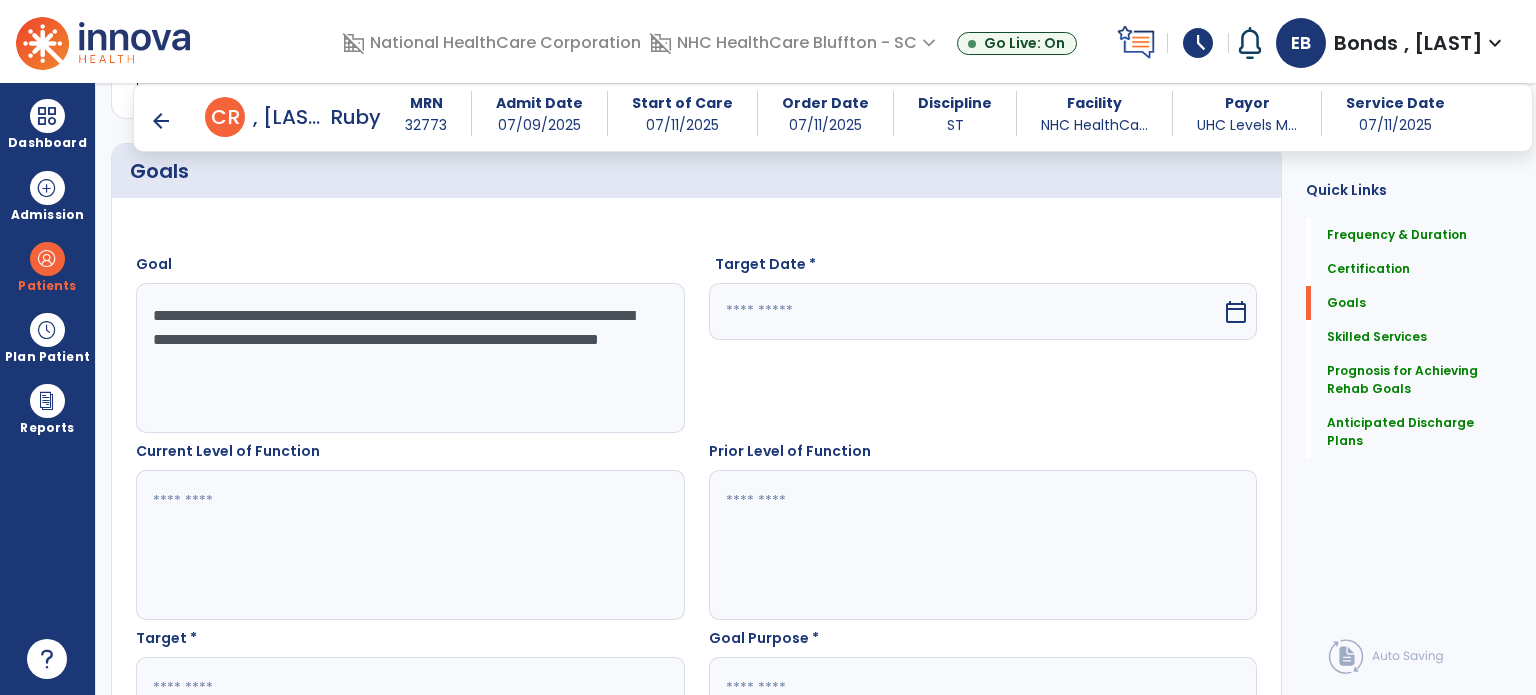 click on "**********" at bounding box center (409, 358) 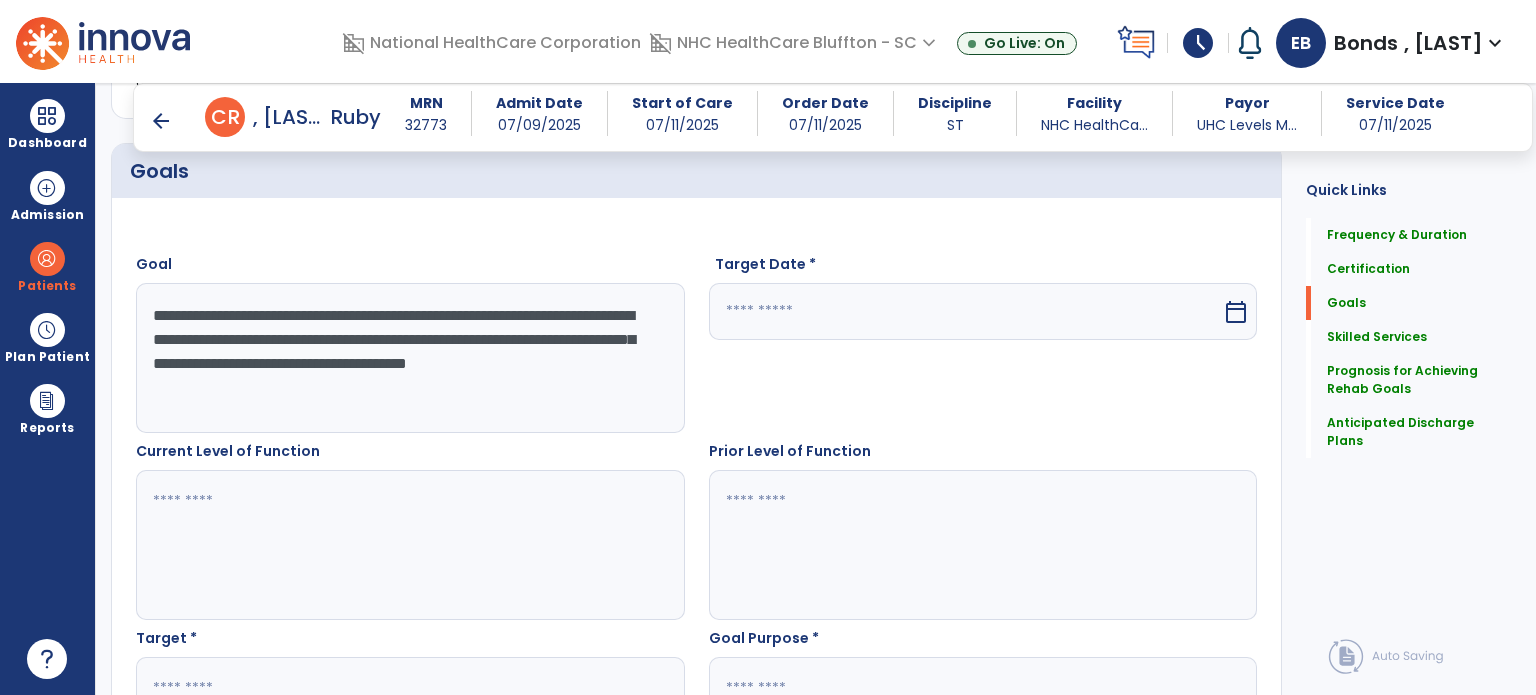scroll, scrollTop: 601, scrollLeft: 0, axis: vertical 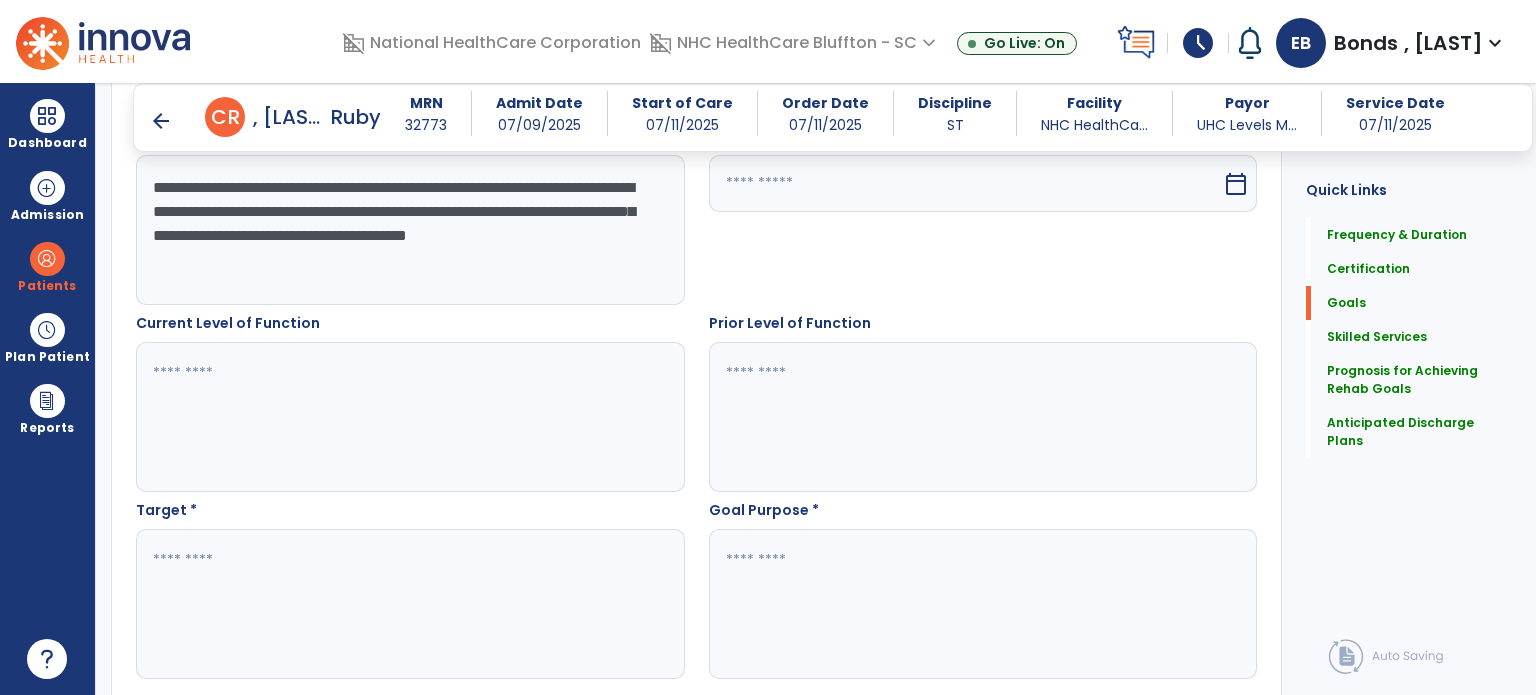 type on "**********" 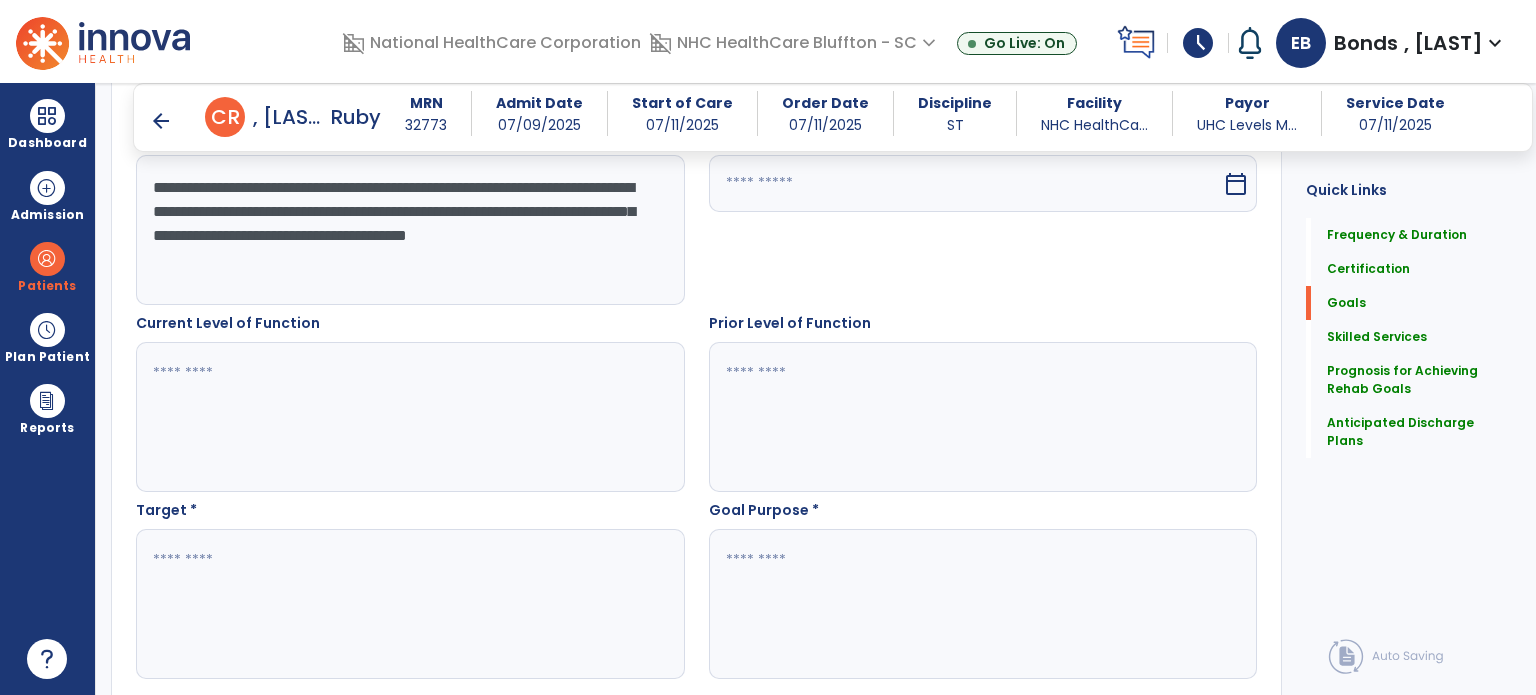 click at bounding box center [966, 183] 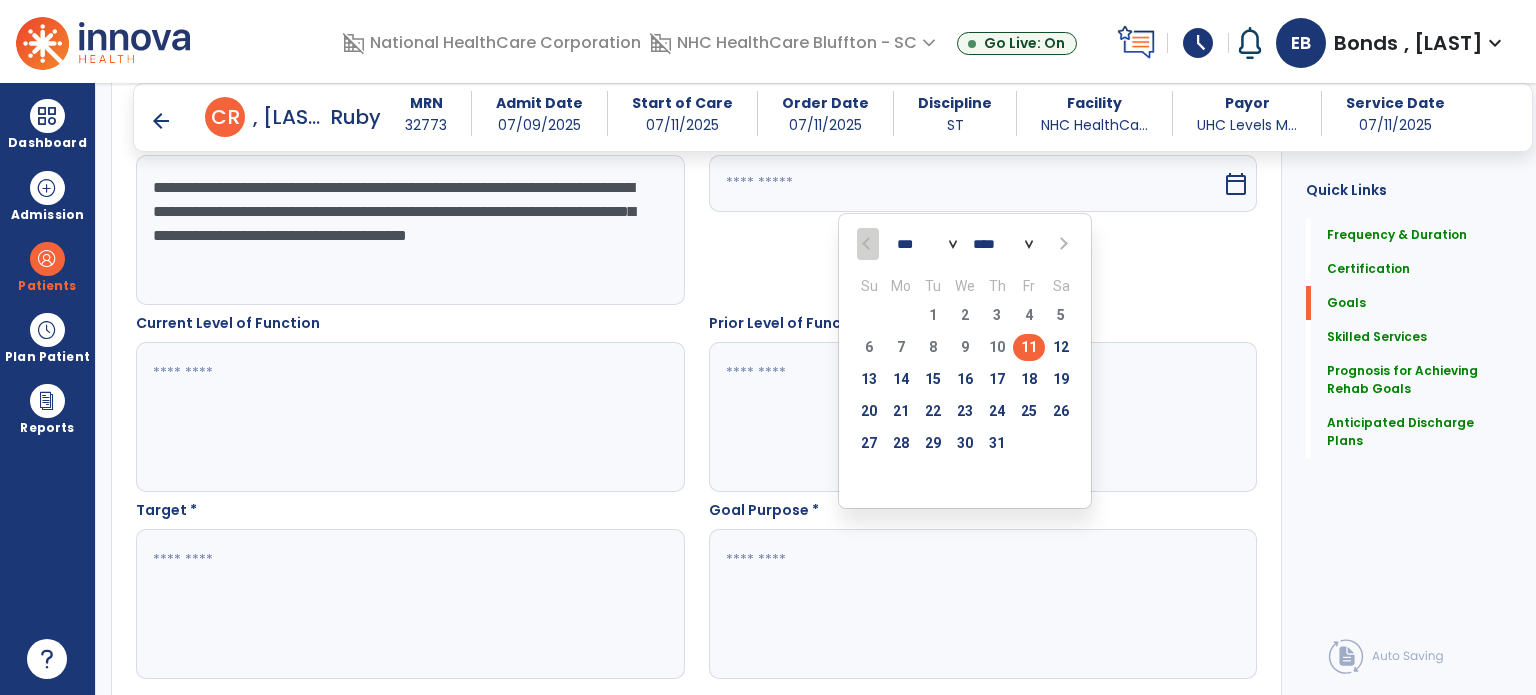 click at bounding box center (1061, 244) 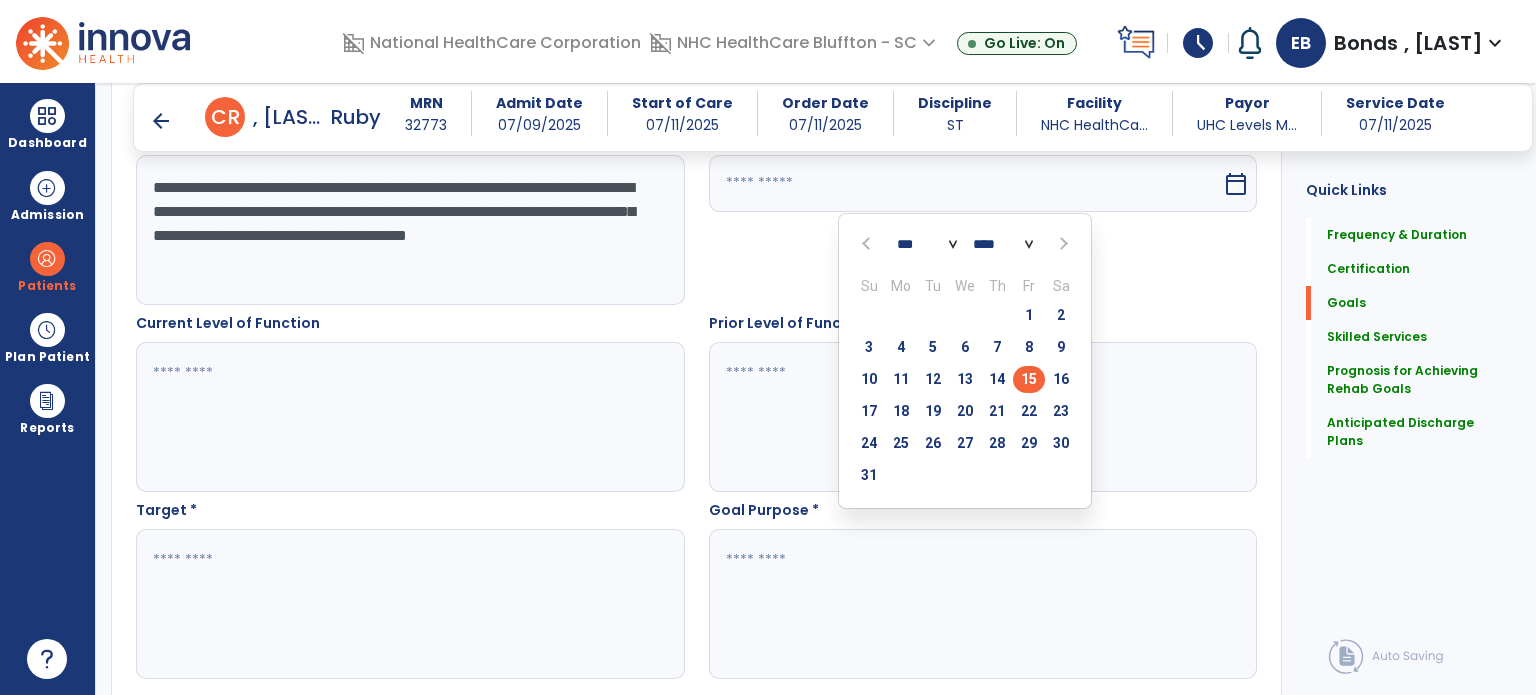 click on "15" at bounding box center [1029, 379] 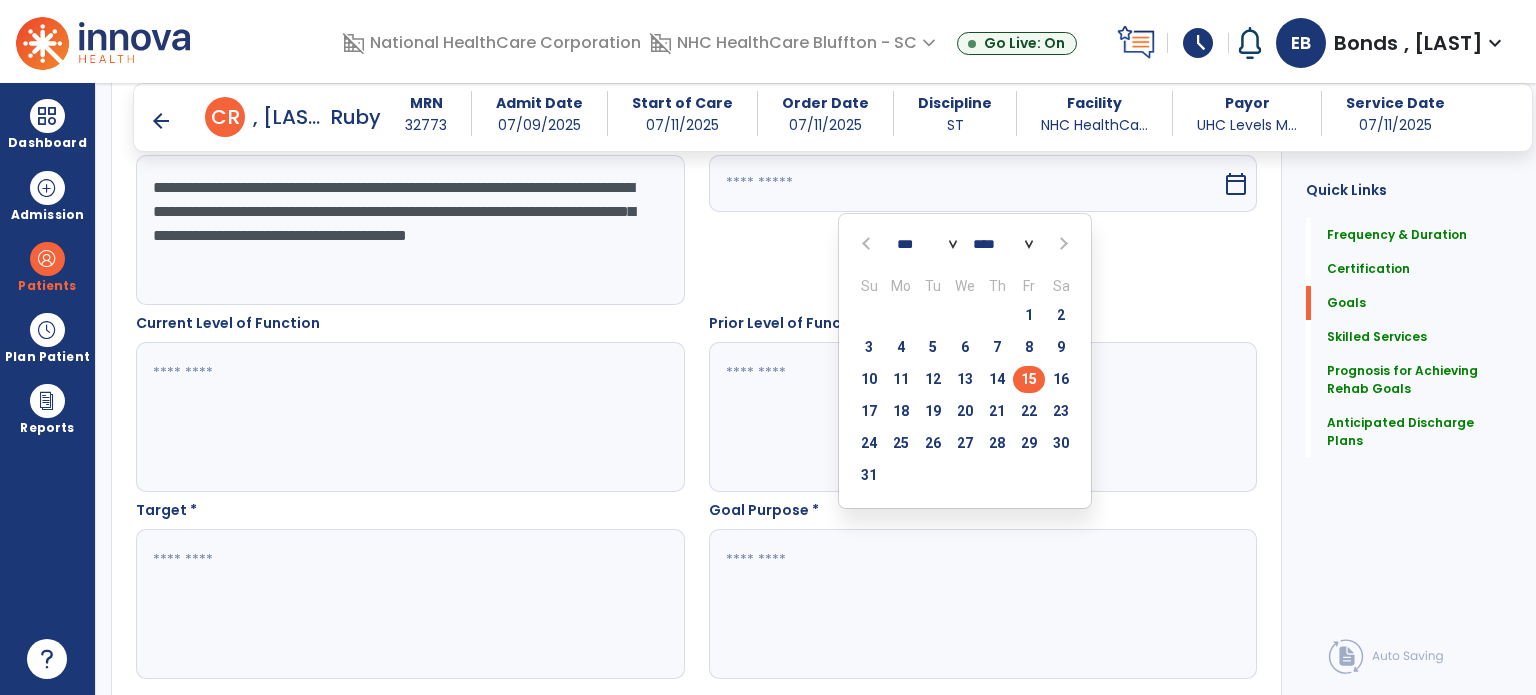 type on "*********" 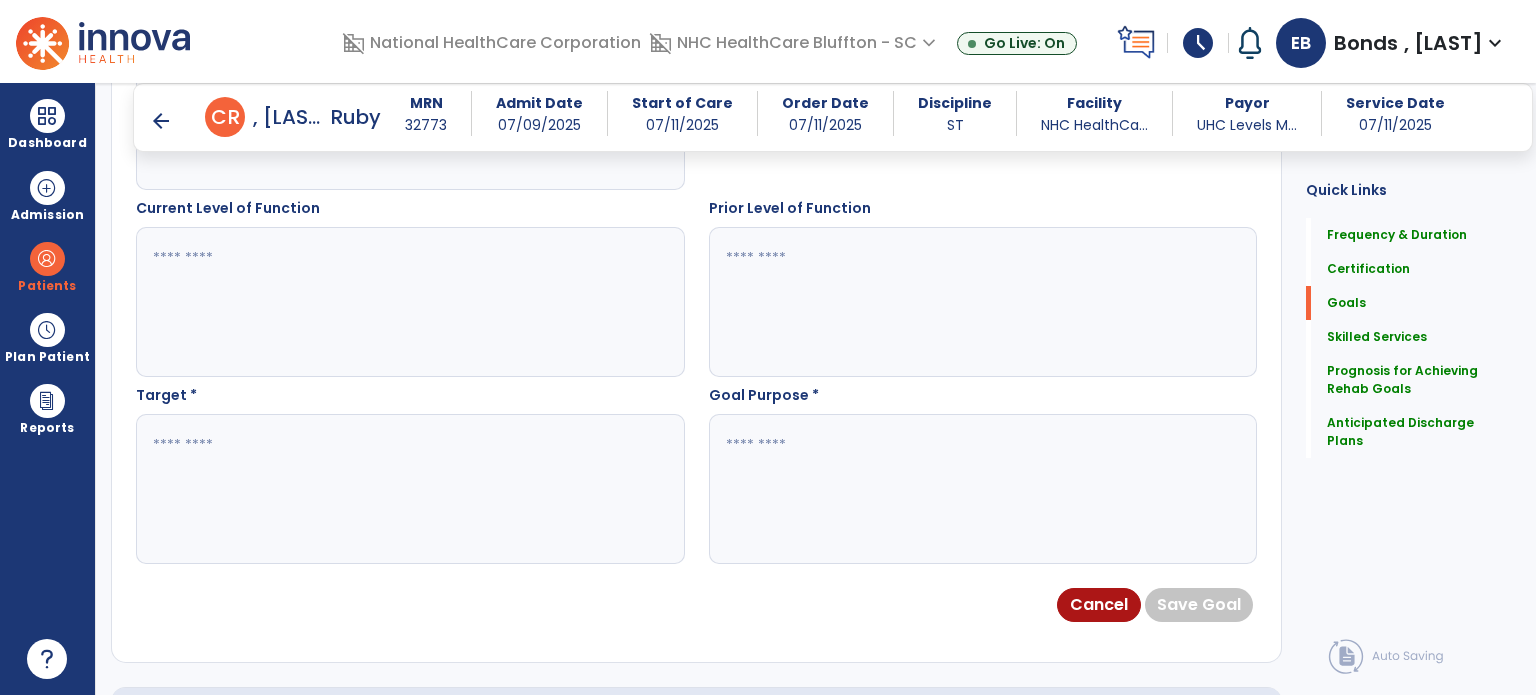 click at bounding box center (409, 489) 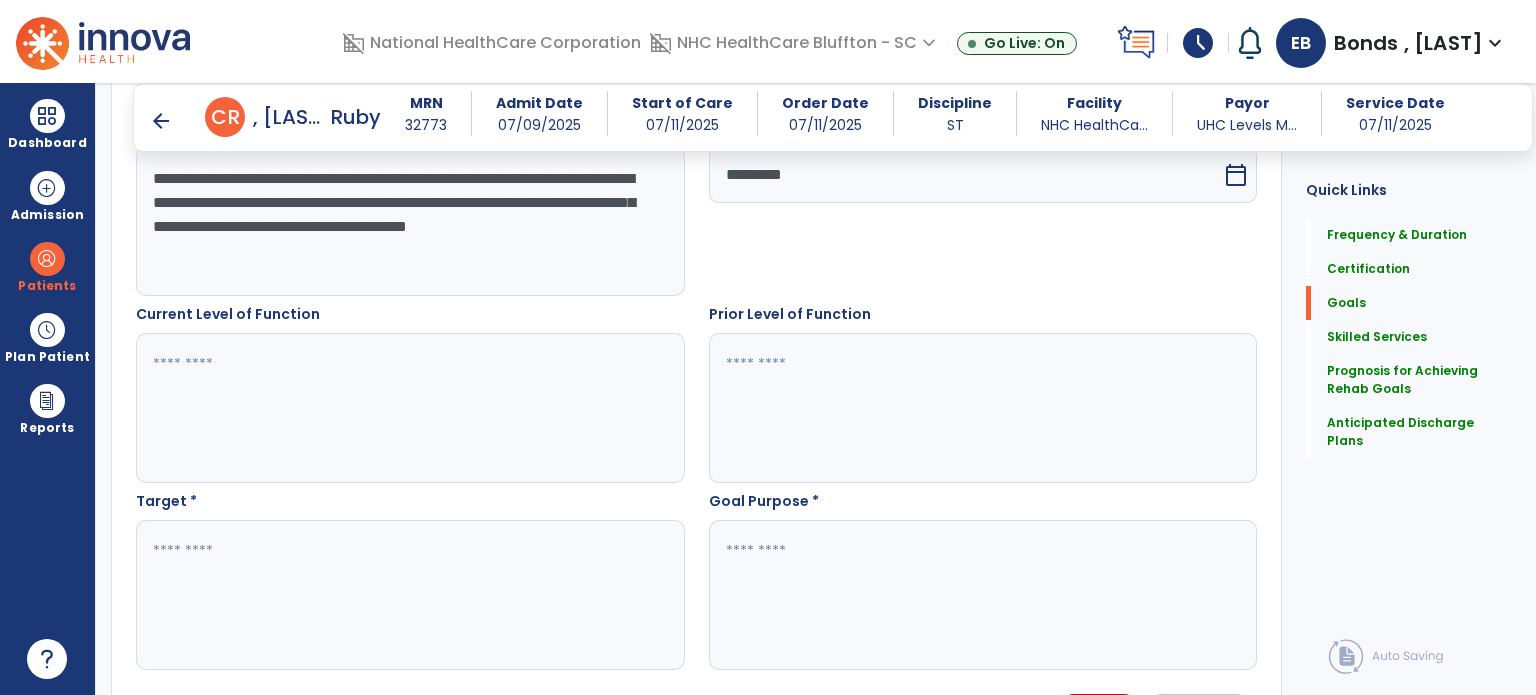 scroll, scrollTop: 611, scrollLeft: 0, axis: vertical 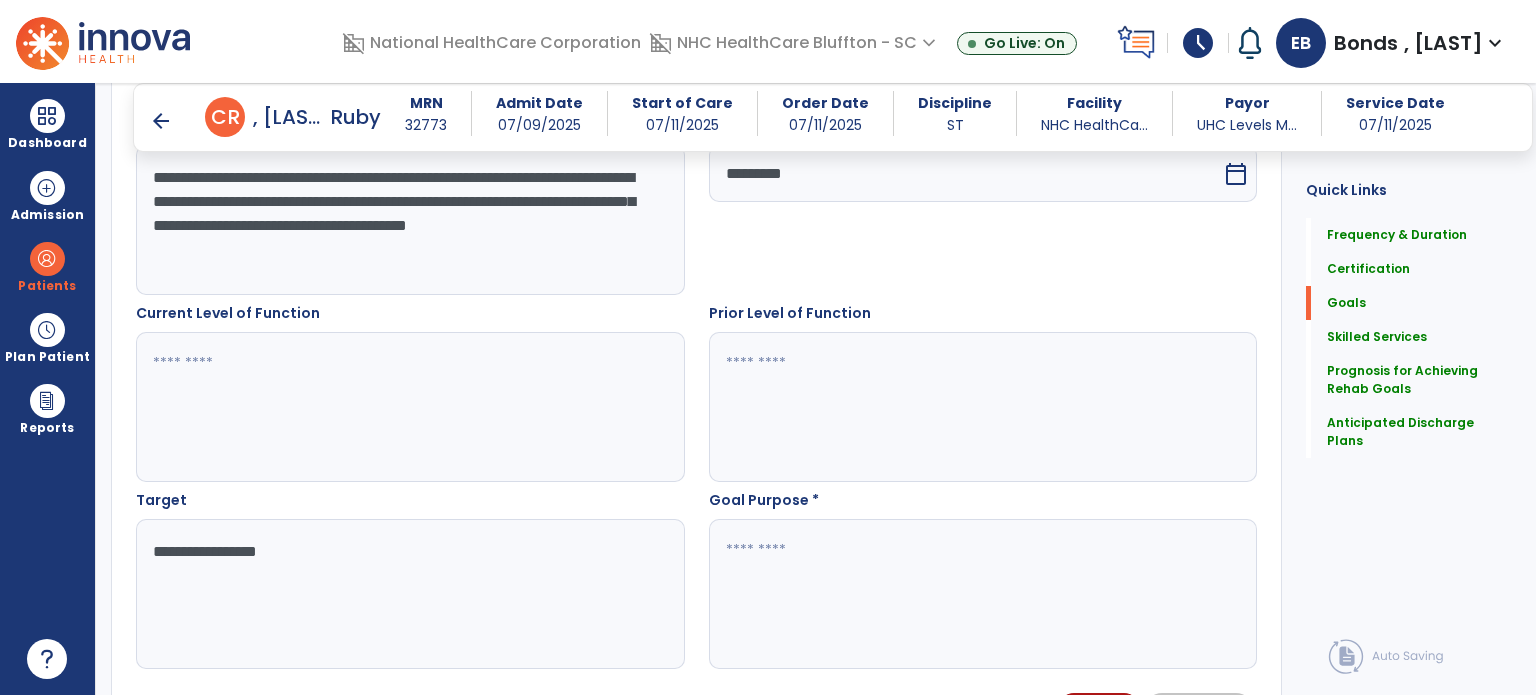 type on "**********" 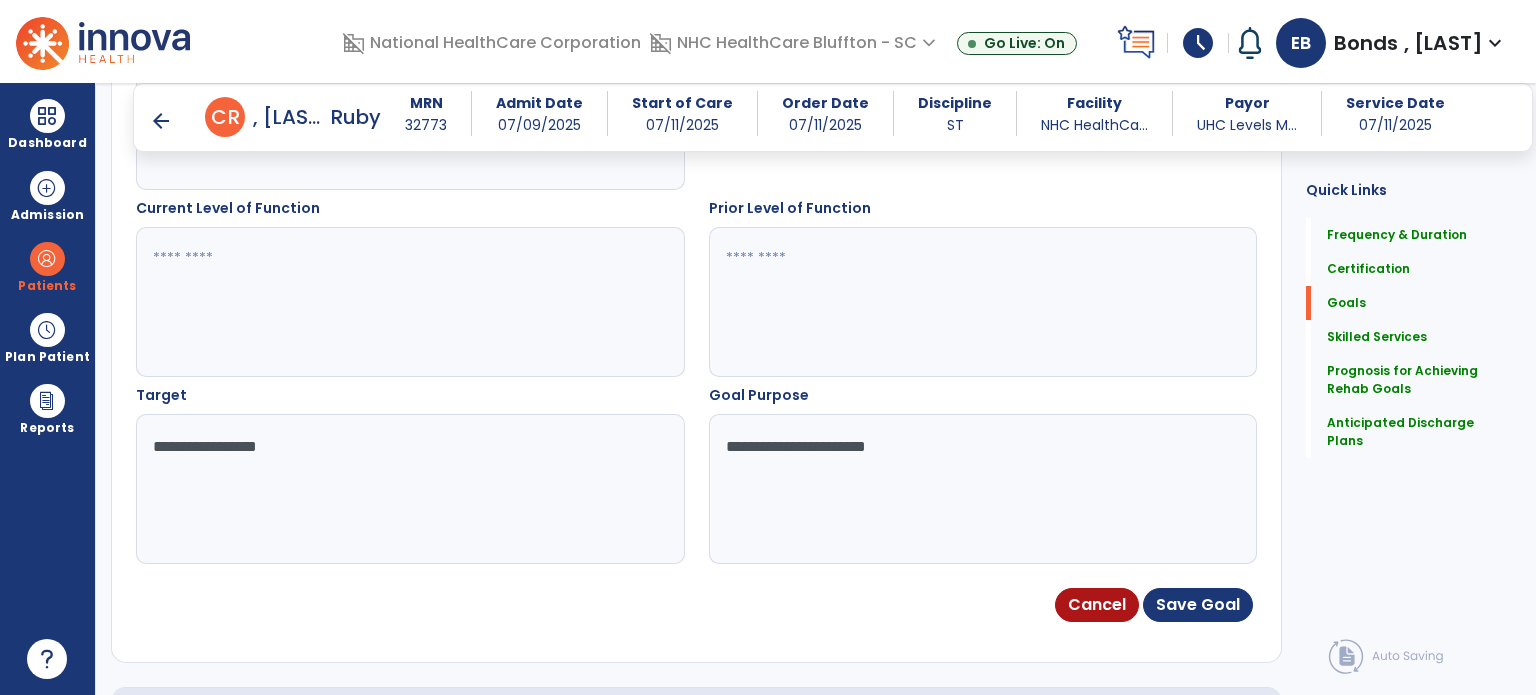 scroll, scrollTop: 722, scrollLeft: 0, axis: vertical 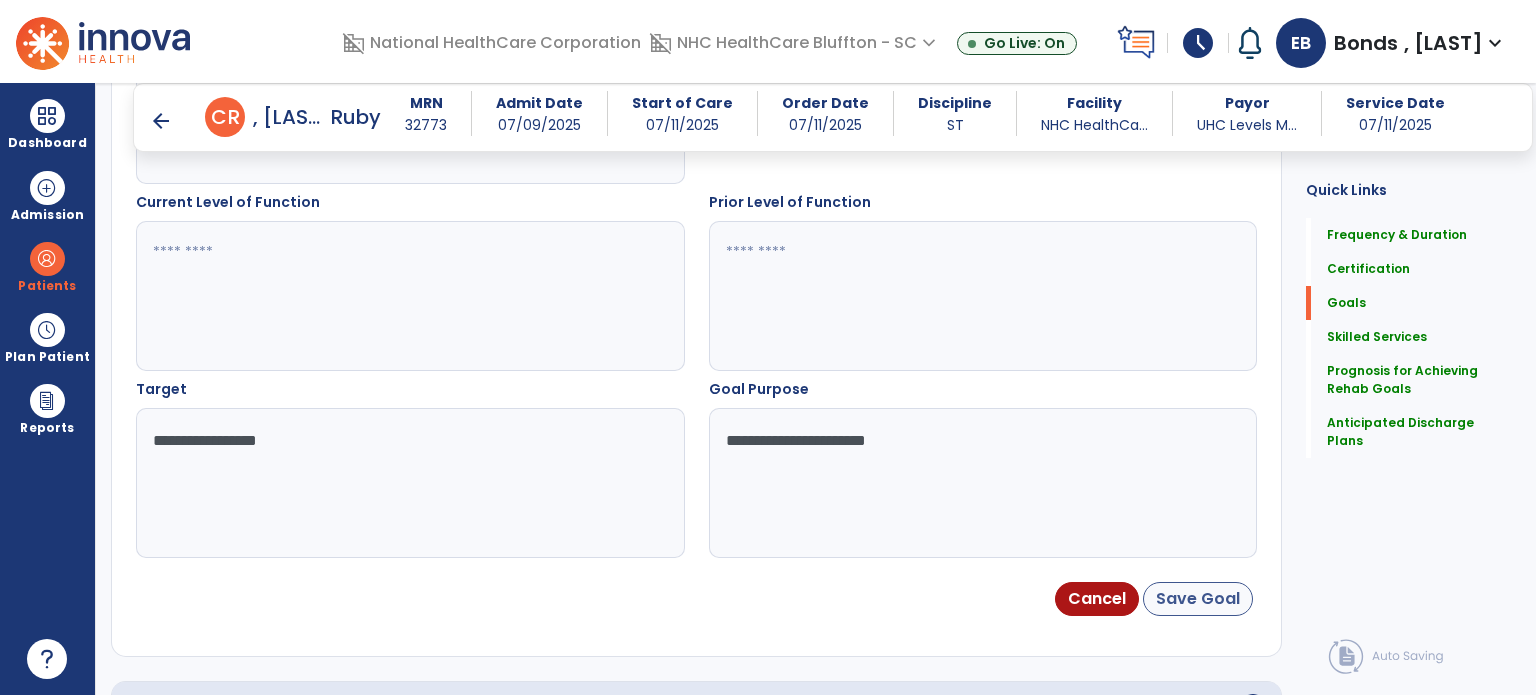 type on "**********" 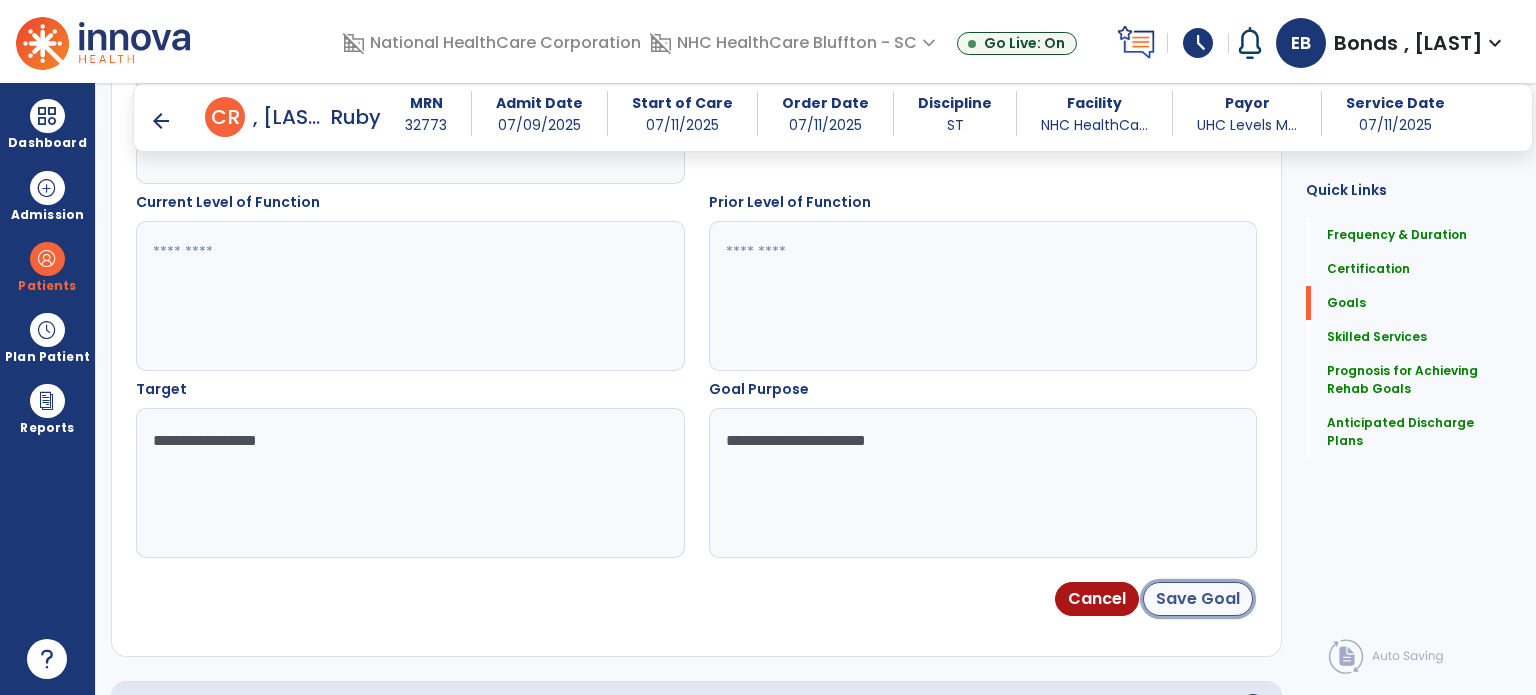 click on "Save Goal" at bounding box center [1198, 599] 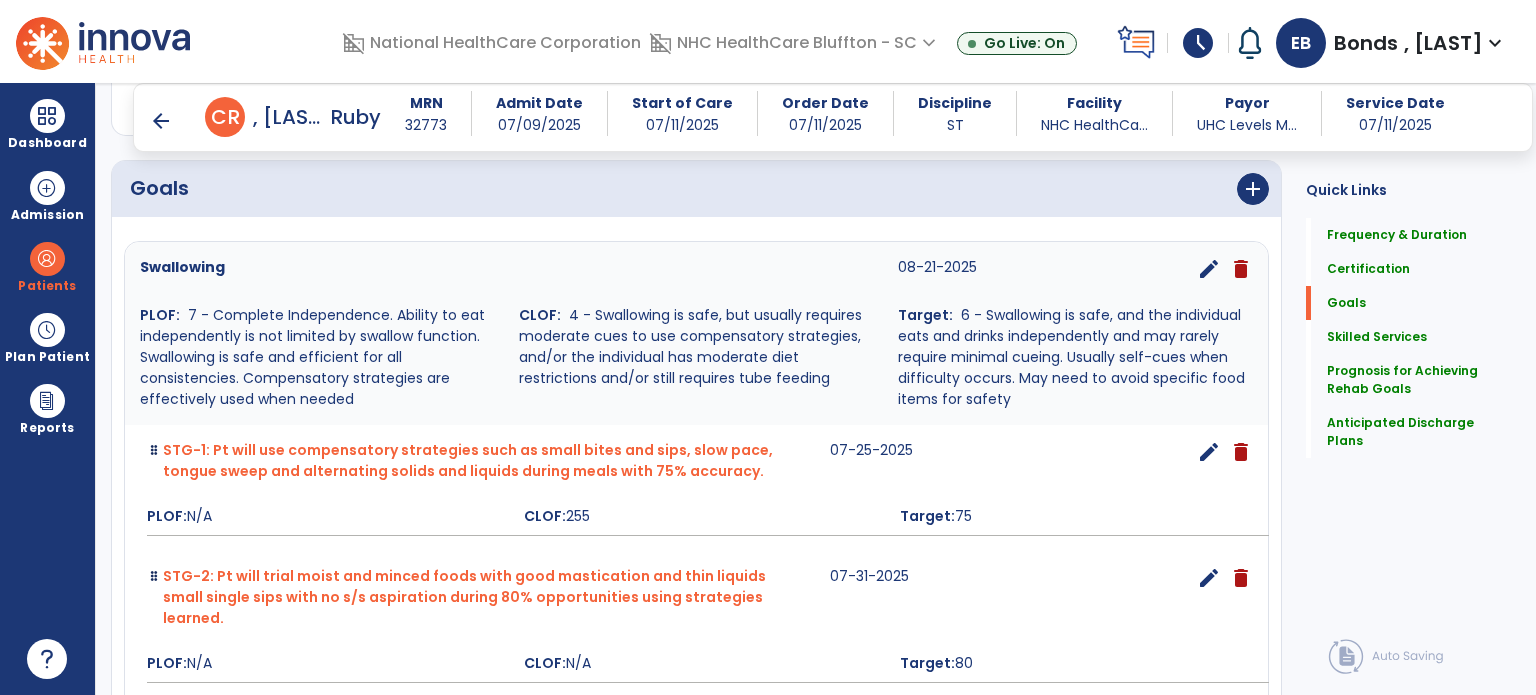 scroll, scrollTop: 260, scrollLeft: 0, axis: vertical 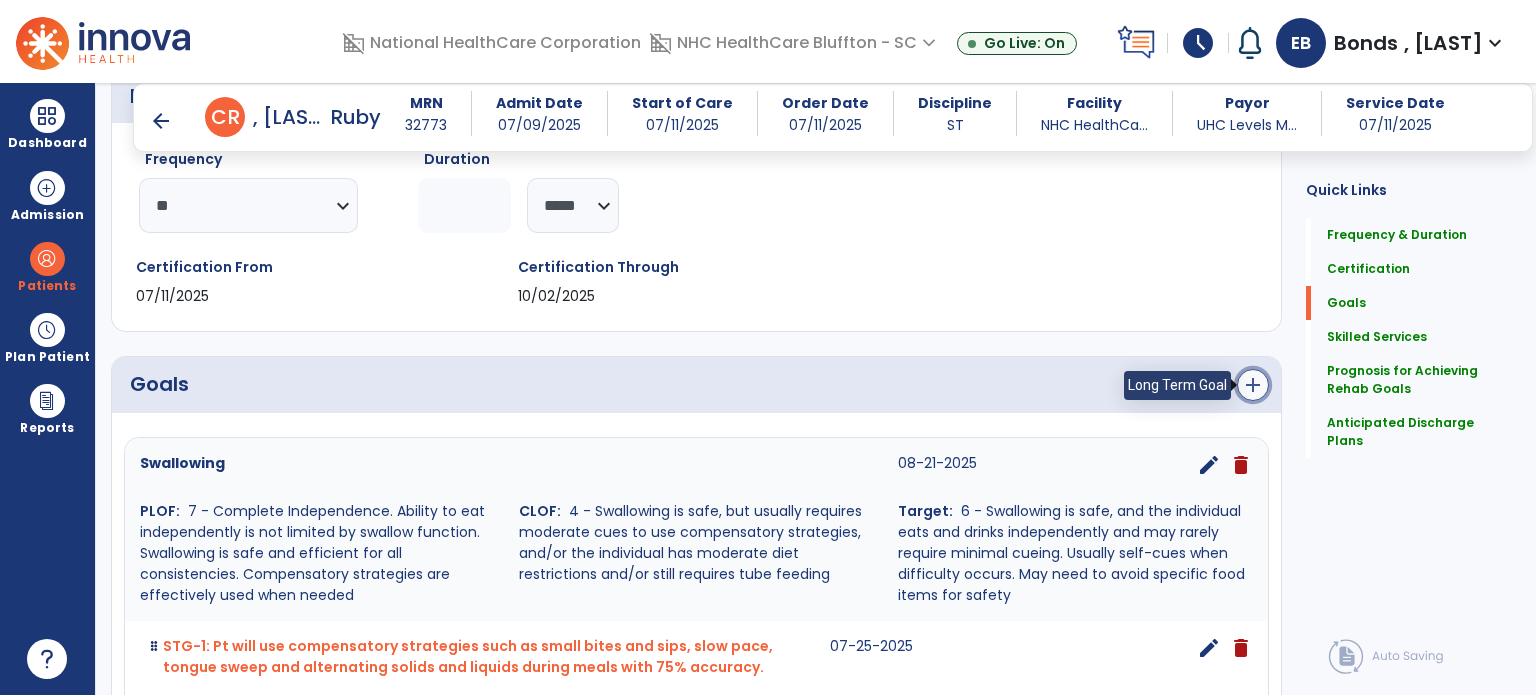 click on "add" at bounding box center [1253, 385] 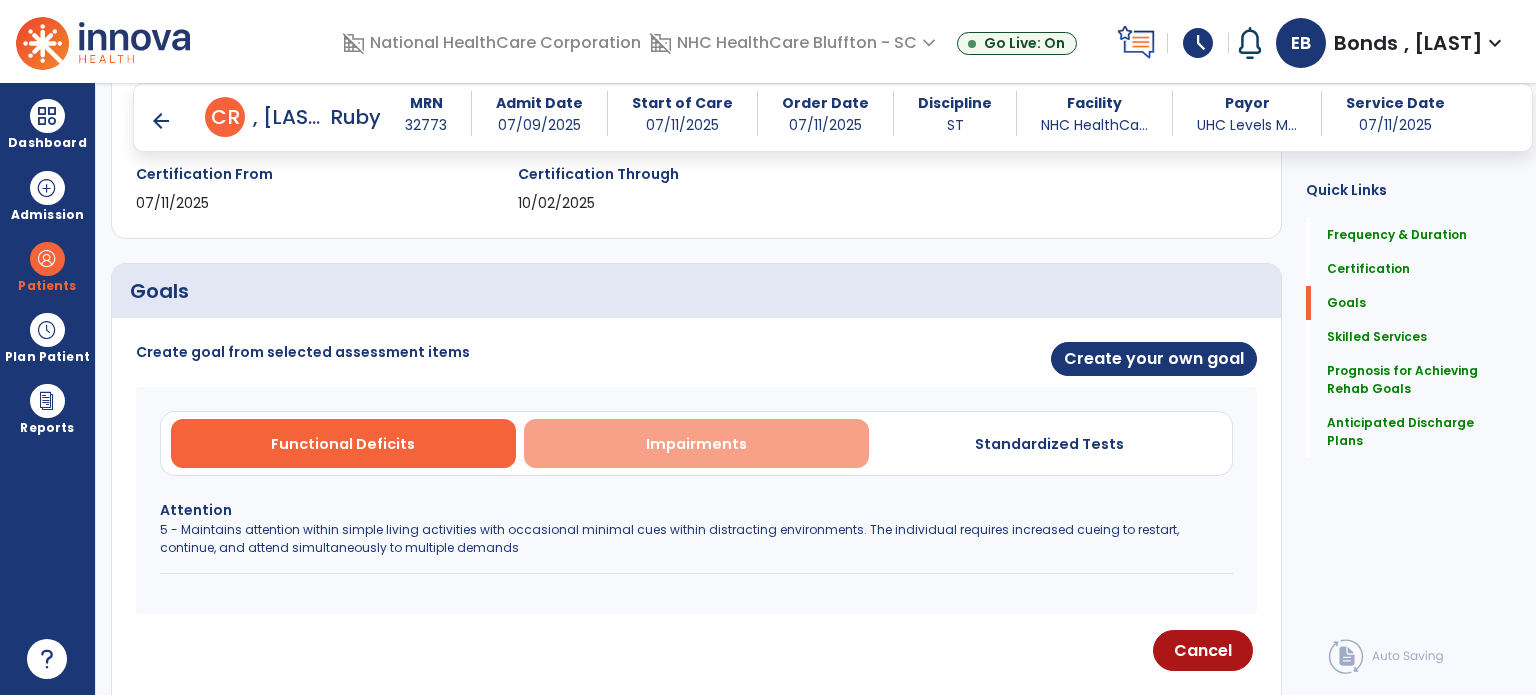 scroll, scrollTop: 354, scrollLeft: 0, axis: vertical 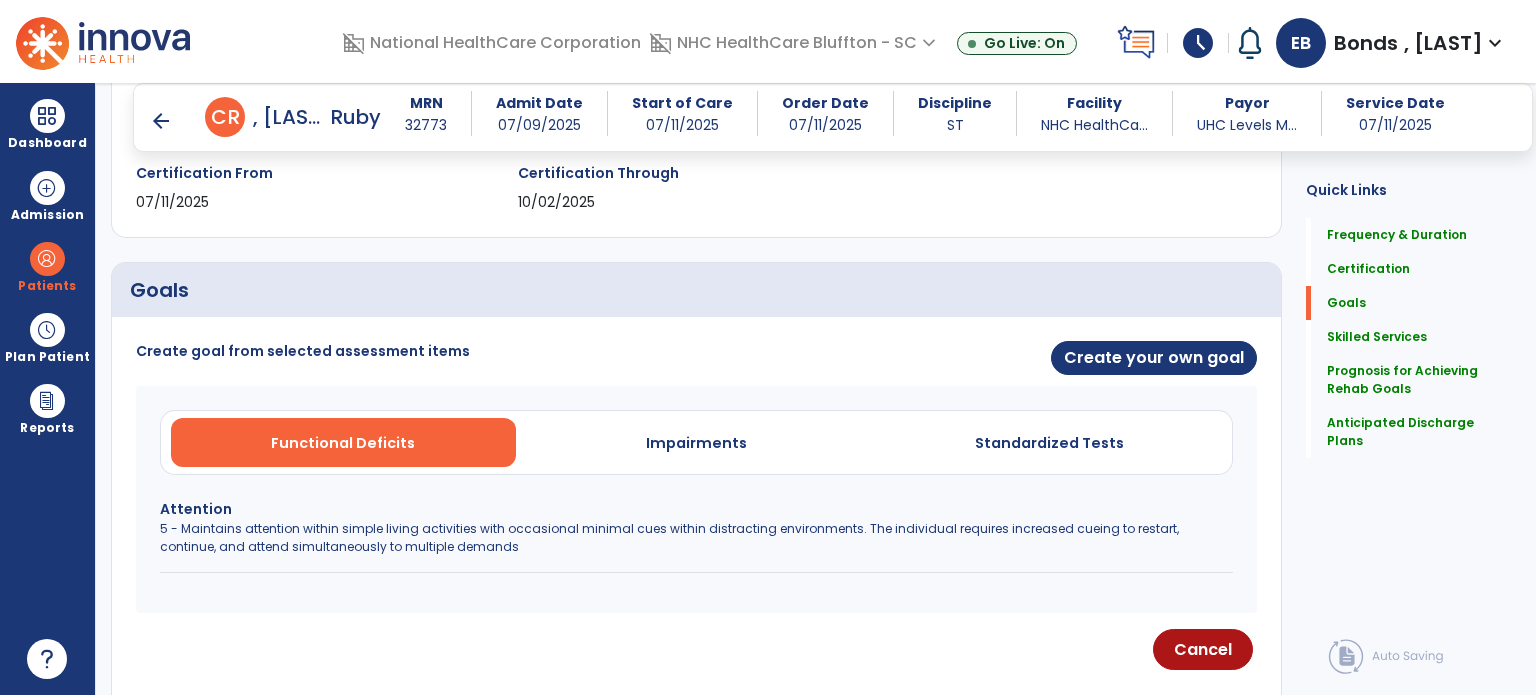 click on "5 - Maintains attention within simple living activities with occasional minimal cues within distracting environments. The individual requires increased cueing to restart, continue, and attend simultaneously to multiple demands" at bounding box center [696, 538] 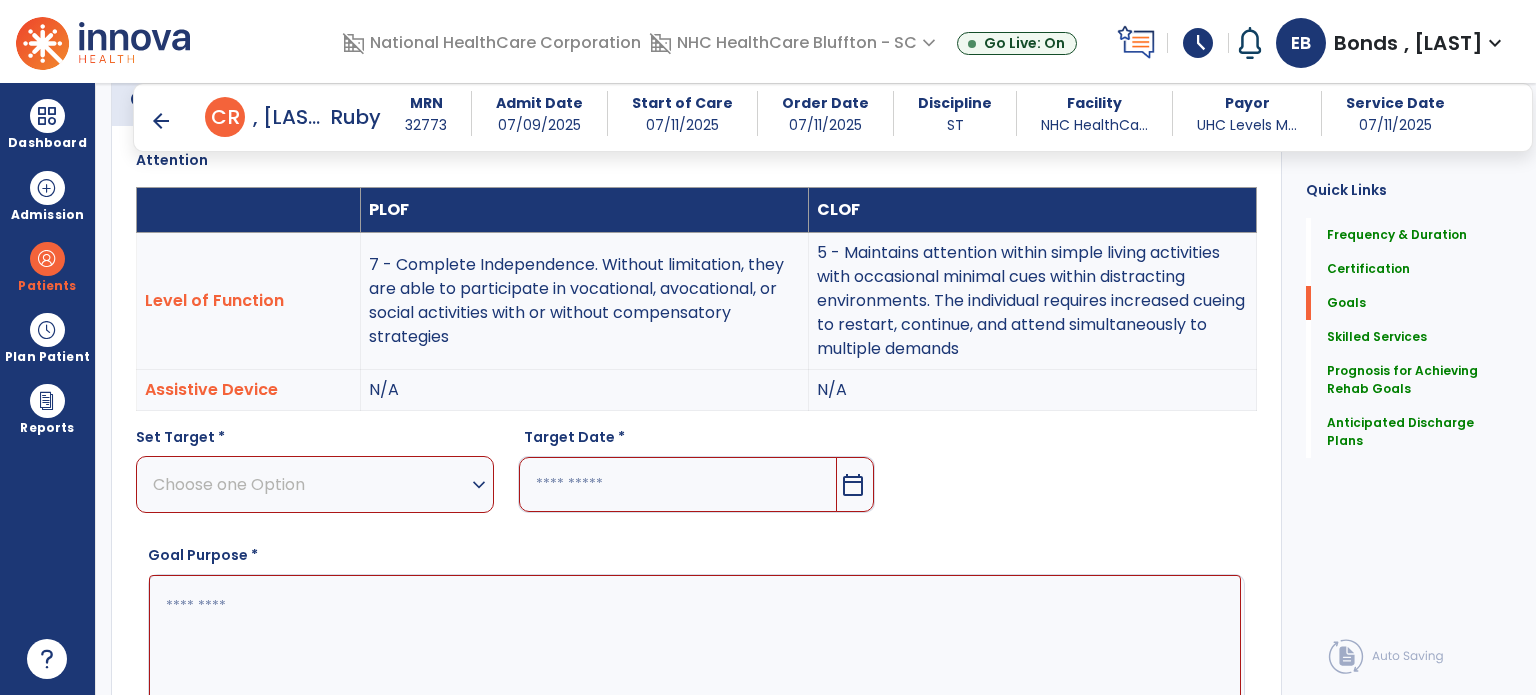 scroll, scrollTop: 568, scrollLeft: 0, axis: vertical 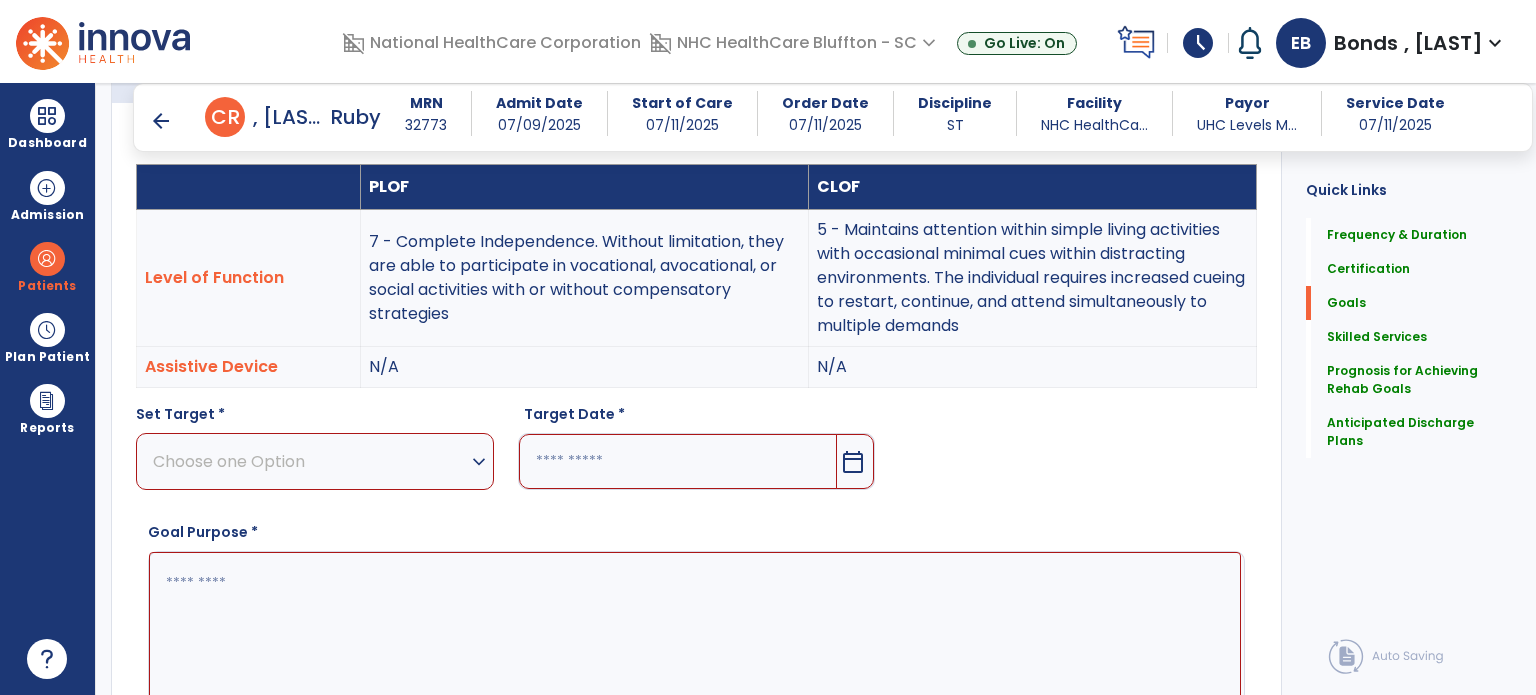 click on "Choose one Option" at bounding box center [310, 461] 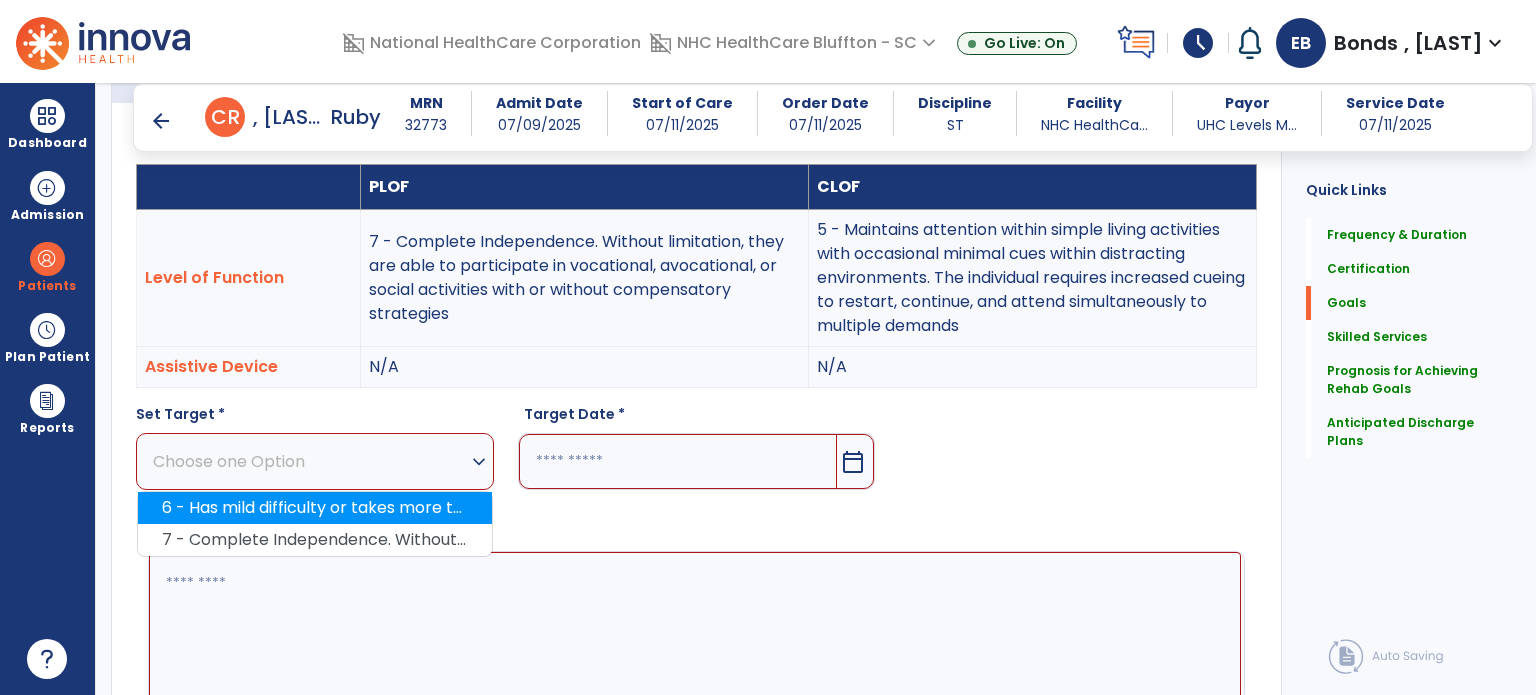 click on "6 - Has mild difficulty or takes more than a reasonable amount of time. Maintains attention within complex activities and can attend simultaneously to multiple demands with rare minimal cues." at bounding box center [315, 508] 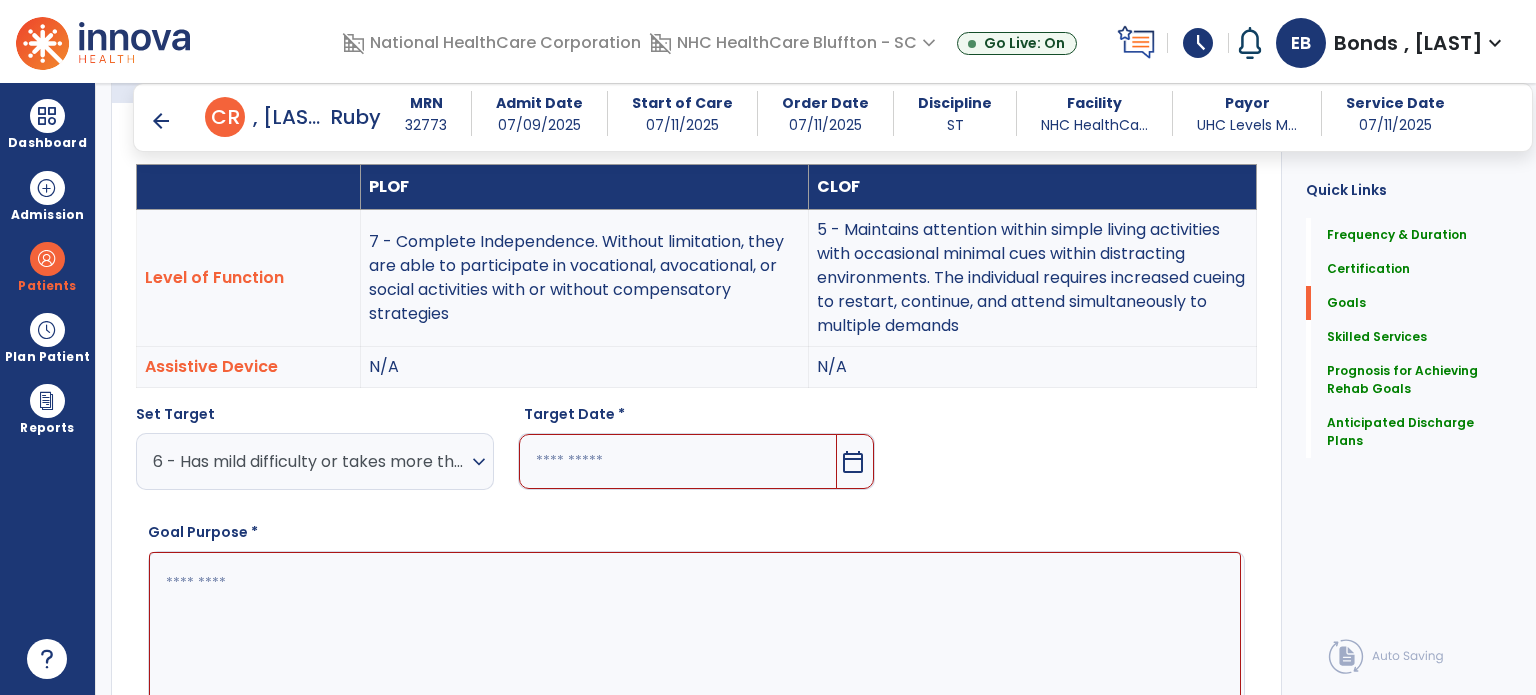 click at bounding box center (678, 461) 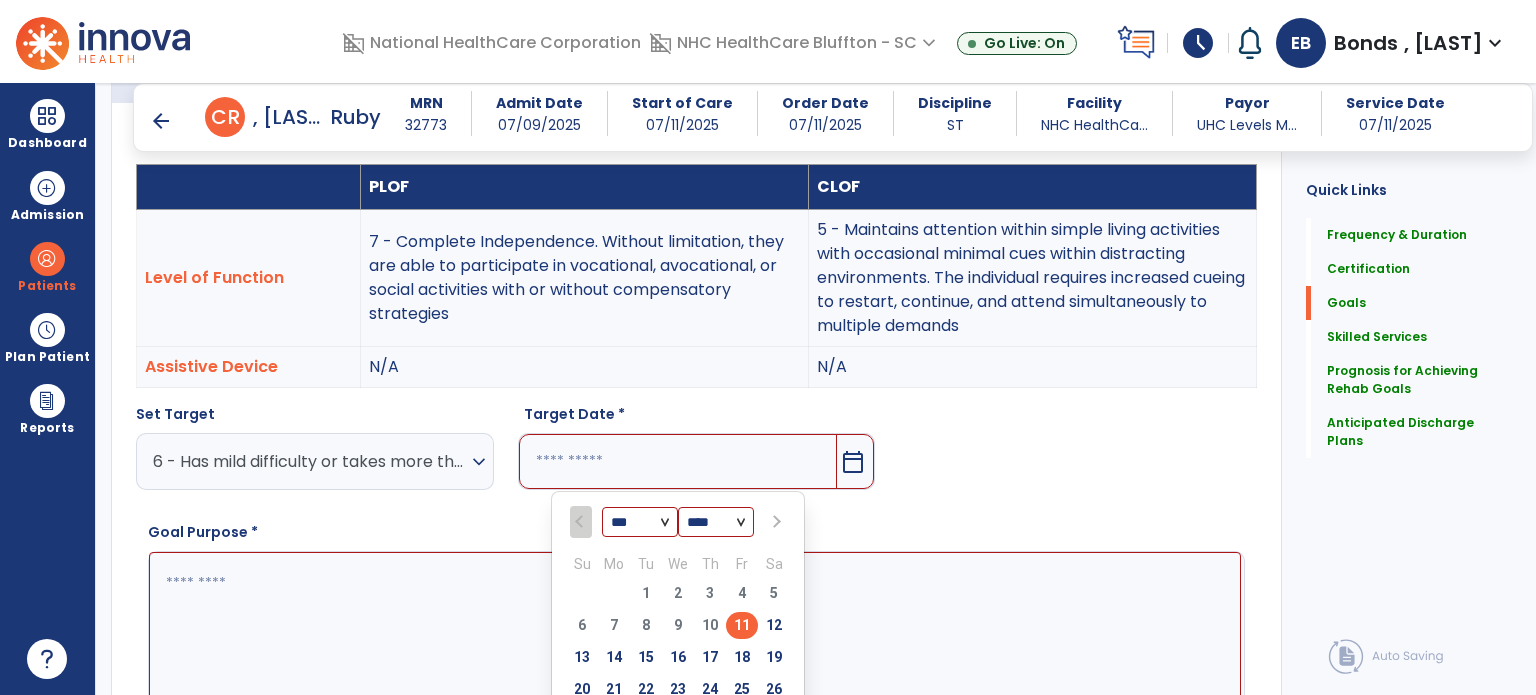 click at bounding box center (774, 522) 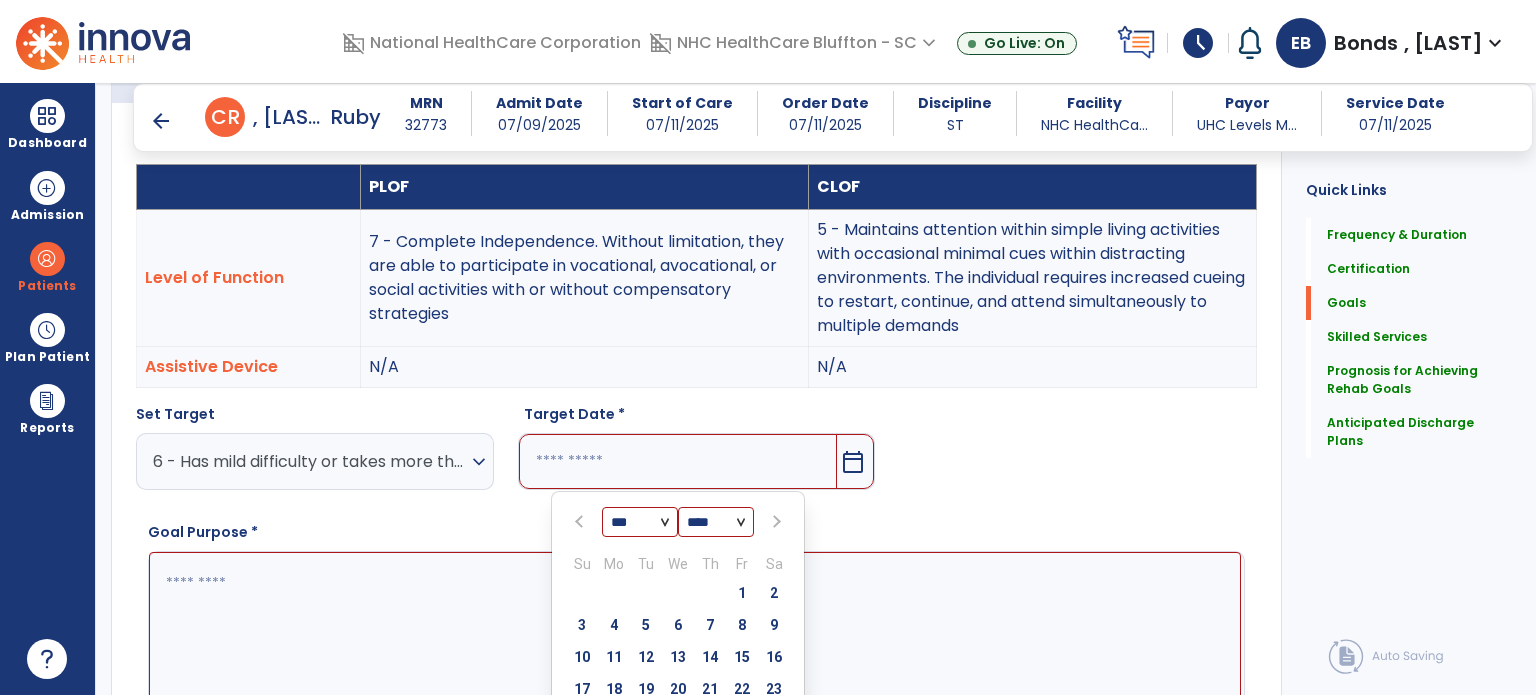click at bounding box center [581, 522] 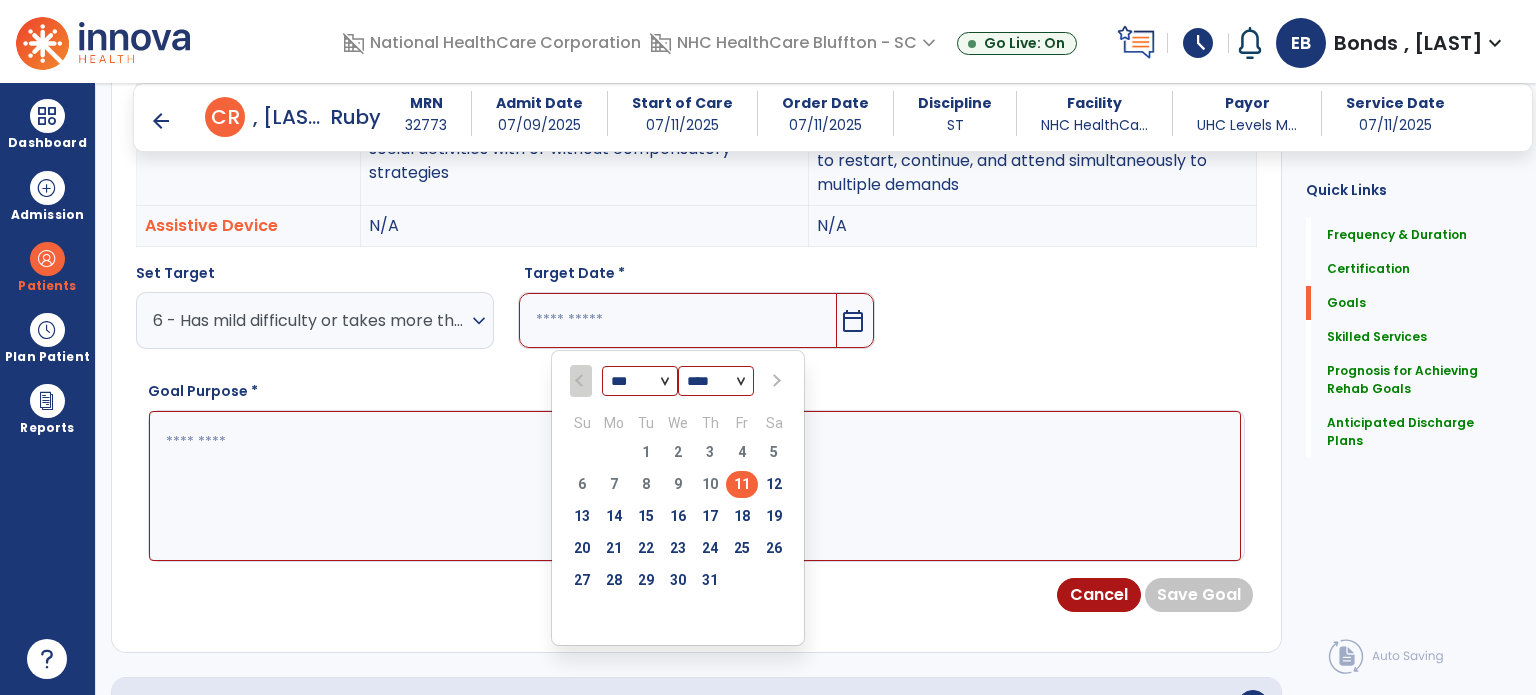 scroll, scrollTop: 710, scrollLeft: 0, axis: vertical 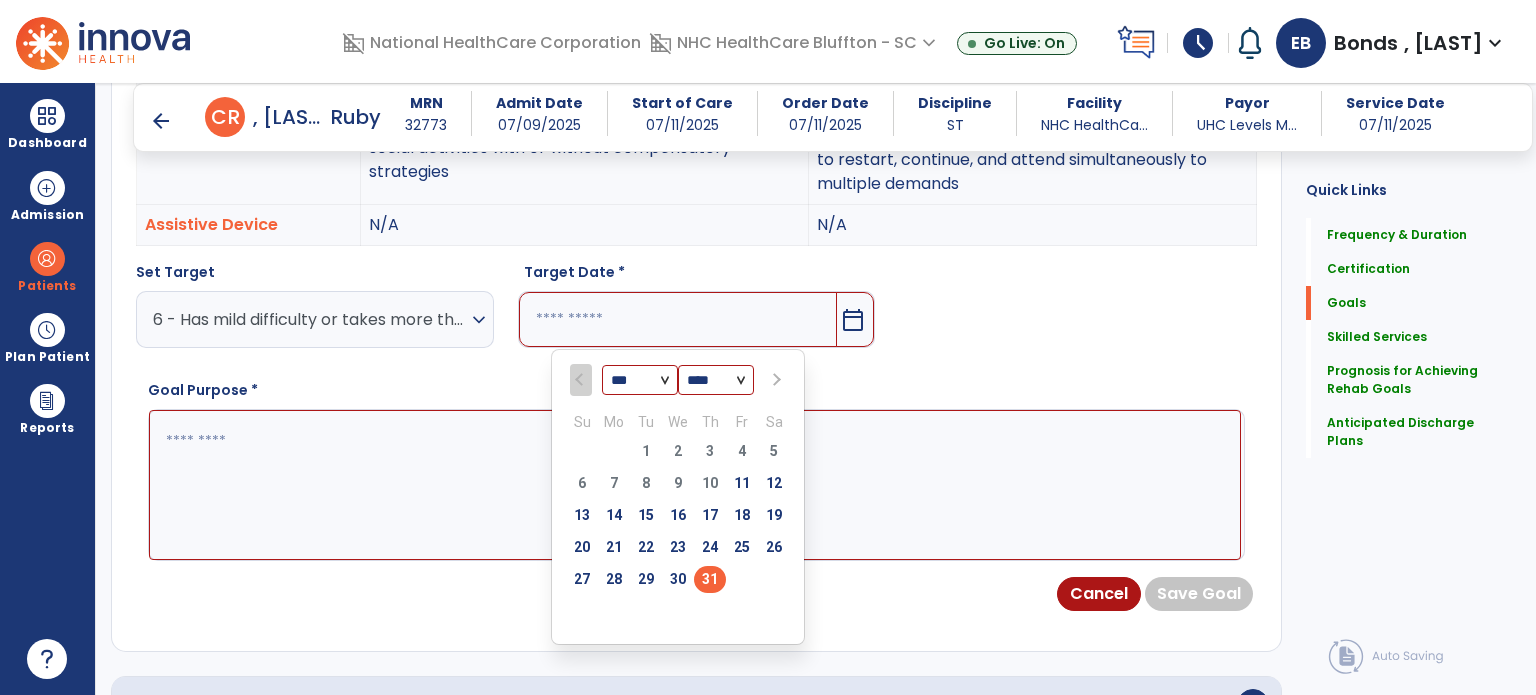 click on "31" at bounding box center (710, 579) 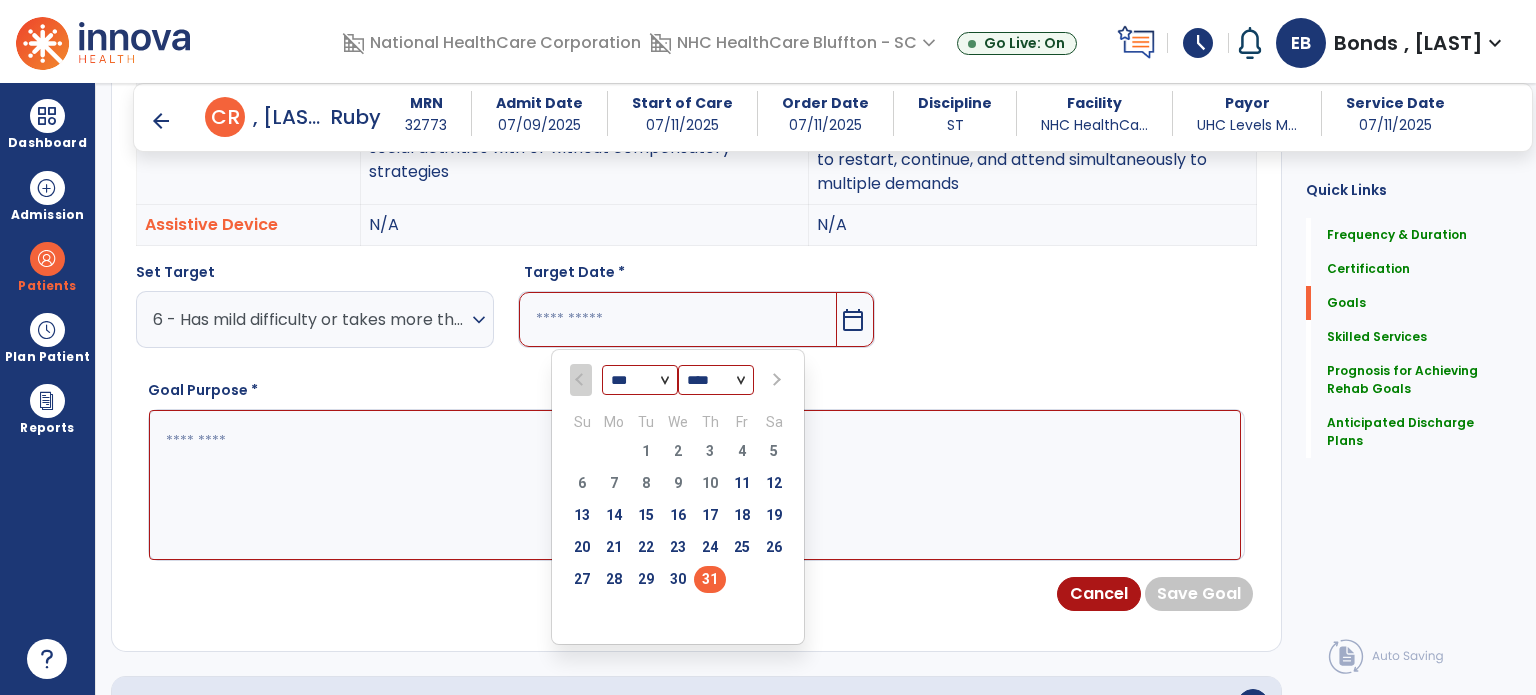 type on "*********" 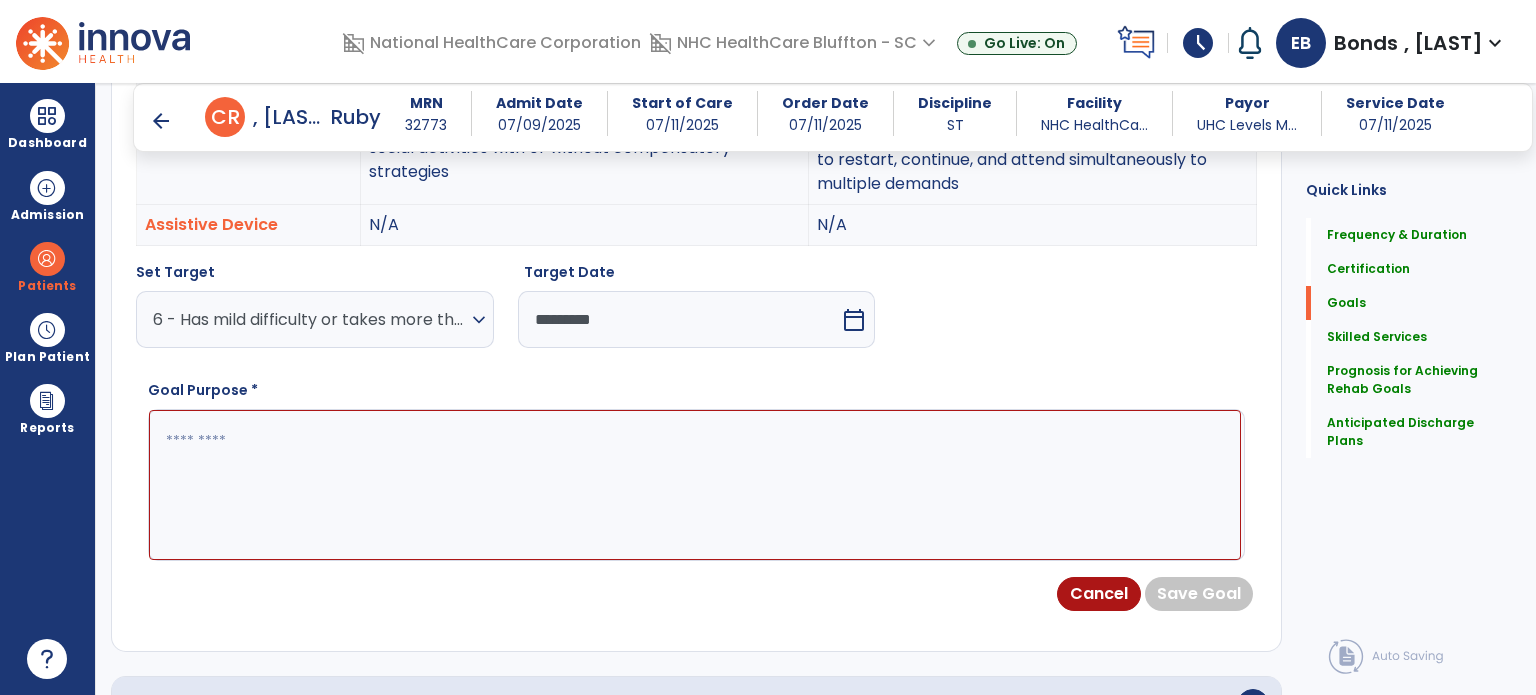 click at bounding box center [695, 485] 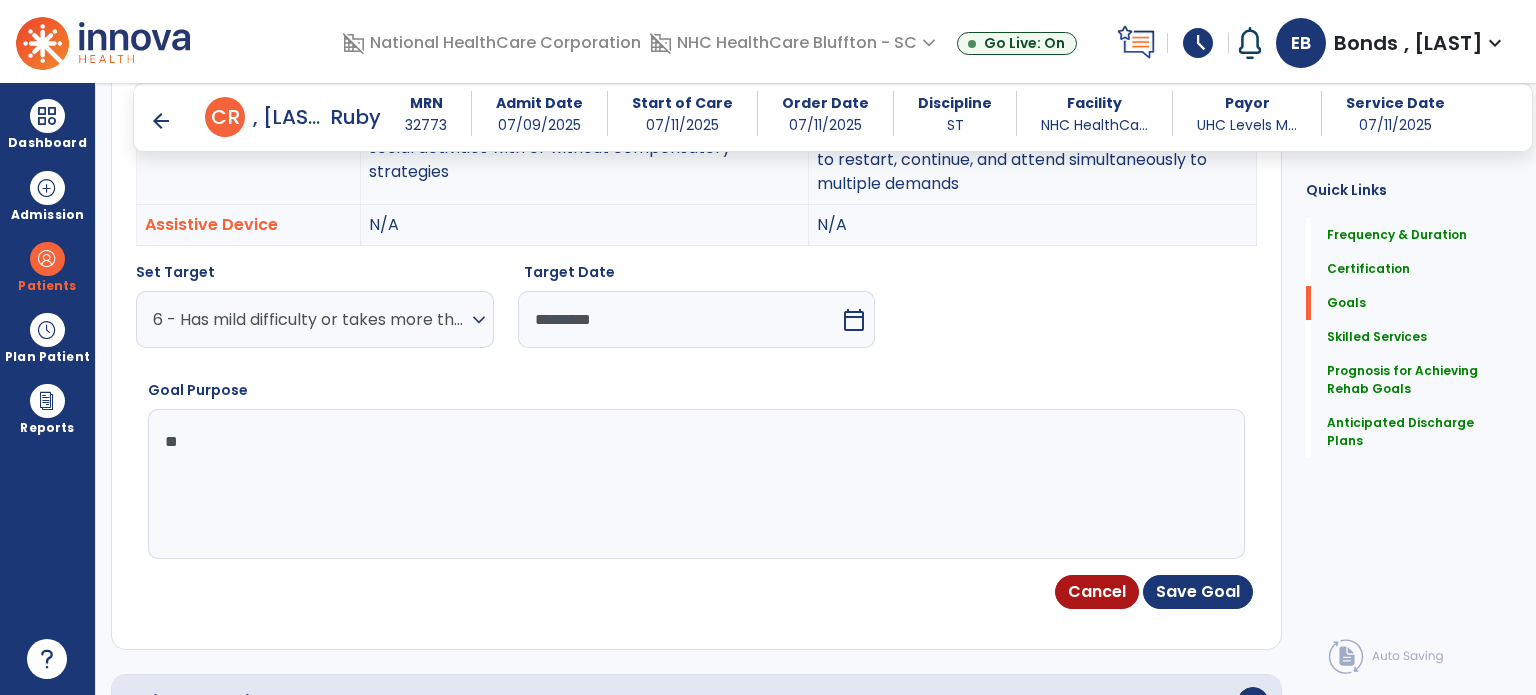 type on "*" 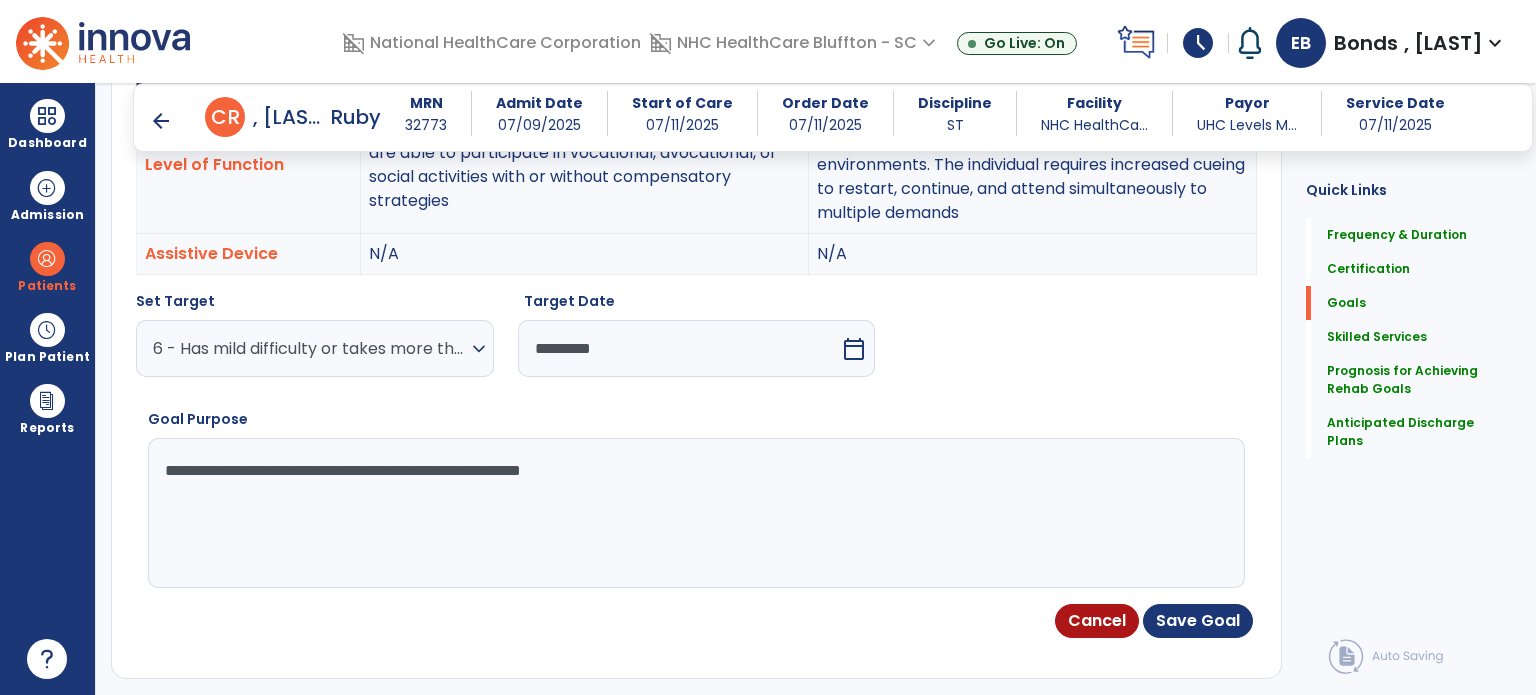 scroll, scrollTop: 775, scrollLeft: 0, axis: vertical 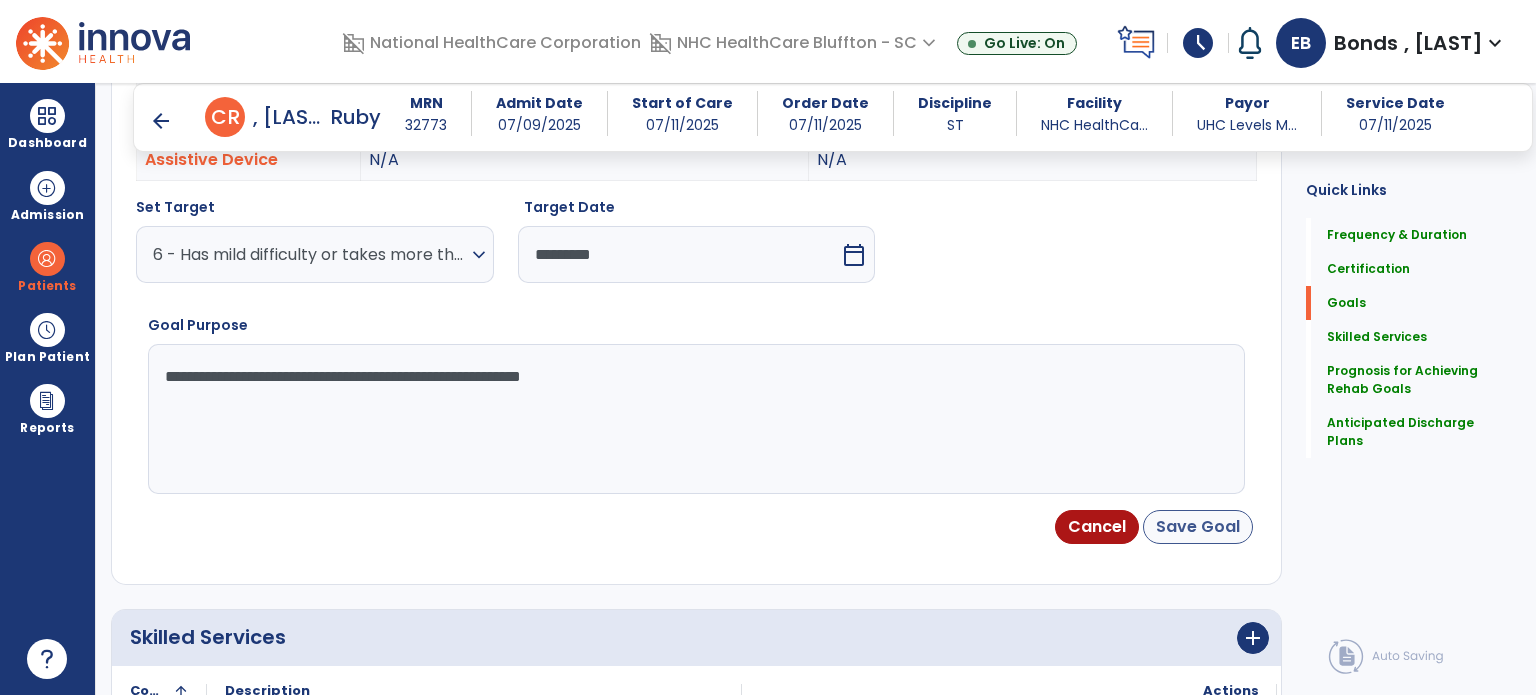 type on "**********" 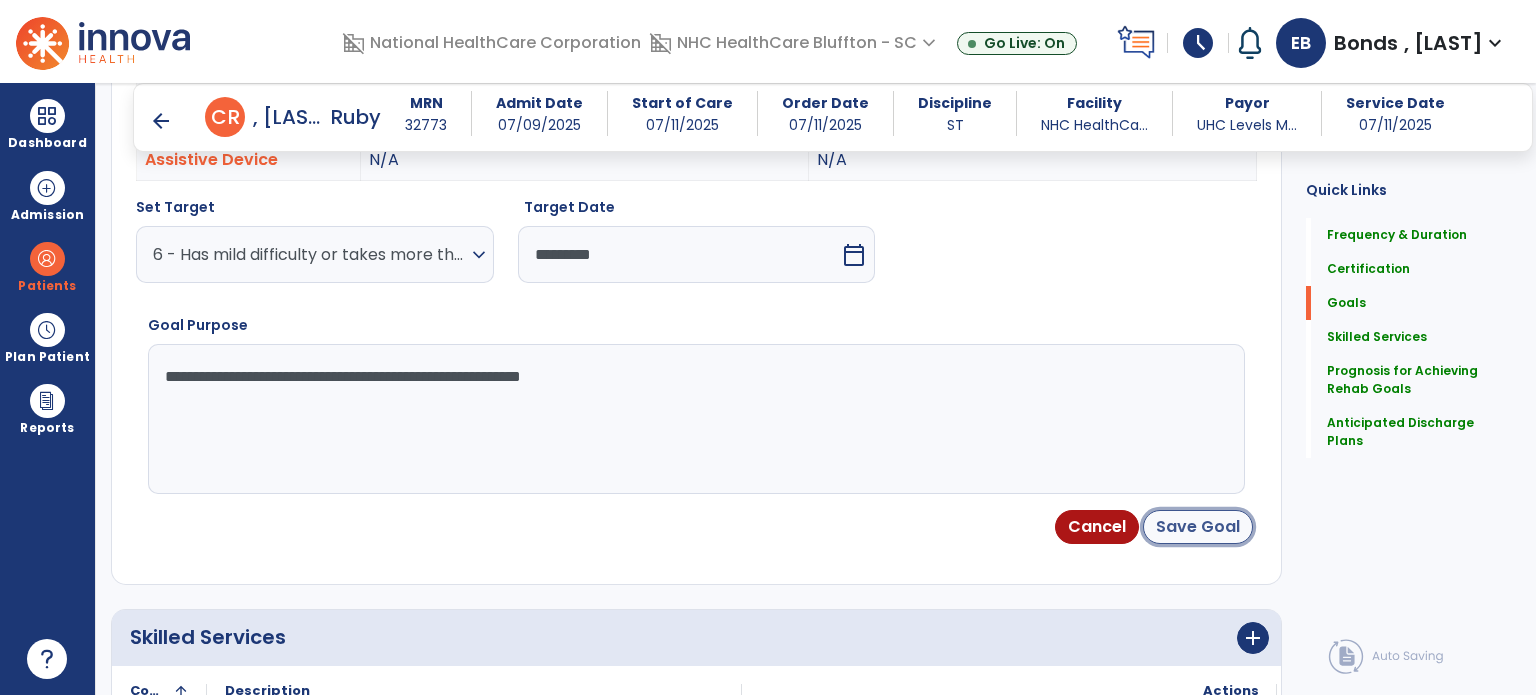 click on "Save Goal" at bounding box center (1198, 527) 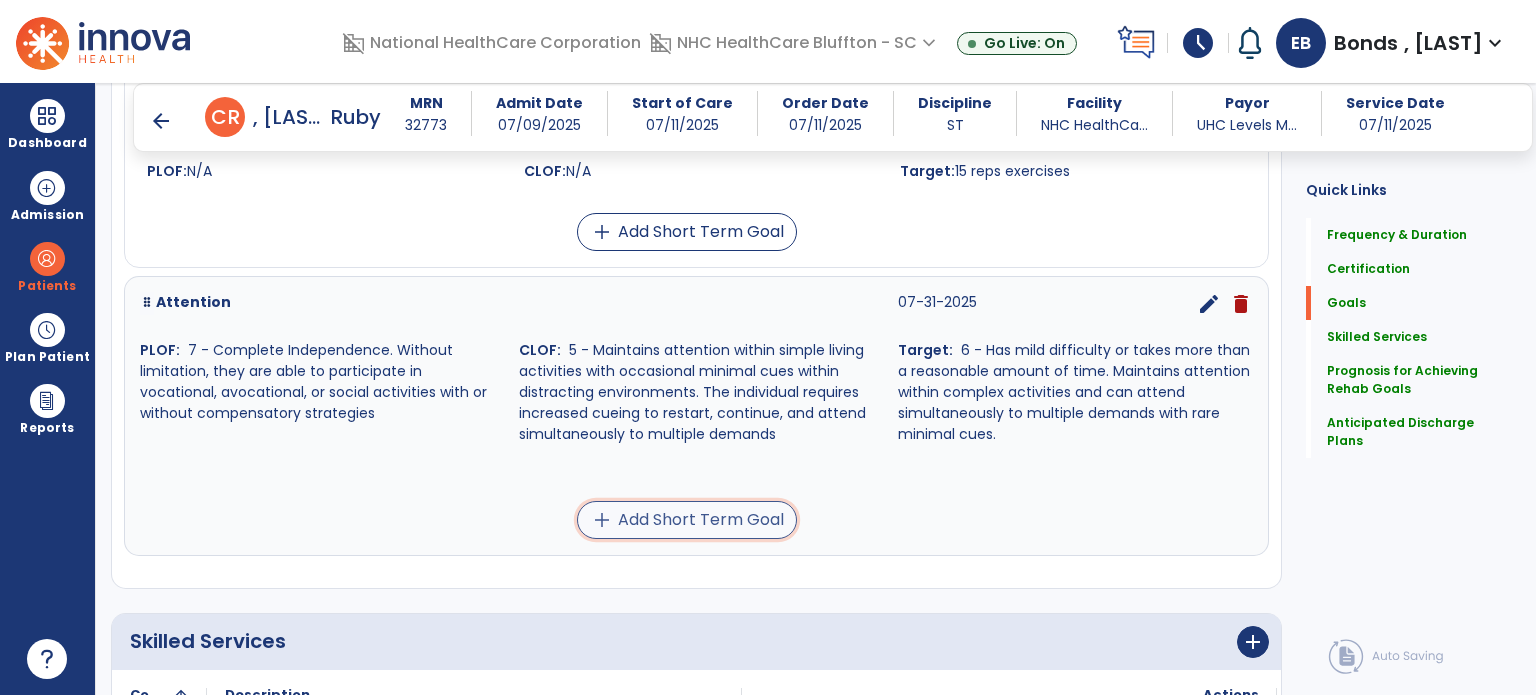click on "add  Add Short Term Goal" at bounding box center [687, 520] 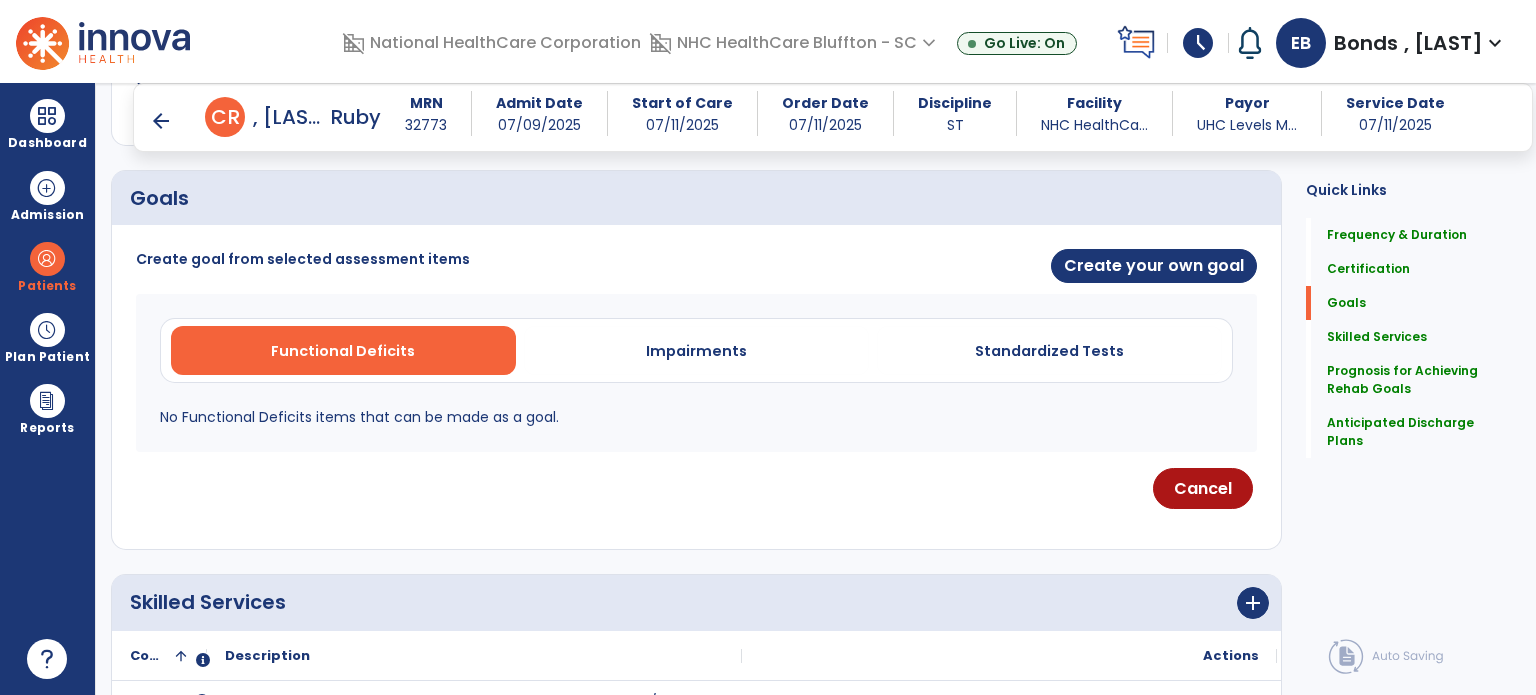 scroll, scrollTop: 441, scrollLeft: 0, axis: vertical 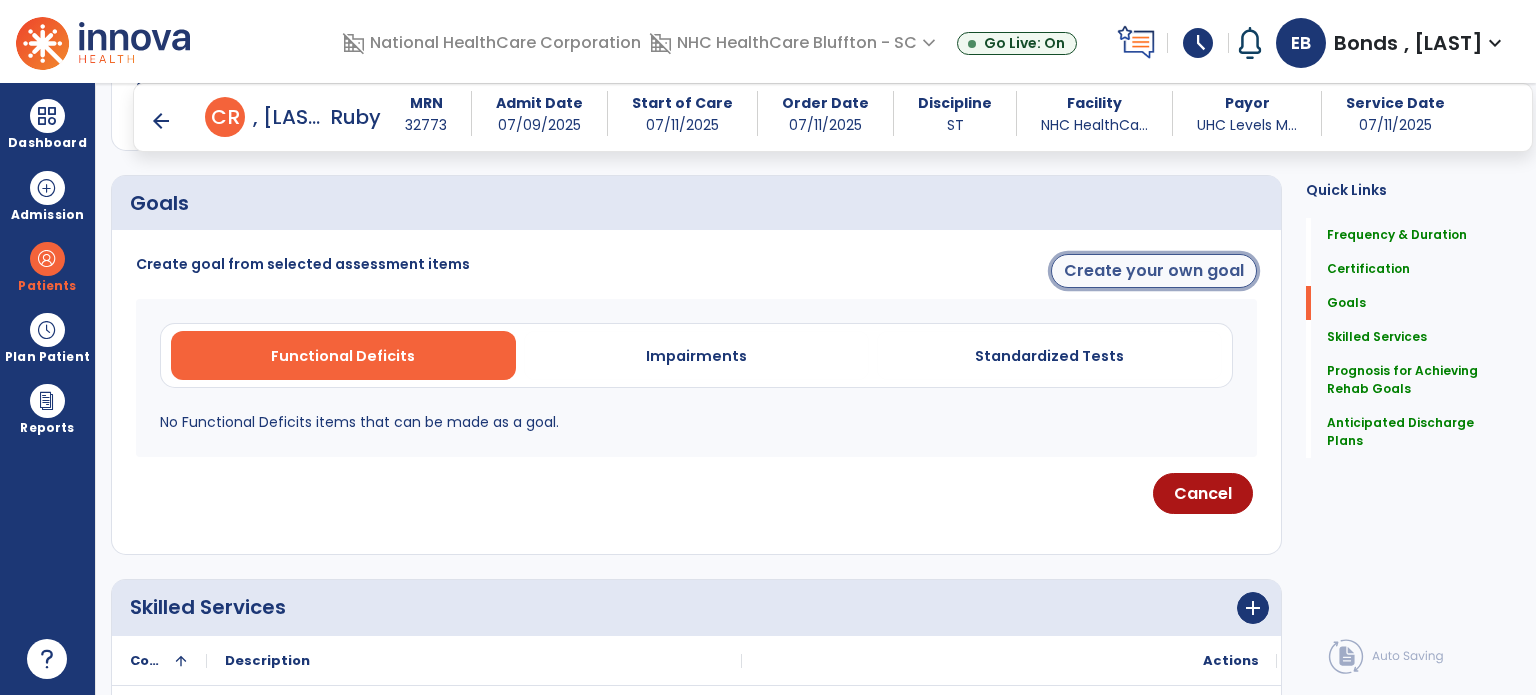 click on "Create your own goal" at bounding box center [1154, 271] 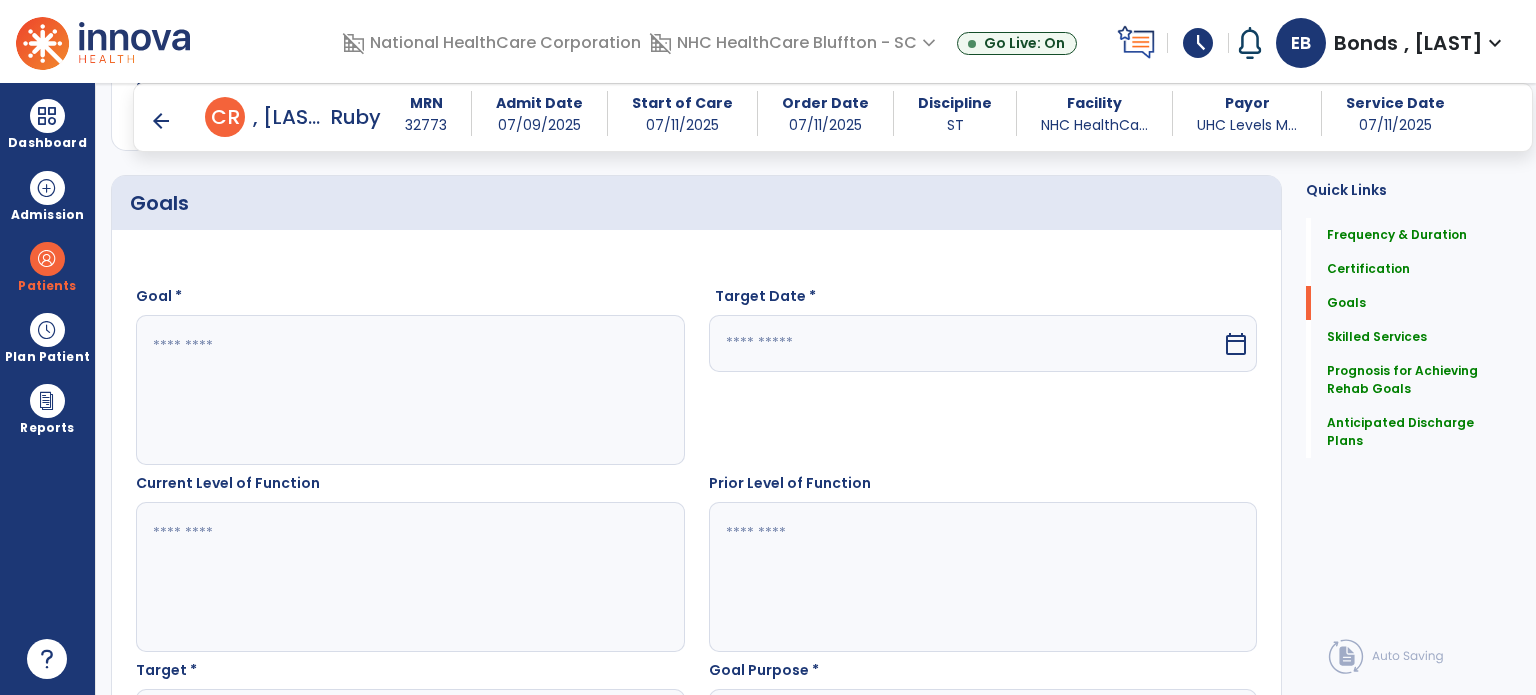 scroll, scrollTop: 417, scrollLeft: 0, axis: vertical 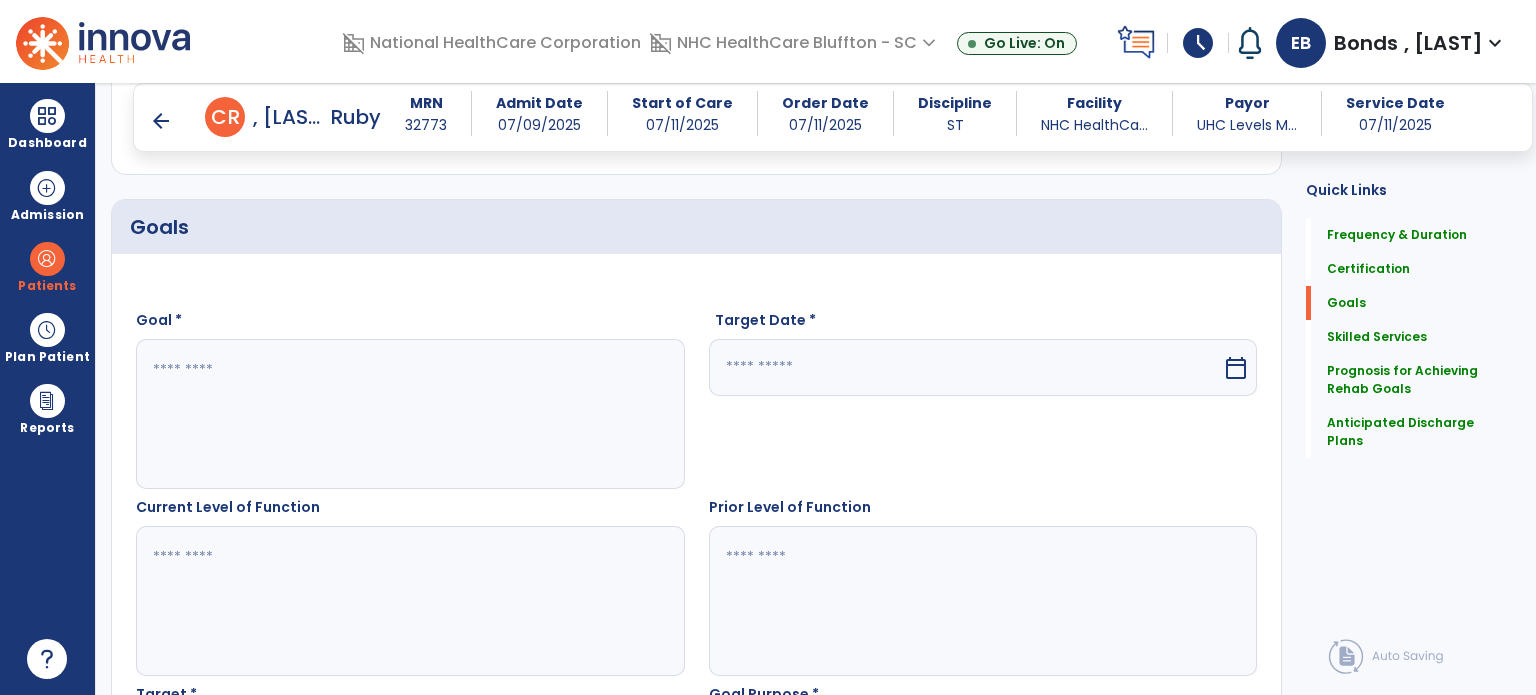 click at bounding box center (409, 414) 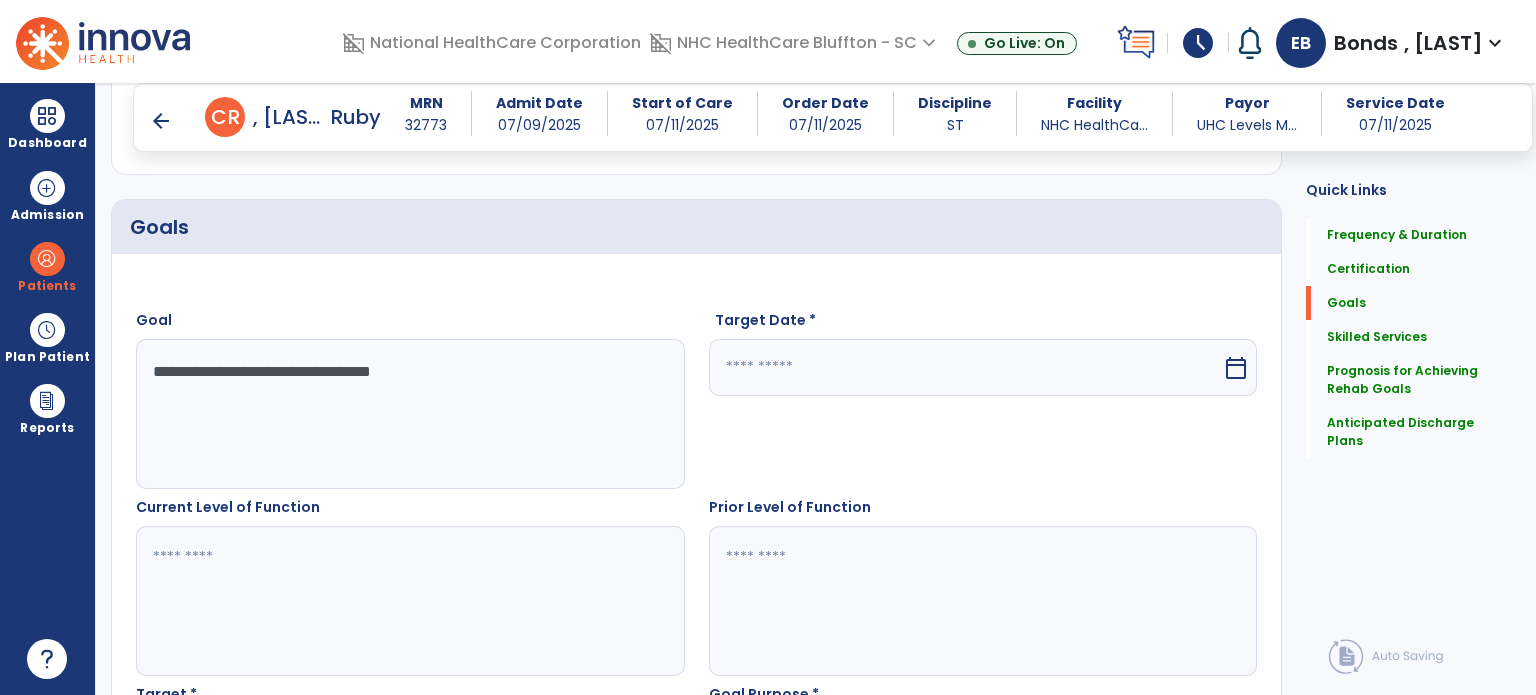 click on "**********" at bounding box center (409, 414) 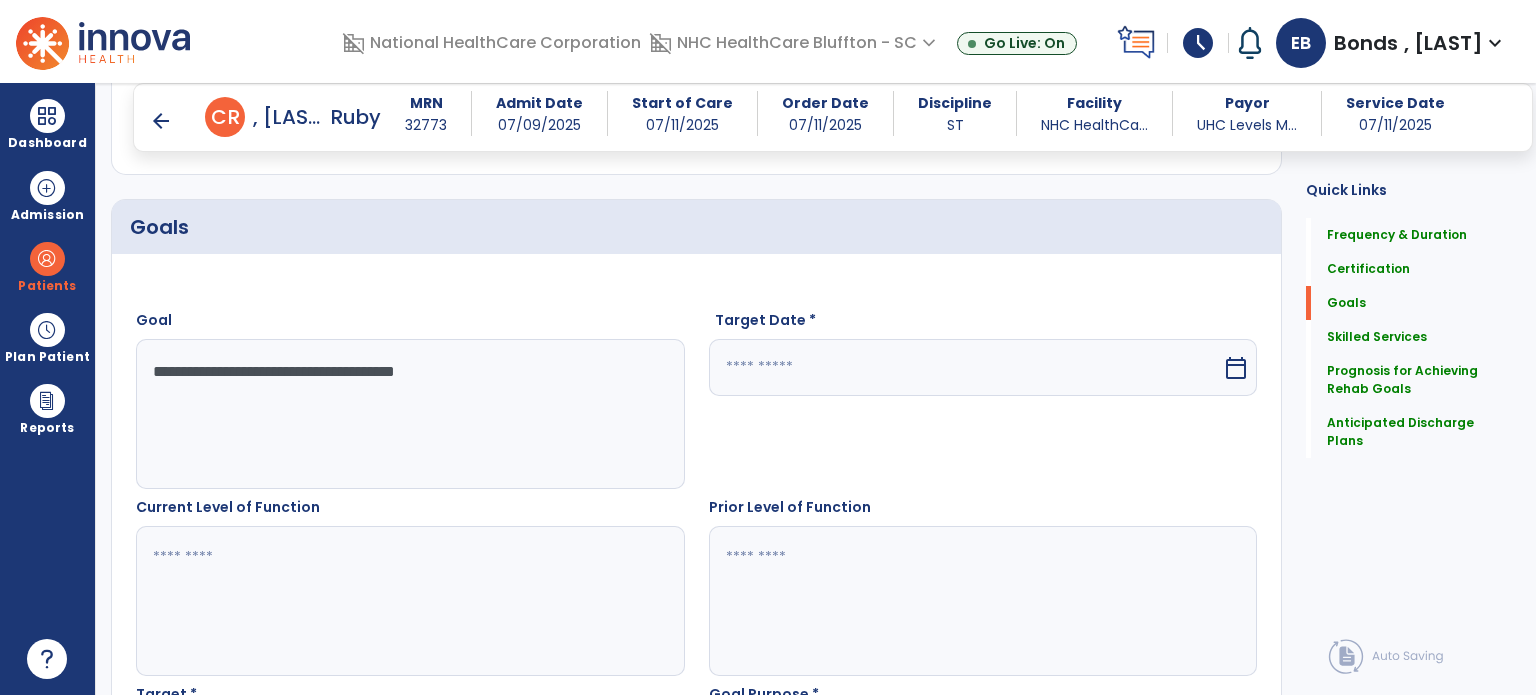 click on "**********" at bounding box center (409, 414) 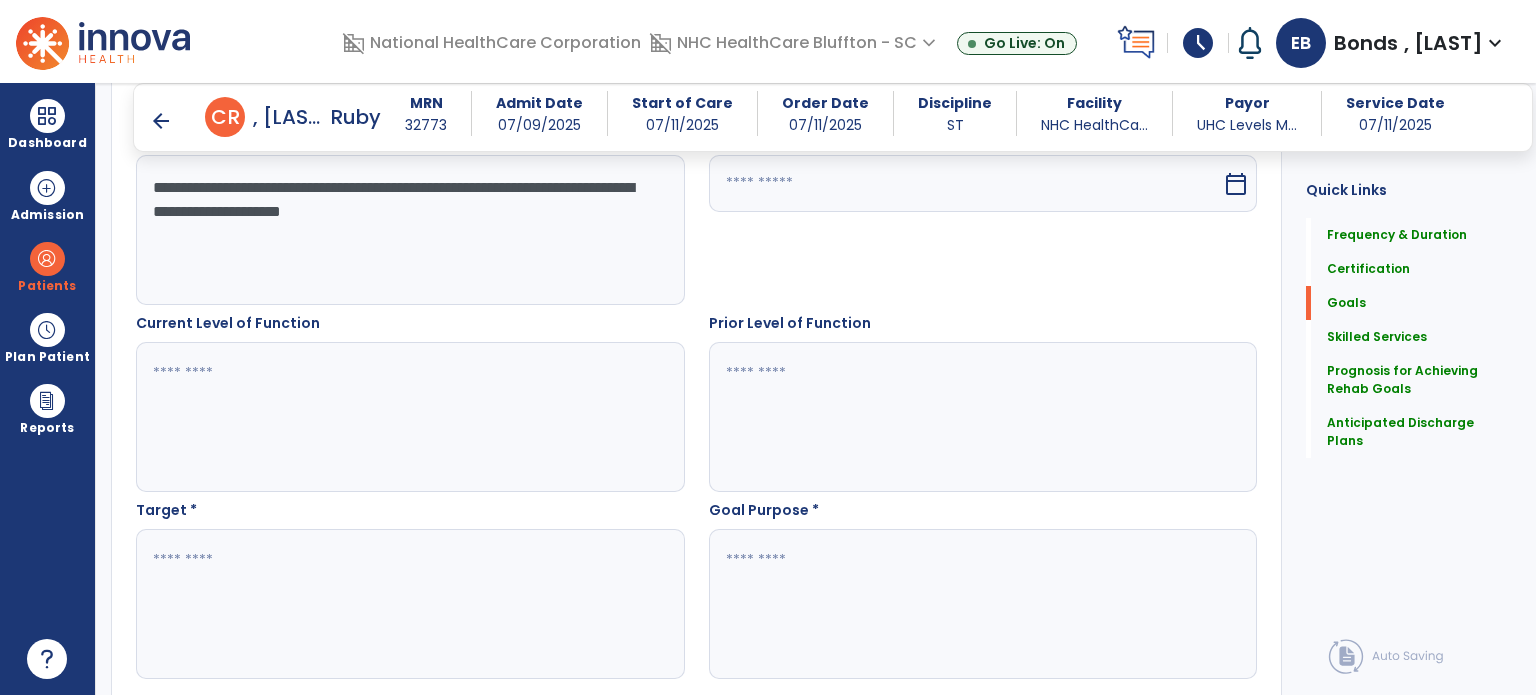 scroll, scrollTop: 602, scrollLeft: 0, axis: vertical 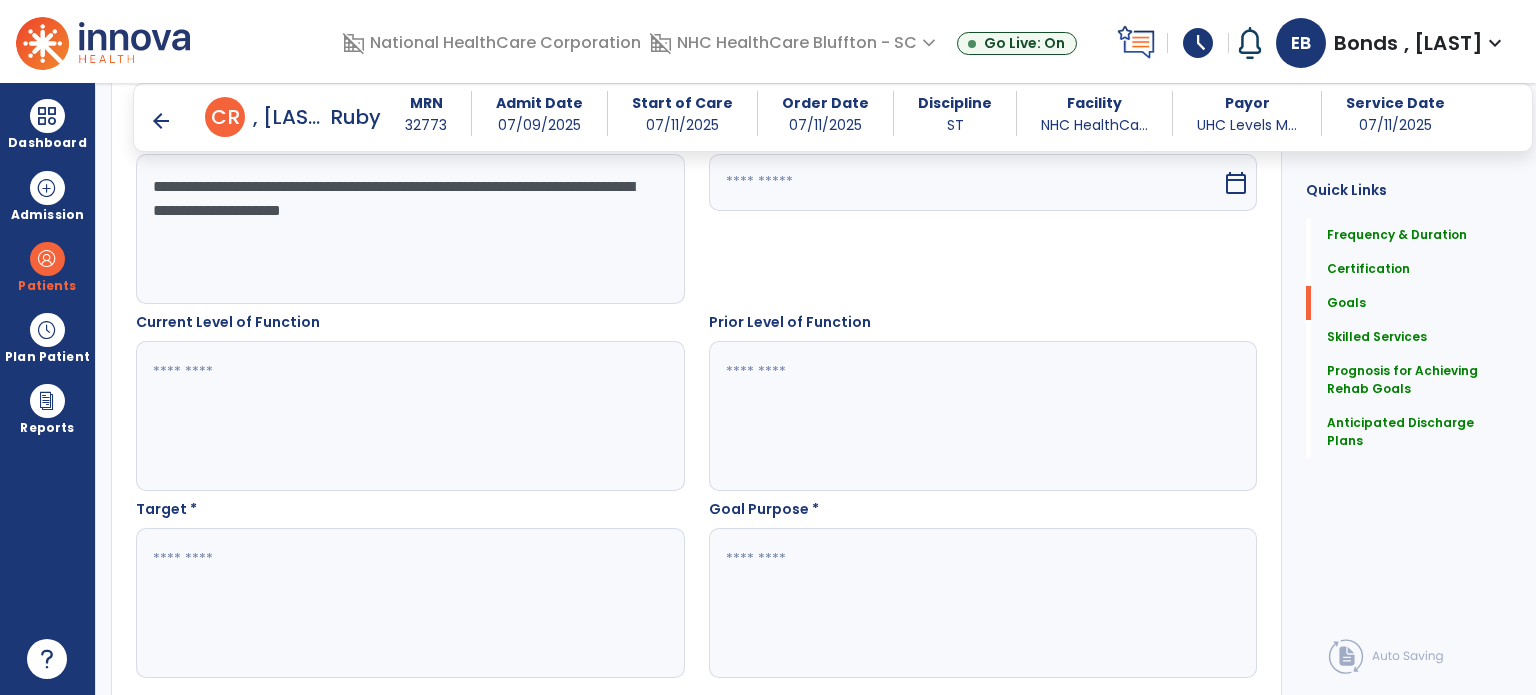 type on "**********" 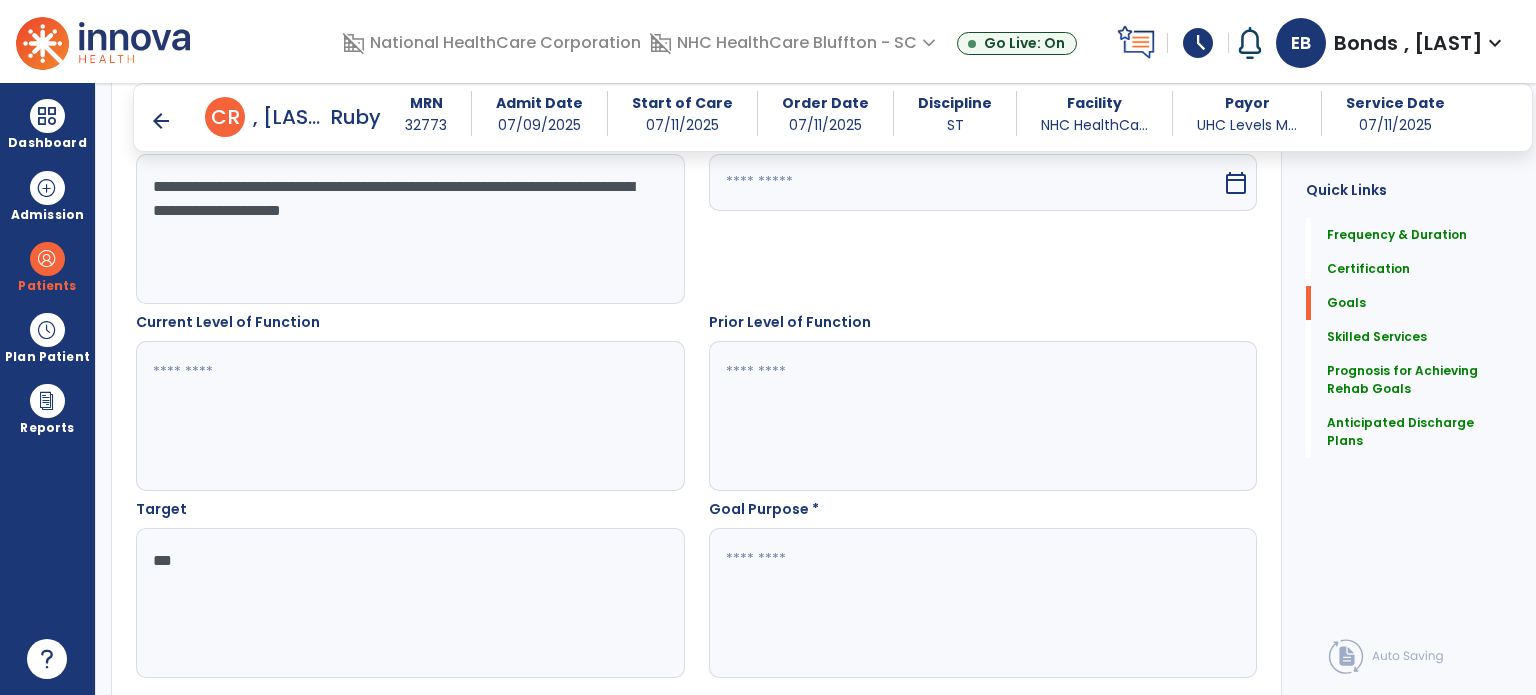 type on "***" 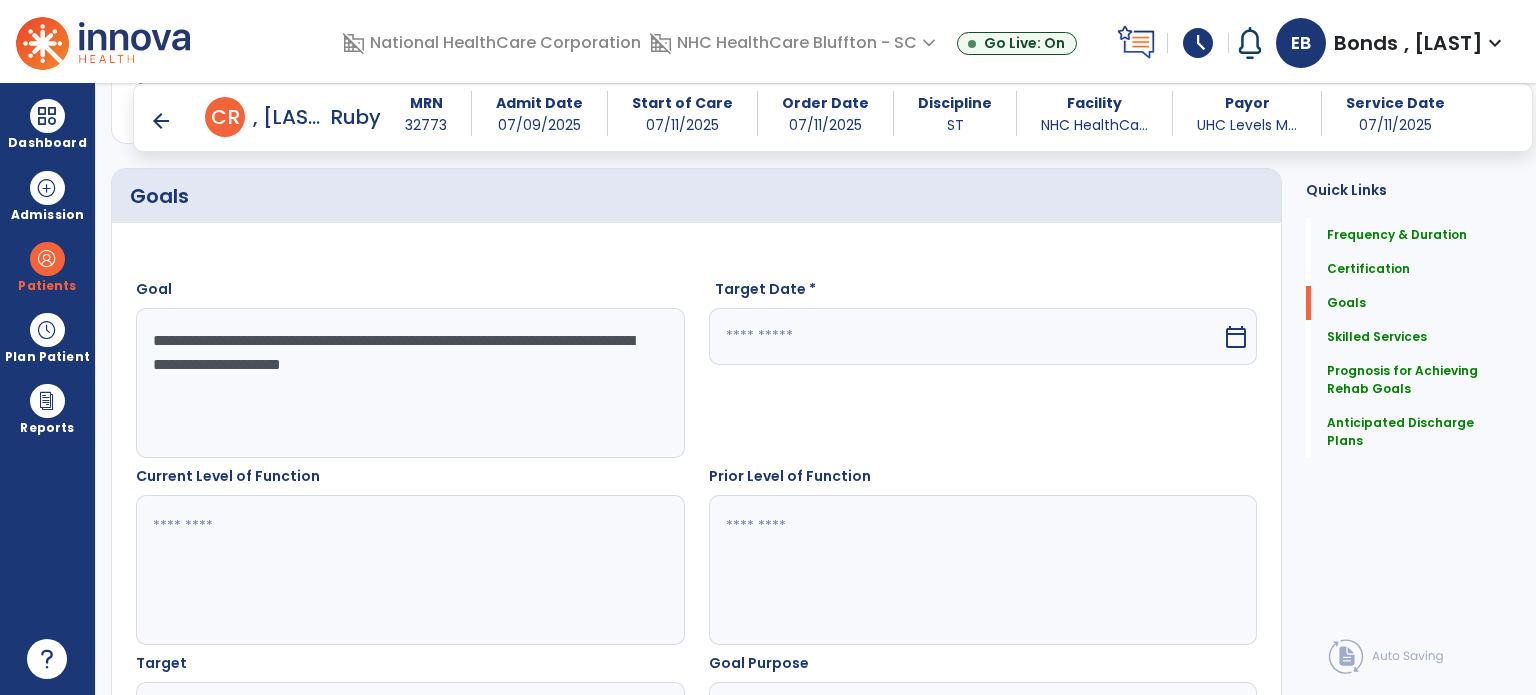scroll, scrollTop: 450, scrollLeft: 0, axis: vertical 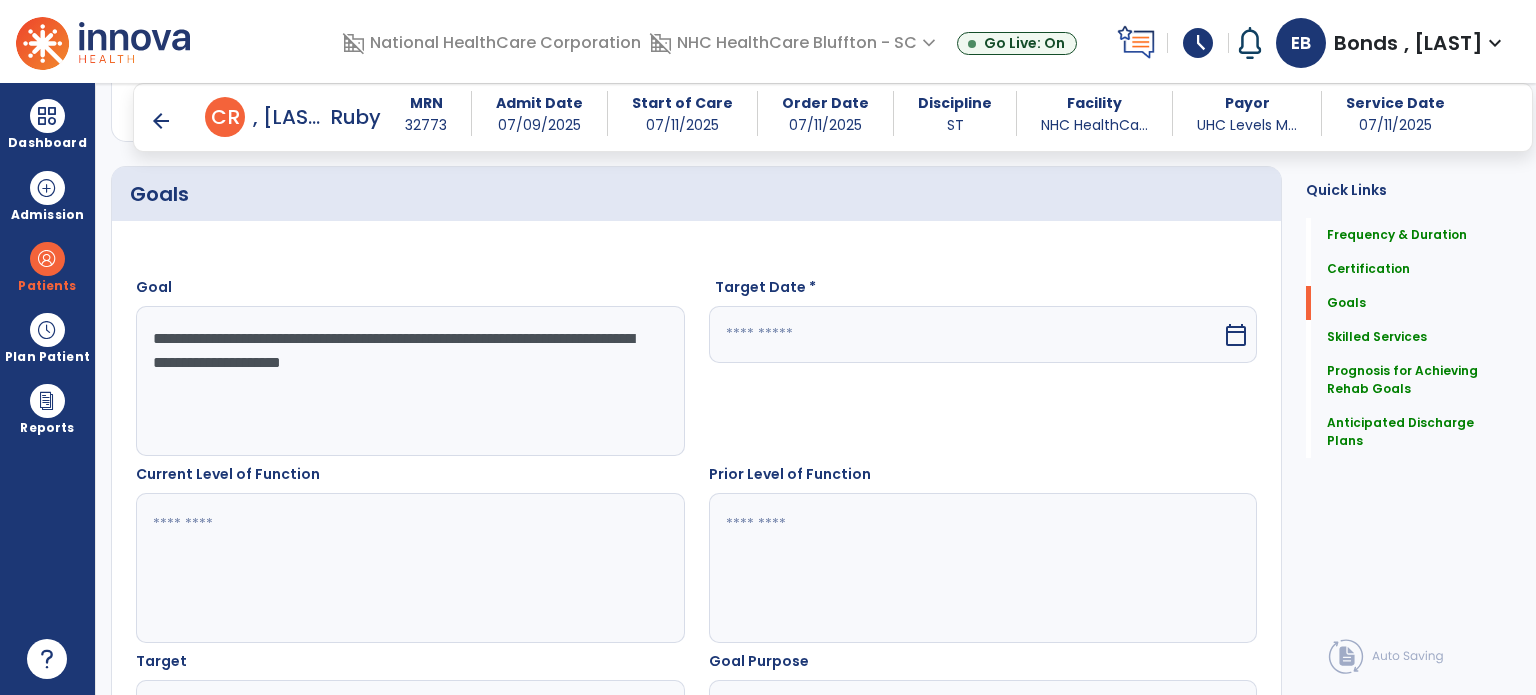 type on "**********" 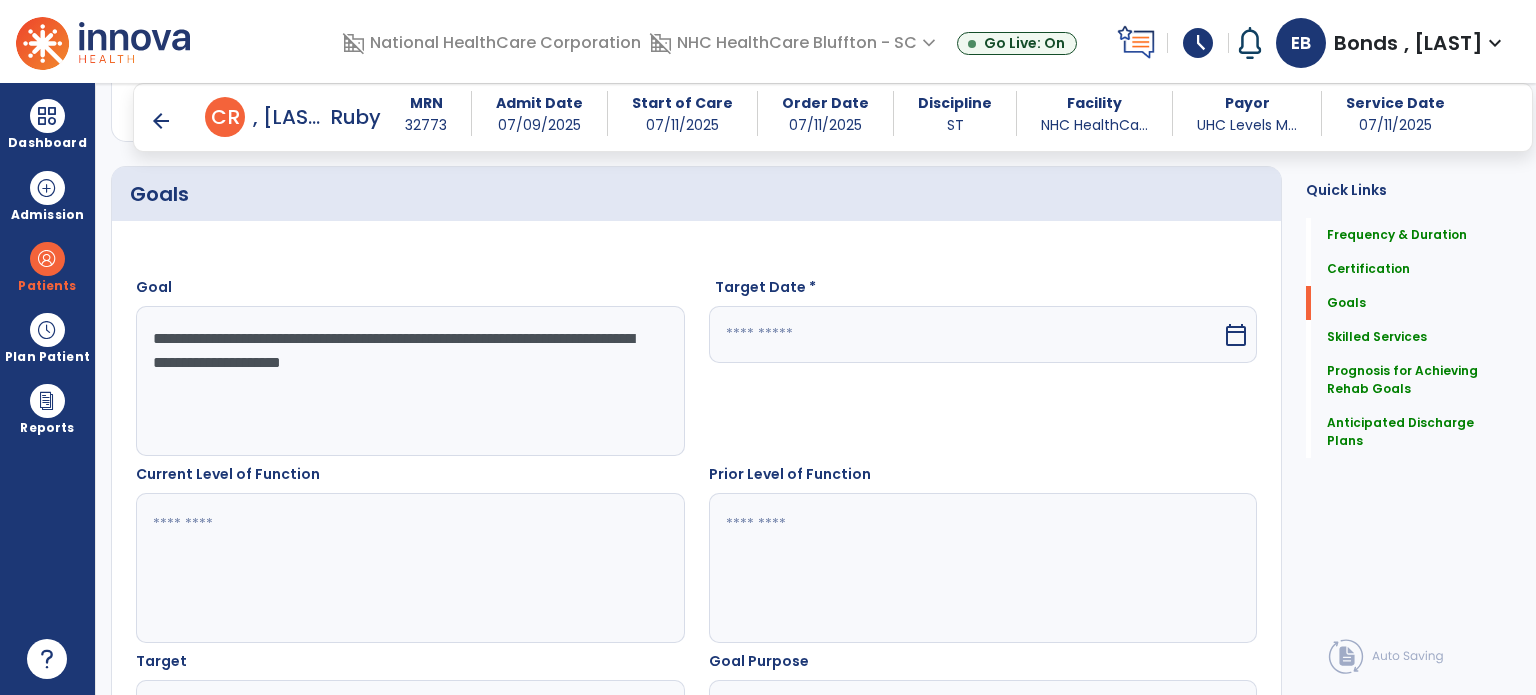 click at bounding box center [966, 334] 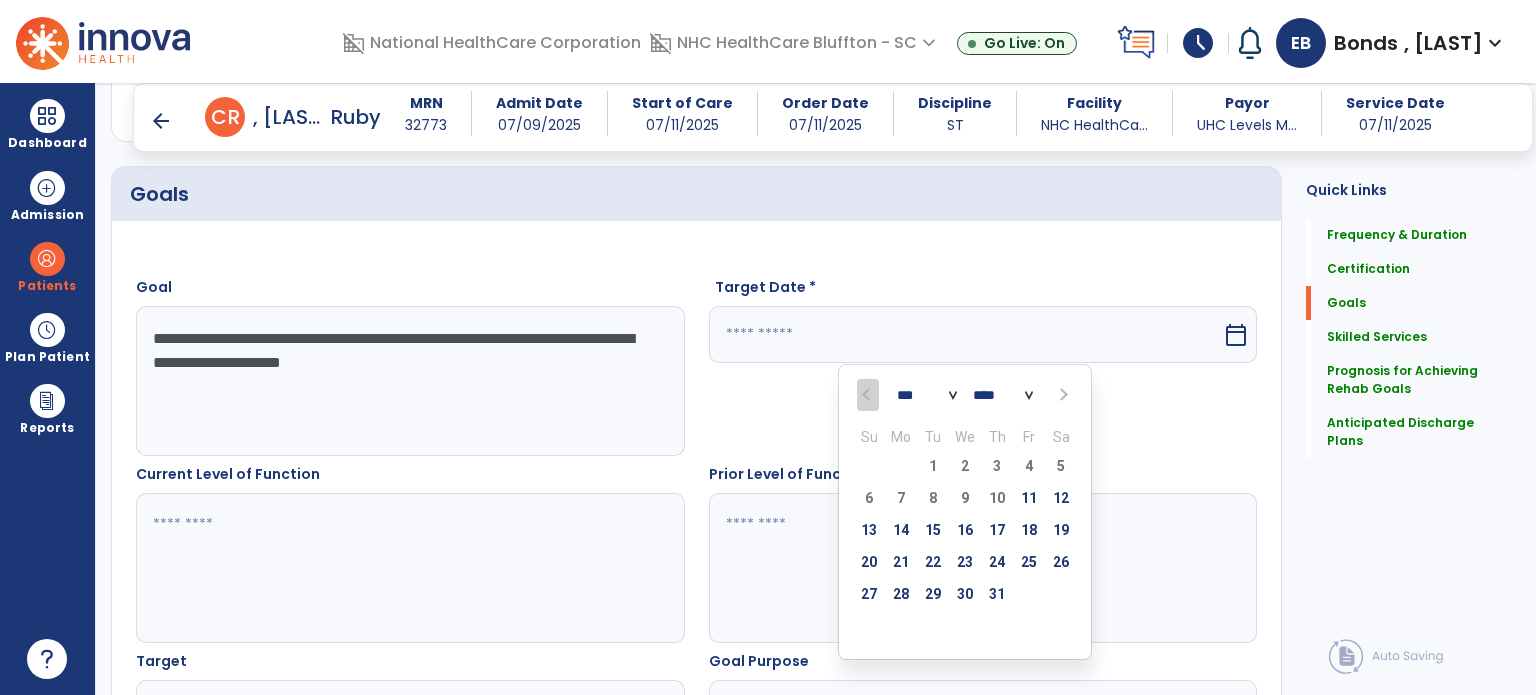click at bounding box center [1061, 395] 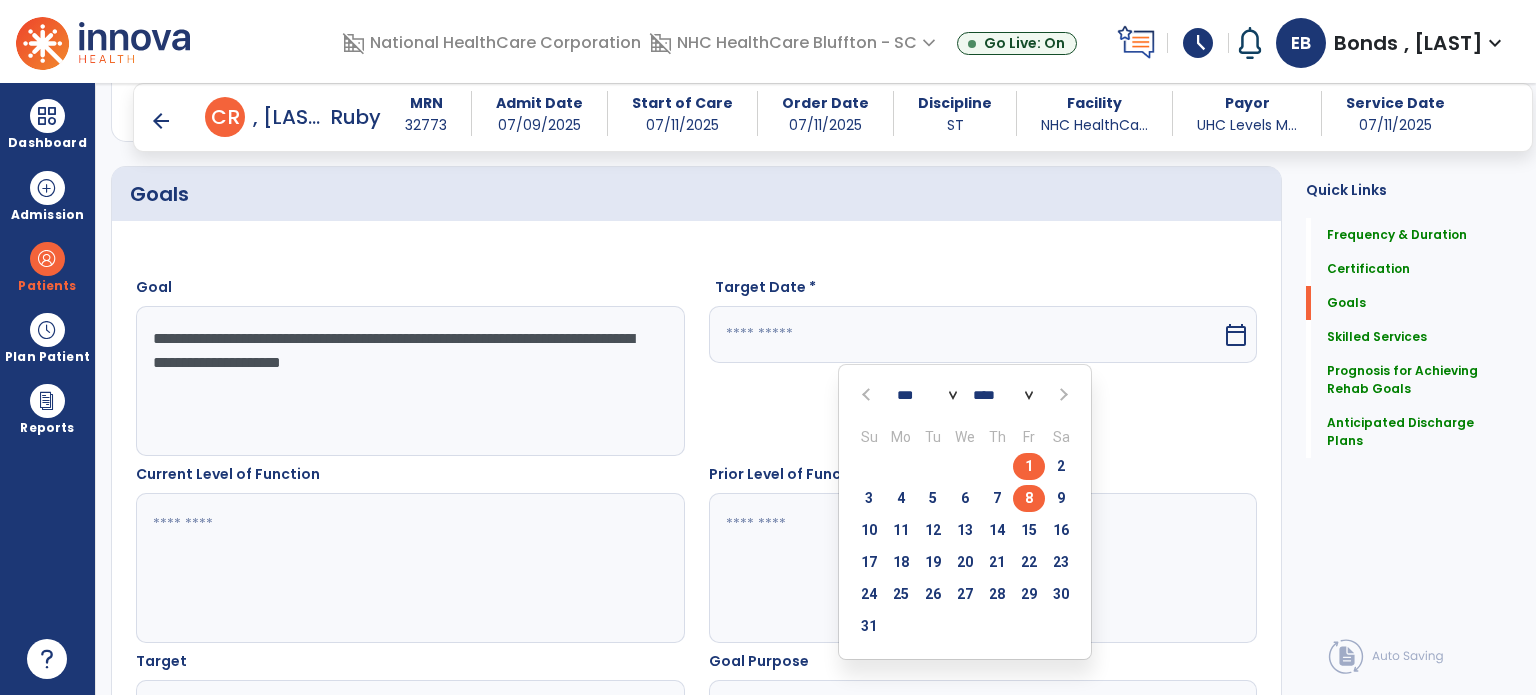 click on "8" at bounding box center [1029, 498] 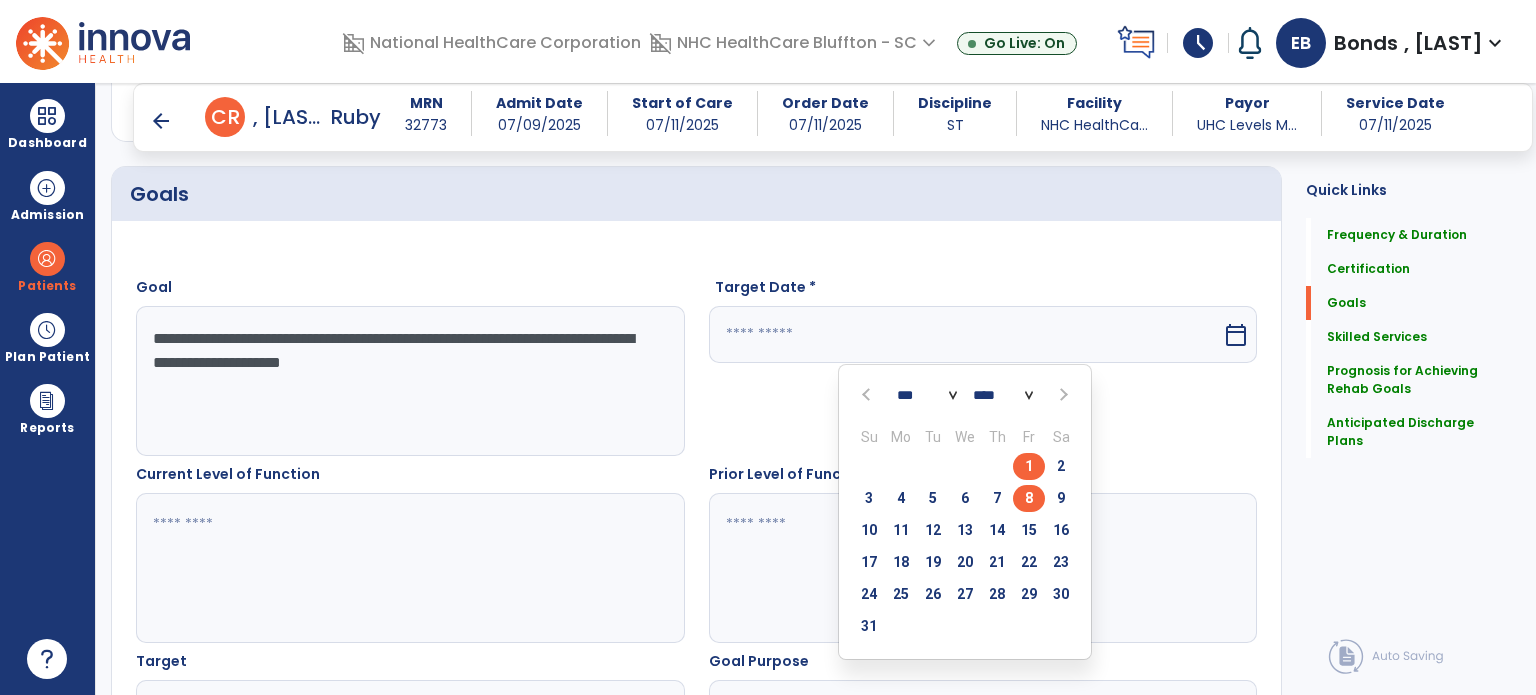 type on "********" 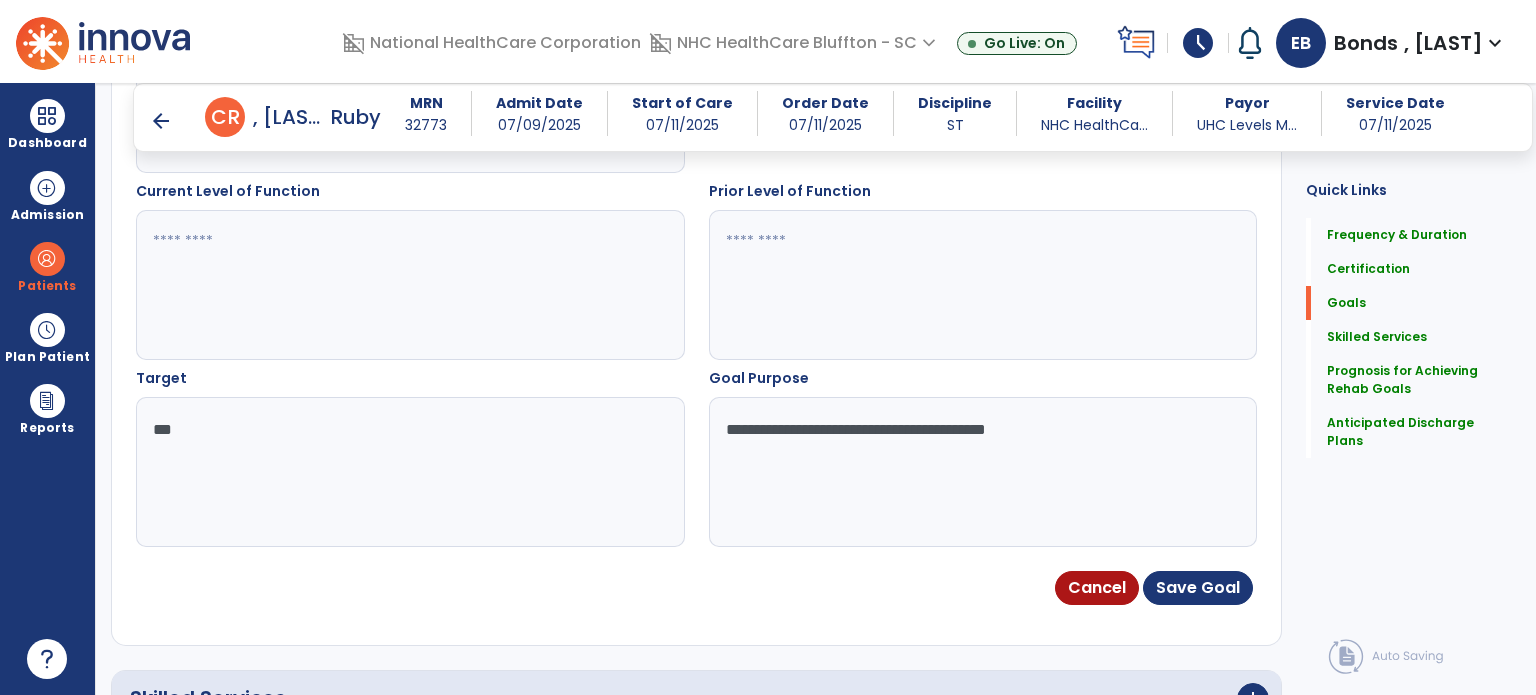 scroll, scrollTop: 789, scrollLeft: 0, axis: vertical 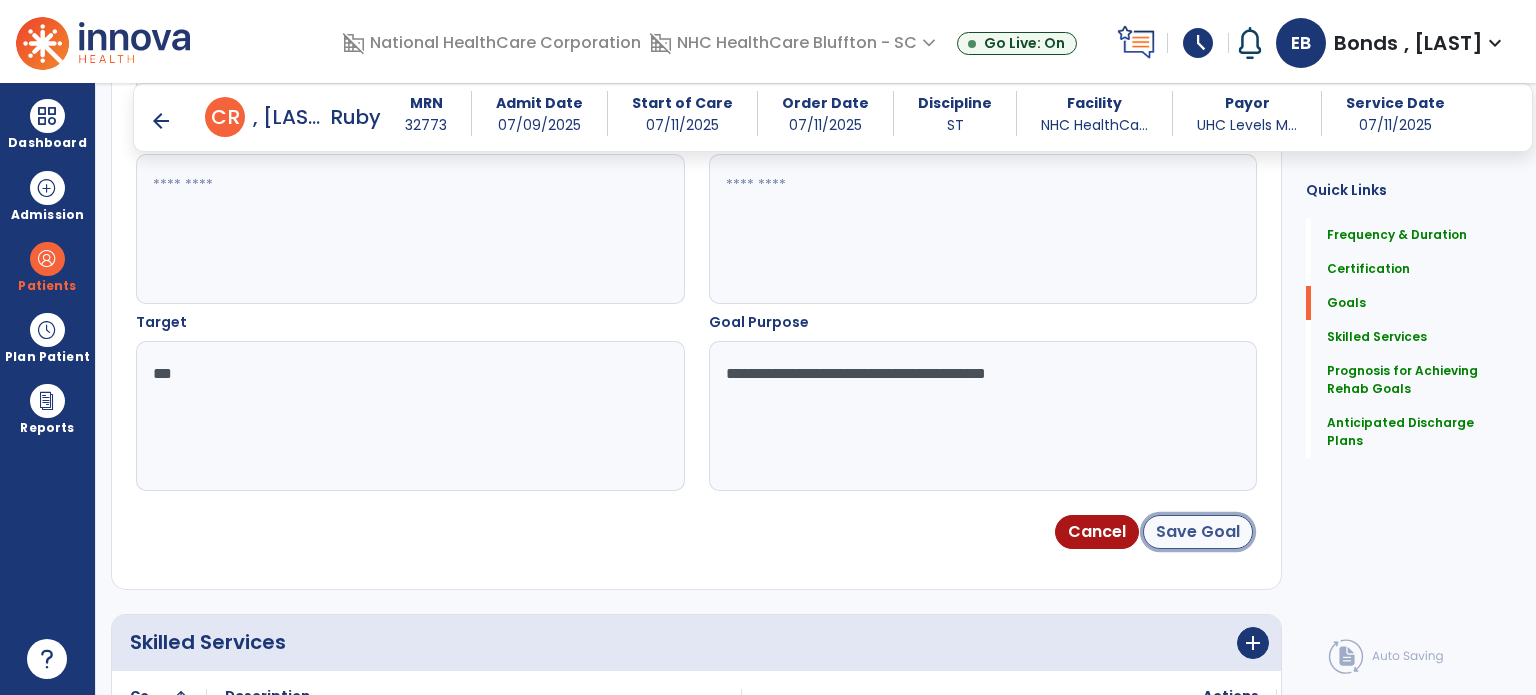 click on "Save Goal" at bounding box center (1198, 532) 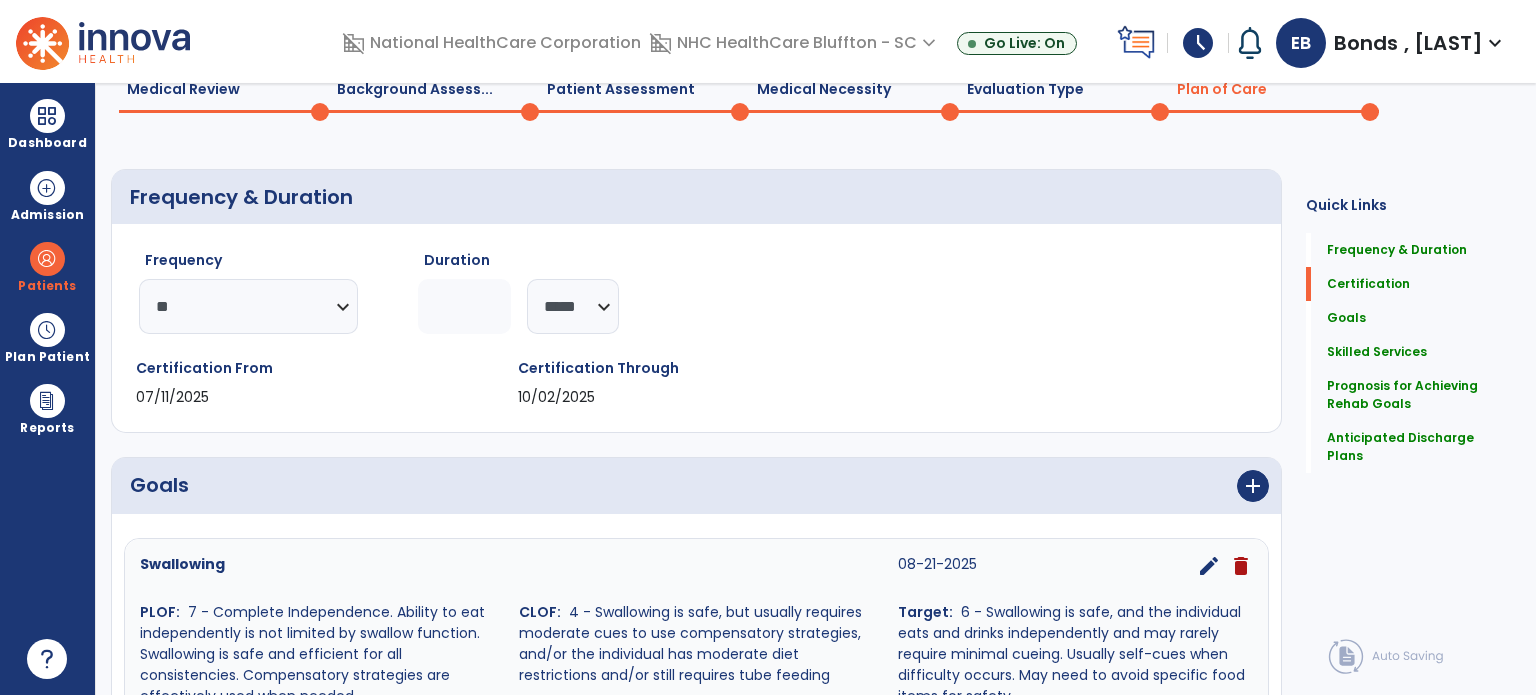 scroll, scrollTop: 0, scrollLeft: 0, axis: both 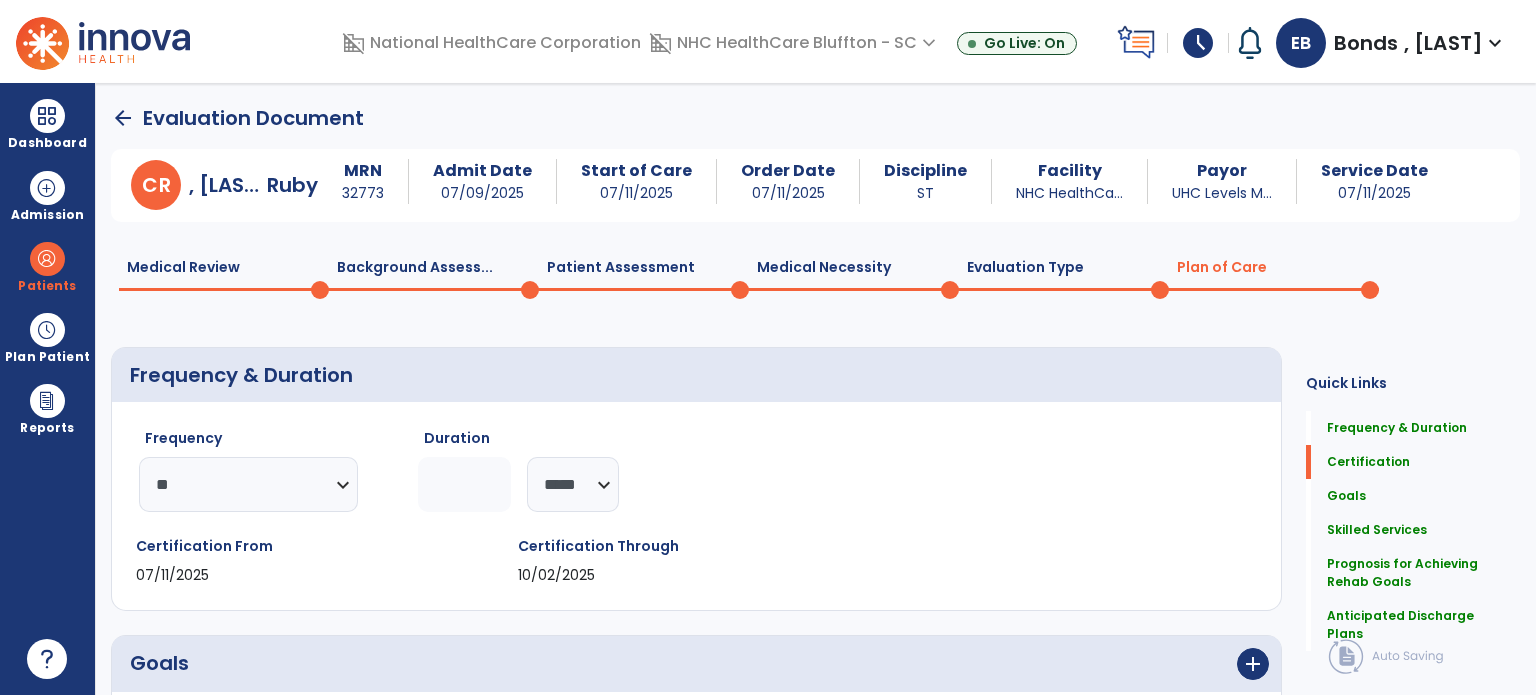 click on "Evaluation Type  0" 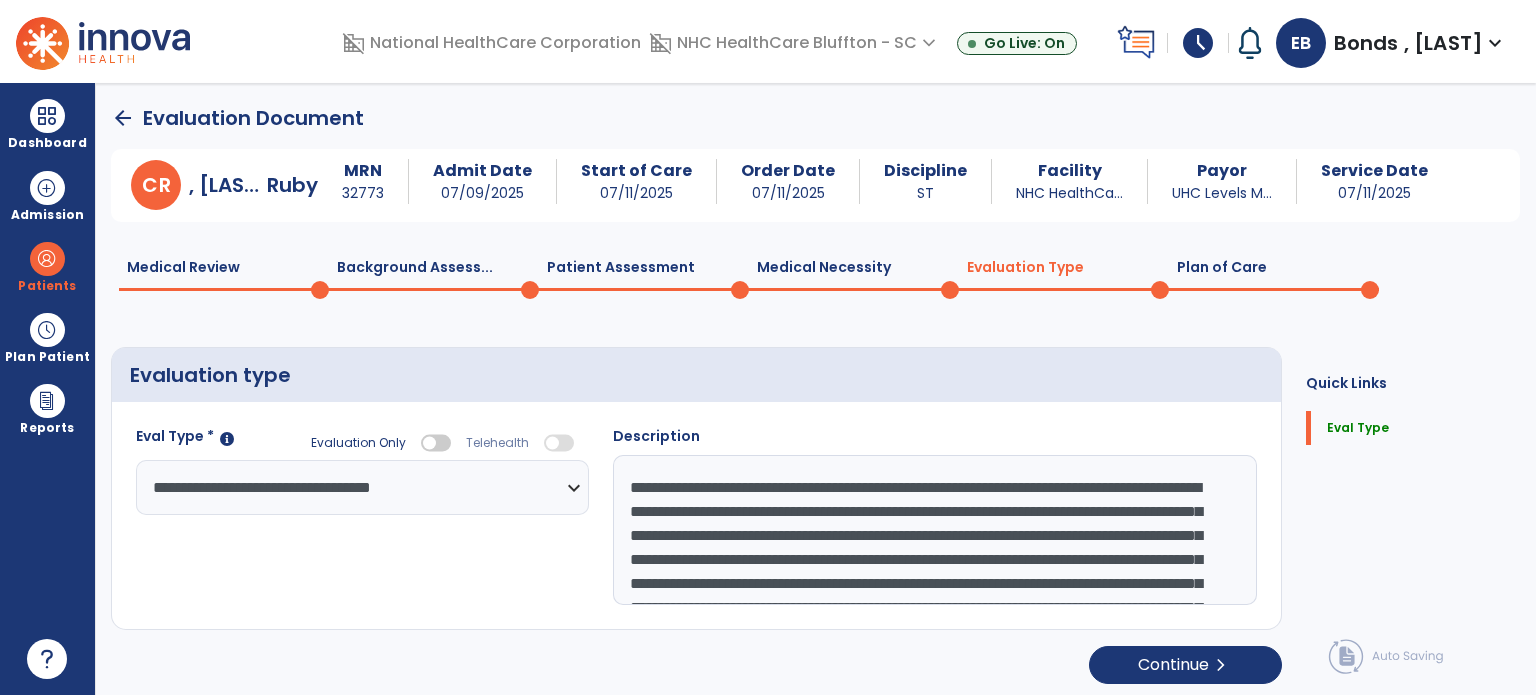scroll, scrollTop: 155, scrollLeft: 0, axis: vertical 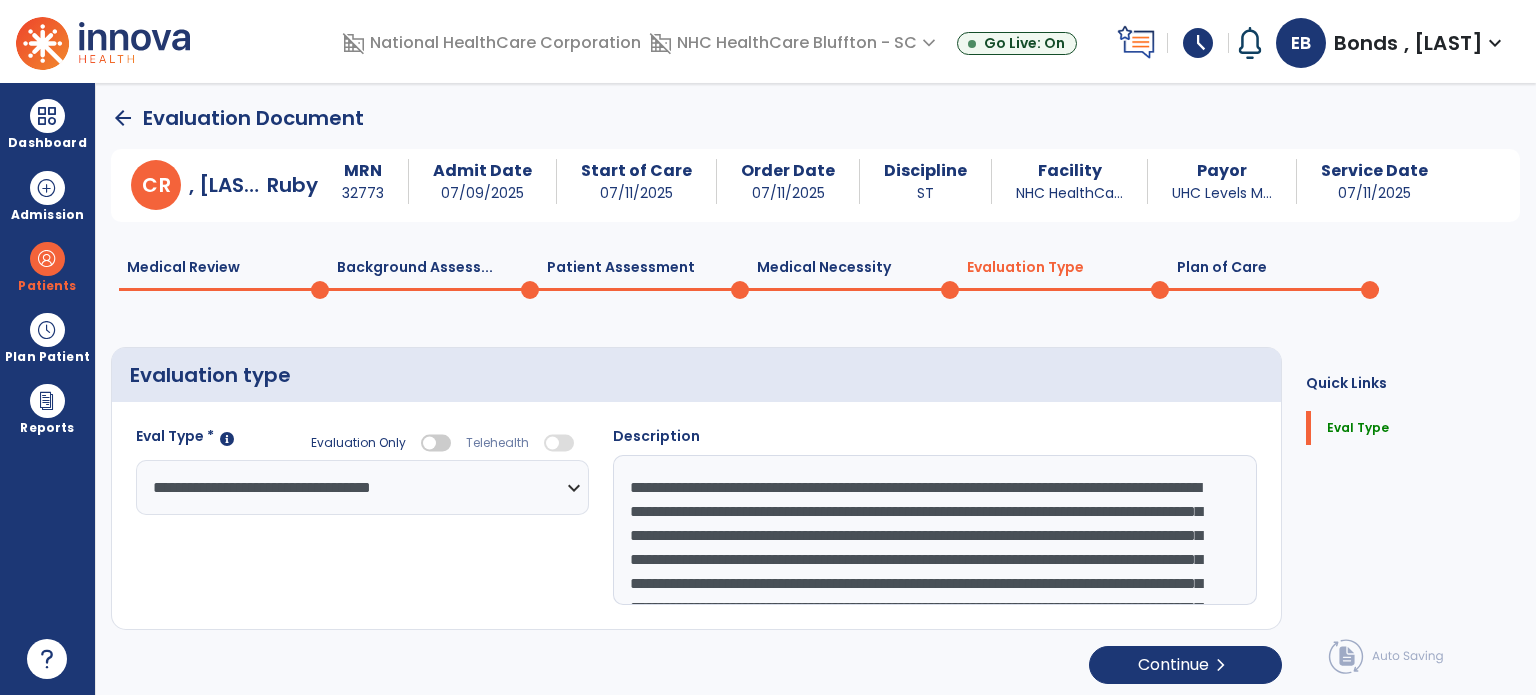 drag, startPoint x: 890, startPoint y: 584, endPoint x: 622, endPoint y: 484, distance: 286.04895 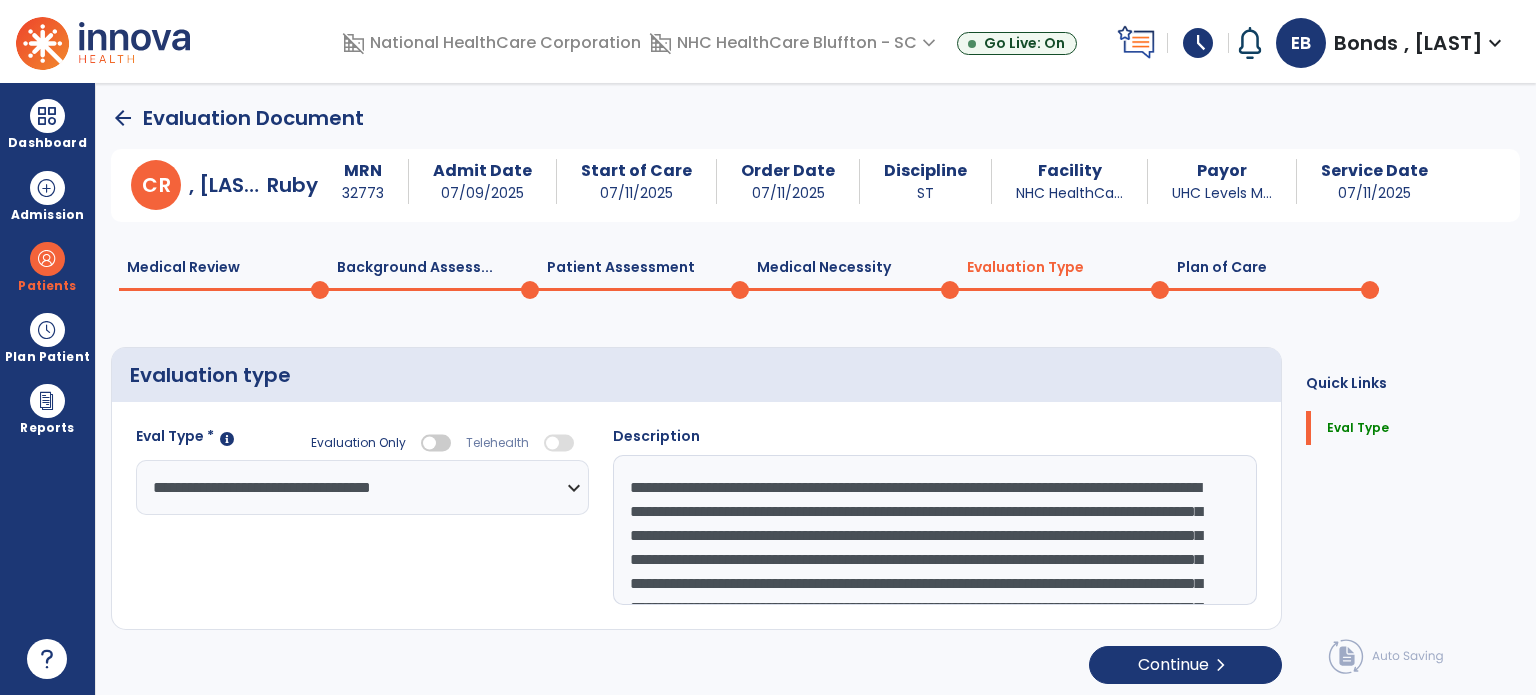 click on "Plan of Care  0" 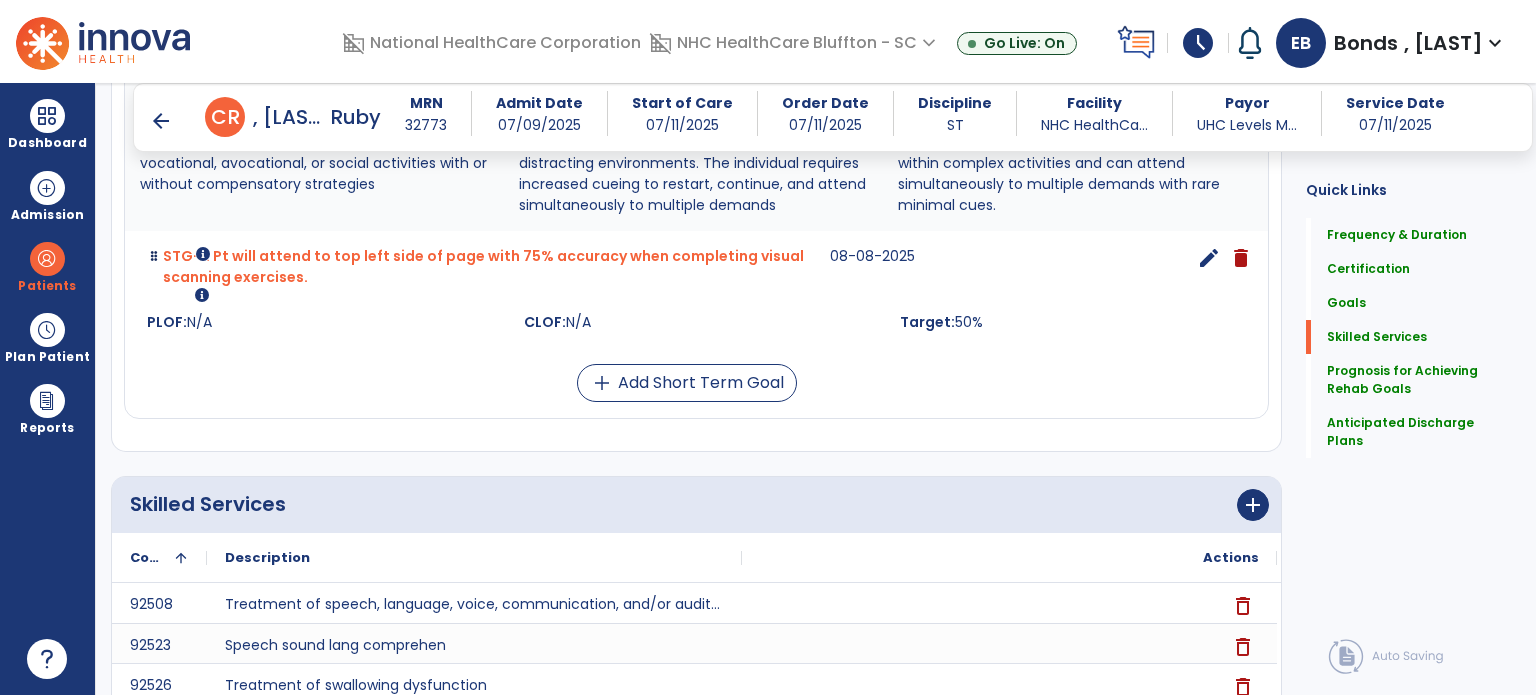 scroll, scrollTop: 1992, scrollLeft: 0, axis: vertical 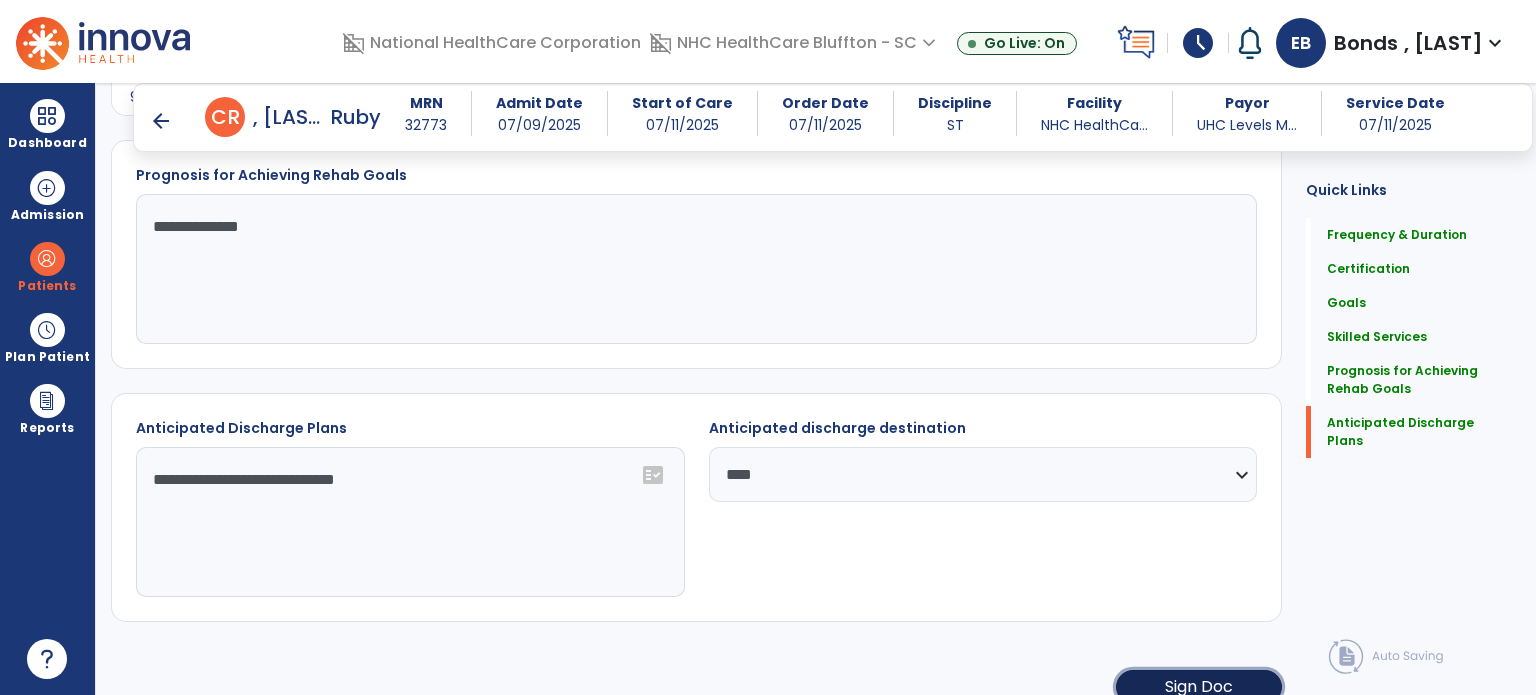 click on "Sign Doc" 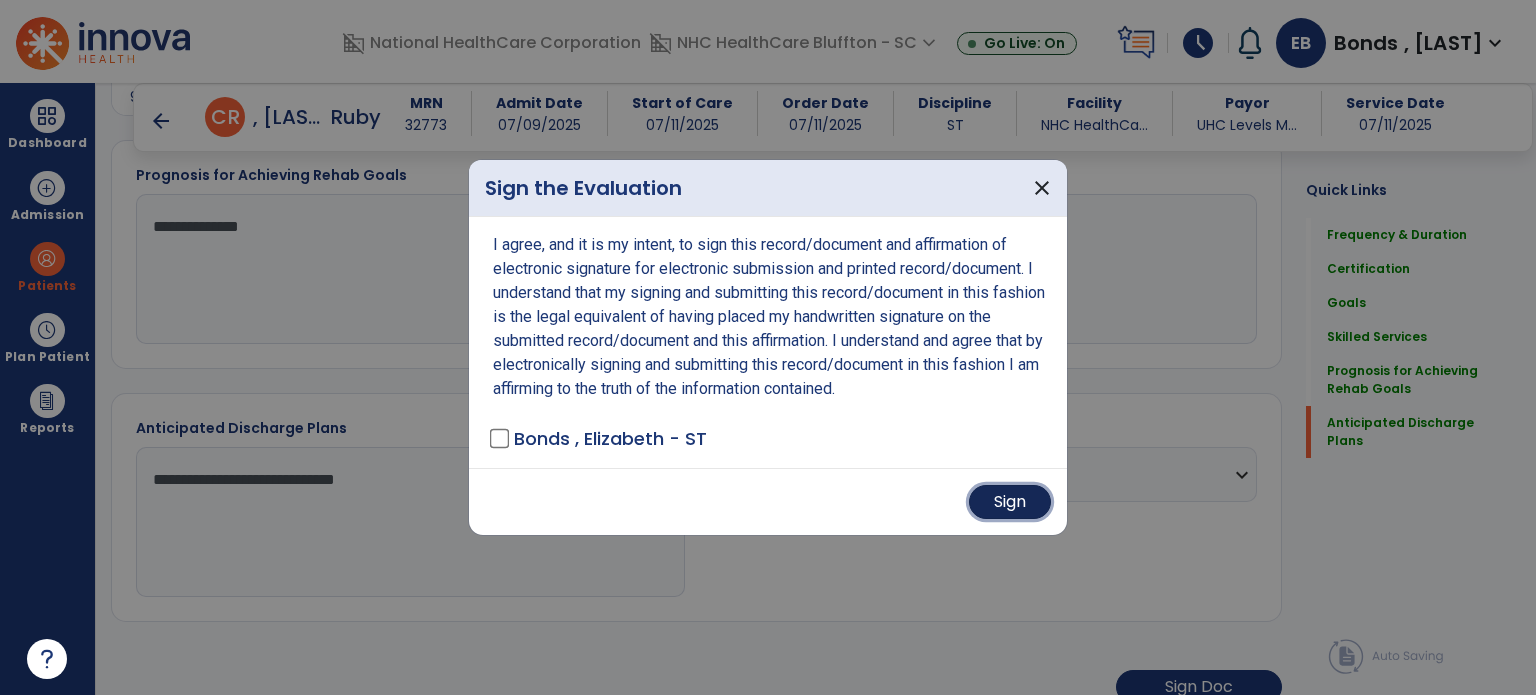 click on "Sign" at bounding box center (1010, 502) 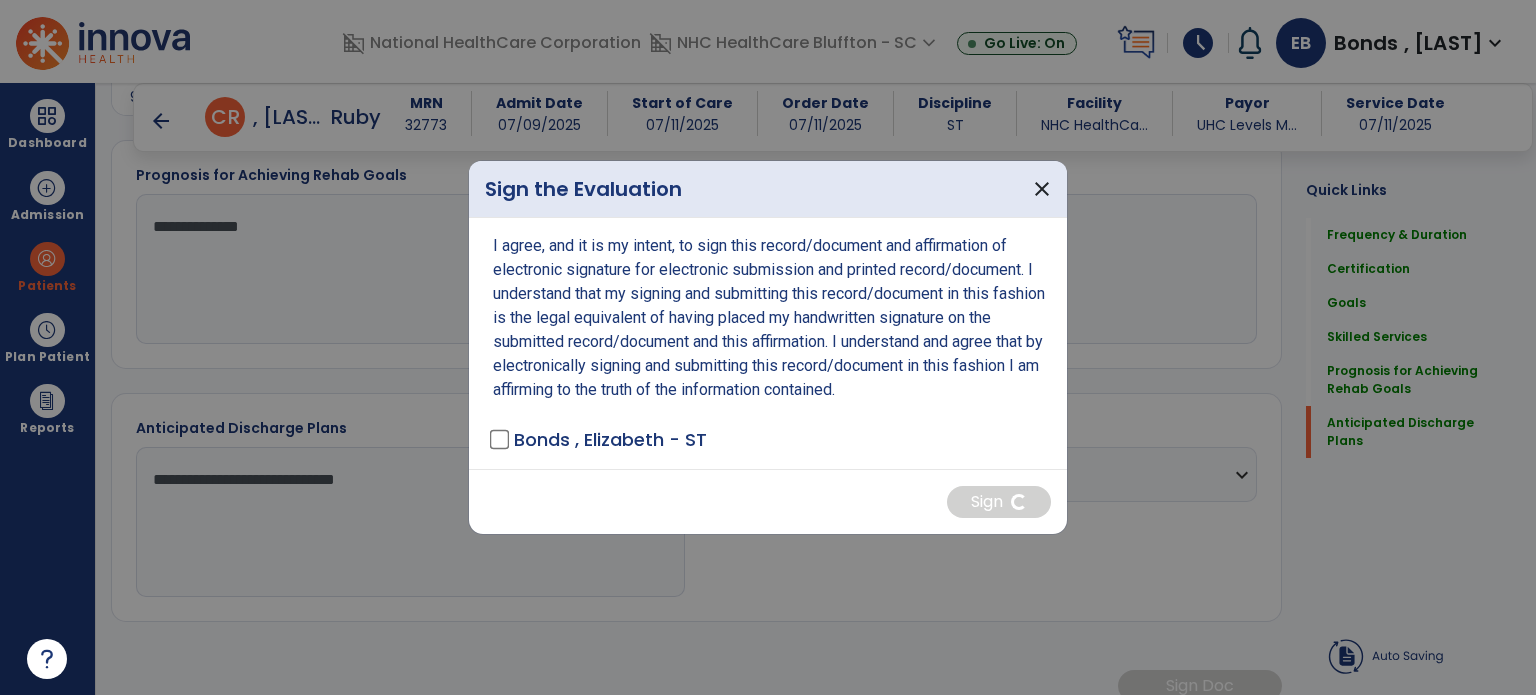 scroll, scrollTop: 1990, scrollLeft: 0, axis: vertical 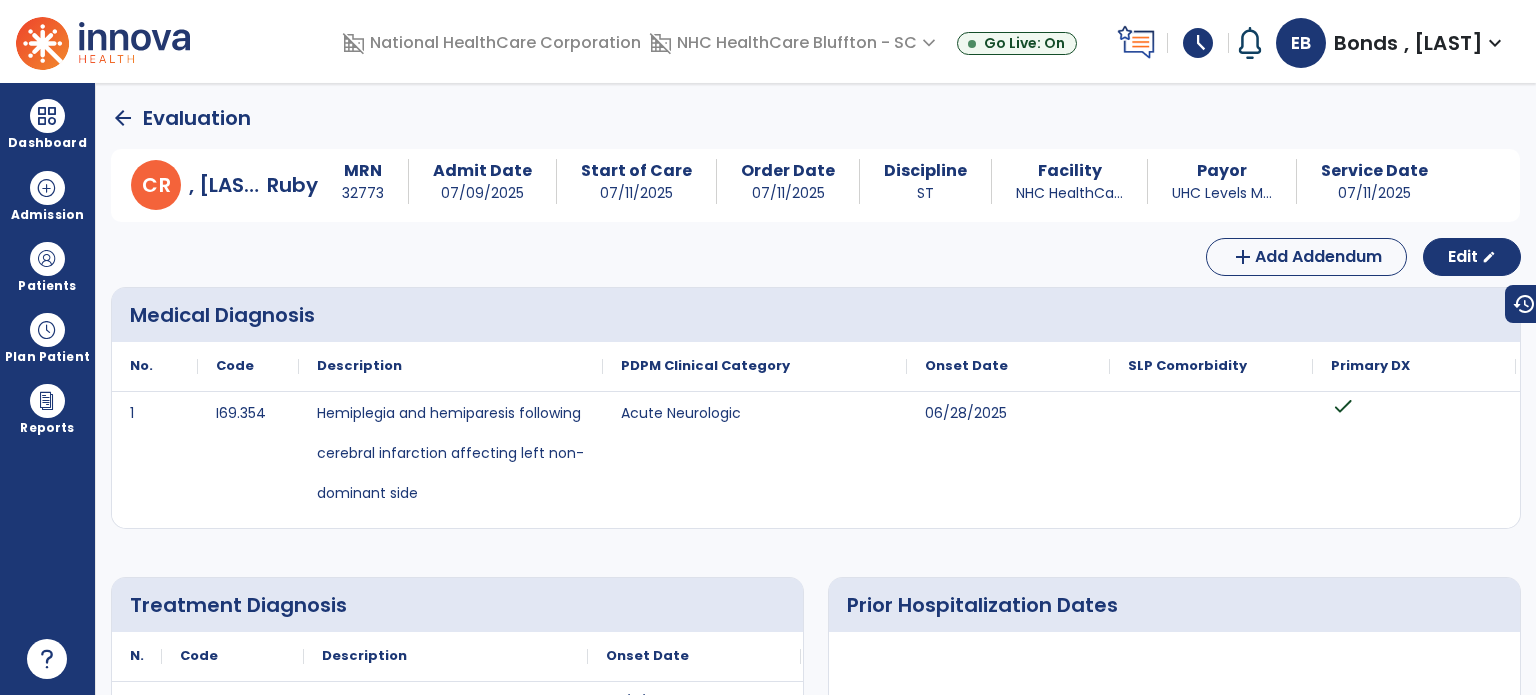 click on "arrow_back" 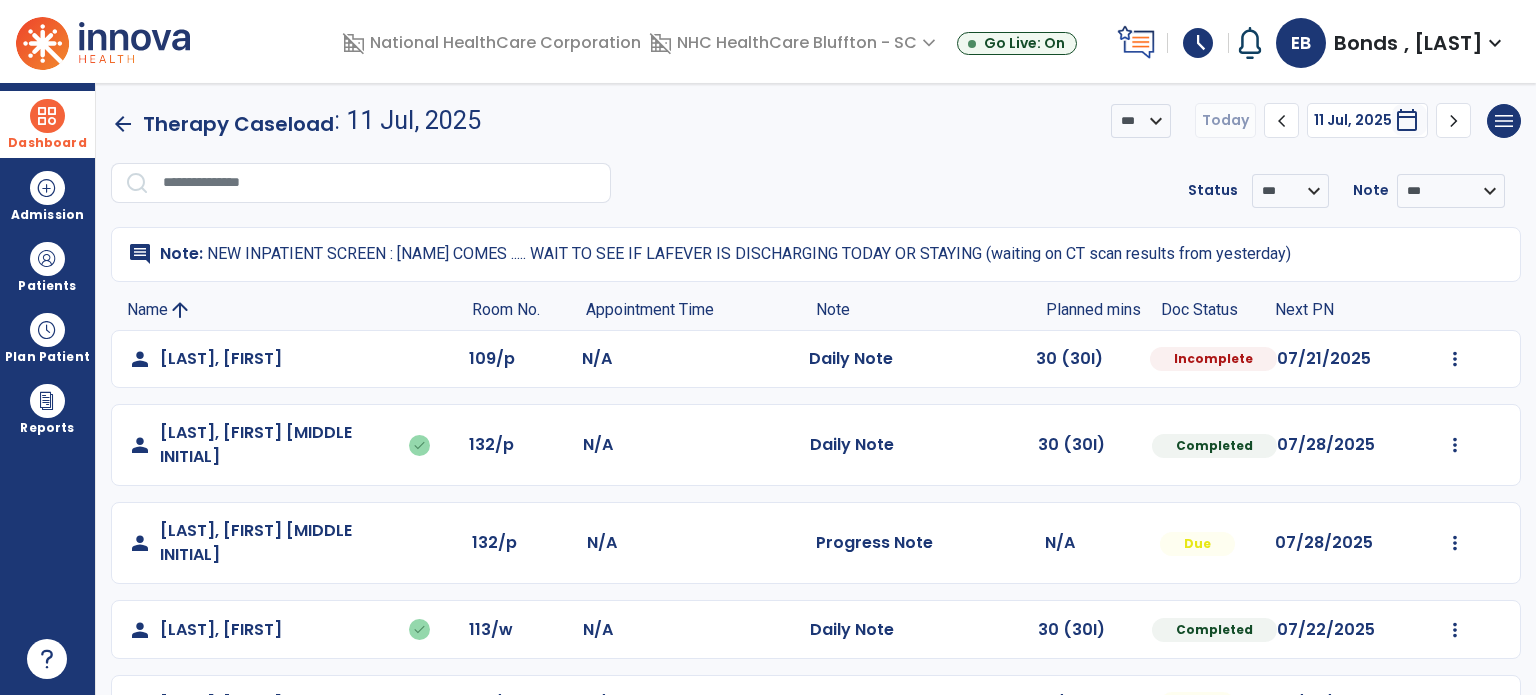 click on "Dashboard" at bounding box center [47, 124] 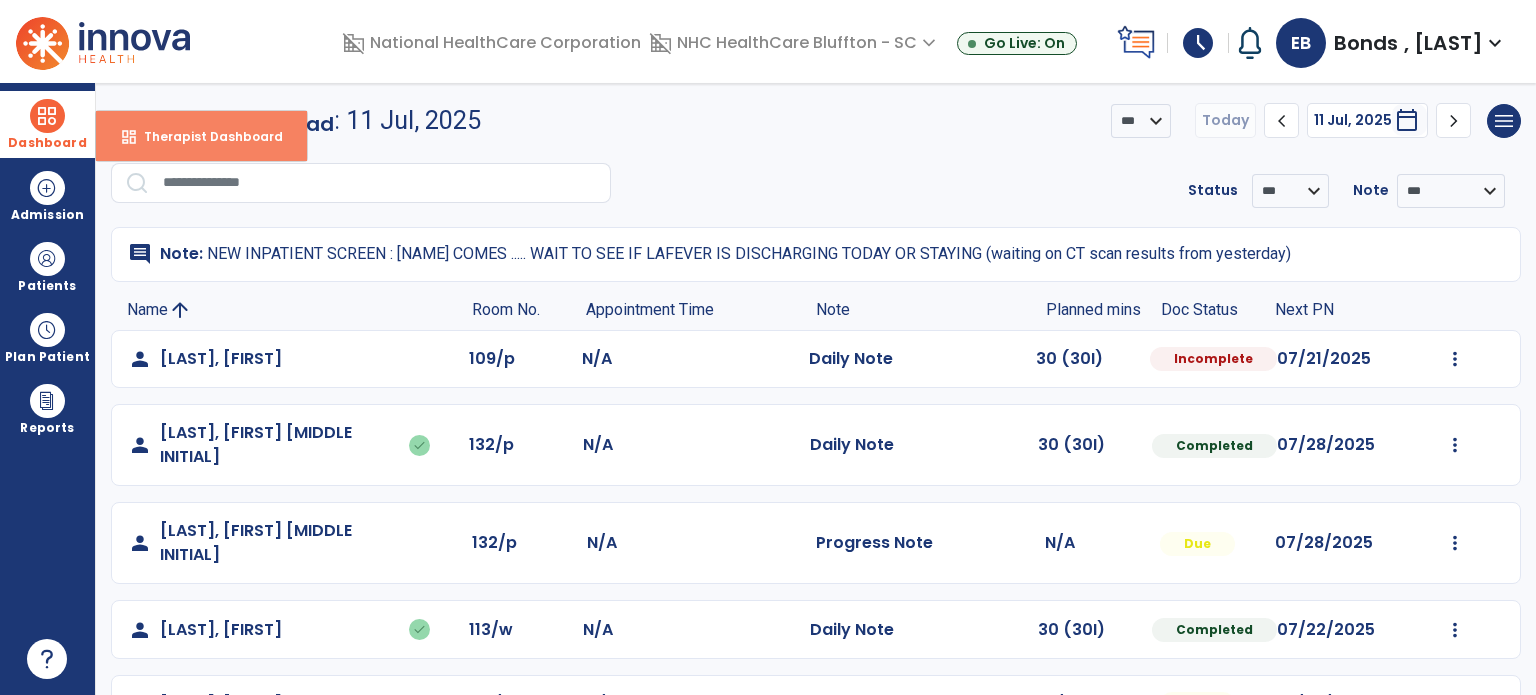 click on "Therapist Dashboard" at bounding box center [205, 136] 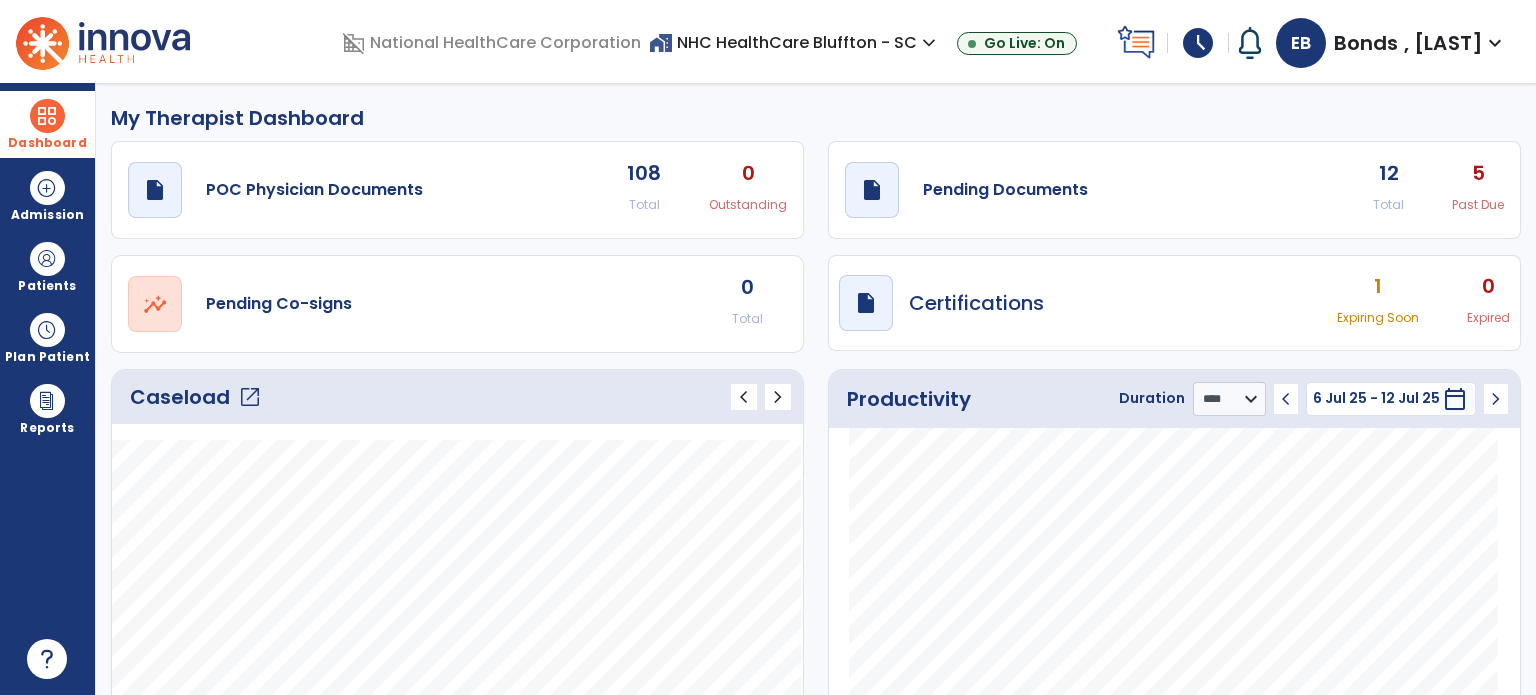 click on "draft   open_in_new  Pending Documents 12 Total 5 Past Due" 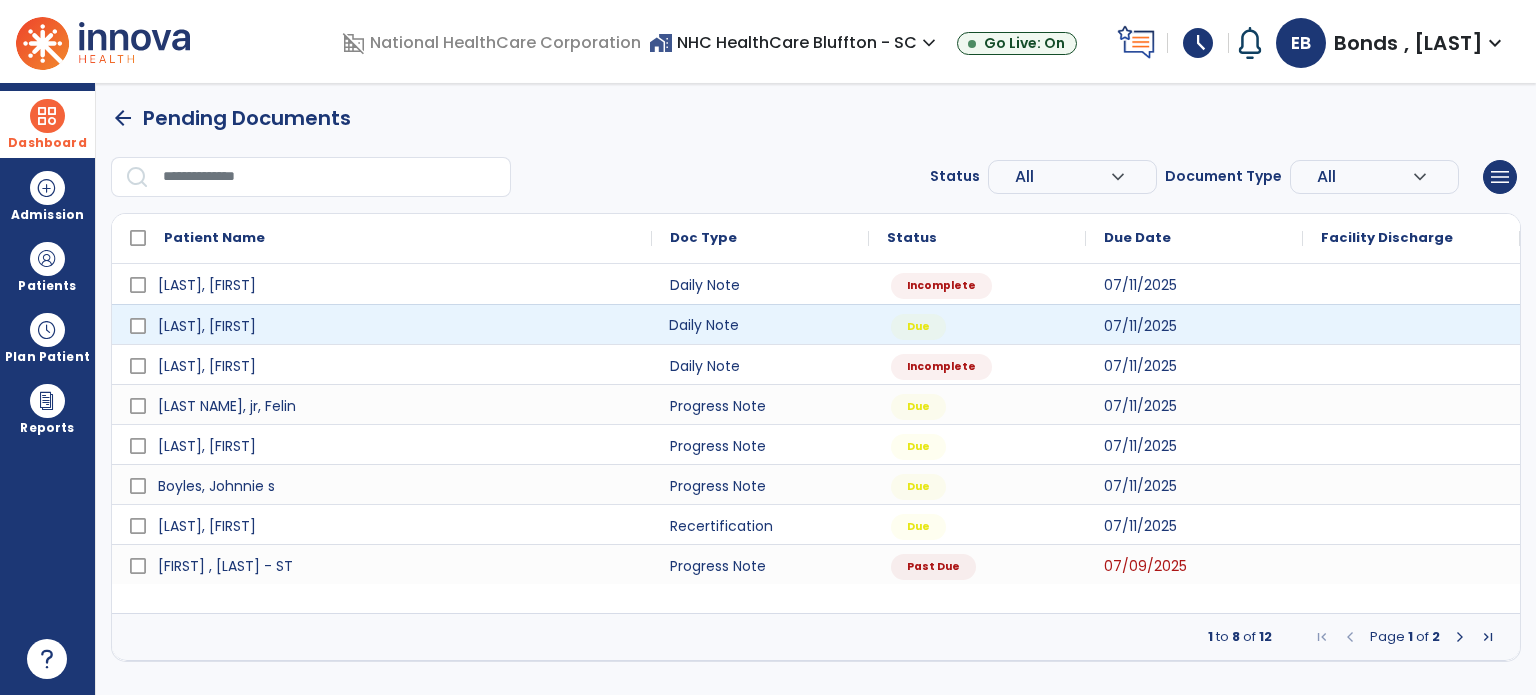 click on "Daily Note" at bounding box center (760, 324) 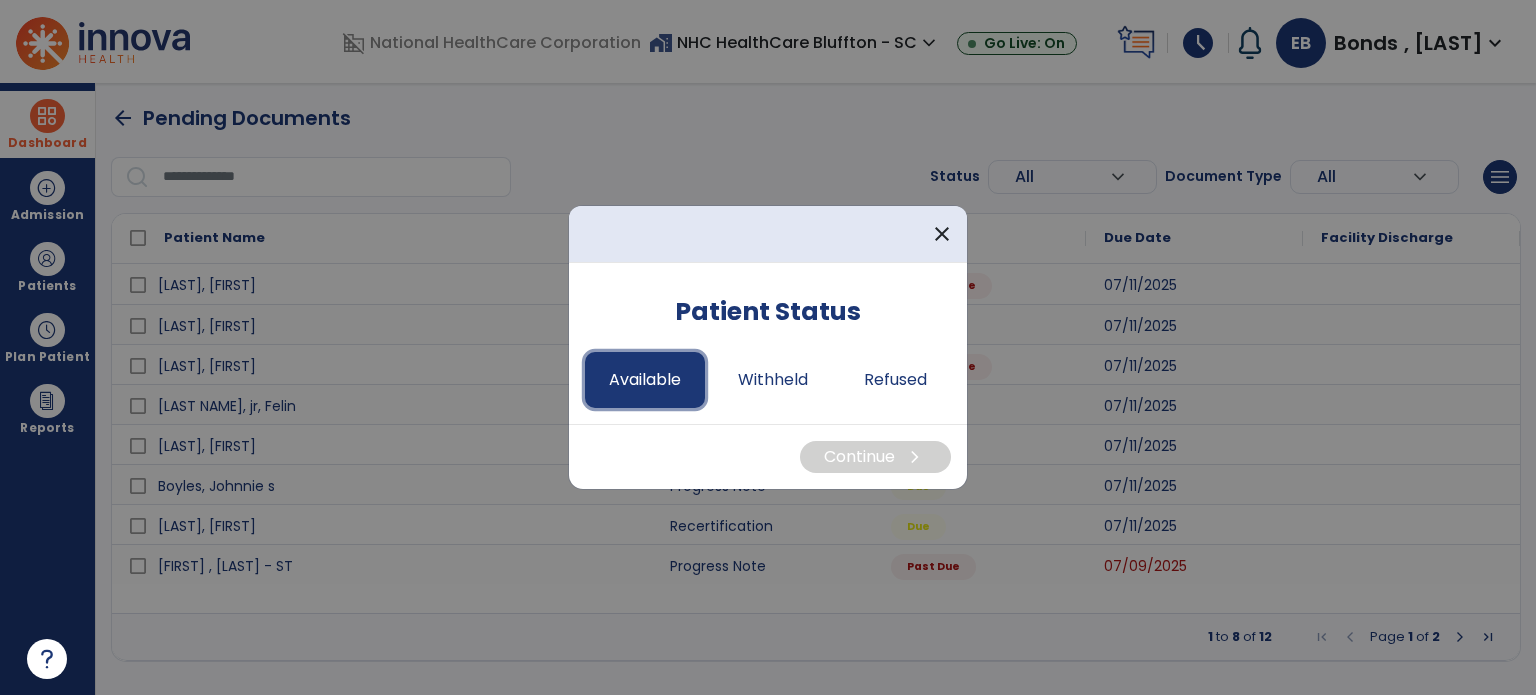 click on "Available" at bounding box center [645, 380] 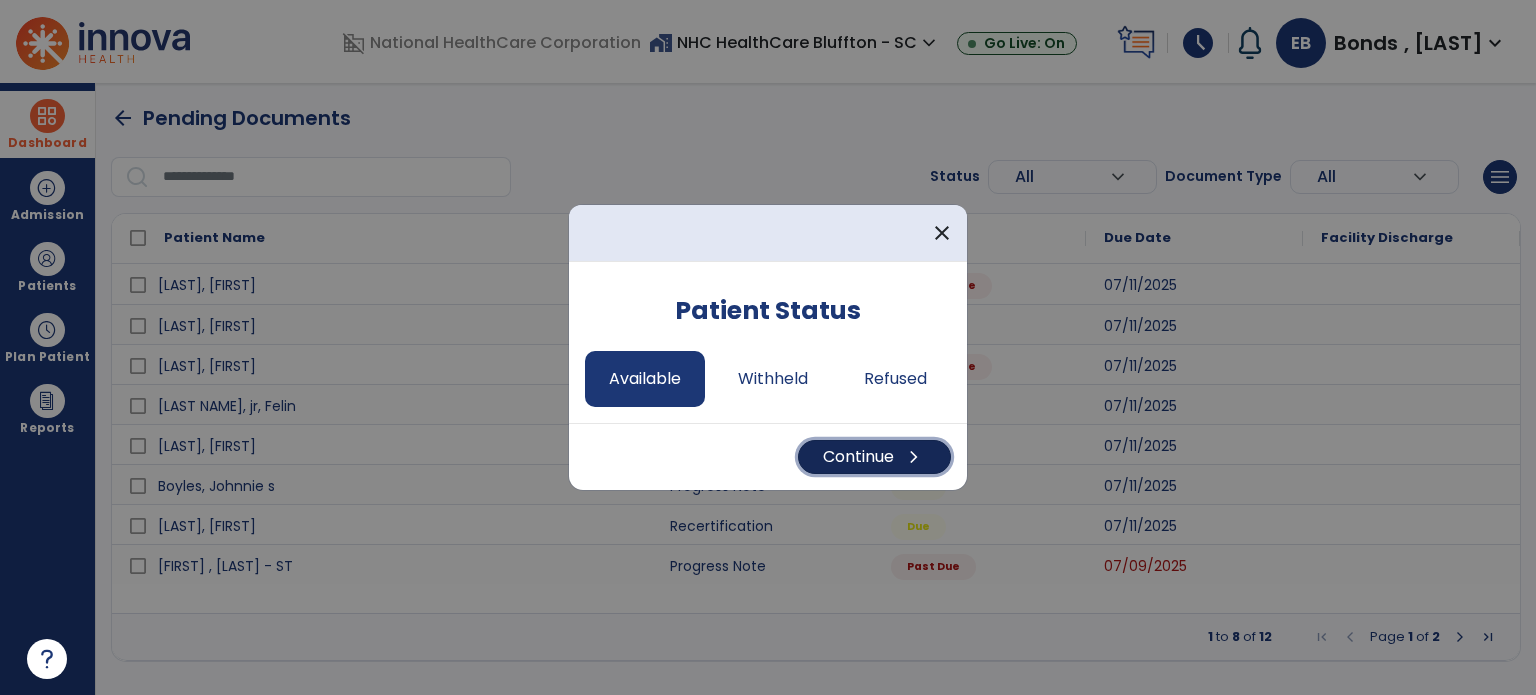 click on "Continue   chevron_right" at bounding box center (874, 457) 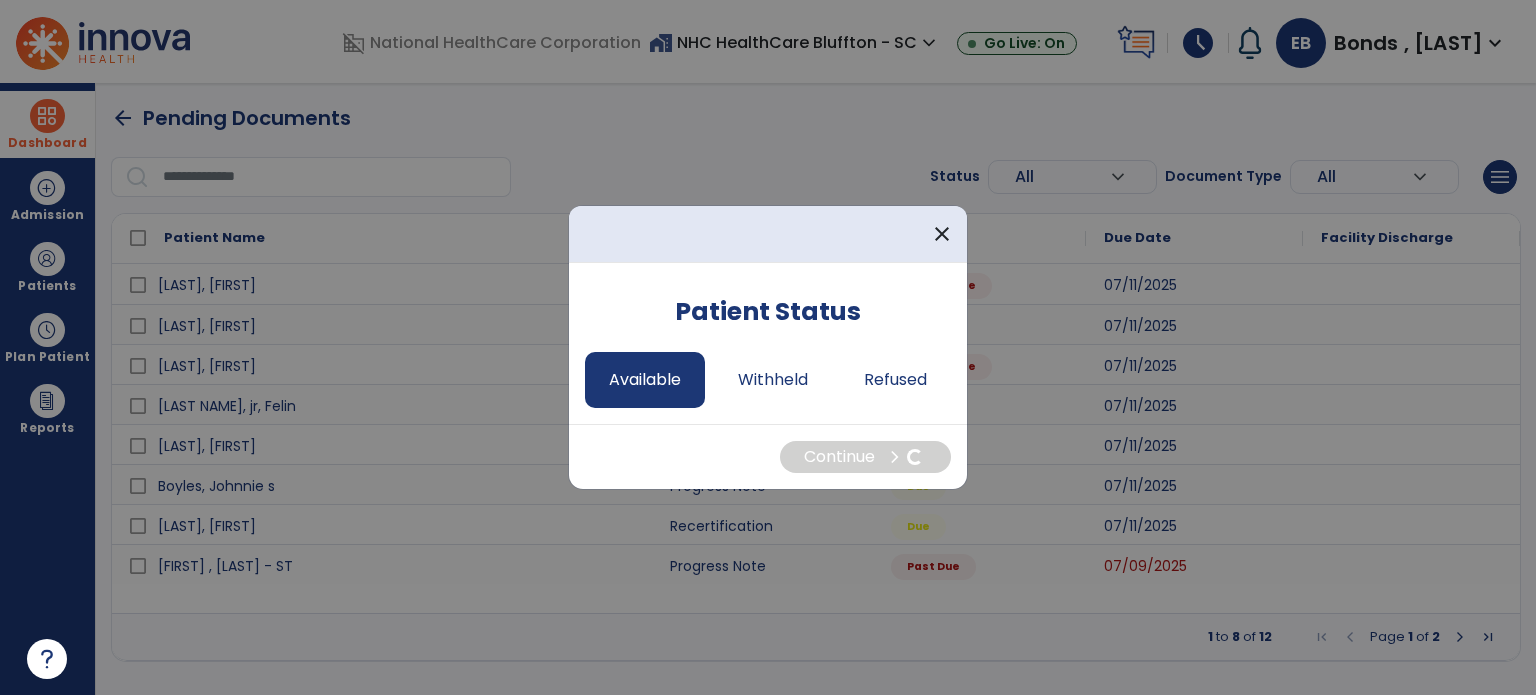 select on "*" 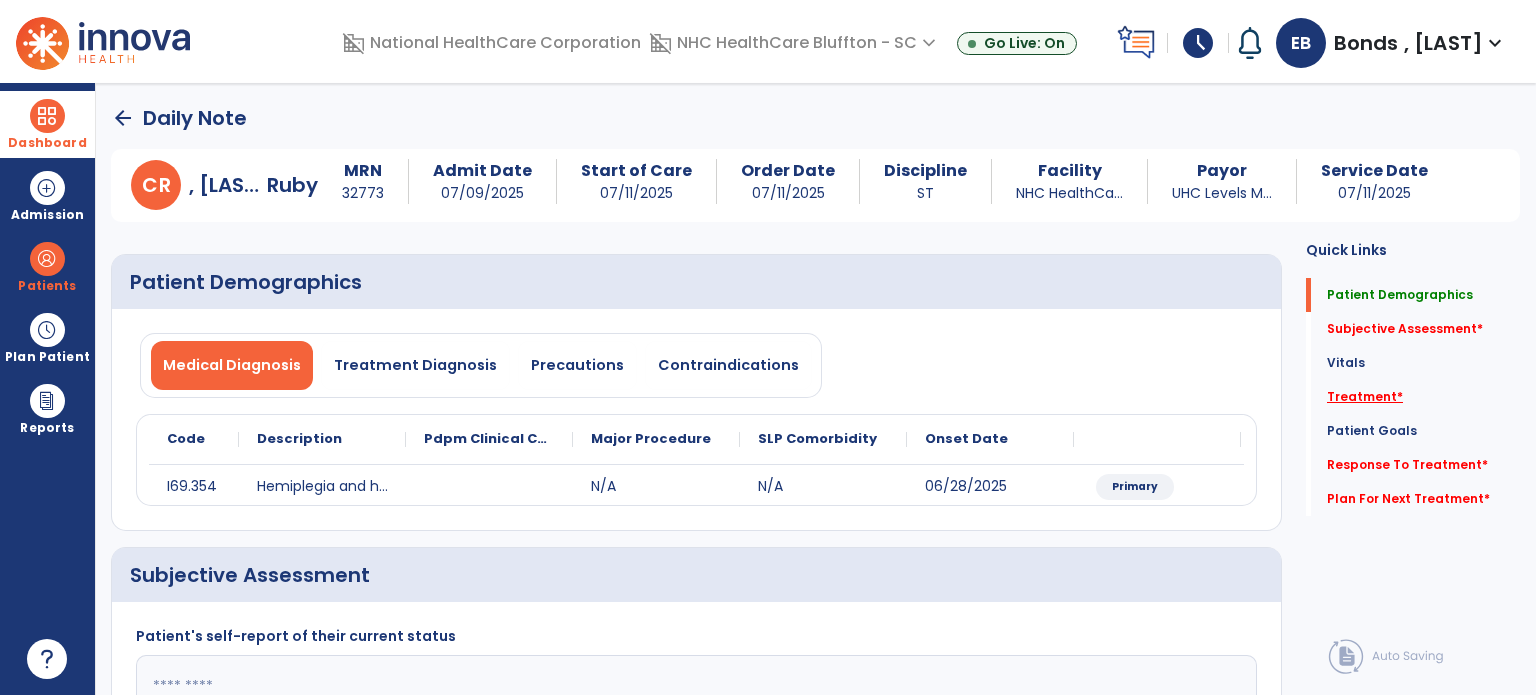 click on "Treatment   *" 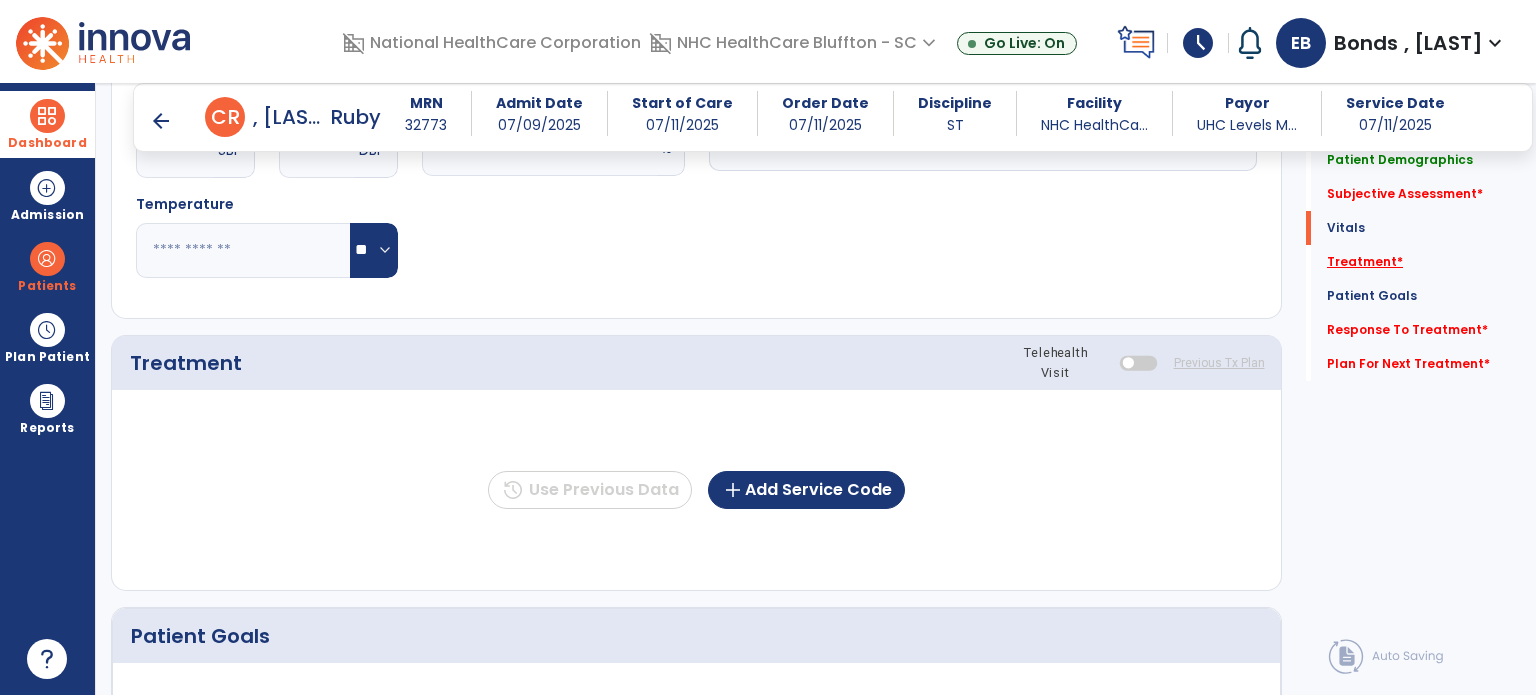 scroll, scrollTop: 1005, scrollLeft: 0, axis: vertical 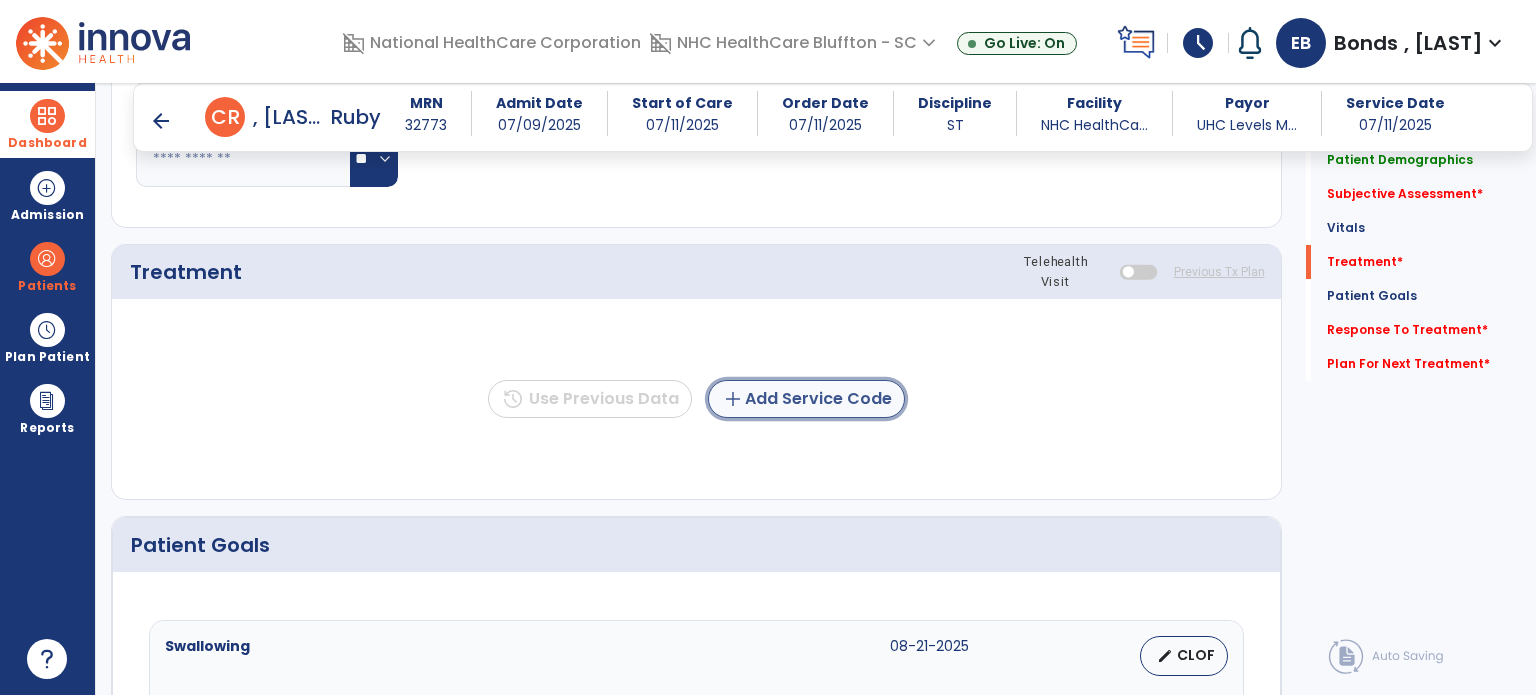 click on "add  Add Service Code" 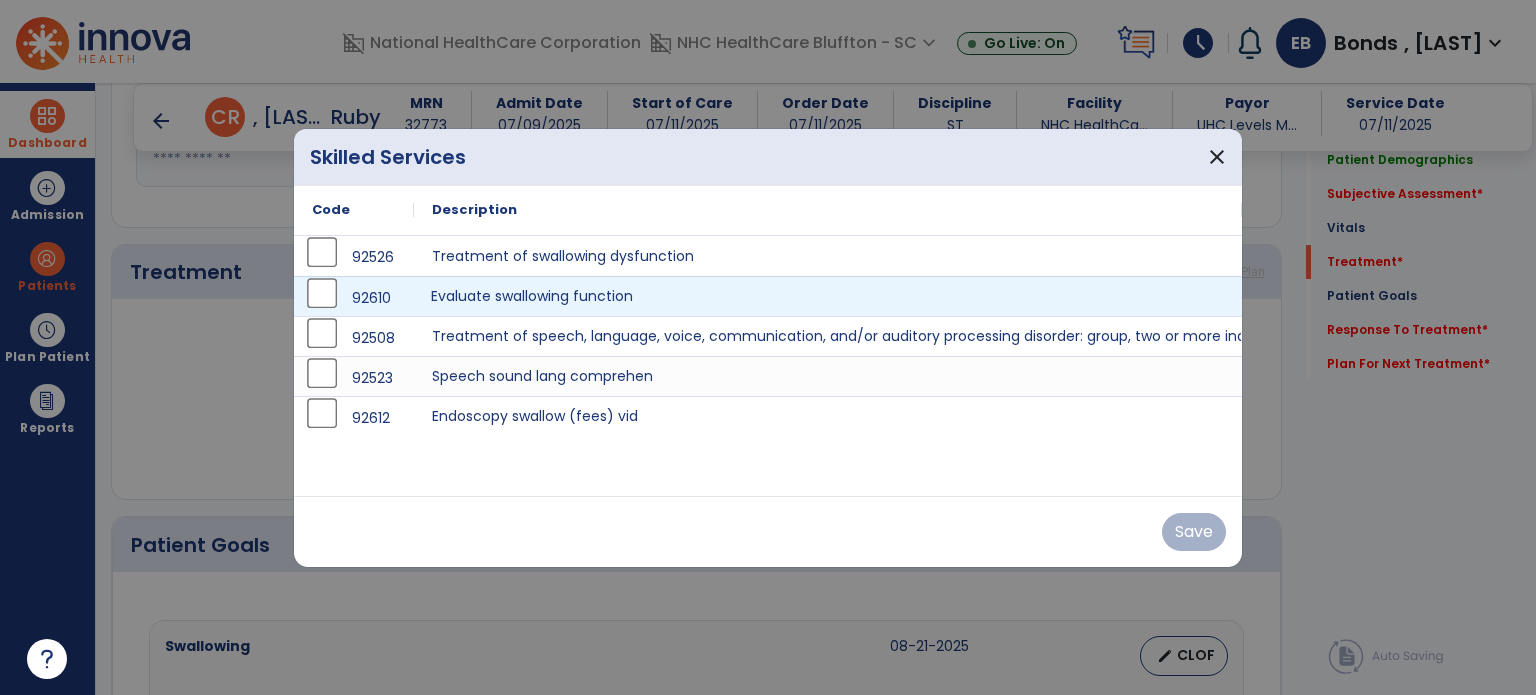 click on "Evaluate swallowing function" at bounding box center (828, 296) 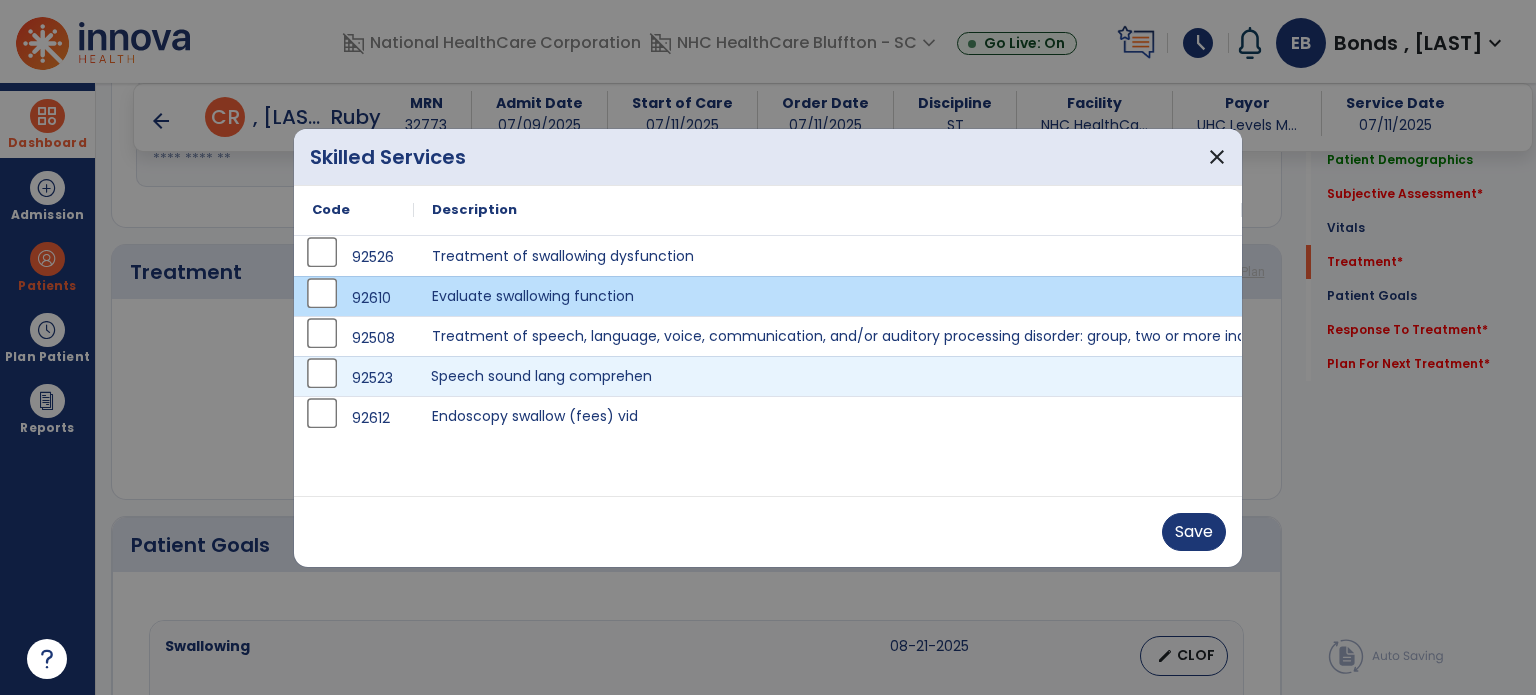 click on "Speech sound lang comprehen" at bounding box center (828, 376) 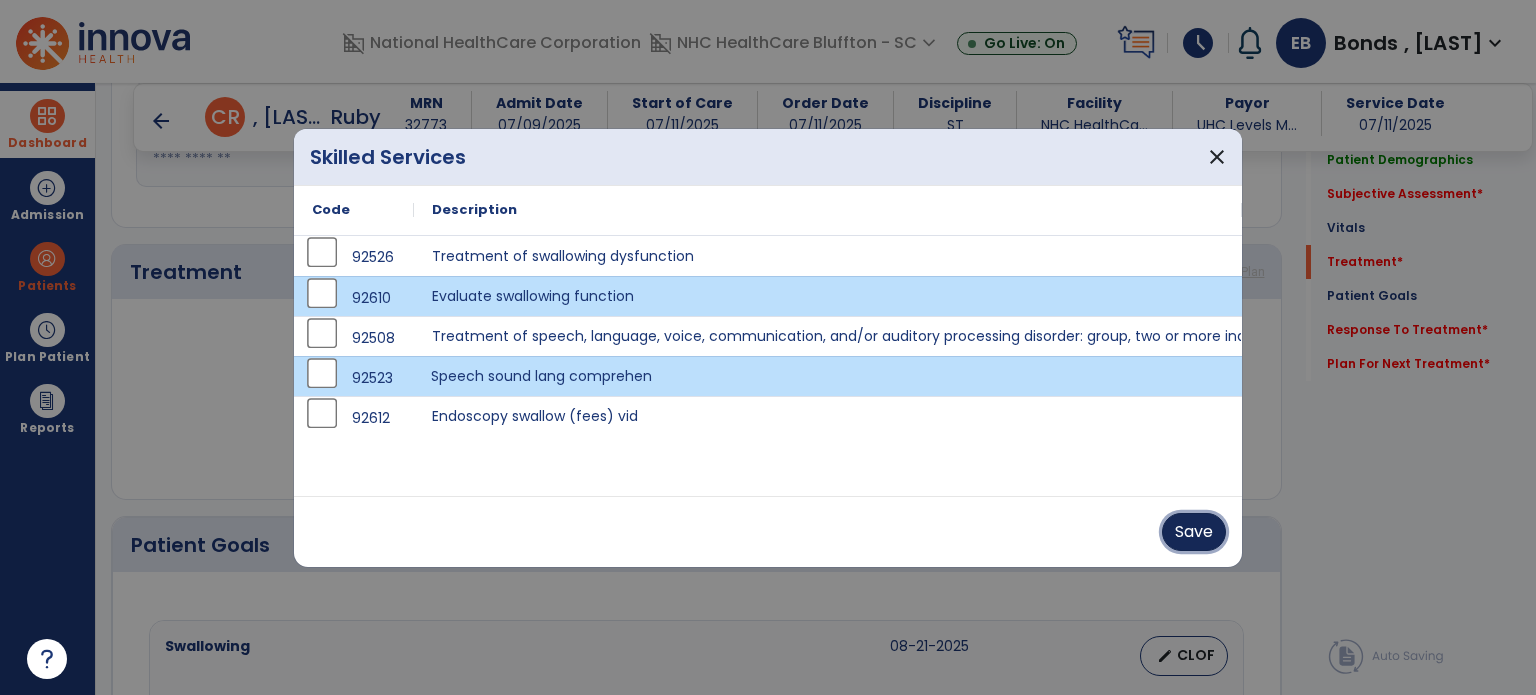 click on "Save" at bounding box center (1194, 532) 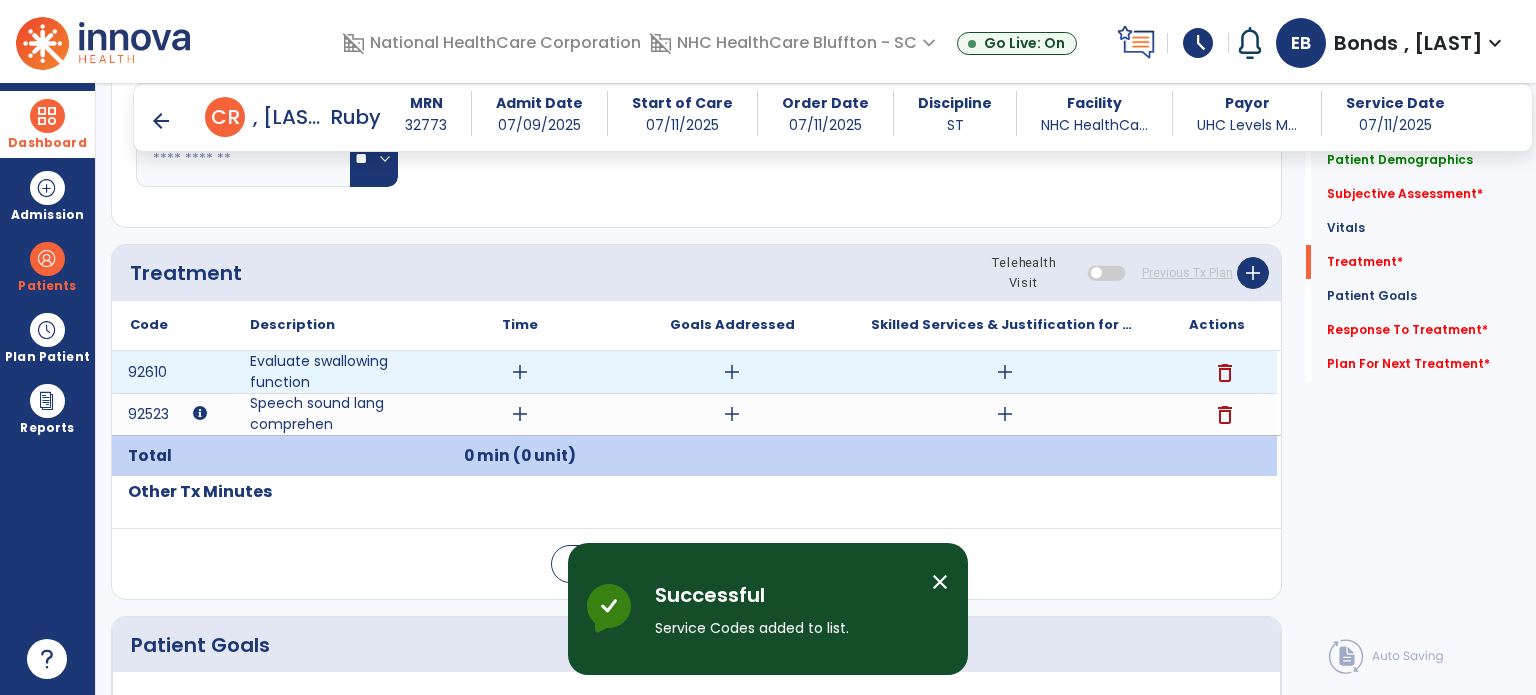 click on "add" at bounding box center (1005, 372) 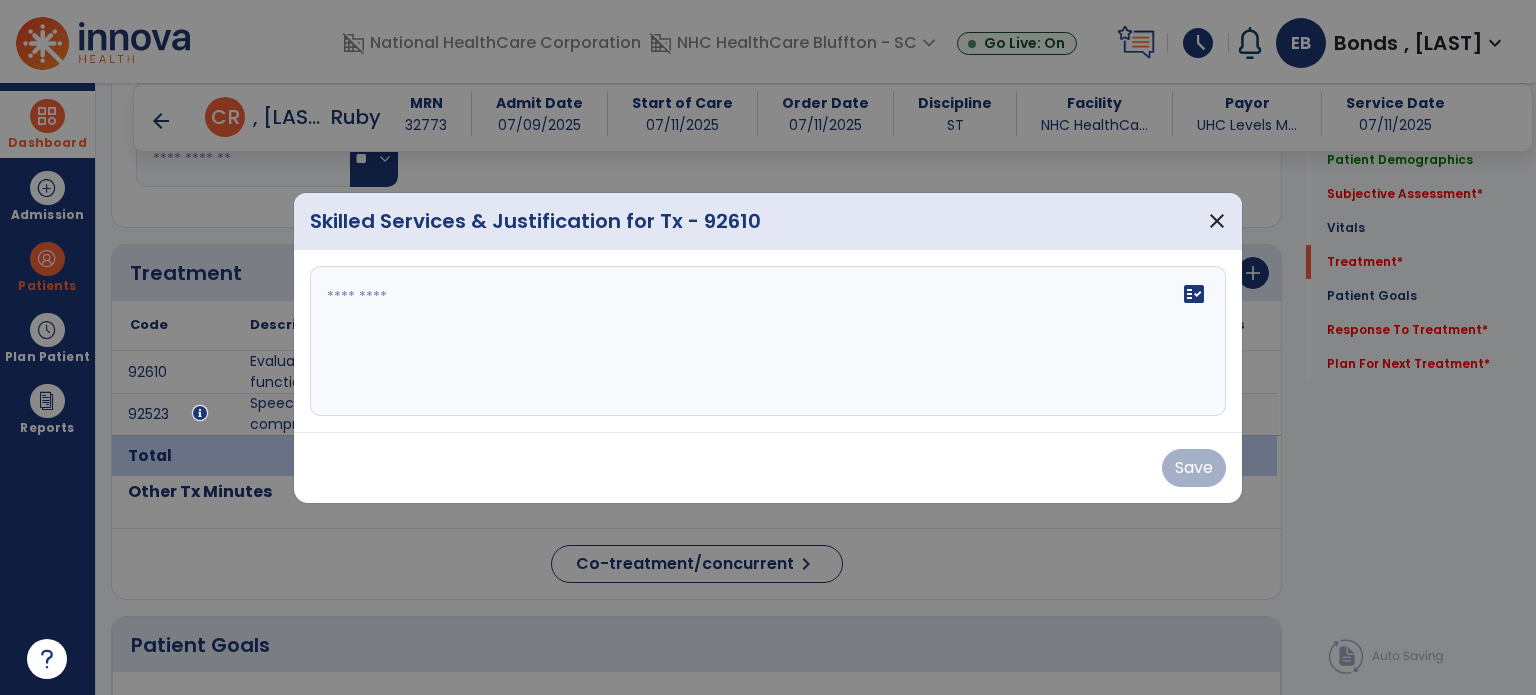 click on "fact_check" at bounding box center (768, 341) 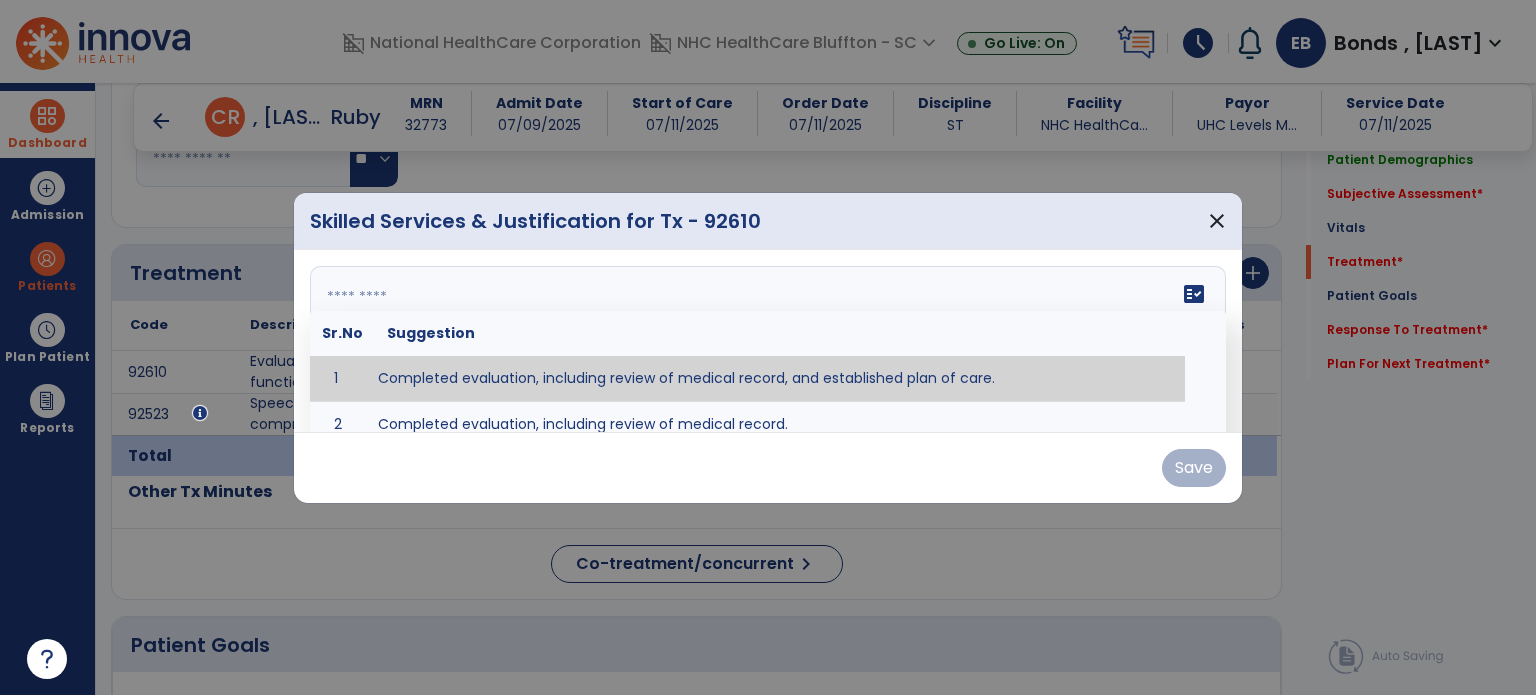 paste on "**********" 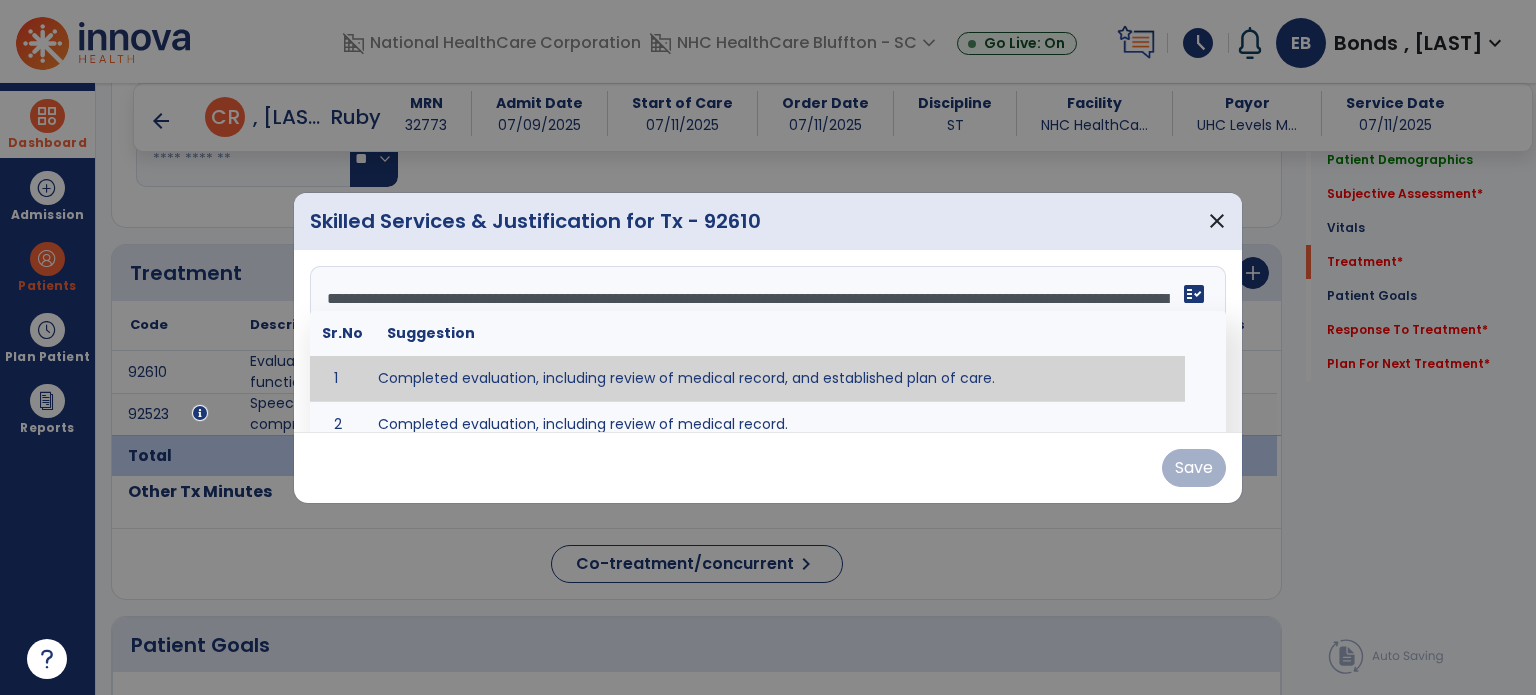 scroll, scrollTop: 135, scrollLeft: 0, axis: vertical 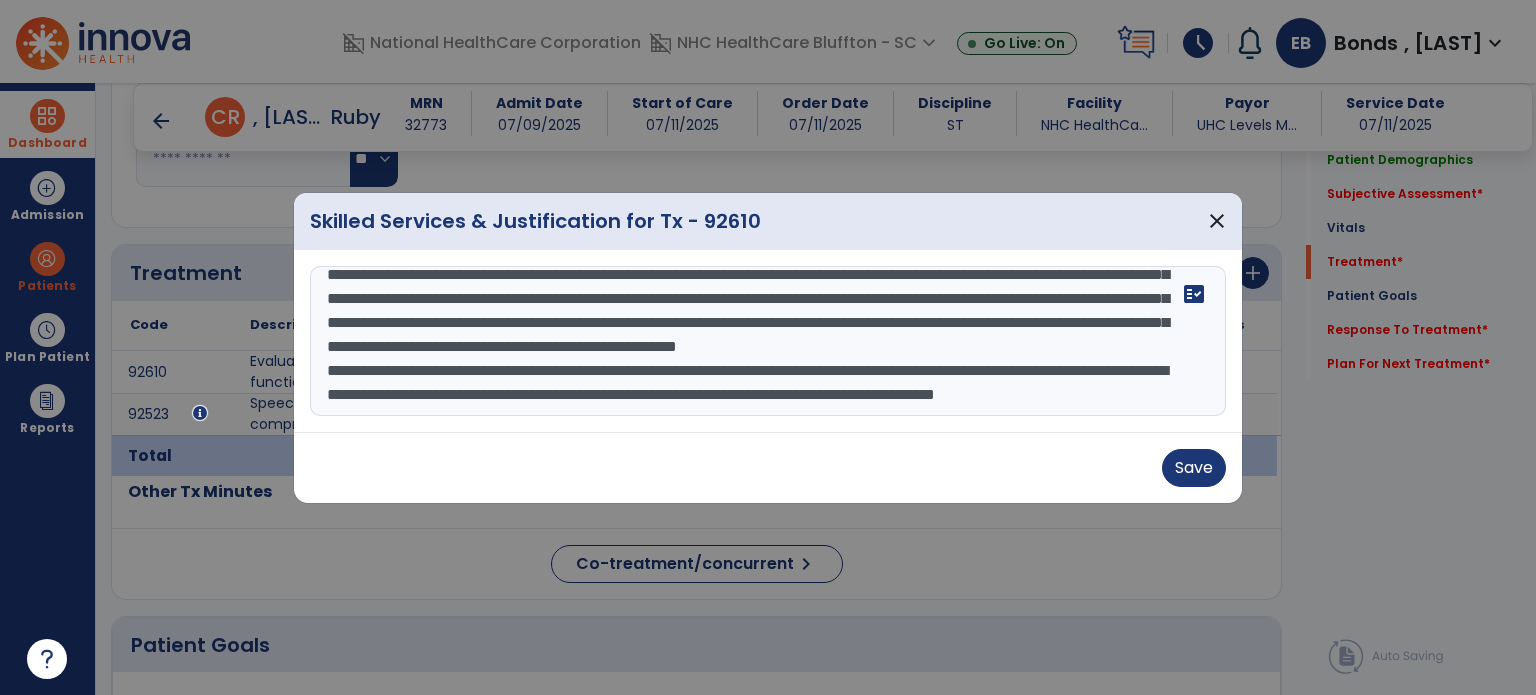drag, startPoint x: 551, startPoint y: 400, endPoint x: 323, endPoint y: 358, distance: 231.83615 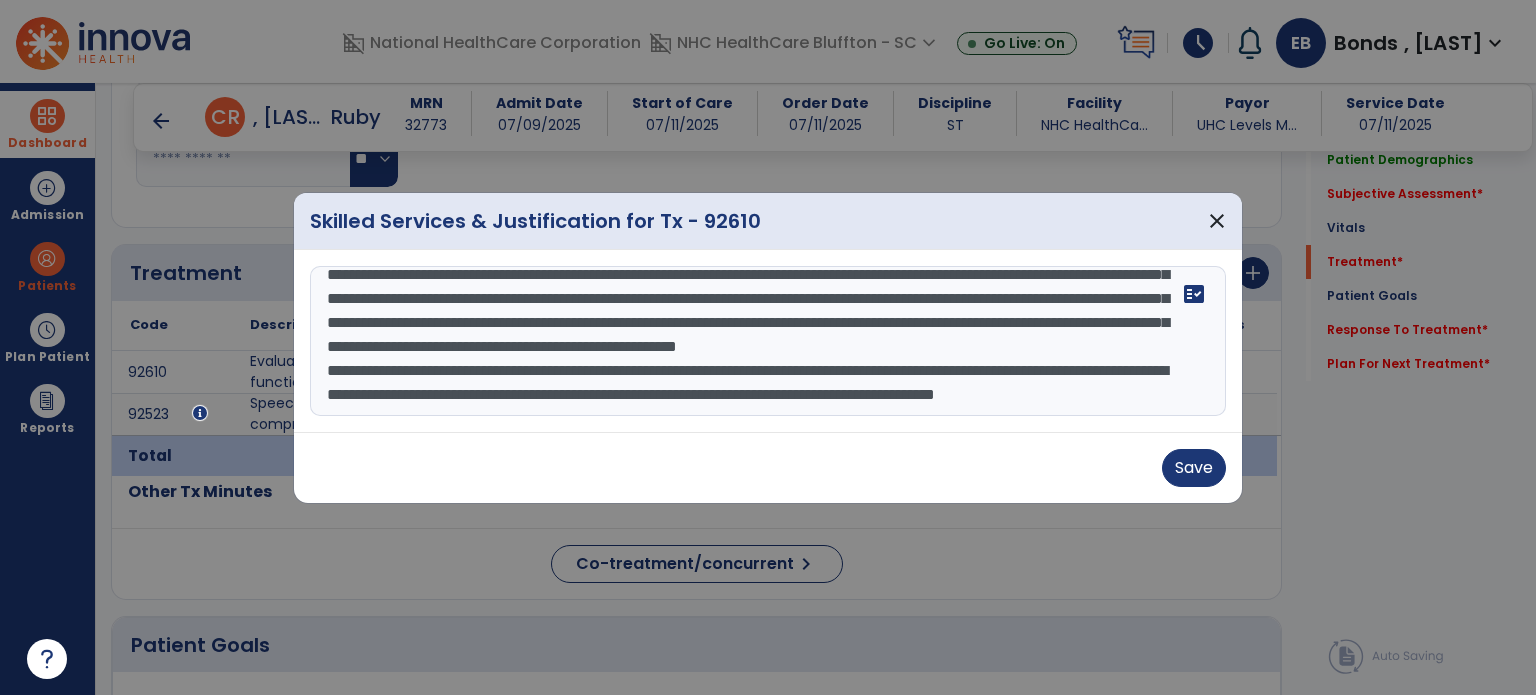 click on "**********" at bounding box center (768, 341) 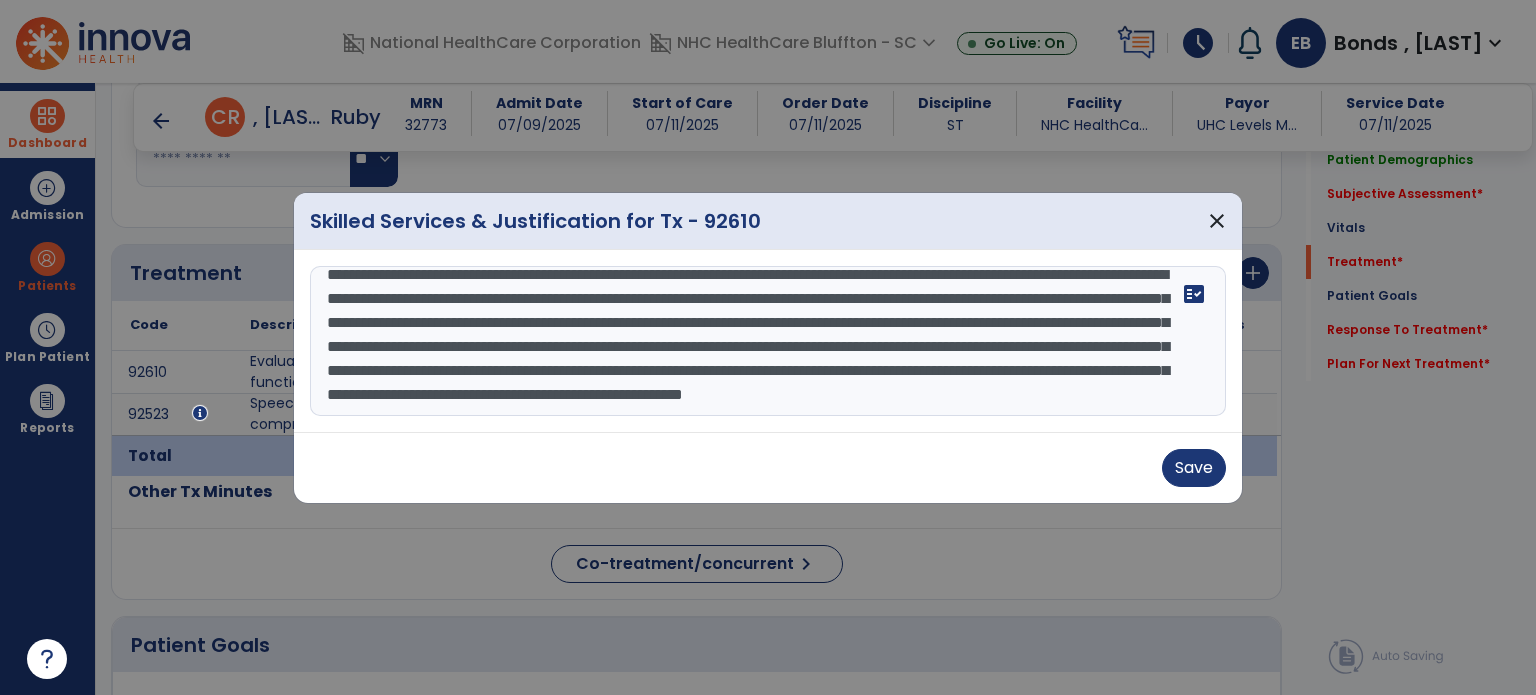 scroll, scrollTop: 96, scrollLeft: 0, axis: vertical 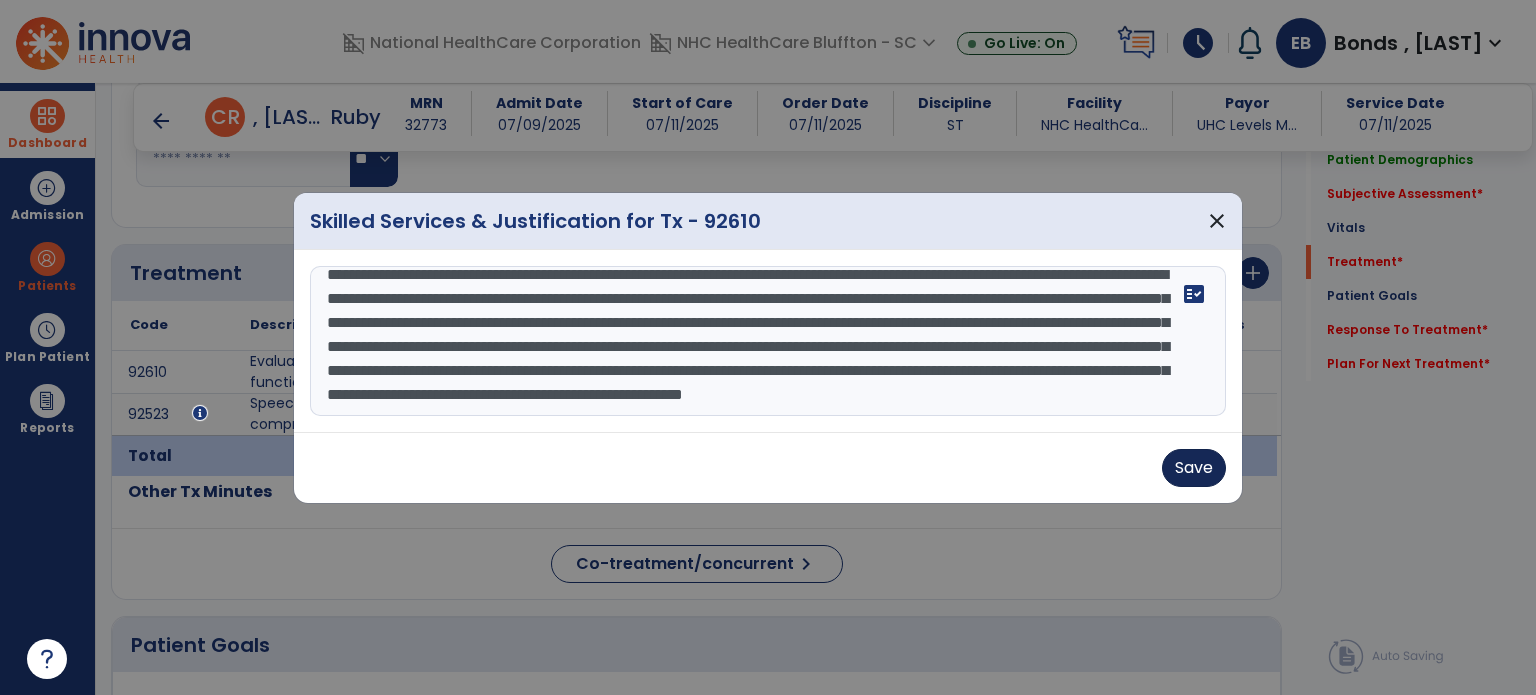 type on "**********" 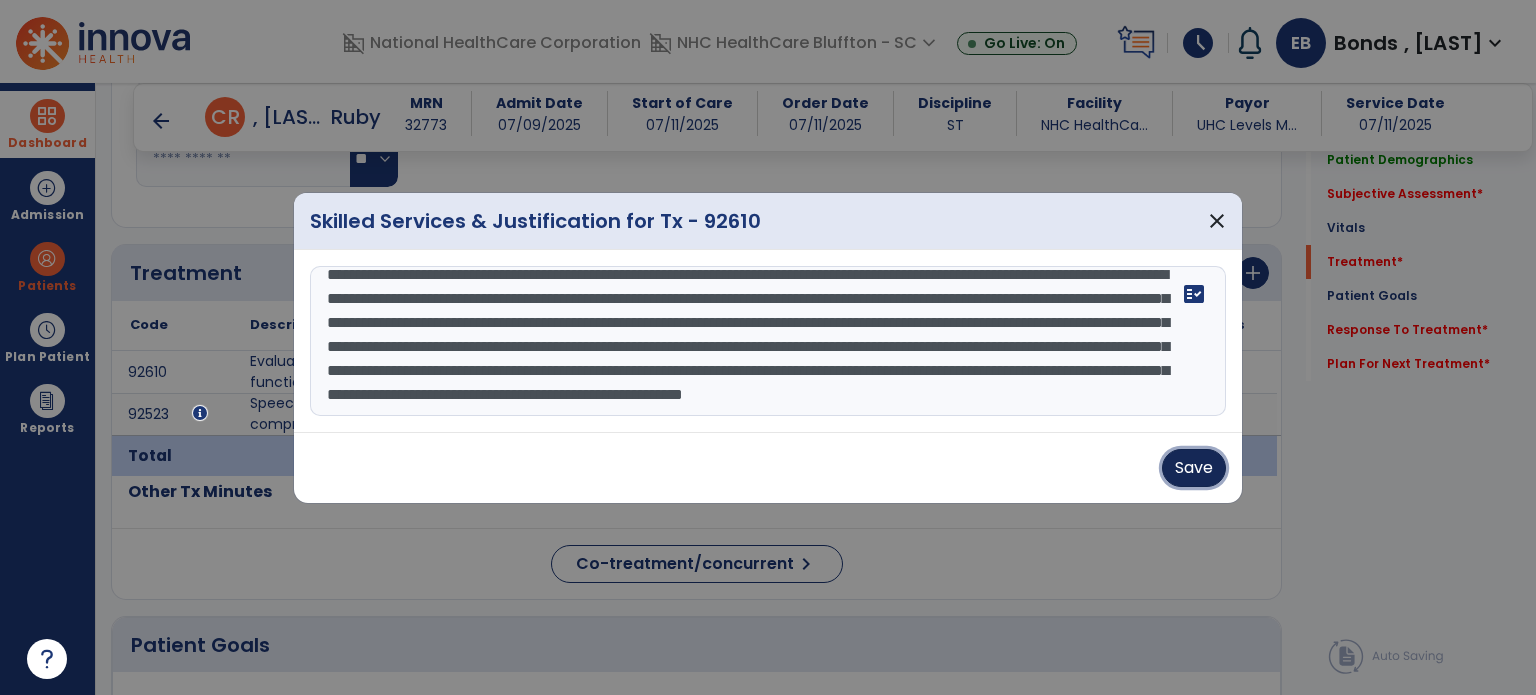 click on "Save" at bounding box center [1194, 468] 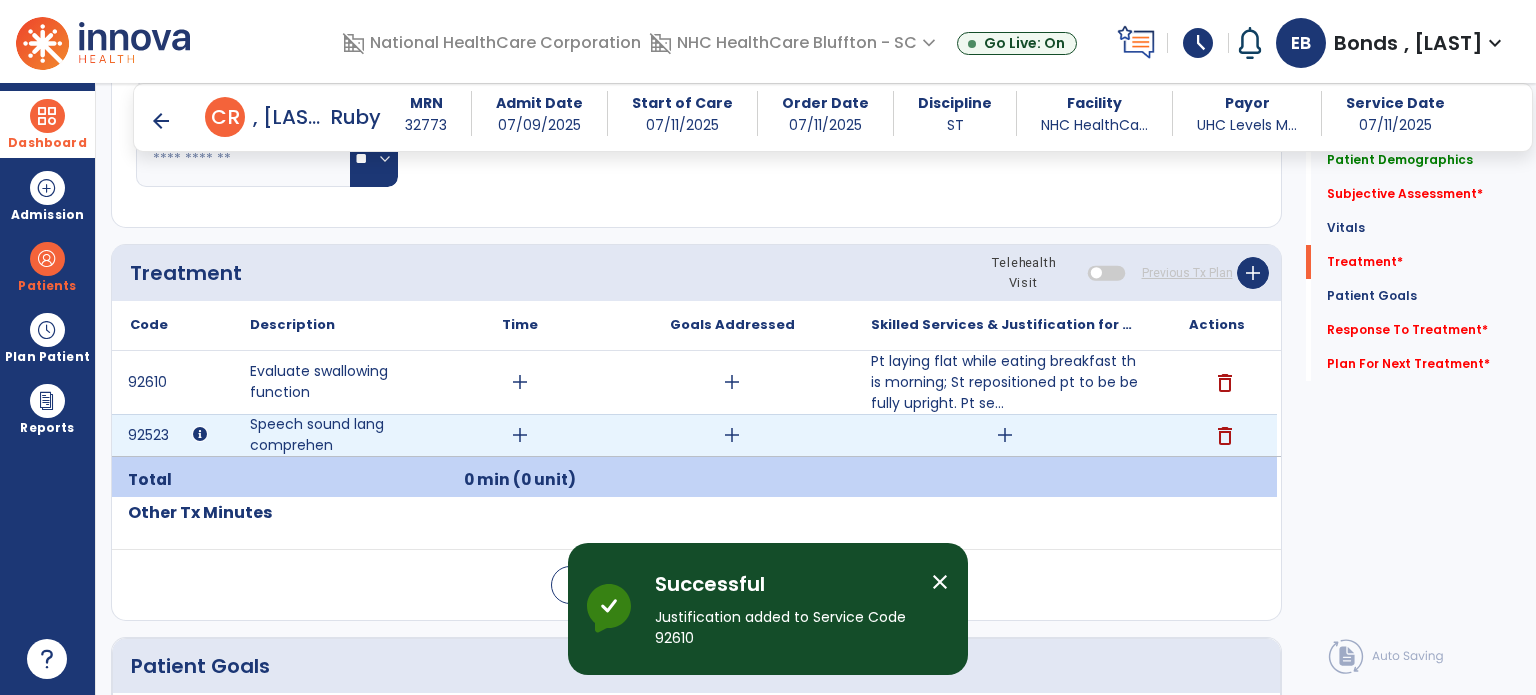 click on "add" at bounding box center (1004, 435) 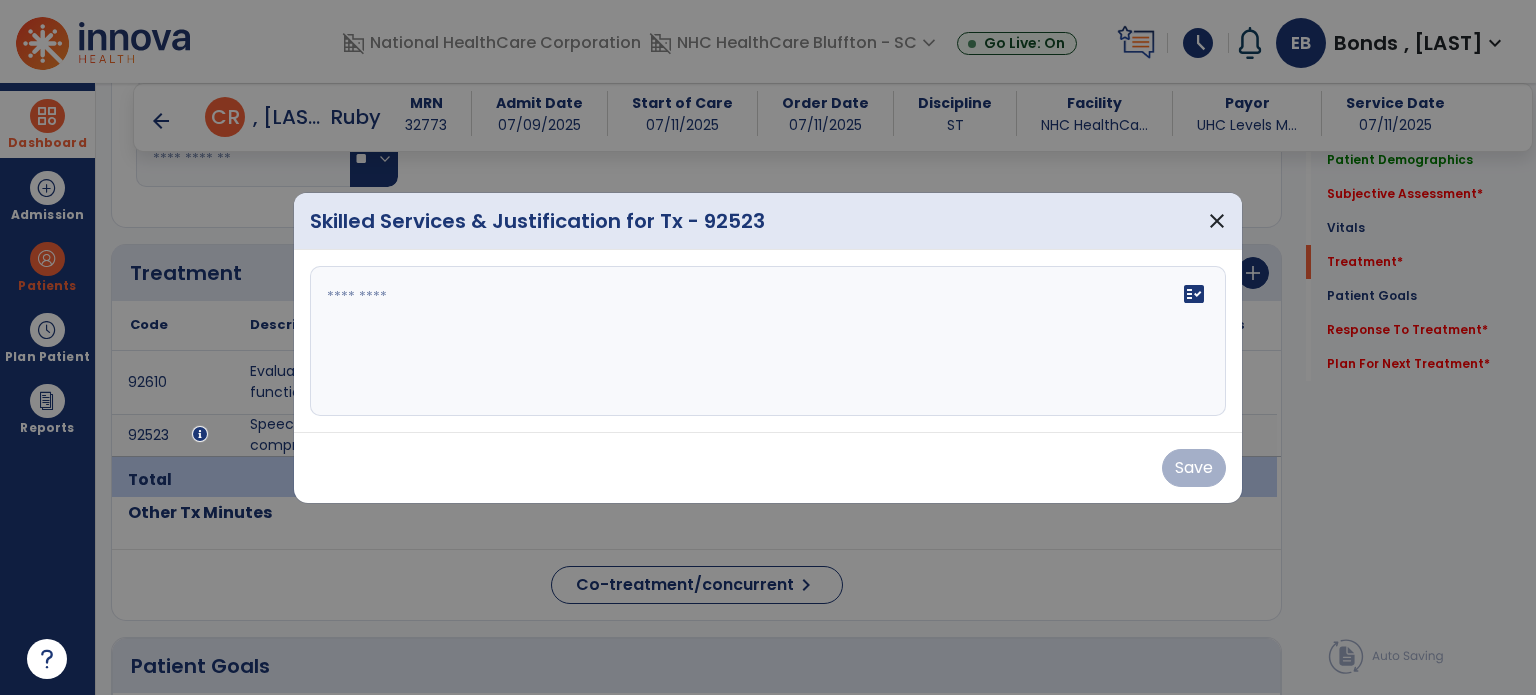 click on "fact_check" at bounding box center [768, 341] 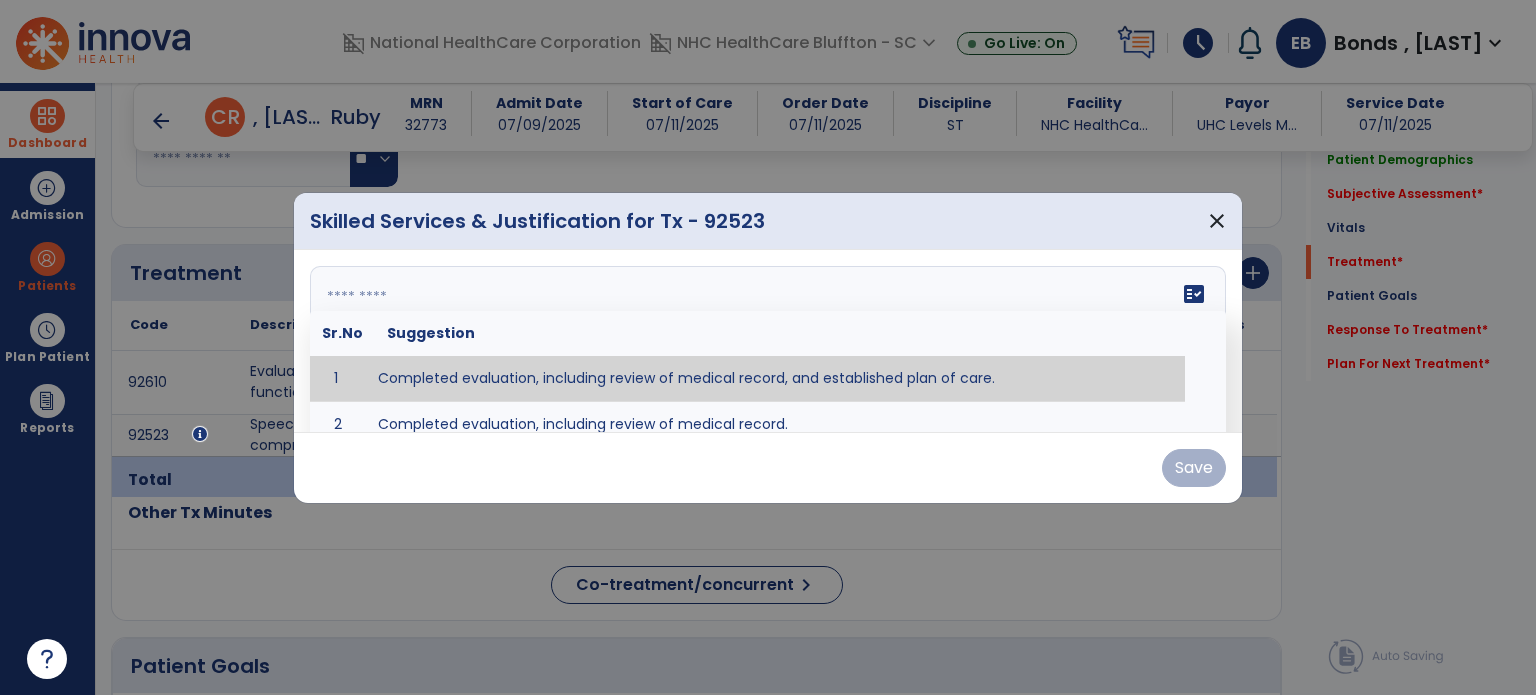 paste on "**********" 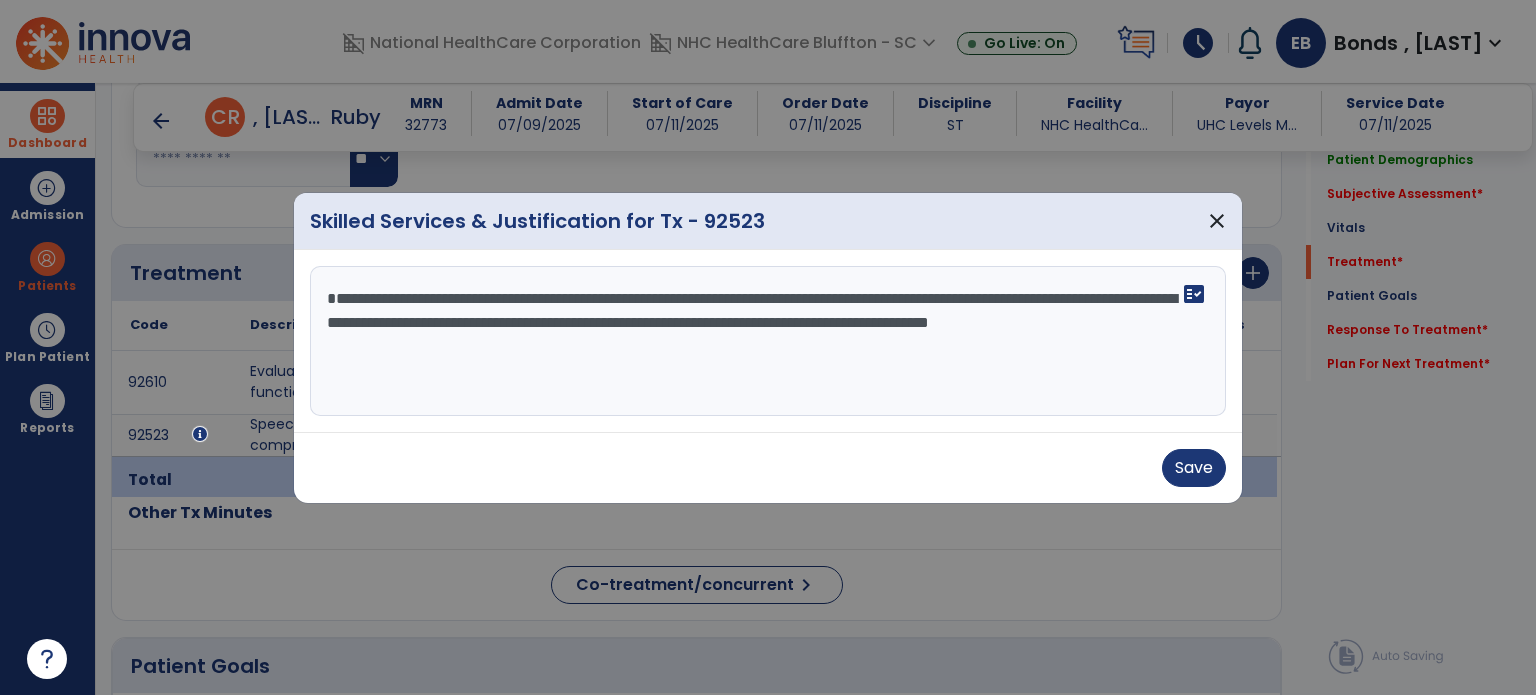click on "**********" at bounding box center [768, 341] 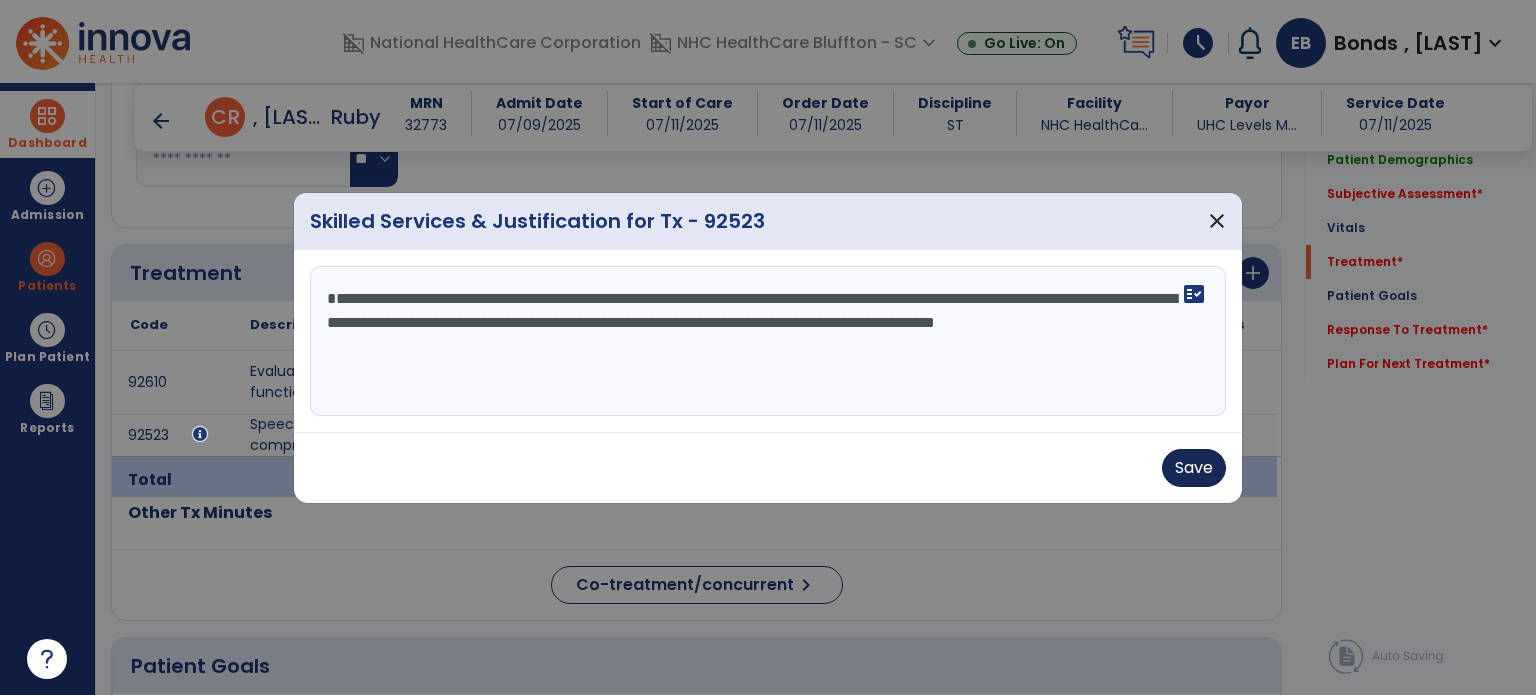 type on "**********" 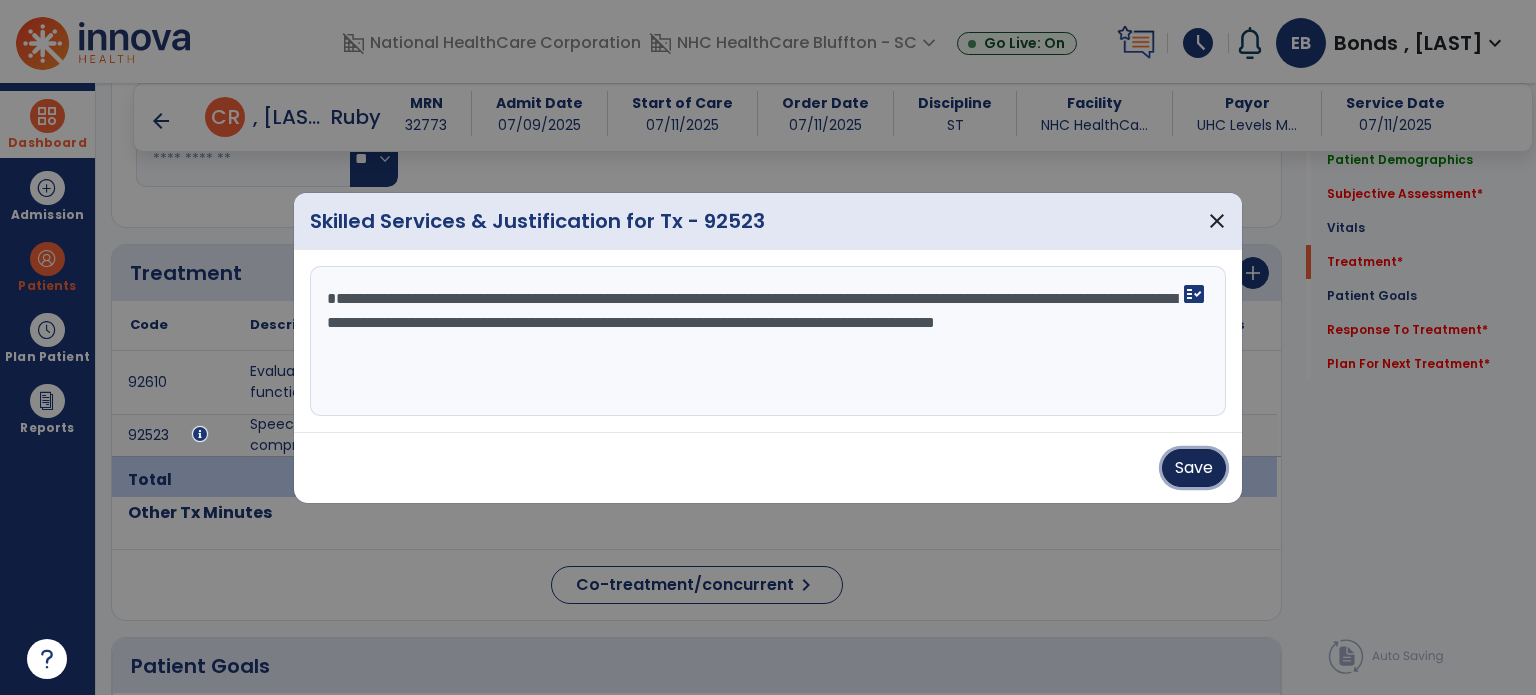 click on "Save" at bounding box center [1194, 468] 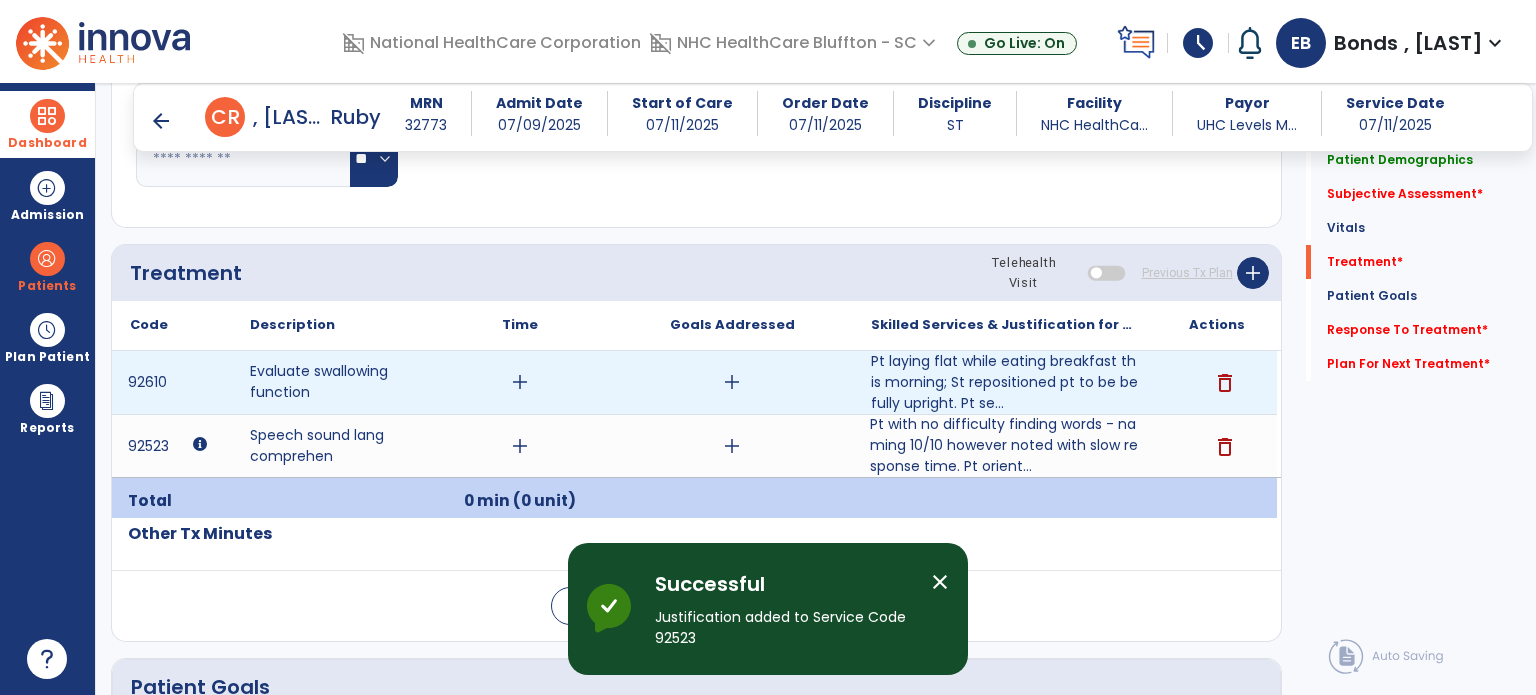 click on "add" at bounding box center [520, 382] 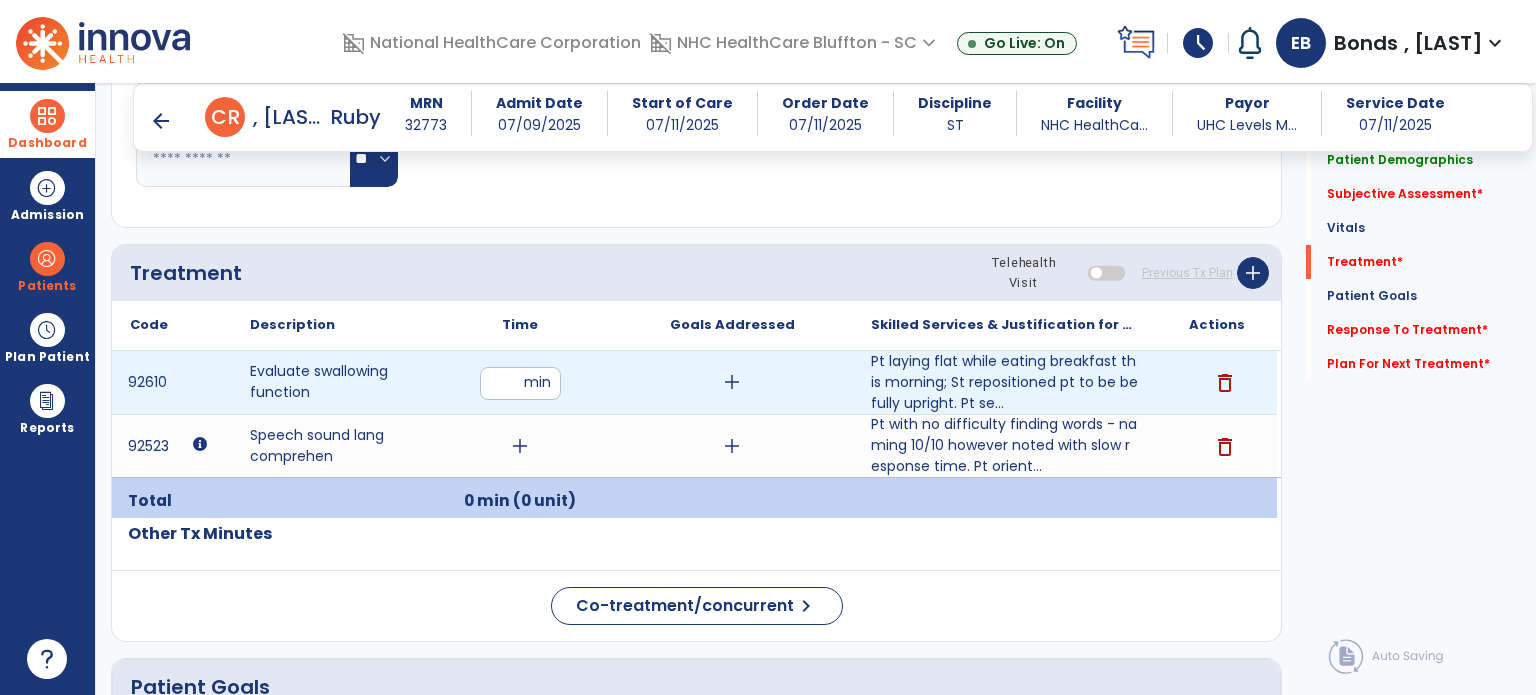 type on "**" 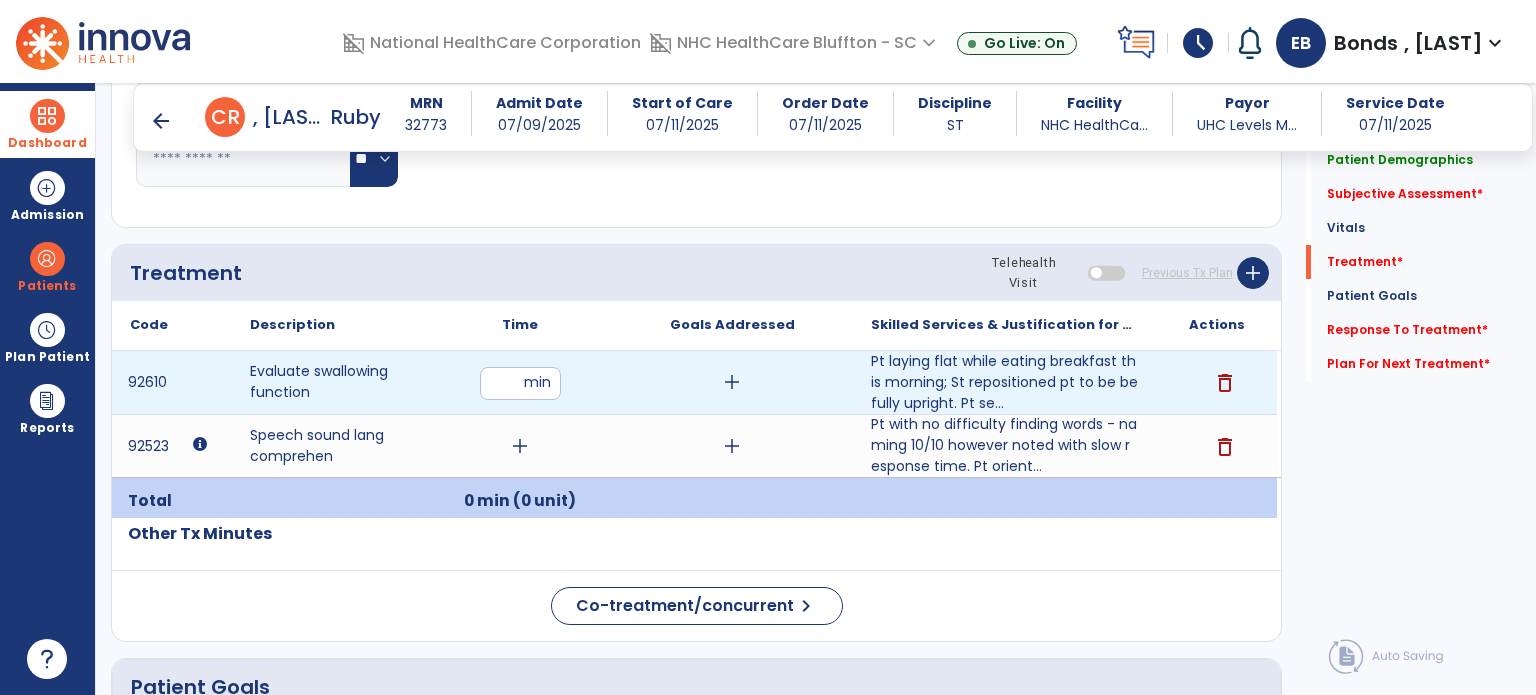 click on "**" at bounding box center [520, 383] 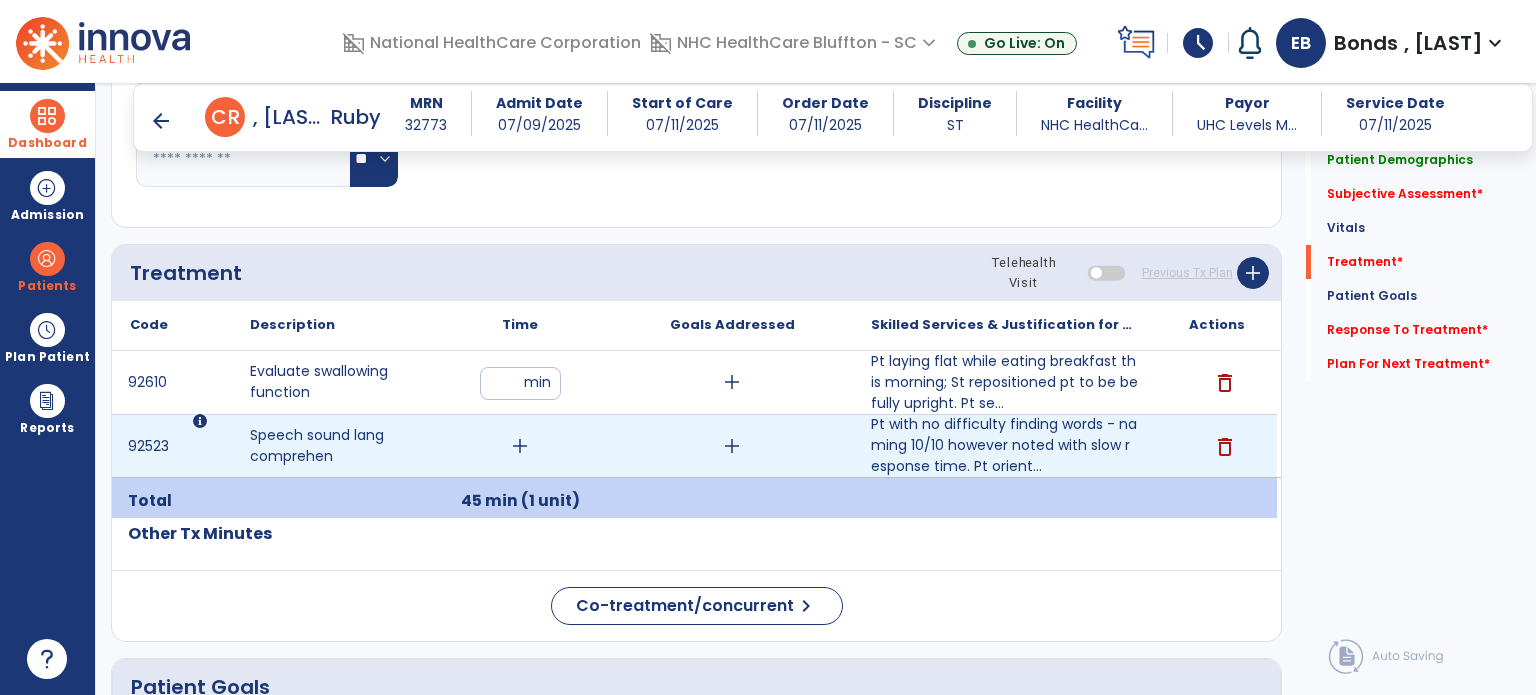 click on "add" at bounding box center (520, 446) 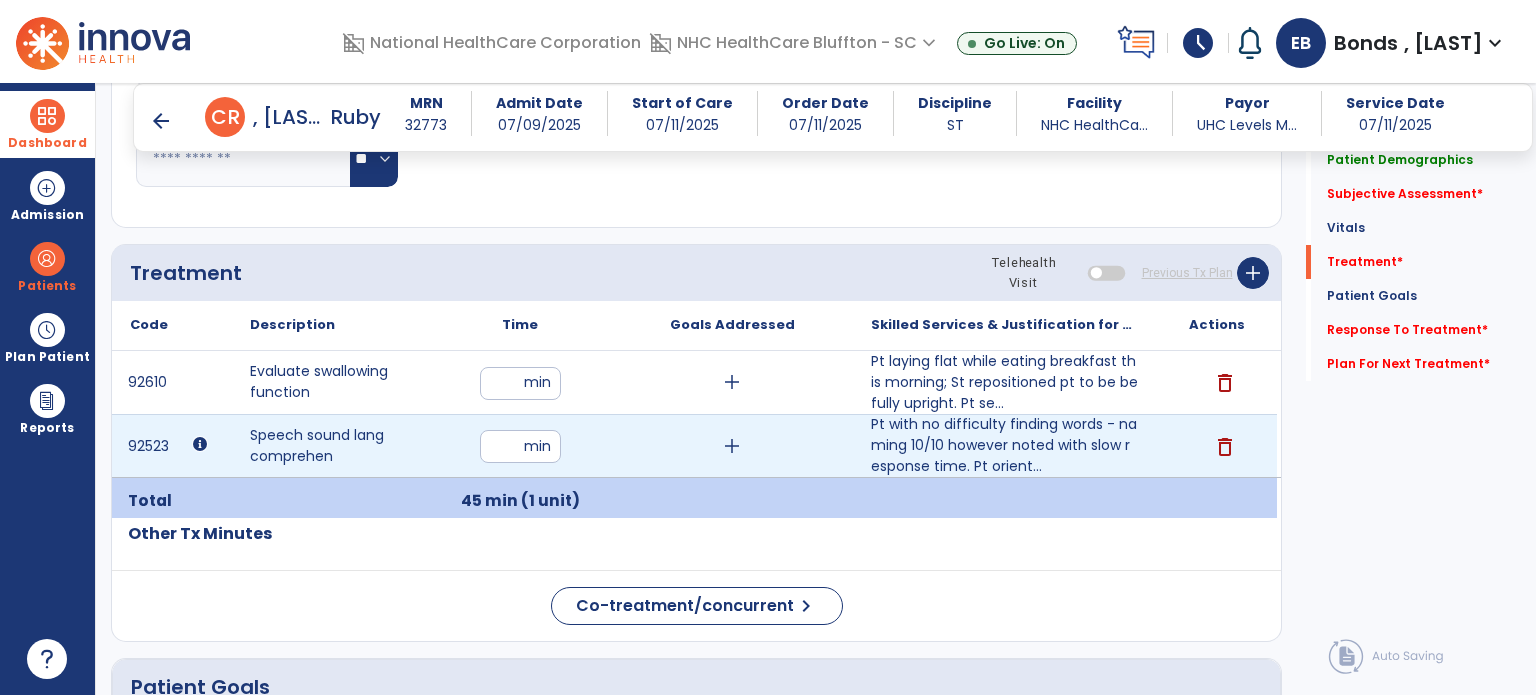 type on "**" 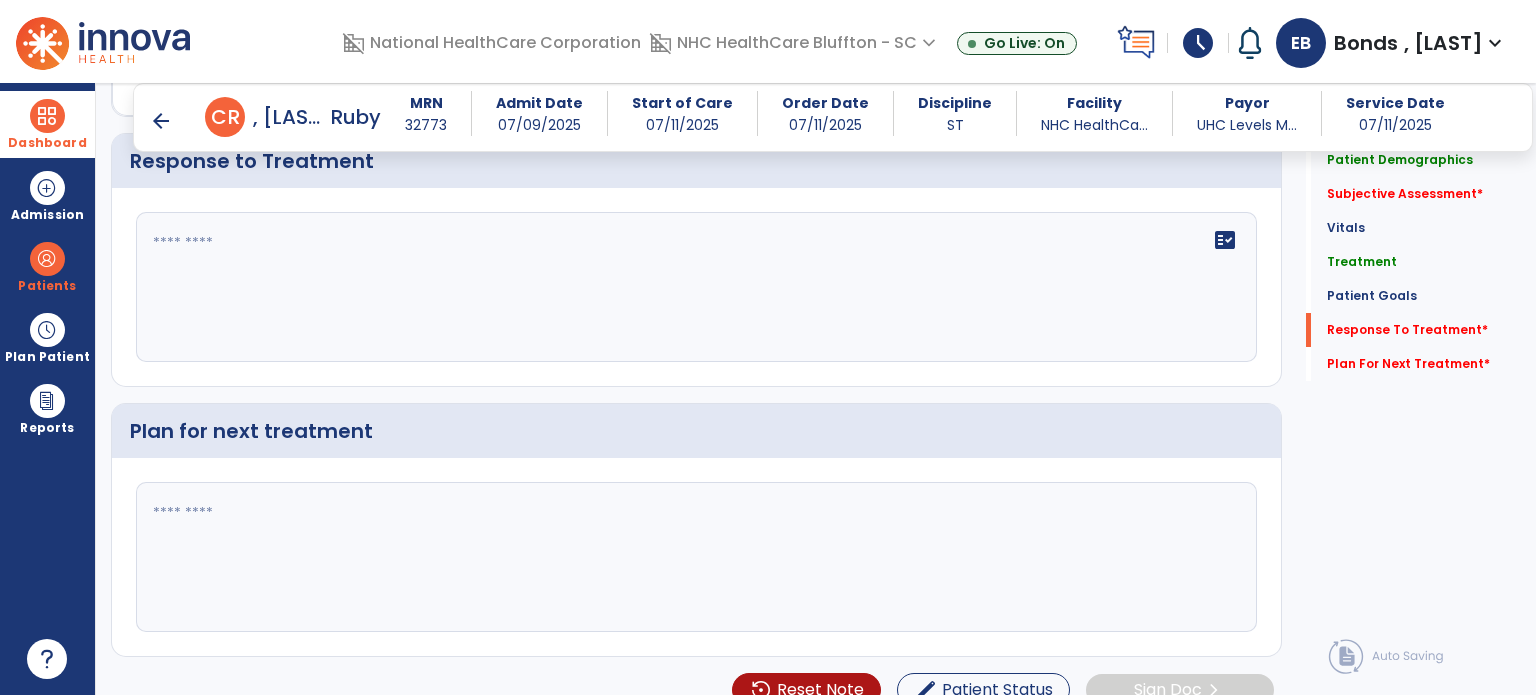 scroll, scrollTop: 2615, scrollLeft: 0, axis: vertical 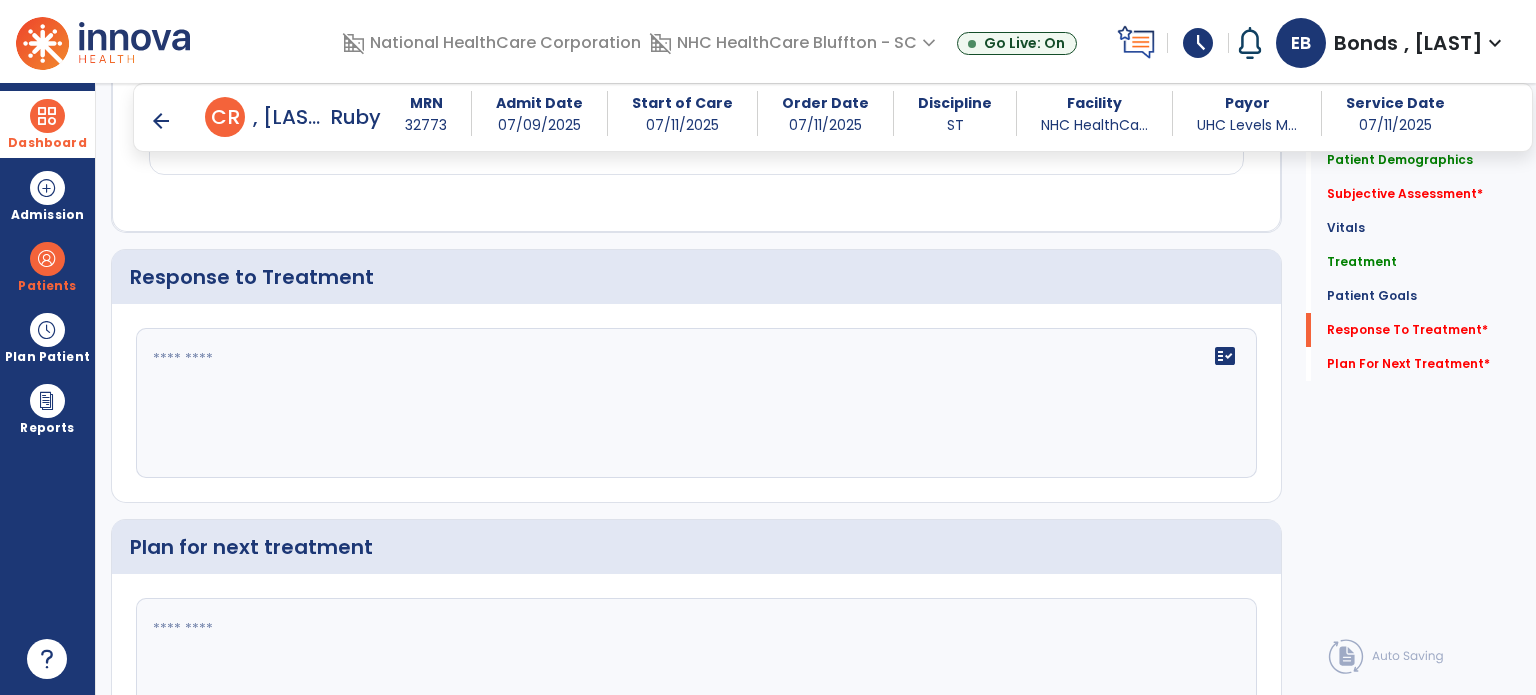 click on "fact_check" 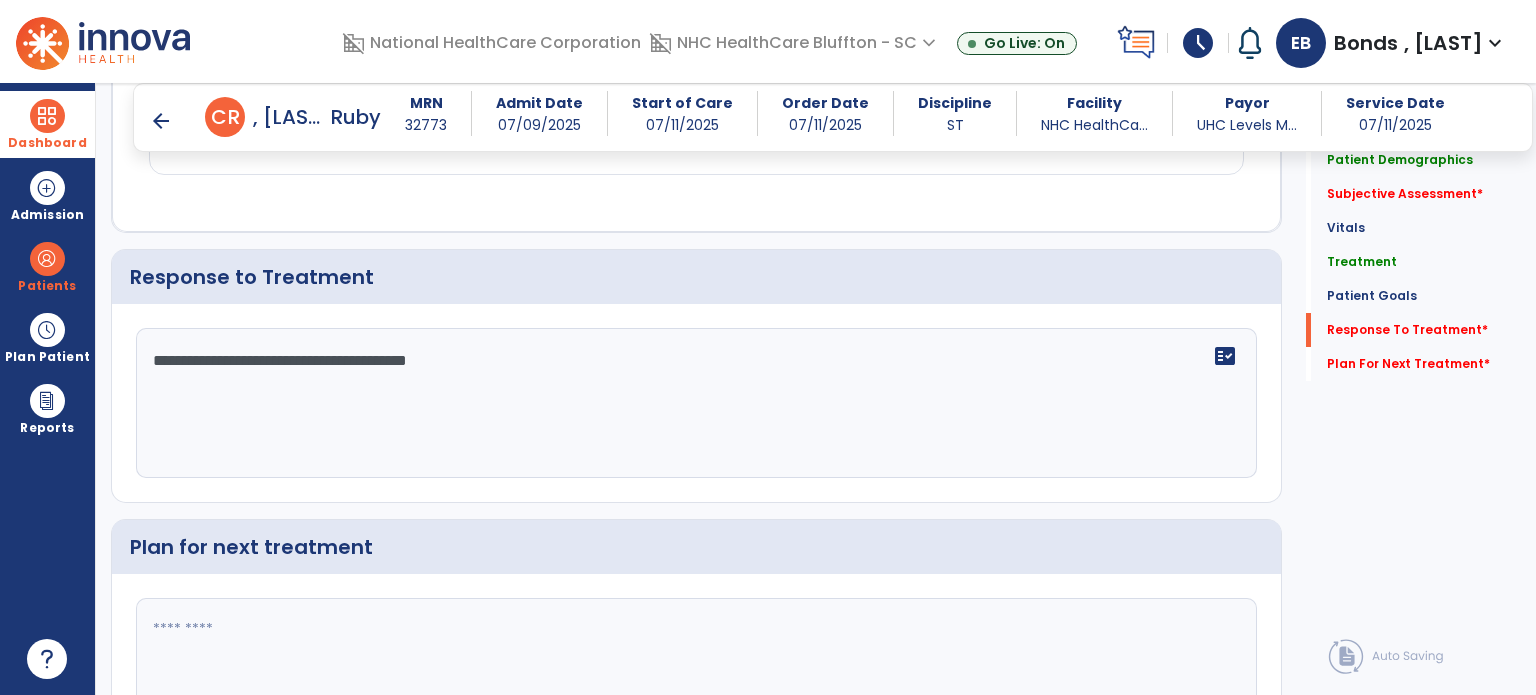 scroll, scrollTop: 2731, scrollLeft: 0, axis: vertical 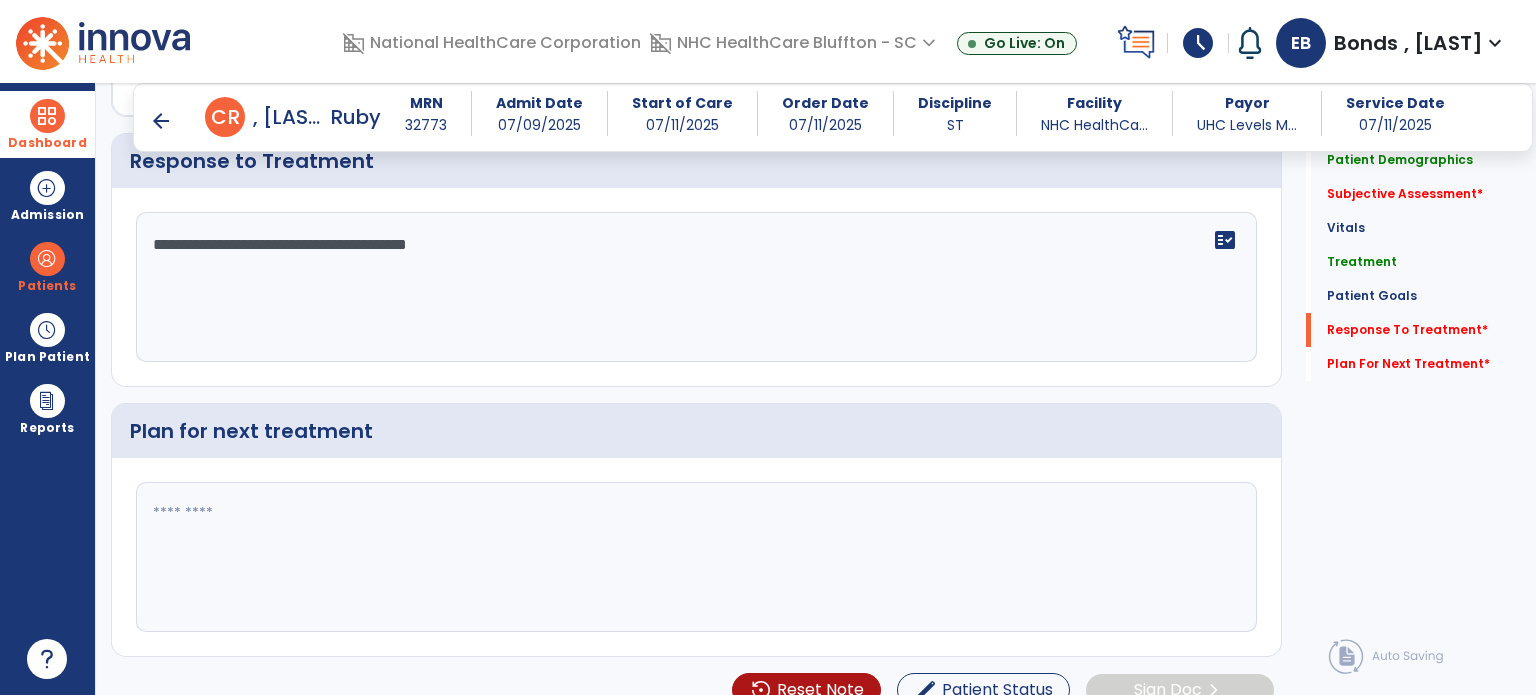 type on "**********" 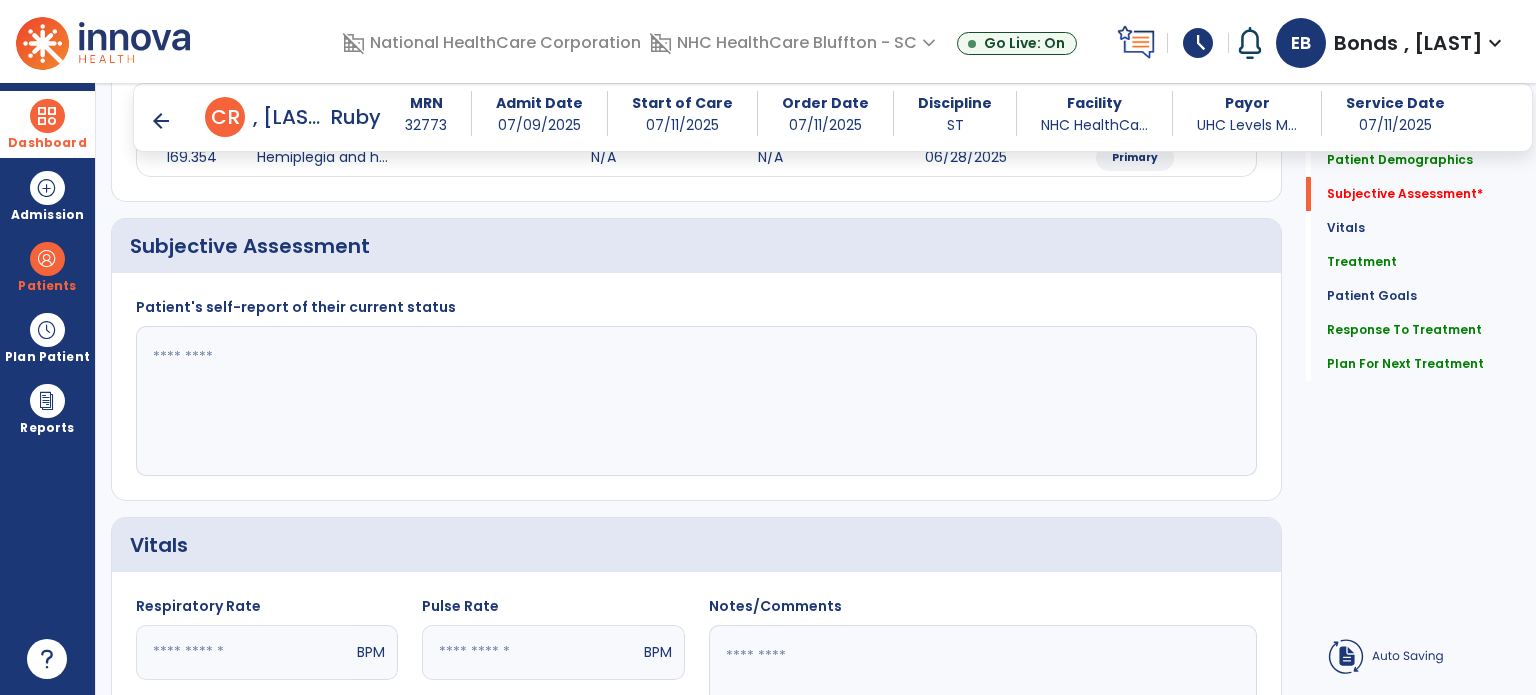 scroll, scrollTop: 311, scrollLeft: 0, axis: vertical 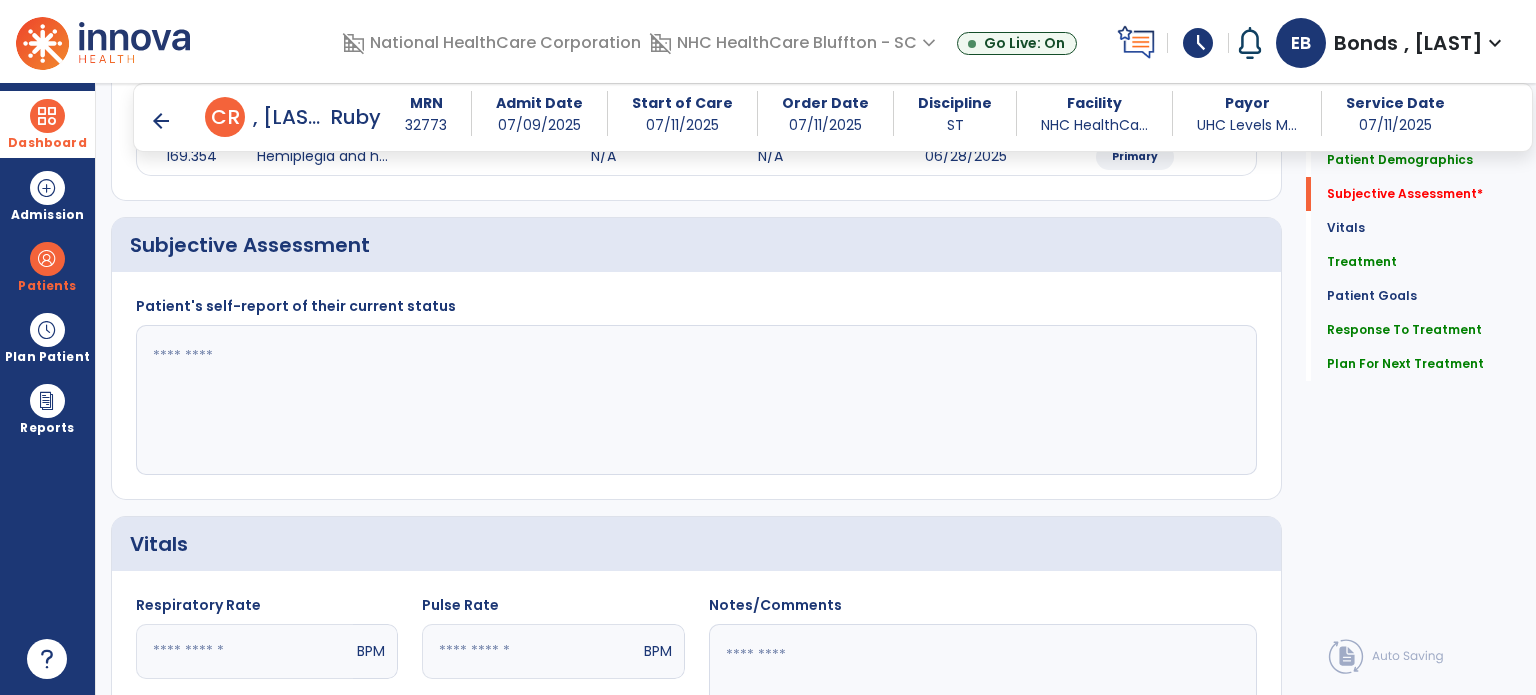 type on "**********" 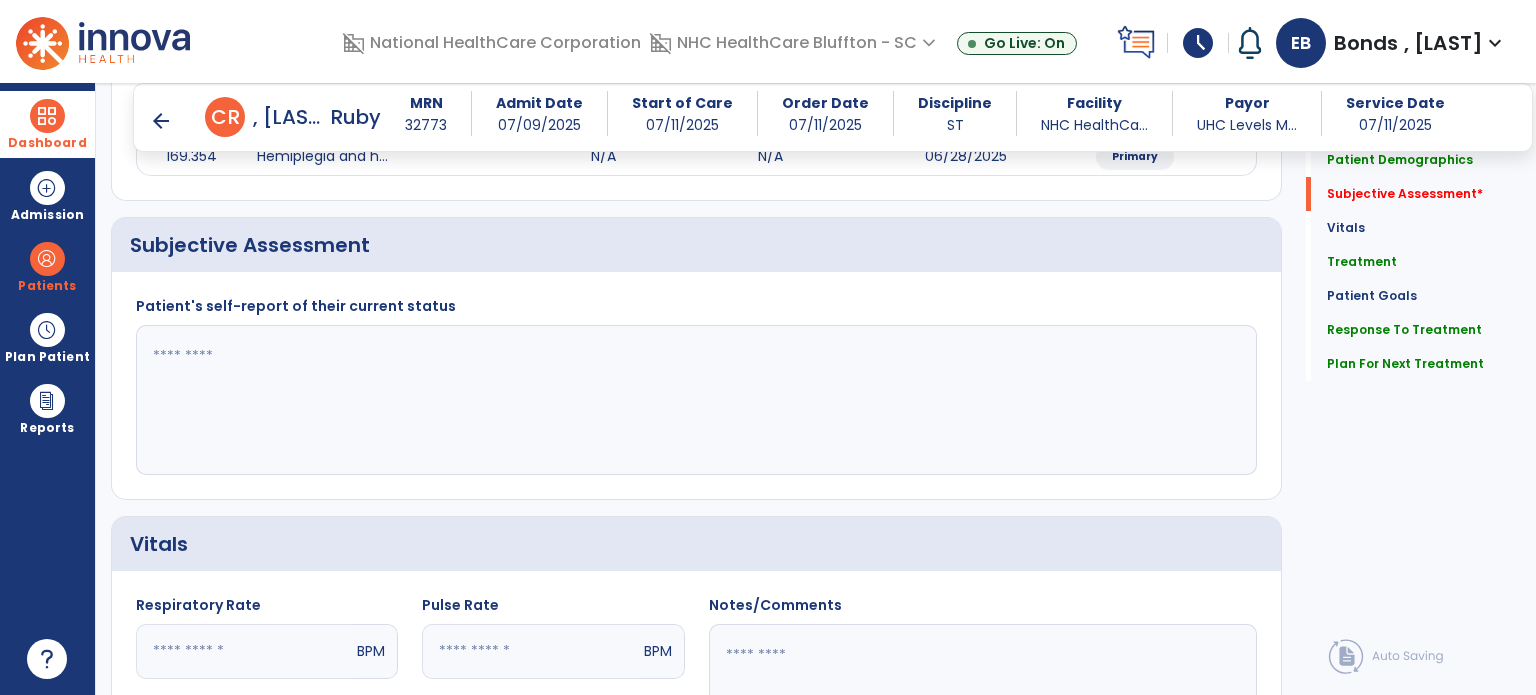 click 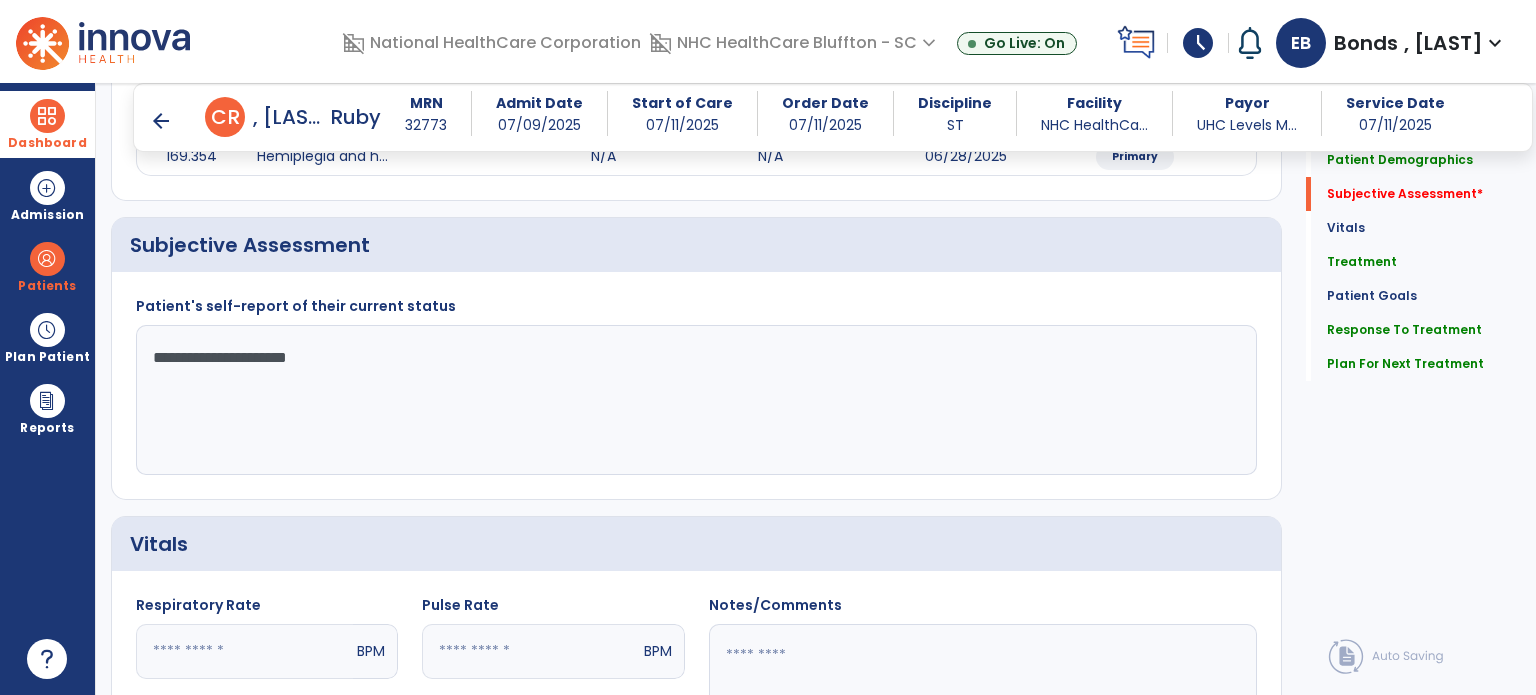 type on "**********" 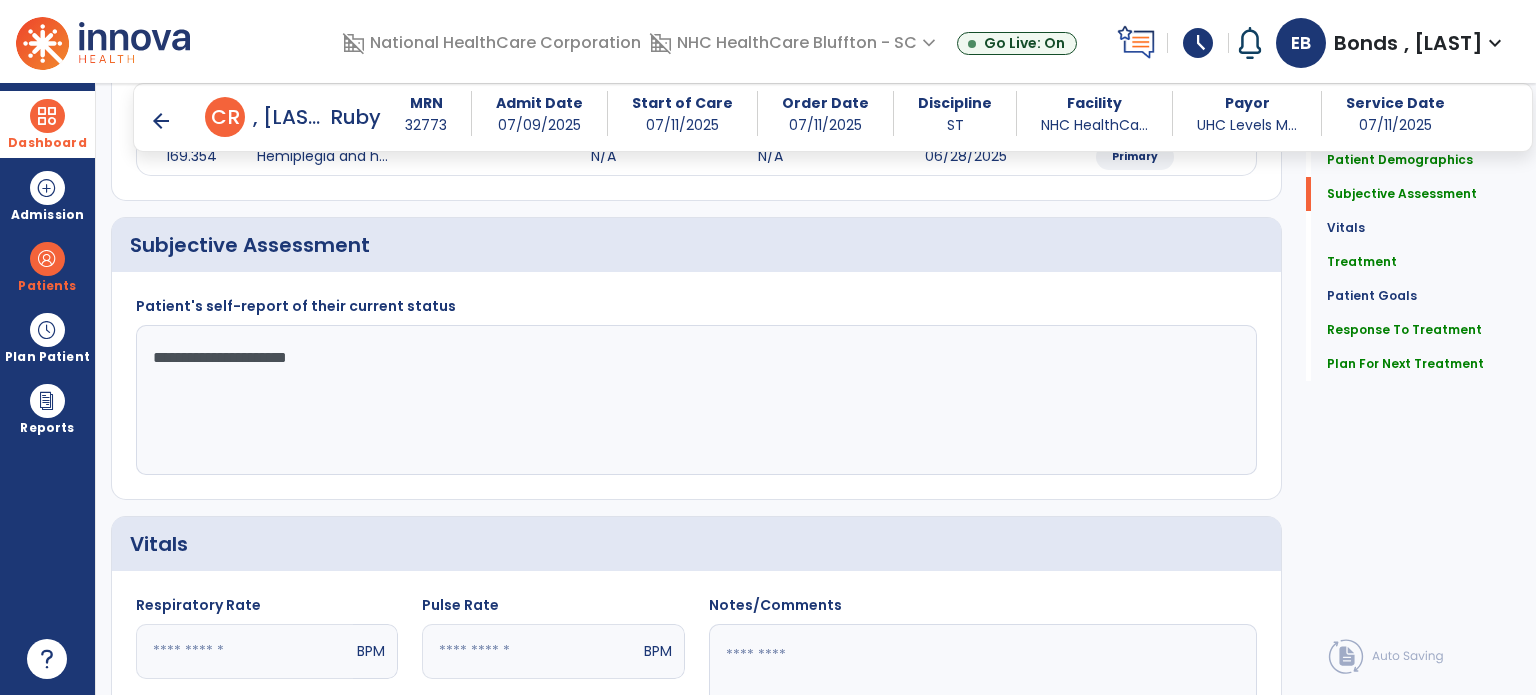 click on "arrow_back" at bounding box center (161, 121) 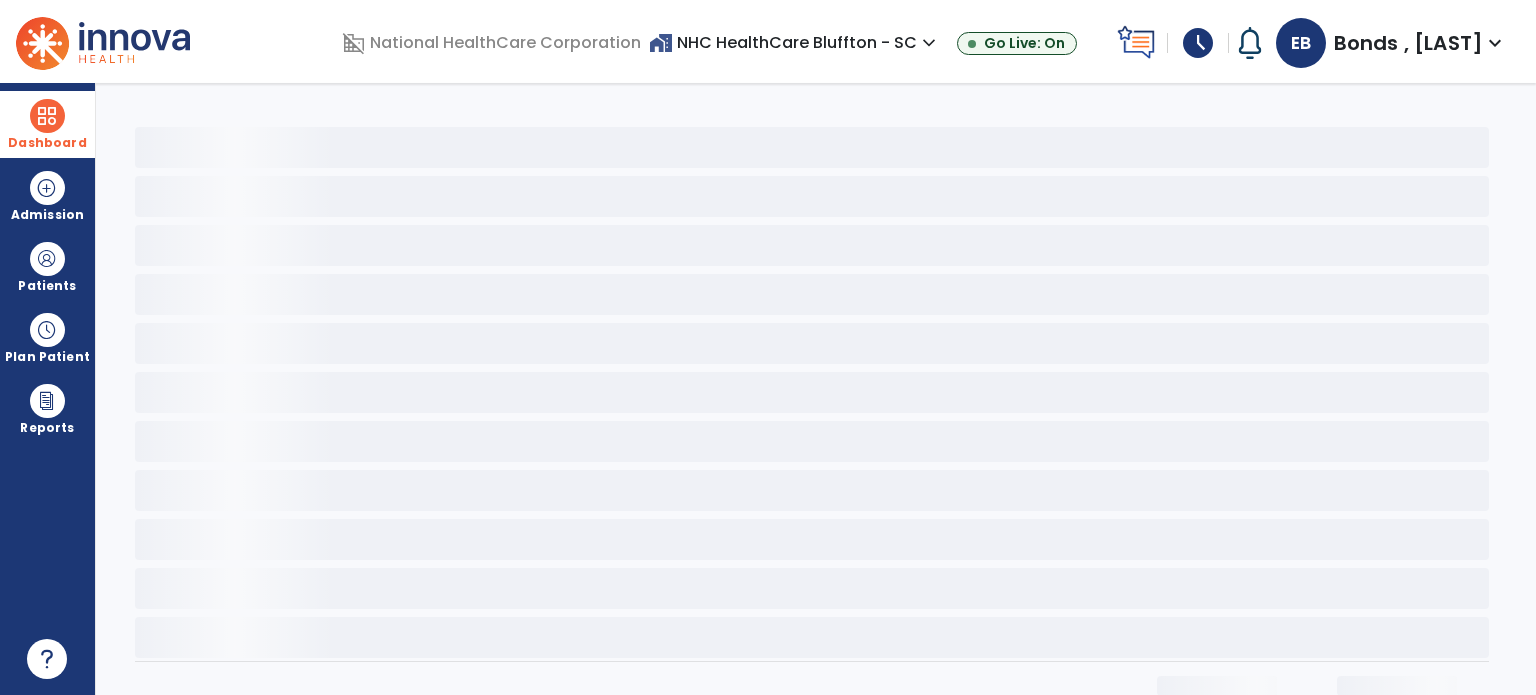 scroll, scrollTop: 0, scrollLeft: 0, axis: both 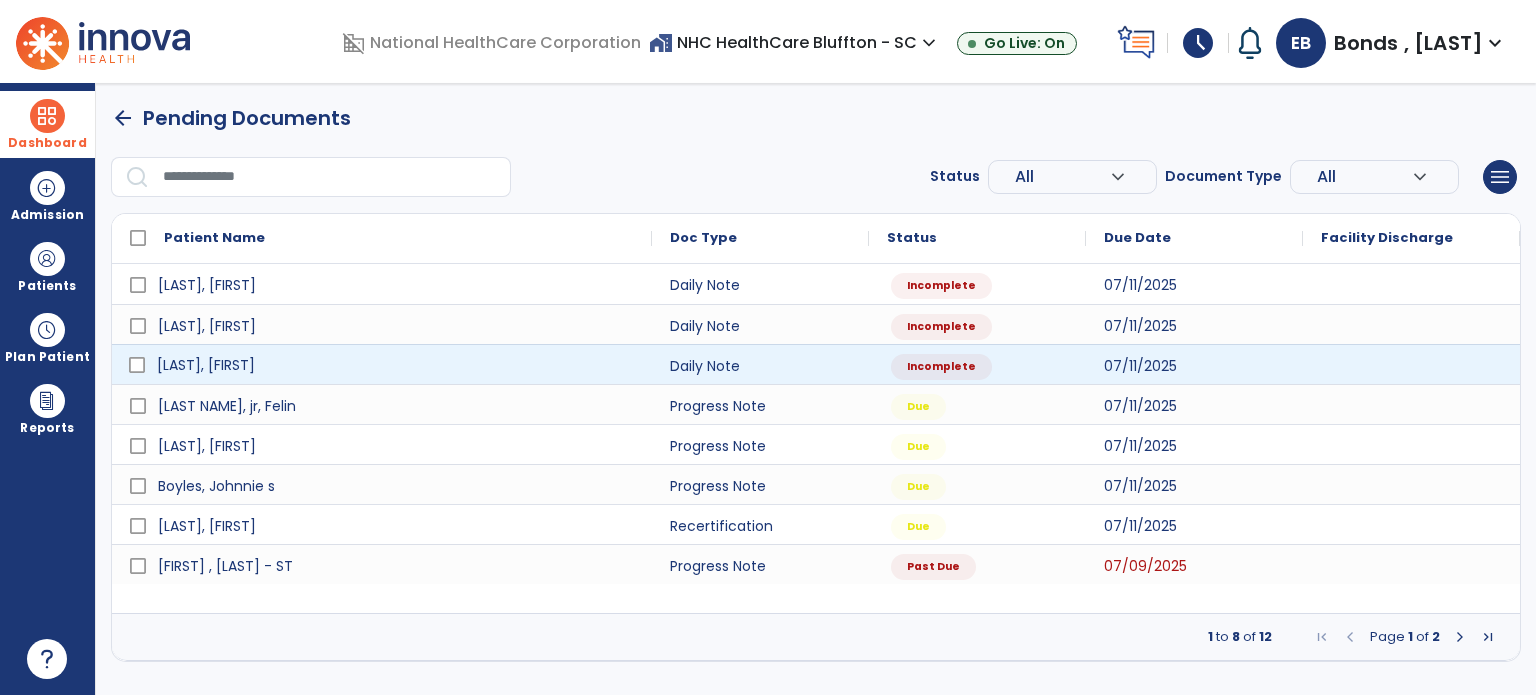 click on "[LAST], [FIRST]" at bounding box center [396, 365] 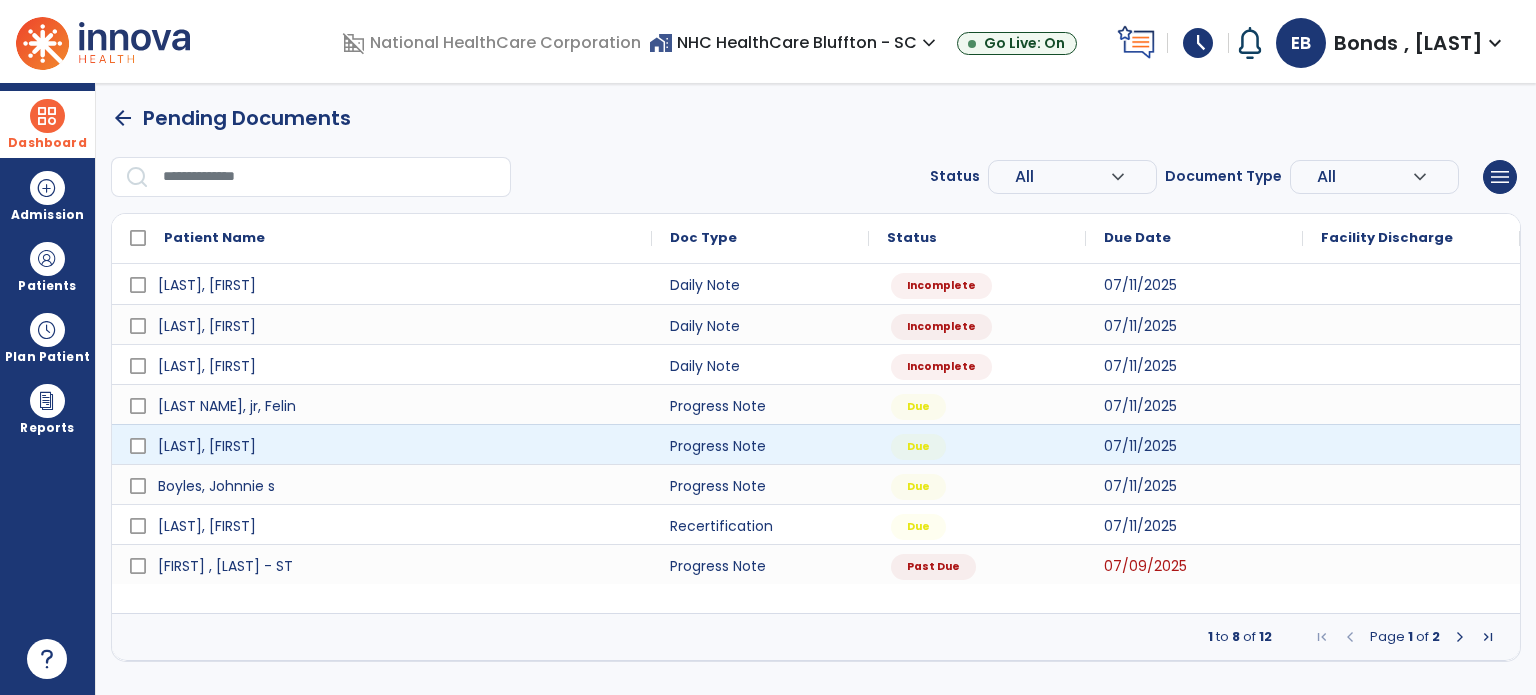 select on "*" 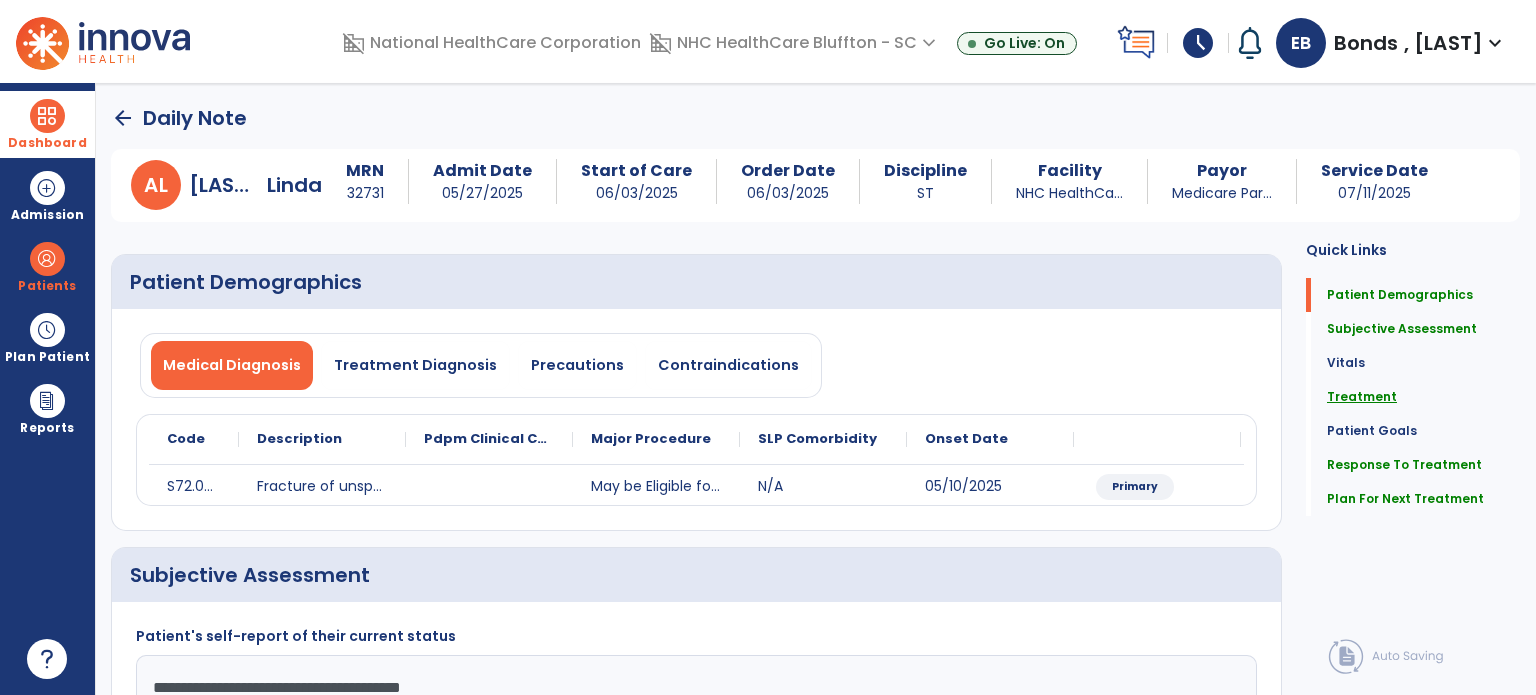 click on "Treatment" 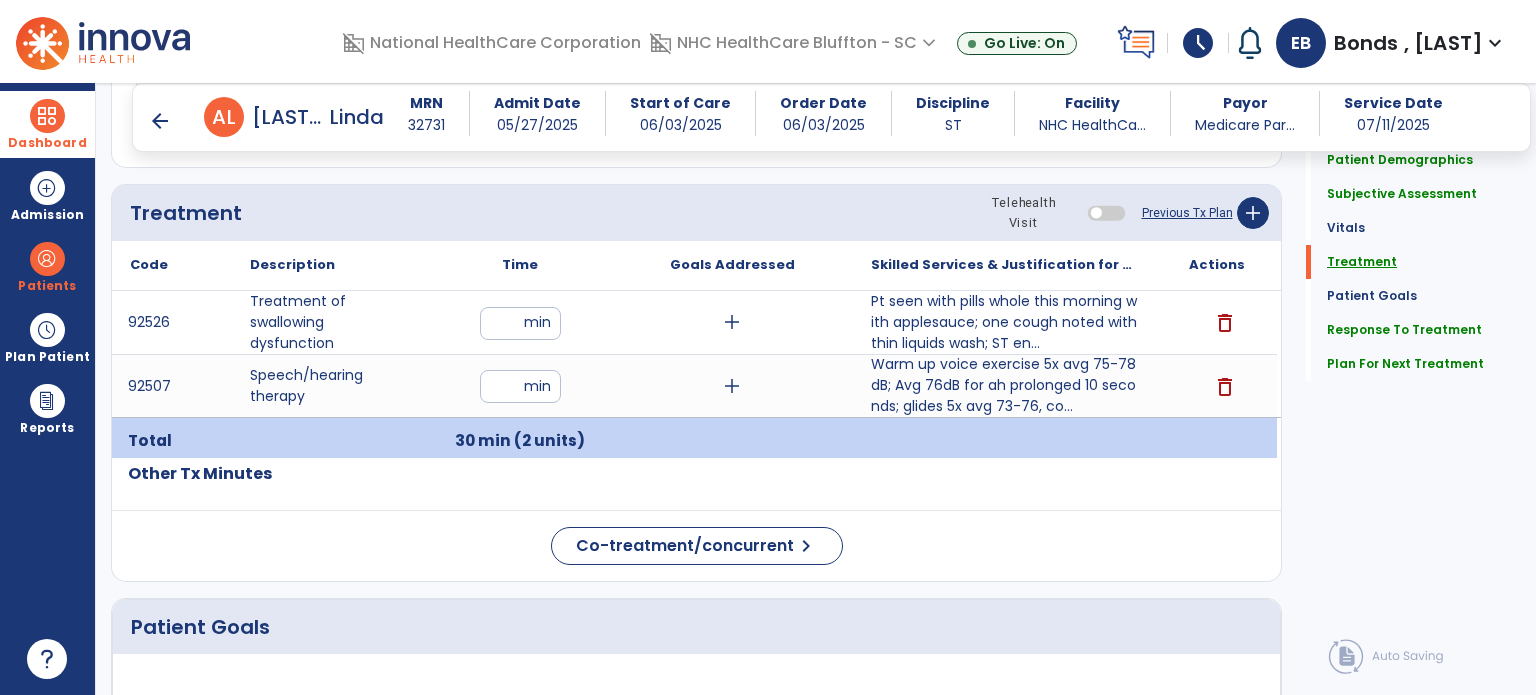 scroll, scrollTop: 1076, scrollLeft: 0, axis: vertical 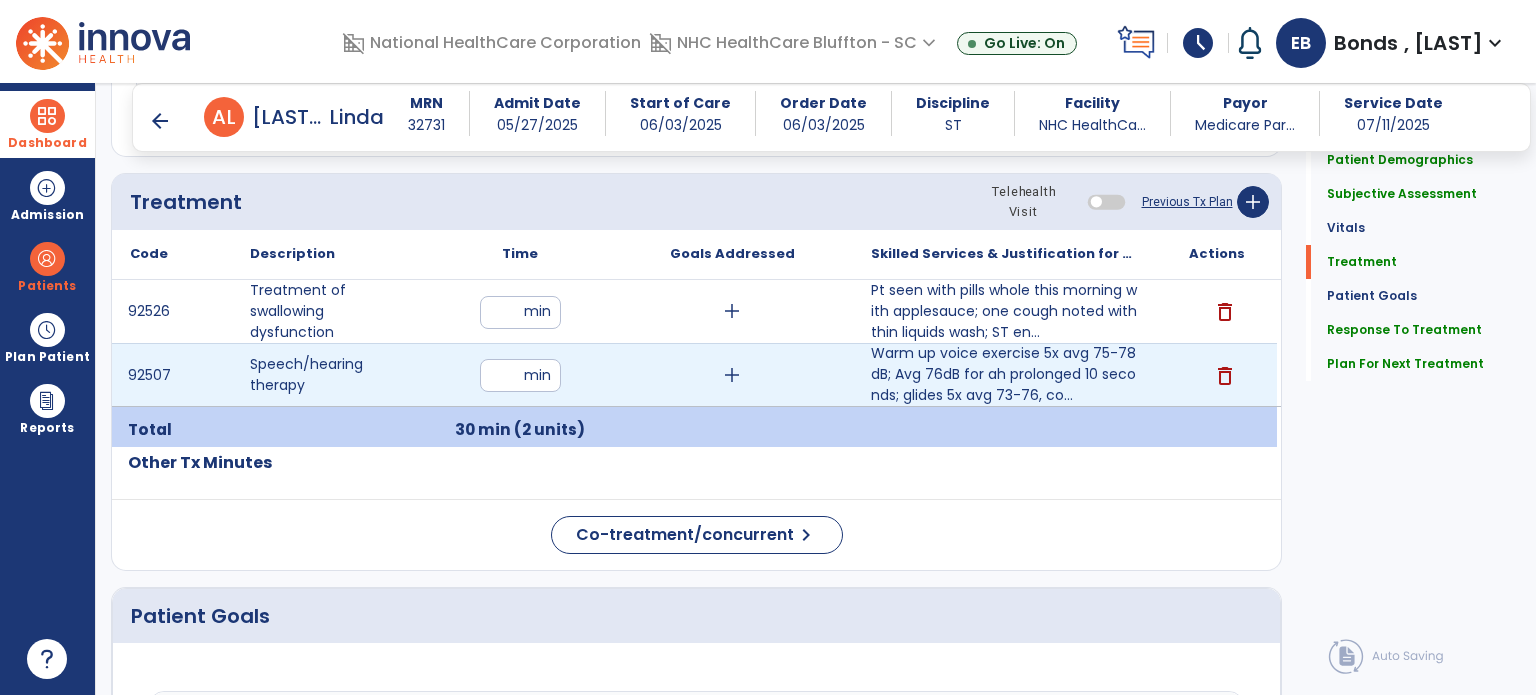 click on "**" at bounding box center [520, 375] 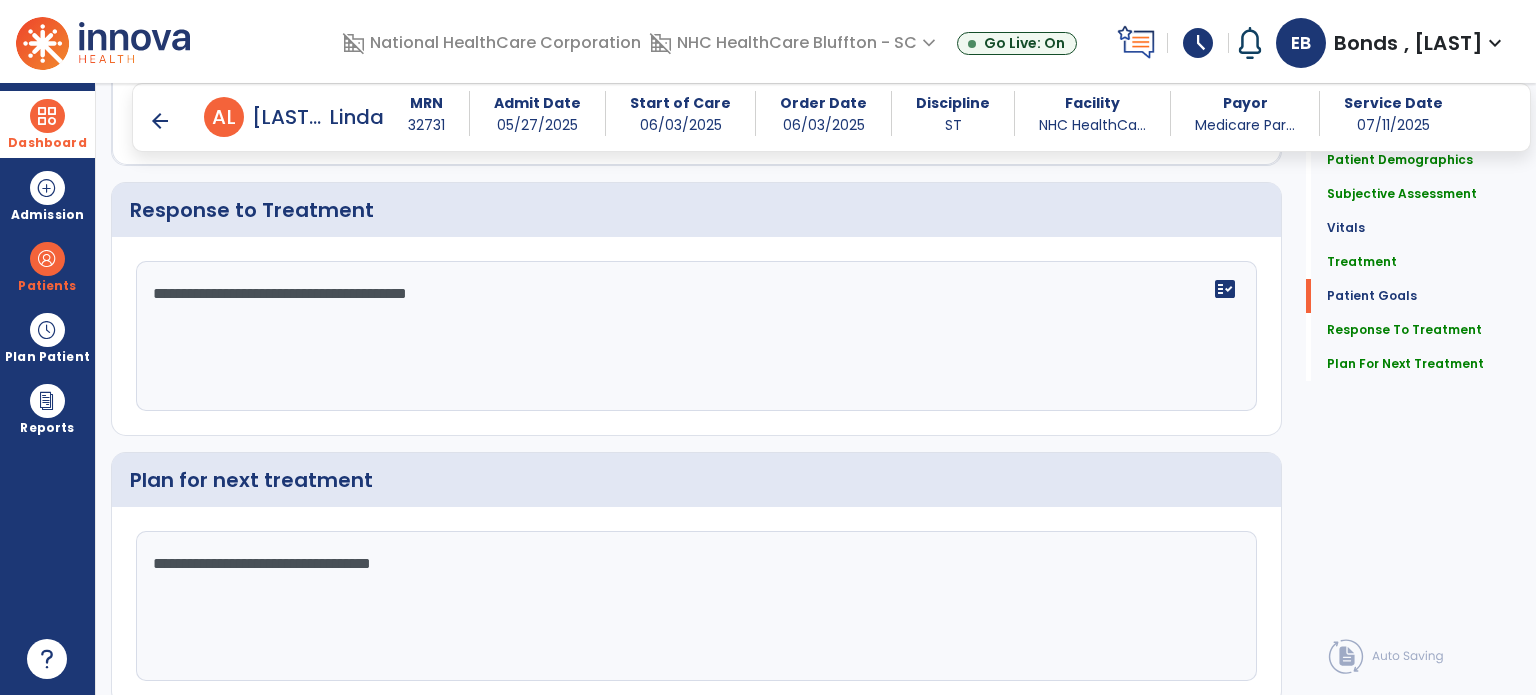 scroll, scrollTop: 2542, scrollLeft: 0, axis: vertical 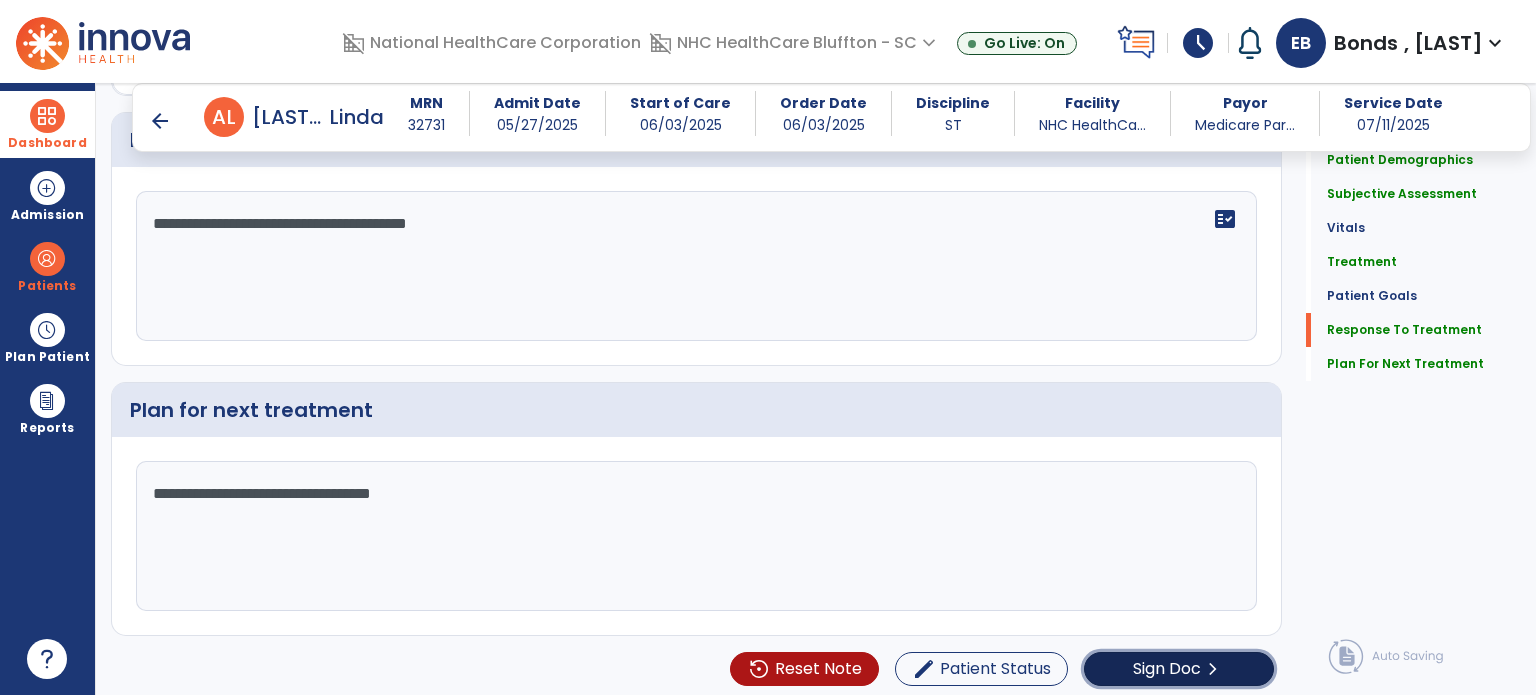 click on "Sign Doc" 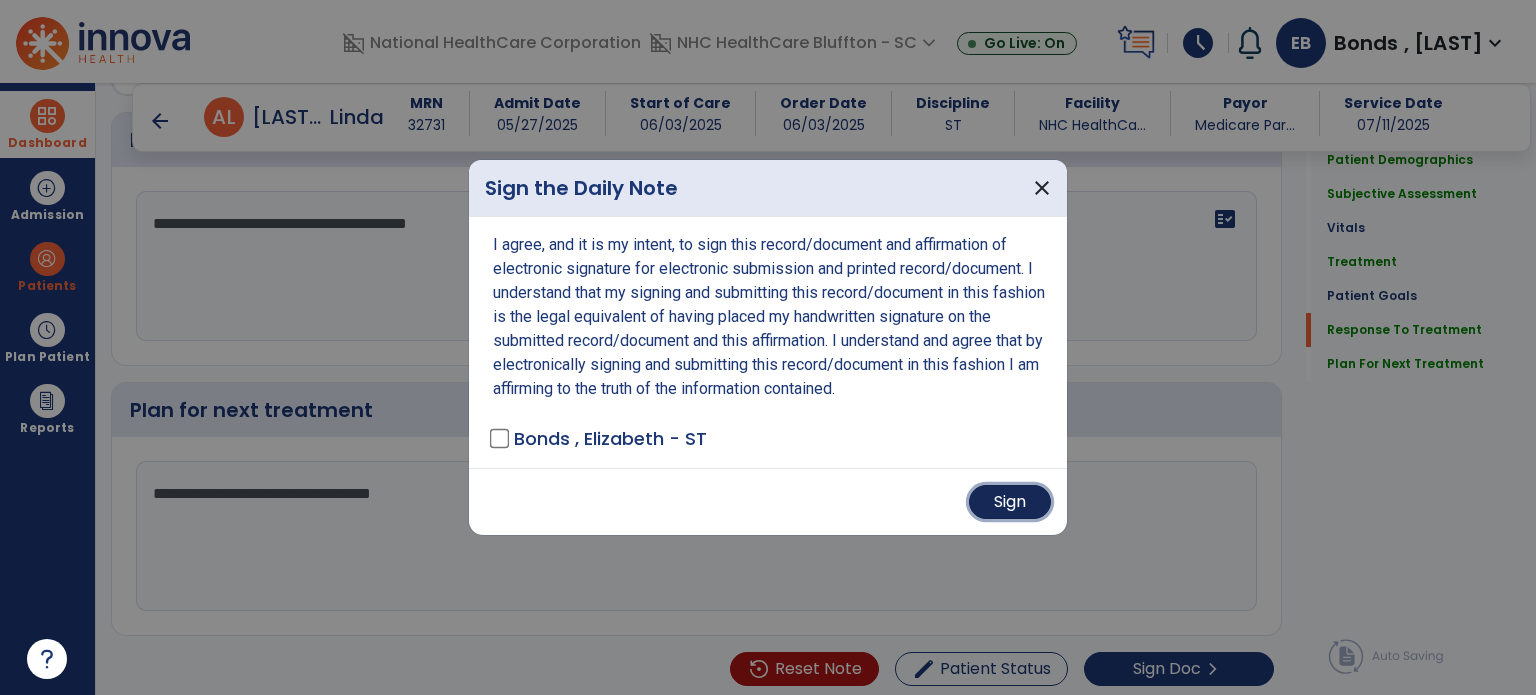 click on "Sign" at bounding box center (1010, 502) 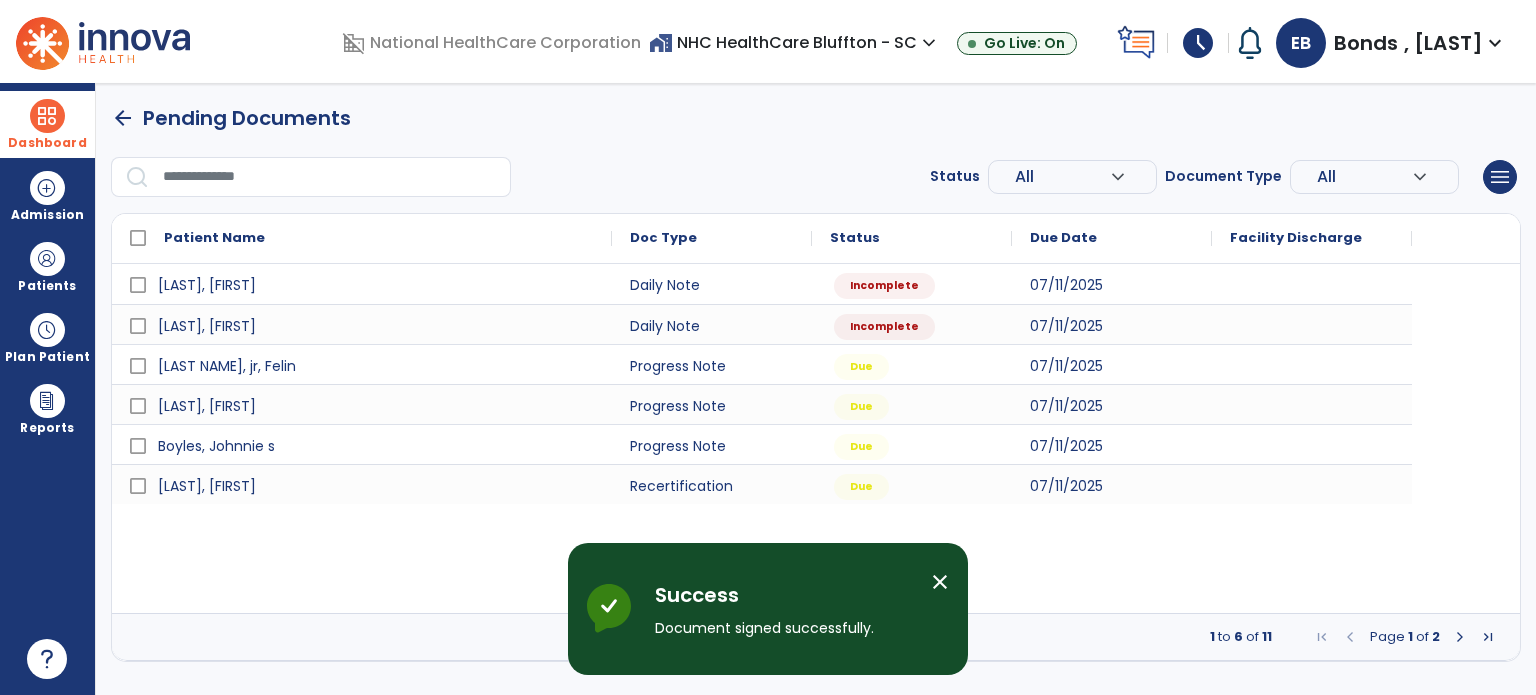 scroll, scrollTop: 0, scrollLeft: 0, axis: both 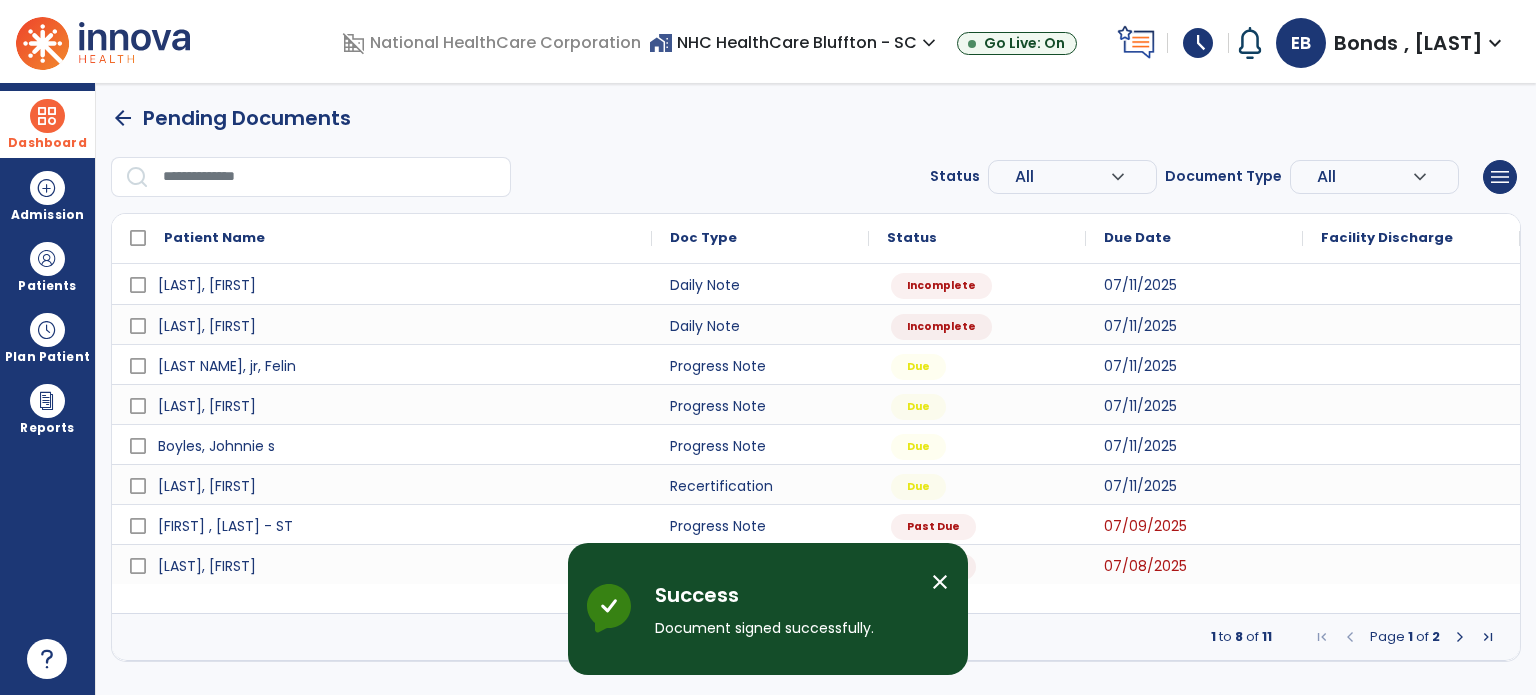 click on "Dashboard" at bounding box center (47, 124) 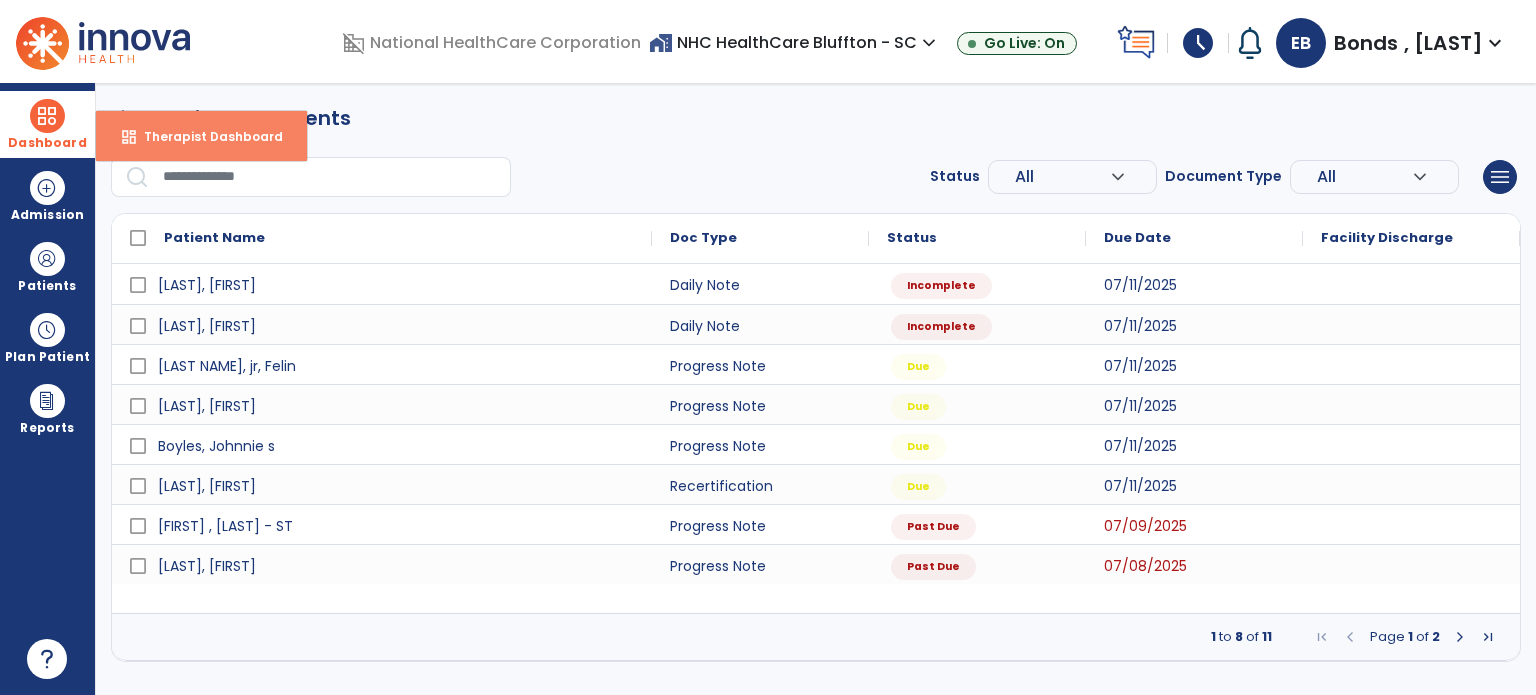 click on "dashboard" at bounding box center [129, 137] 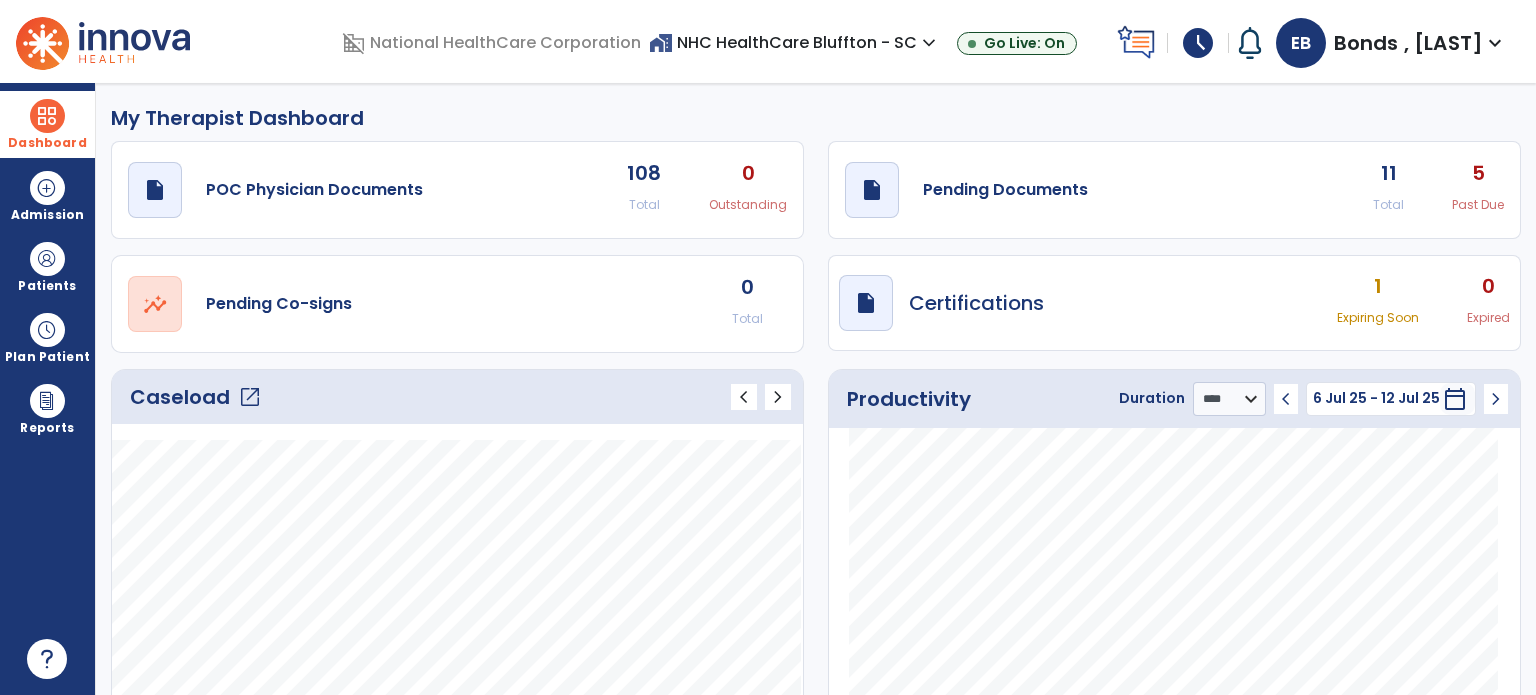 click on "schedule" at bounding box center [1198, 43] 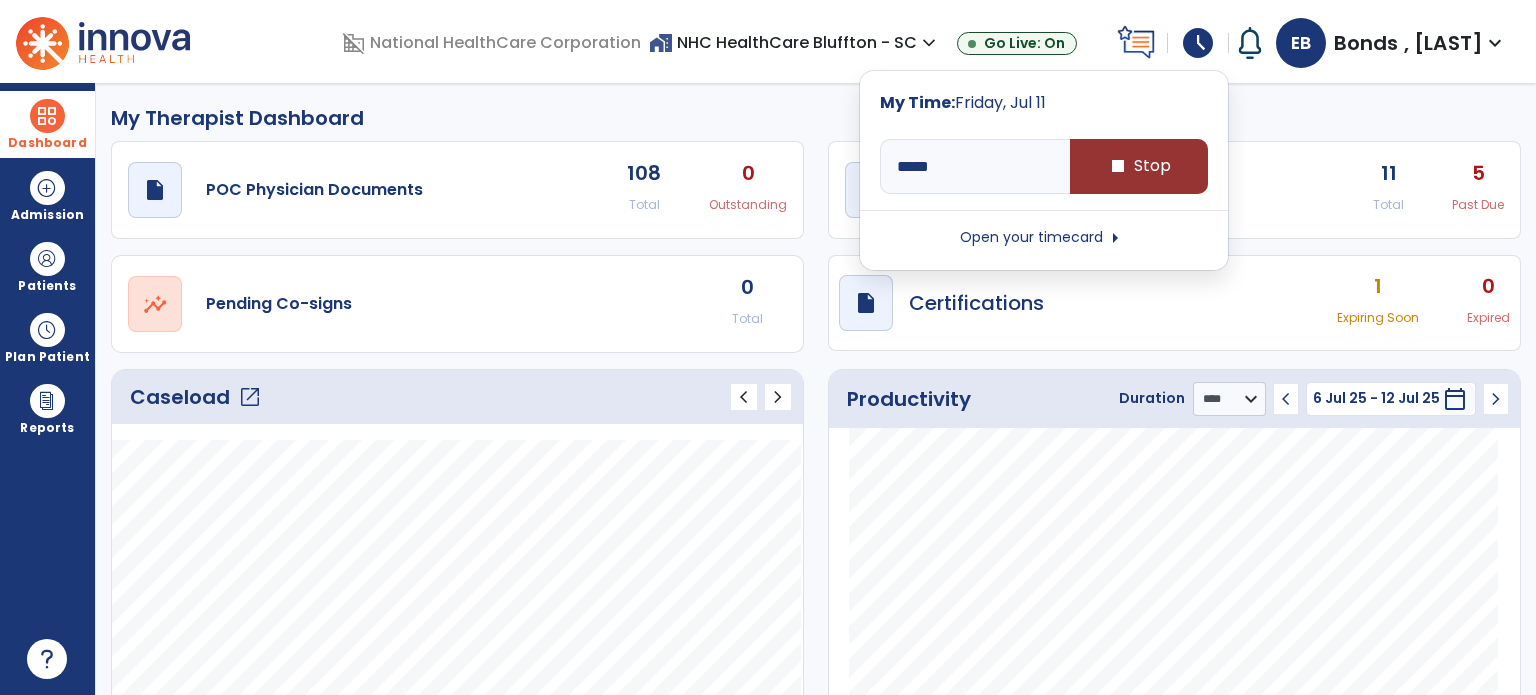 click on "stop  Stop" at bounding box center [1139, 166] 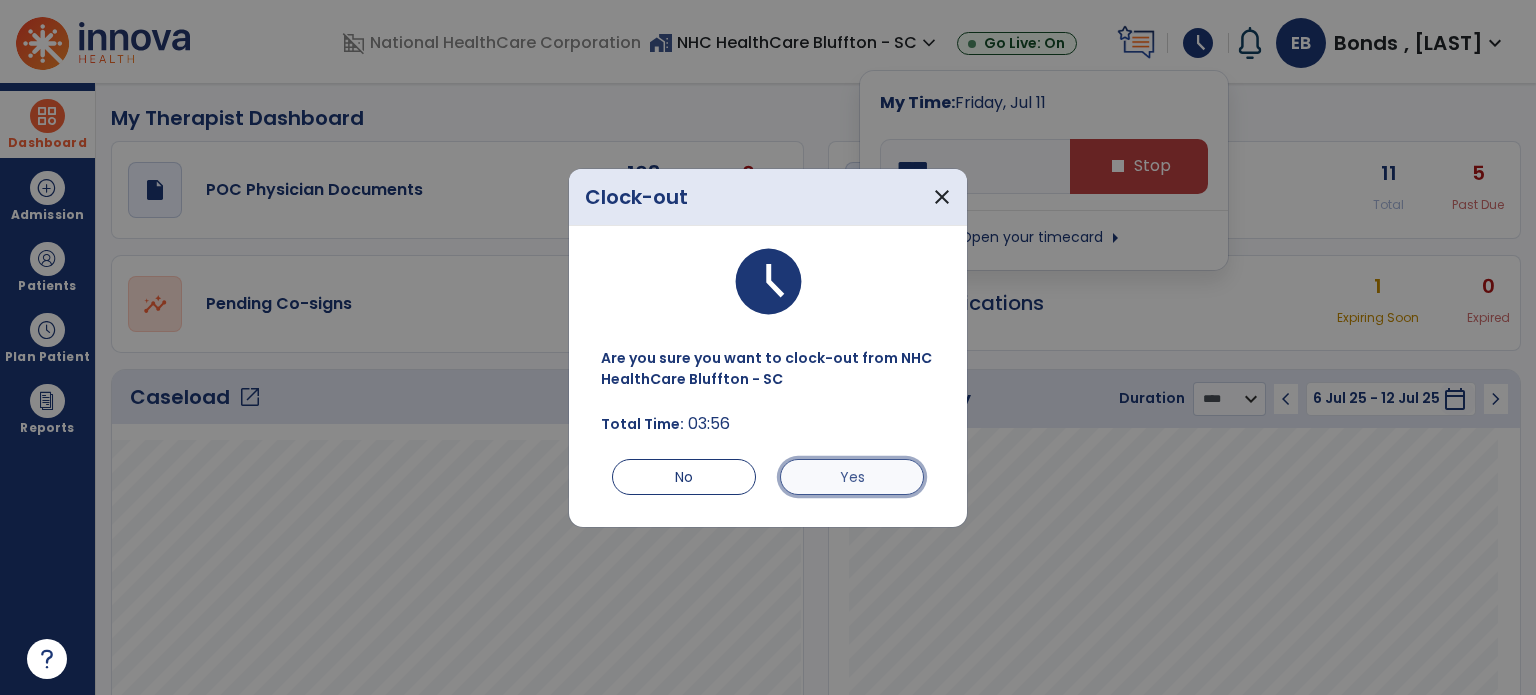 click on "Yes" at bounding box center [852, 477] 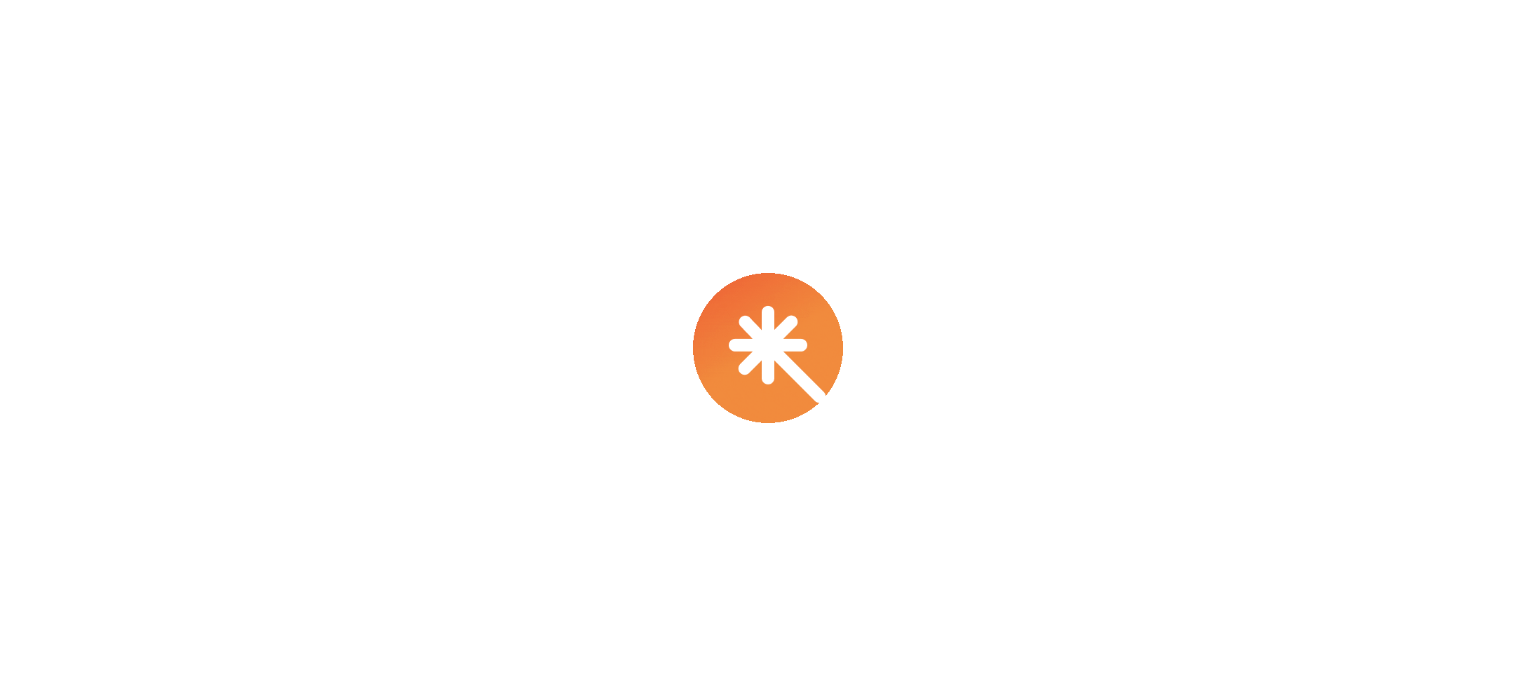 scroll, scrollTop: 0, scrollLeft: 0, axis: both 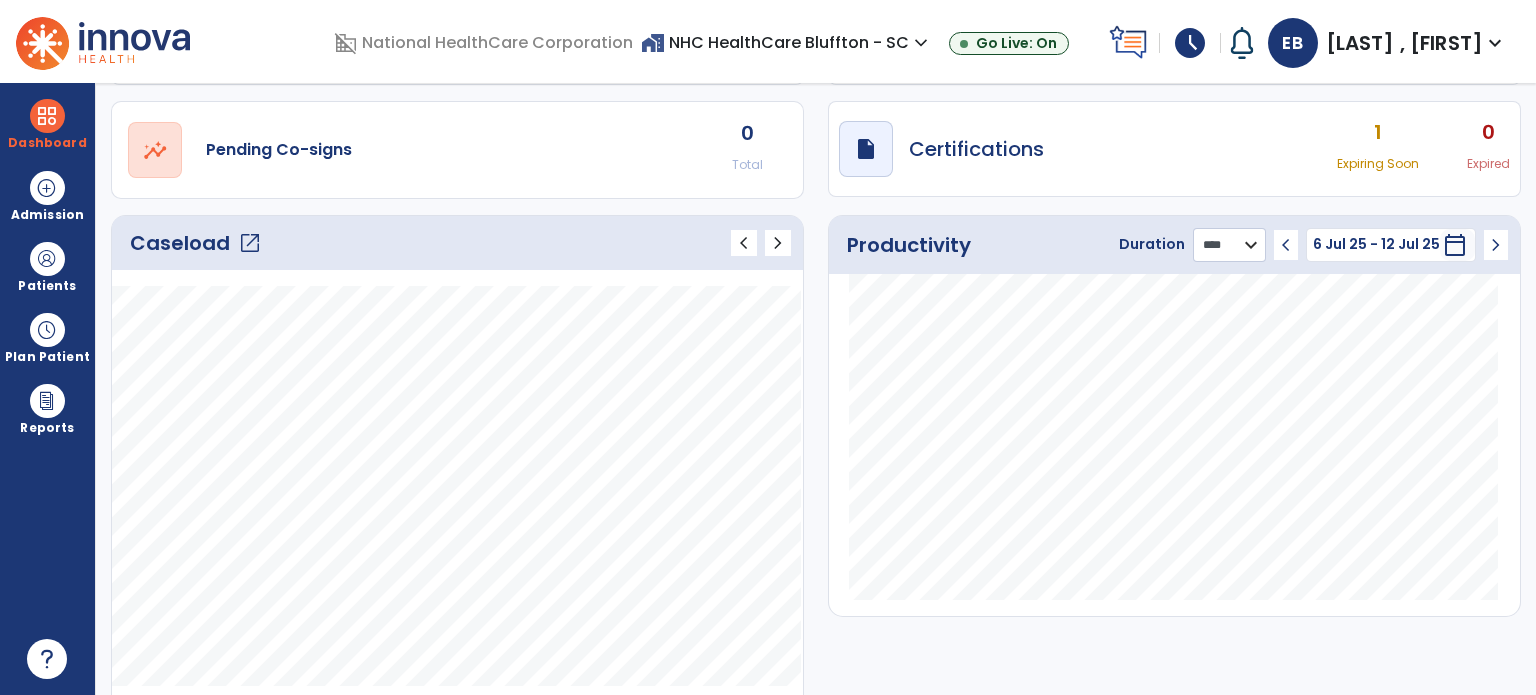 click on "******** **** ***" 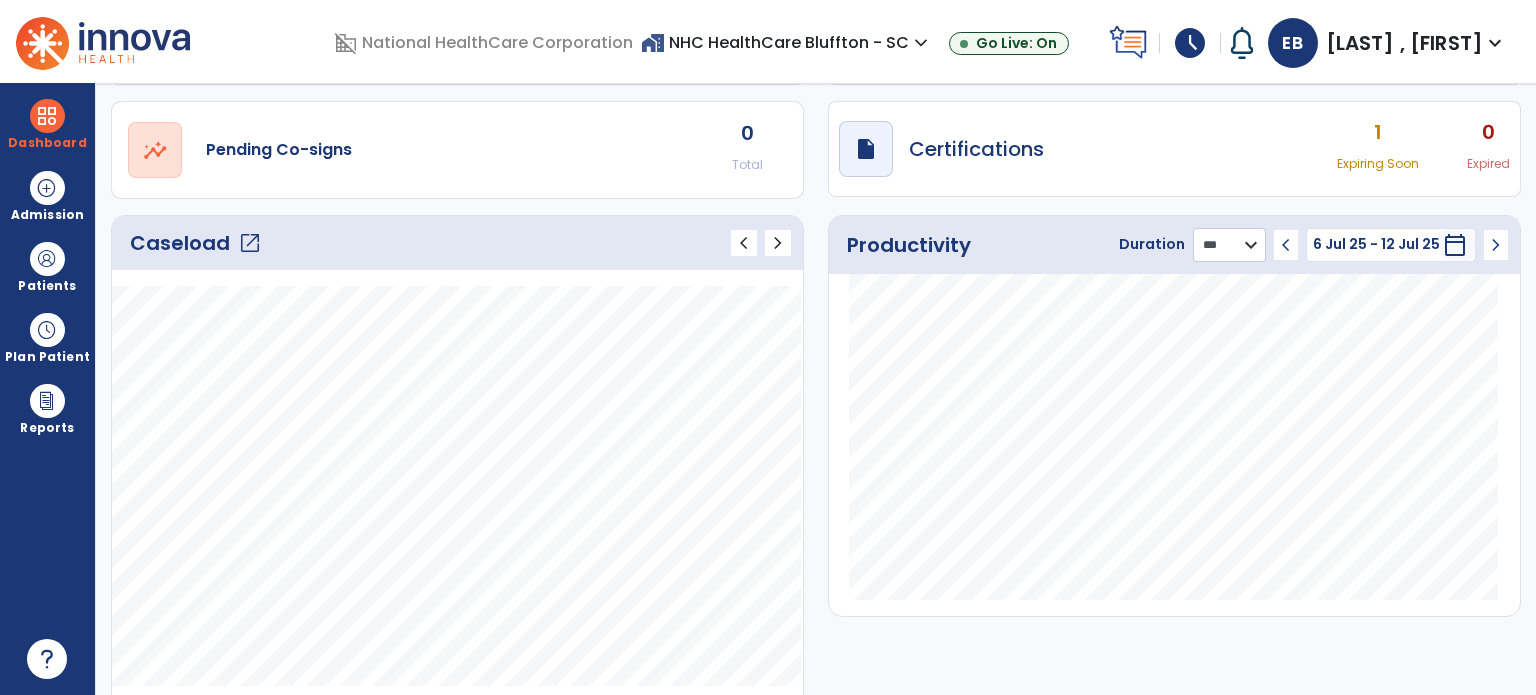 click on "******** **** ***" 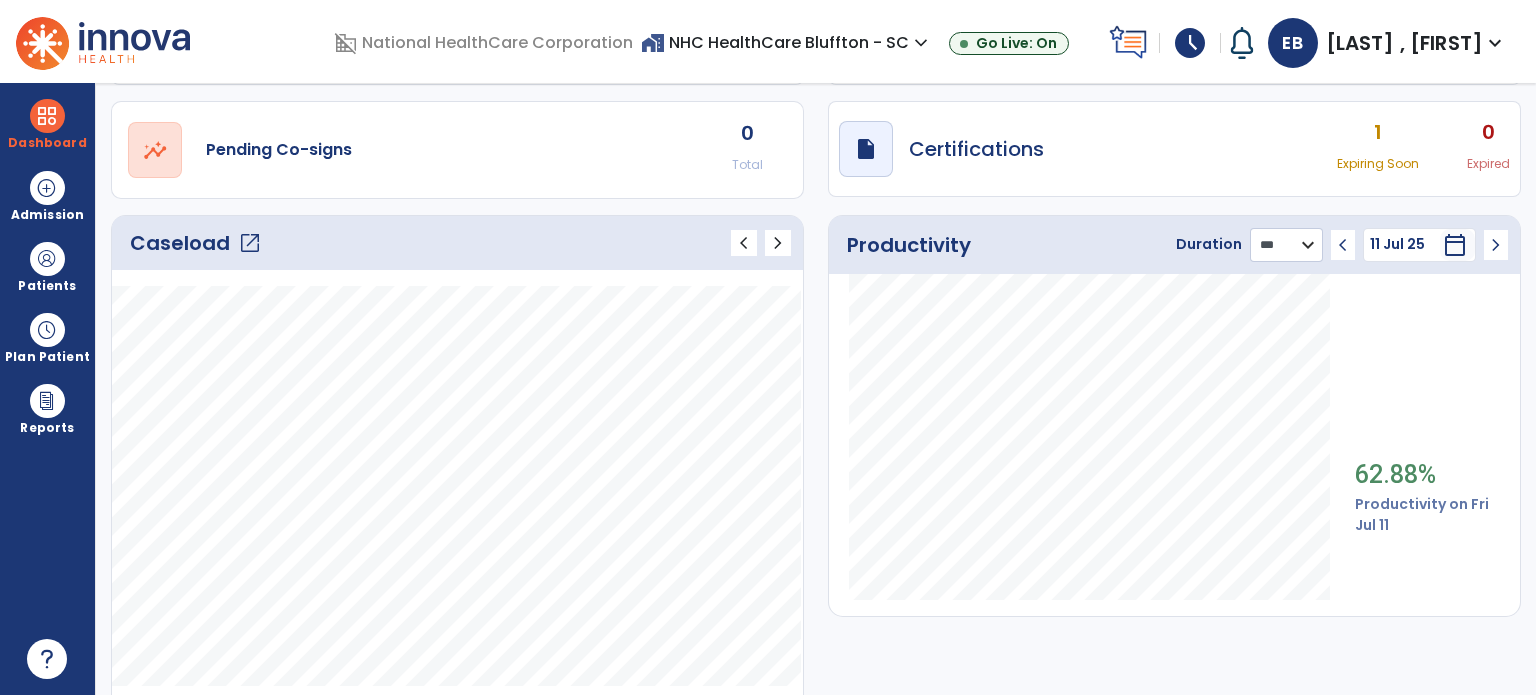 scroll, scrollTop: 0, scrollLeft: 0, axis: both 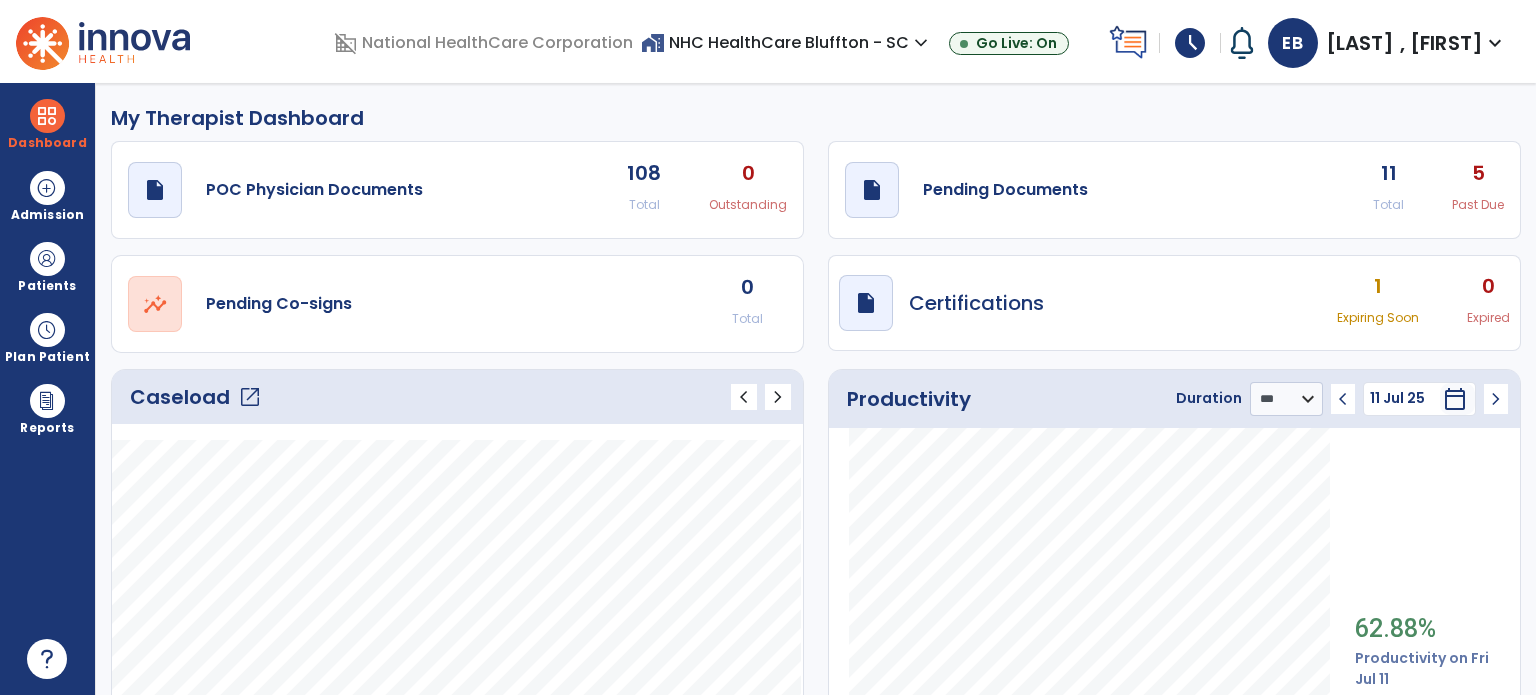 click on "draft   open_in_new  Pending Documents 11 Total 5 Past Due" 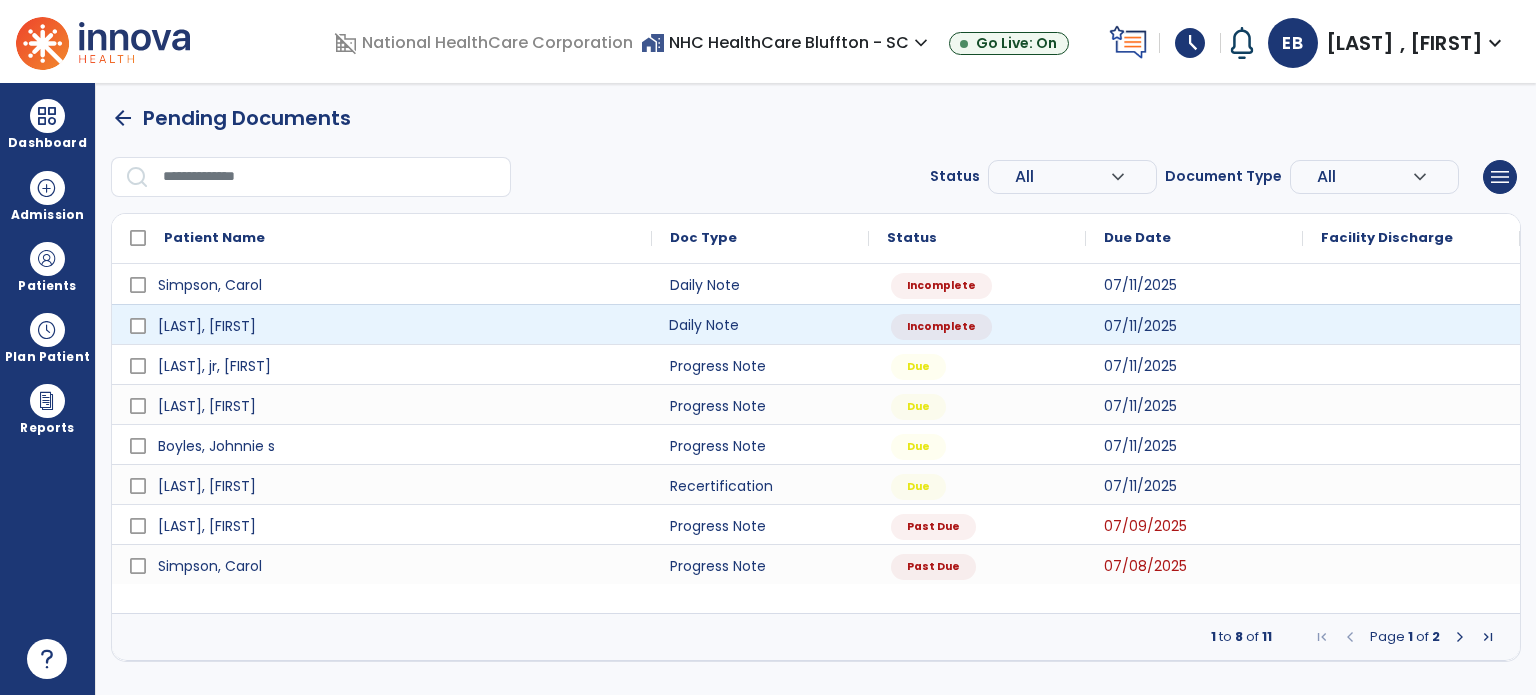 click on "Daily Note" at bounding box center [760, 324] 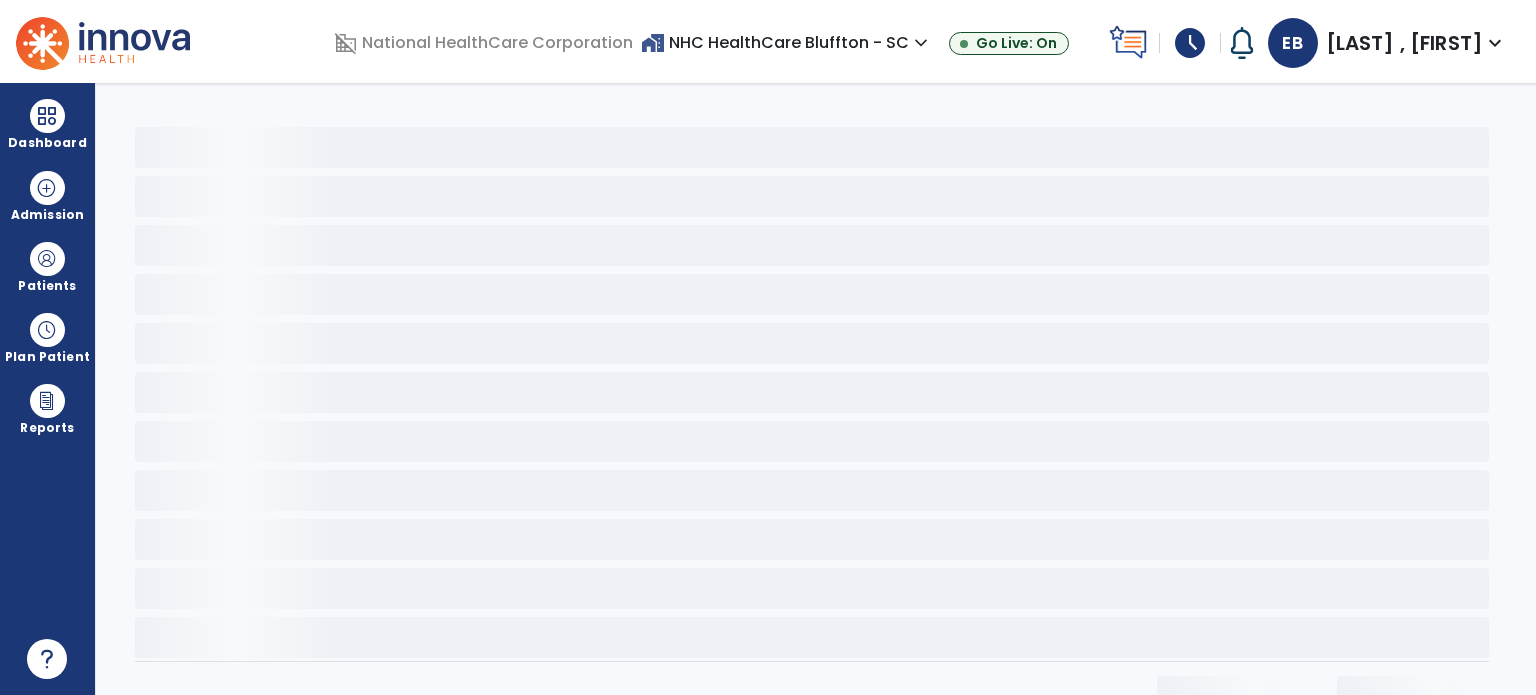 select on "*" 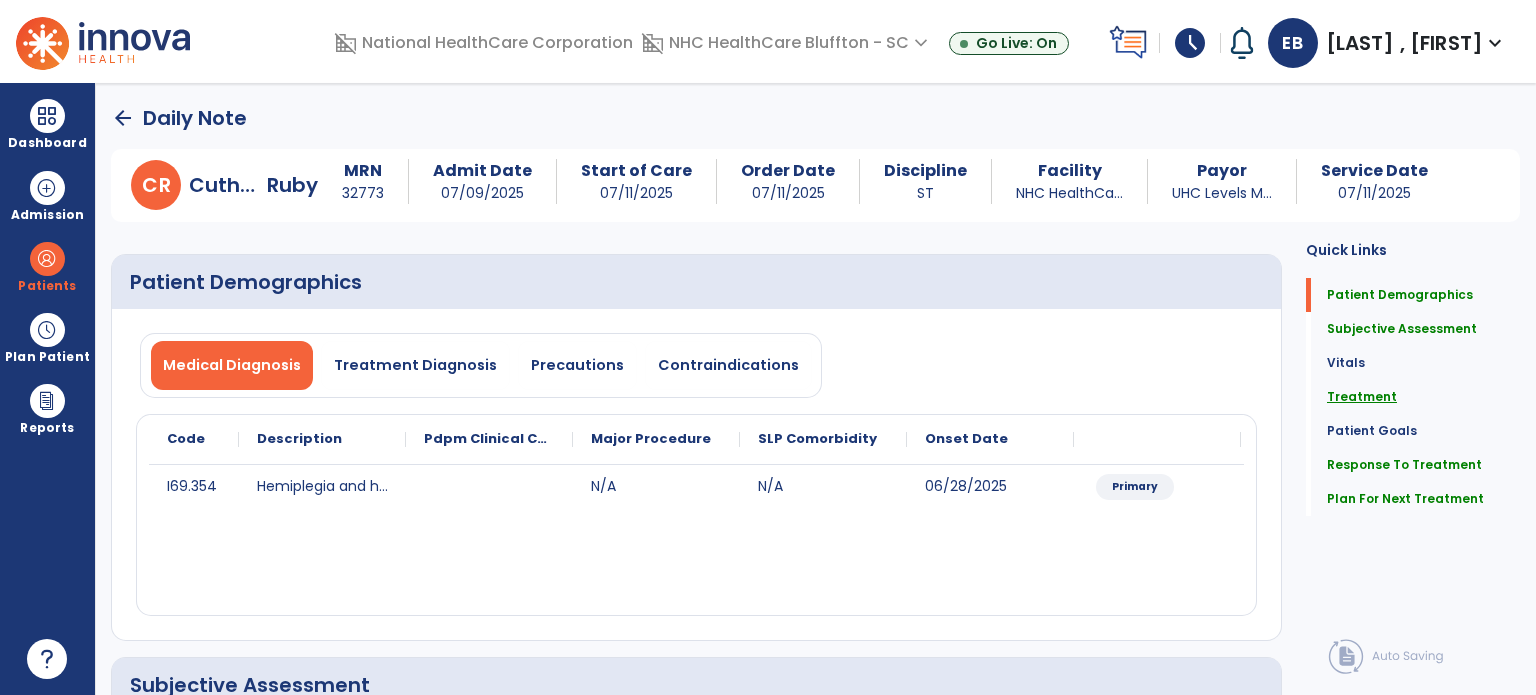 click on "Treatment" 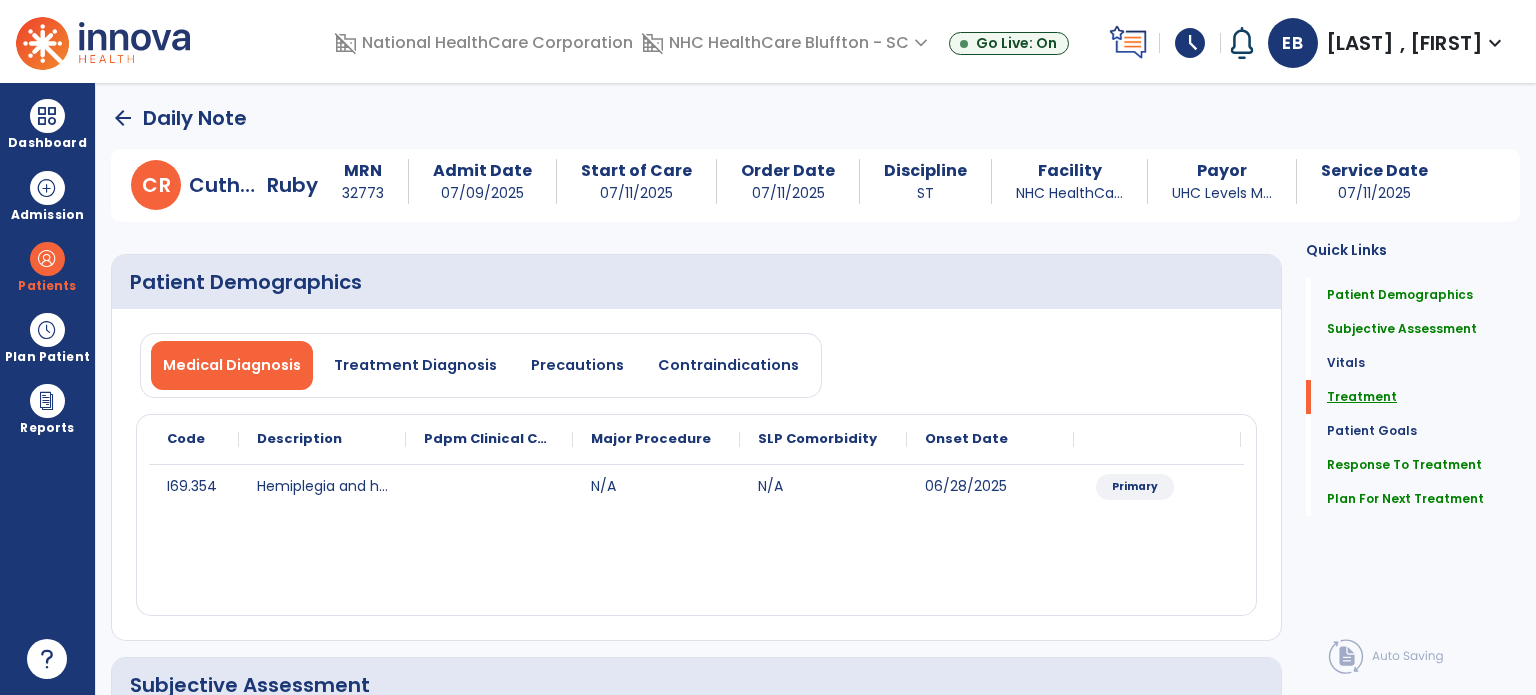 scroll, scrollTop: 41, scrollLeft: 0, axis: vertical 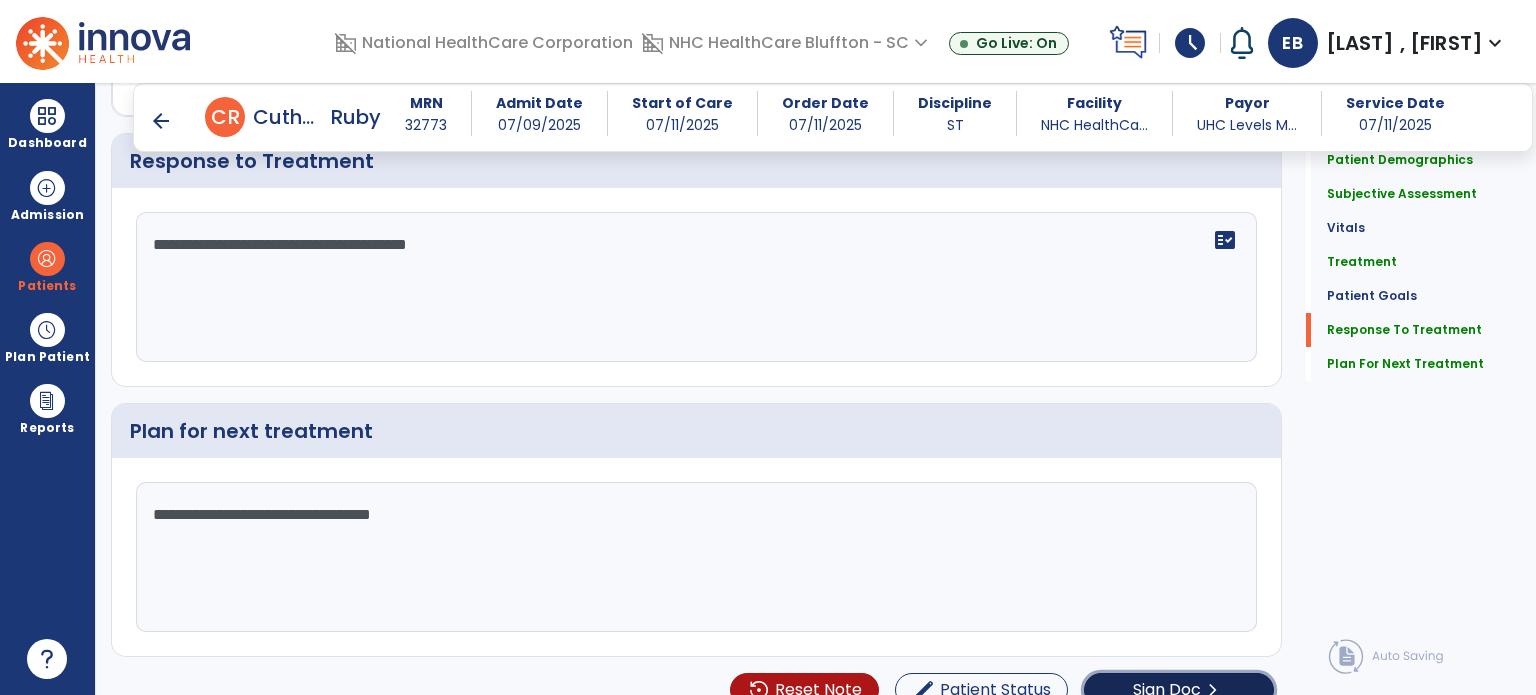 click on "Sign Doc" 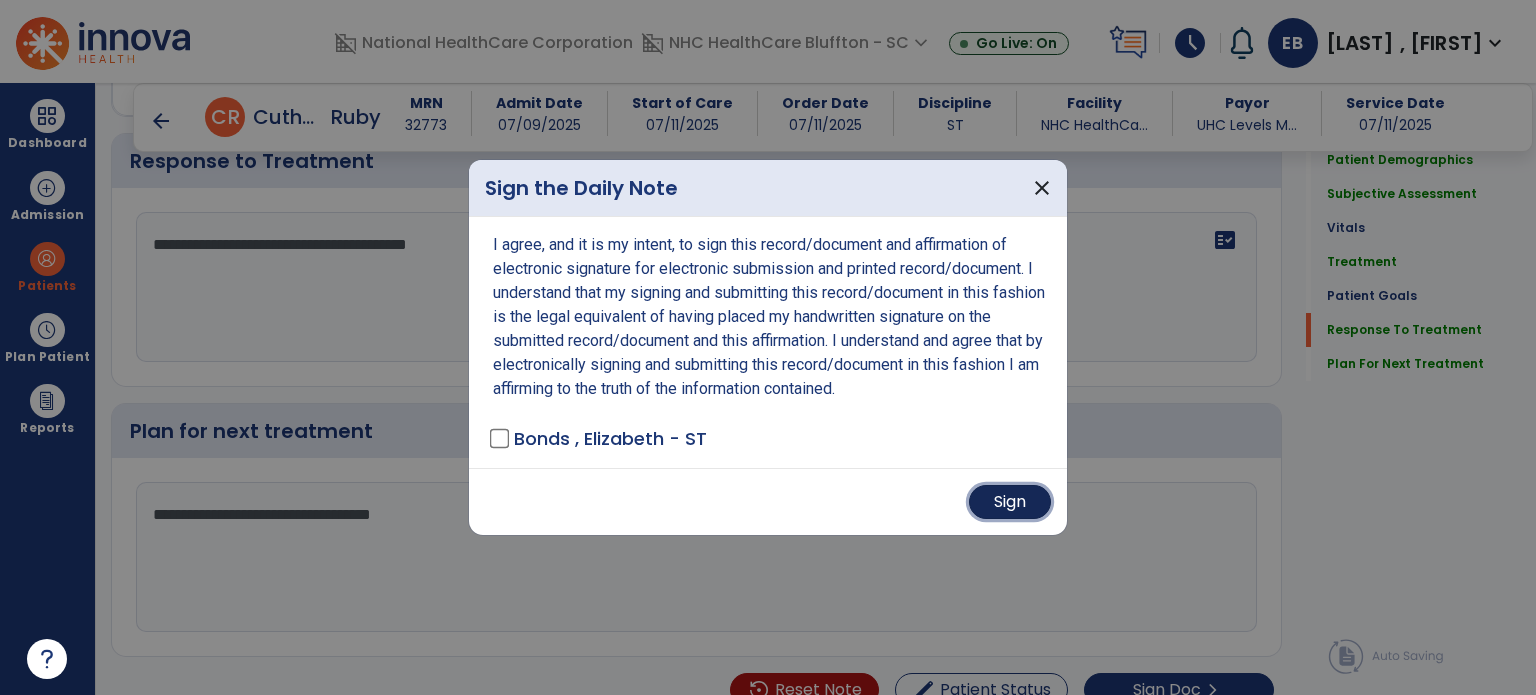 click on "Sign" at bounding box center (1010, 502) 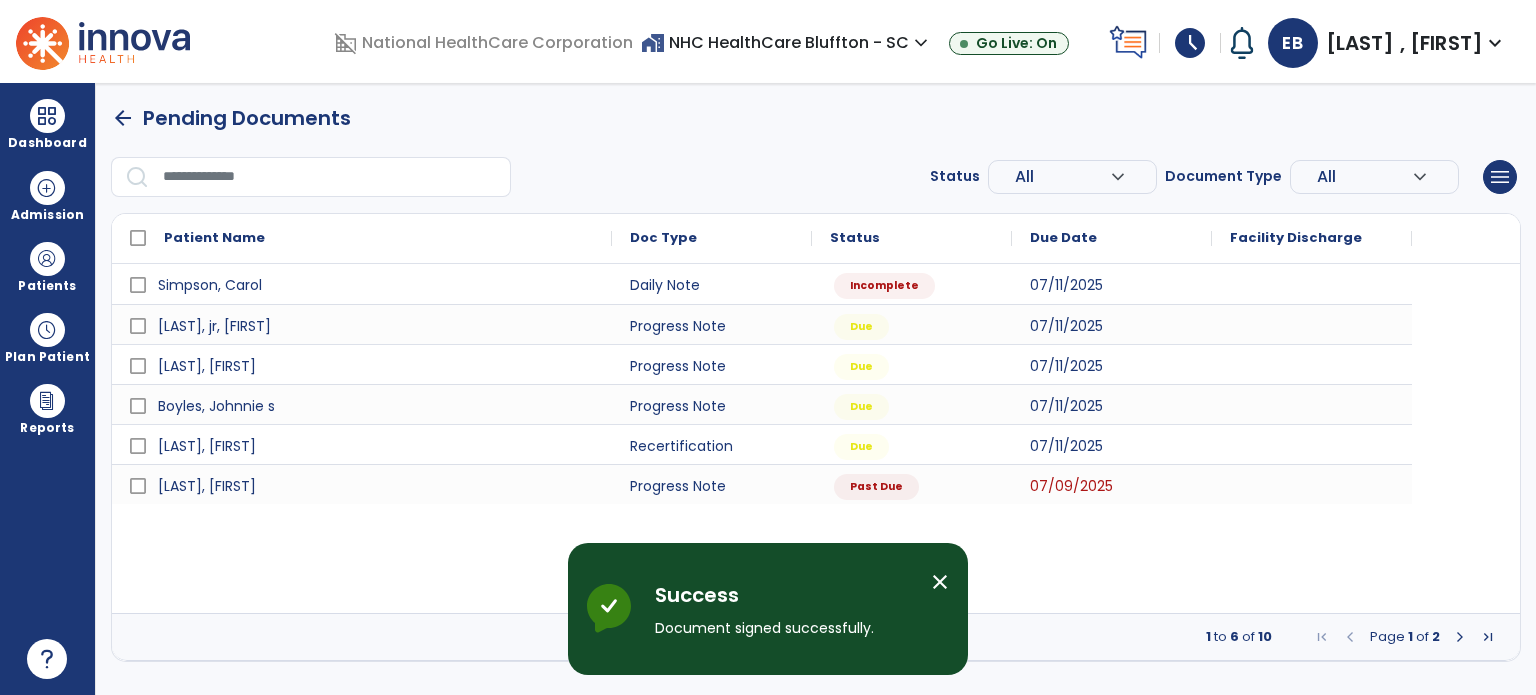 scroll, scrollTop: 0, scrollLeft: 0, axis: both 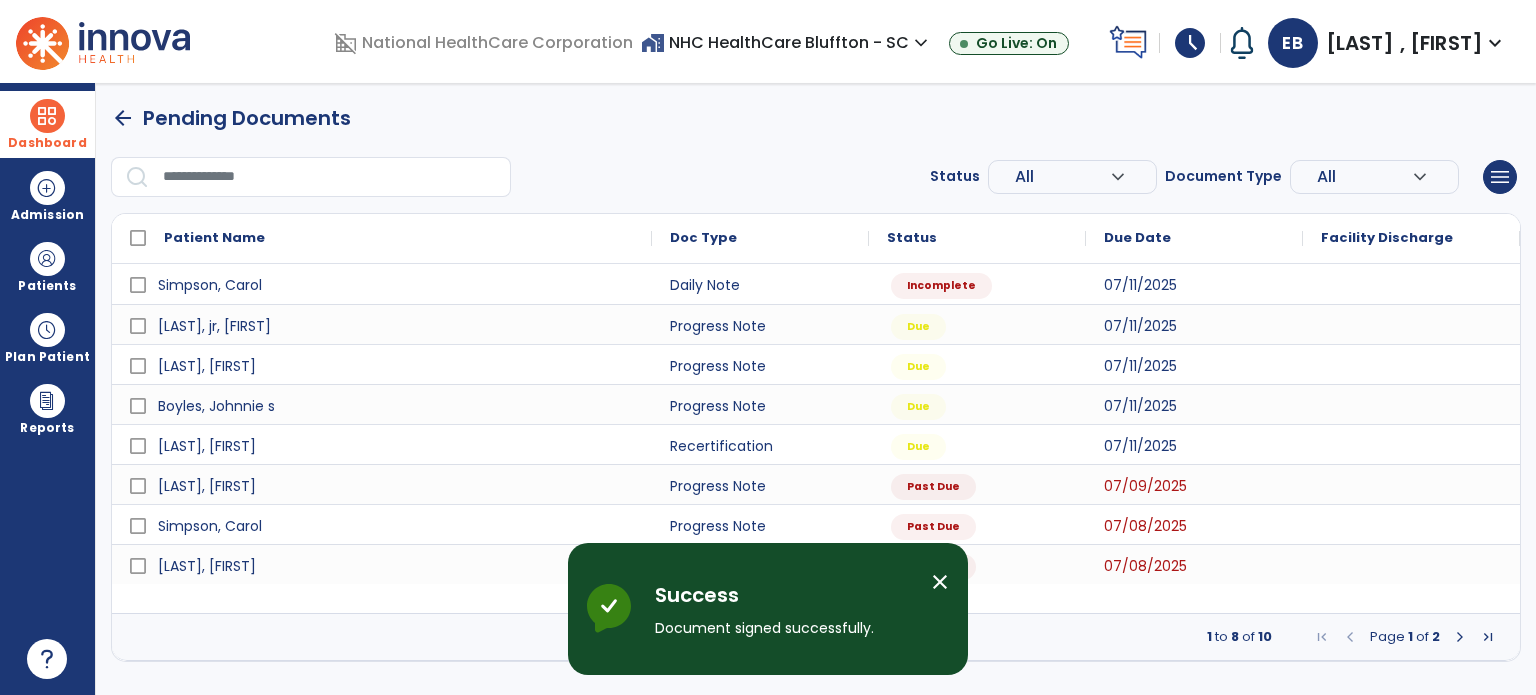 click at bounding box center [47, 116] 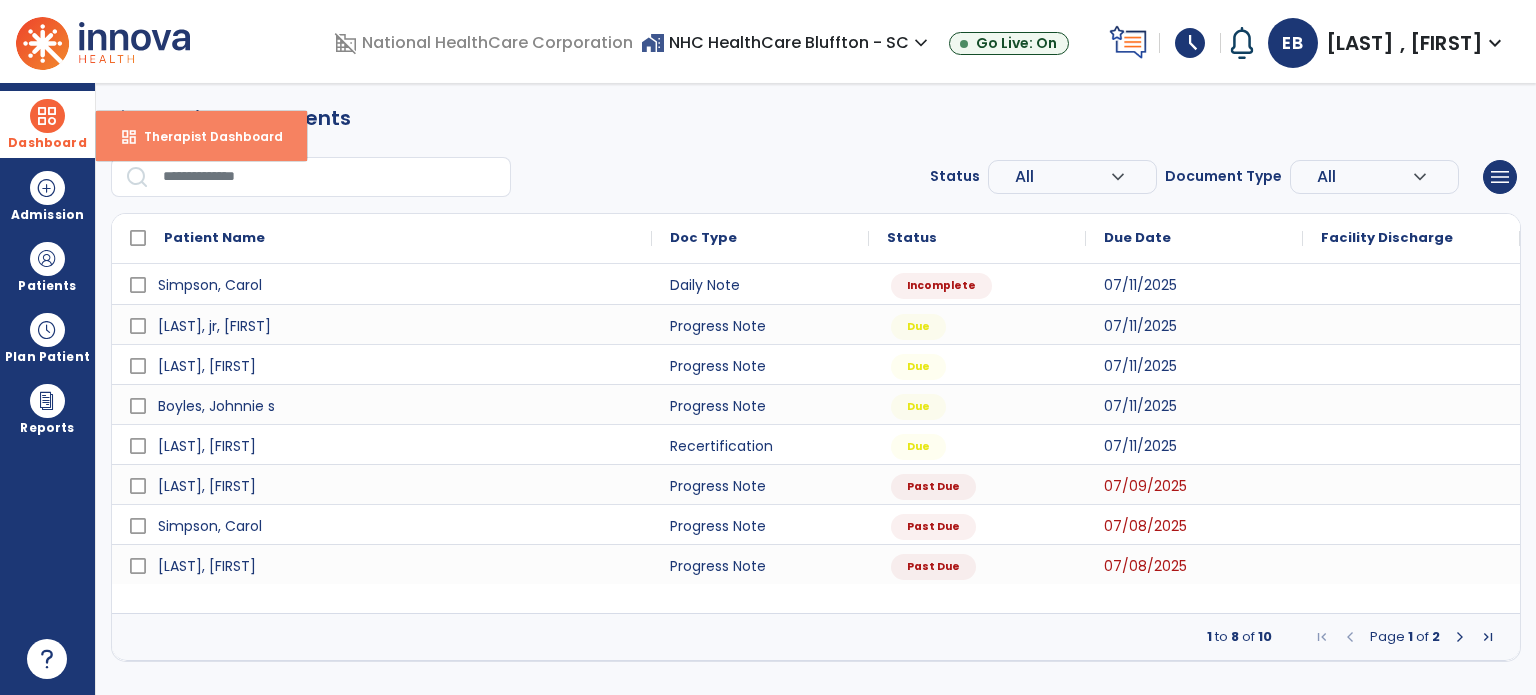 click on "dashboard  Therapist Dashboard" at bounding box center [201, 136] 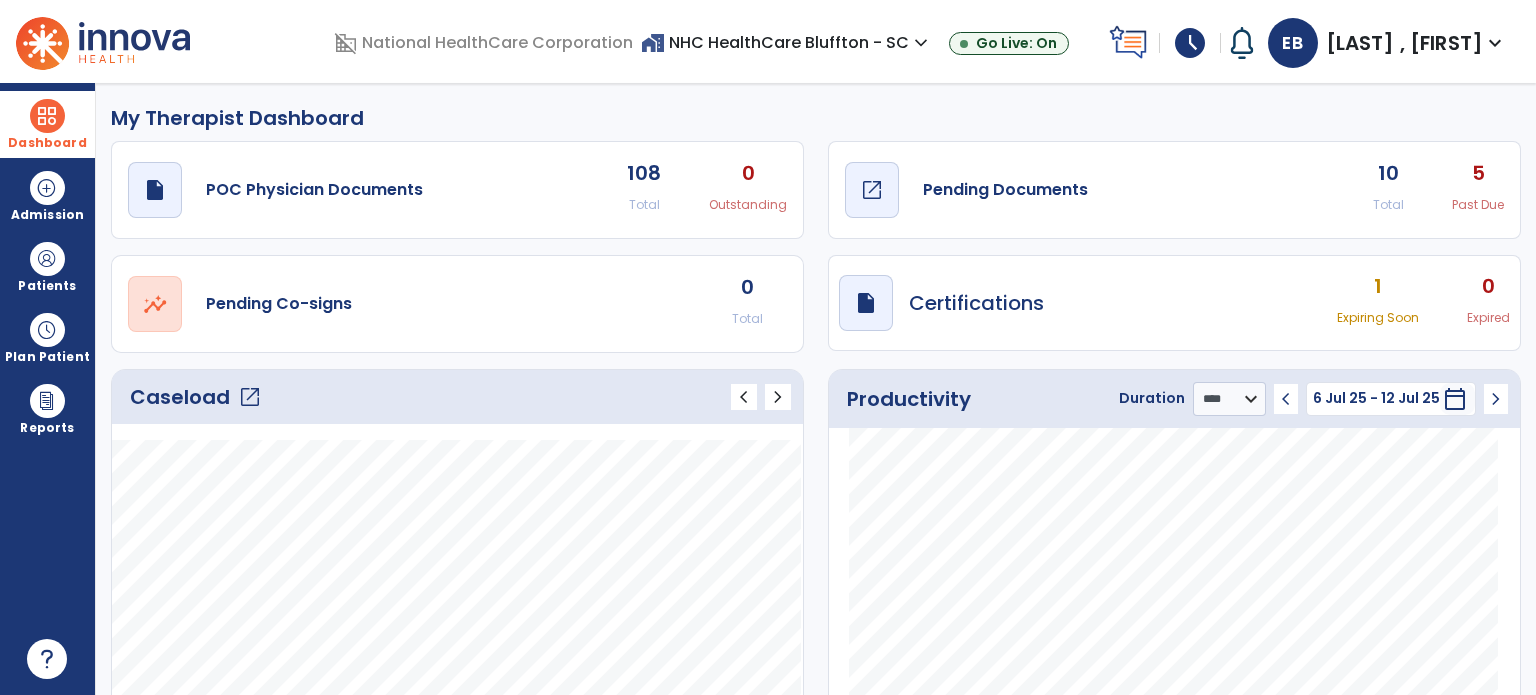 click on "draft   open_in_new  Pending Documents" 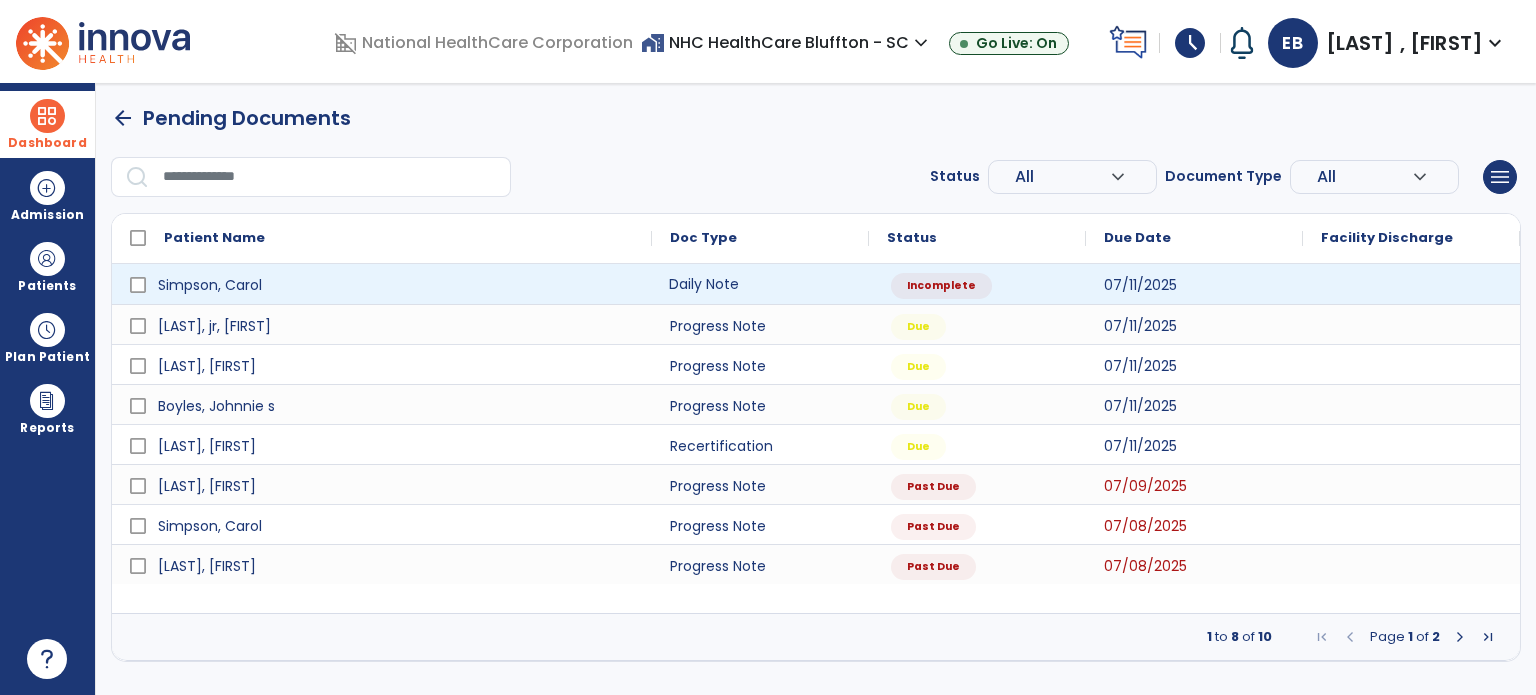 click on "Daily Note" at bounding box center (760, 284) 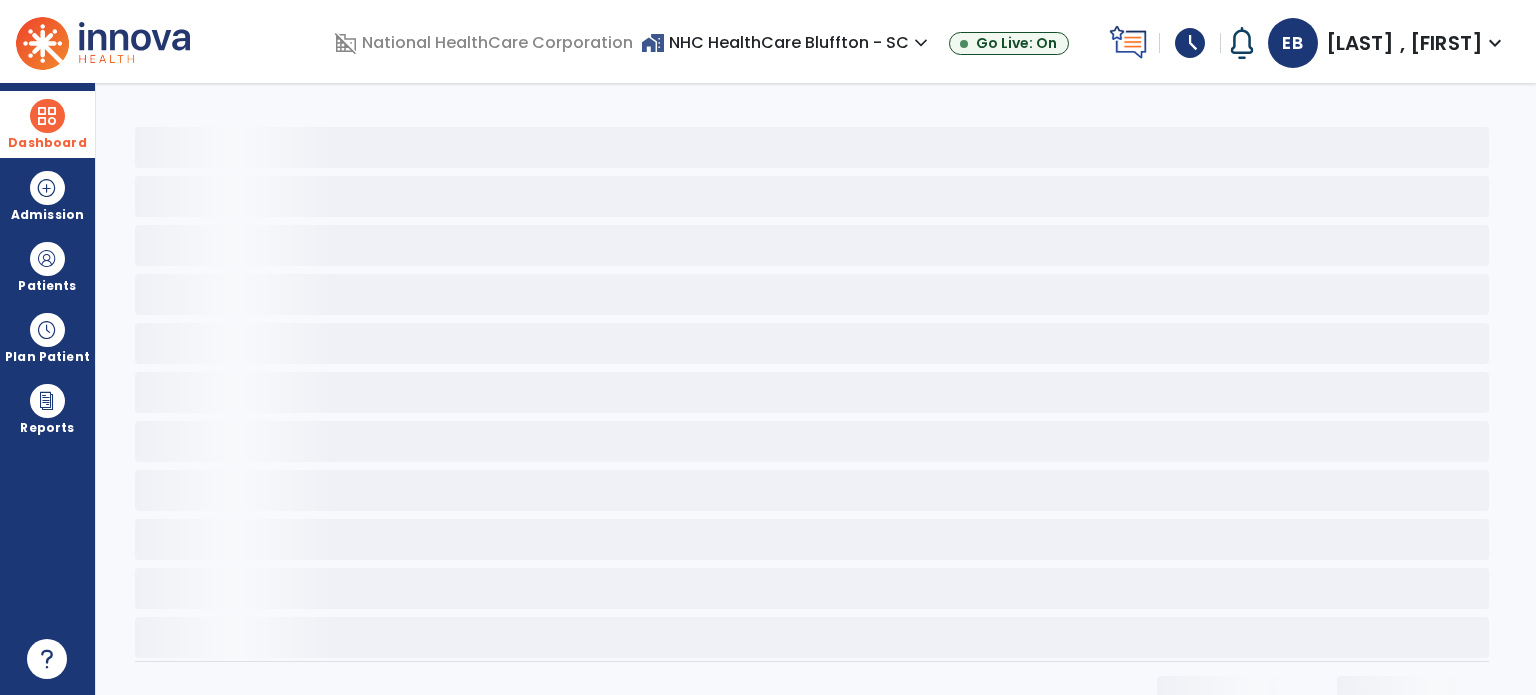 select on "*" 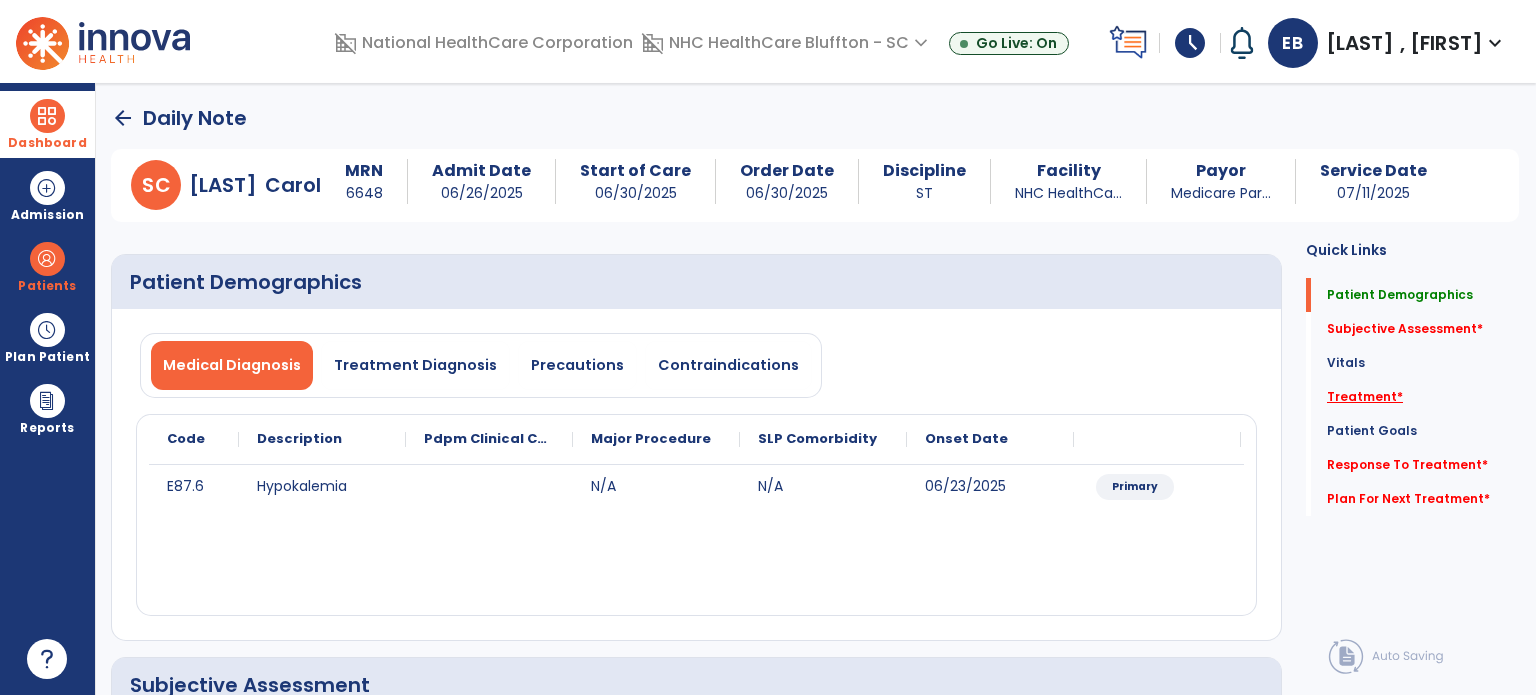 click on "Treatment   *" 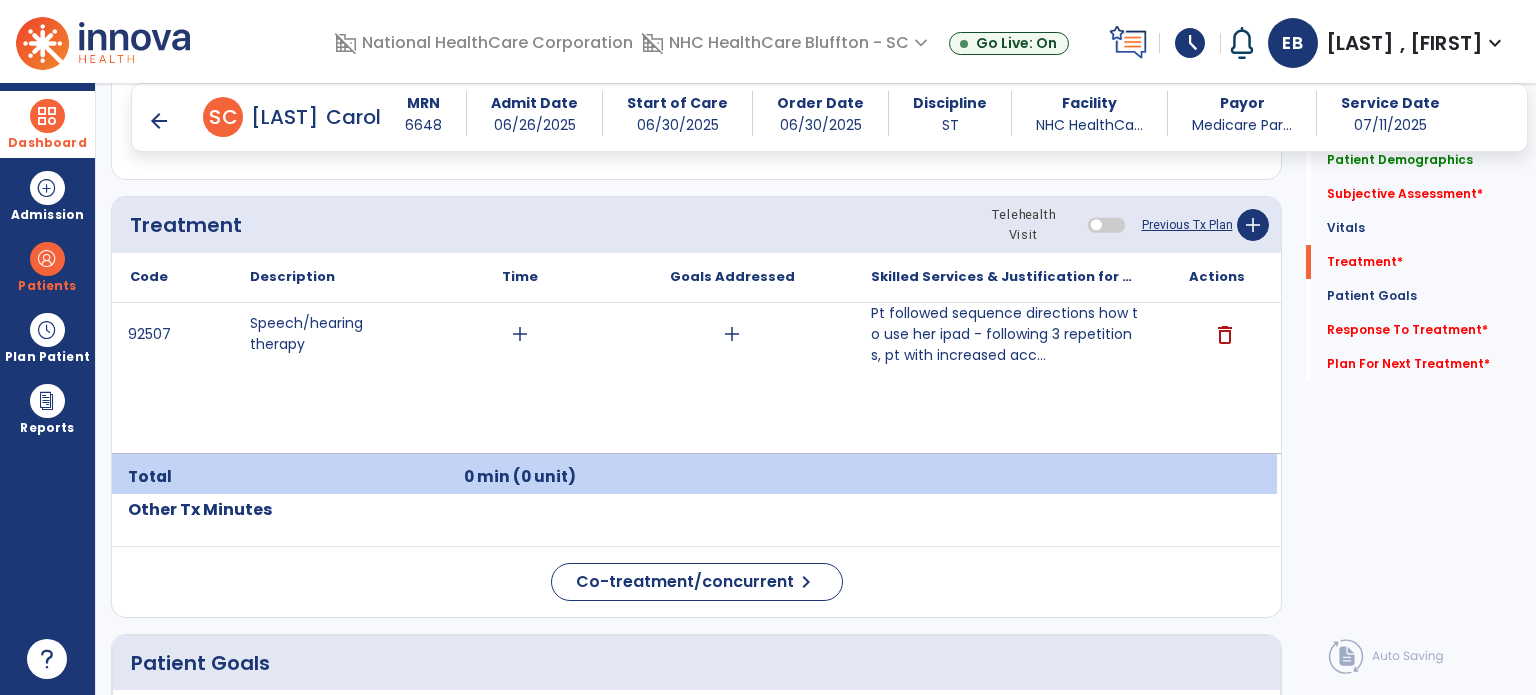 scroll, scrollTop: 1198, scrollLeft: 0, axis: vertical 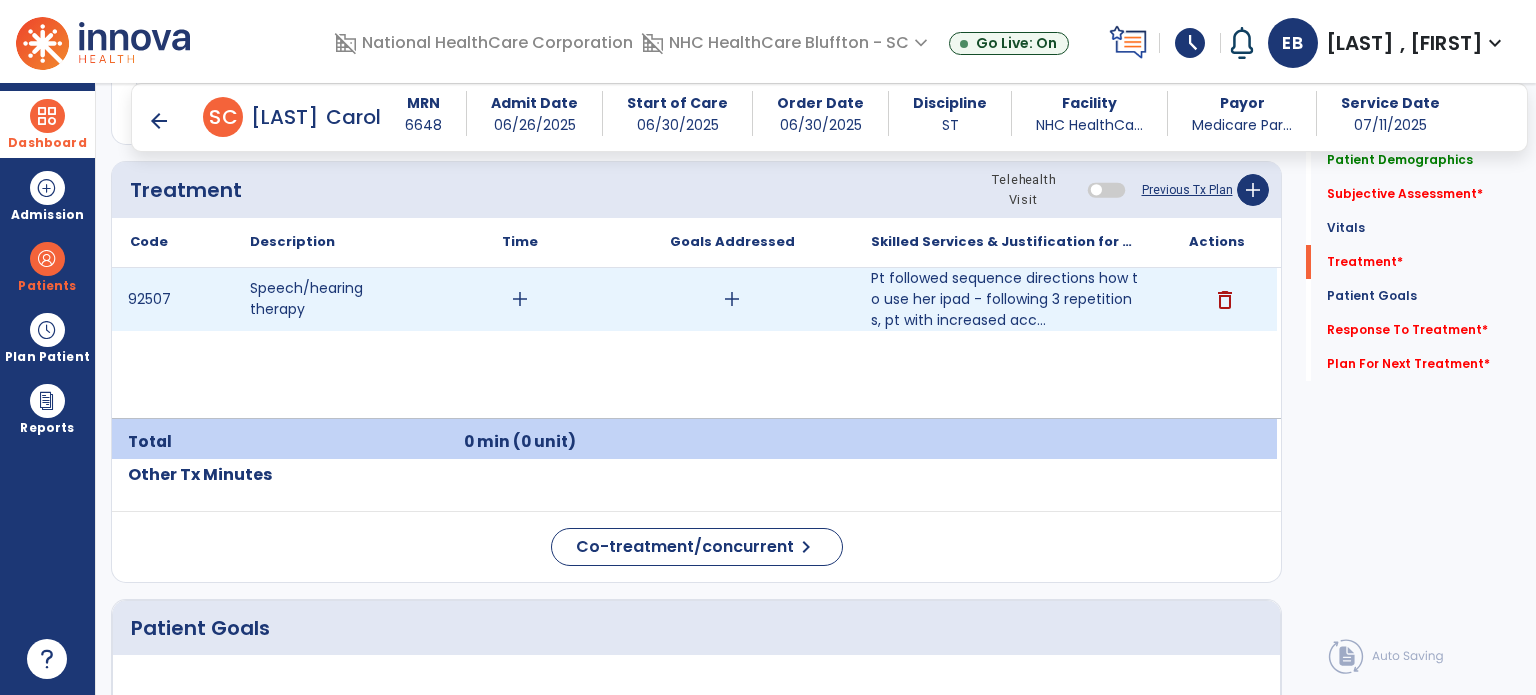 click on "add" at bounding box center (520, 299) 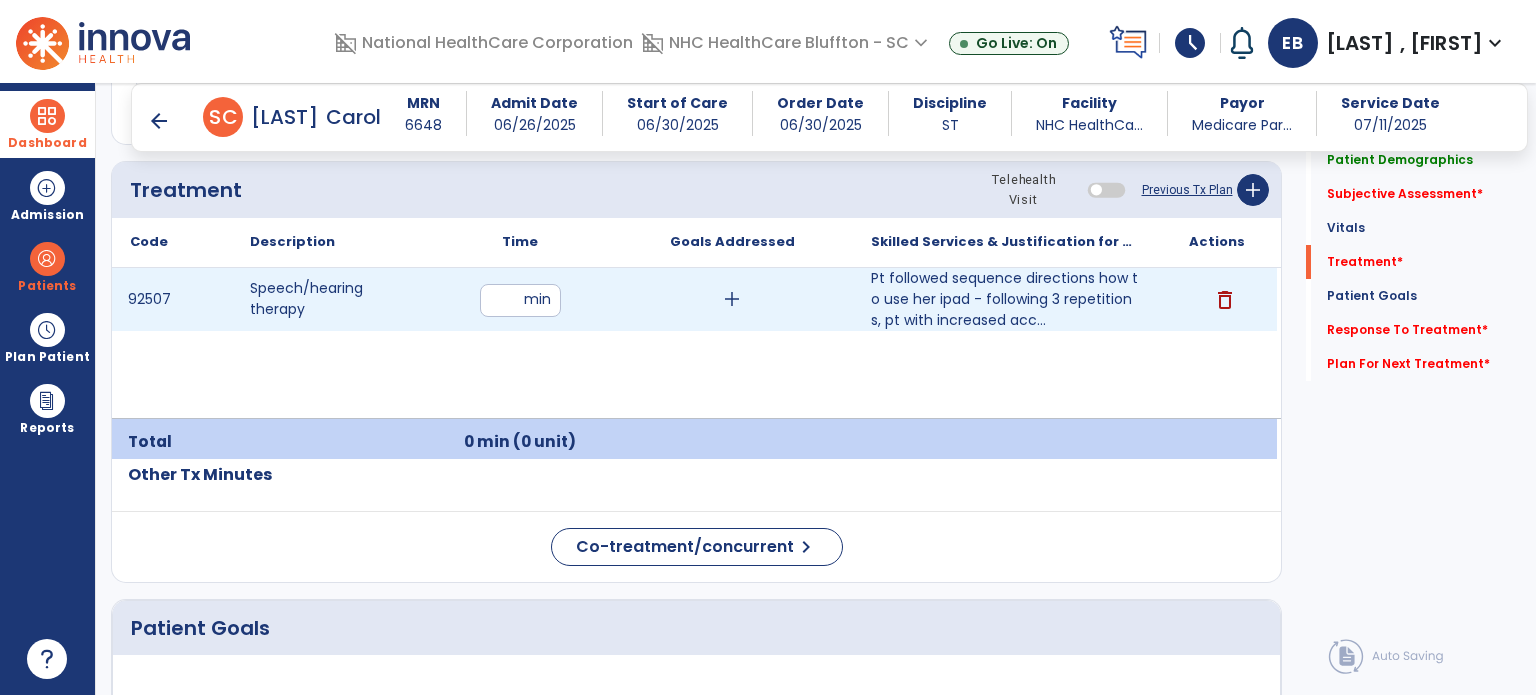 type on "**" 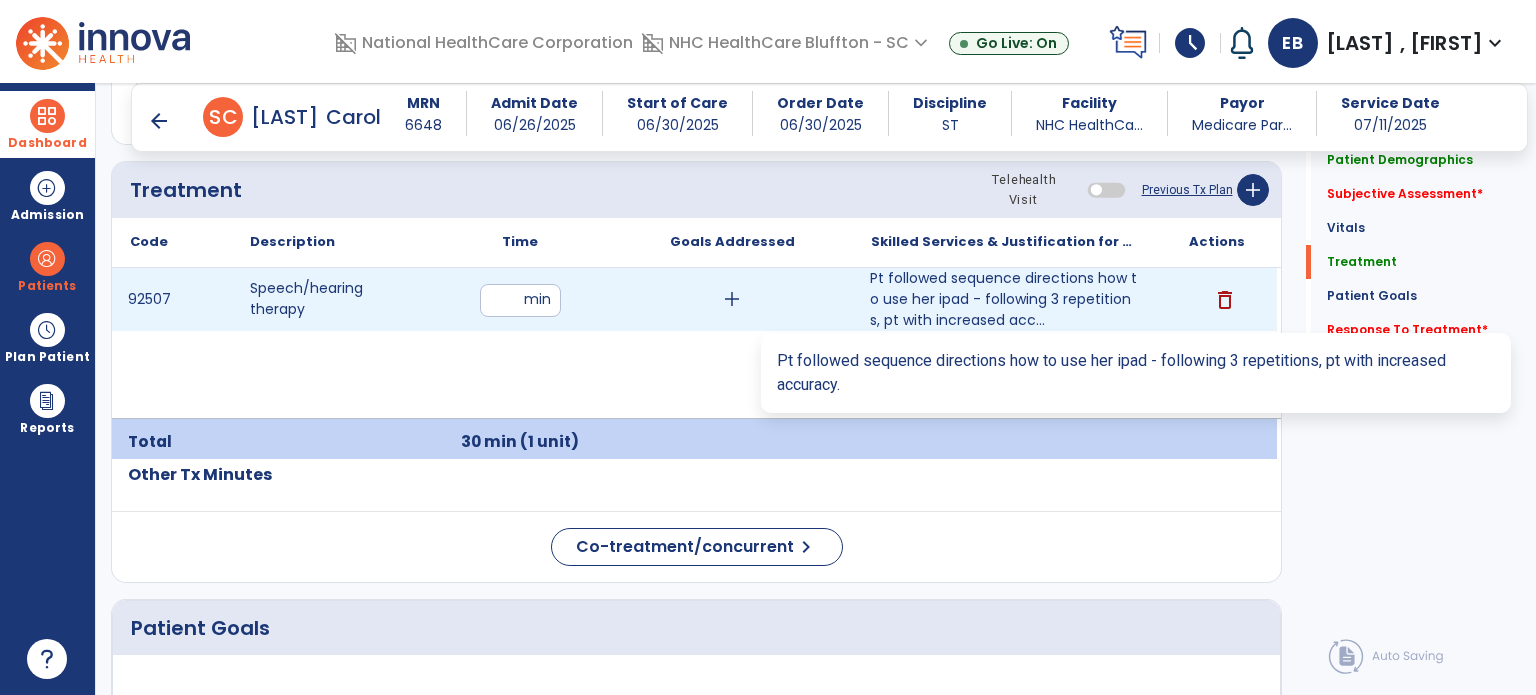 click on "Pt followed sequence directions how to use her ipad - following 3 repetitions, pt with increased acc..." at bounding box center (1004, 299) 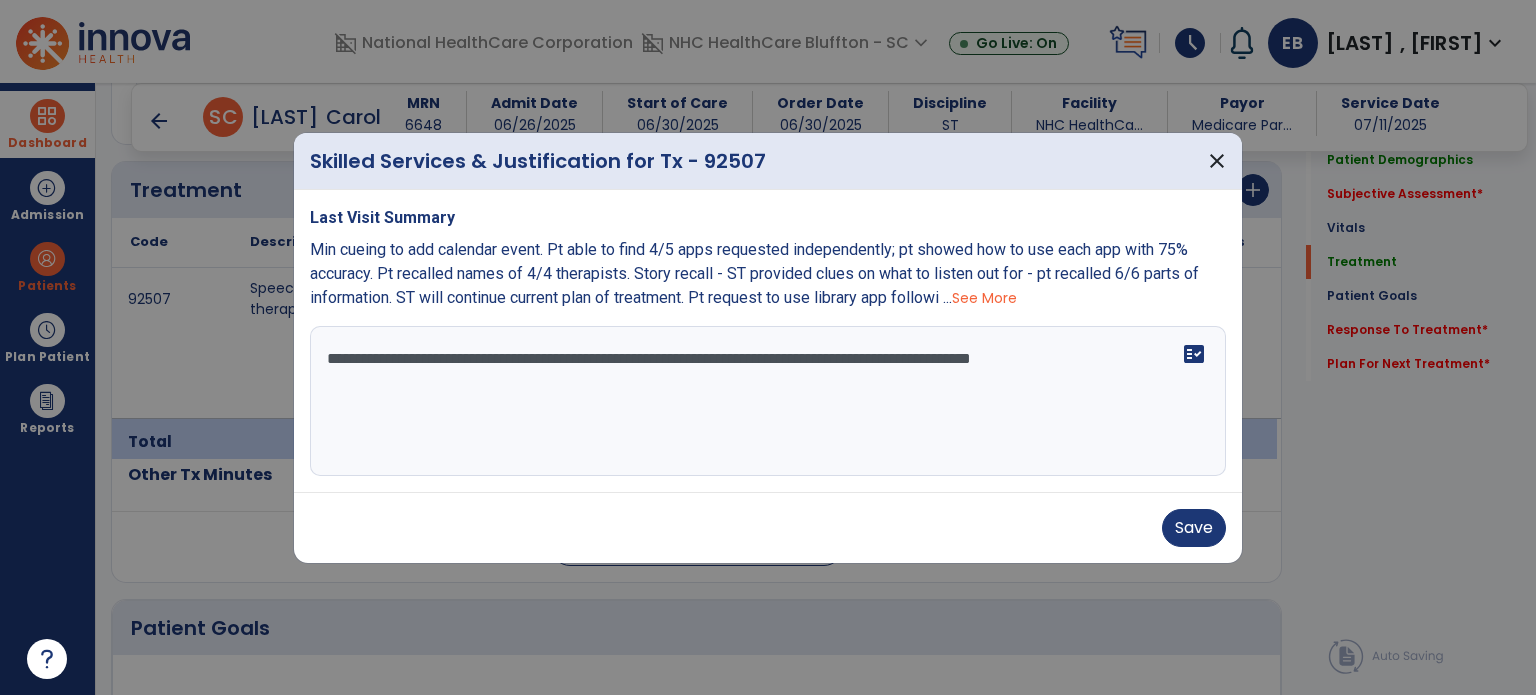 click on "**********" at bounding box center [768, 401] 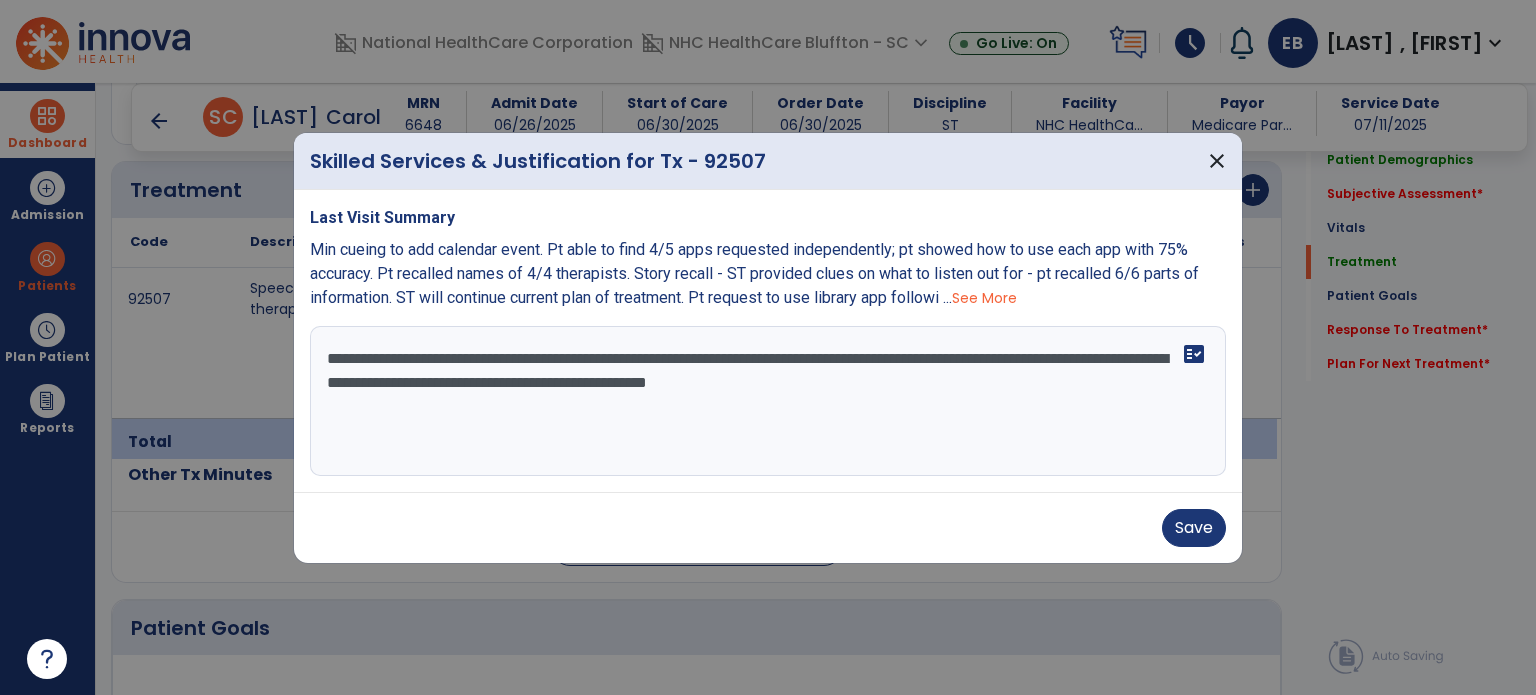 drag, startPoint x: 752, startPoint y: 383, endPoint x: 736, endPoint y: 391, distance: 17.888544 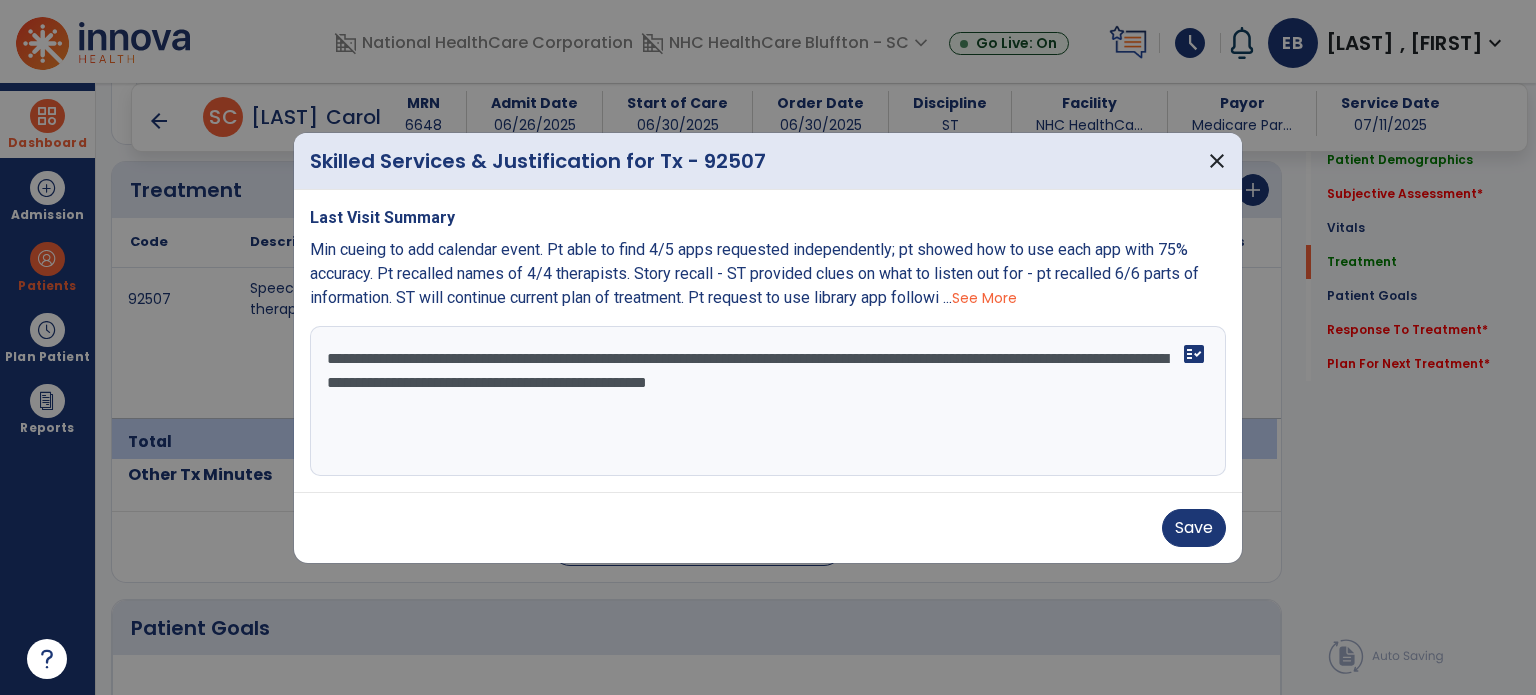 click on "**********" at bounding box center (768, 401) 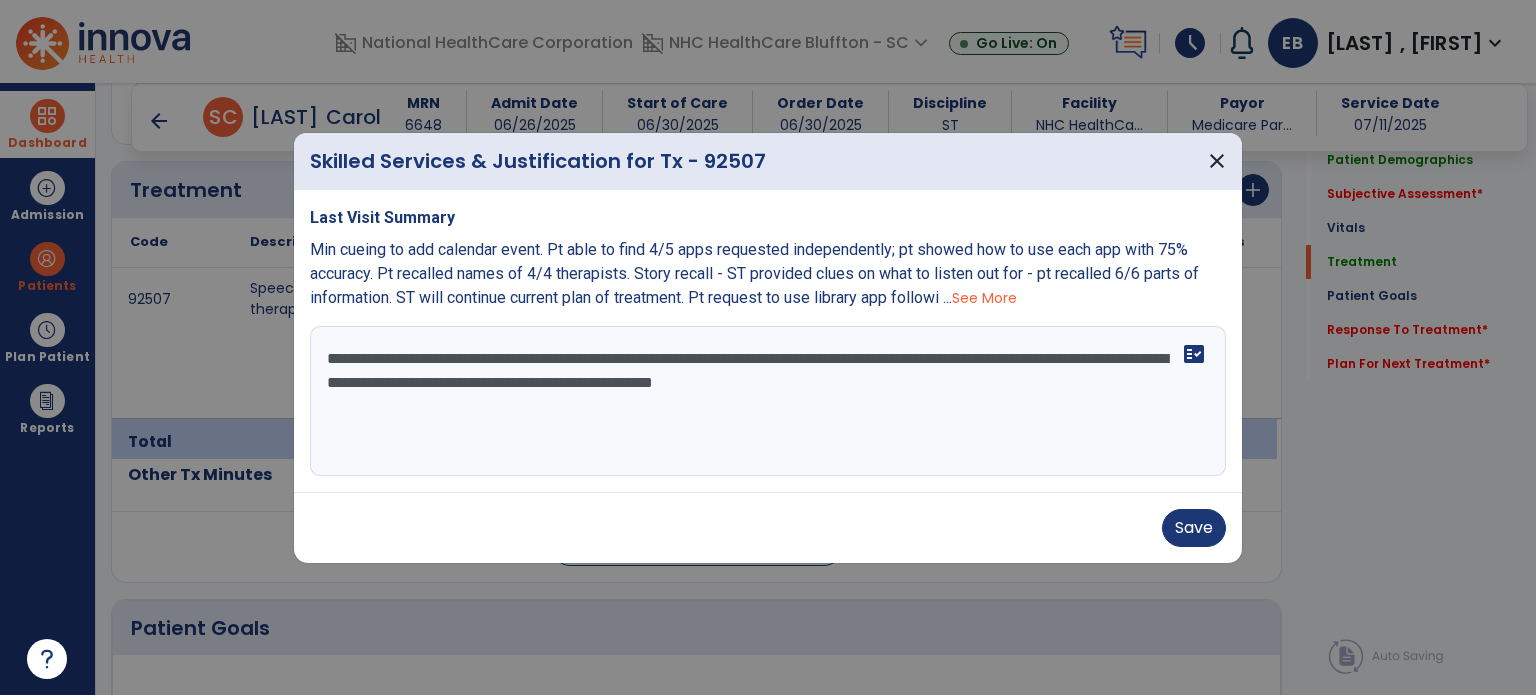 click on "**********" at bounding box center (768, 401) 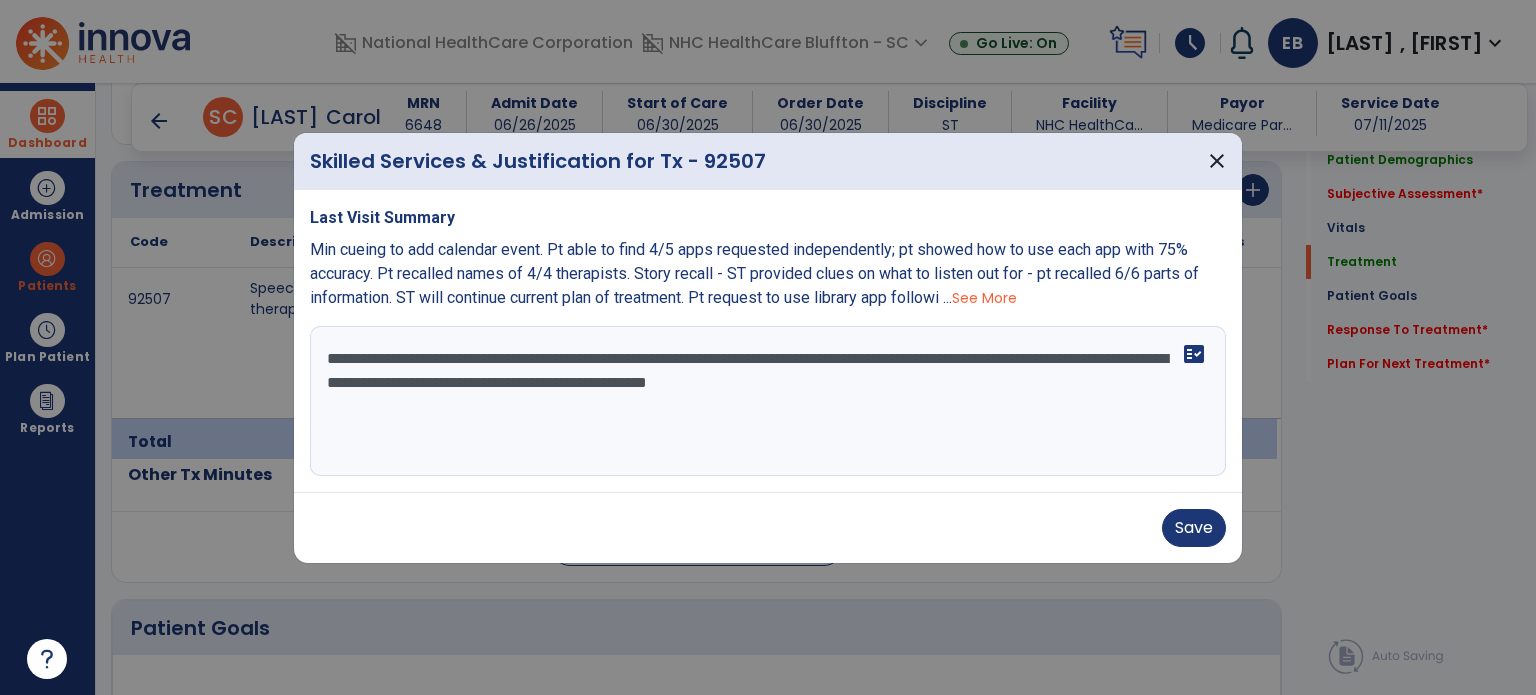 click on "**********" at bounding box center (768, 401) 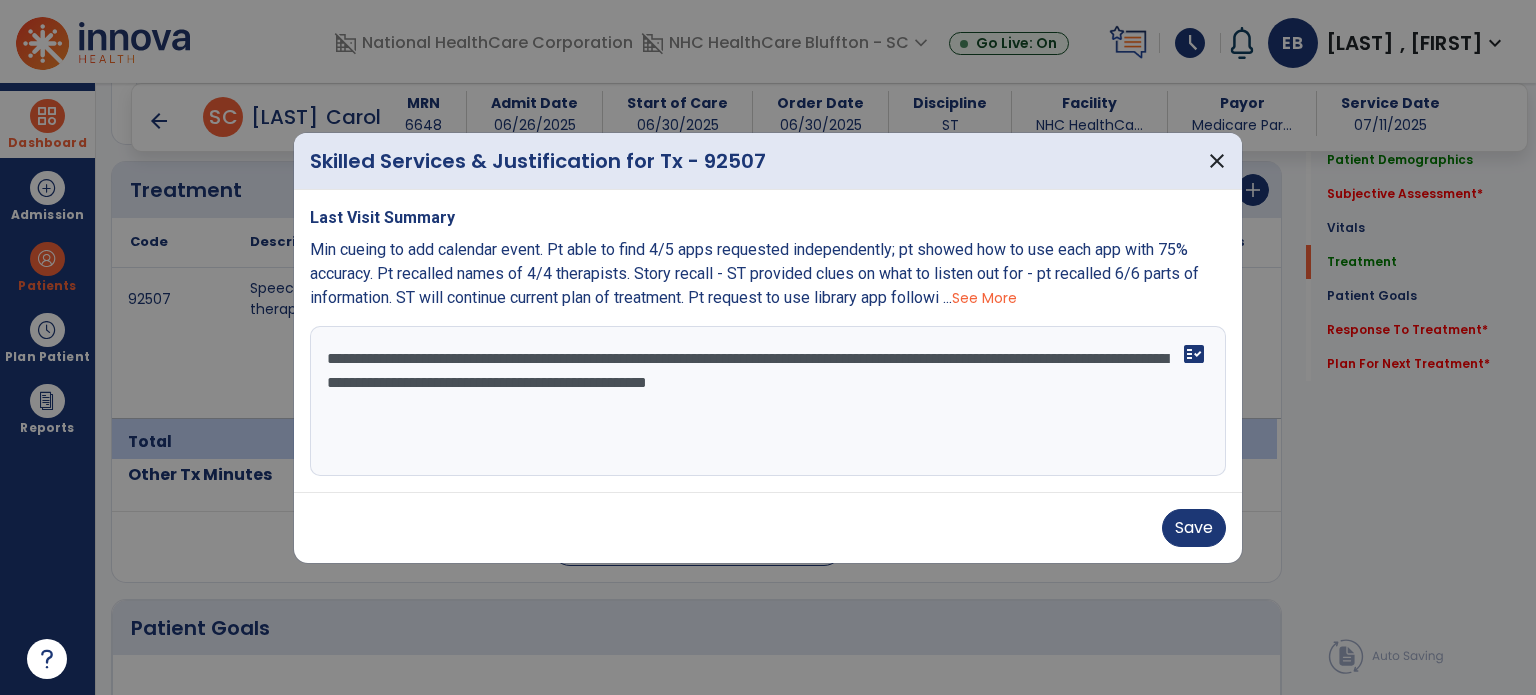 click on "**********" at bounding box center (768, 401) 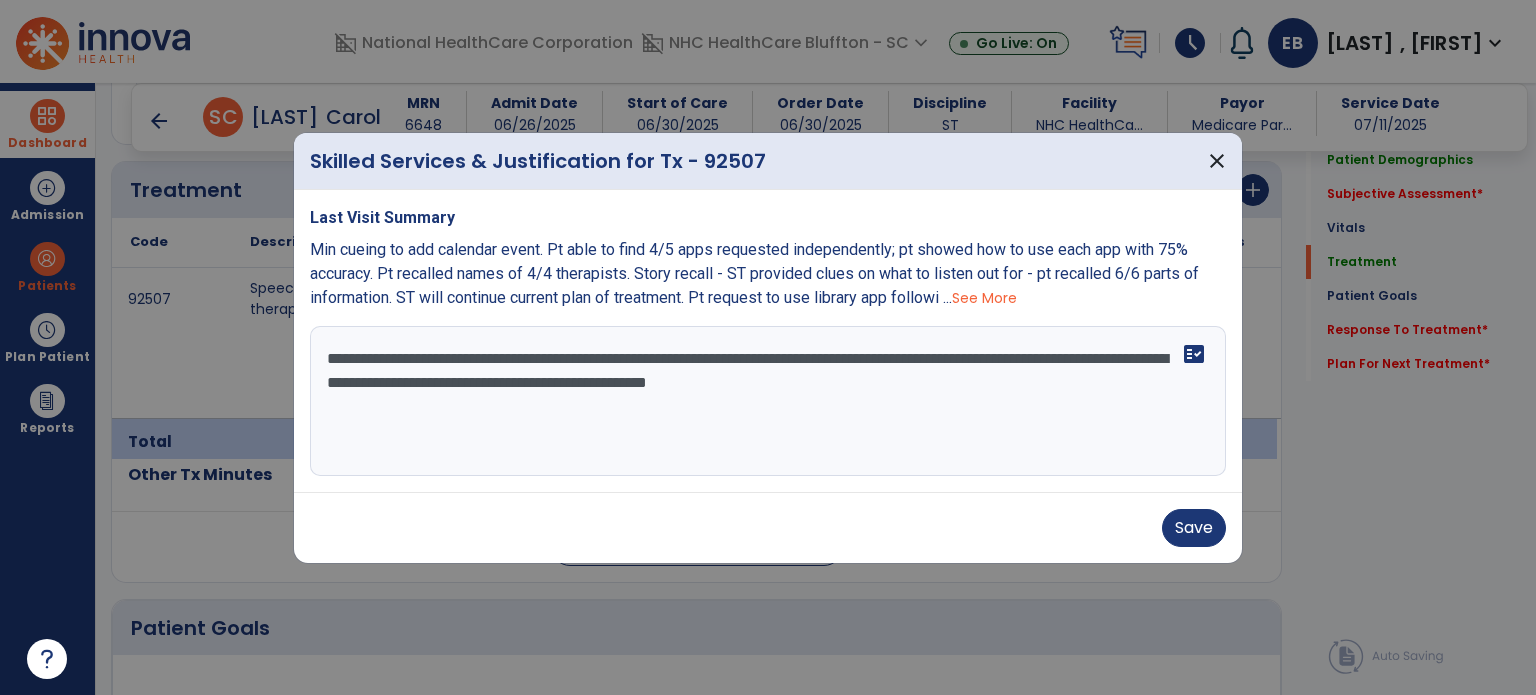 click on "**********" at bounding box center (768, 401) 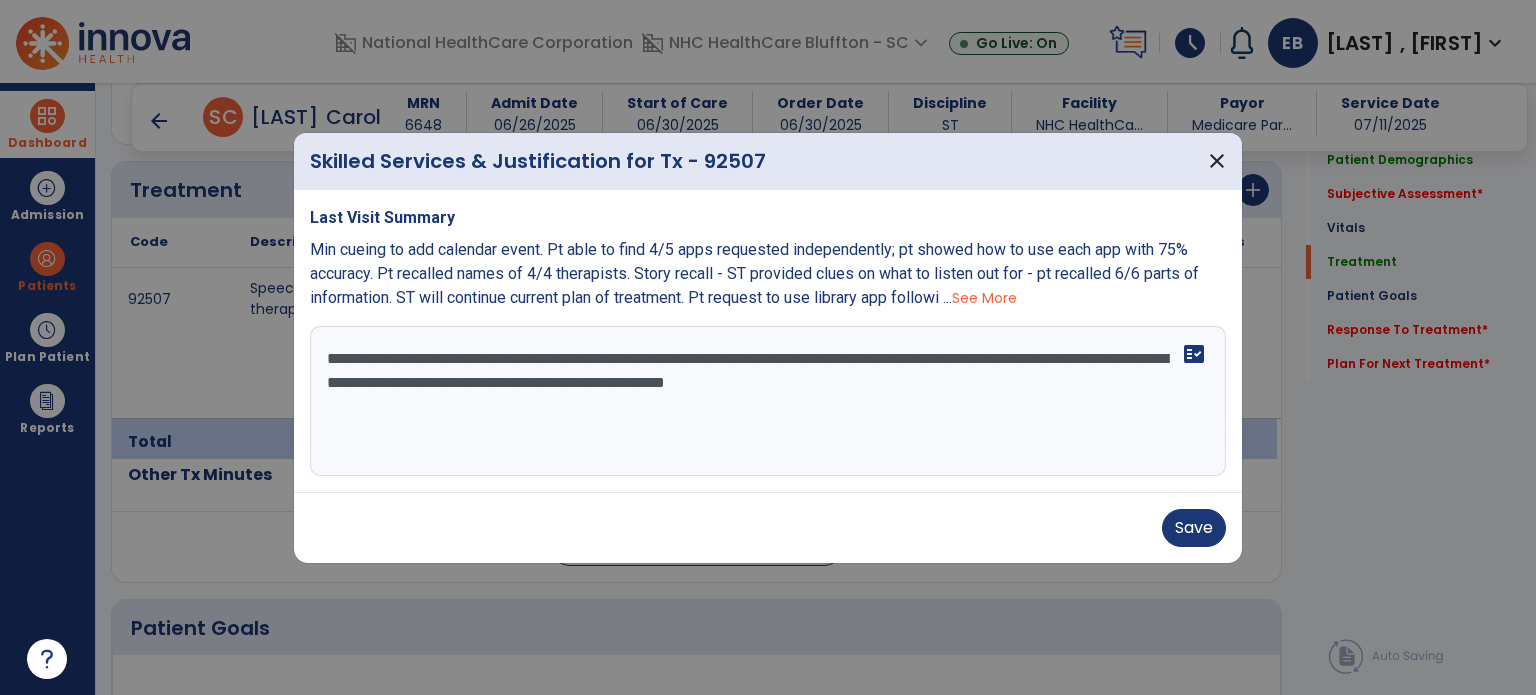 click on "**********" at bounding box center (768, 401) 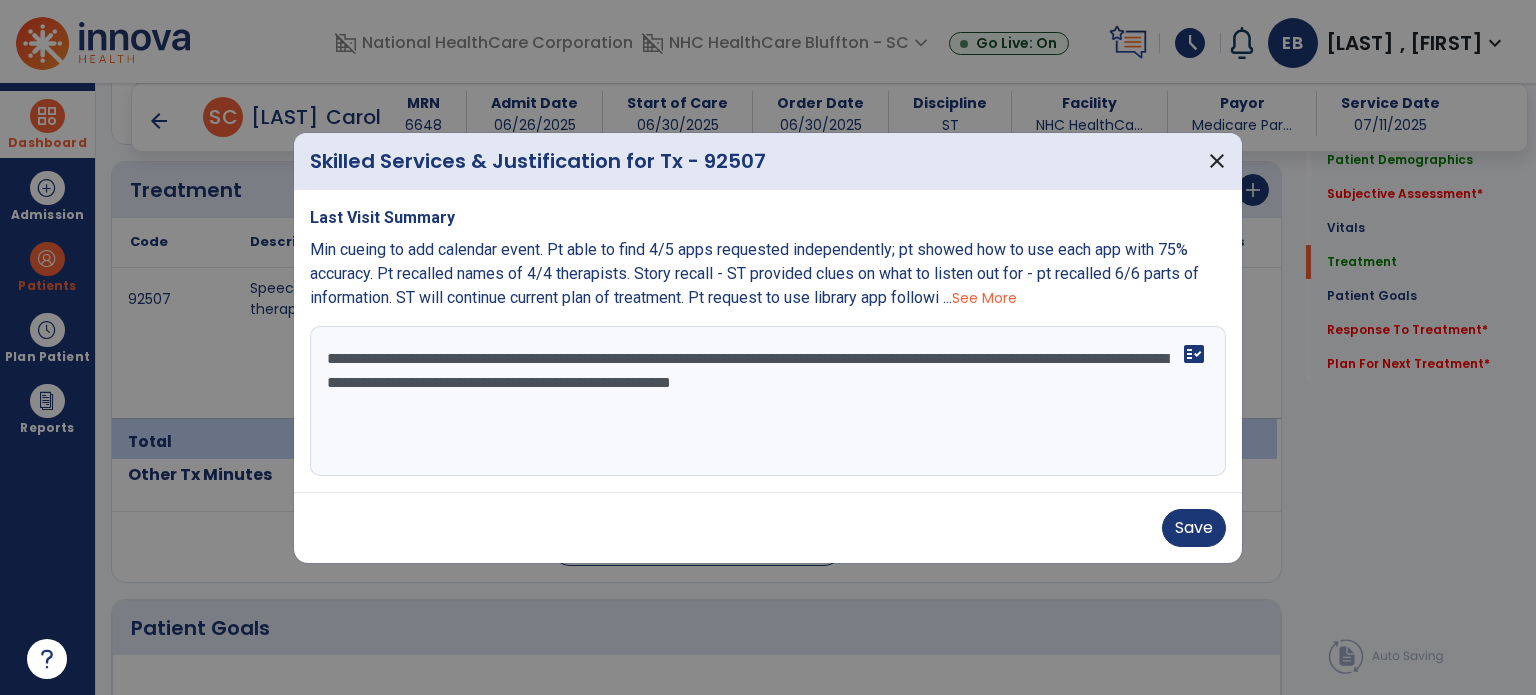 click on "**********" at bounding box center [768, 401] 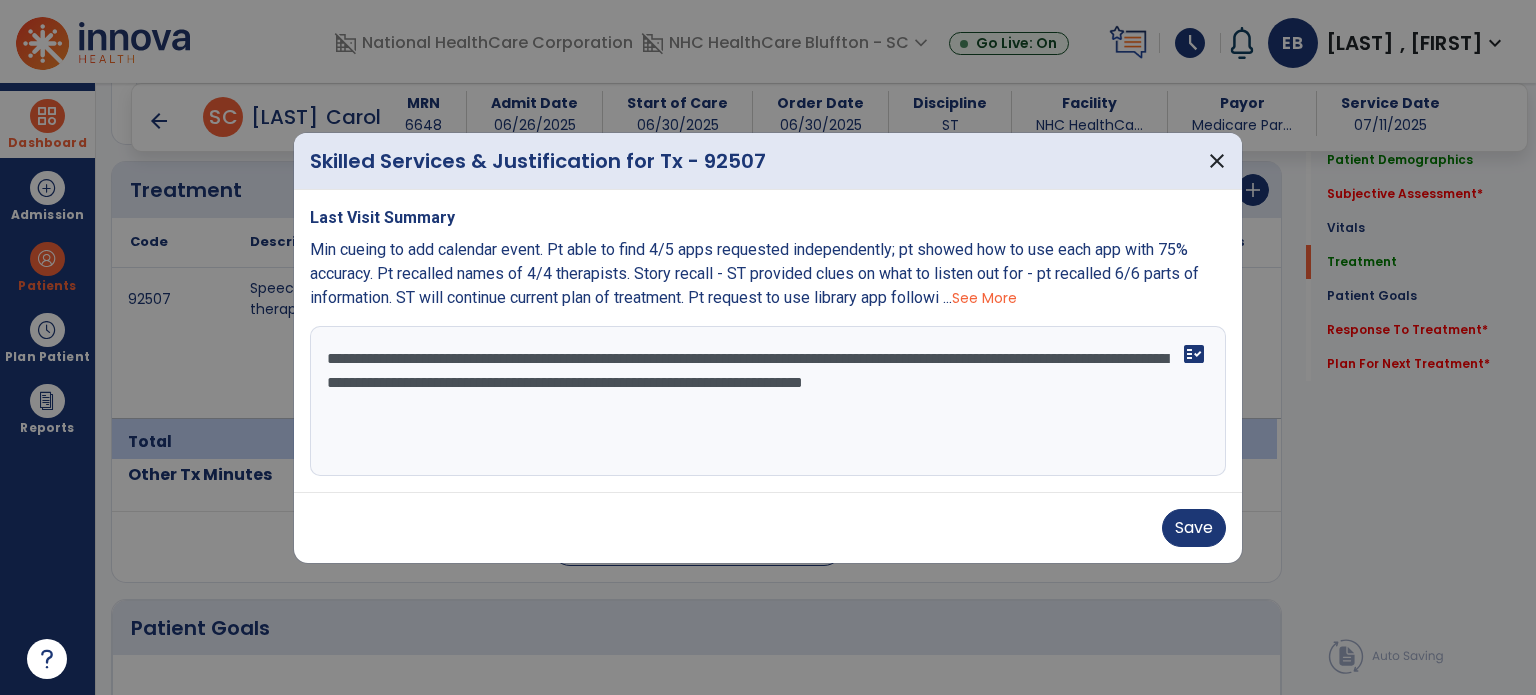 click on "**********" at bounding box center [768, 401] 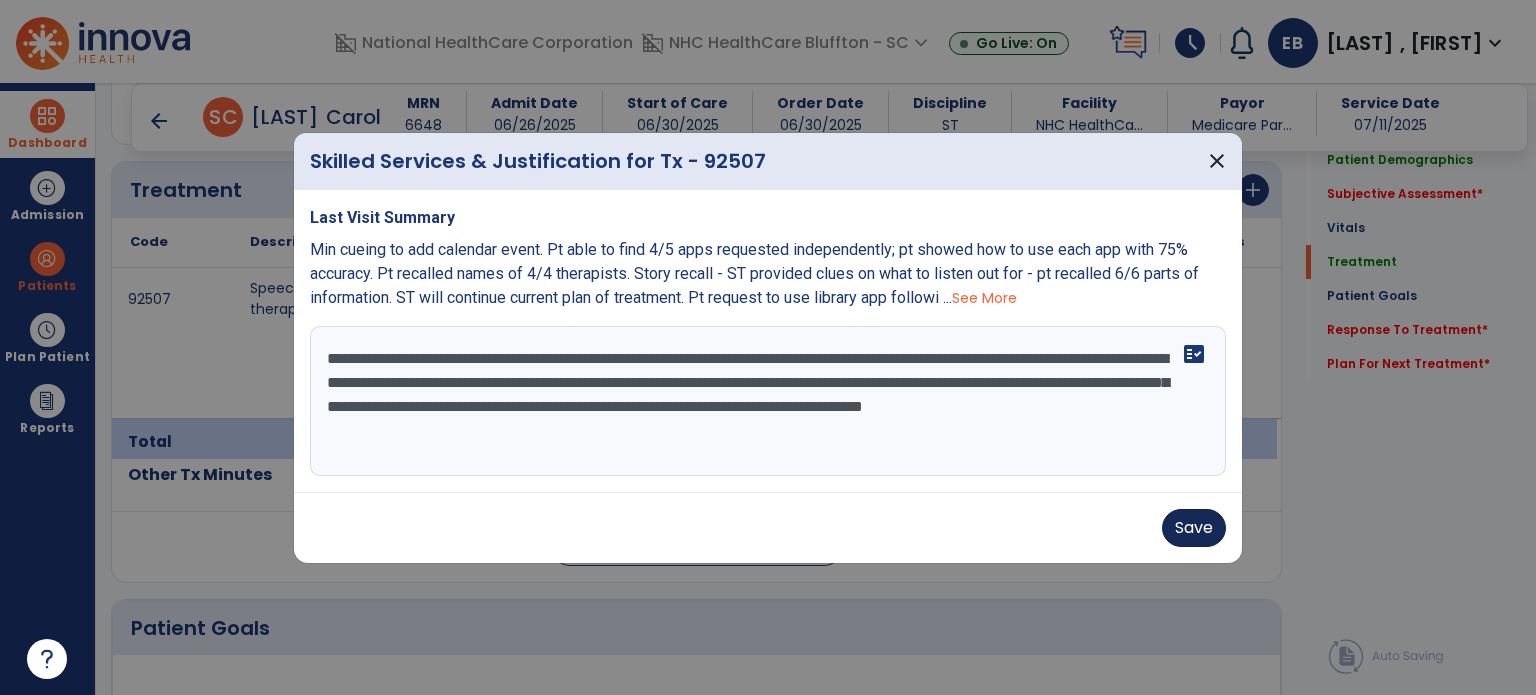 type on "**********" 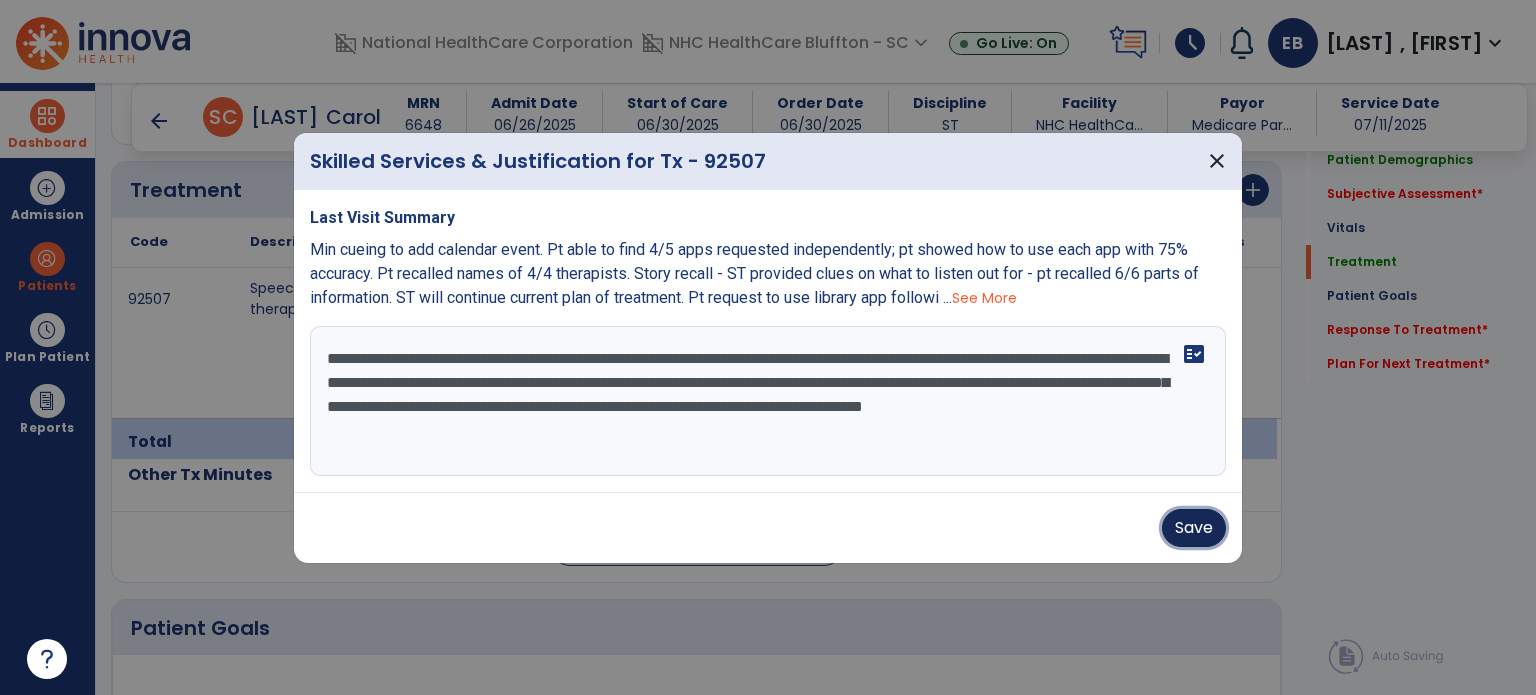 click on "Save" at bounding box center [1194, 528] 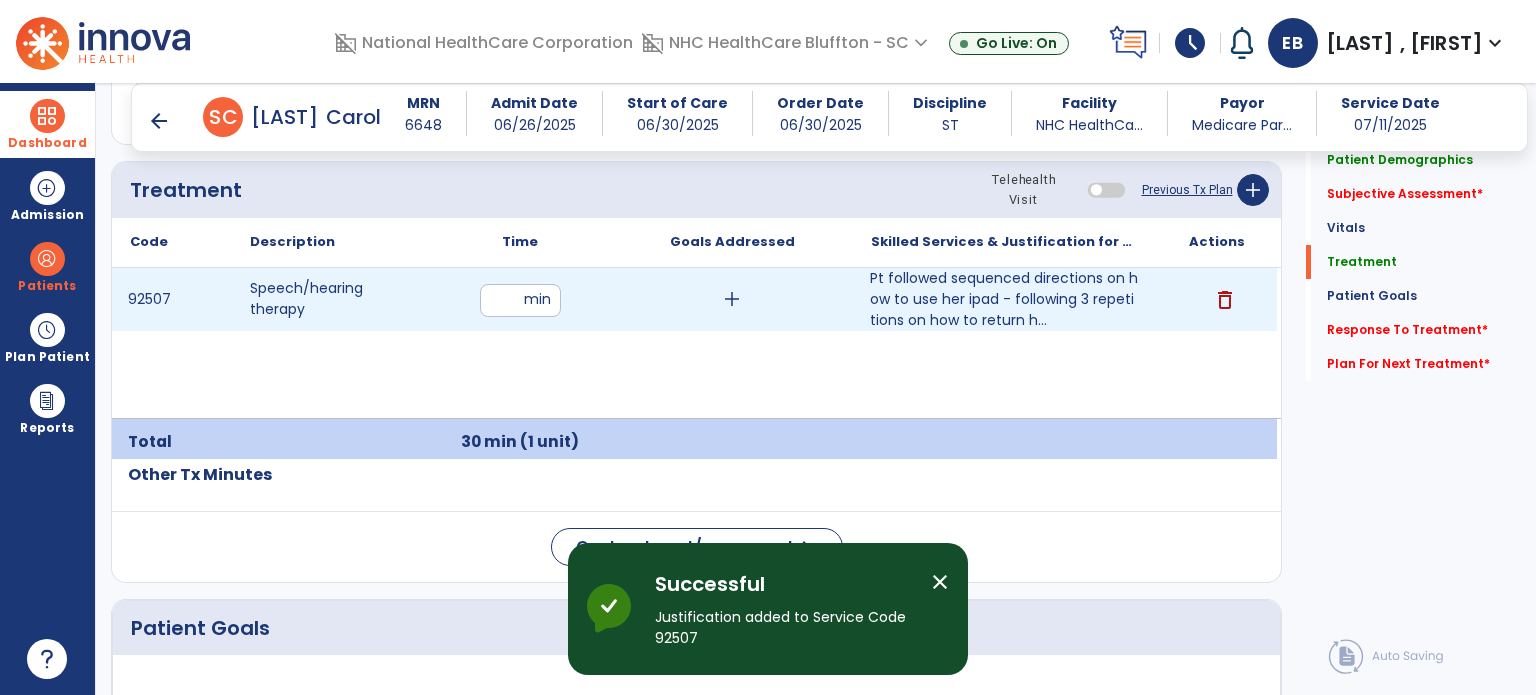 click on "add" at bounding box center (732, 299) 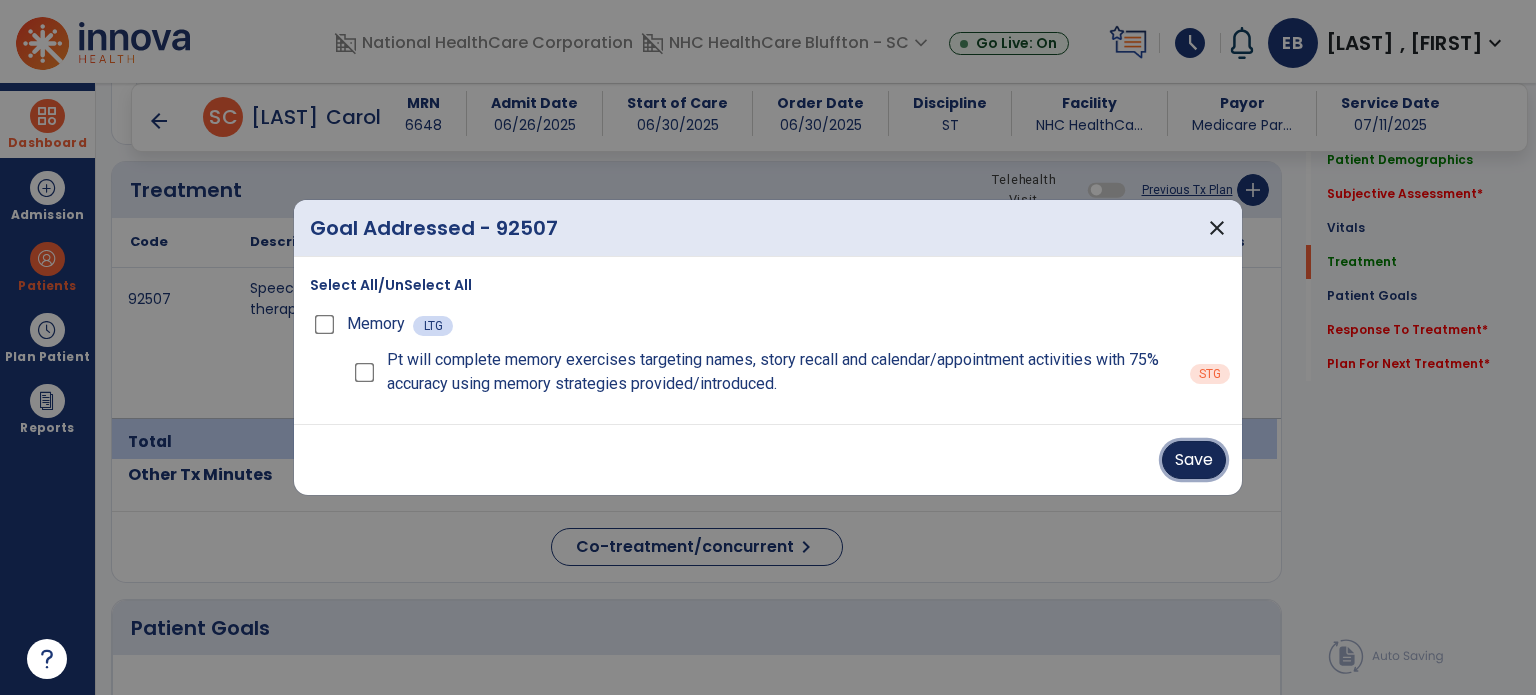 click on "Save" at bounding box center (1194, 460) 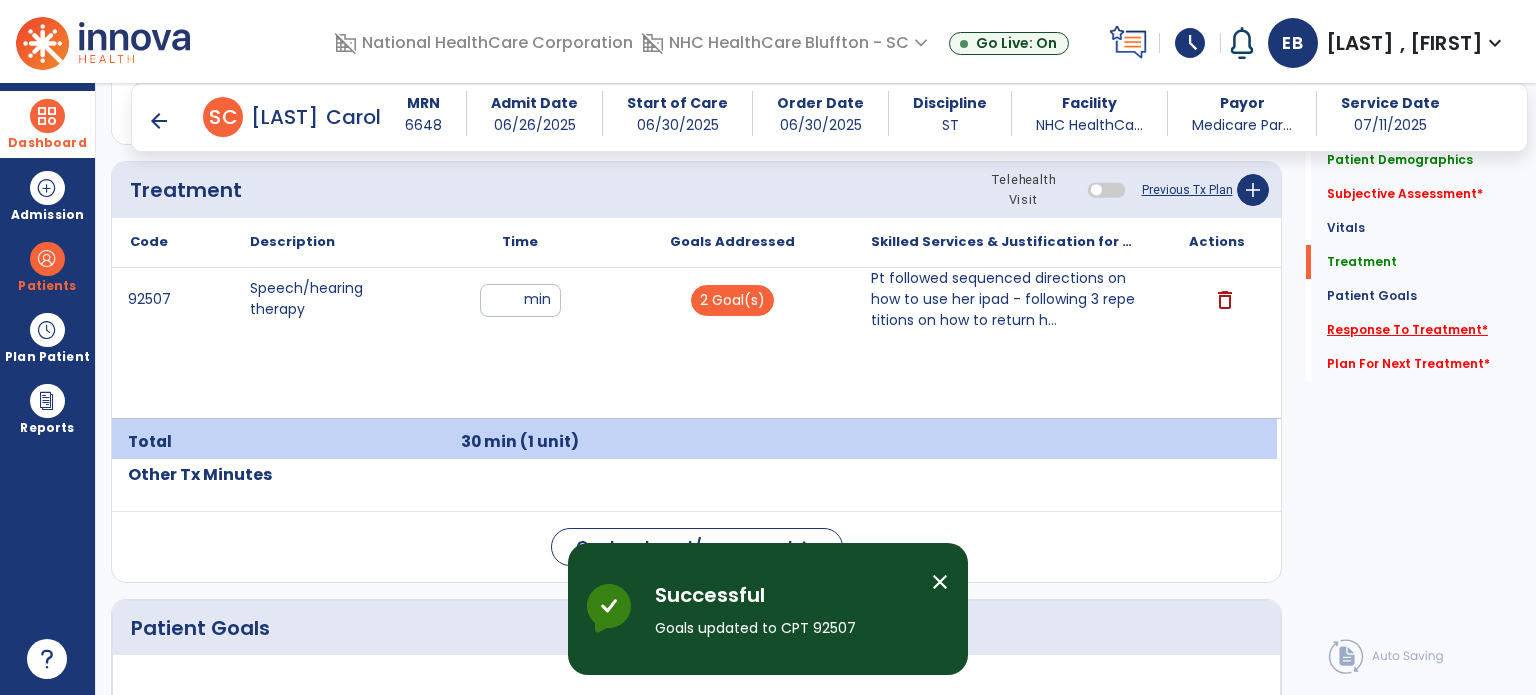 click on "Response To Treatment   *" 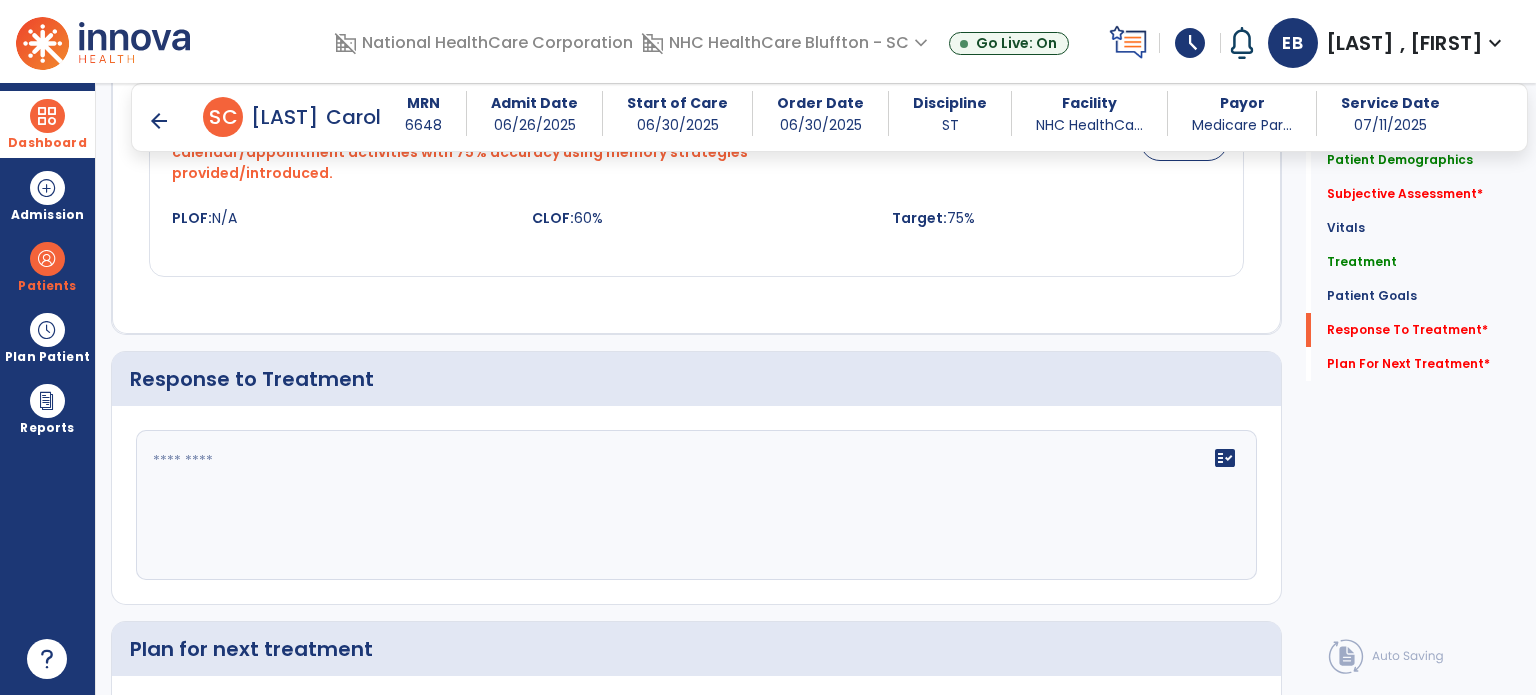 scroll, scrollTop: 2080, scrollLeft: 0, axis: vertical 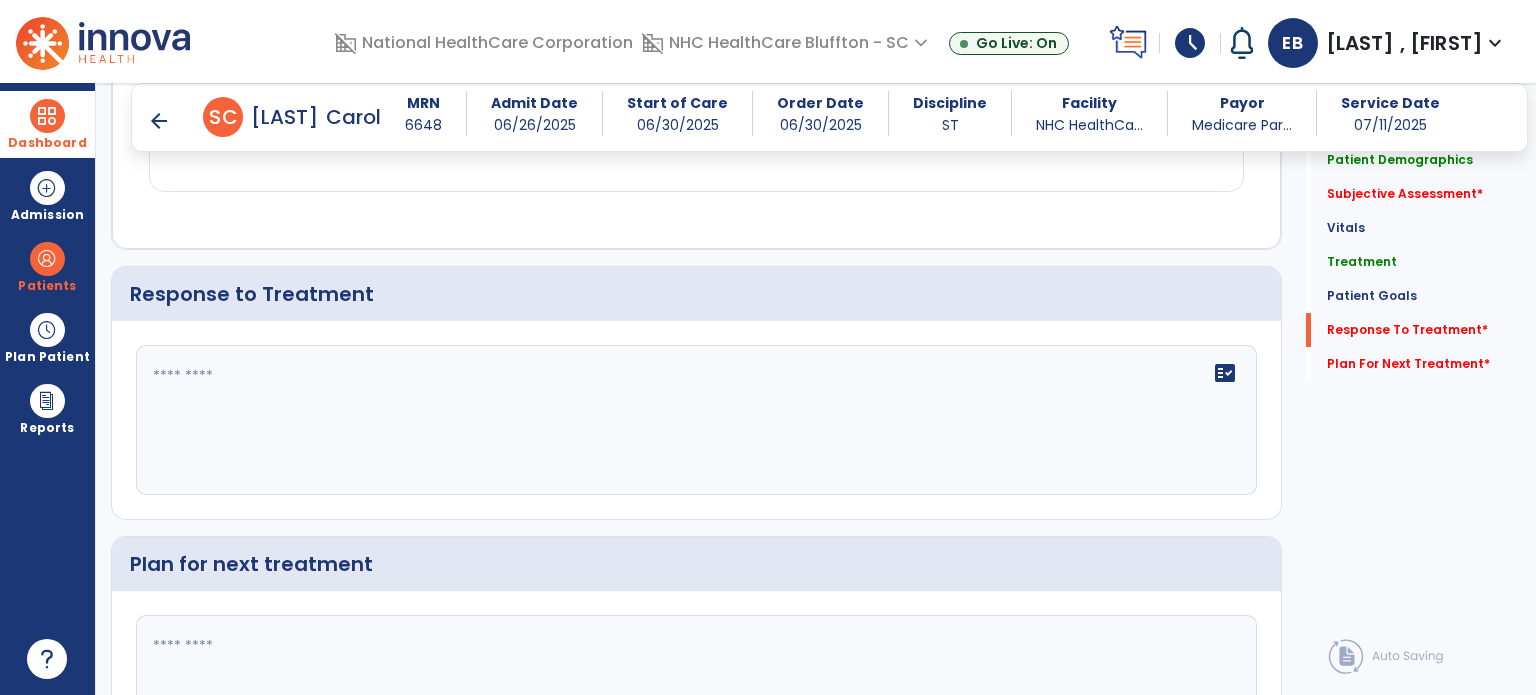 click on "fact_check" 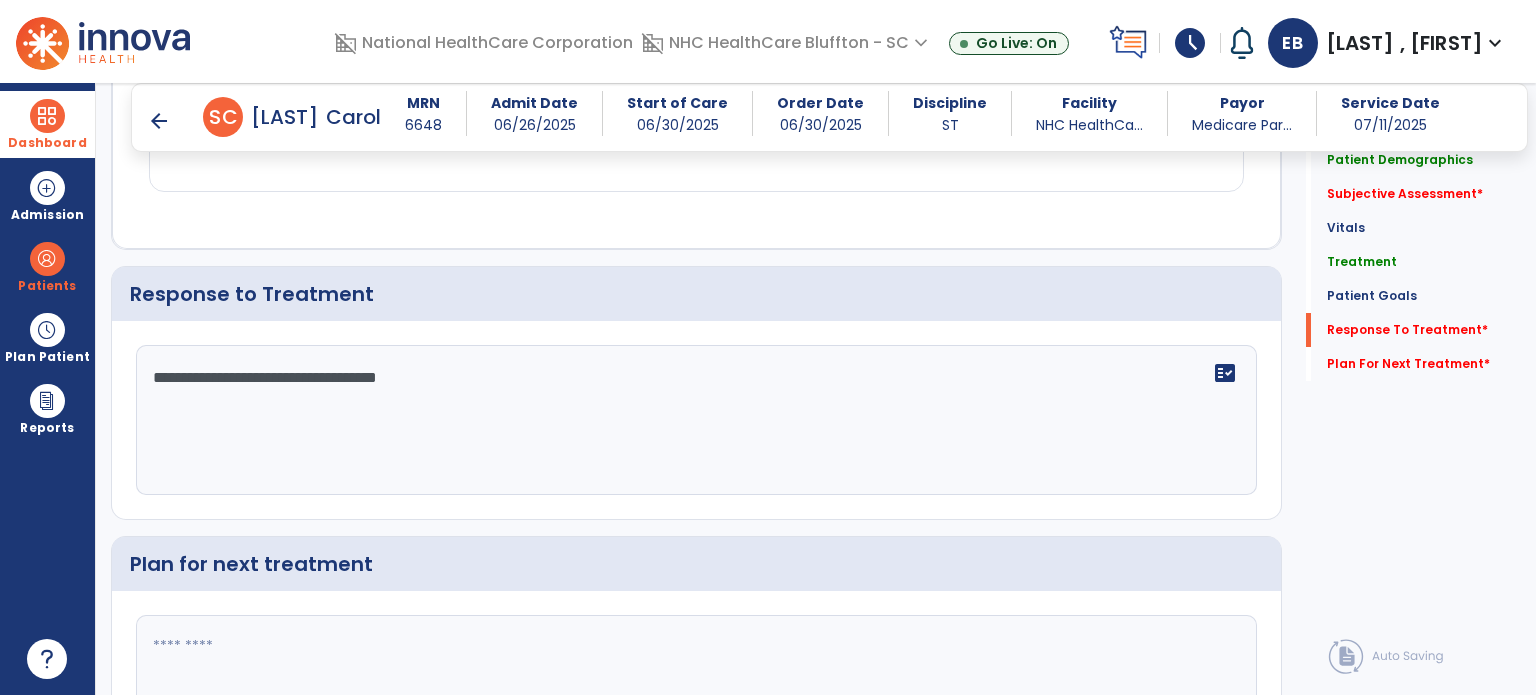 scroll, scrollTop: 2235, scrollLeft: 0, axis: vertical 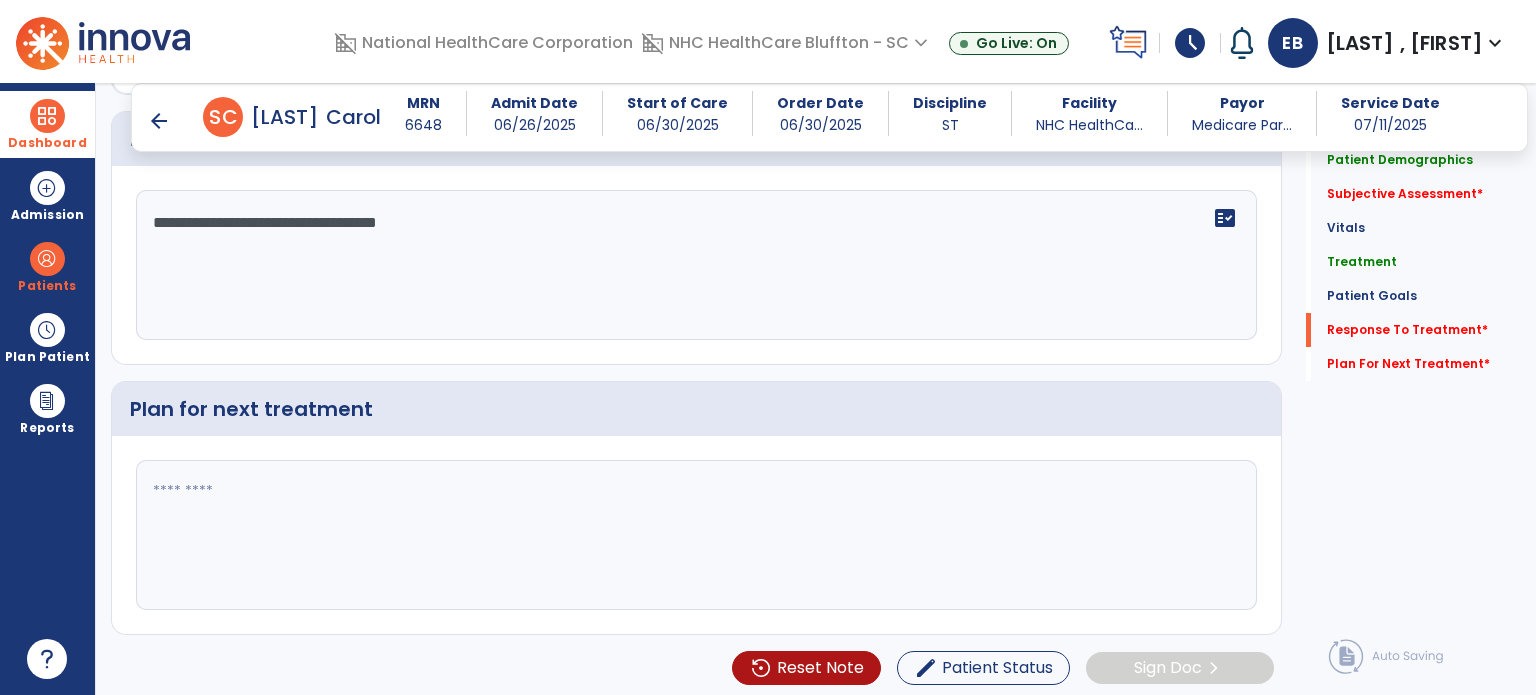 type on "**********" 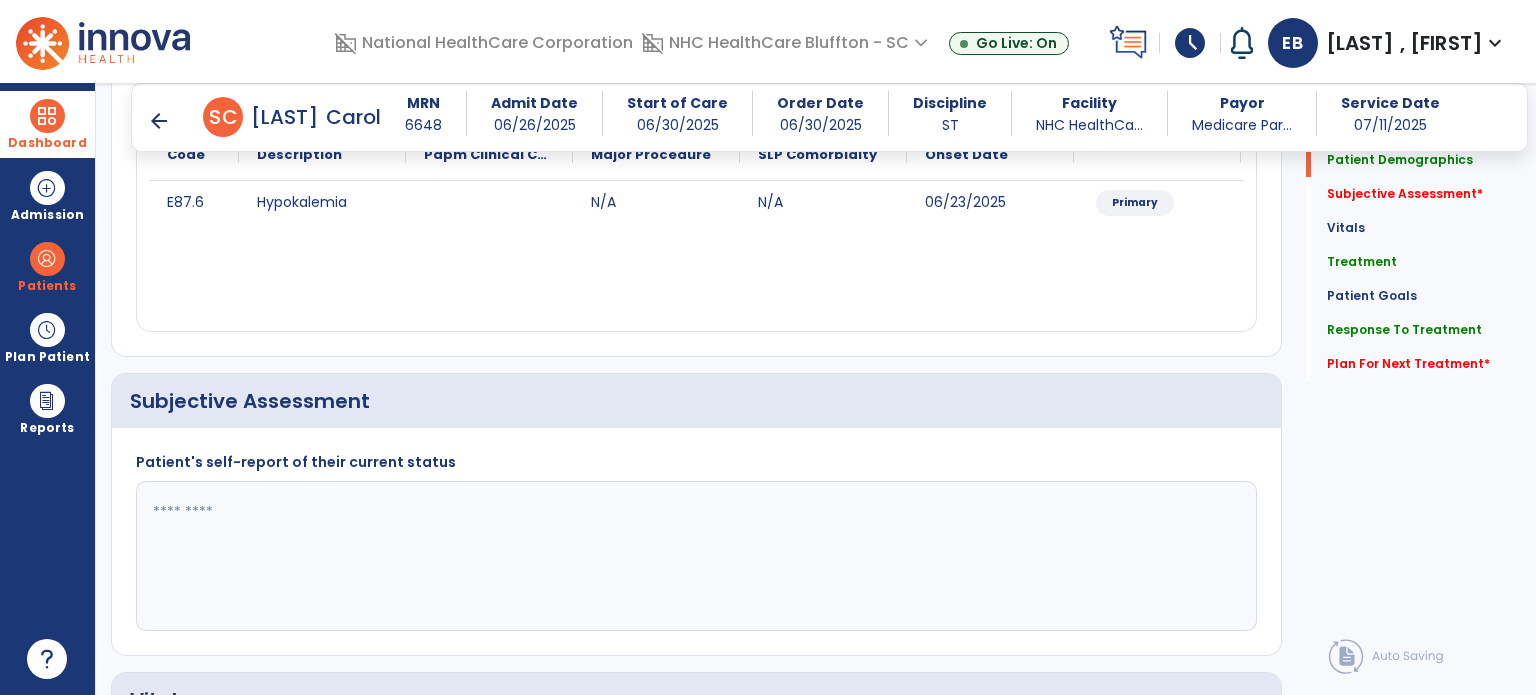 scroll, scrollTop: 326, scrollLeft: 0, axis: vertical 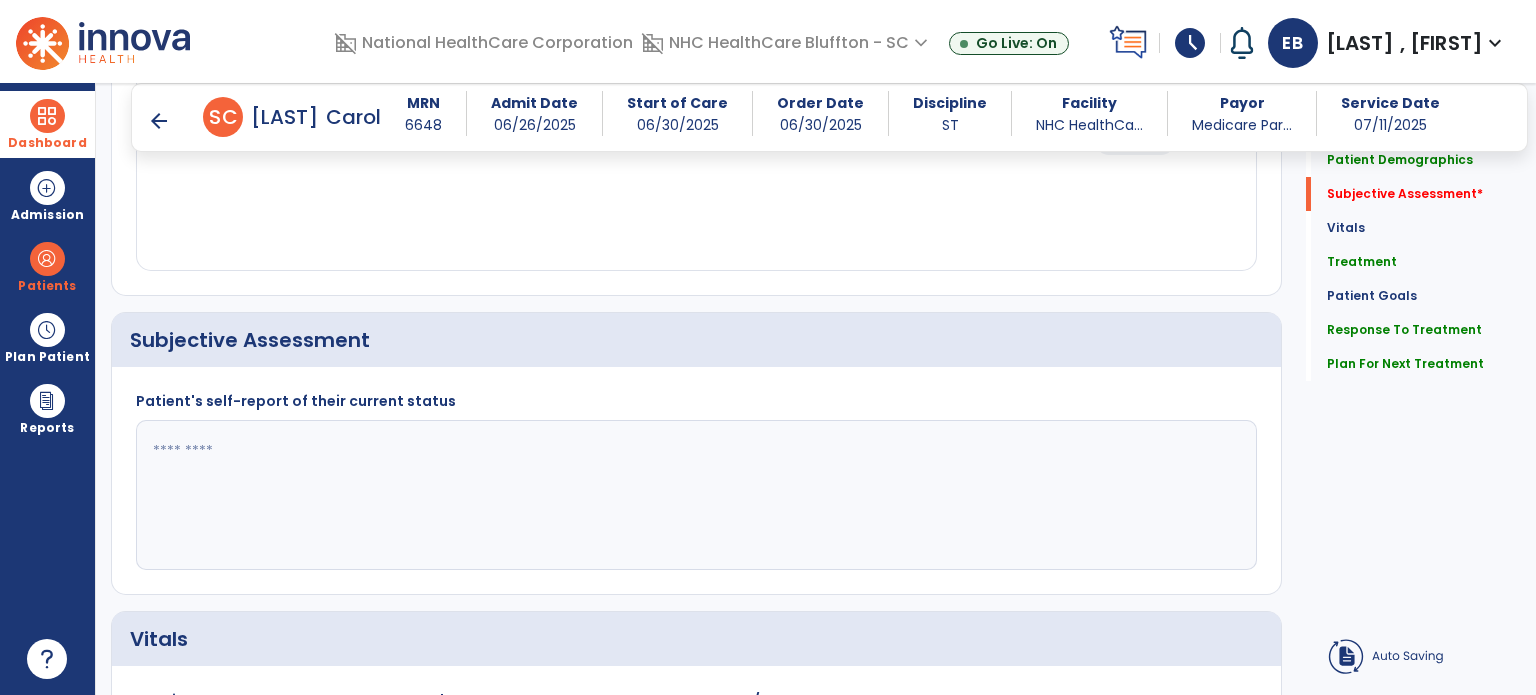 type on "**********" 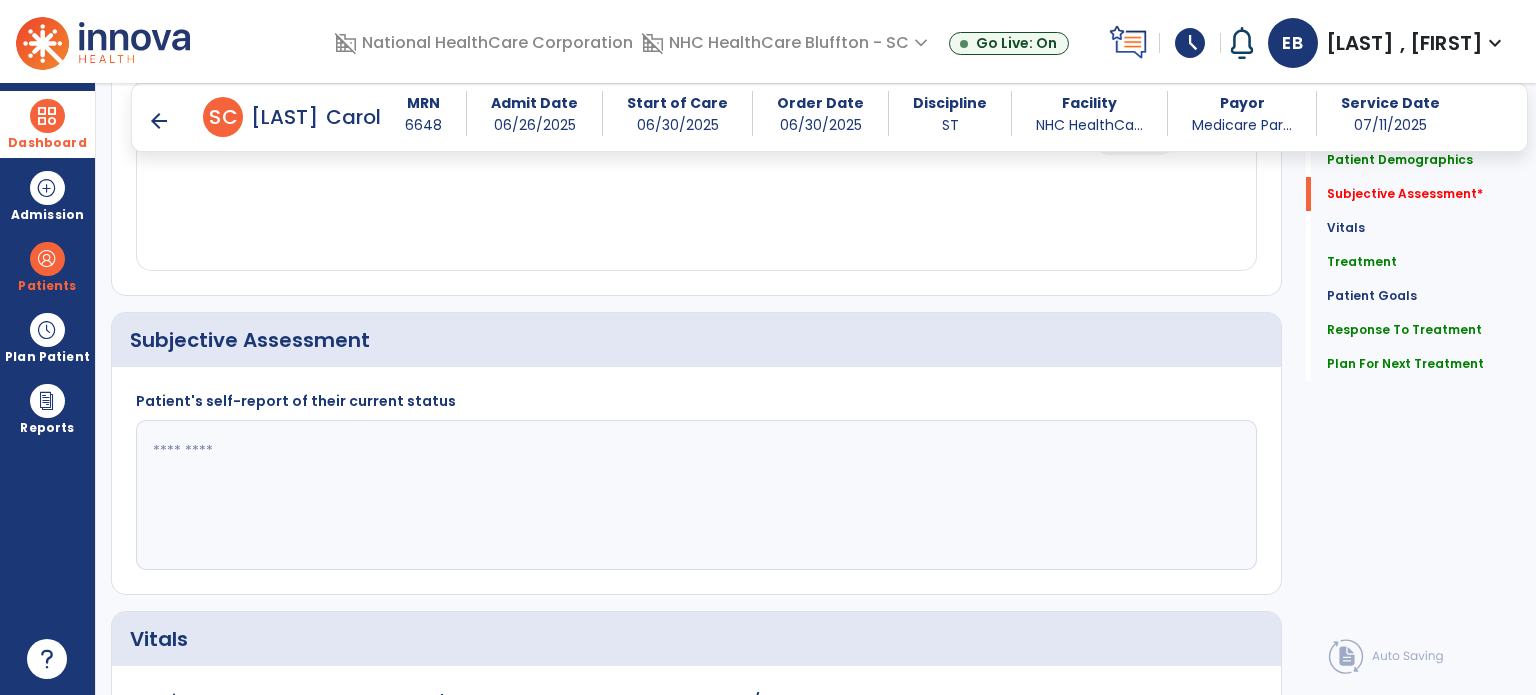 click 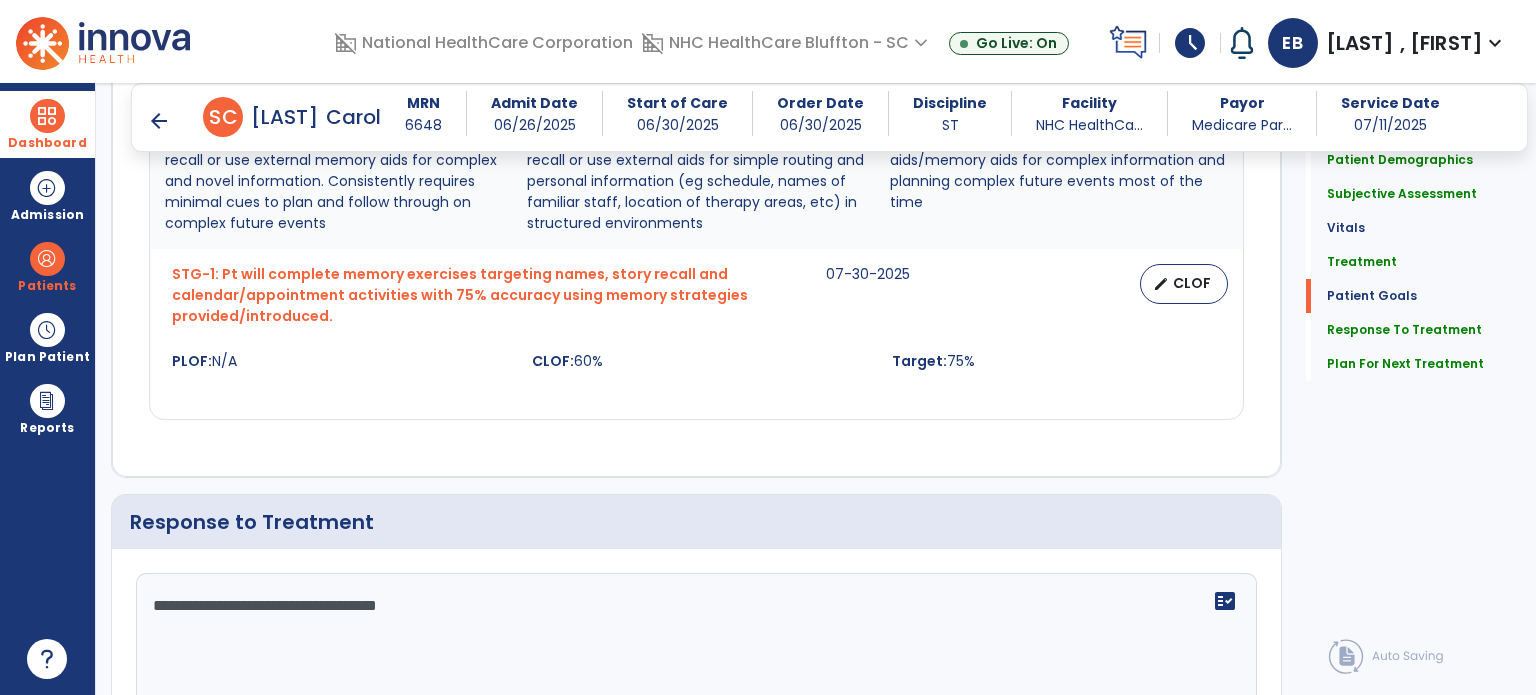 scroll, scrollTop: 2235, scrollLeft: 0, axis: vertical 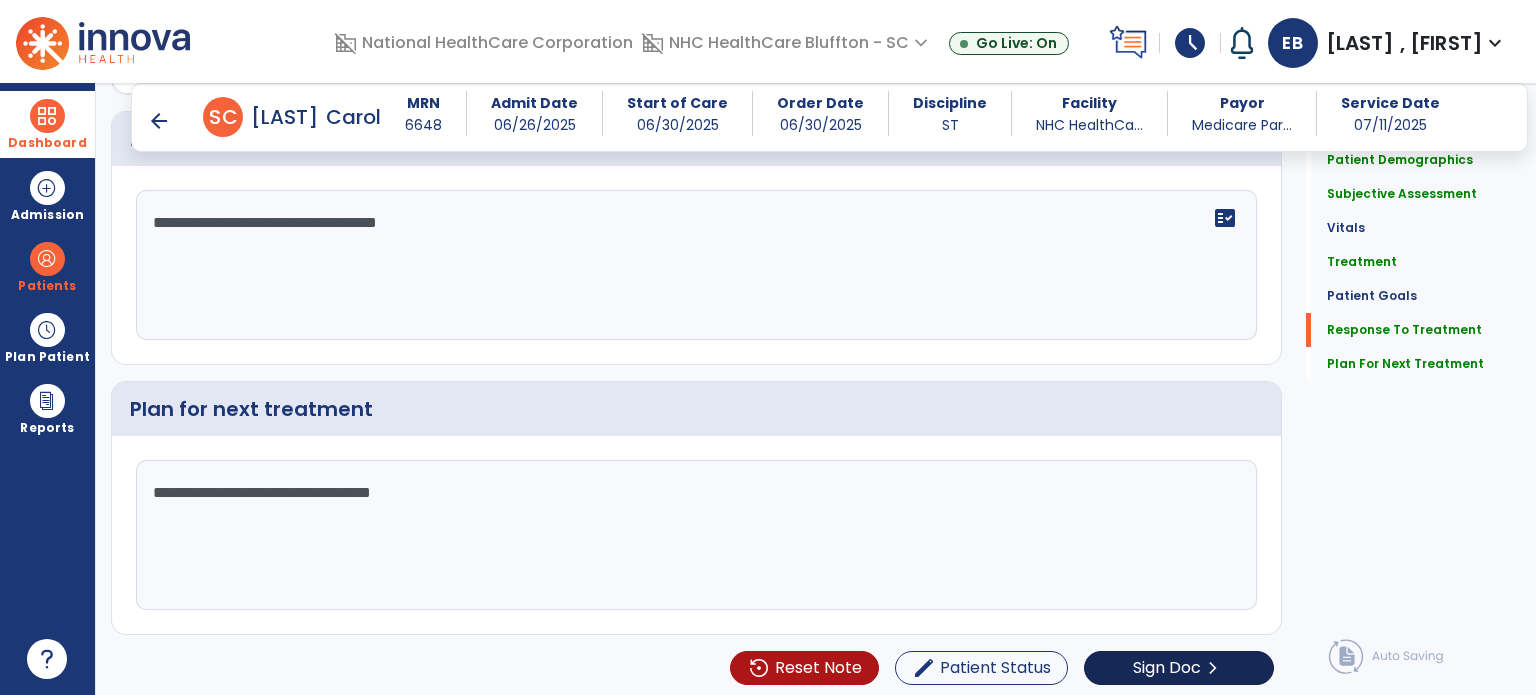 type on "**********" 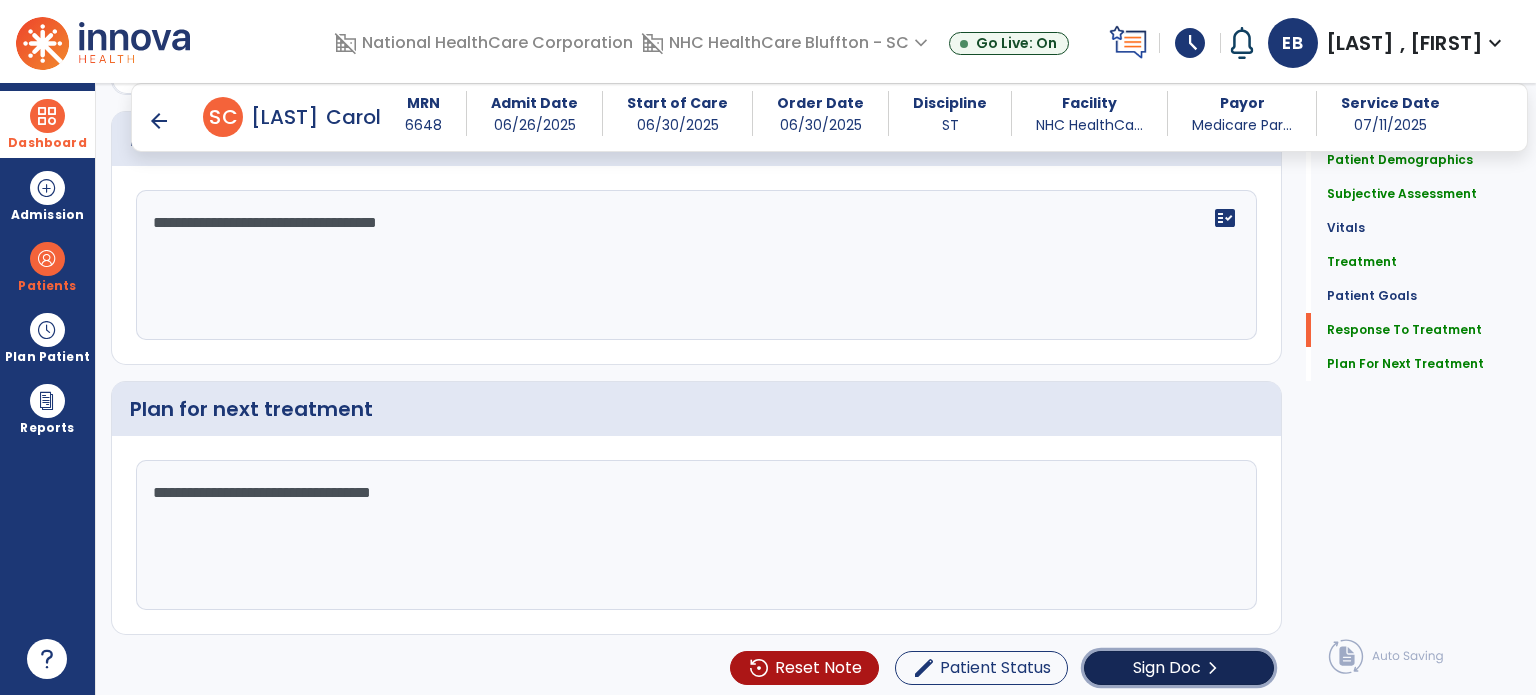 click on "Sign Doc" 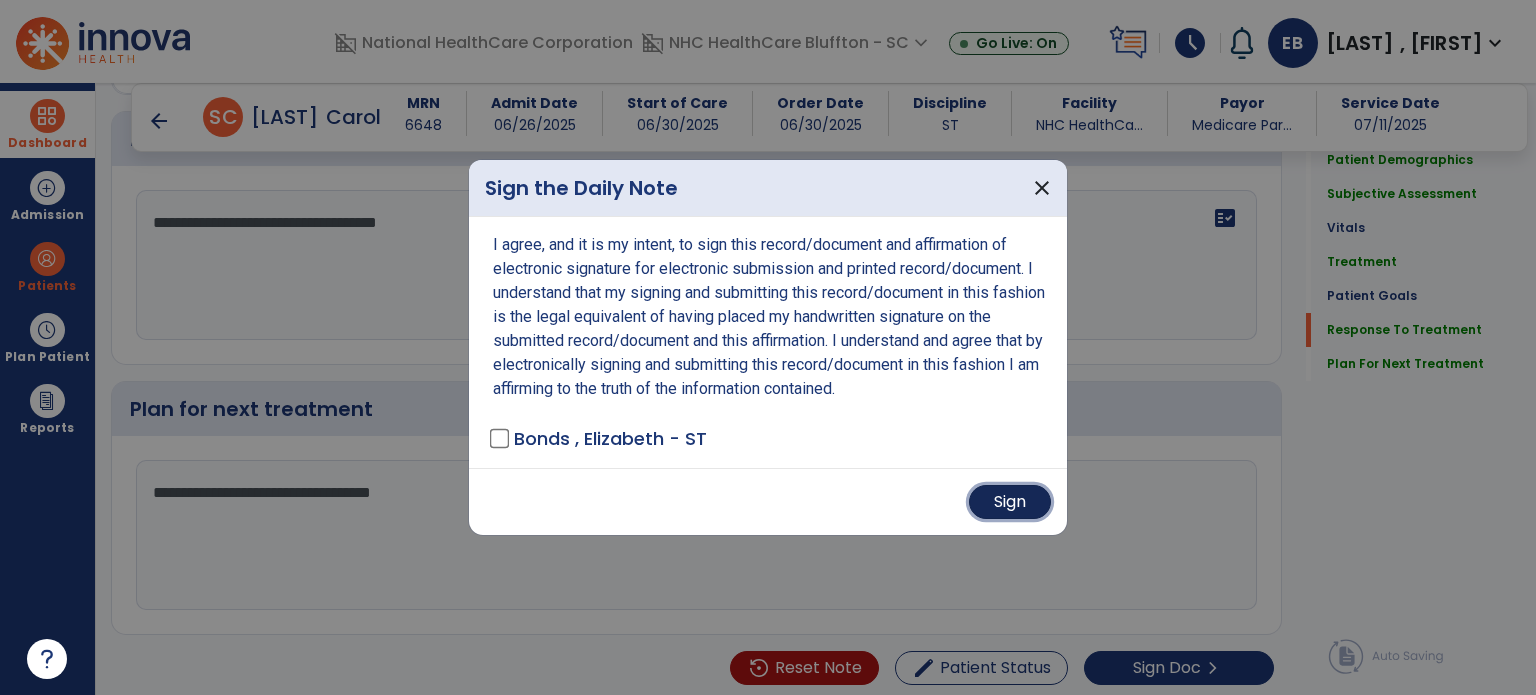 click on "Sign" at bounding box center [1010, 502] 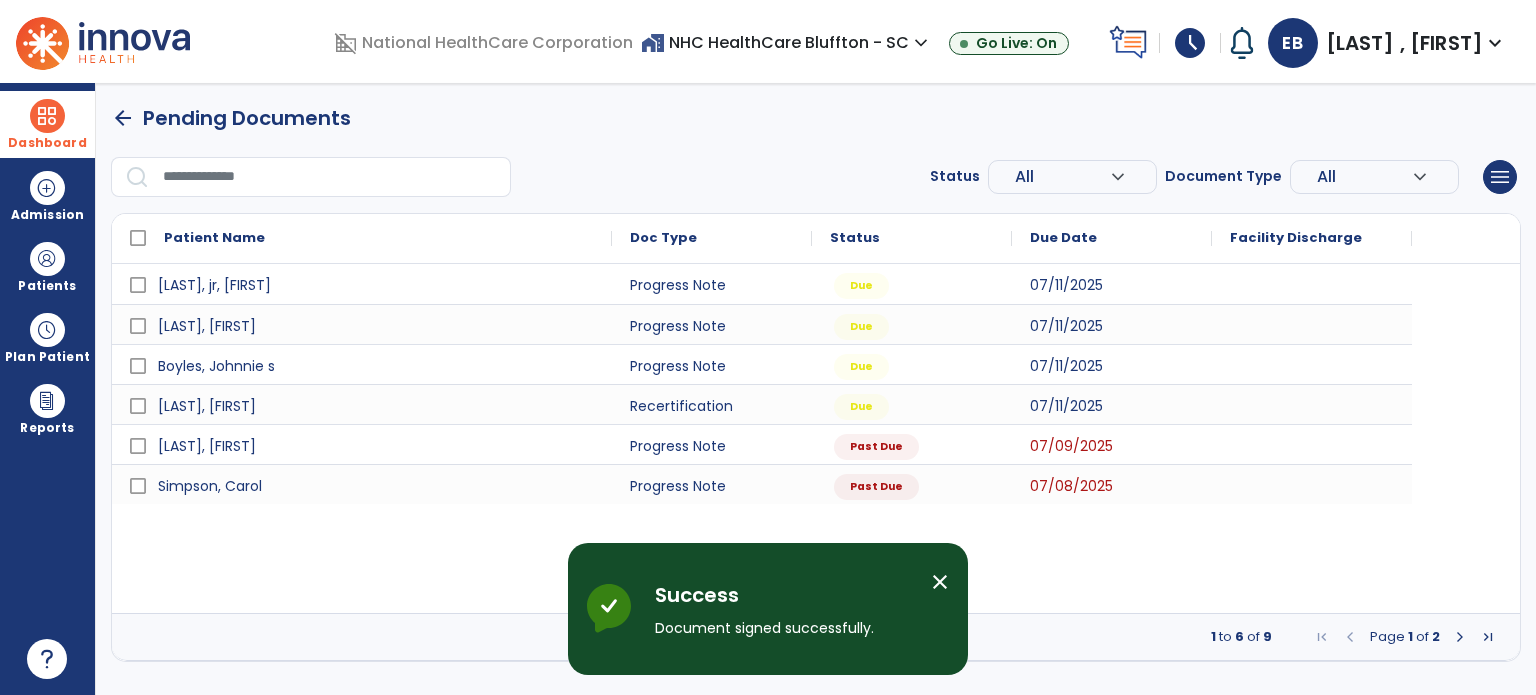 scroll, scrollTop: 0, scrollLeft: 0, axis: both 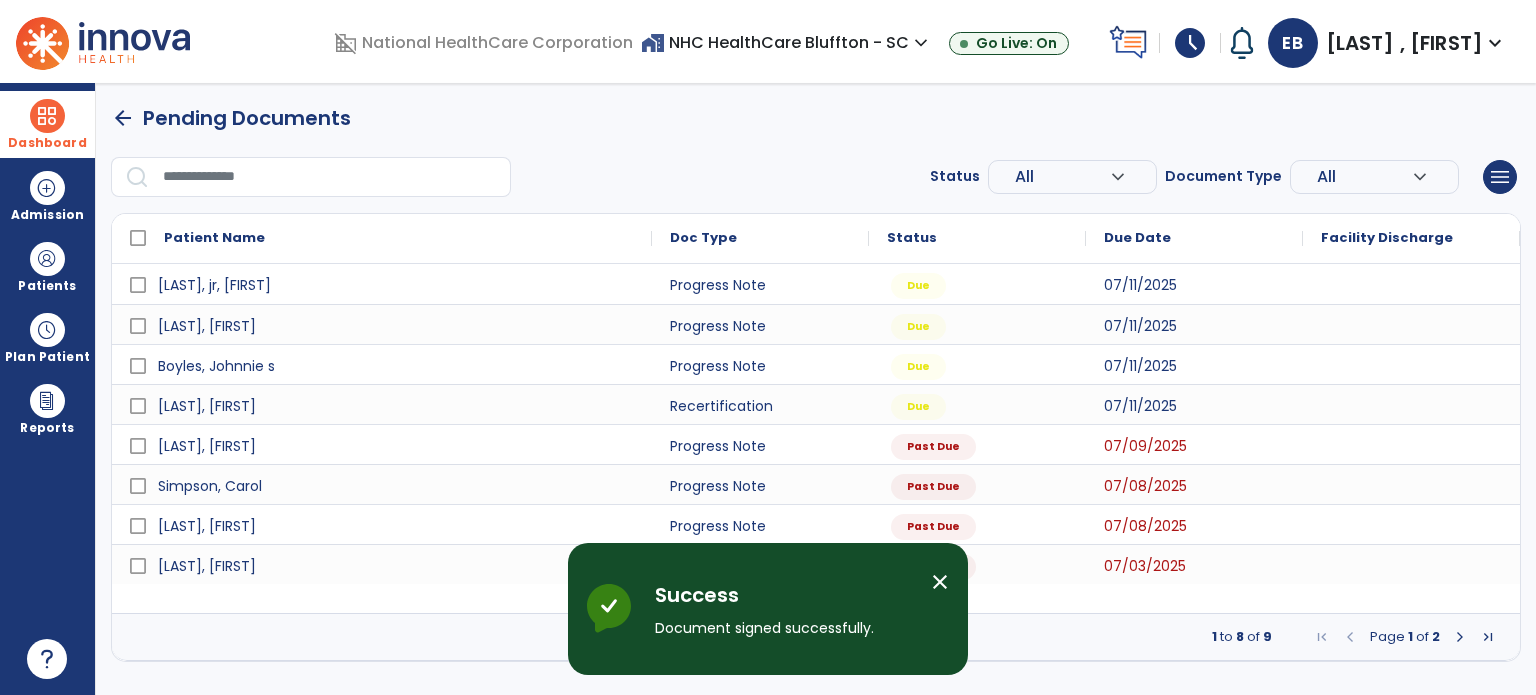 click at bounding box center [47, 116] 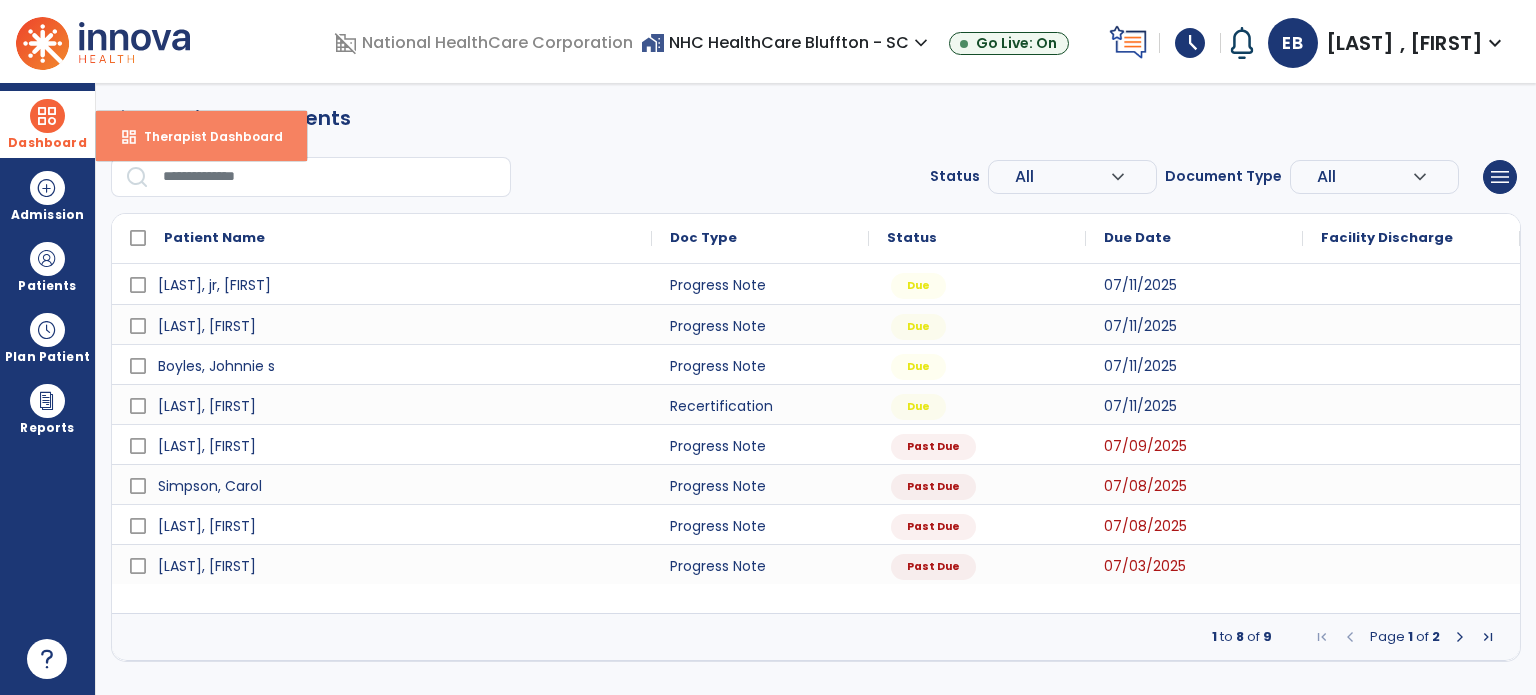 click on "dashboard  Therapist Dashboard" at bounding box center [201, 136] 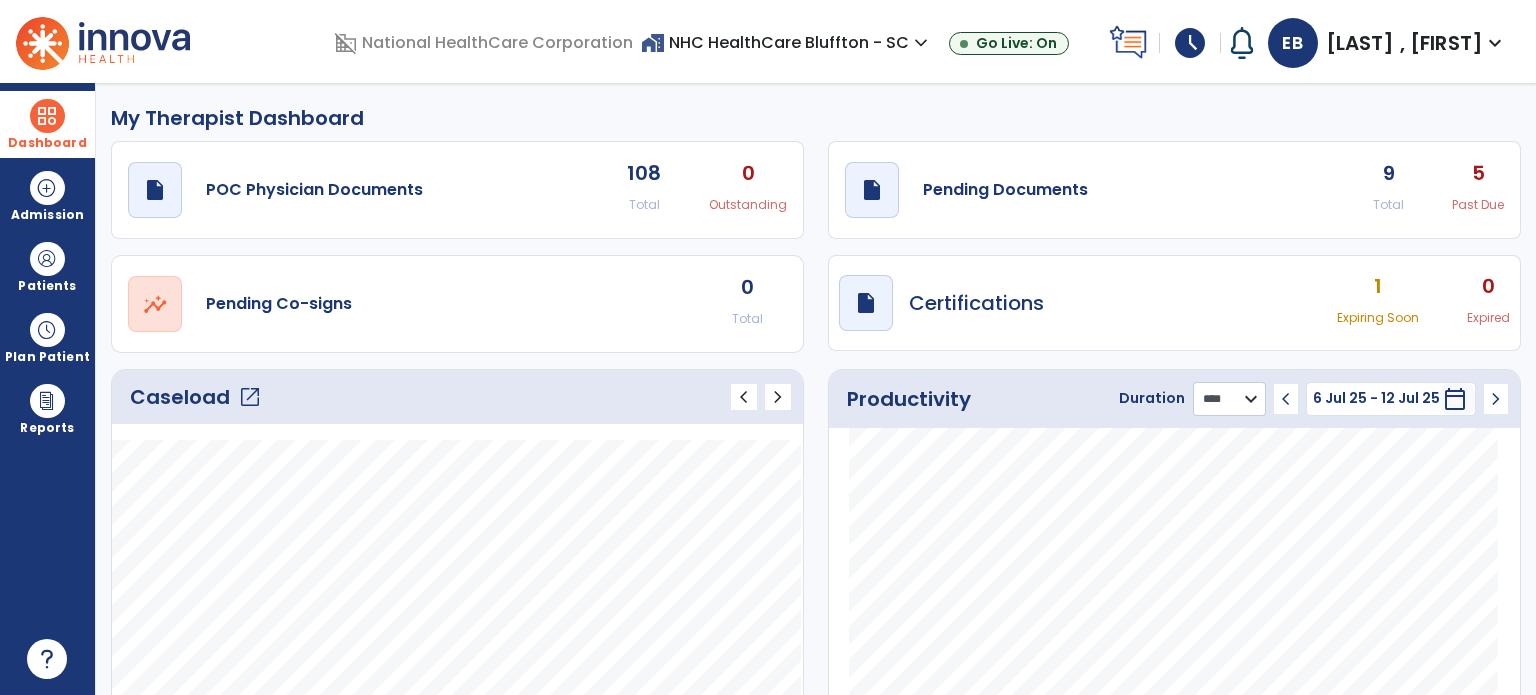 click on "******** **** ***" 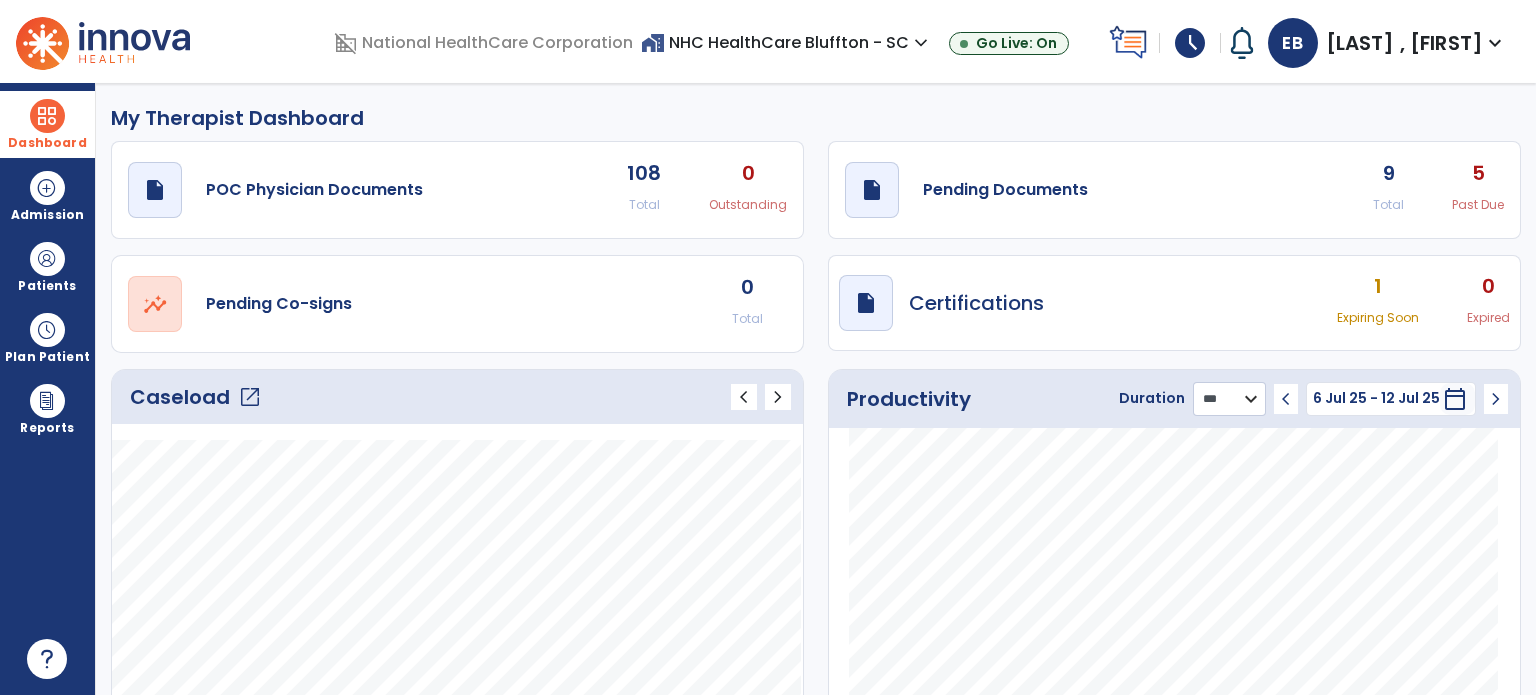 click on "******** **** ***" 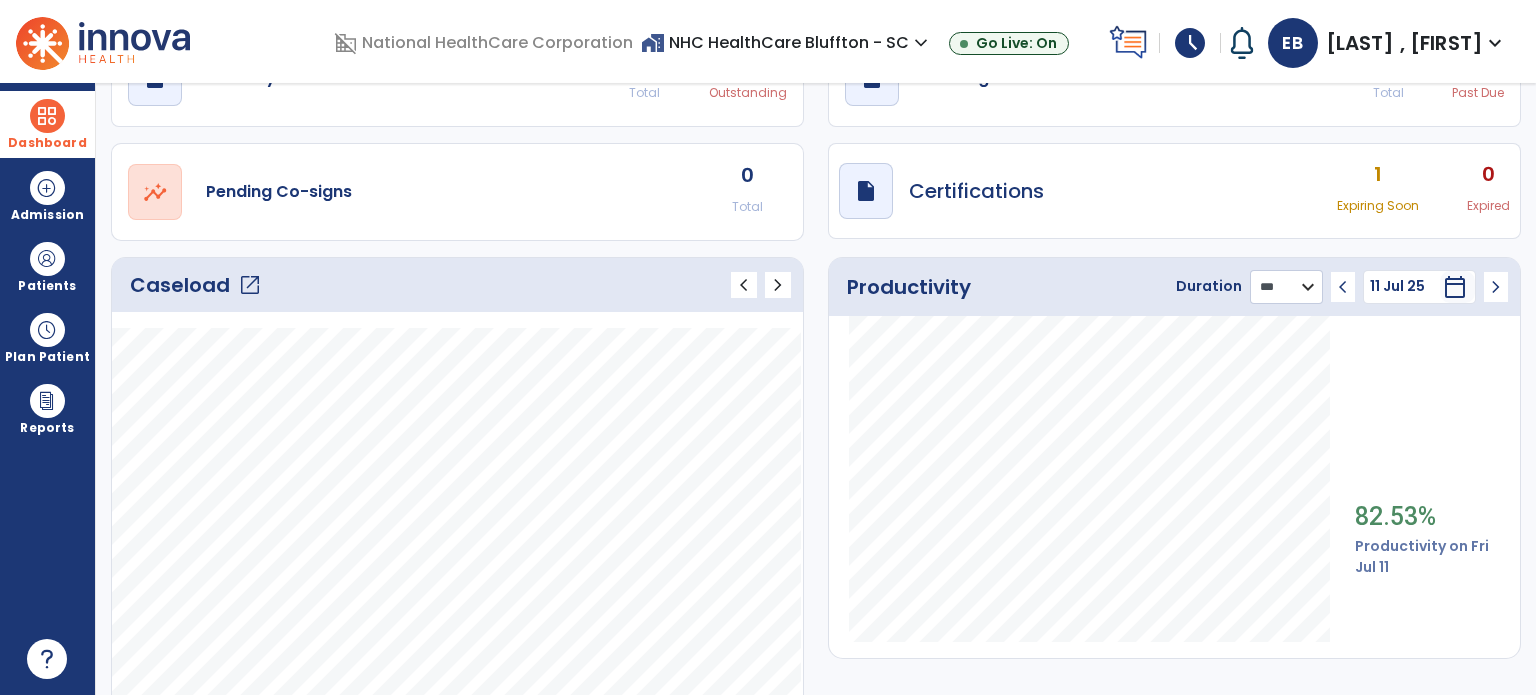 scroll, scrollTop: 0, scrollLeft: 0, axis: both 